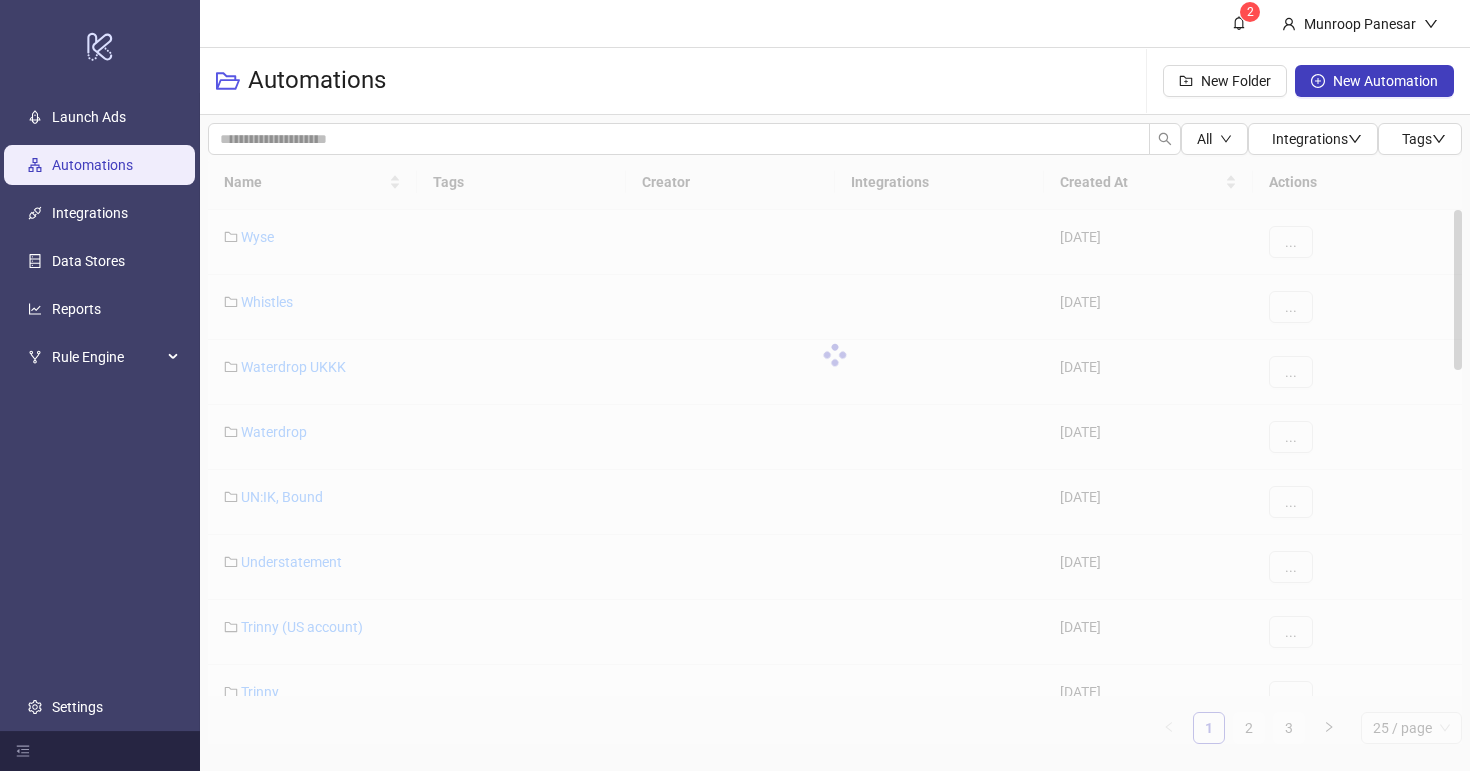 scroll, scrollTop: 0, scrollLeft: 0, axis: both 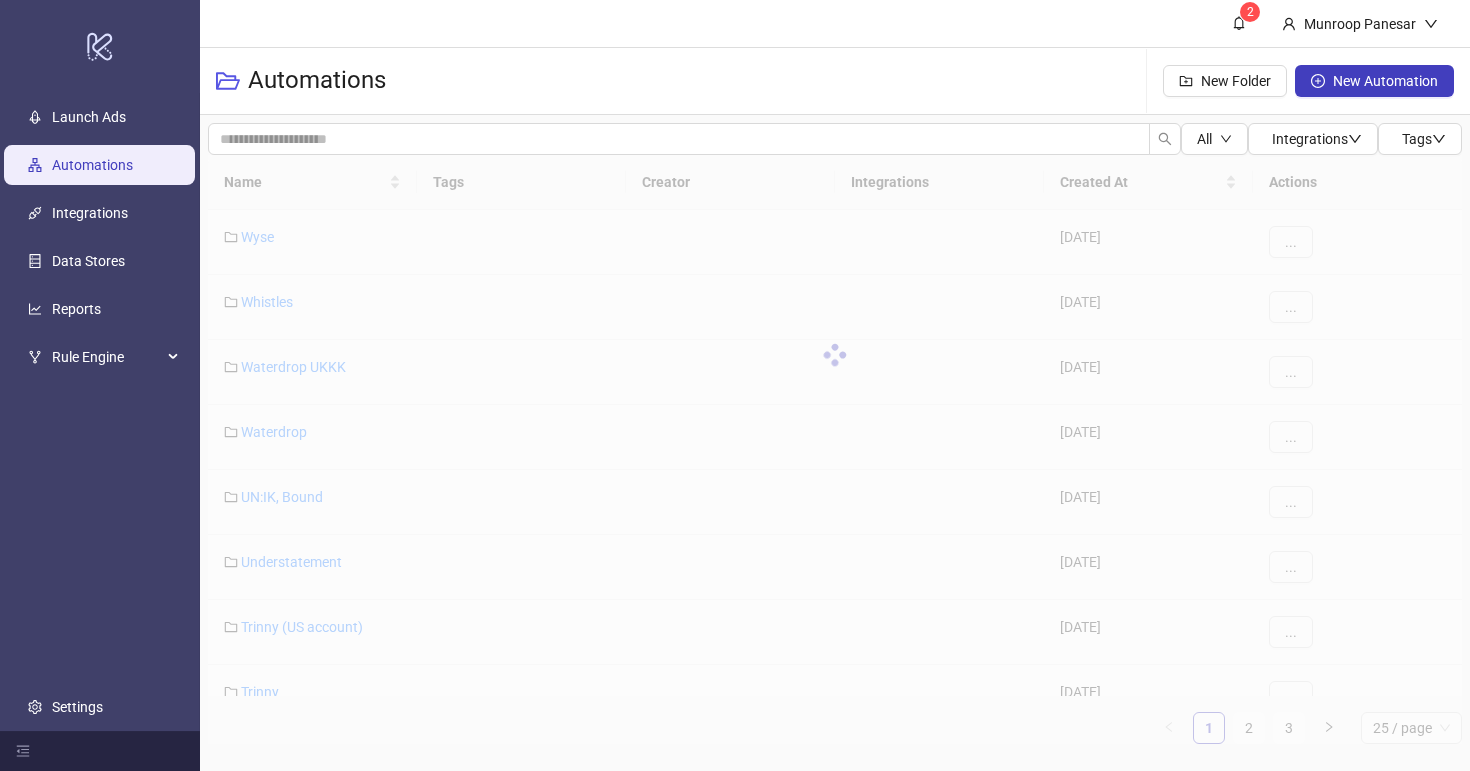 click on "Launch Ads" at bounding box center [89, 117] 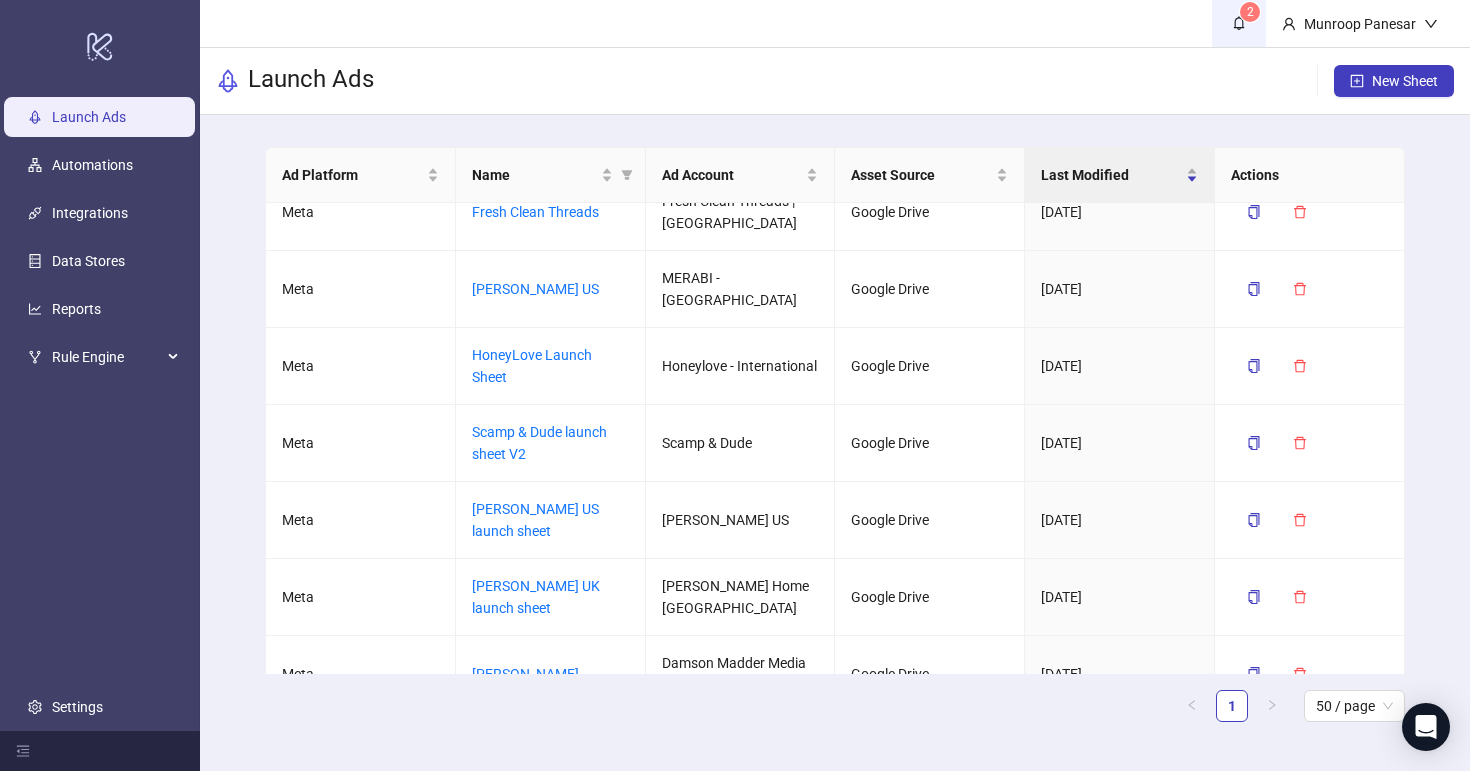 scroll, scrollTop: 26, scrollLeft: 0, axis: vertical 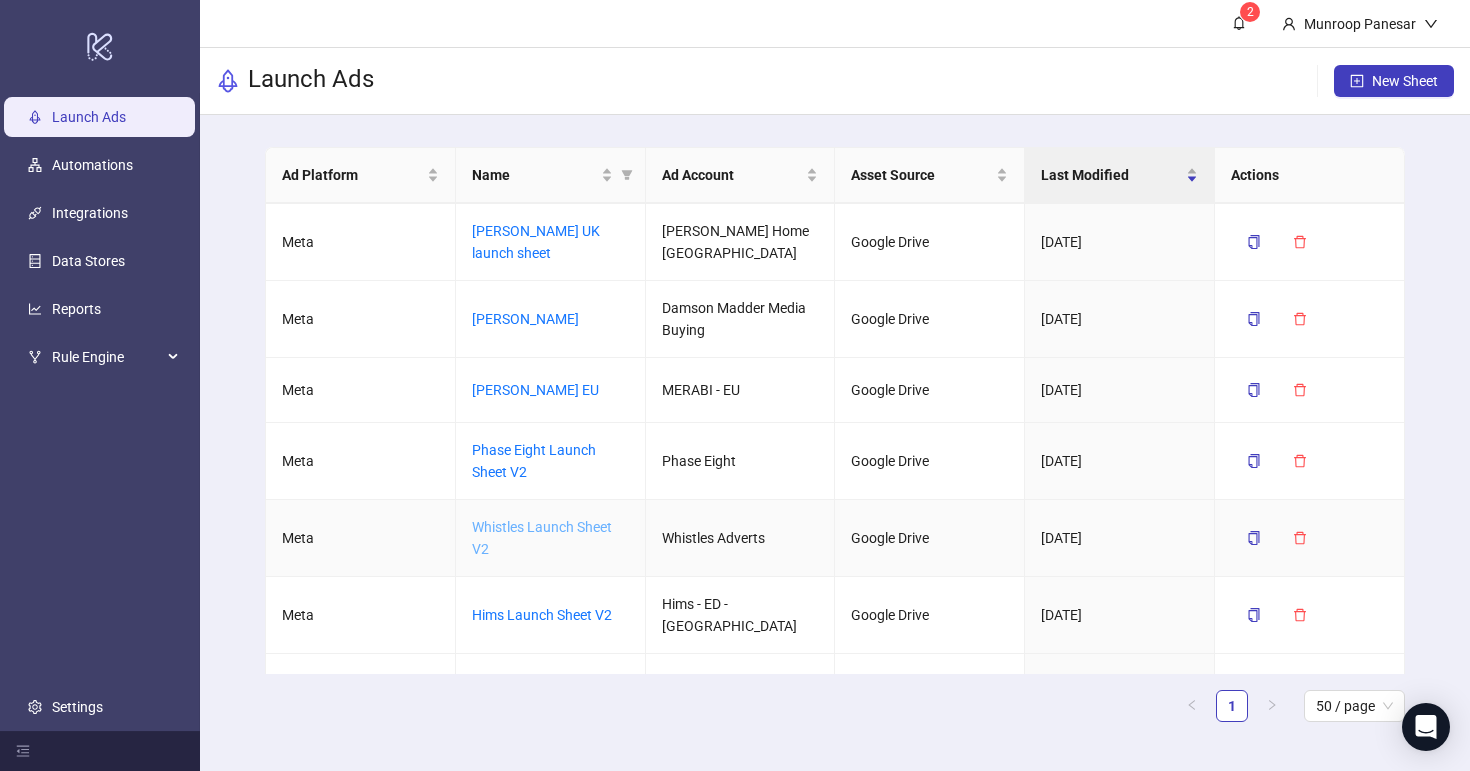 click on "Whistles Launch Sheet V2" at bounding box center (542, 538) 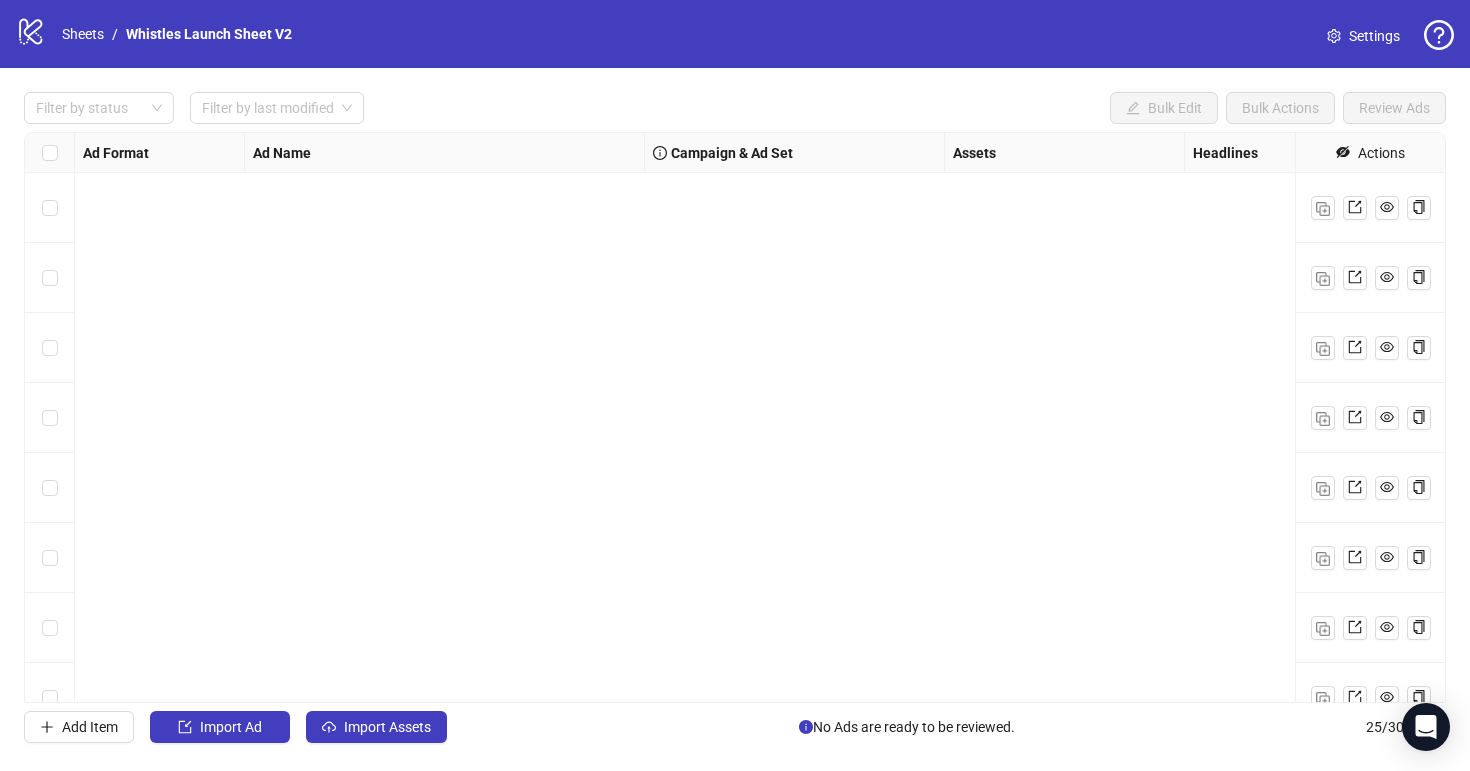 scroll, scrollTop: 1221, scrollLeft: 0, axis: vertical 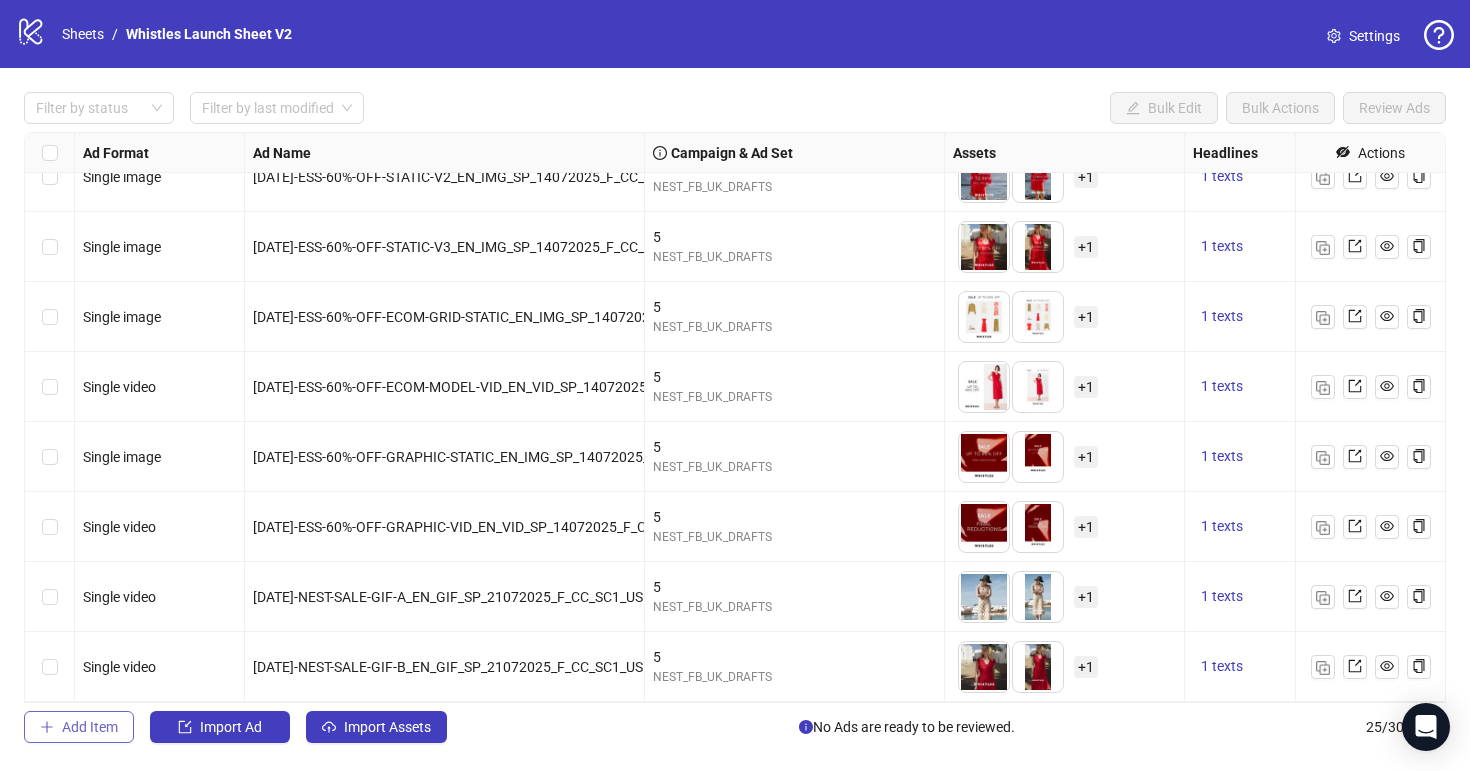 click on "Add Item" at bounding box center (79, 727) 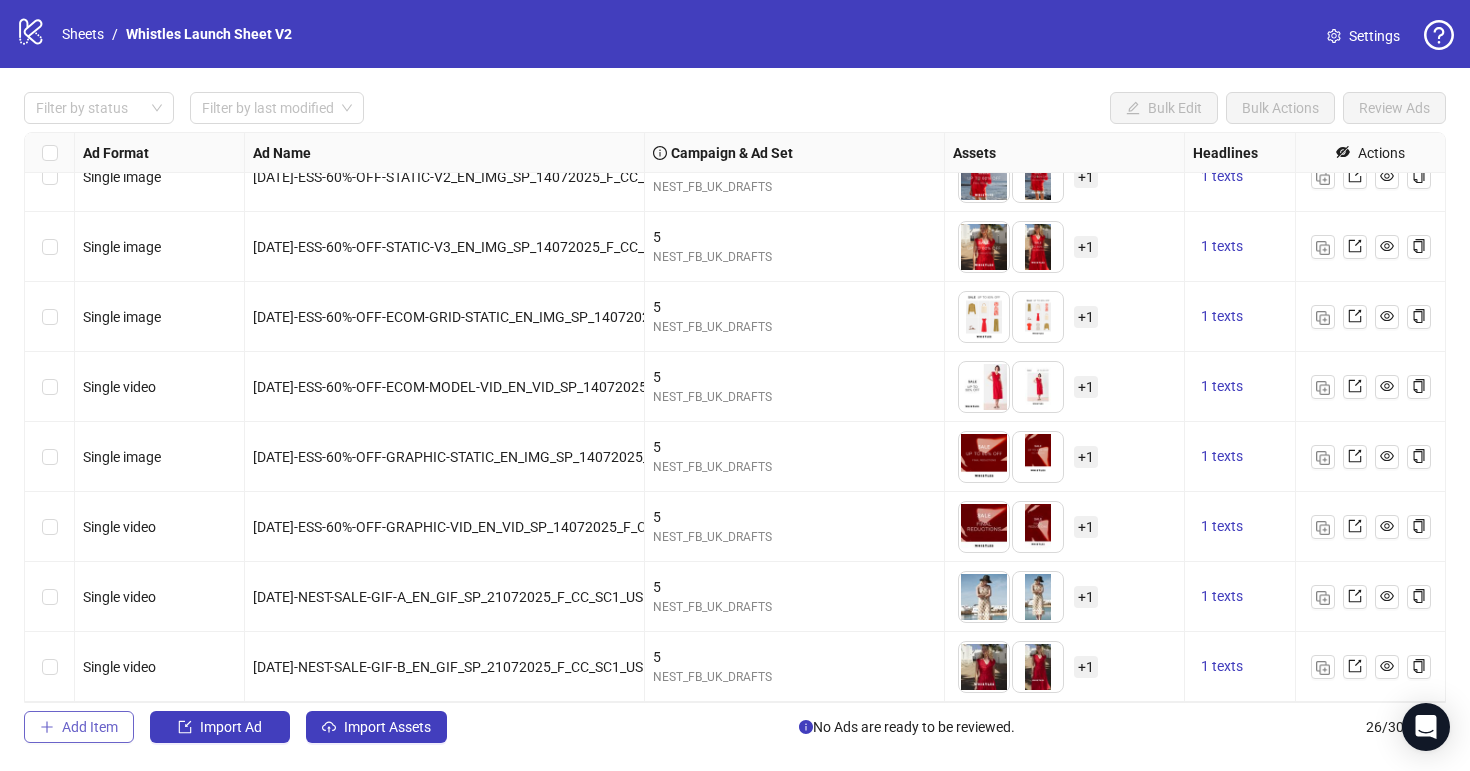 click on "Add Item" at bounding box center (90, 727) 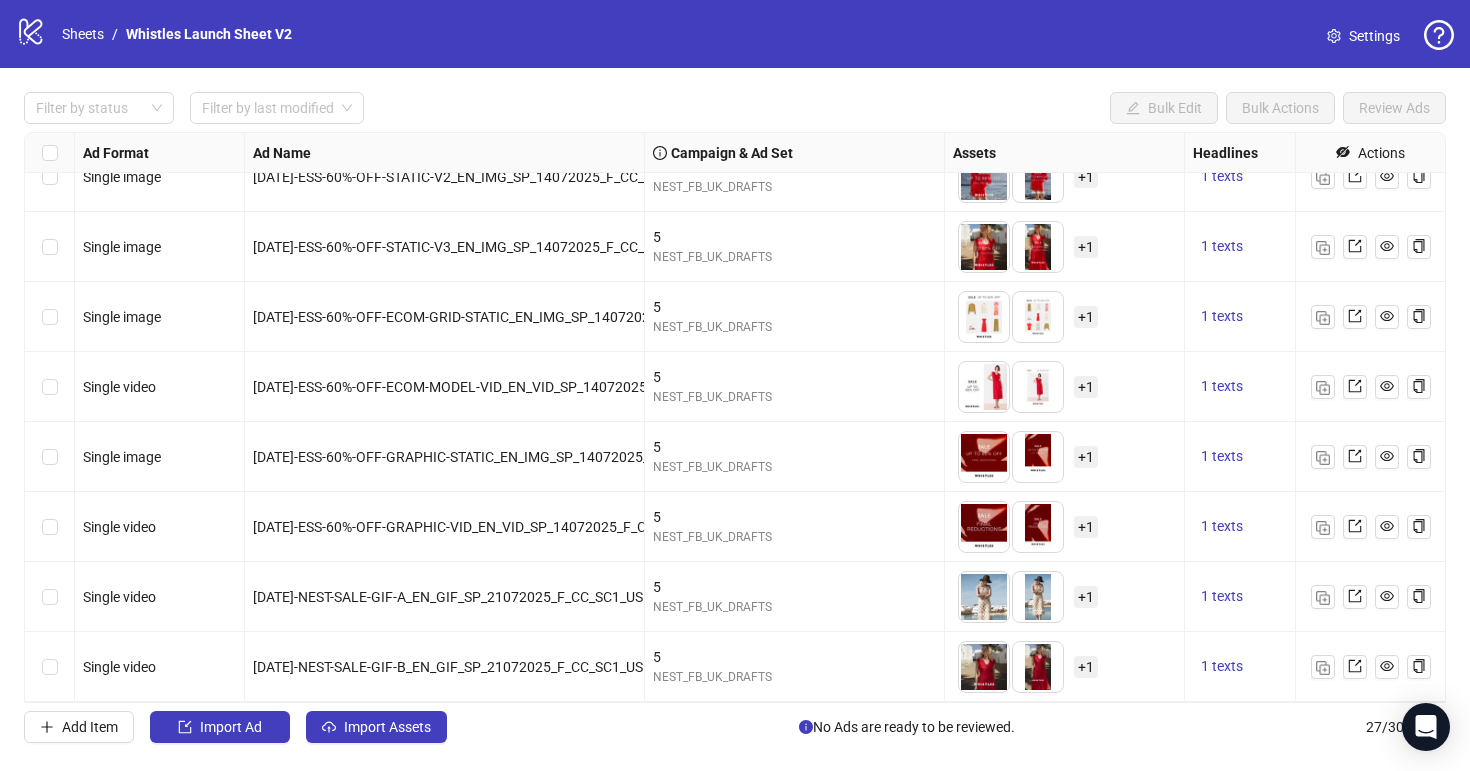 scroll, scrollTop: 1361, scrollLeft: 0, axis: vertical 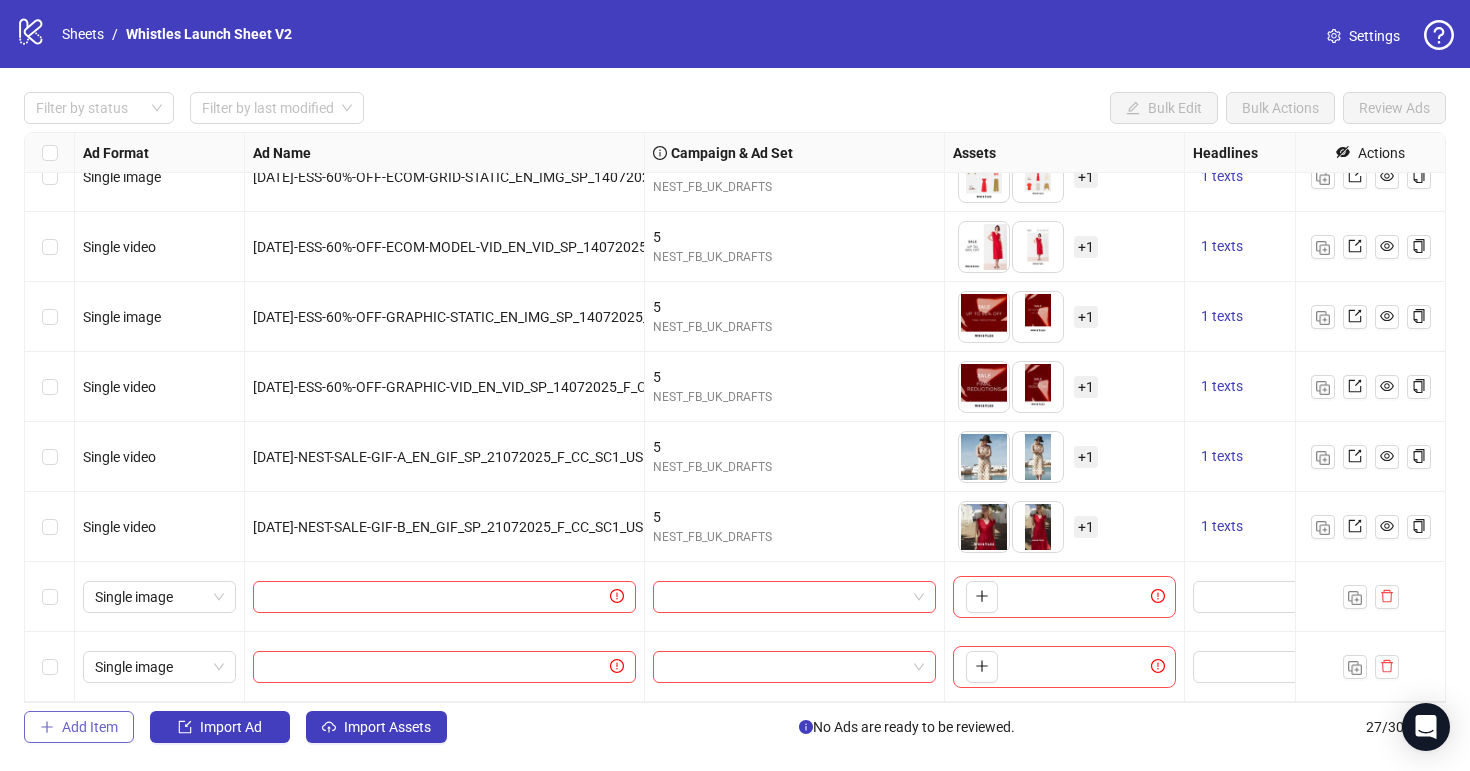 click on "Add Item" at bounding box center (79, 727) 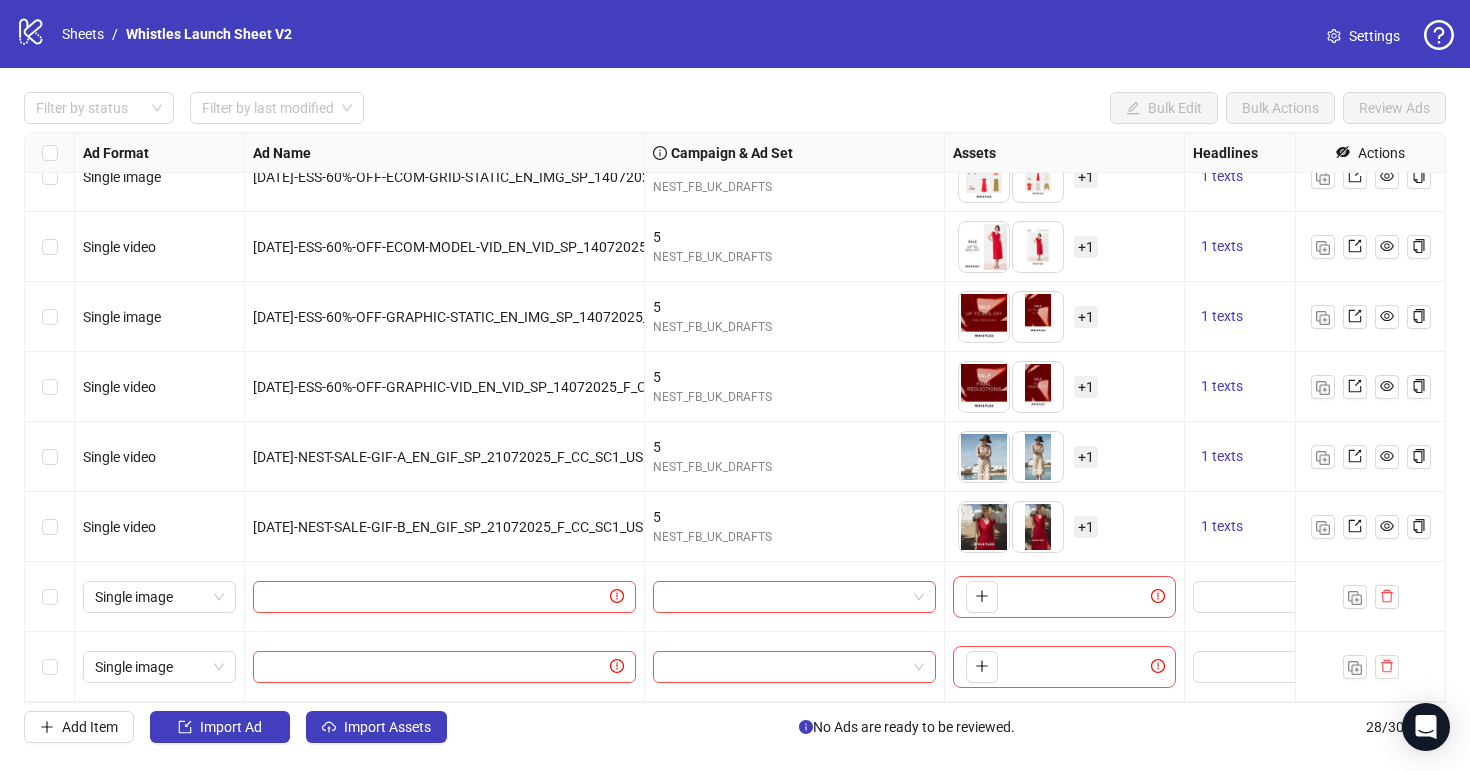 scroll, scrollTop: 1431, scrollLeft: 0, axis: vertical 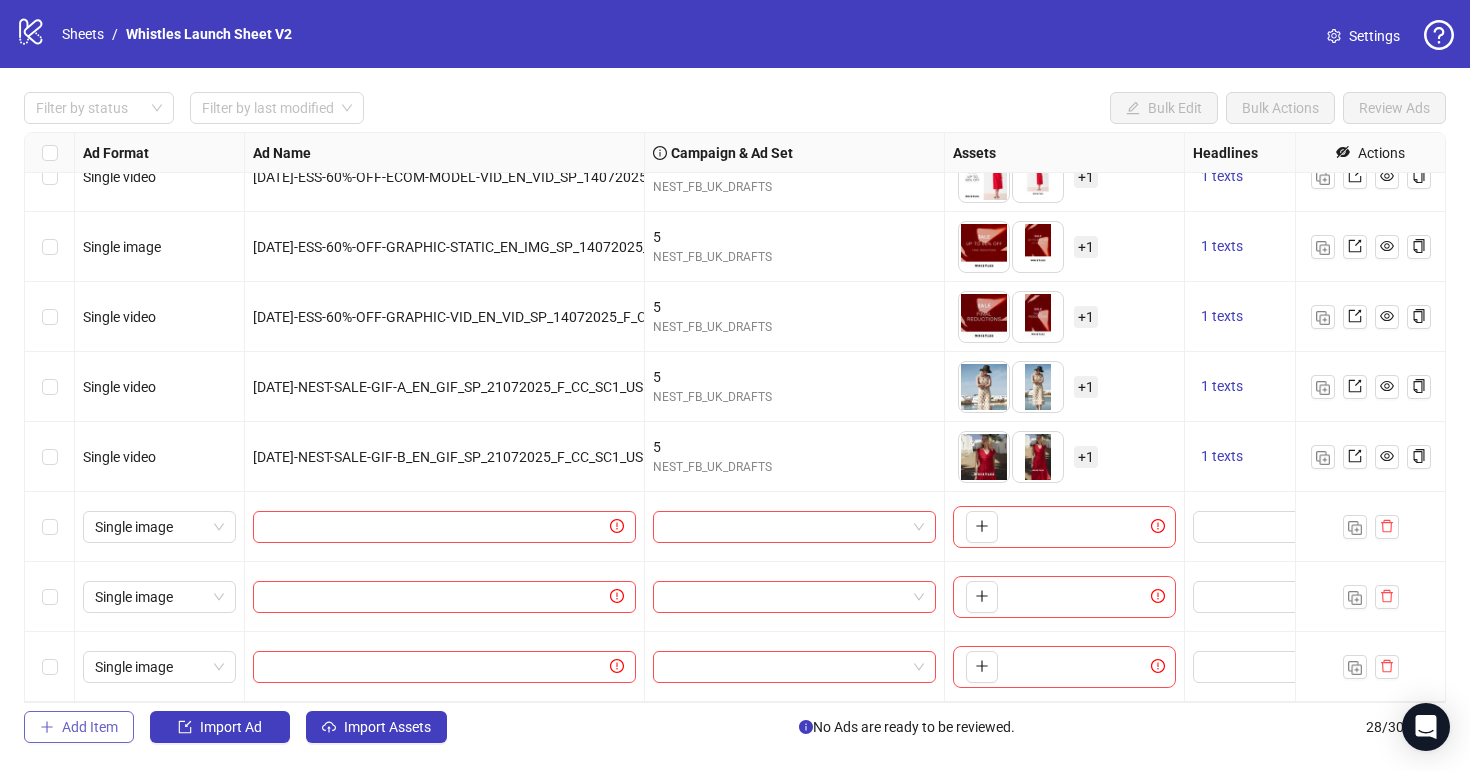 click on "Add Item" at bounding box center (90, 727) 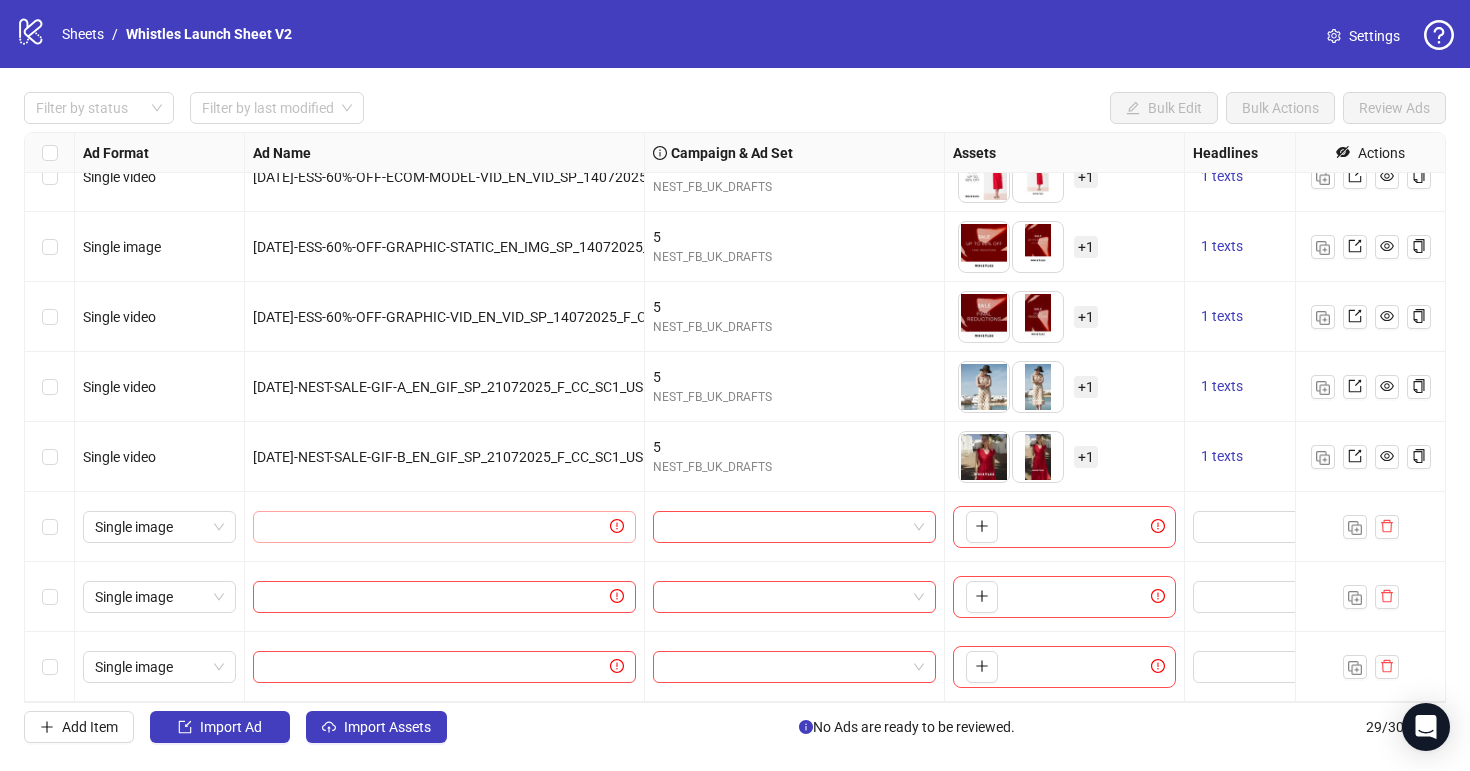 scroll, scrollTop: 1501, scrollLeft: 0, axis: vertical 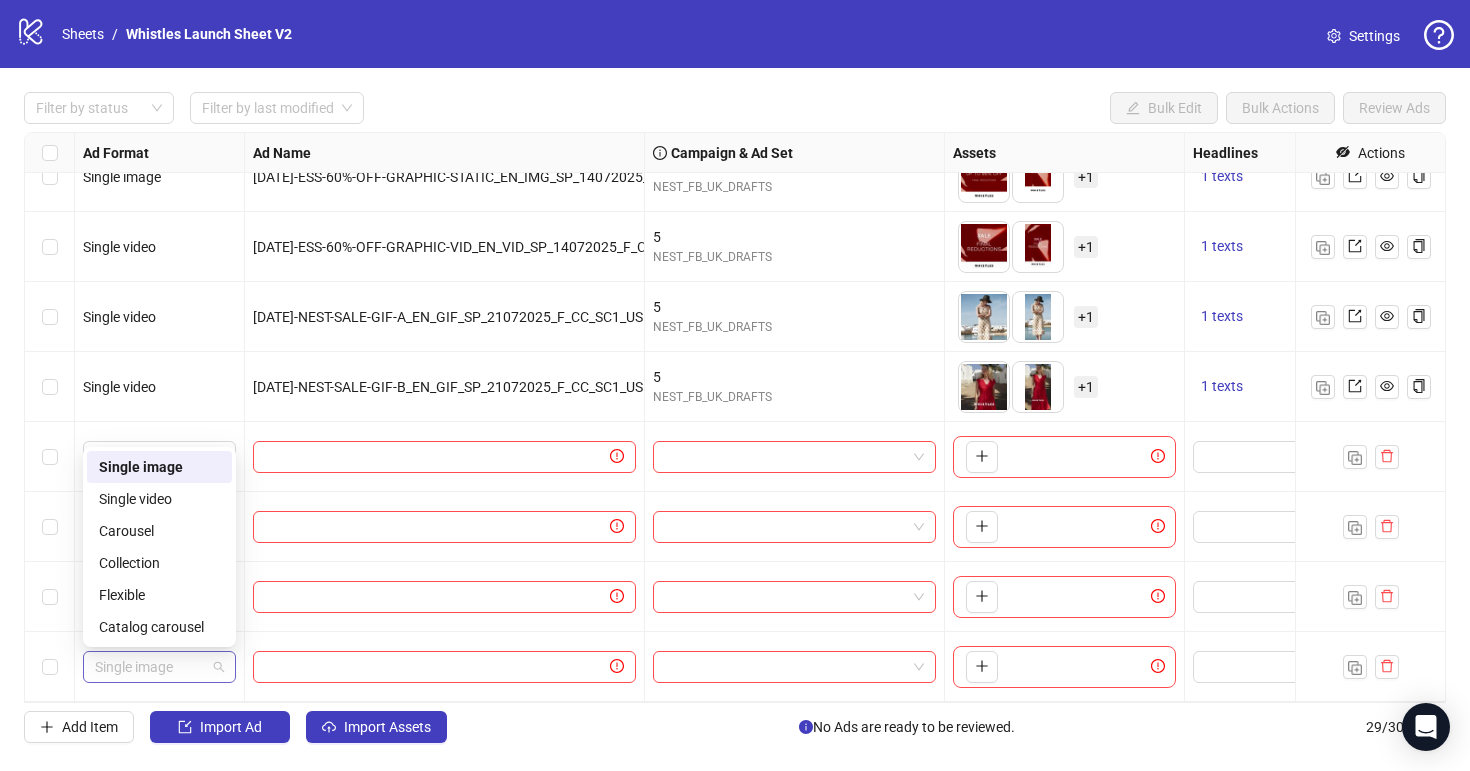 click on "Single image" at bounding box center [159, 667] 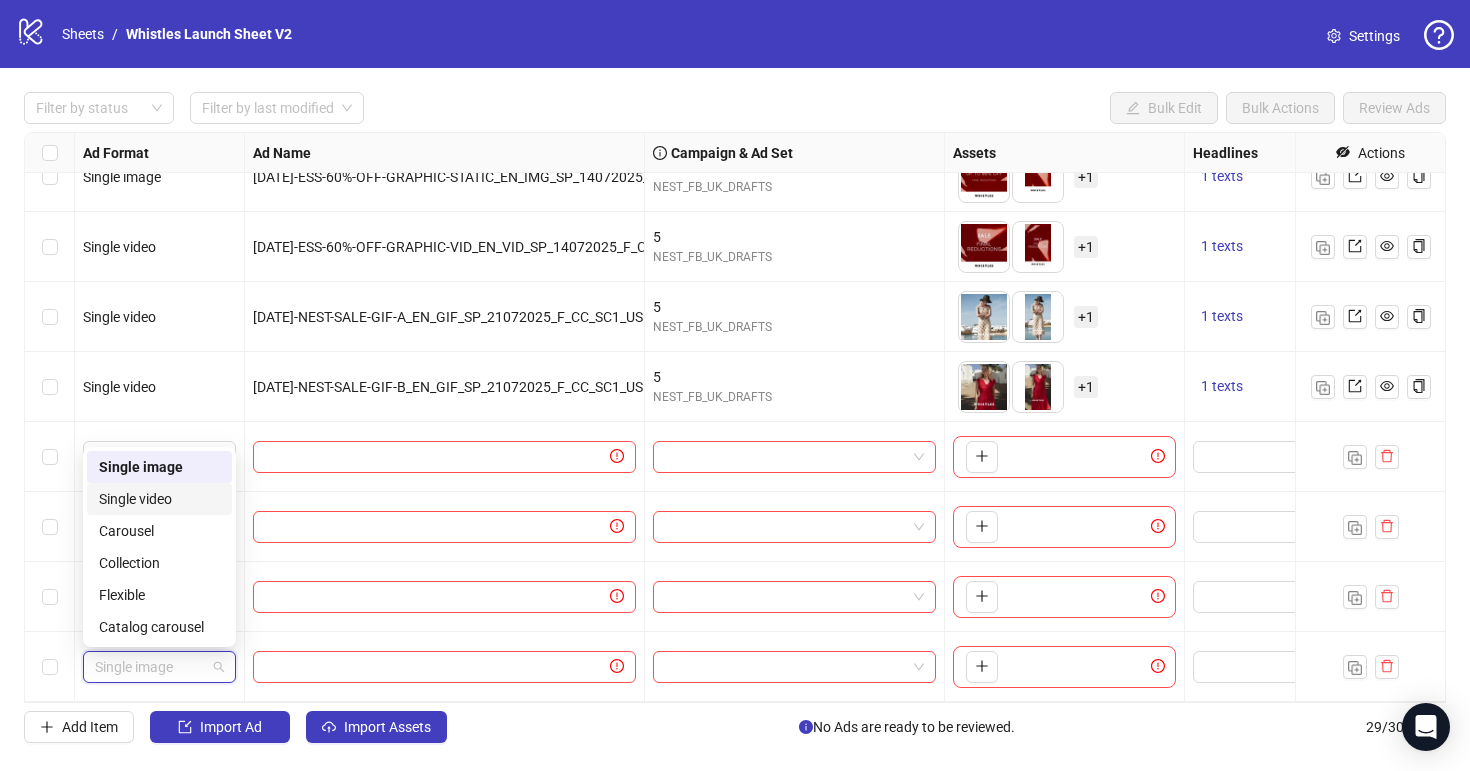 click on "Single video" at bounding box center (159, 499) 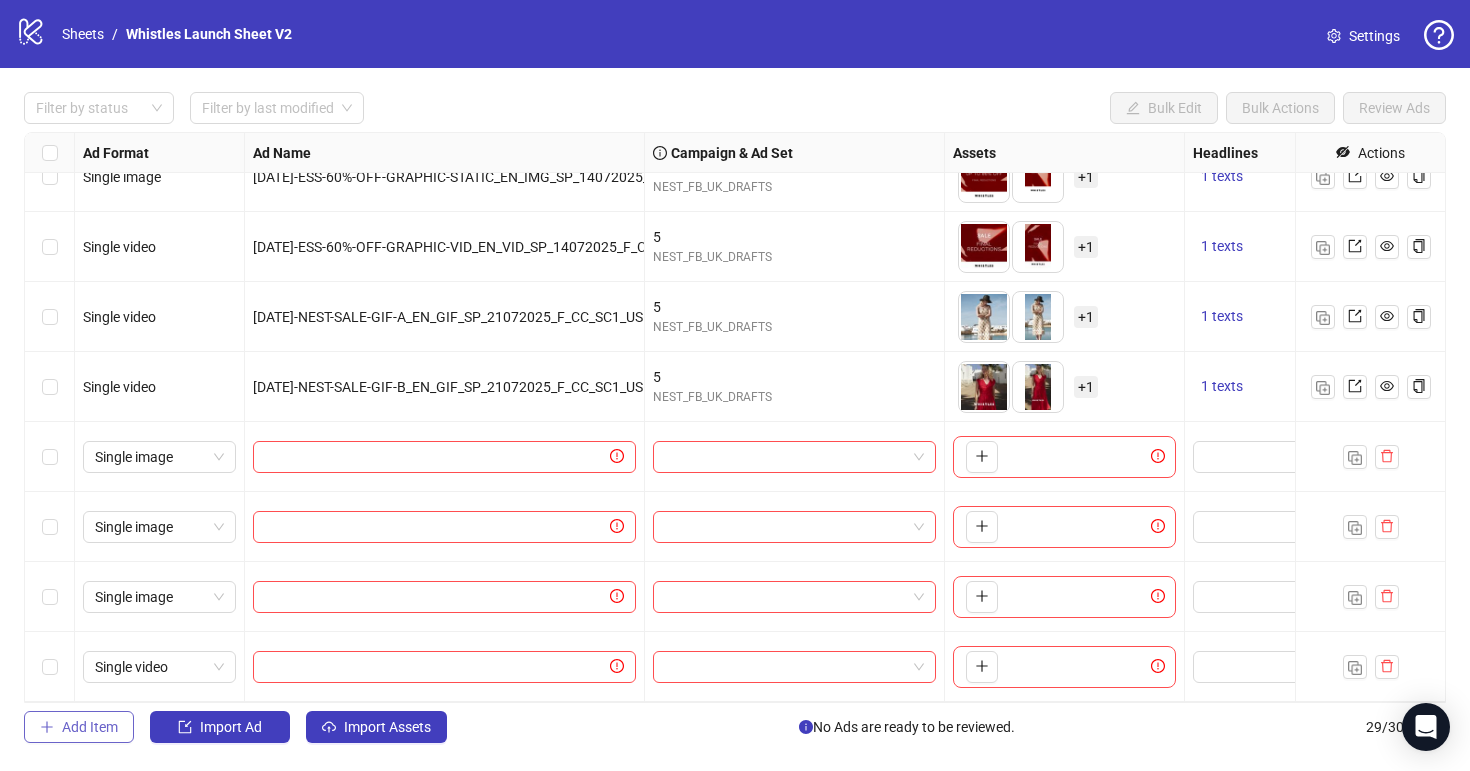 click on "Add Item" at bounding box center (90, 727) 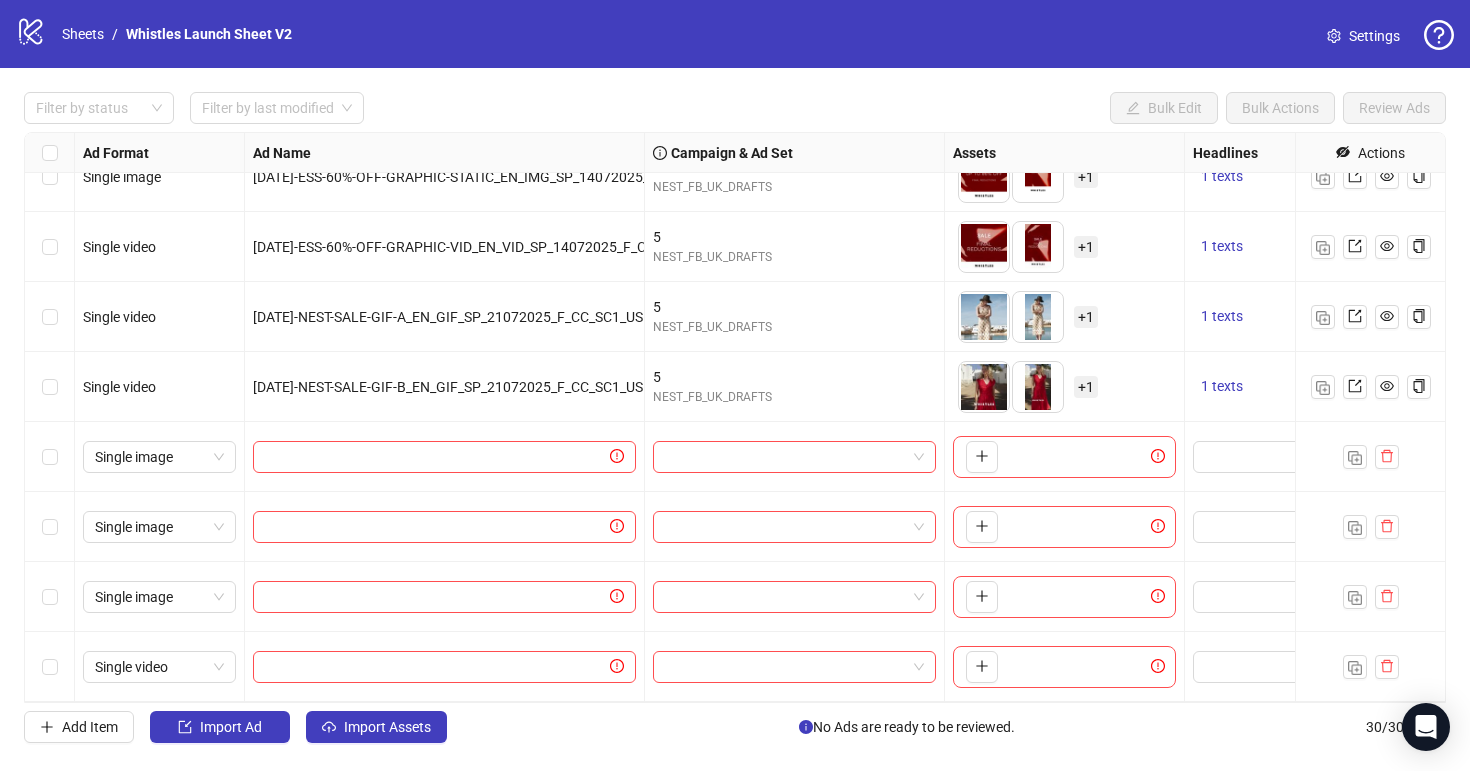 scroll, scrollTop: 1571, scrollLeft: 0, axis: vertical 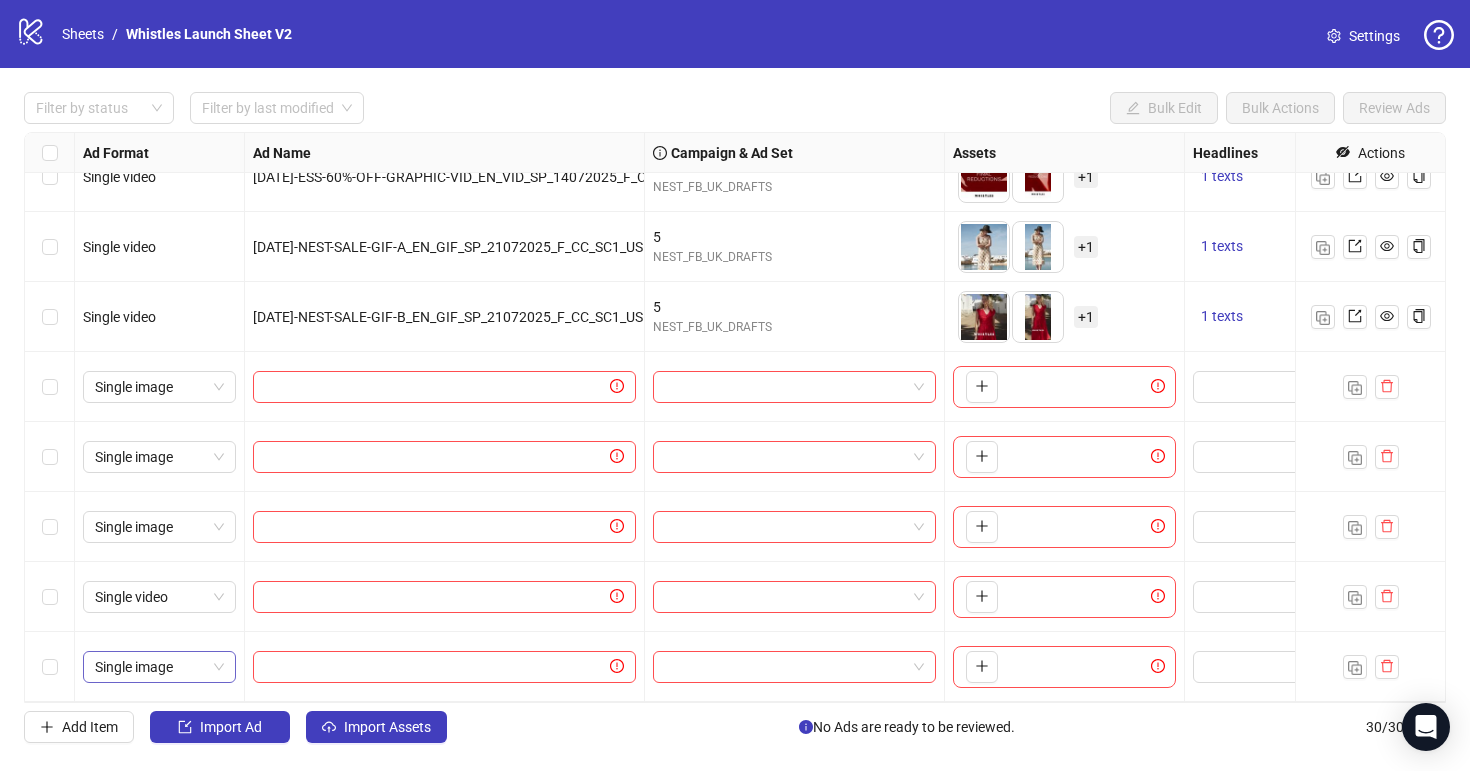 click on "Single image" at bounding box center [159, 667] 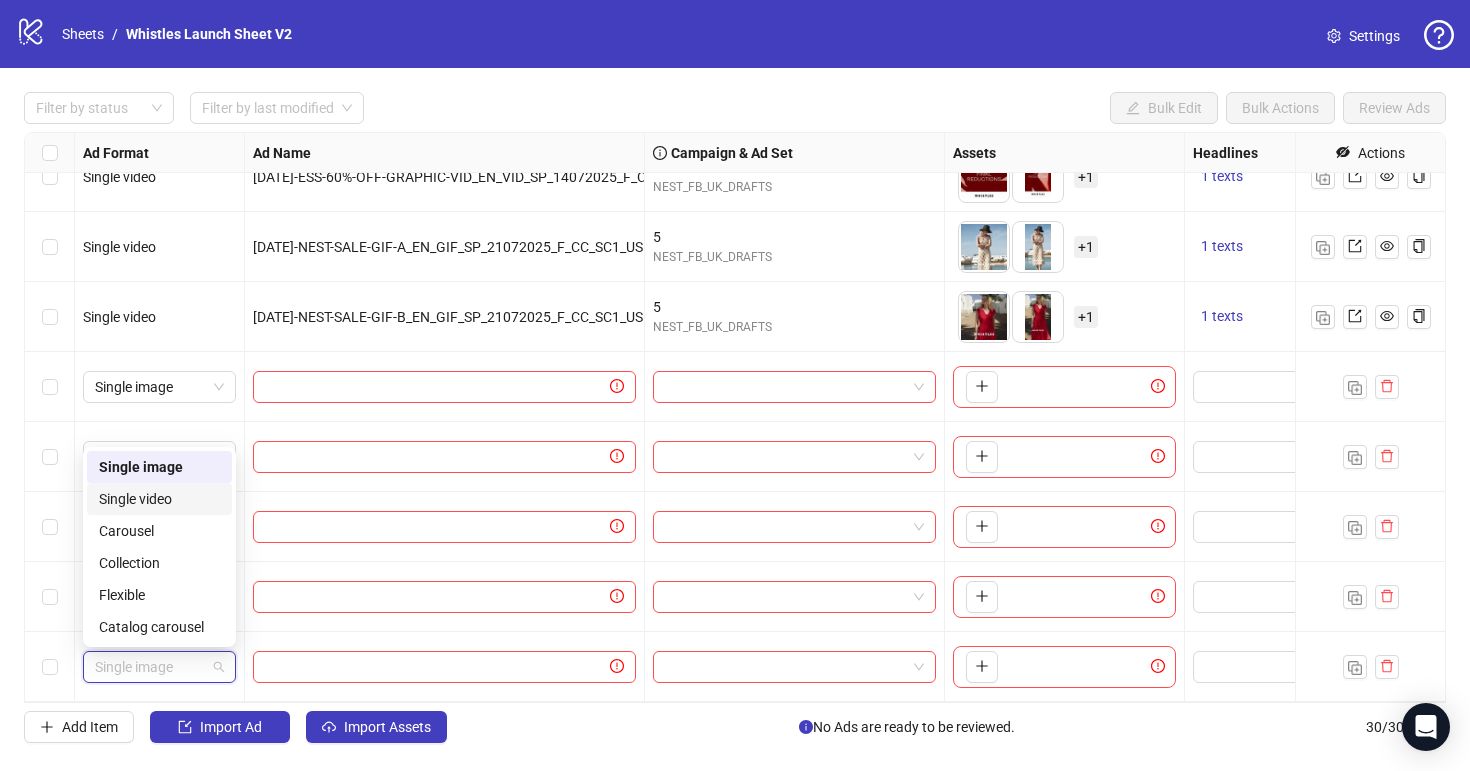 click on "Single video" at bounding box center [159, 499] 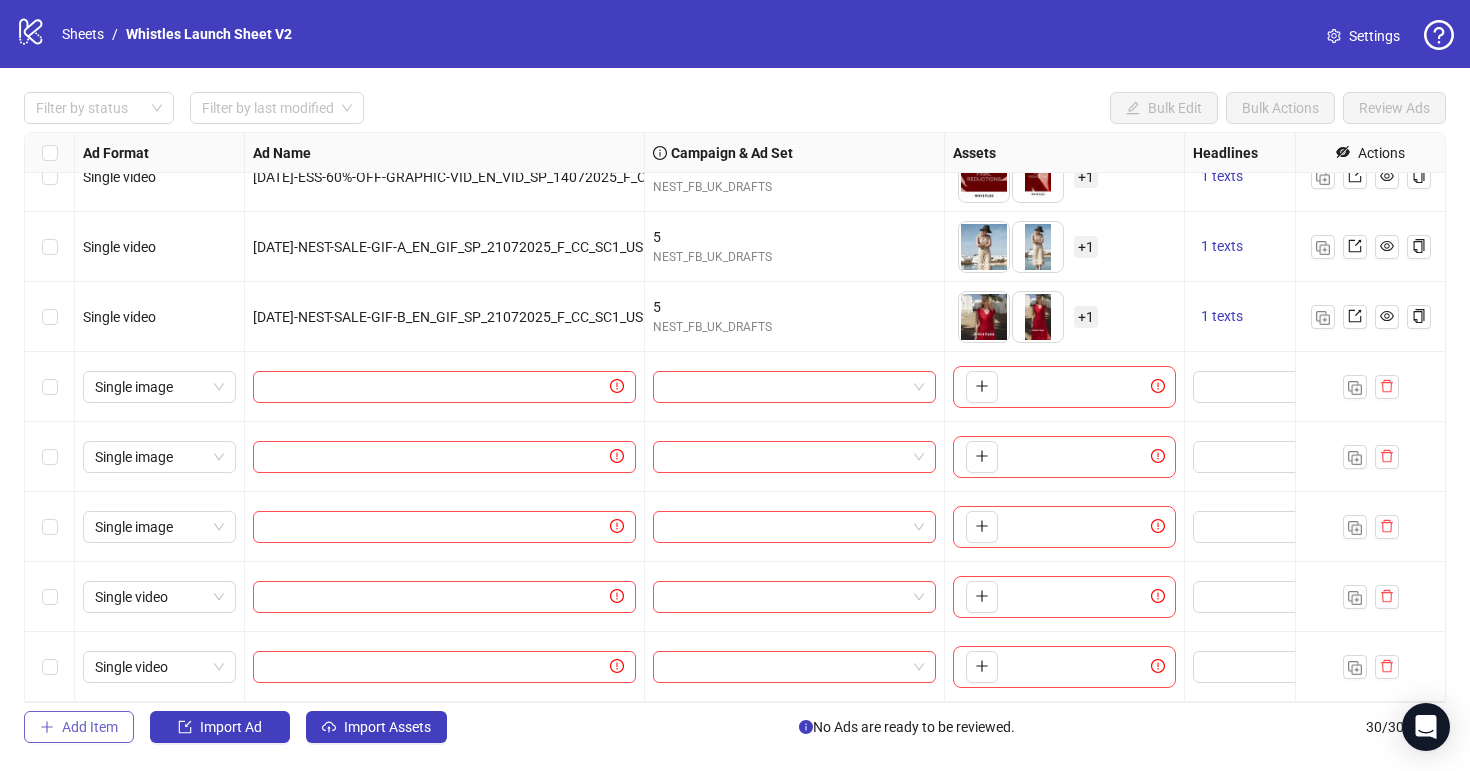 click on "Add Item" at bounding box center [79, 727] 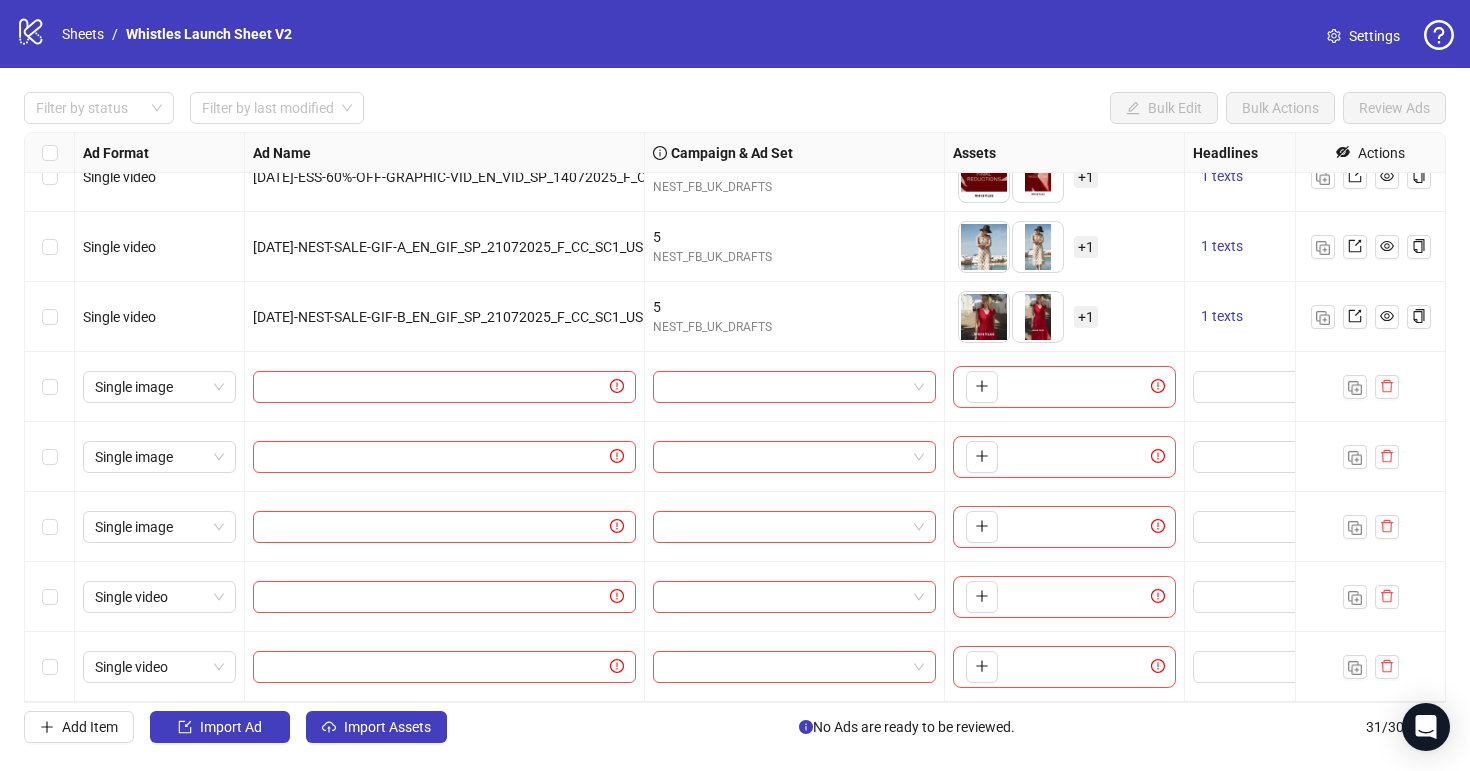scroll, scrollTop: 1641, scrollLeft: 0, axis: vertical 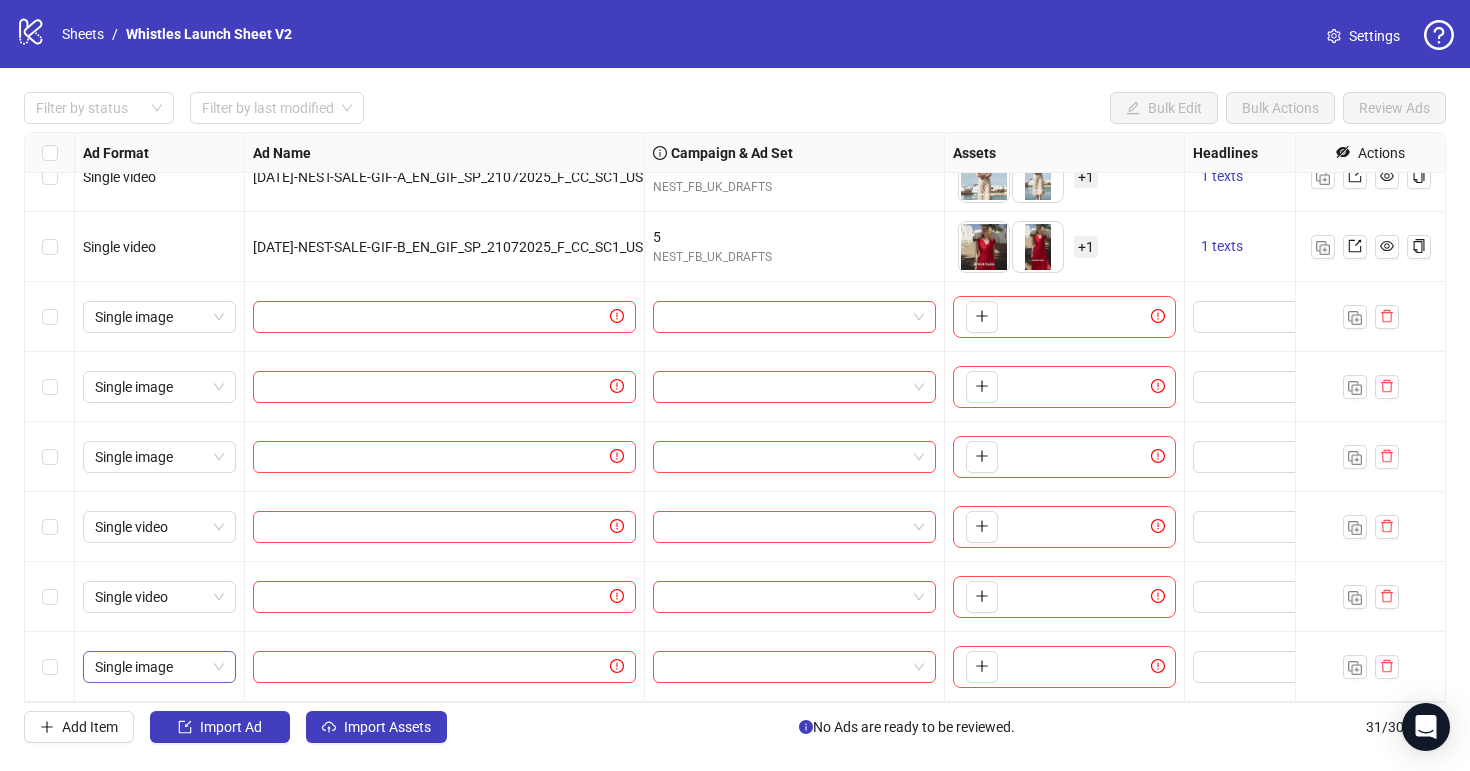 click on "Single image" at bounding box center [159, 667] 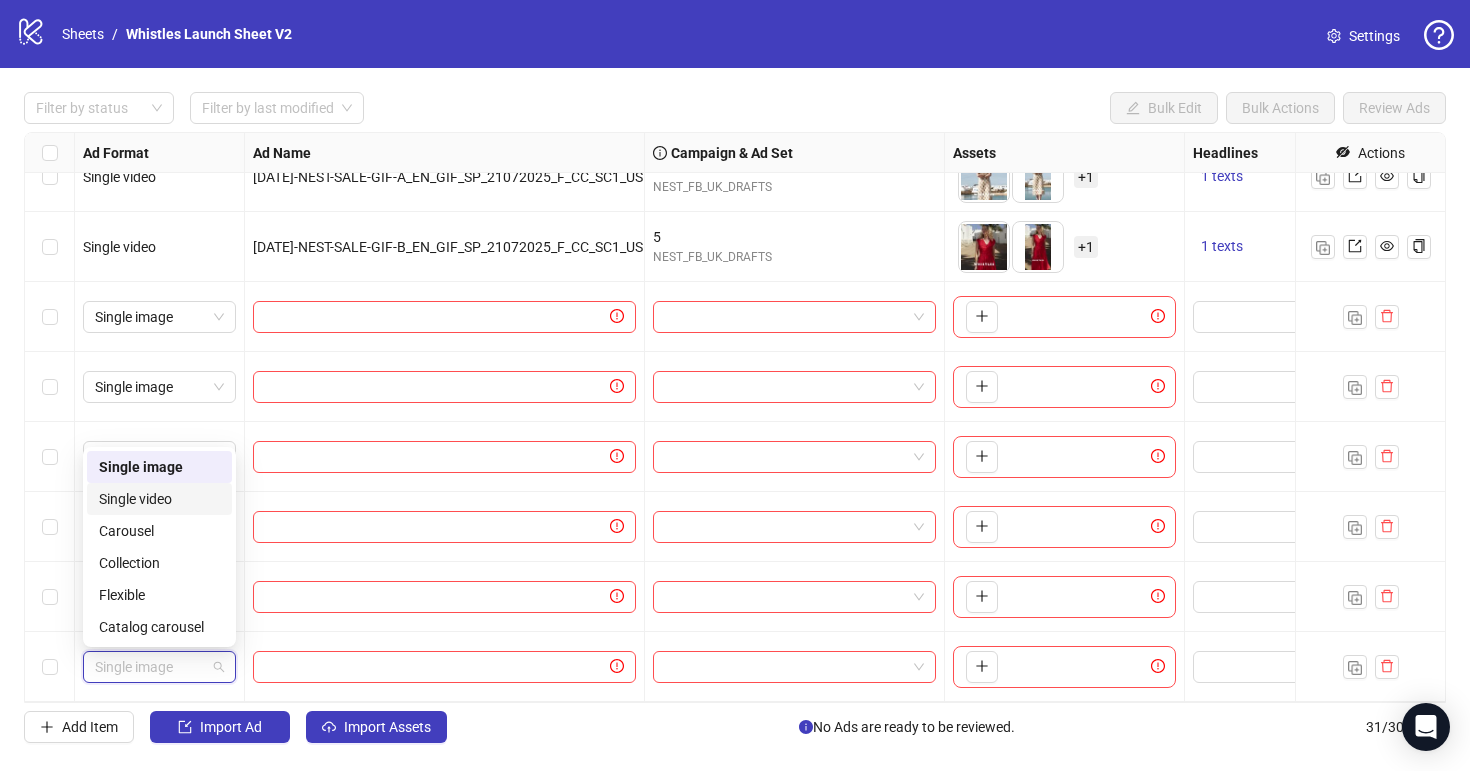 click on "Single video" at bounding box center [159, 499] 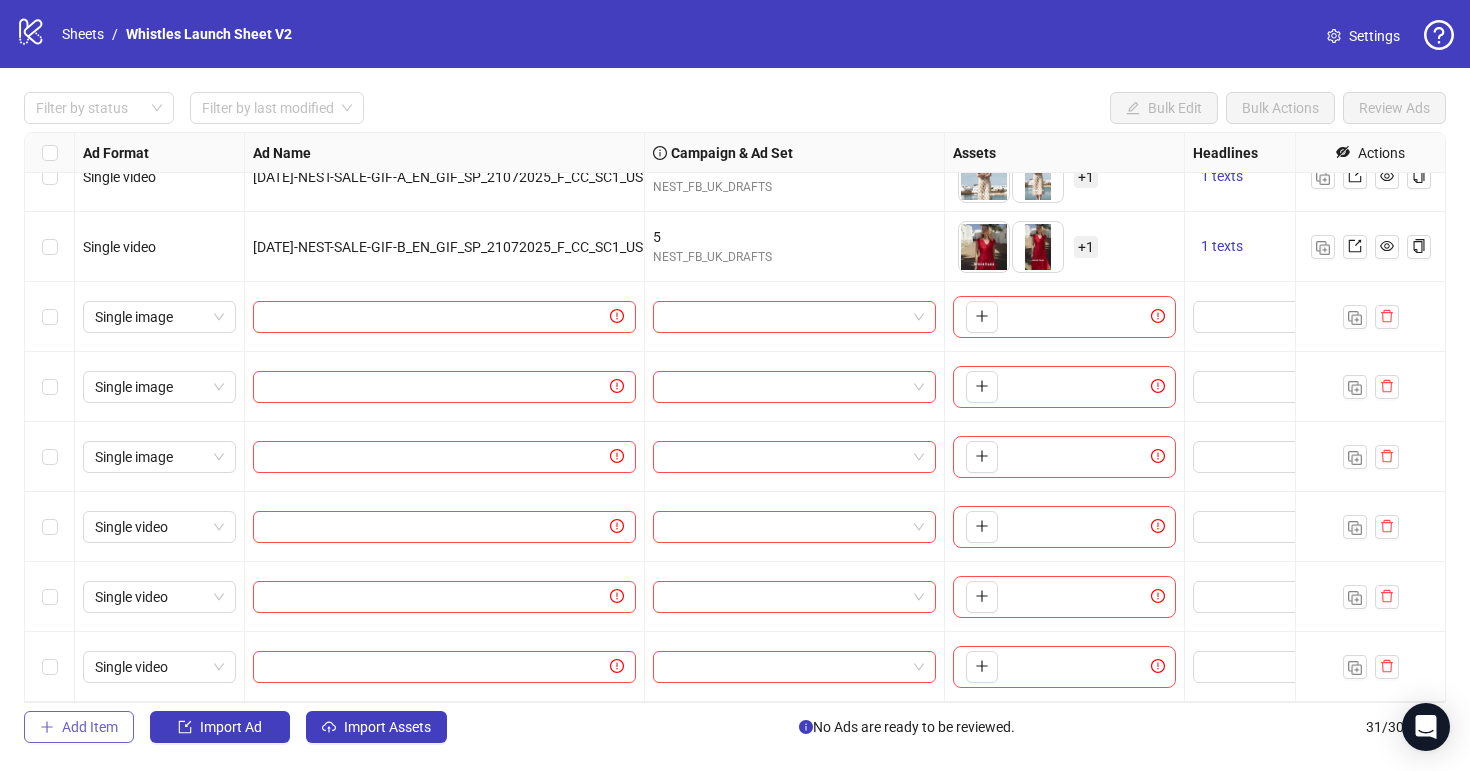 click on "Add Item" at bounding box center (90, 727) 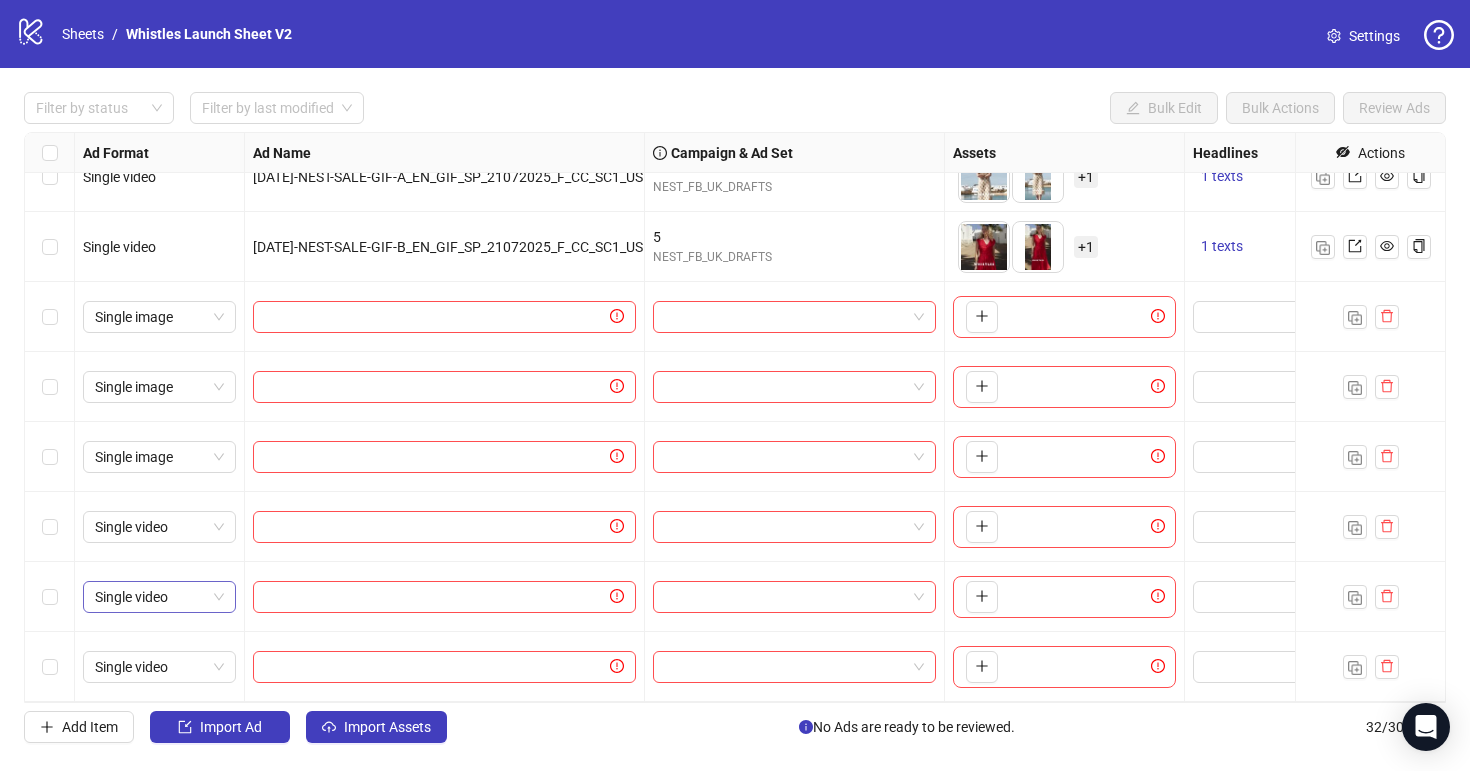 scroll, scrollTop: 1711, scrollLeft: 0, axis: vertical 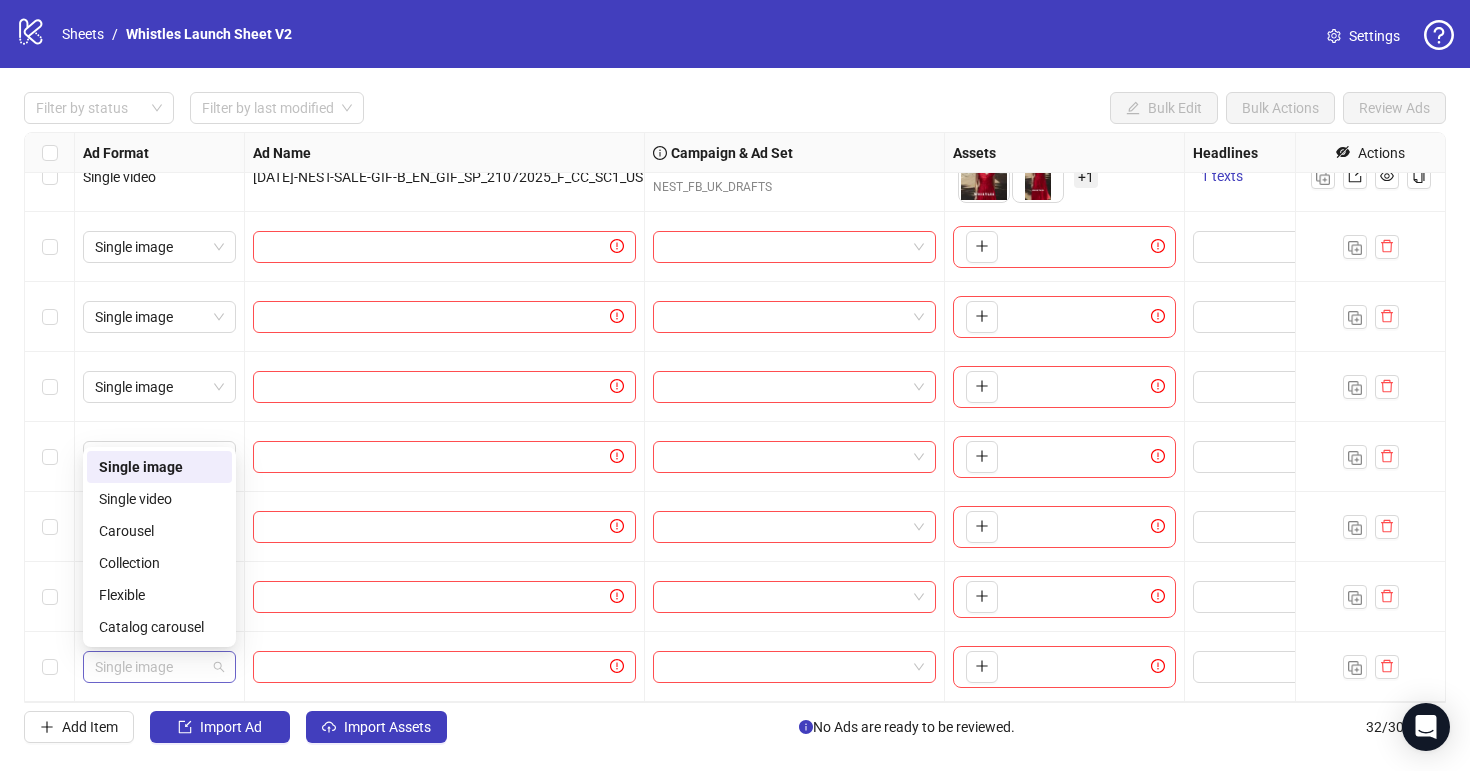click on "Single image" at bounding box center (159, 667) 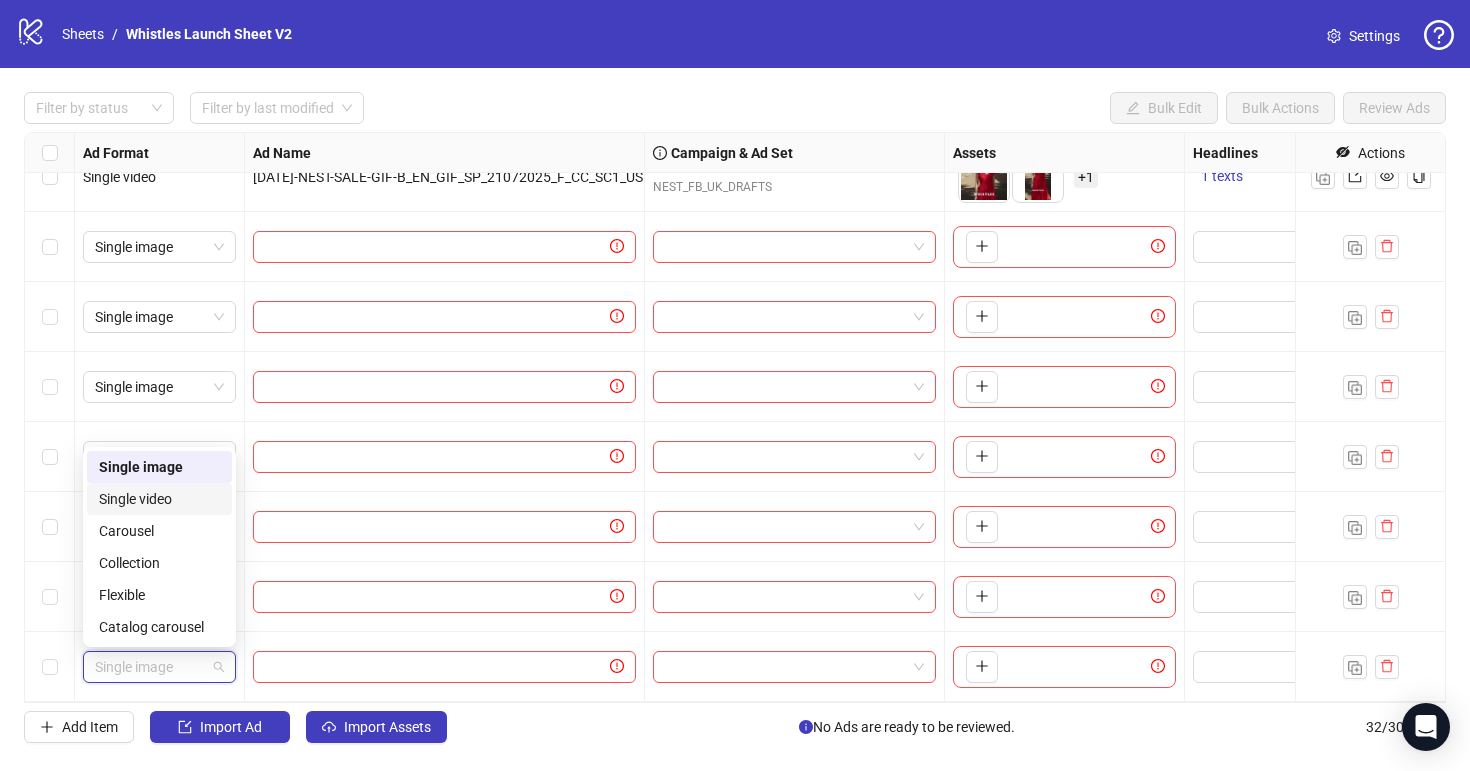 click on "Single video" at bounding box center [159, 499] 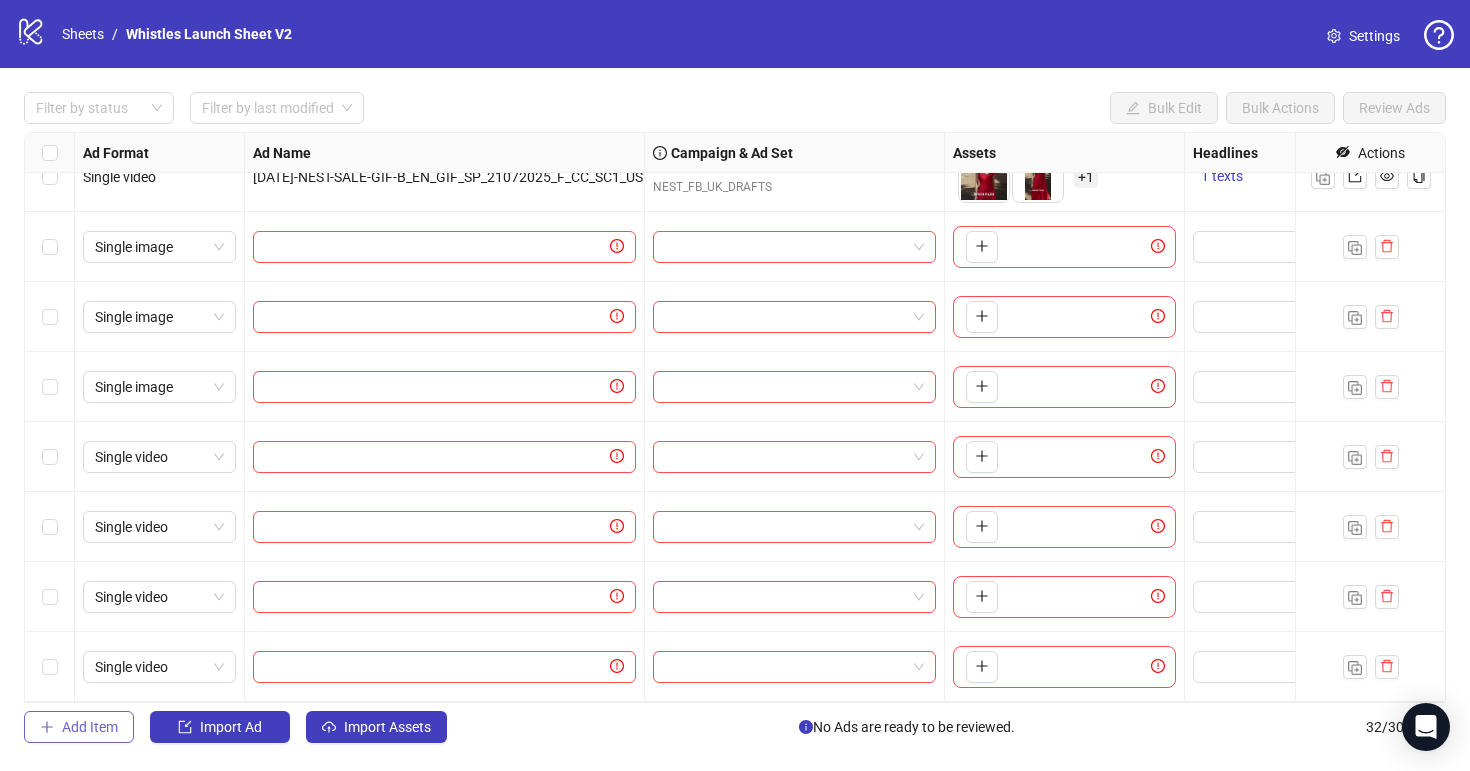 click on "Add Item" at bounding box center [90, 727] 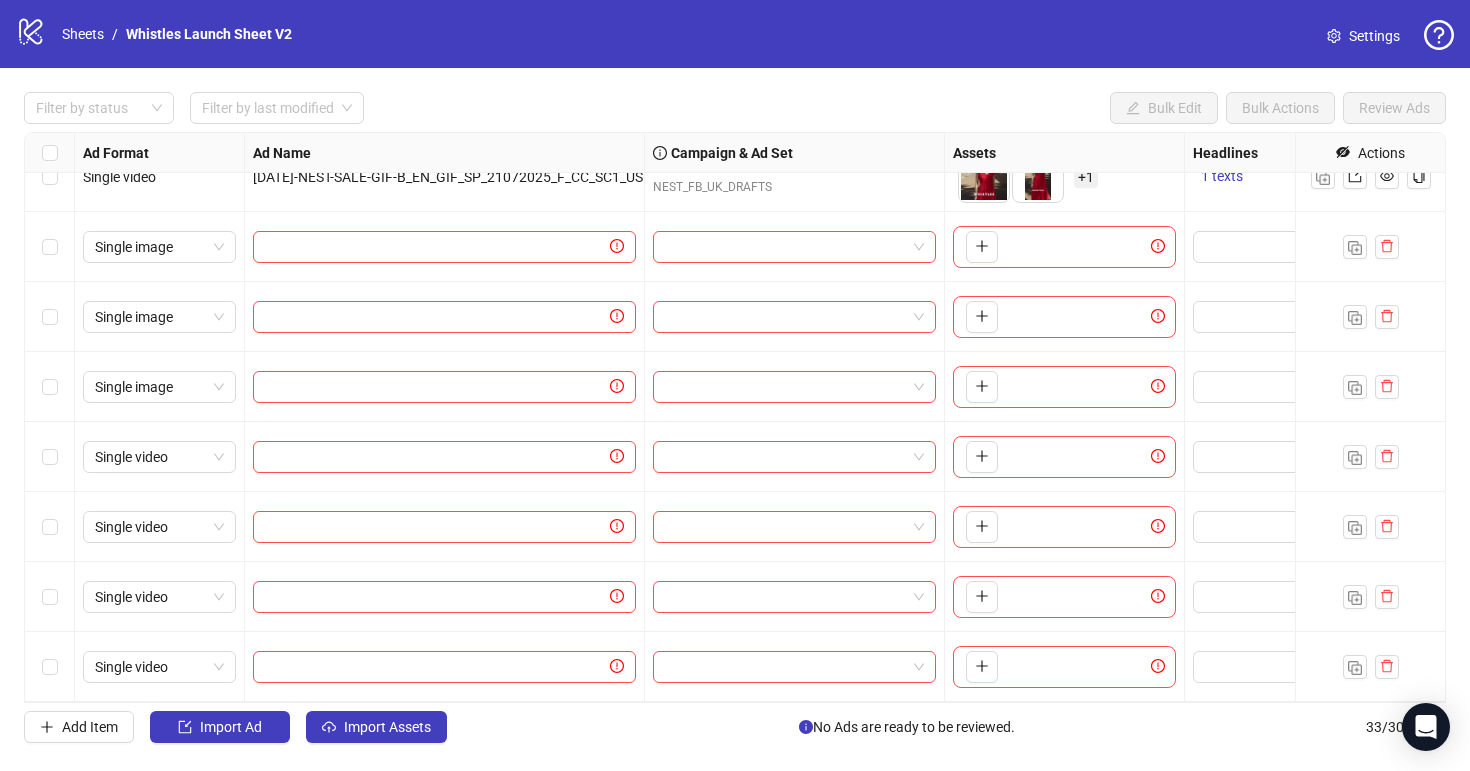 scroll, scrollTop: 1781, scrollLeft: 0, axis: vertical 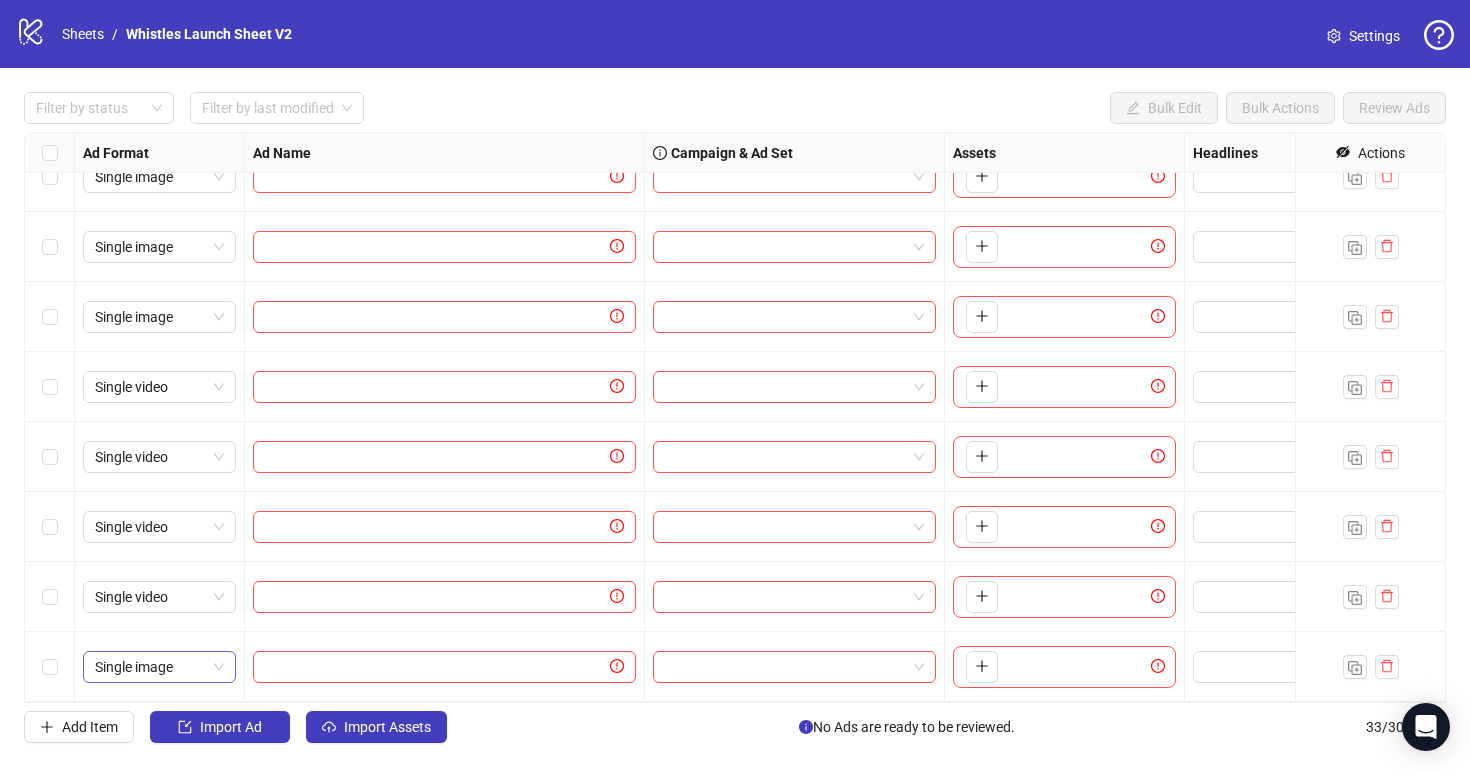 click on "Single image" at bounding box center [159, 667] 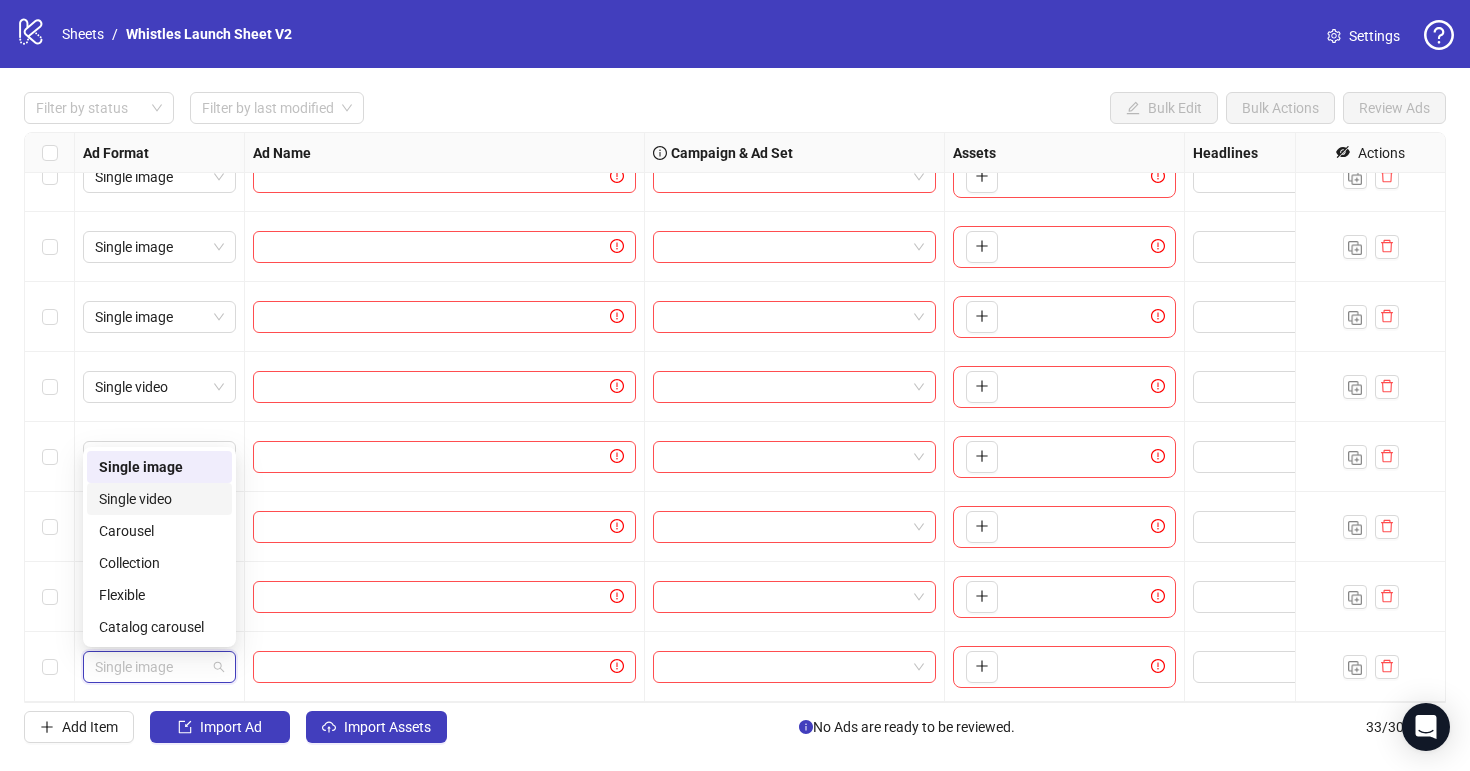 click on "Single video" at bounding box center [159, 499] 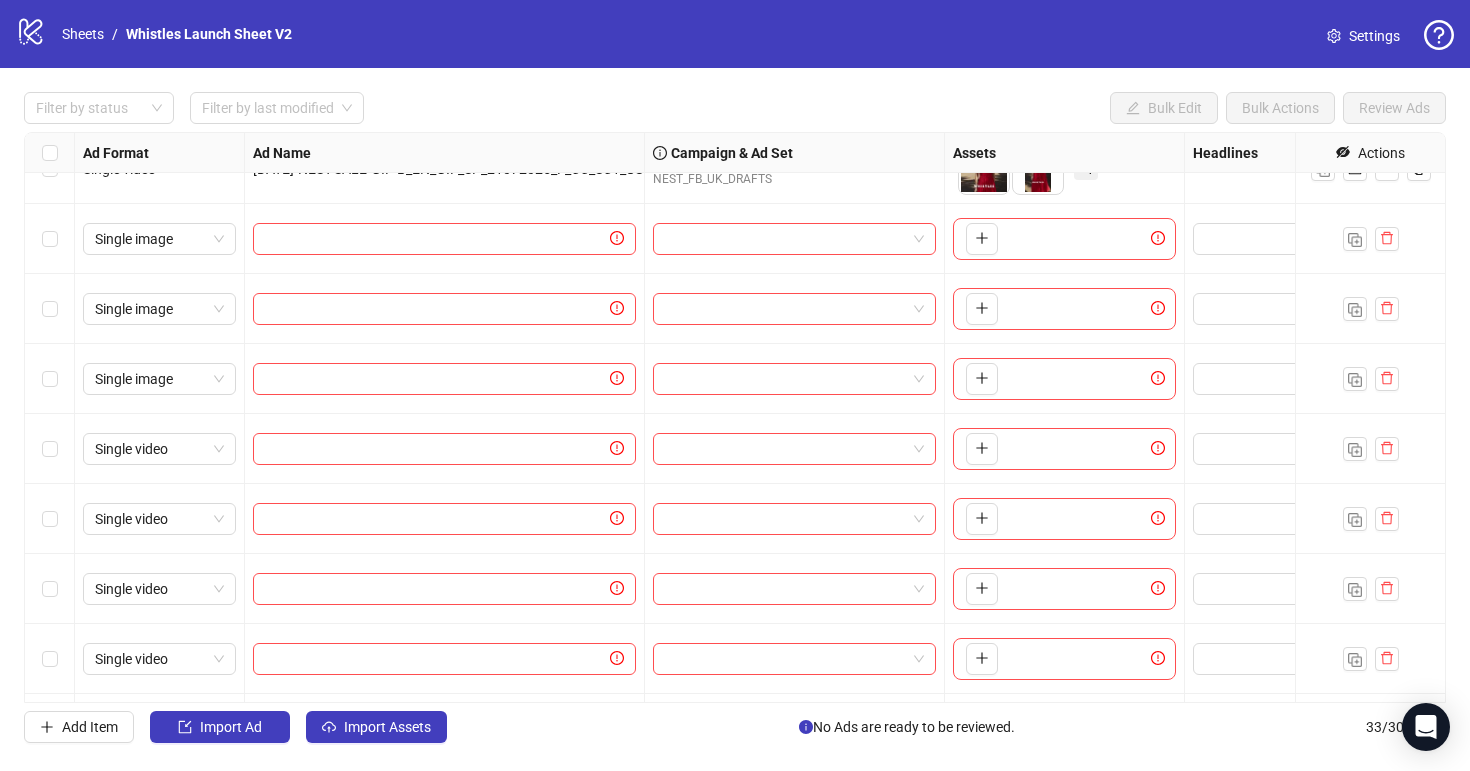 scroll, scrollTop: 1715, scrollLeft: 0, axis: vertical 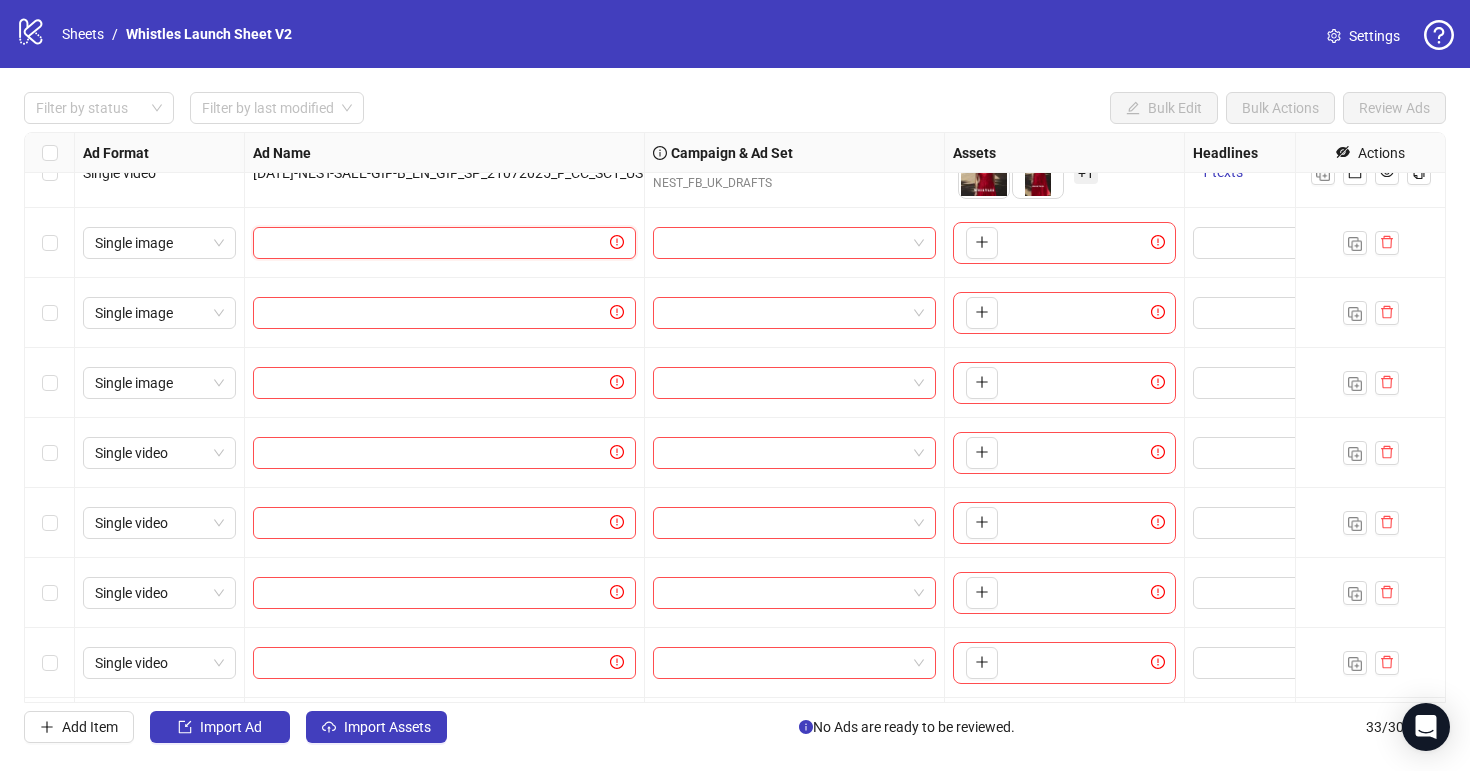 click at bounding box center [435, 243] 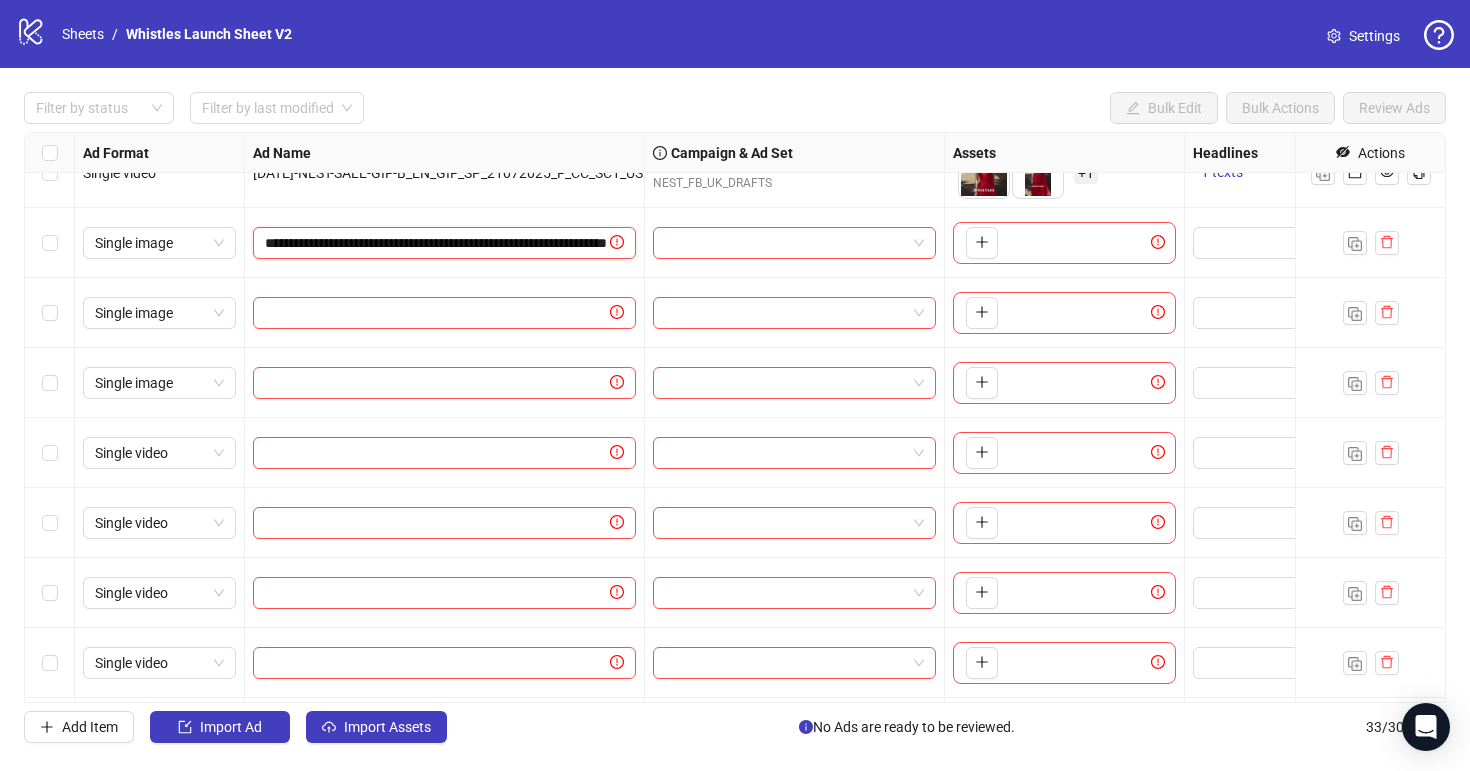 scroll, scrollTop: 0, scrollLeft: 185, axis: horizontal 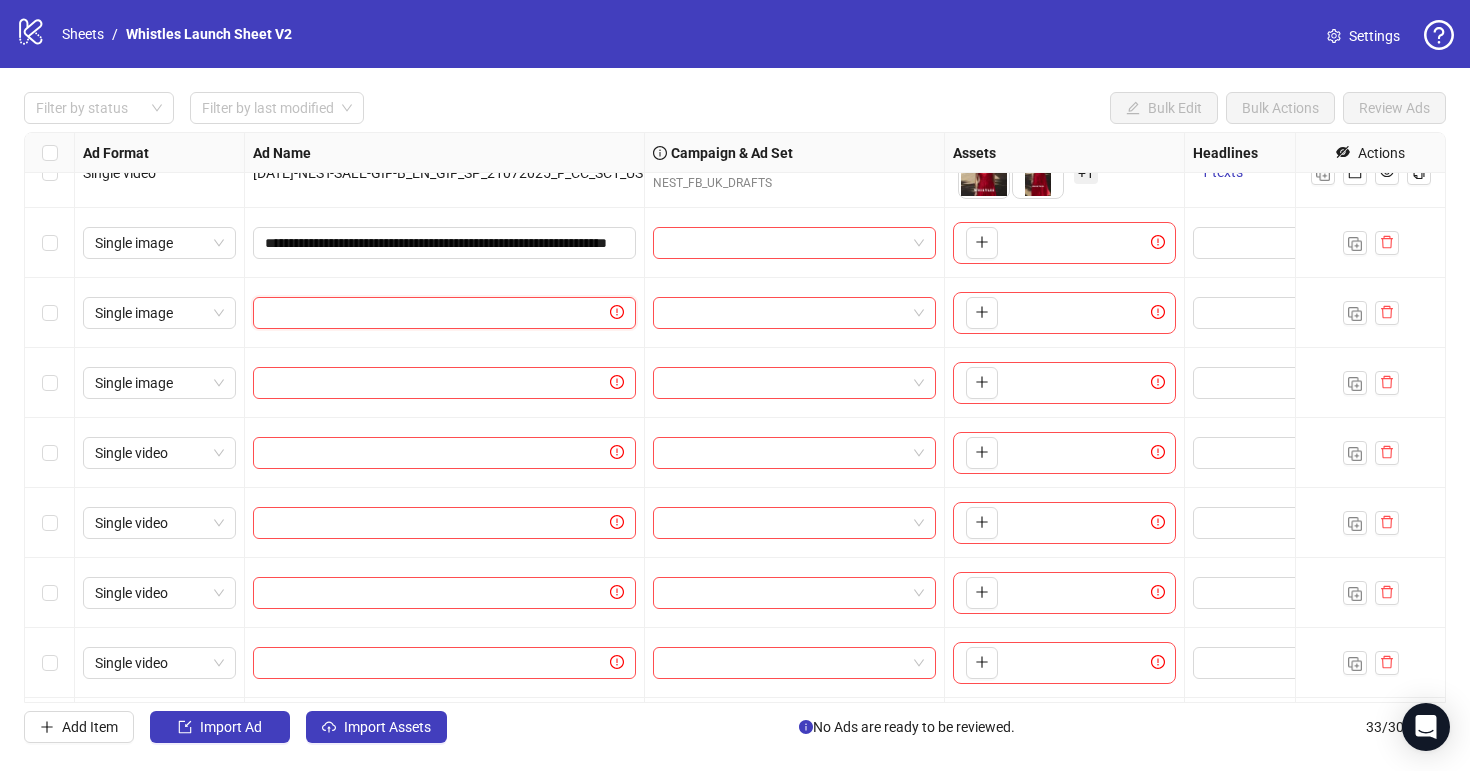 click at bounding box center [435, 313] 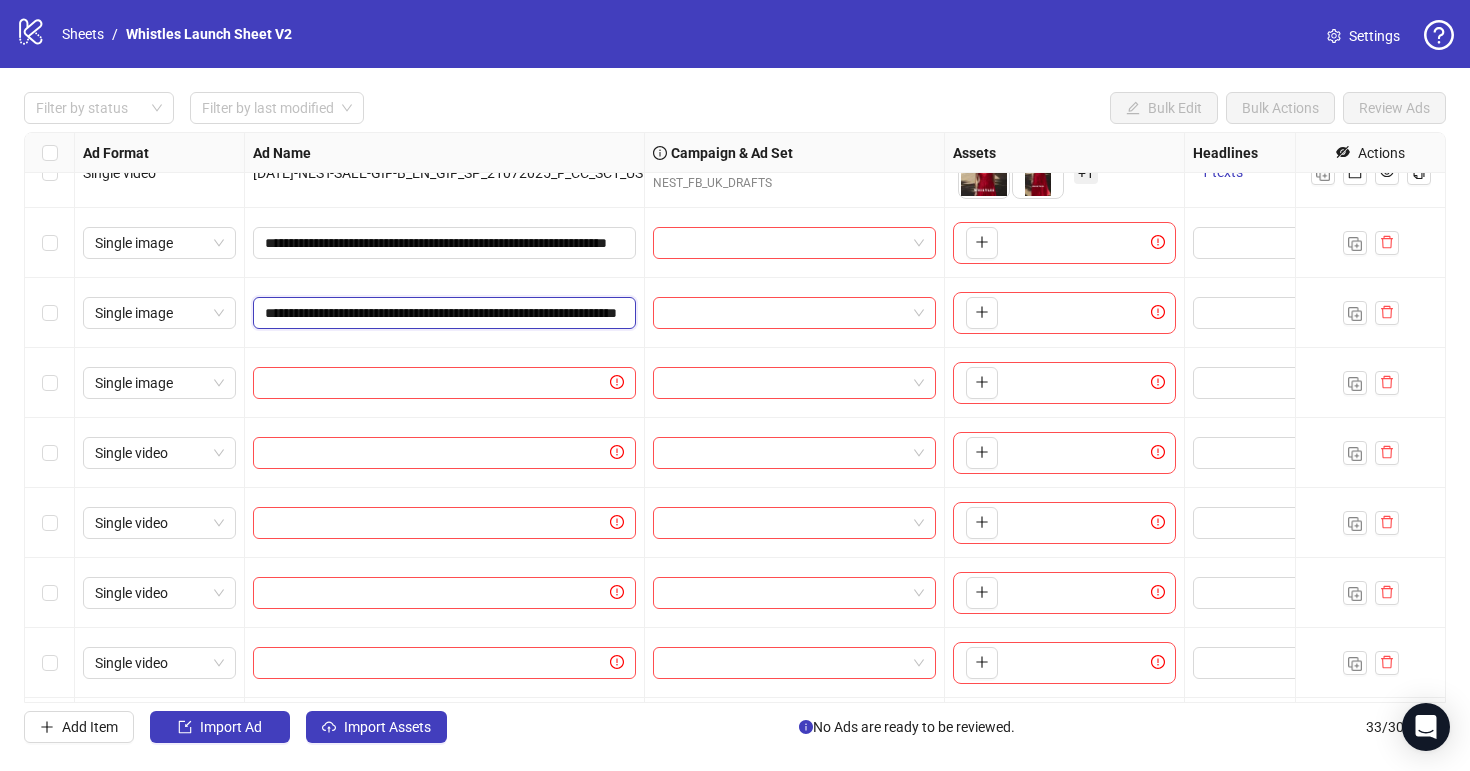 scroll, scrollTop: 0, scrollLeft: 192, axis: horizontal 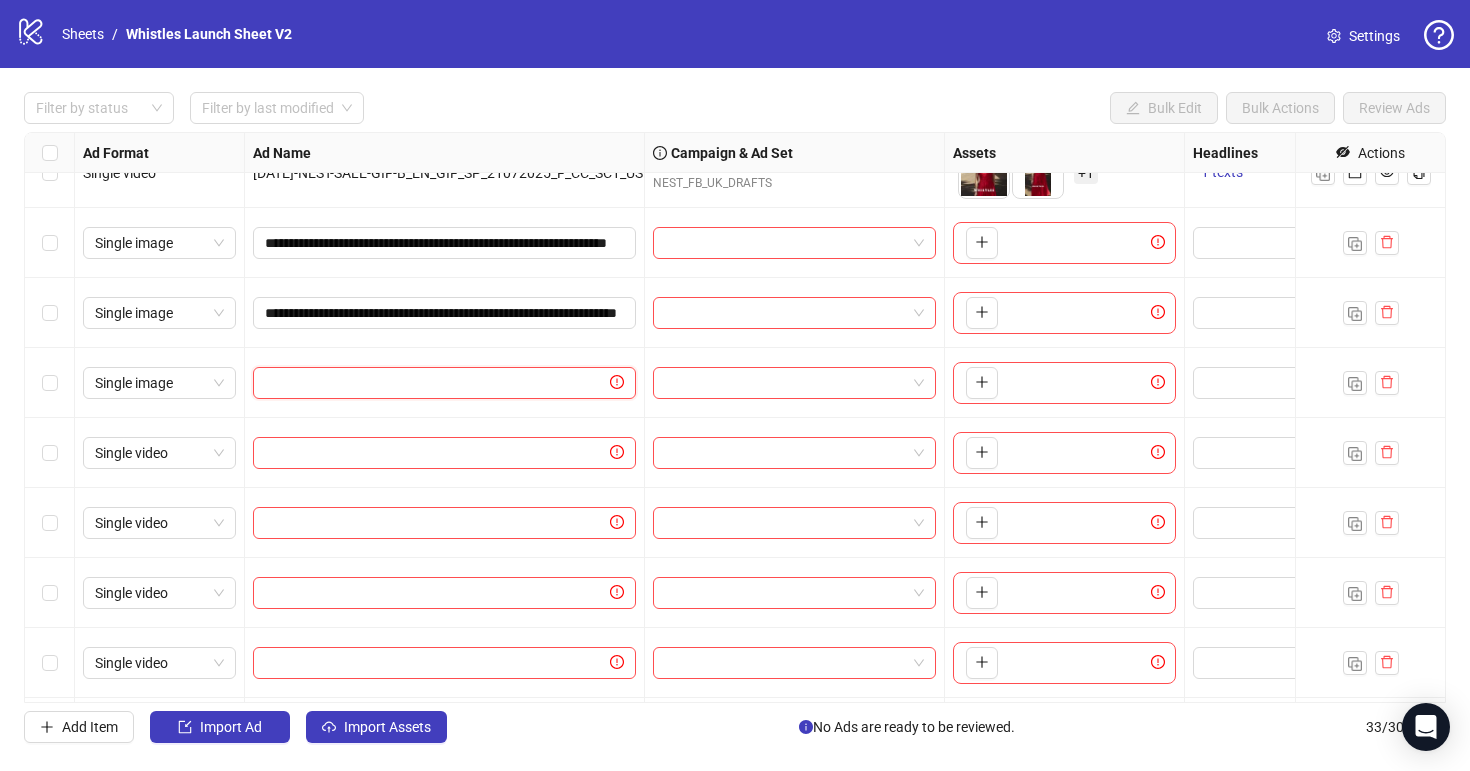 click at bounding box center (435, 383) 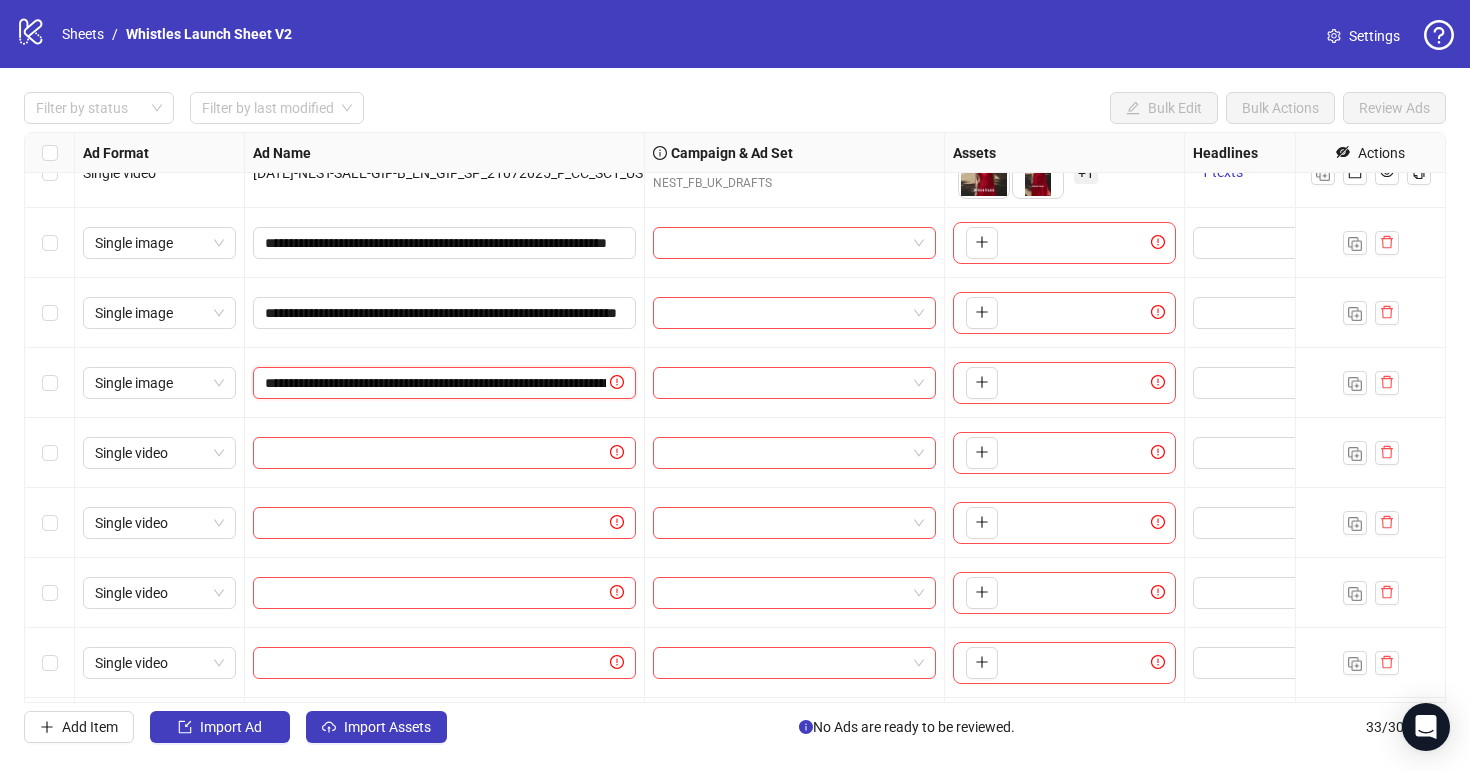scroll, scrollTop: 0, scrollLeft: 310, axis: horizontal 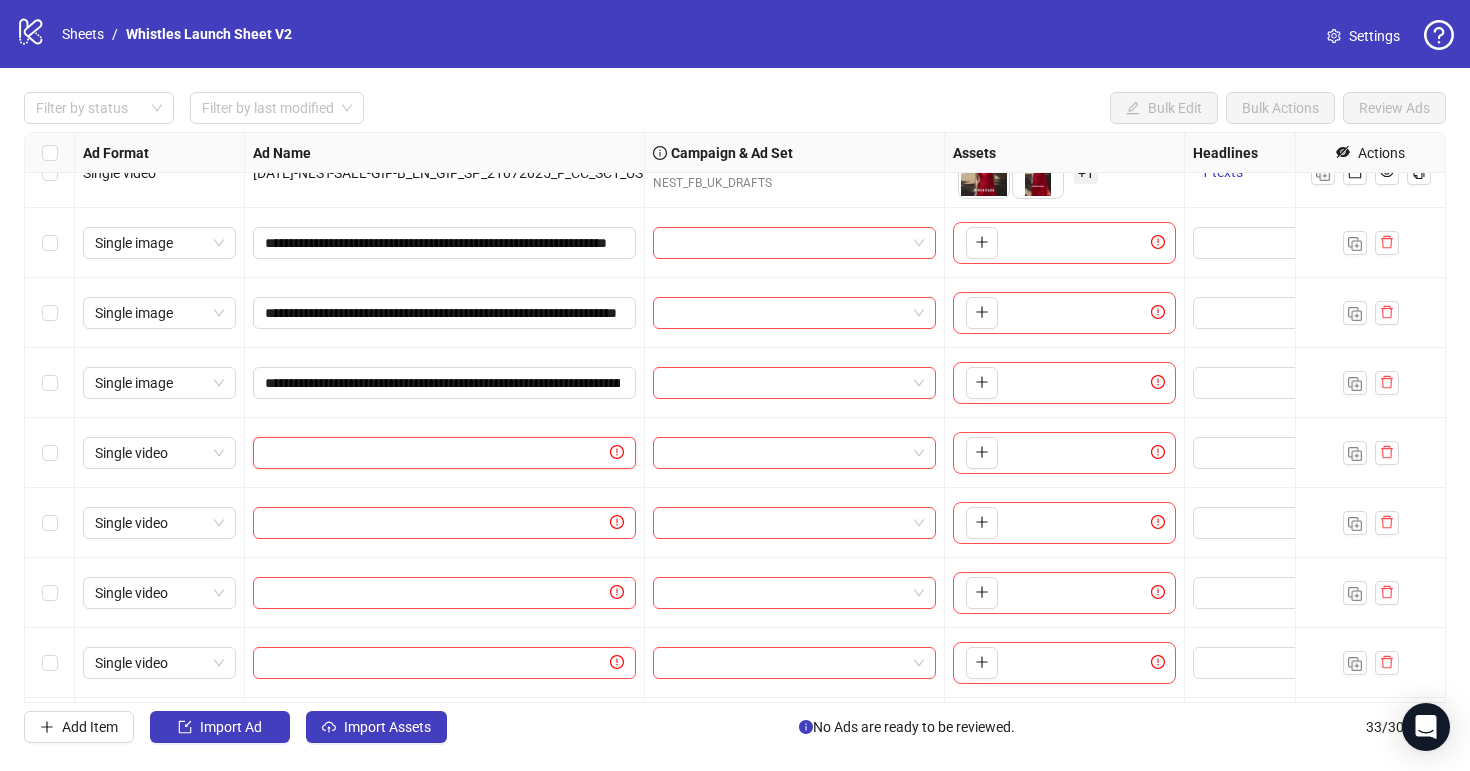 click at bounding box center (435, 453) 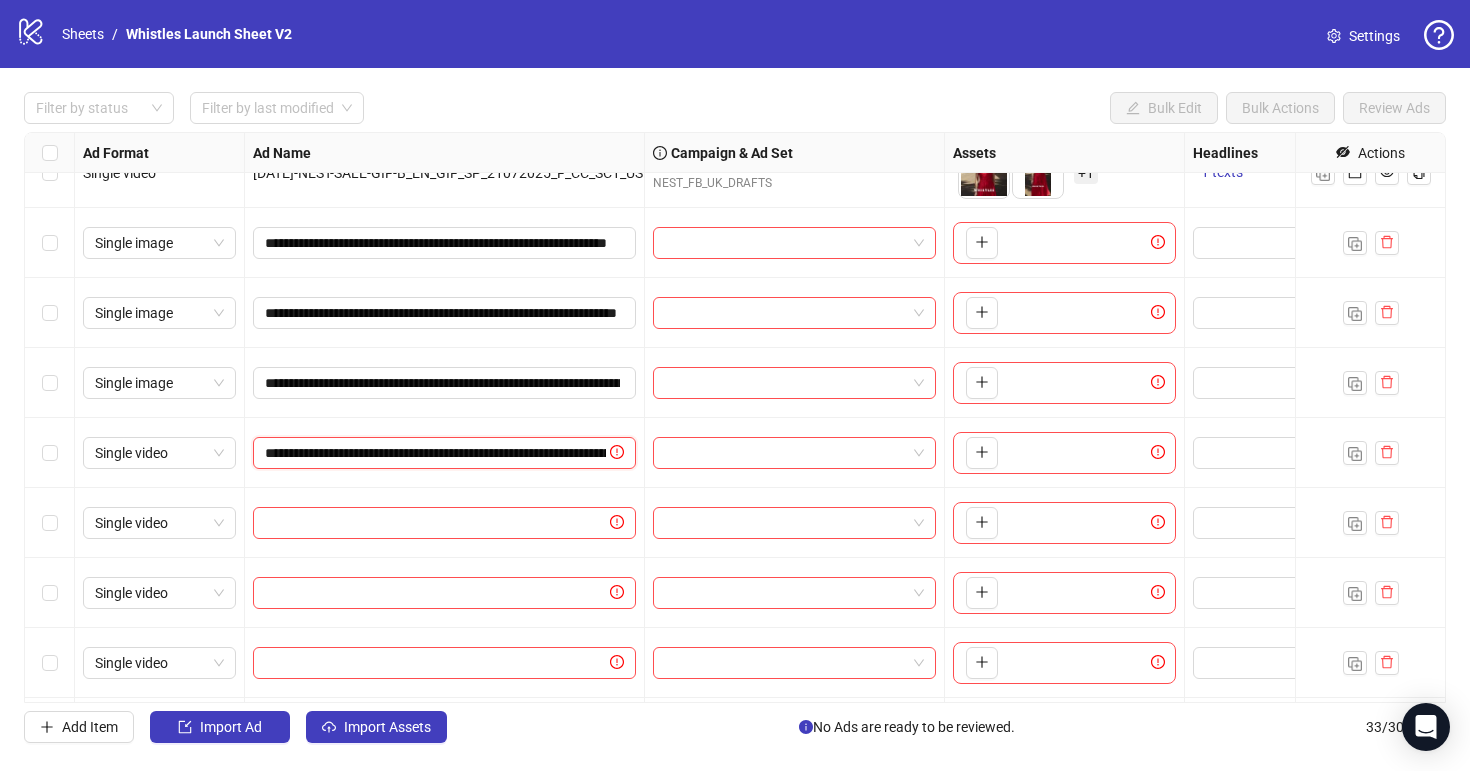 scroll, scrollTop: 0, scrollLeft: 289, axis: horizontal 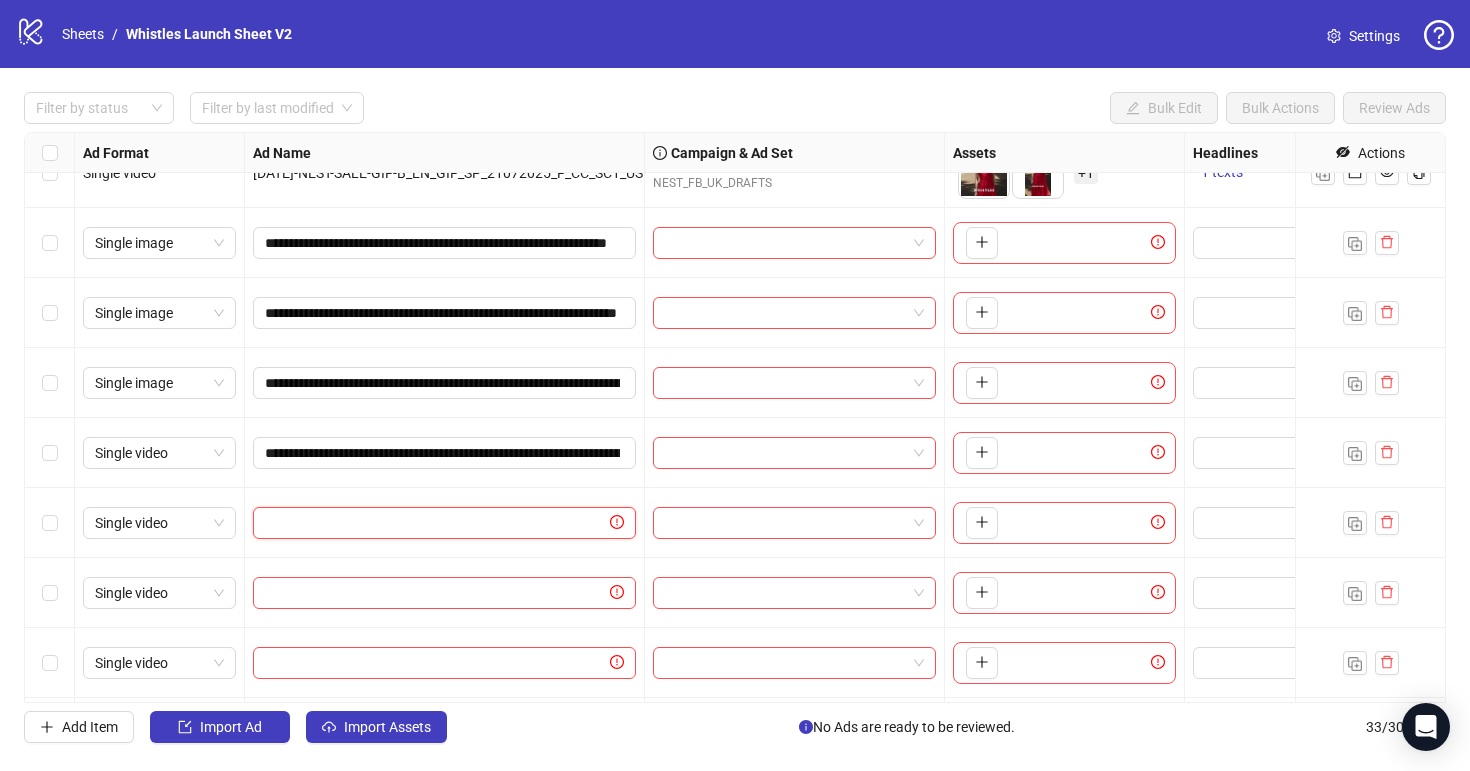 click at bounding box center [435, 523] 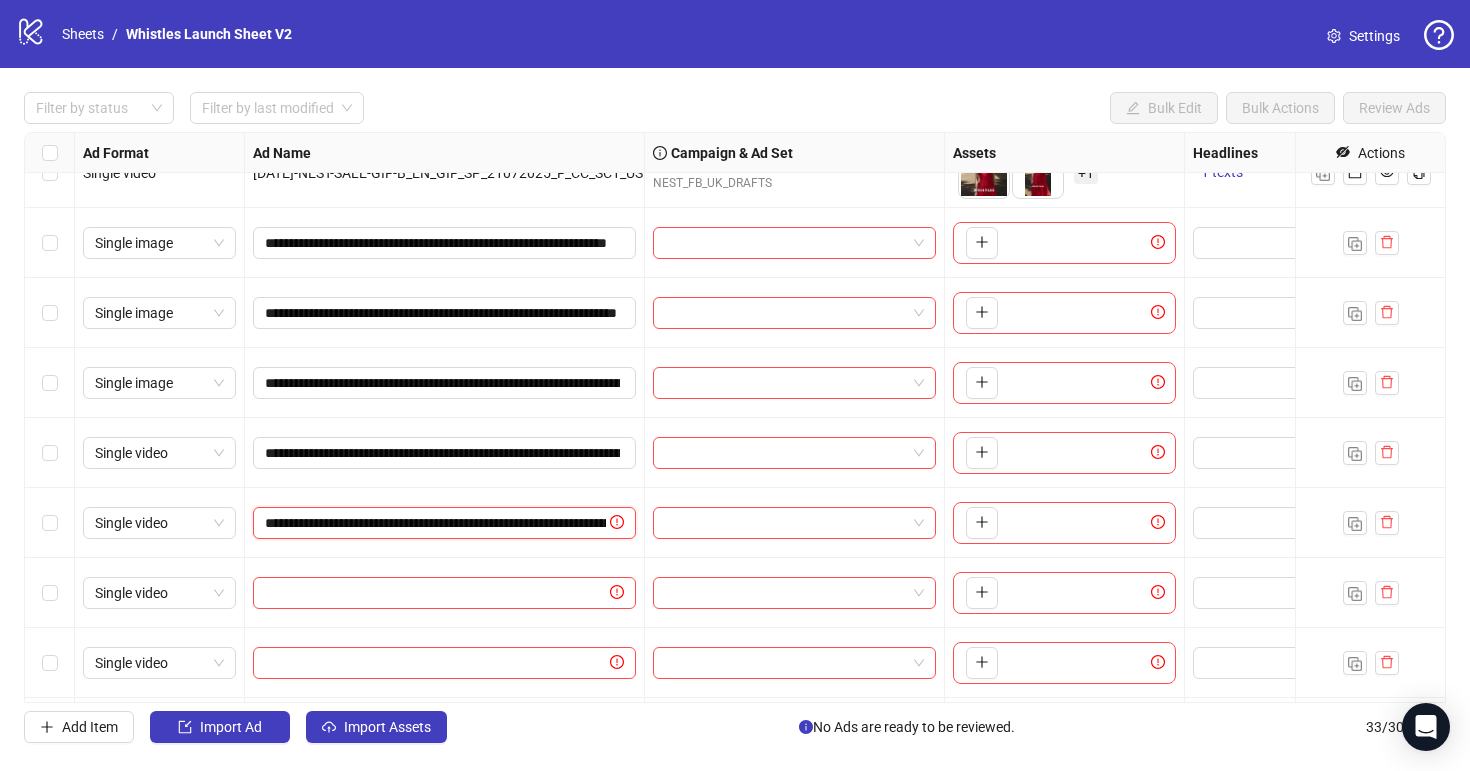 scroll, scrollTop: 0, scrollLeft: 271, axis: horizontal 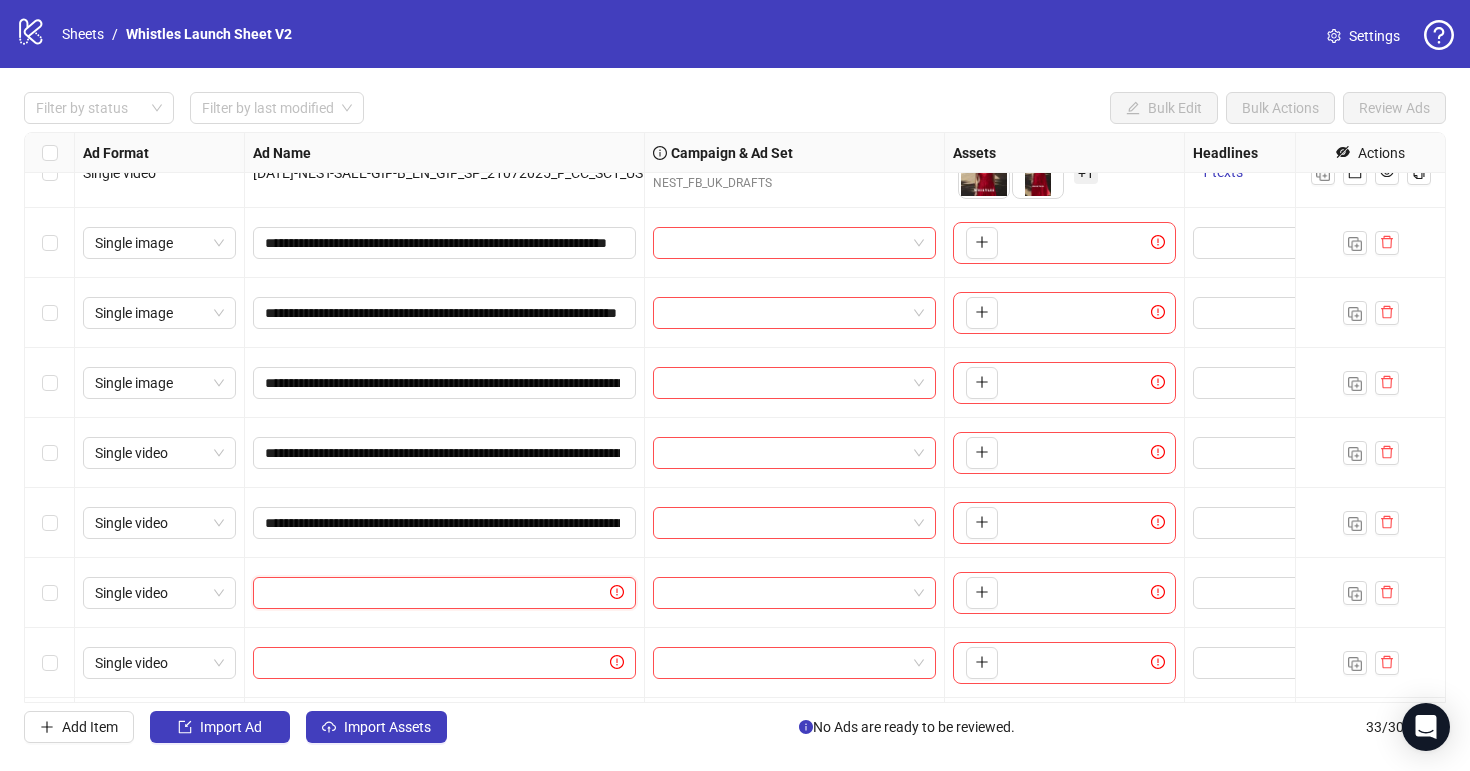 click at bounding box center [435, 593] 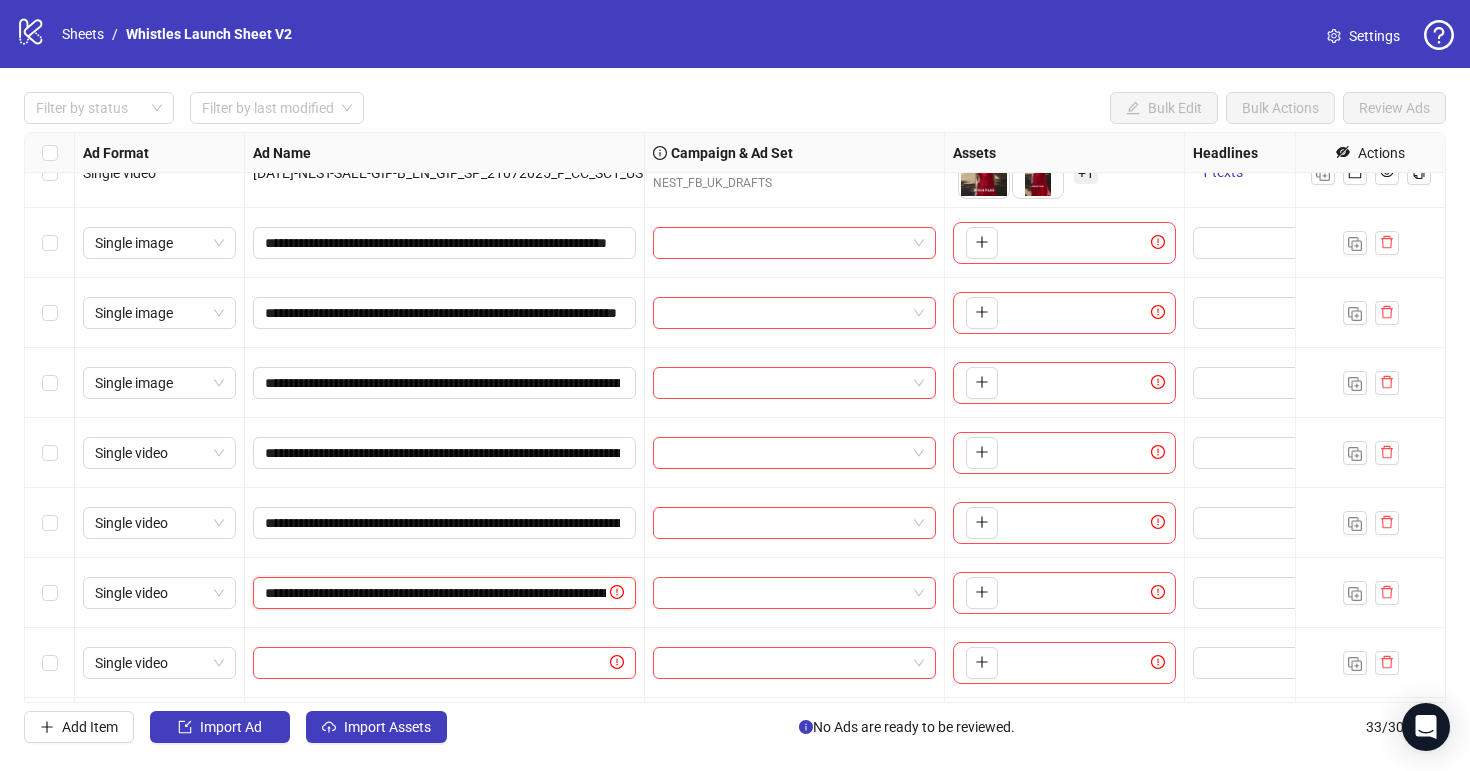 scroll, scrollTop: 0, scrollLeft: 271, axis: horizontal 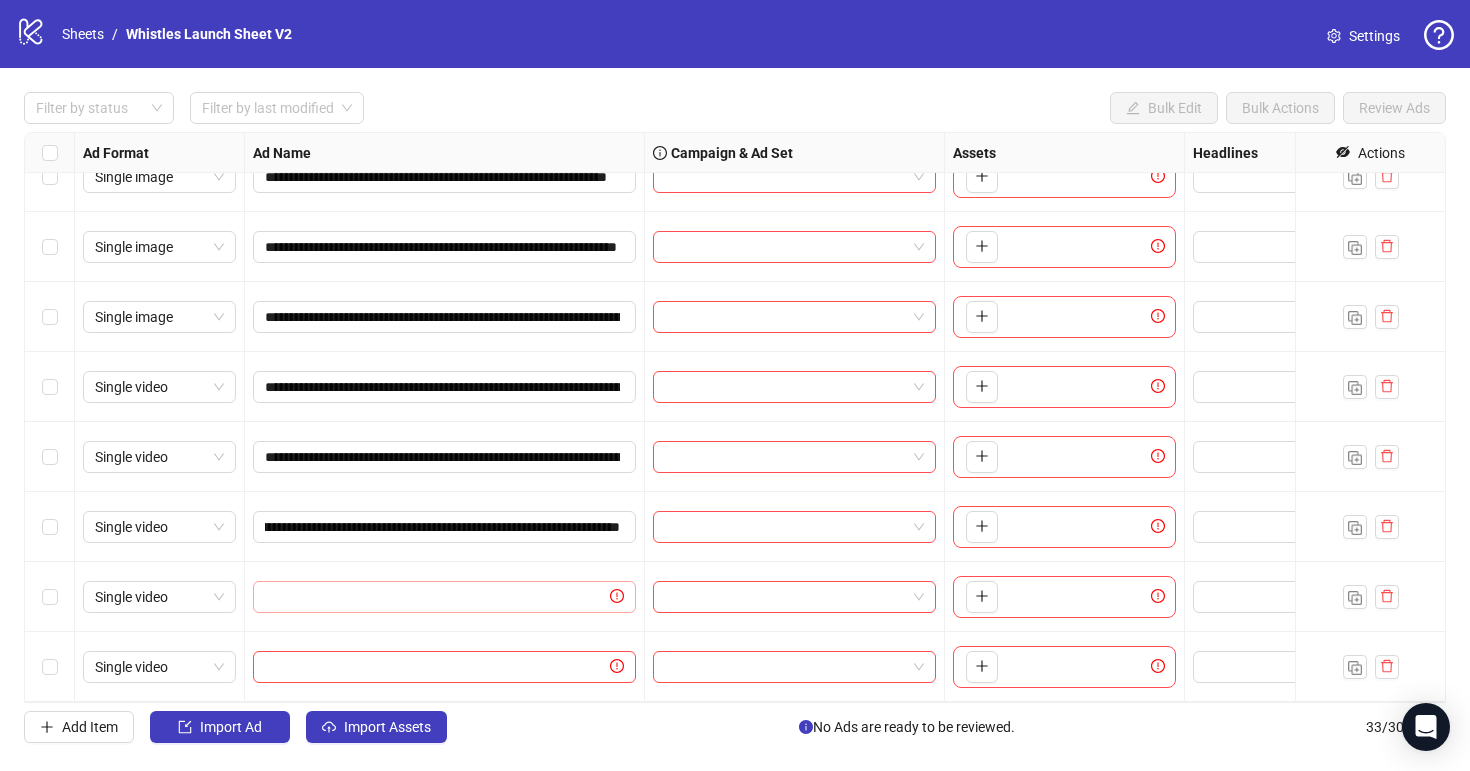 click at bounding box center [444, 597] 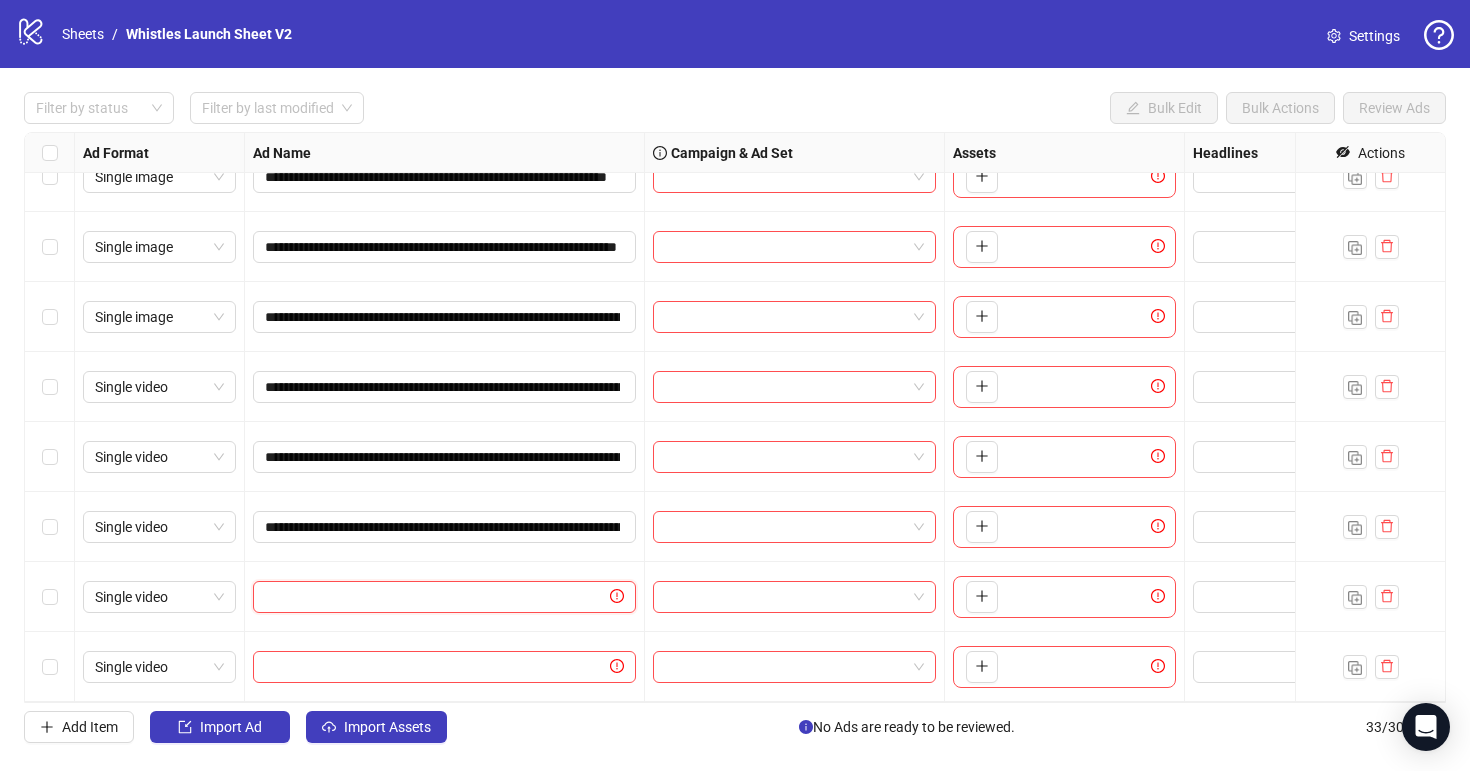click at bounding box center [435, 597] 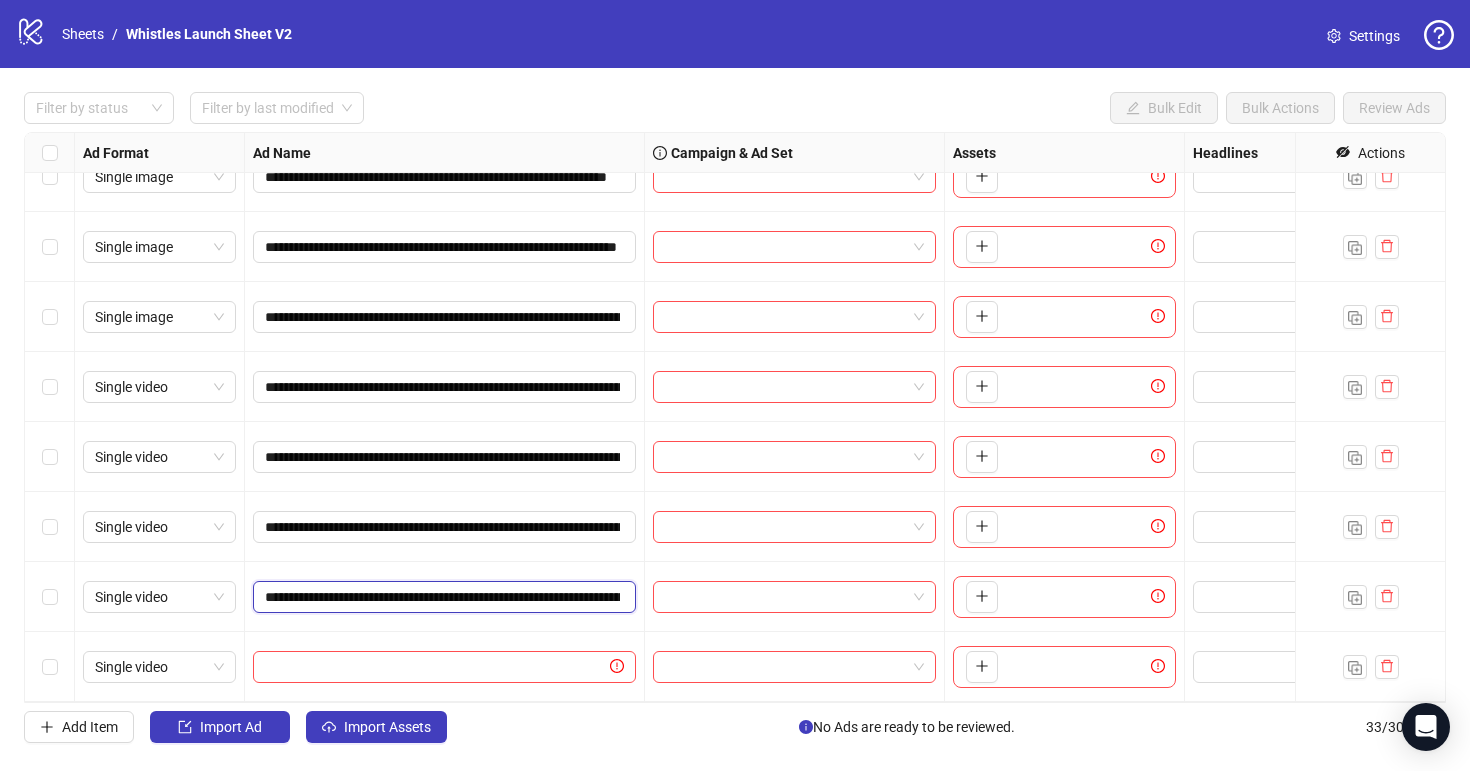 scroll, scrollTop: 0, scrollLeft: 258, axis: horizontal 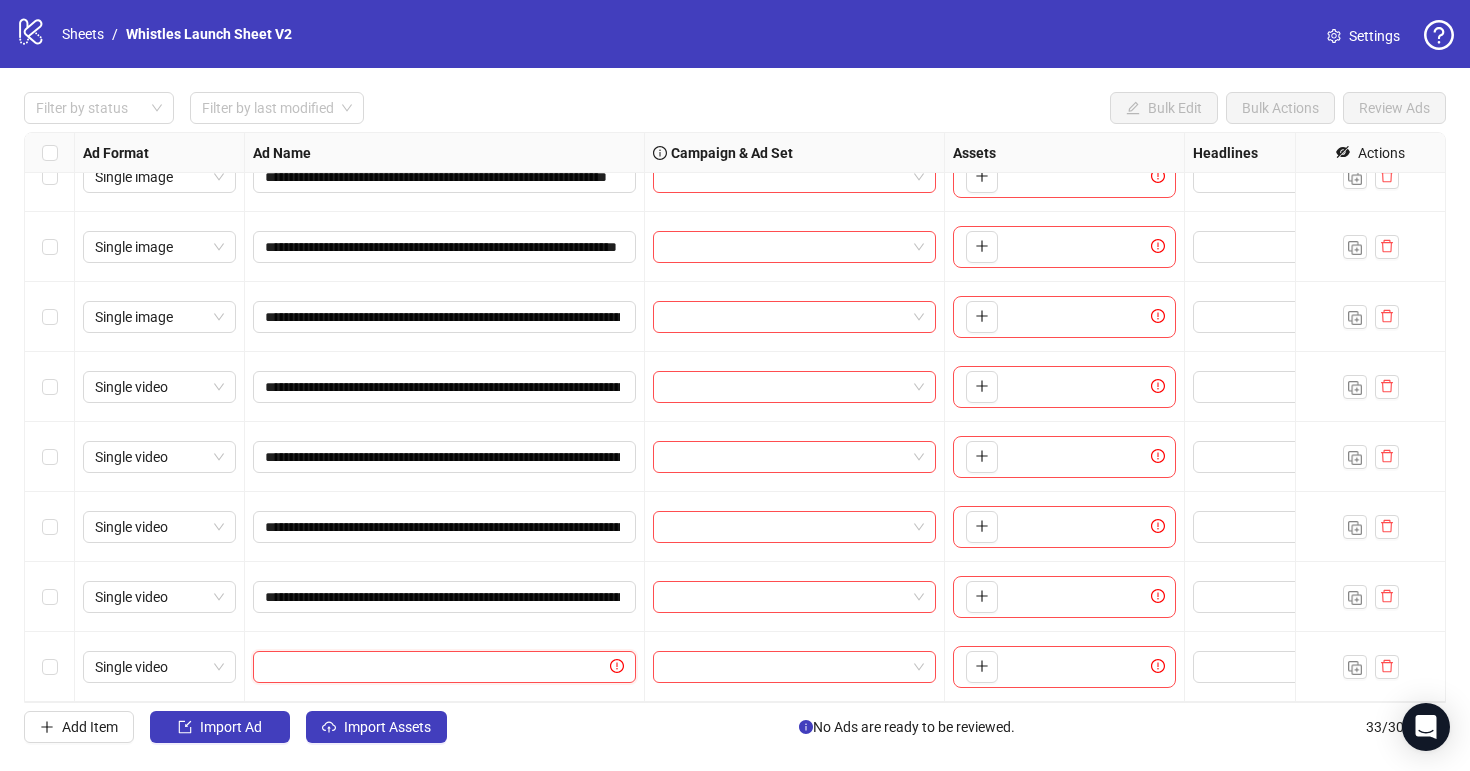click at bounding box center [435, 667] 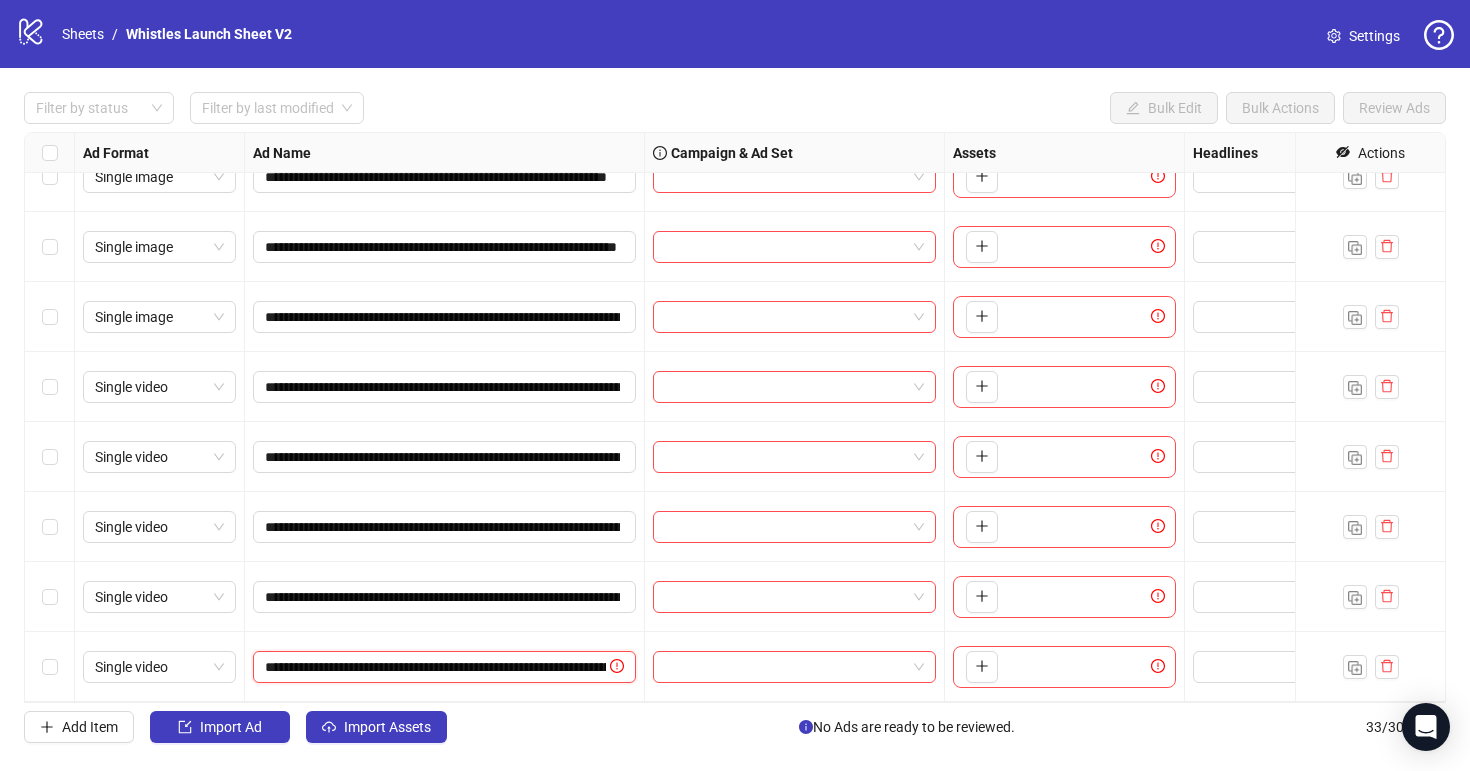scroll, scrollTop: 0, scrollLeft: 260, axis: horizontal 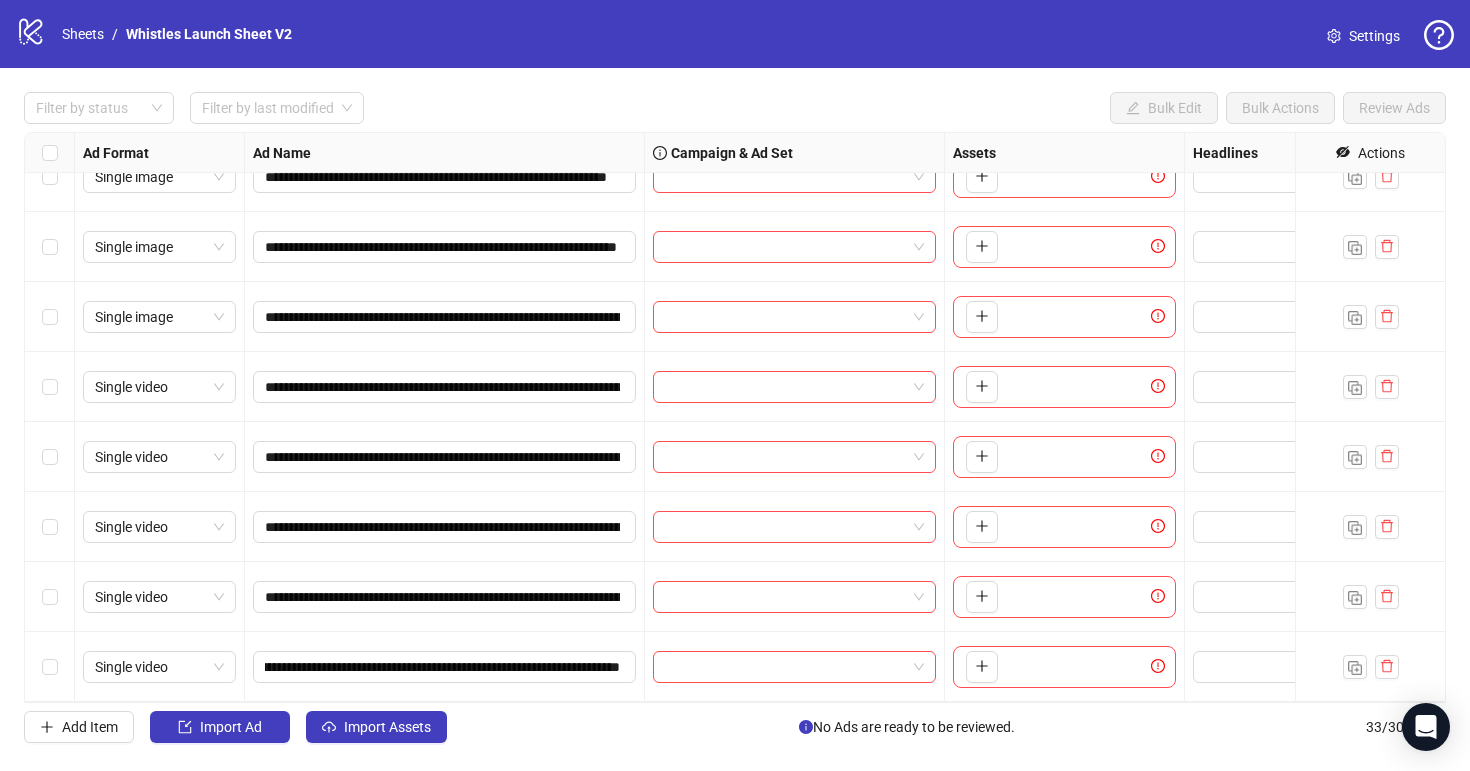 click on "**********" at bounding box center (735, 417) 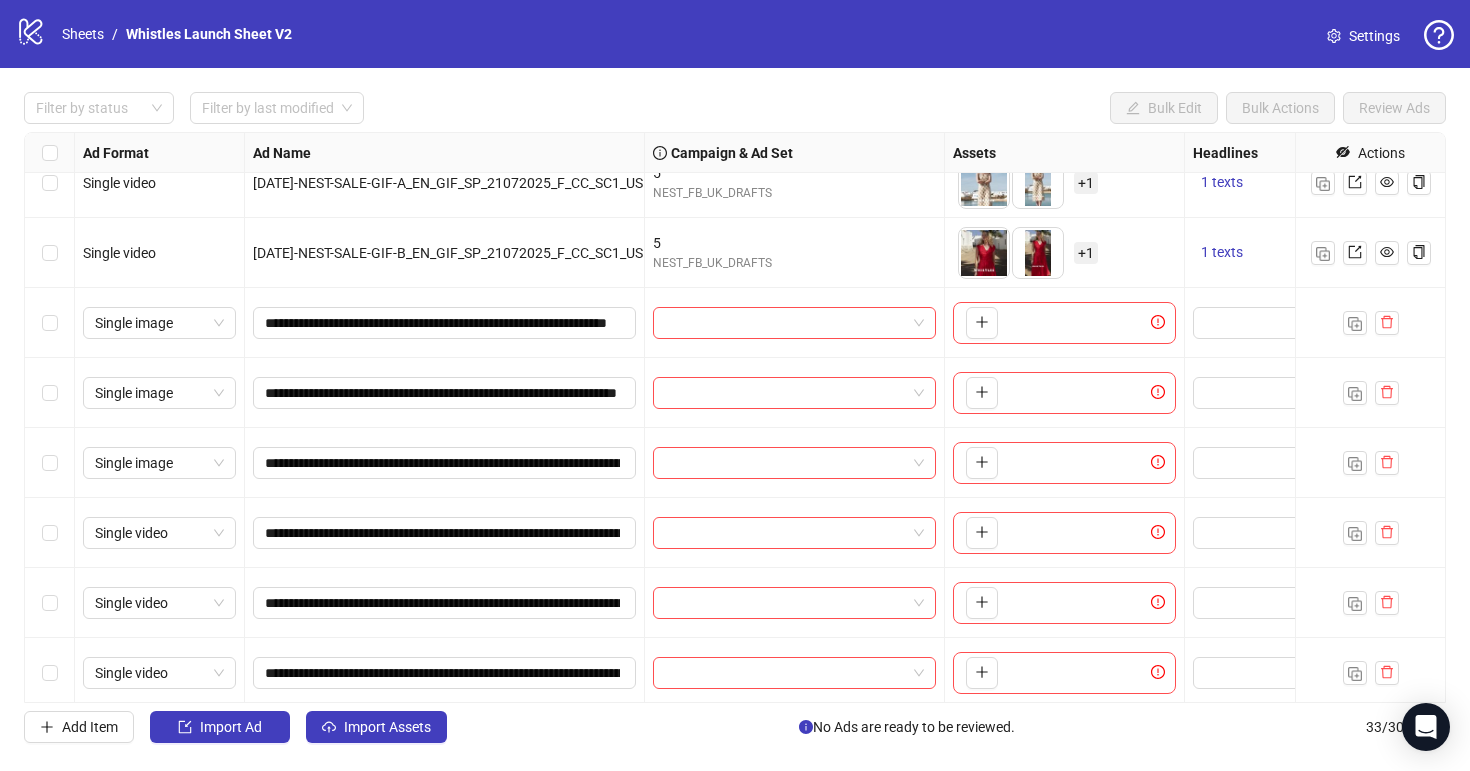 scroll, scrollTop: 1630, scrollLeft: 0, axis: vertical 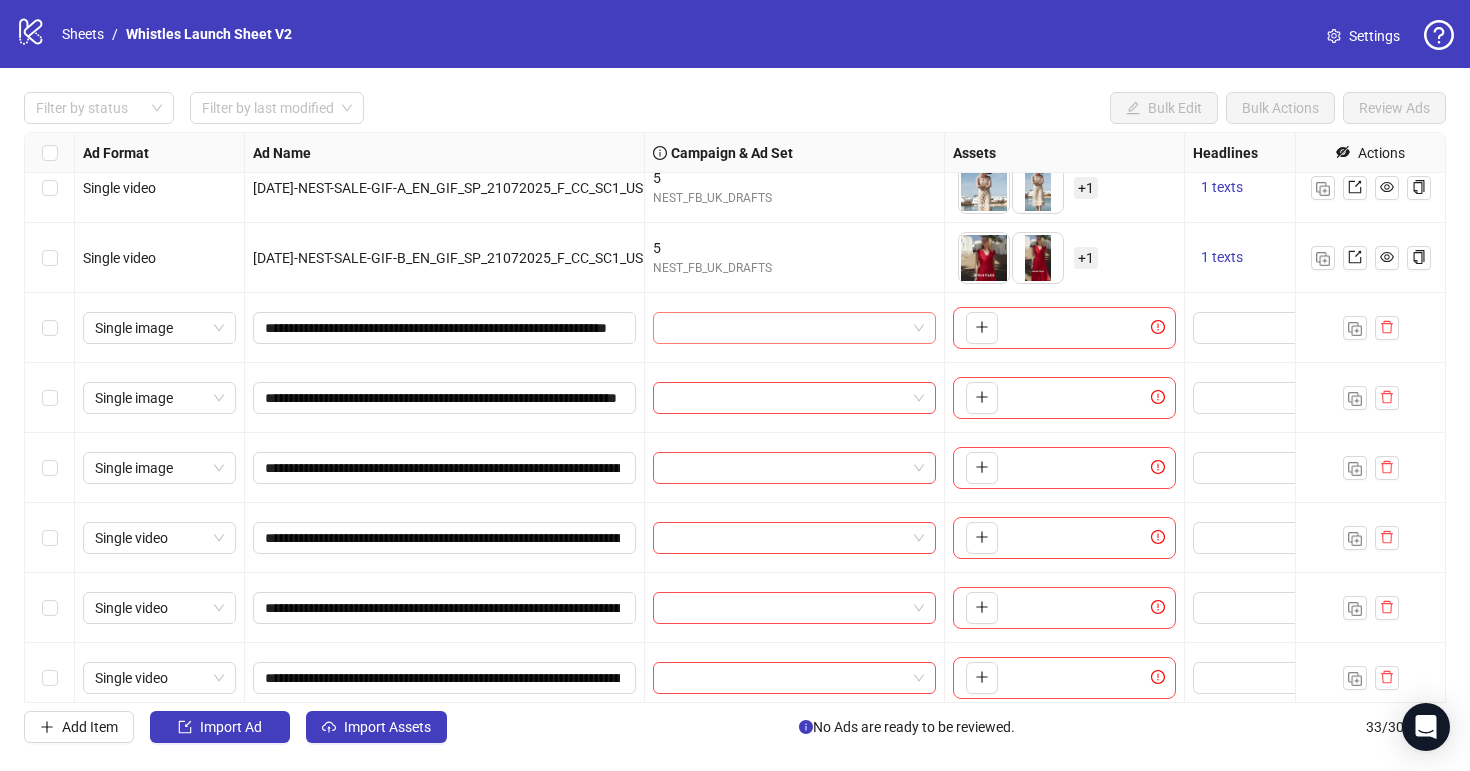 click at bounding box center [785, 328] 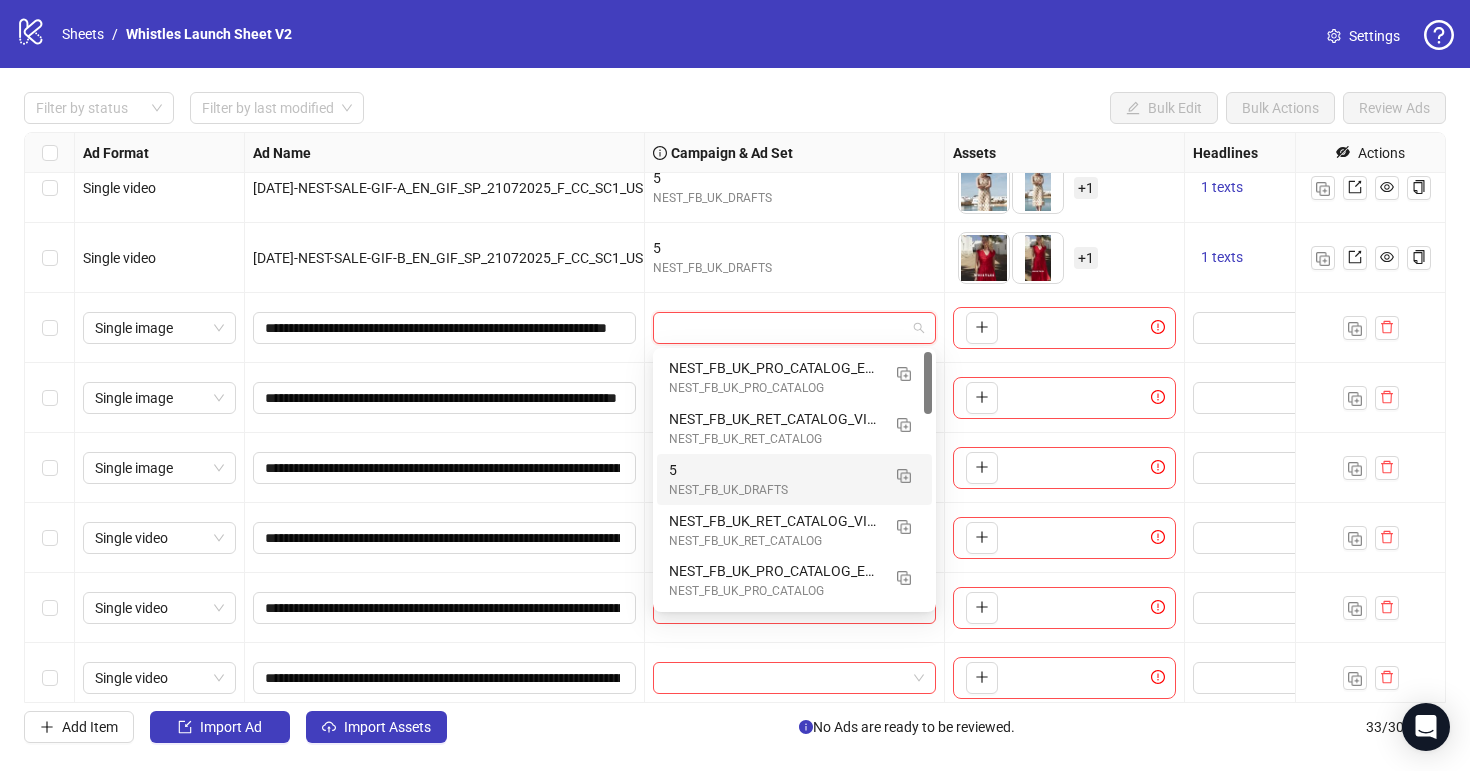 click on "5 NEST_FB_UK_DRAFTS" at bounding box center (794, 479) 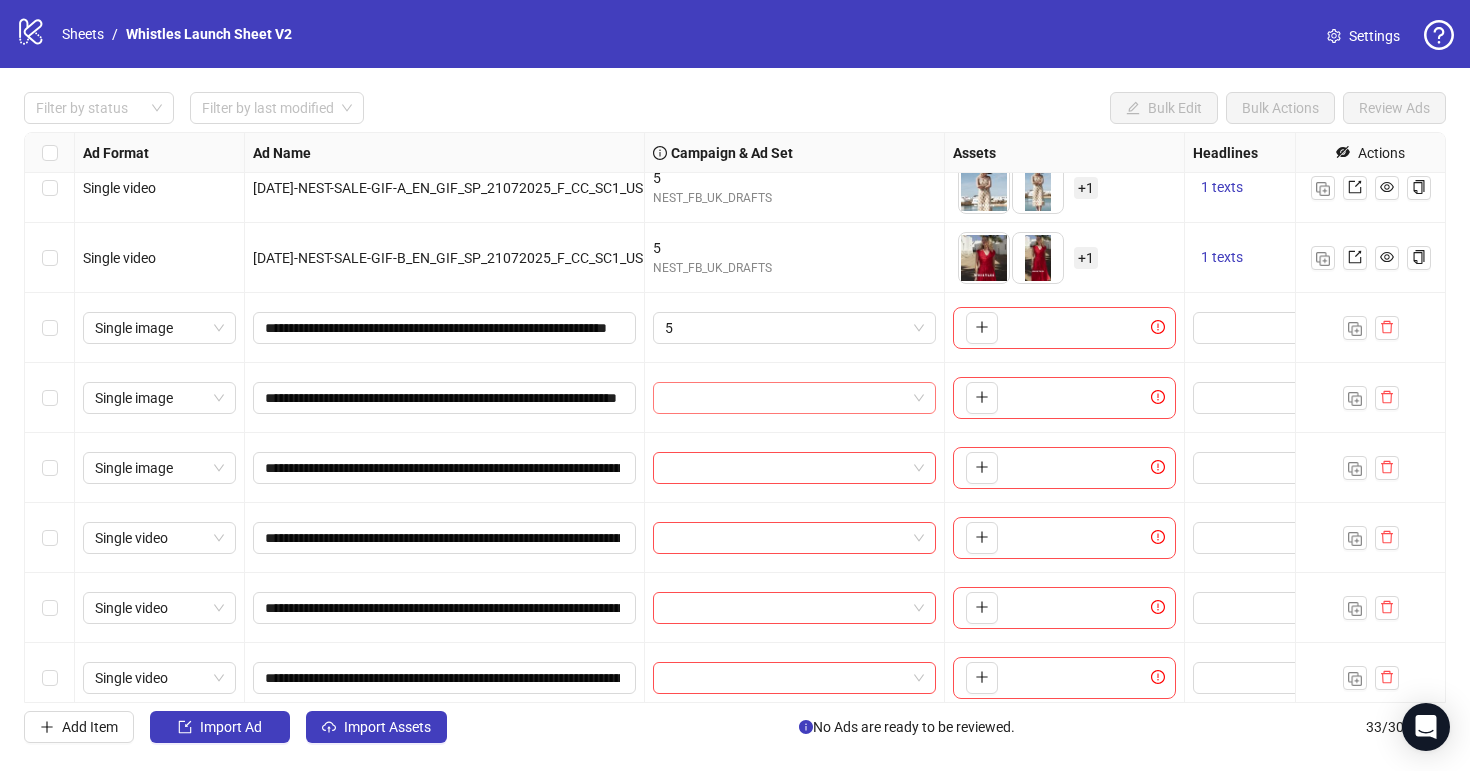 click at bounding box center [785, 398] 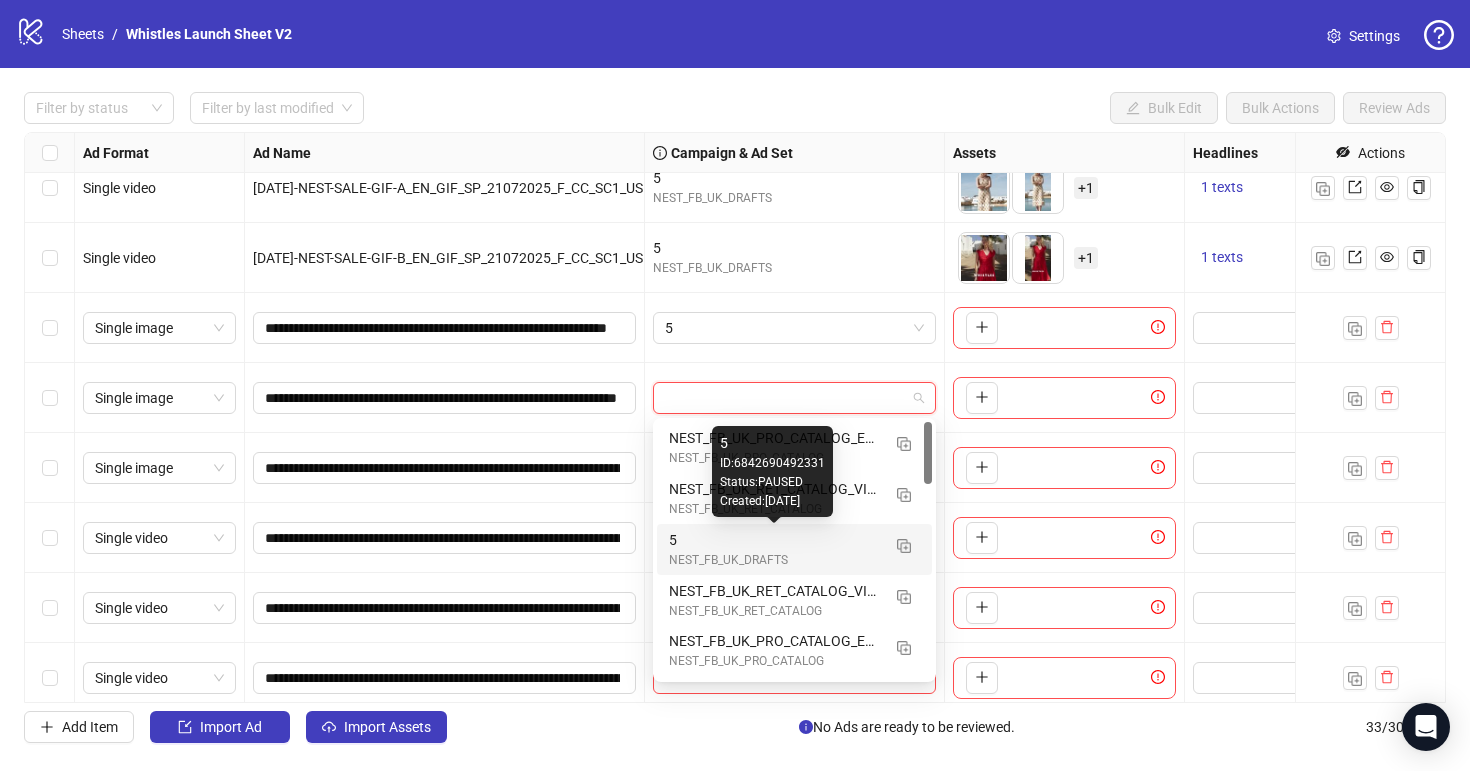 click on "NEST_FB_UK_DRAFTS" at bounding box center [774, 560] 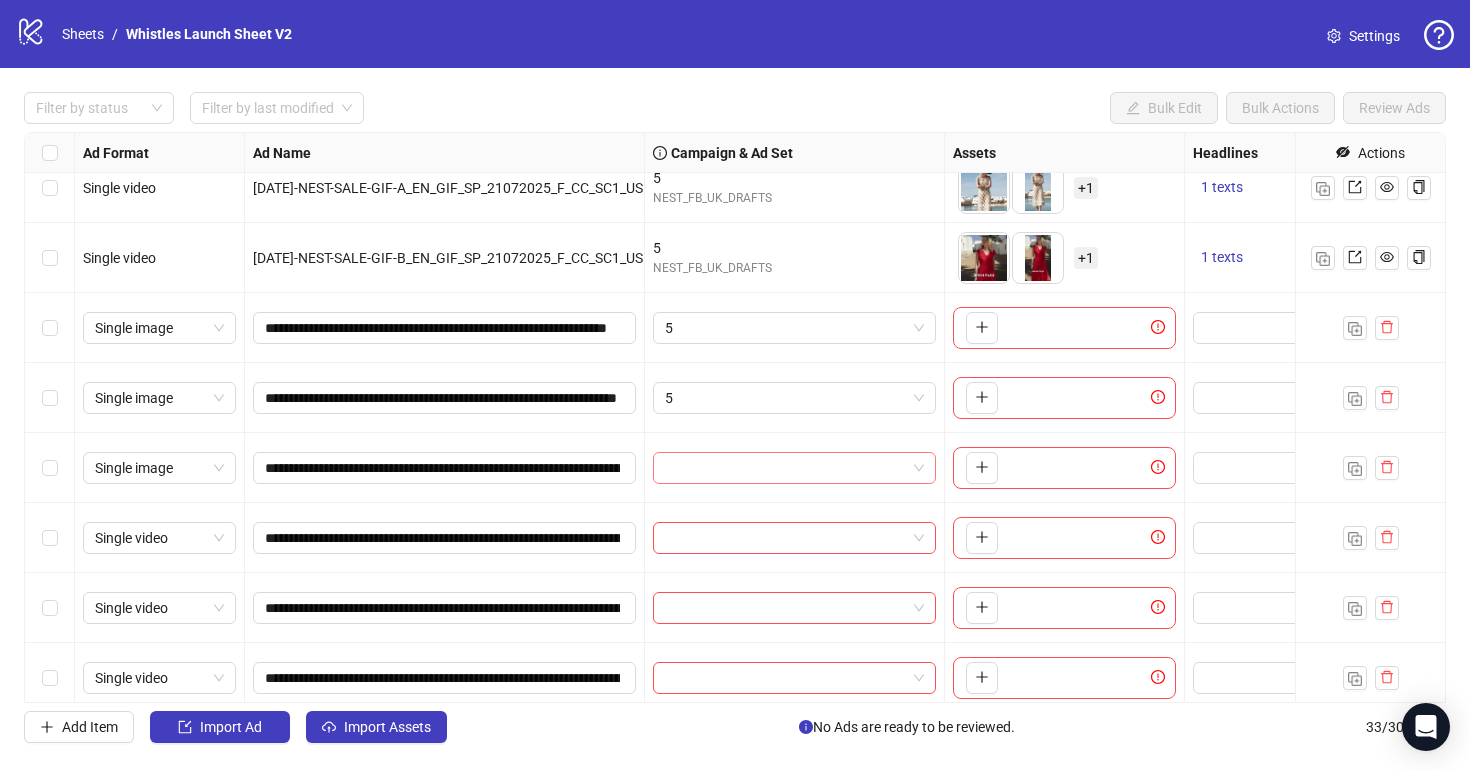 click at bounding box center (785, 468) 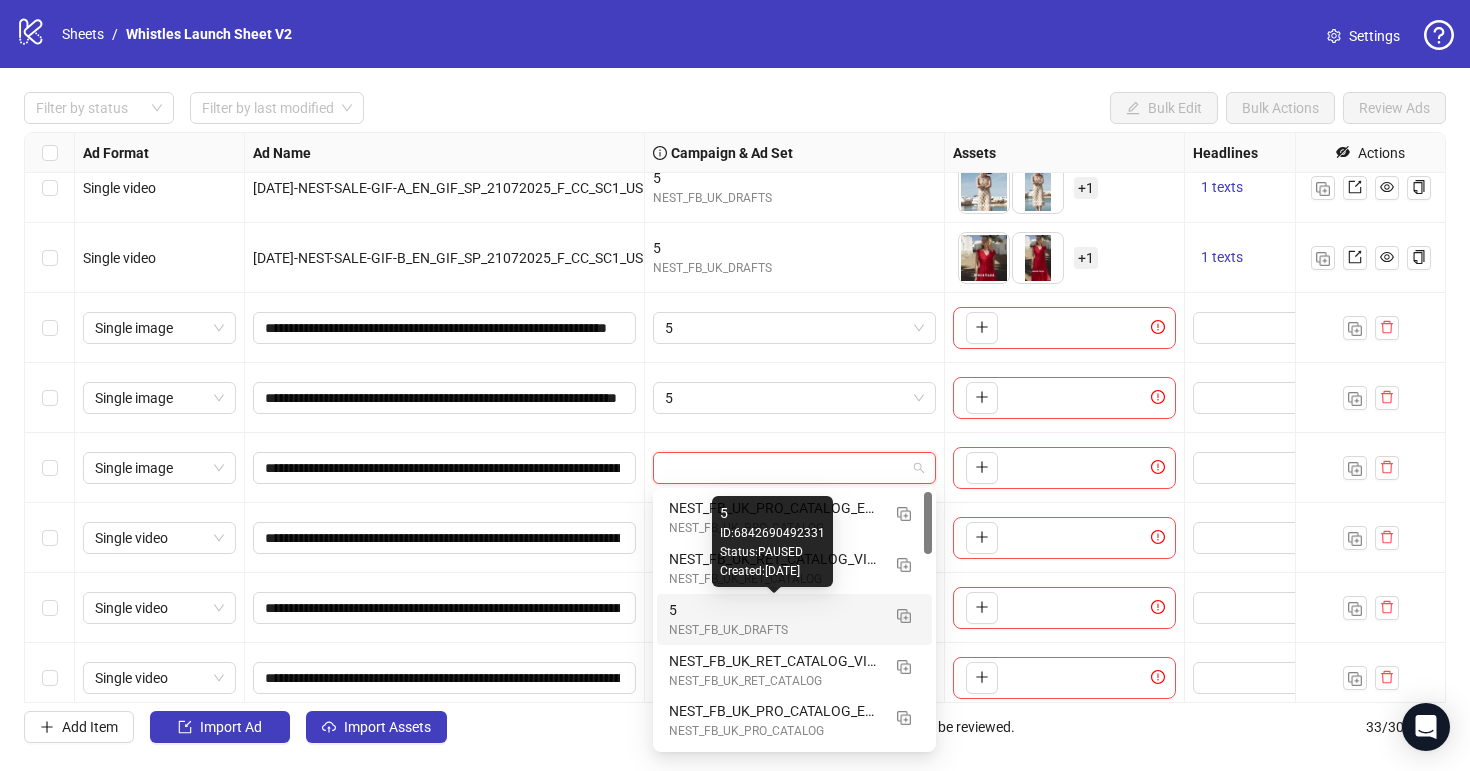 click on "5" at bounding box center [774, 610] 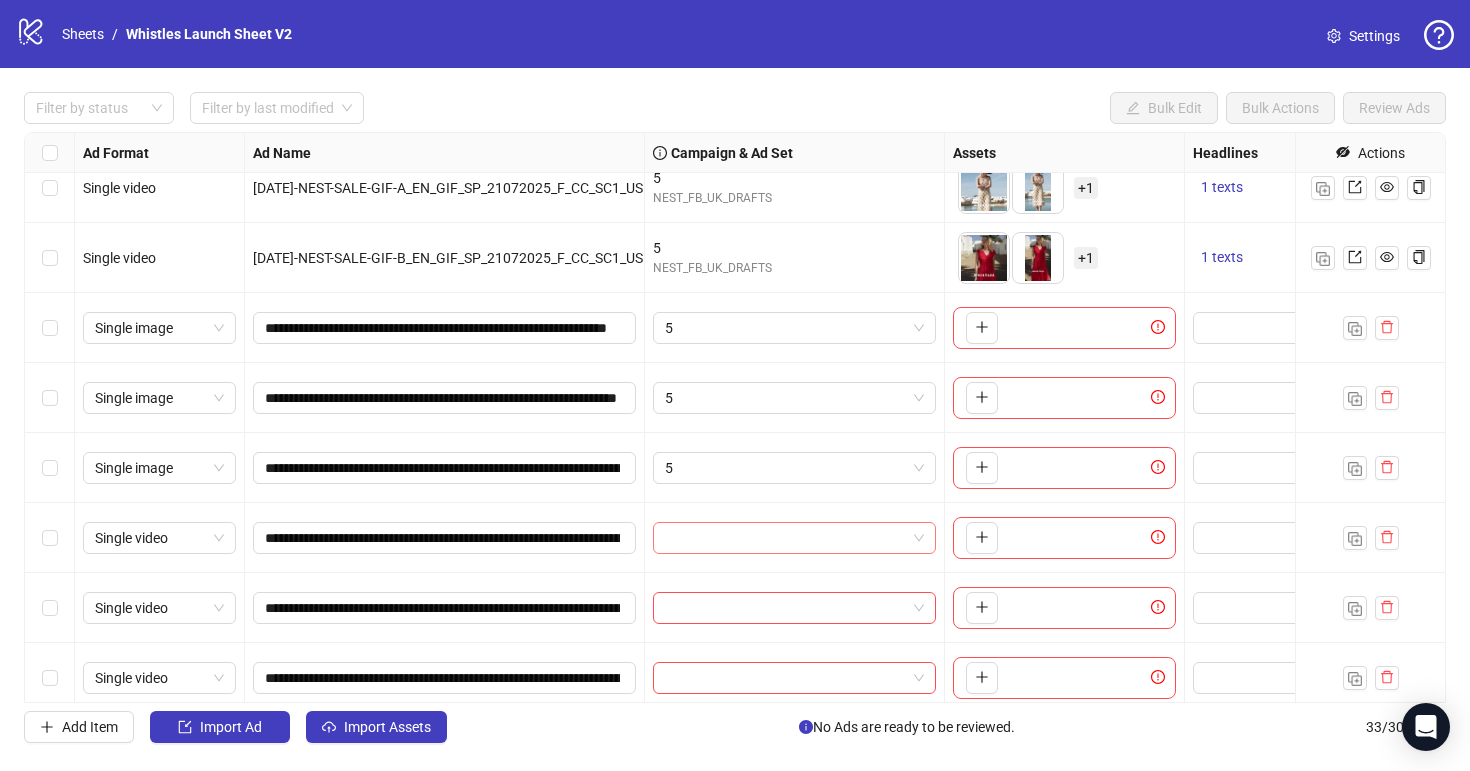 click at bounding box center (785, 538) 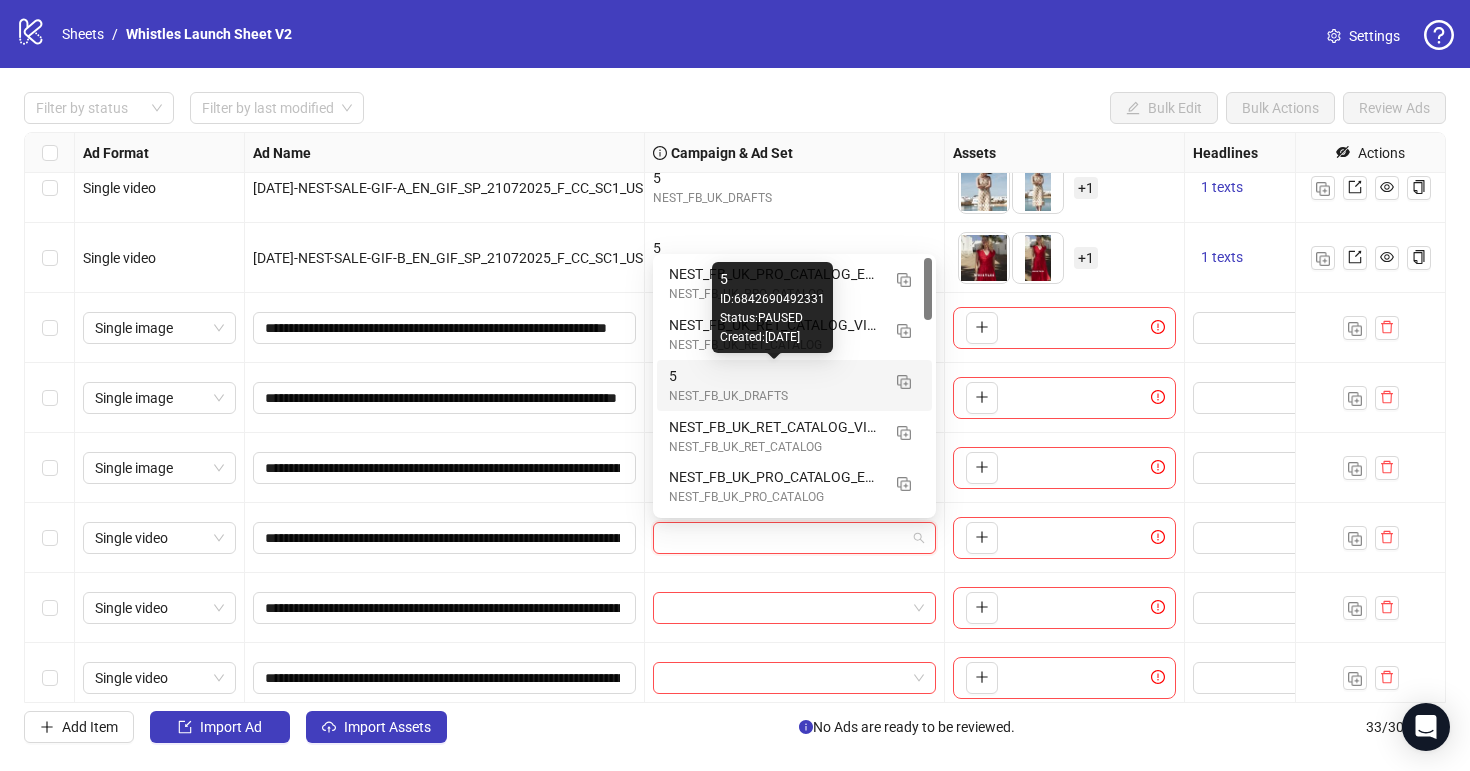 click on "5" at bounding box center (774, 376) 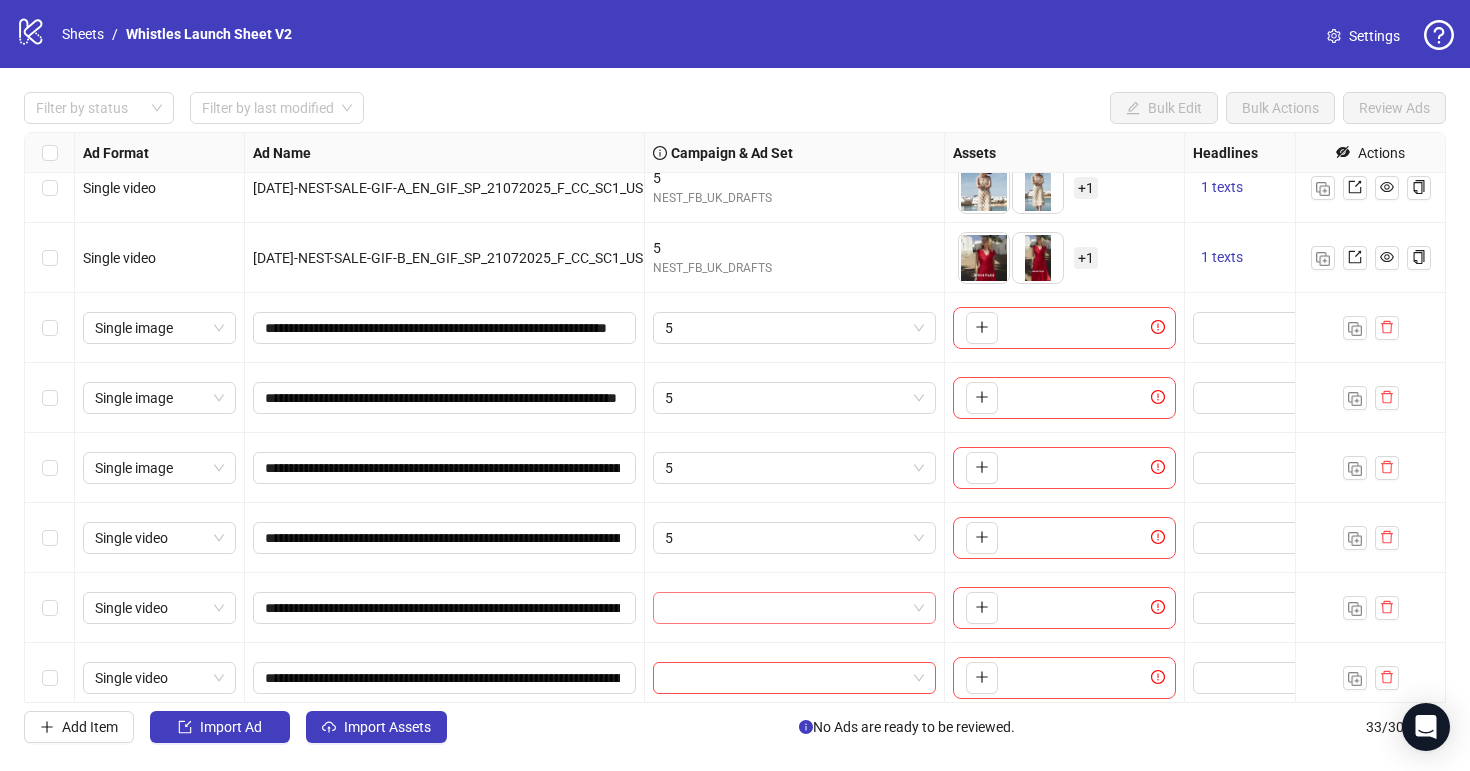 click at bounding box center (785, 608) 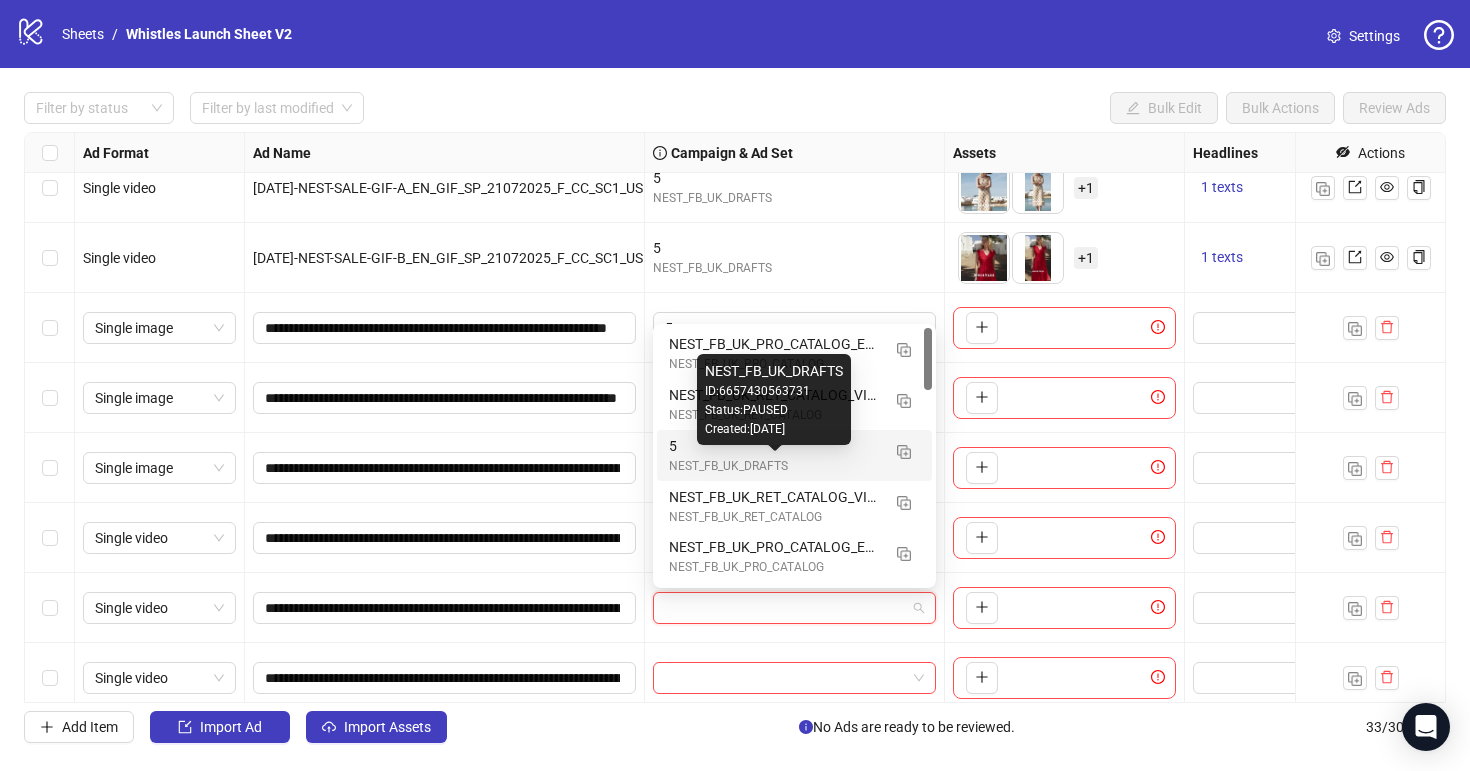 drag, startPoint x: 703, startPoint y: 449, endPoint x: 703, endPoint y: 475, distance: 26 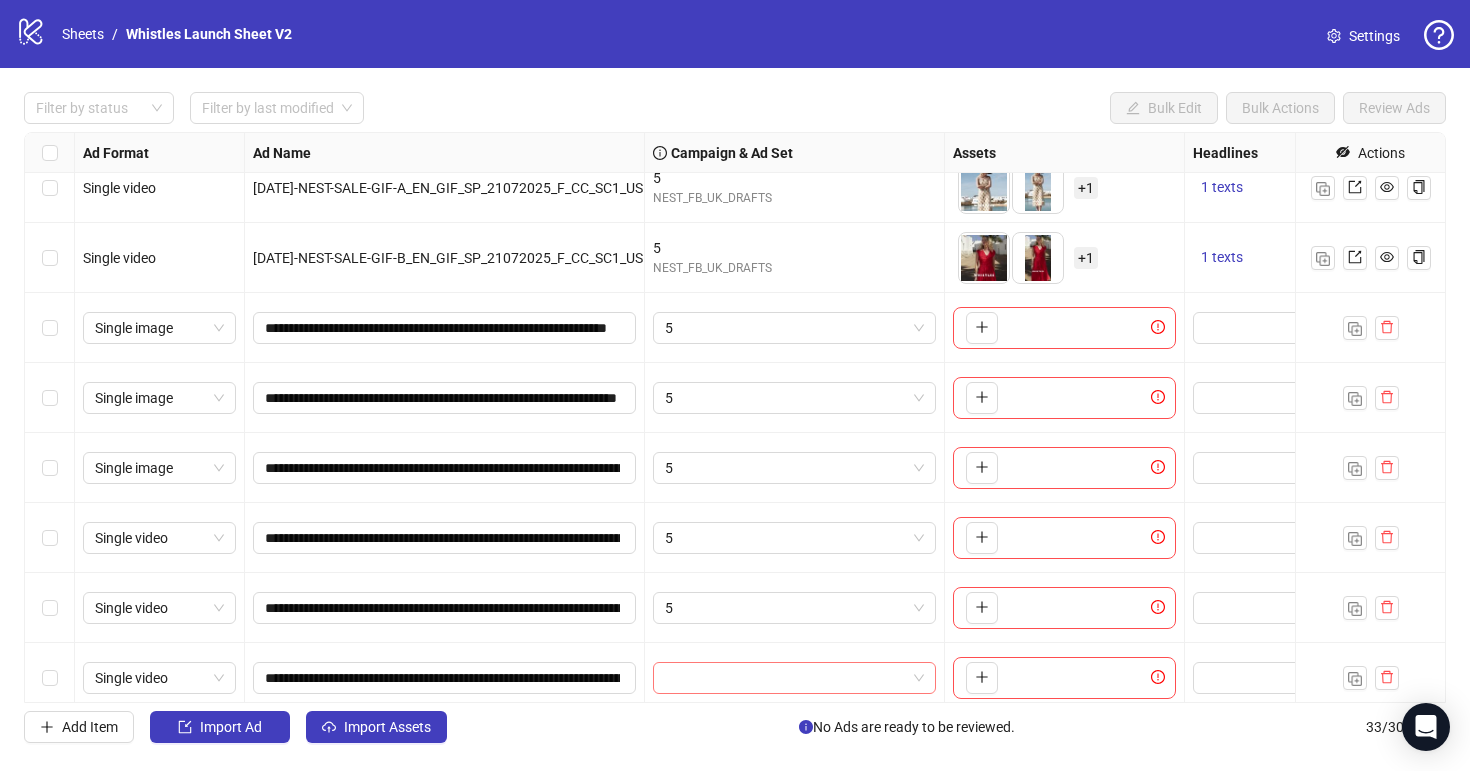 click at bounding box center [785, 678] 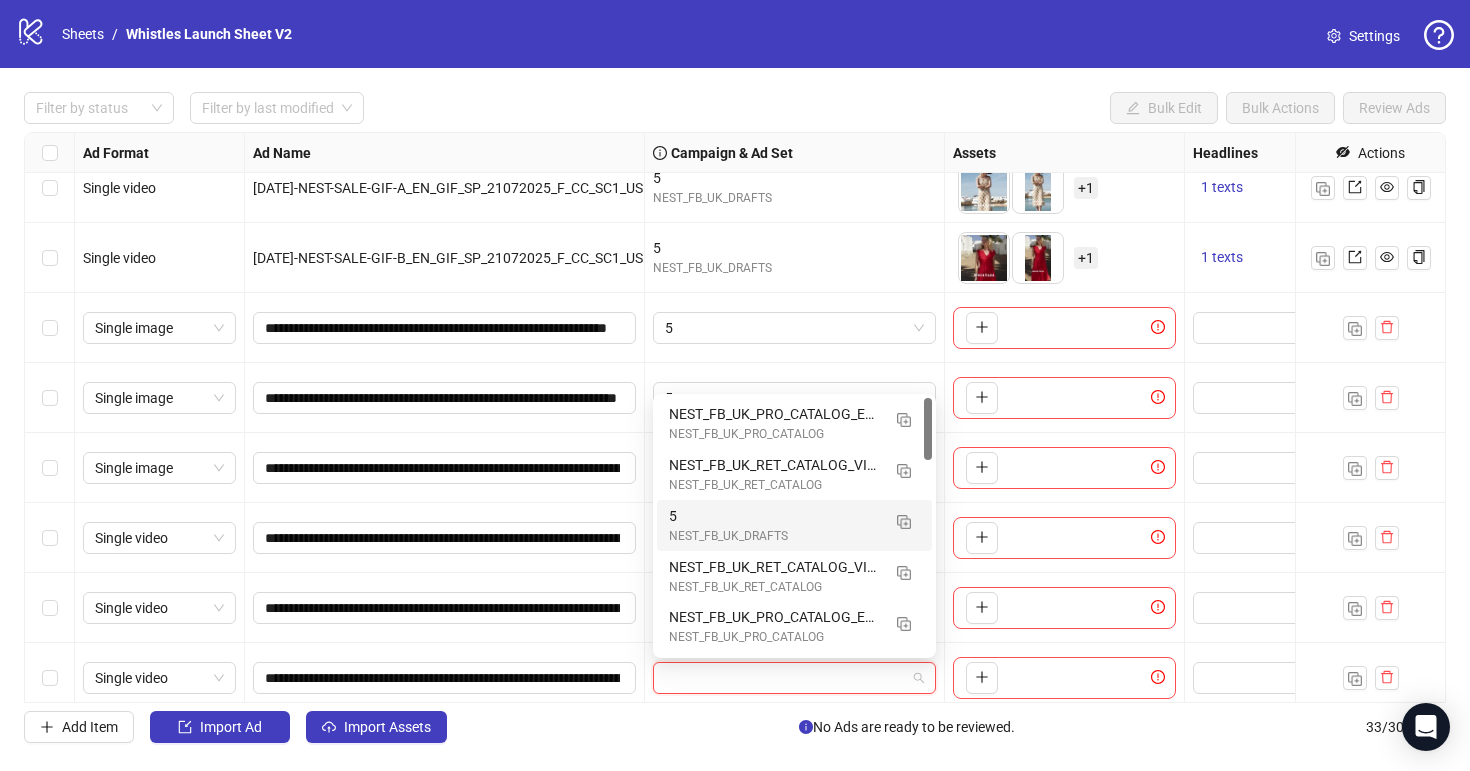 click on "5" at bounding box center (774, 516) 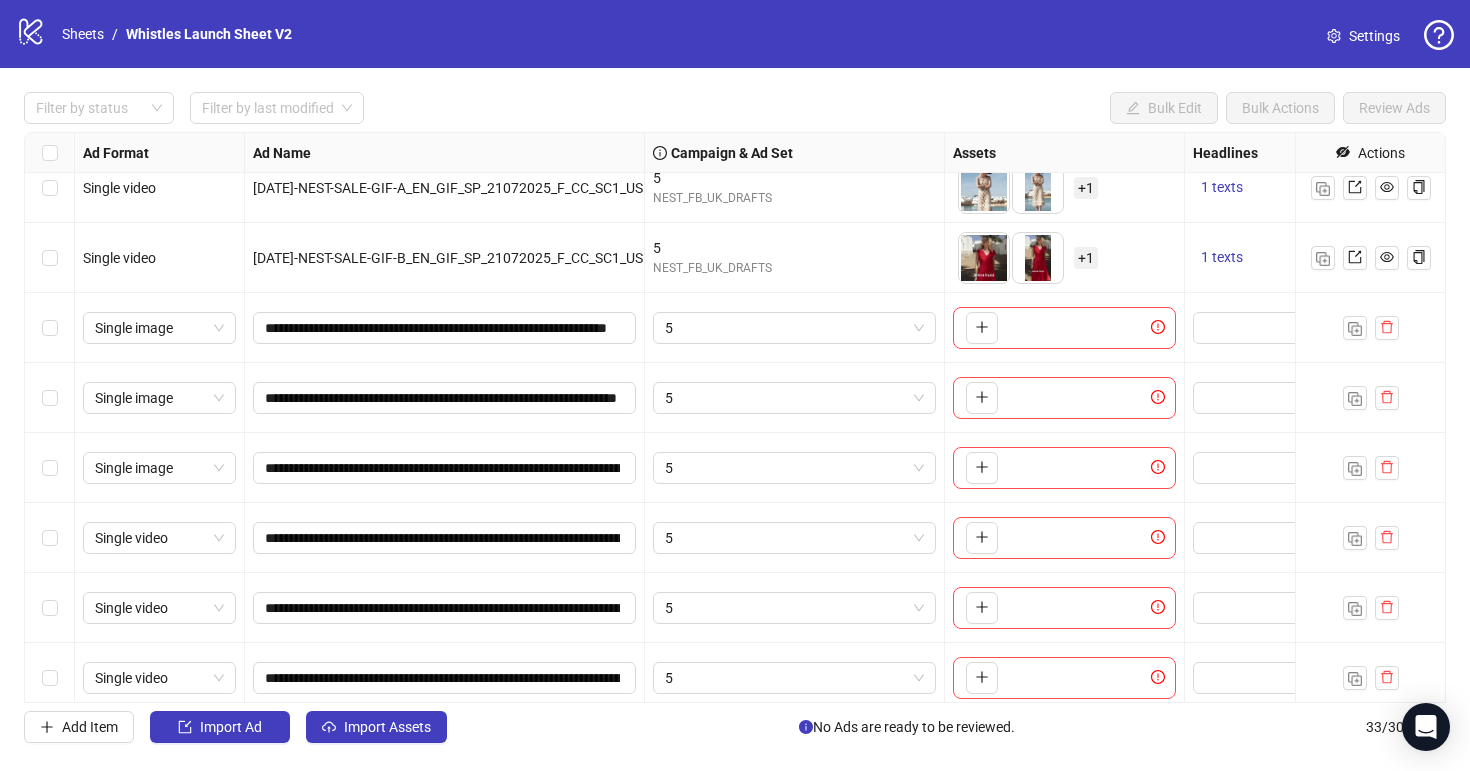 scroll, scrollTop: 1781, scrollLeft: 0, axis: vertical 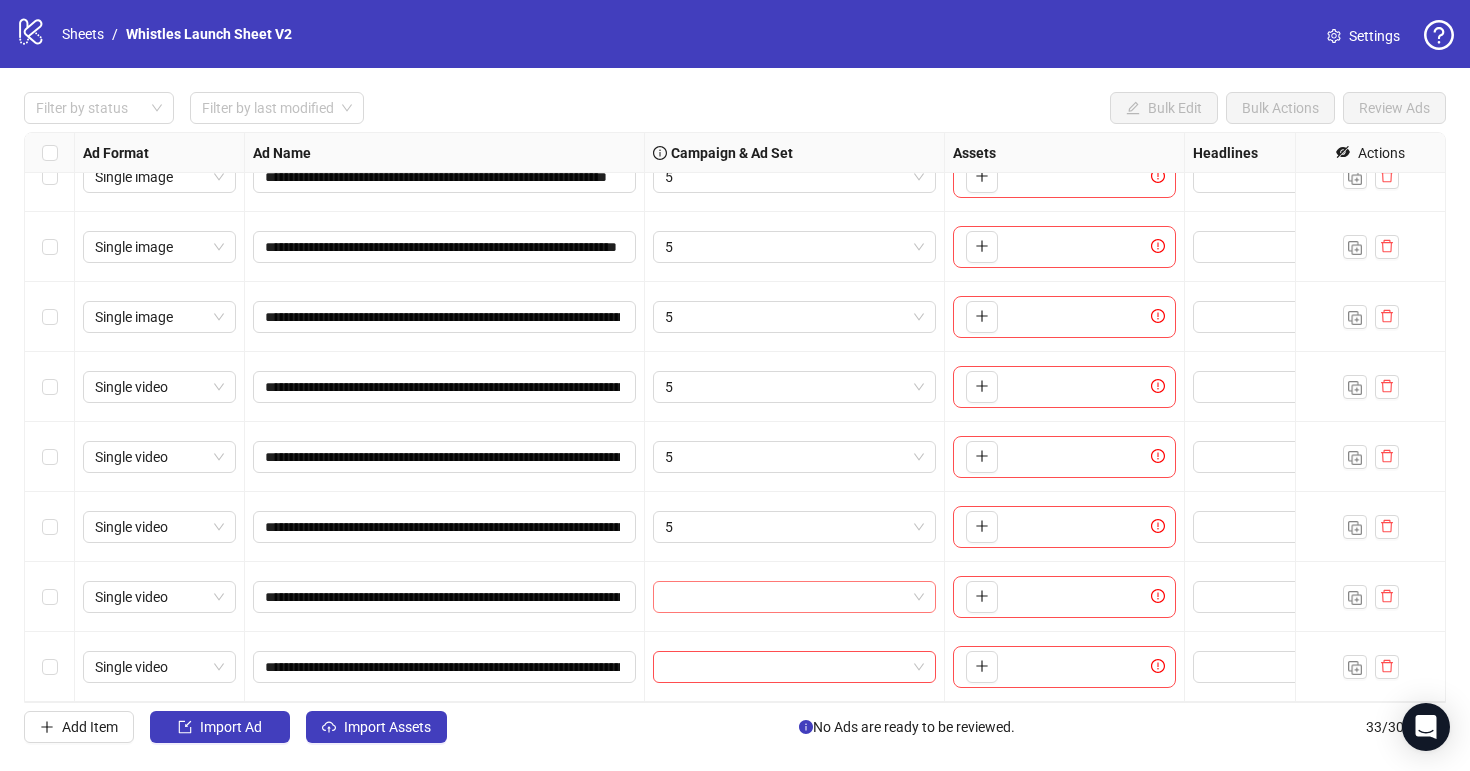 click at bounding box center (785, 597) 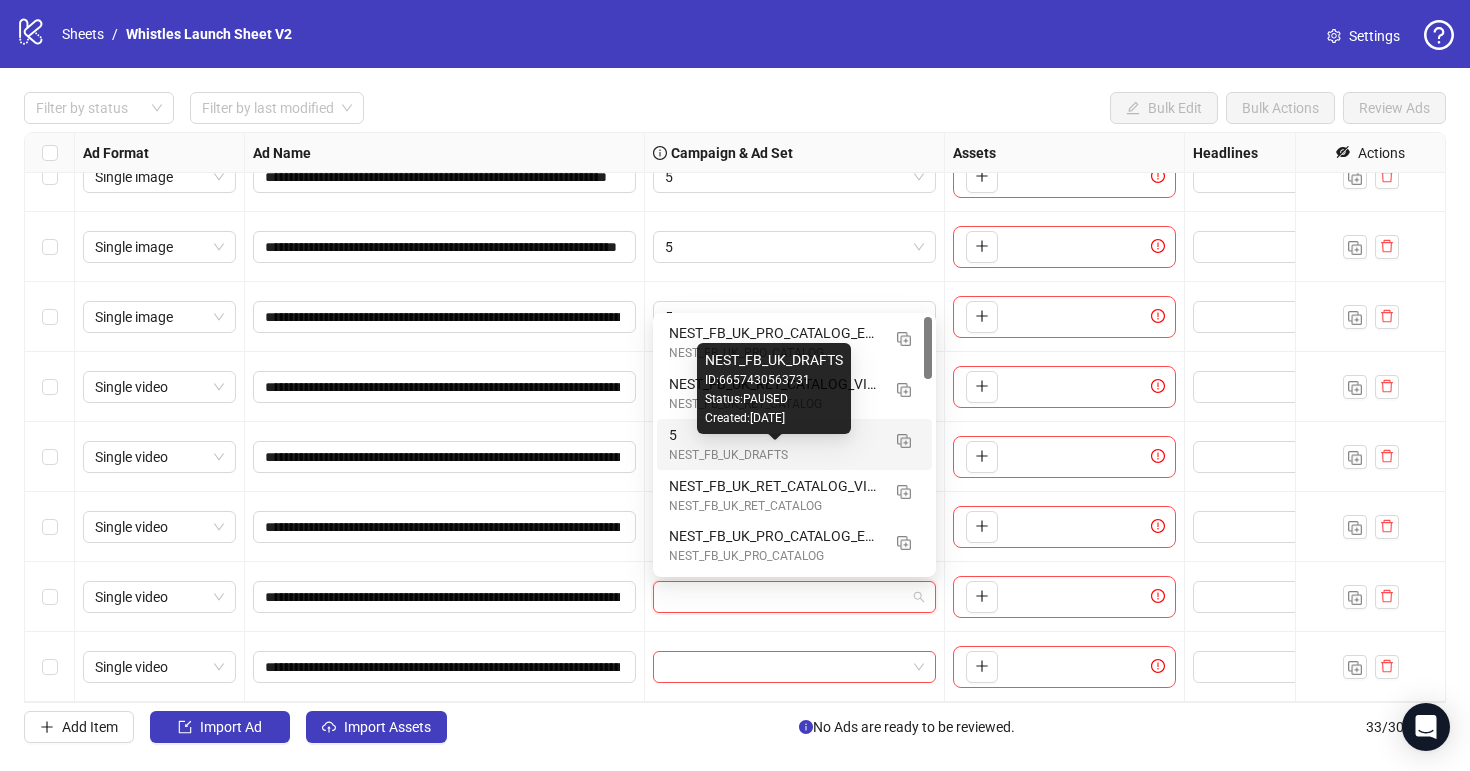 click on "NEST_FB_UK_DRAFTS" at bounding box center [774, 455] 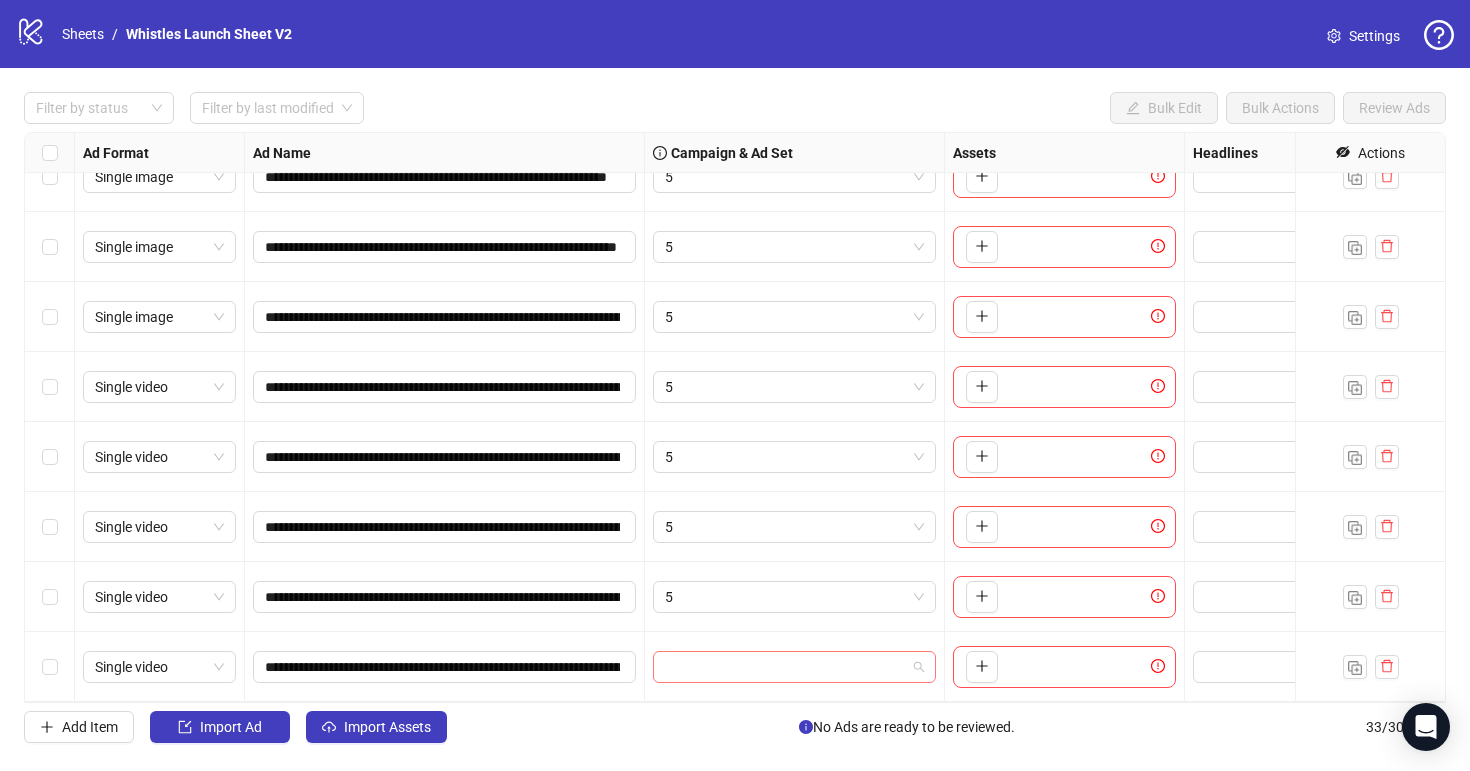 click at bounding box center (785, 667) 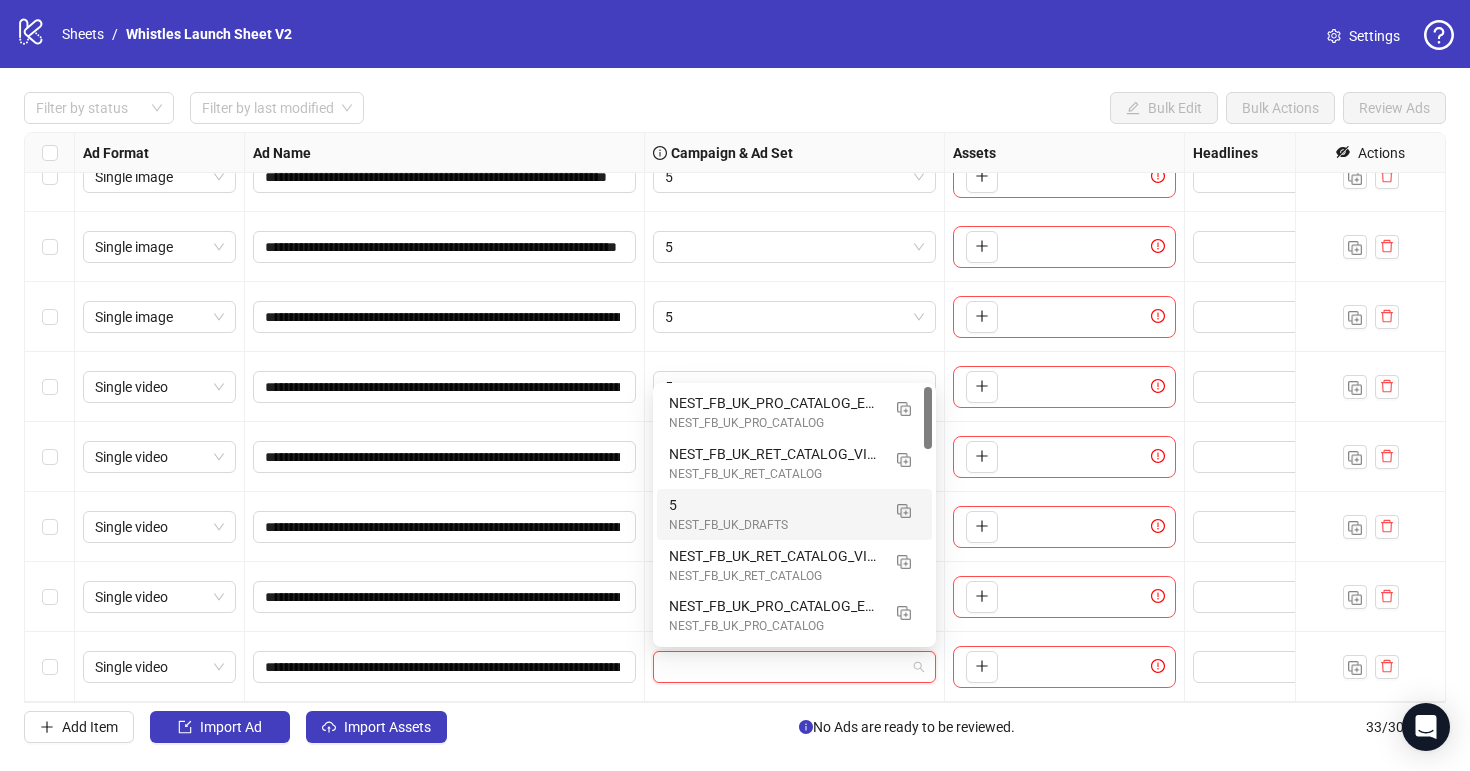 click on "NEST_FB_UK_DRAFTS" at bounding box center (774, 525) 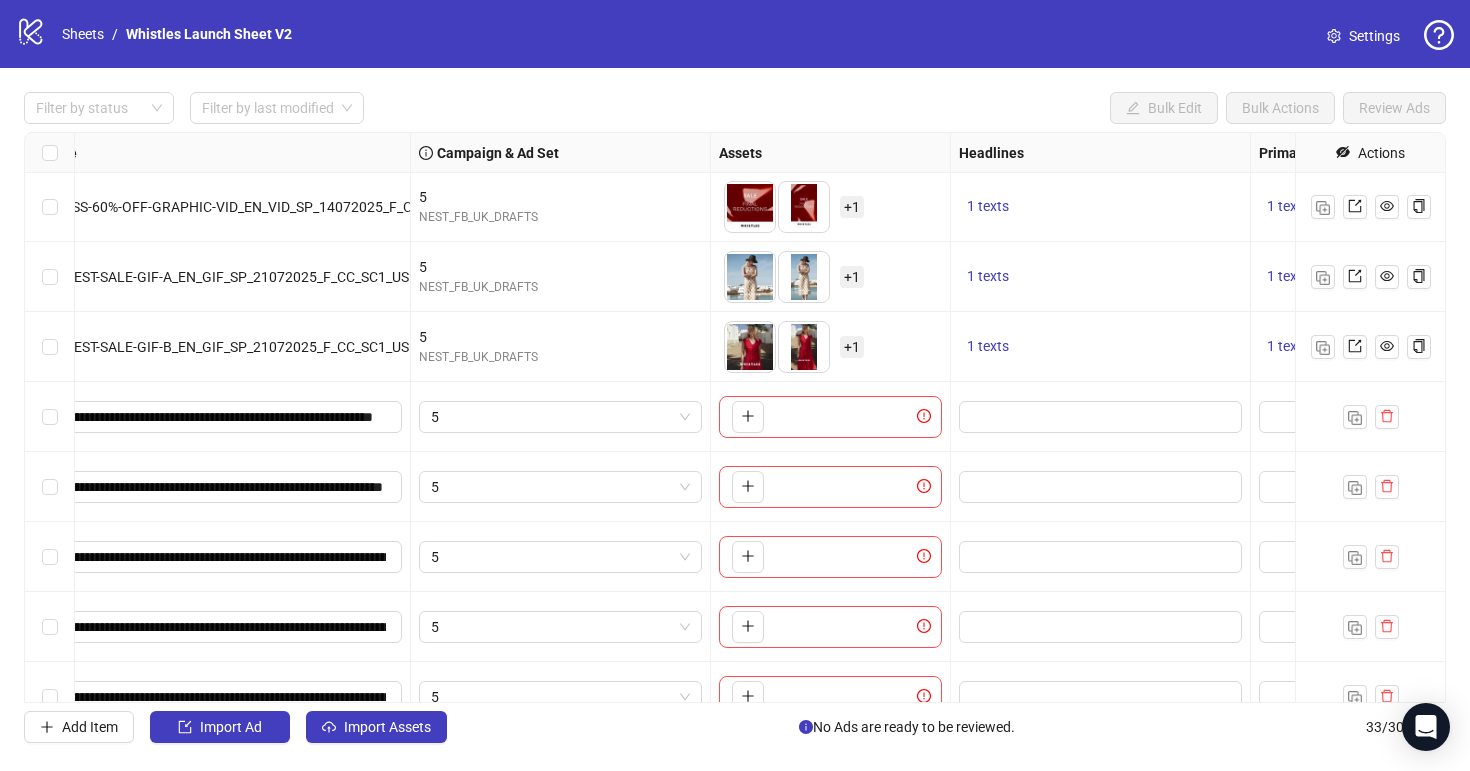 scroll, scrollTop: 1543, scrollLeft: 239, axis: both 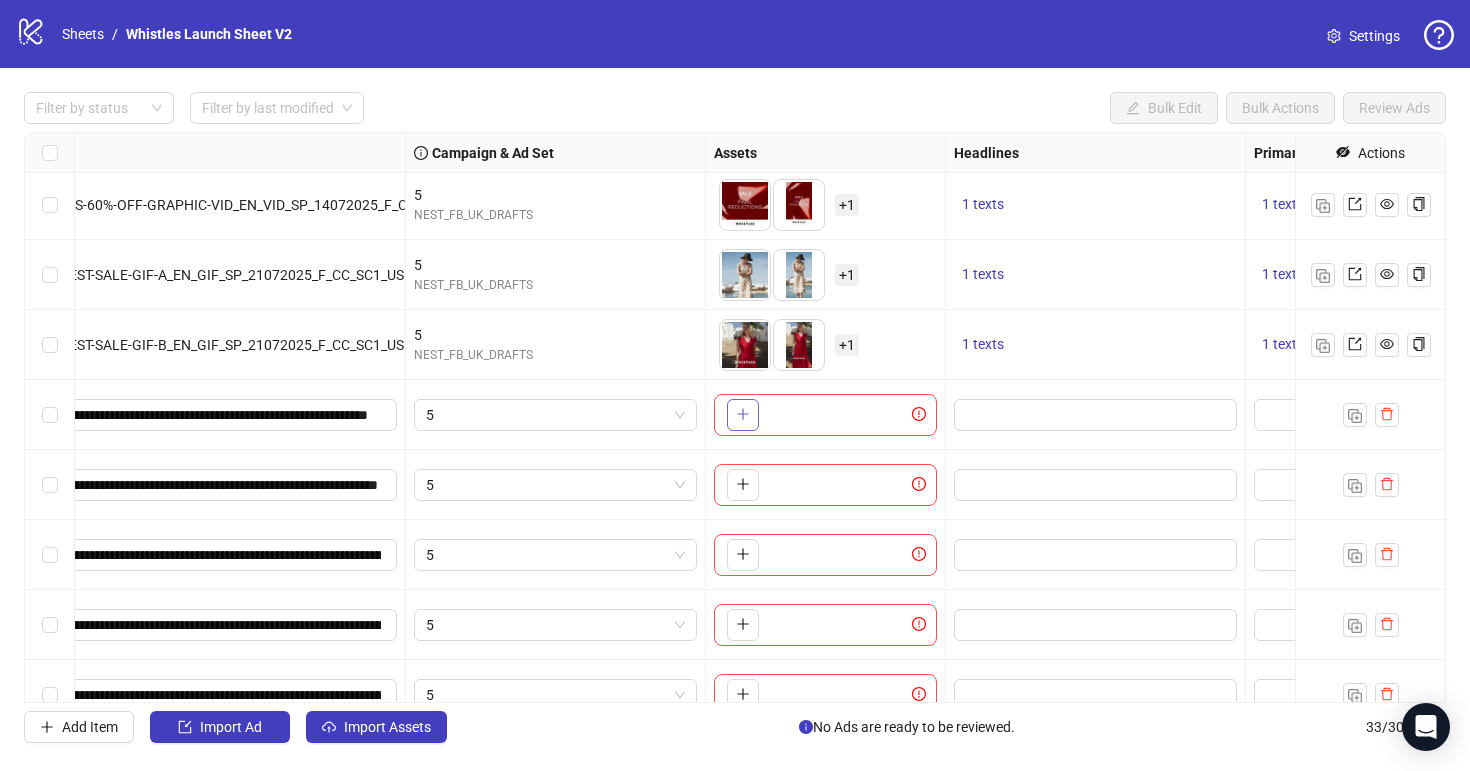 click at bounding box center (743, 415) 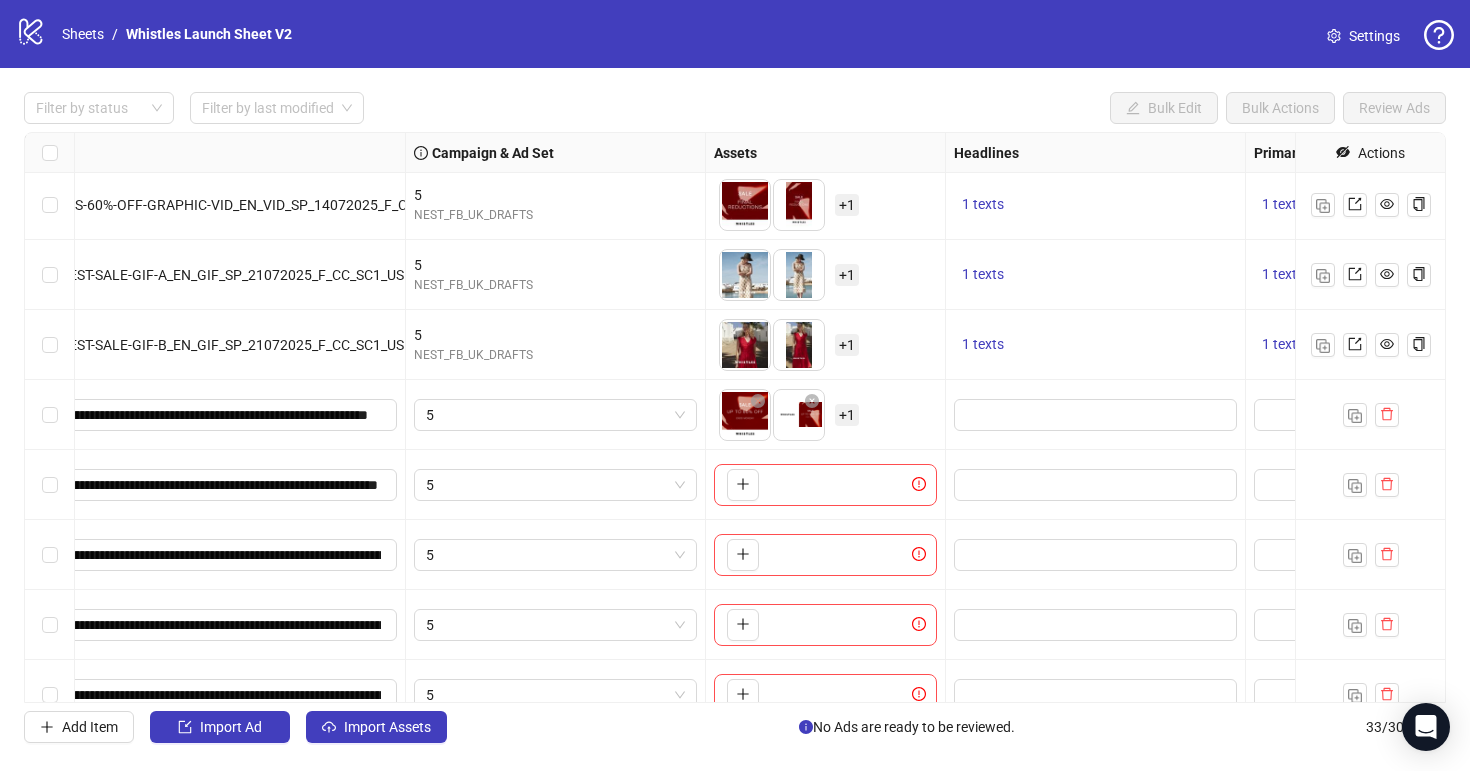 click on "+ 1" at bounding box center [847, 415] 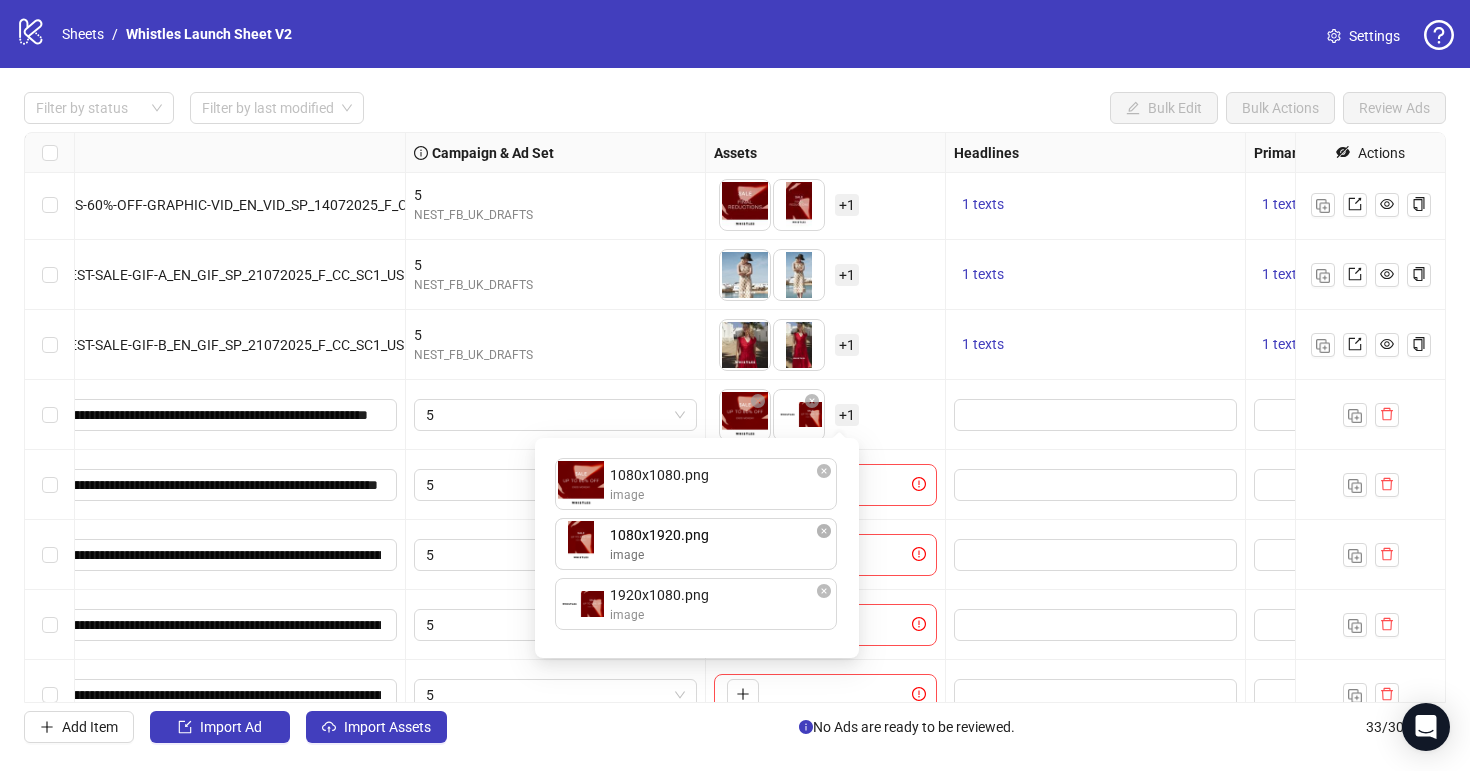 drag, startPoint x: 708, startPoint y: 604, endPoint x: 708, endPoint y: 538, distance: 66 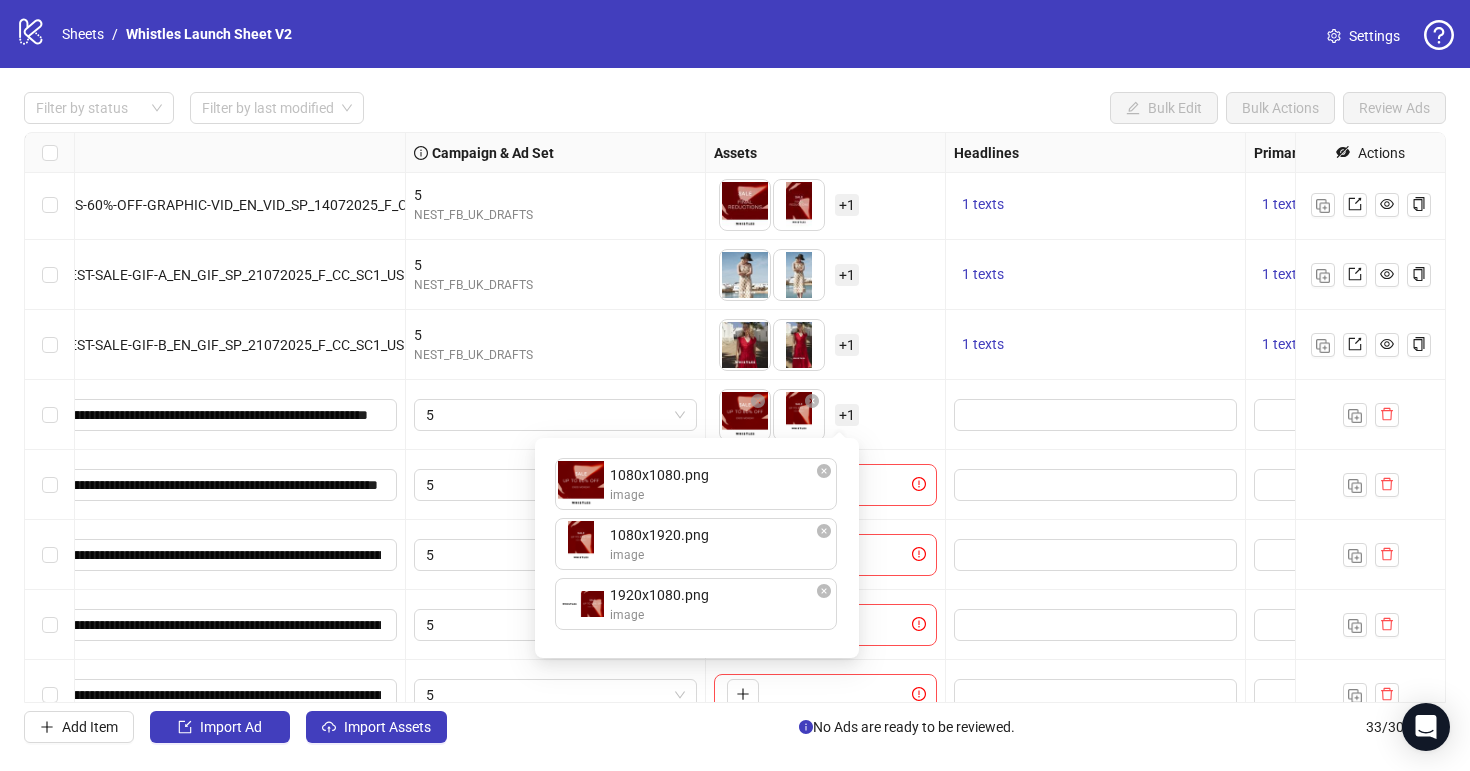 click on "To pick up a draggable item, press the space bar.
While dragging, use the arrow keys to move the item.
Press space again to drop the item in its new position, or press escape to cancel.
+ 1" at bounding box center [826, 415] 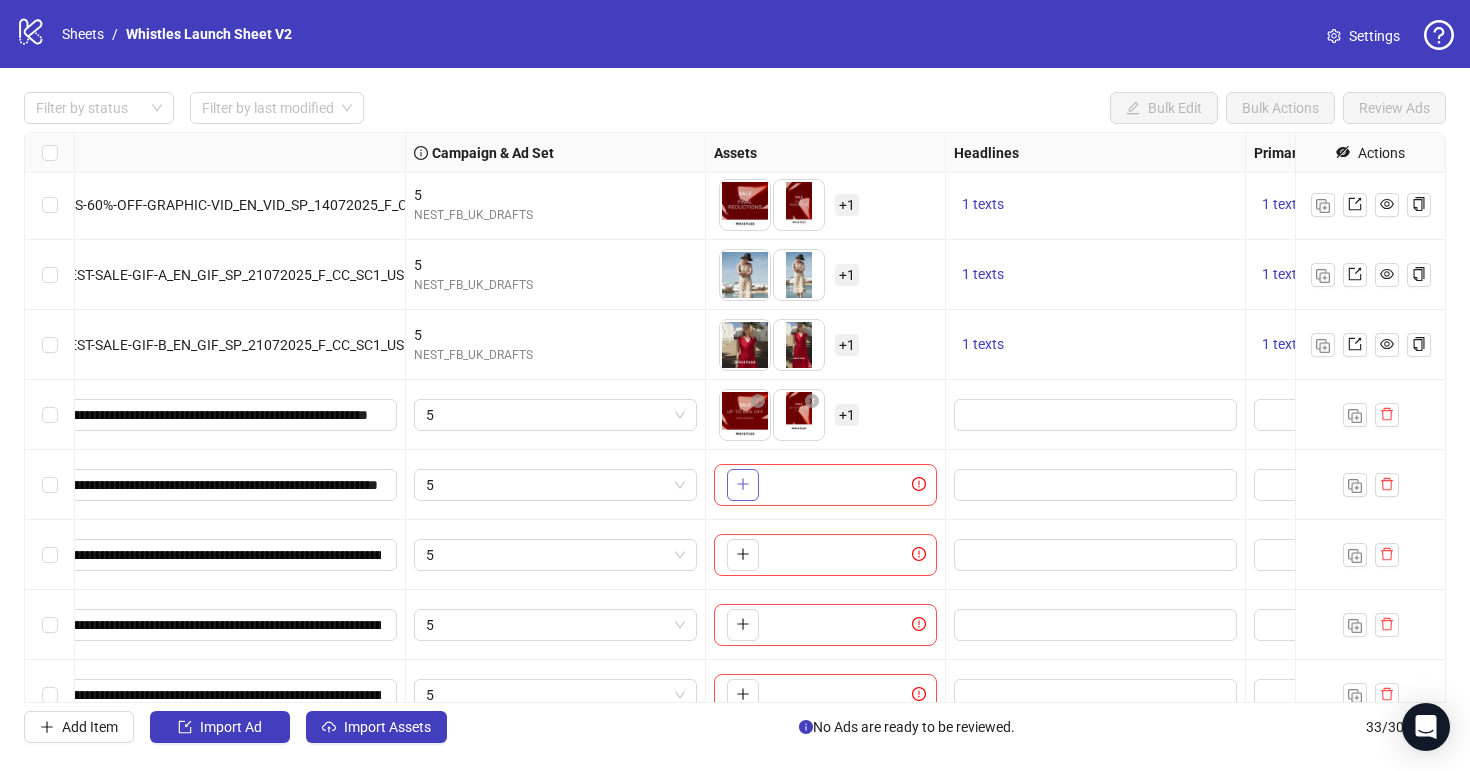 click 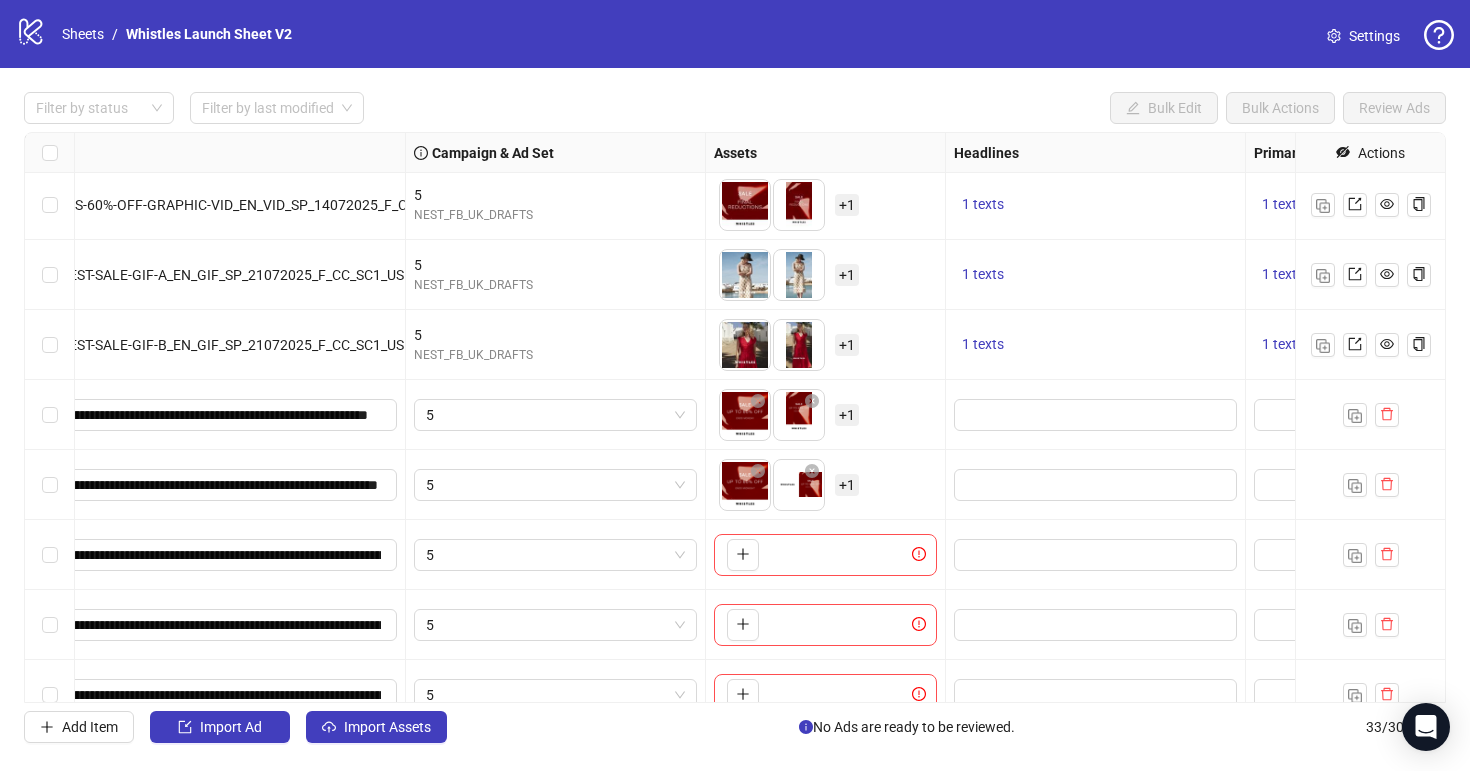 click on "+ 1" at bounding box center (847, 485) 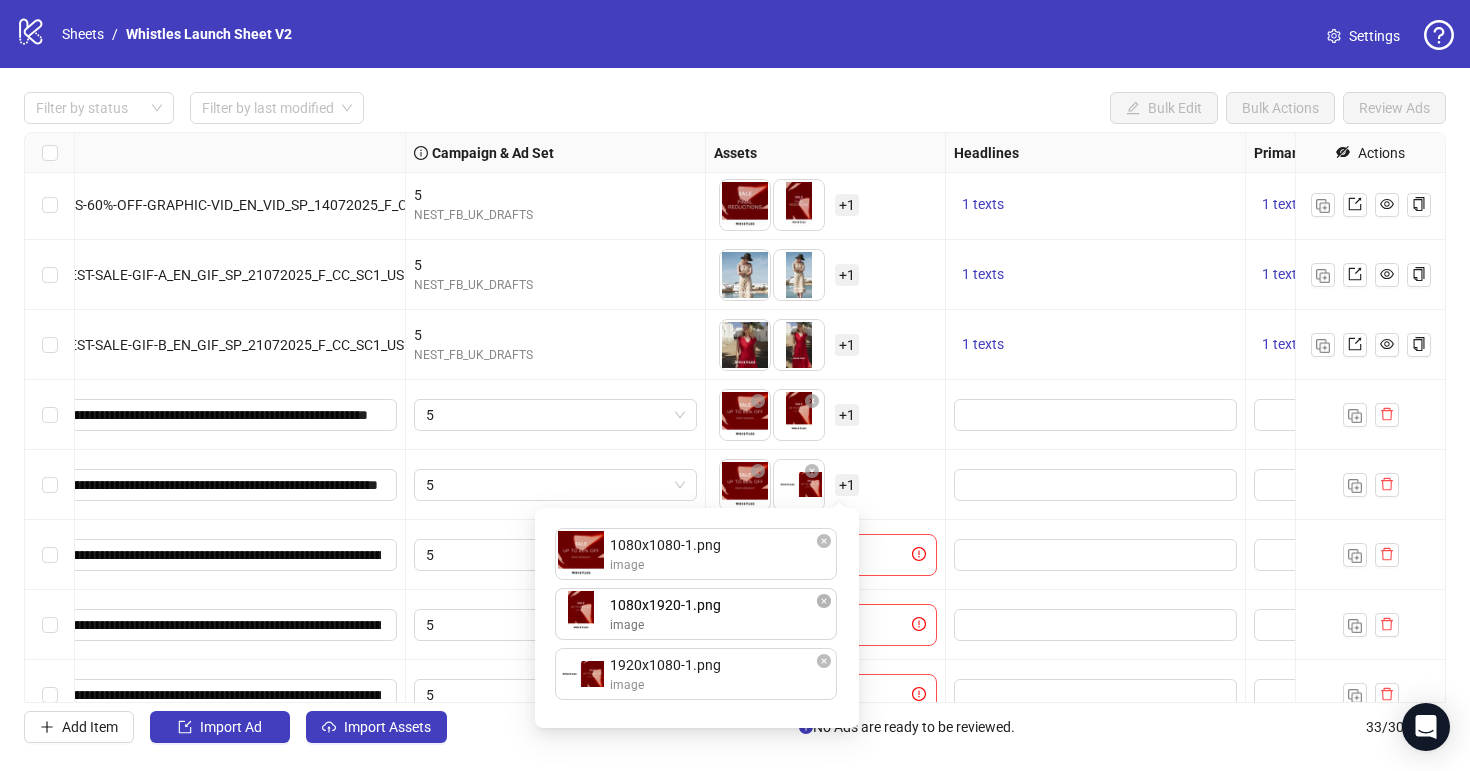drag, startPoint x: 732, startPoint y: 673, endPoint x: 733, endPoint y: 612, distance: 61.008198 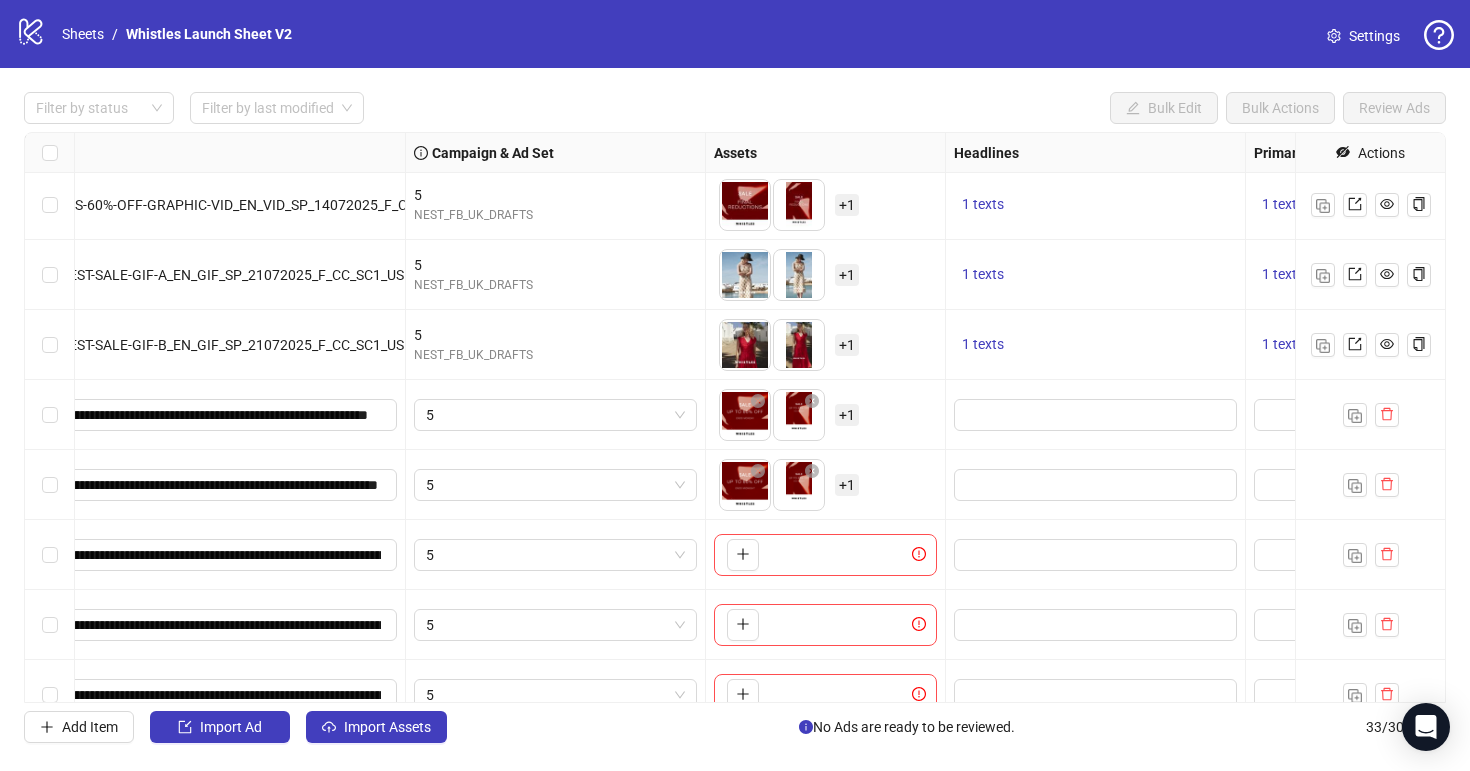 click on "To pick up a draggable item, press the space bar.
While dragging, use the arrow keys to move the item.
Press space again to drop the item in its new position, or press escape to cancel.
+ 1" at bounding box center (825, 485) 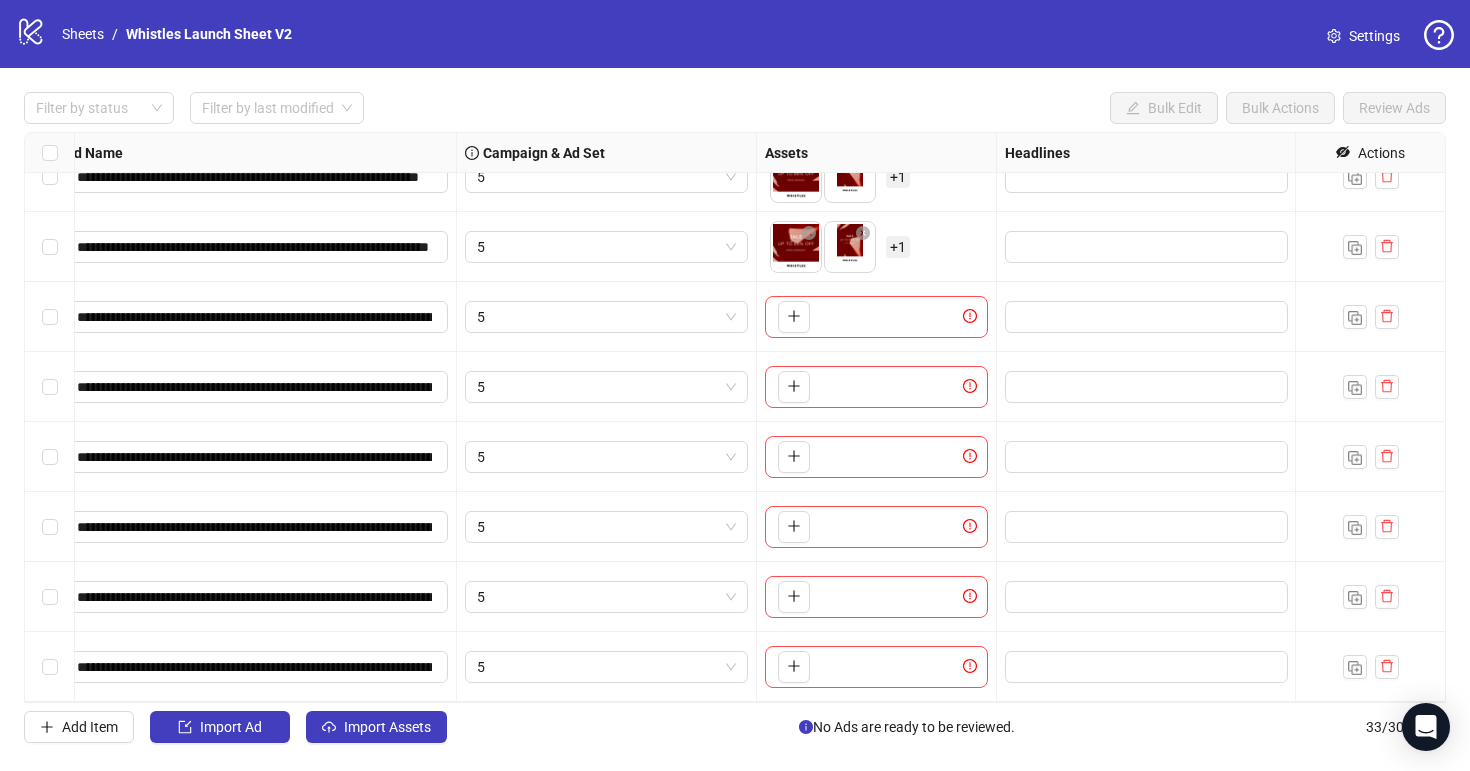 scroll, scrollTop: 1781, scrollLeft: 0, axis: vertical 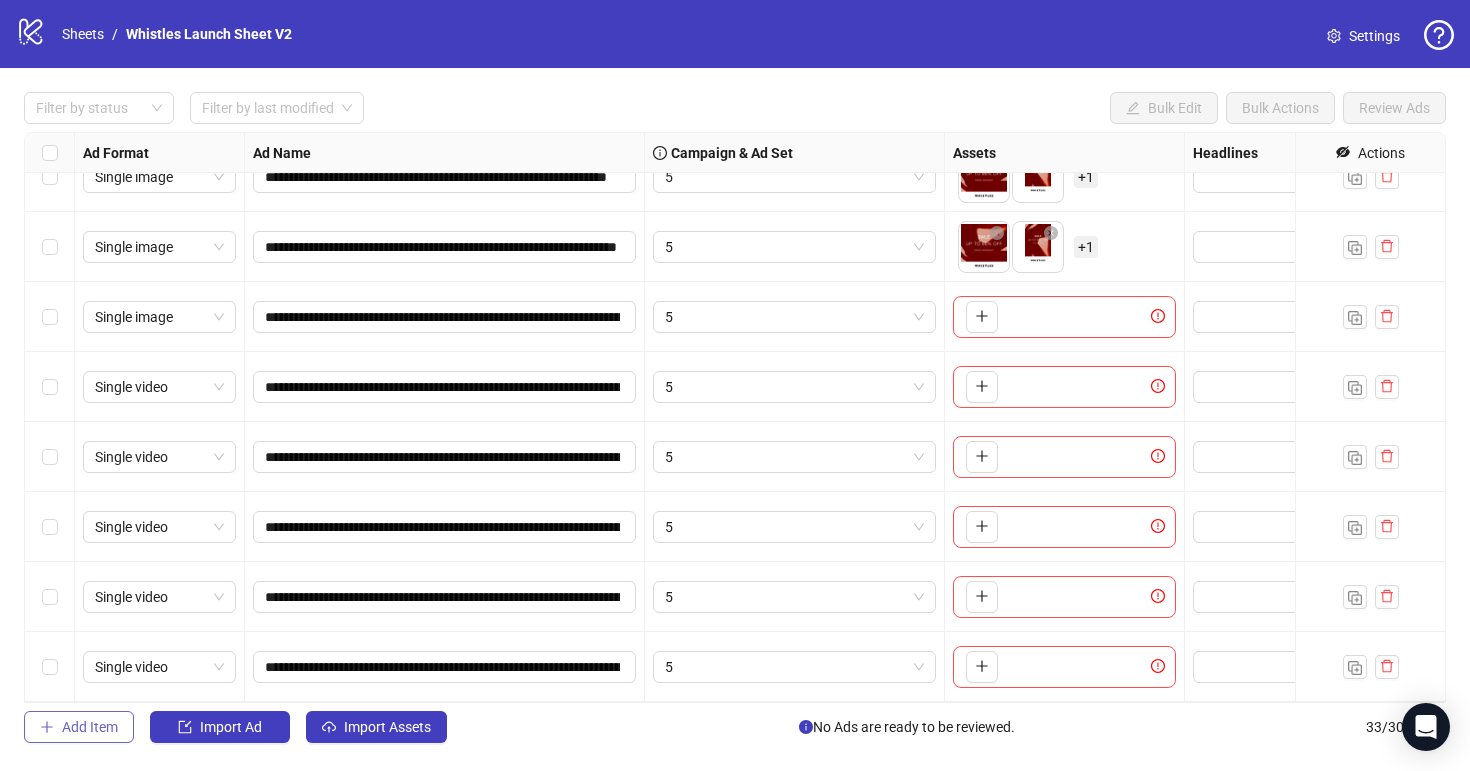 click on "Add Item" at bounding box center (90, 727) 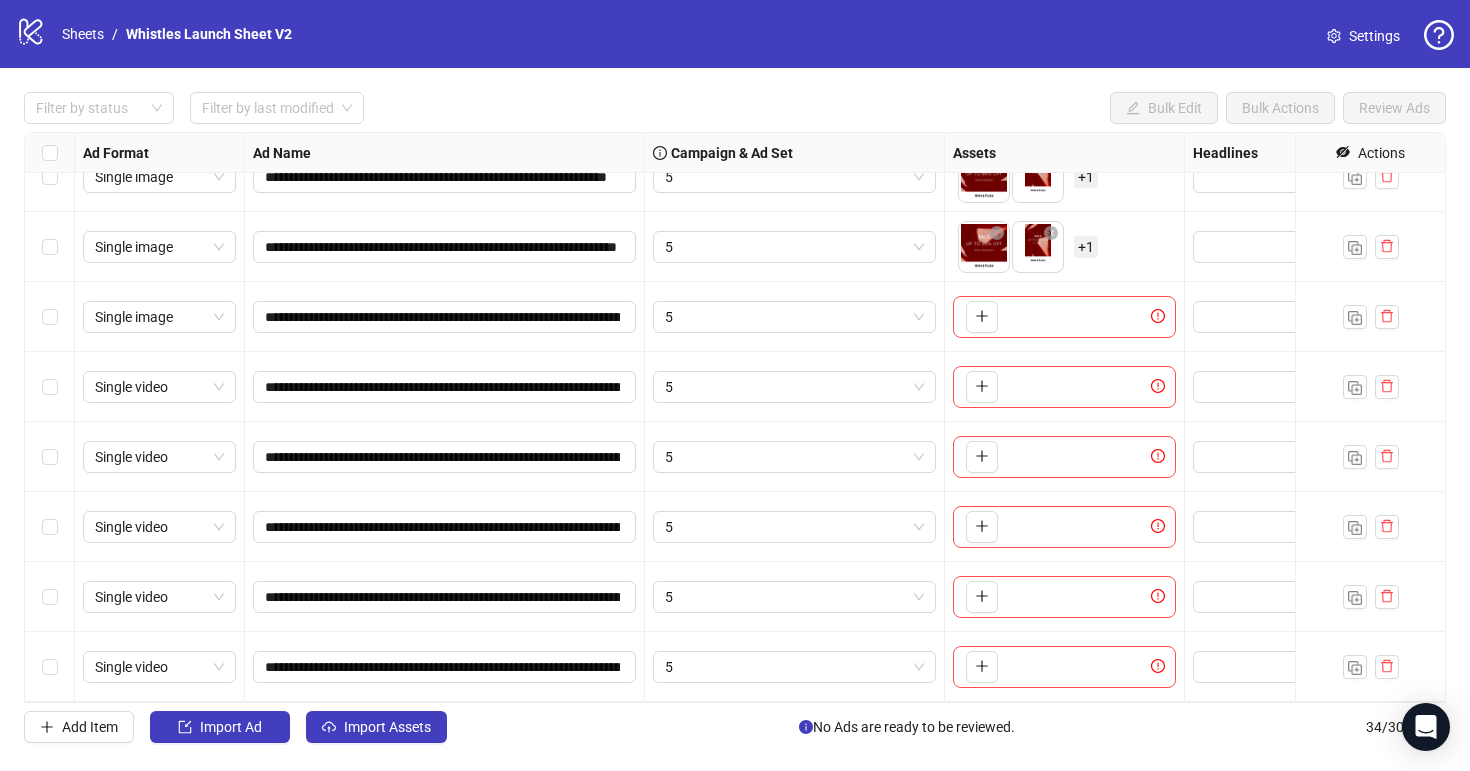 scroll, scrollTop: 1851, scrollLeft: 0, axis: vertical 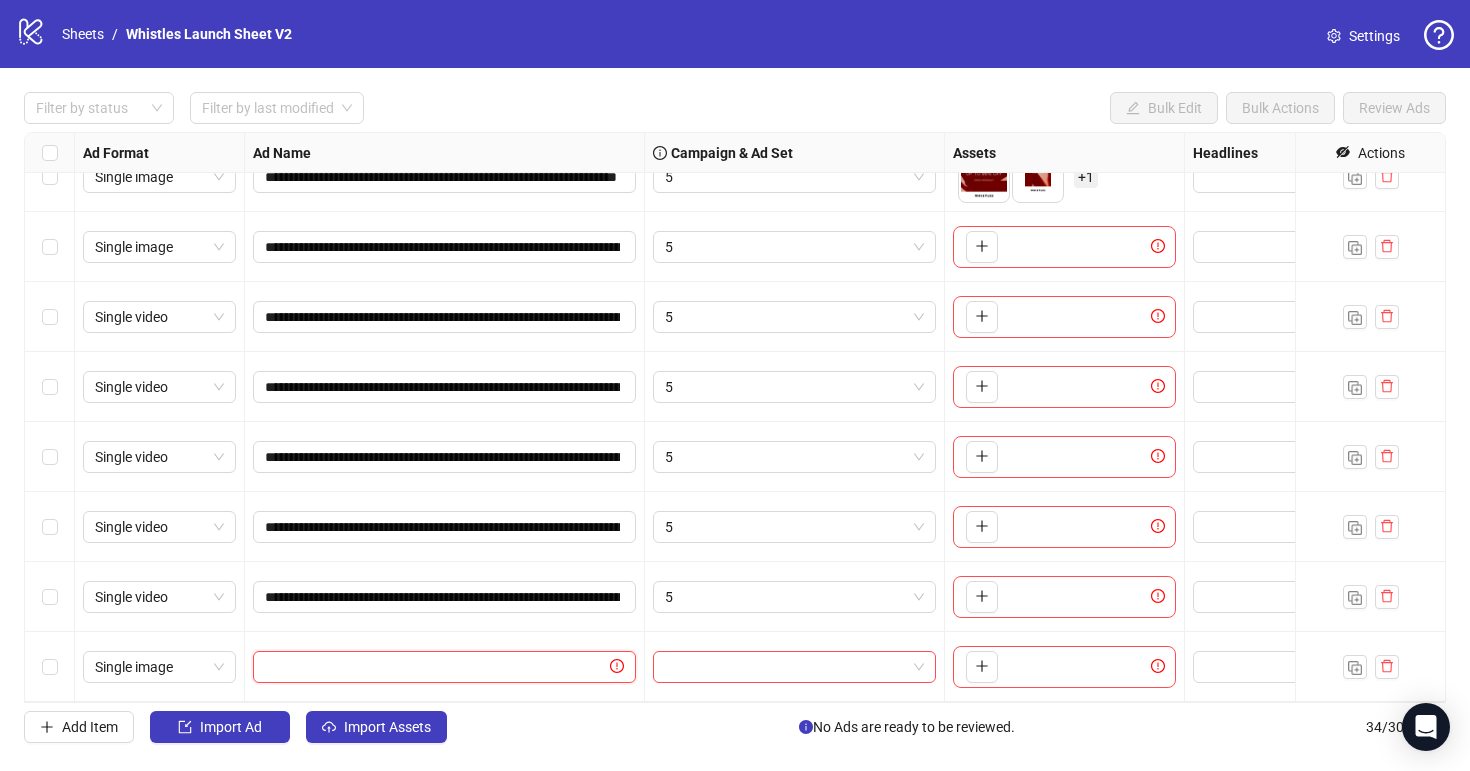 click at bounding box center (435, 667) 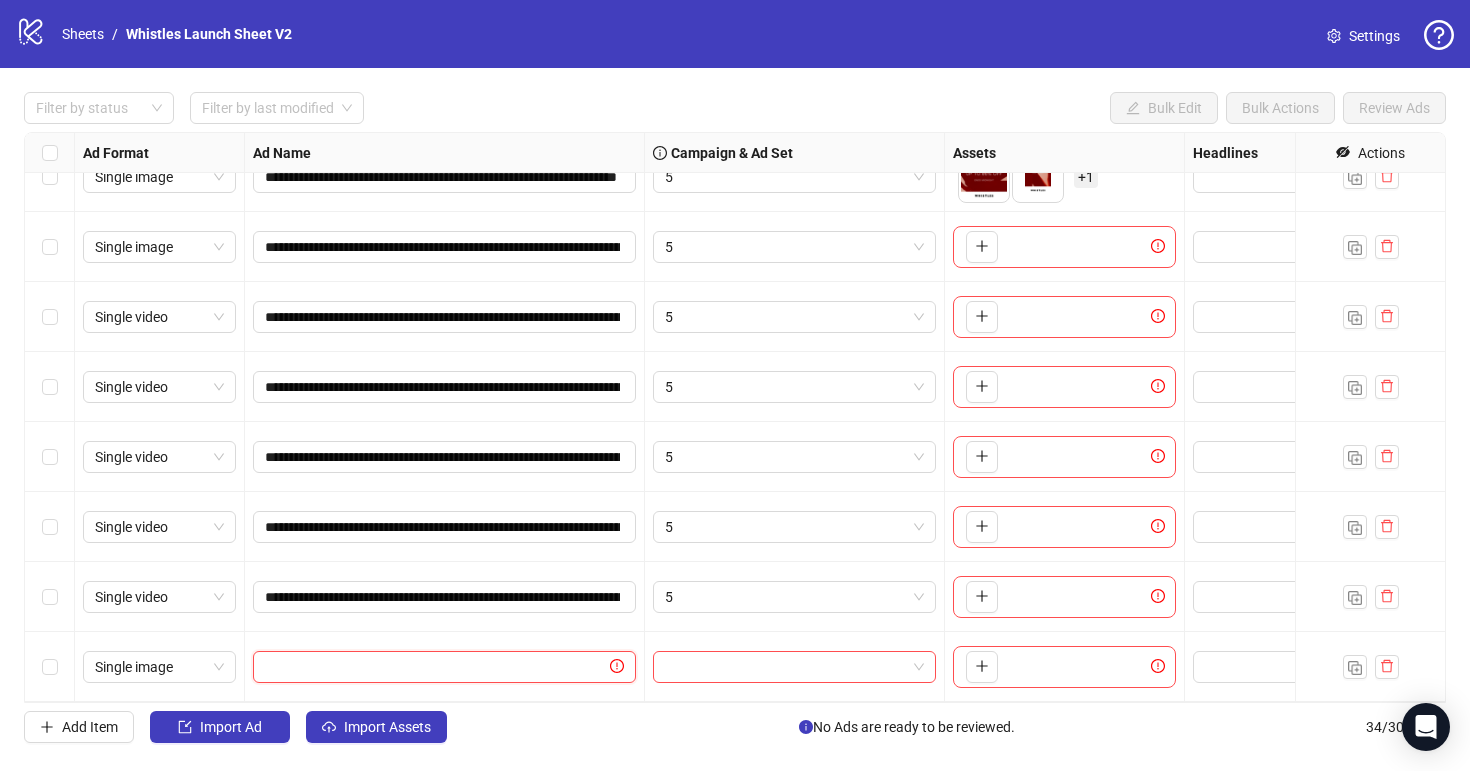 paste on "**********" 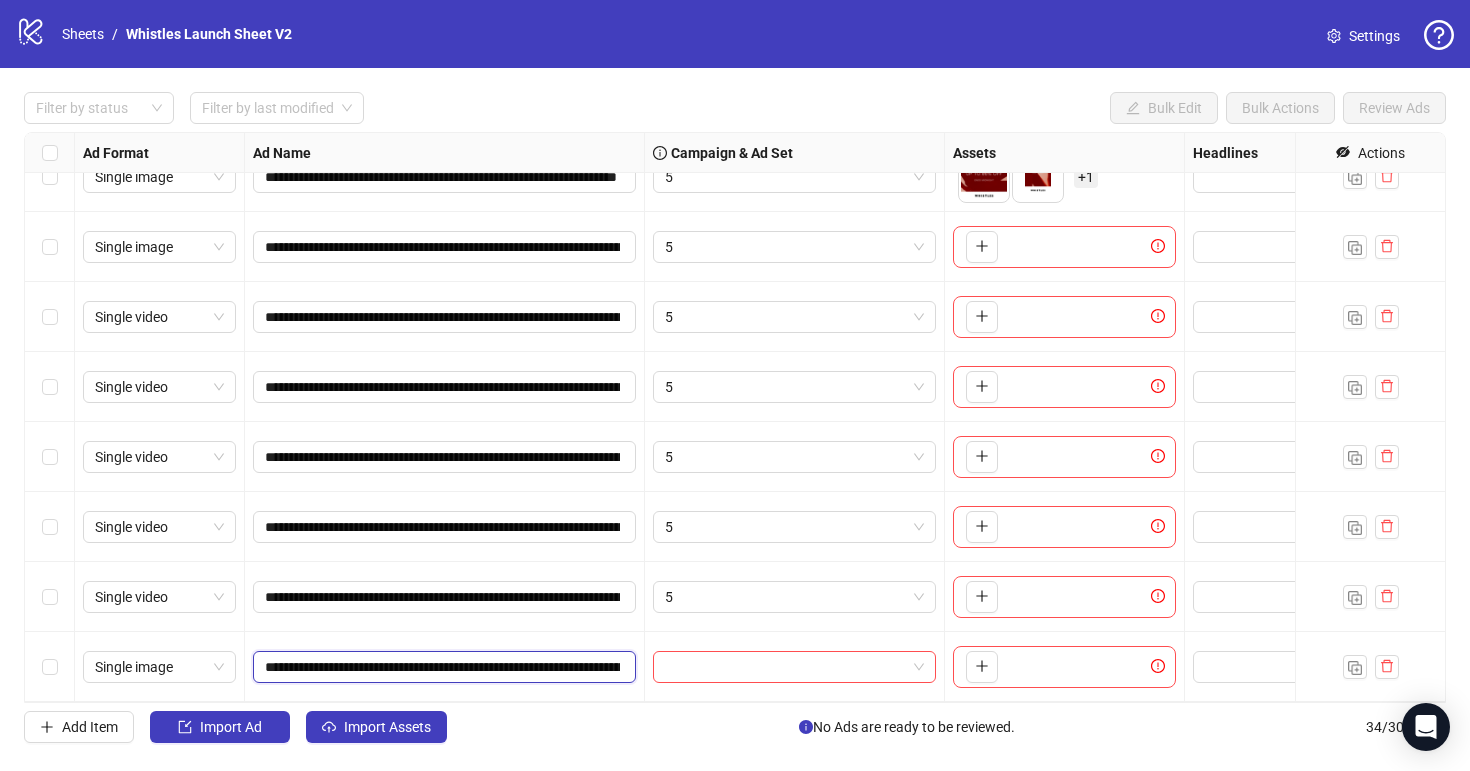 scroll, scrollTop: 0, scrollLeft: 322, axis: horizontal 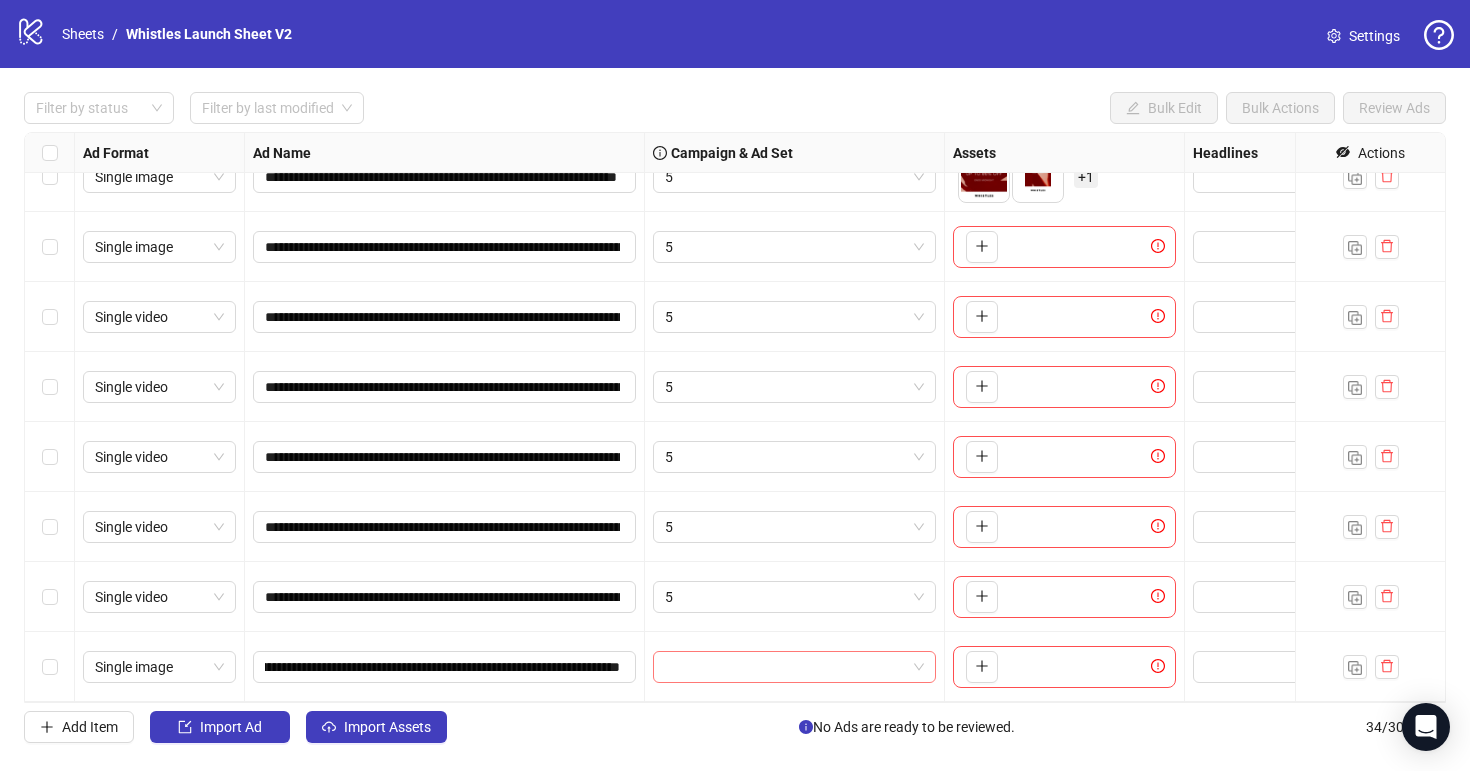 click at bounding box center (785, 667) 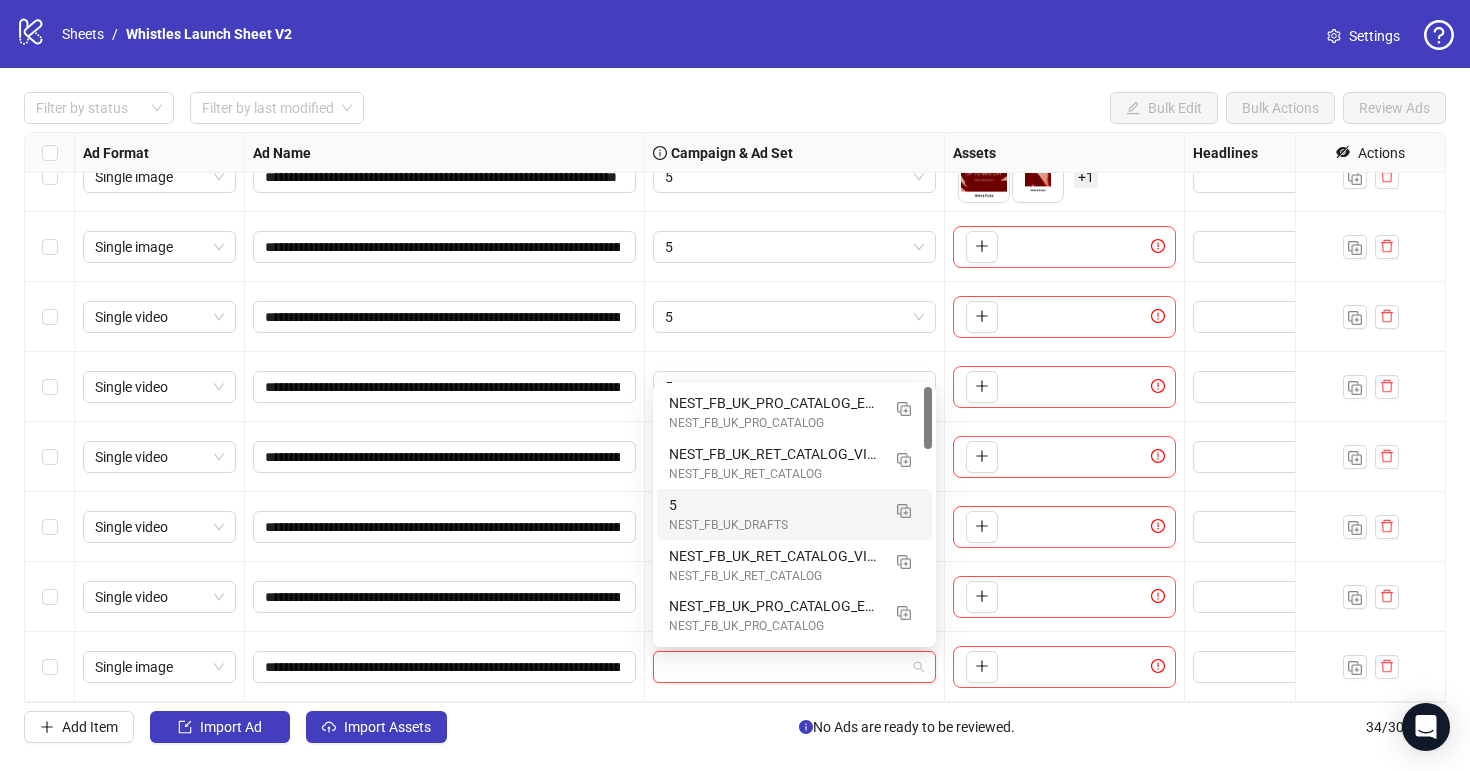 drag, startPoint x: 733, startPoint y: 500, endPoint x: 765, endPoint y: 504, distance: 32.24903 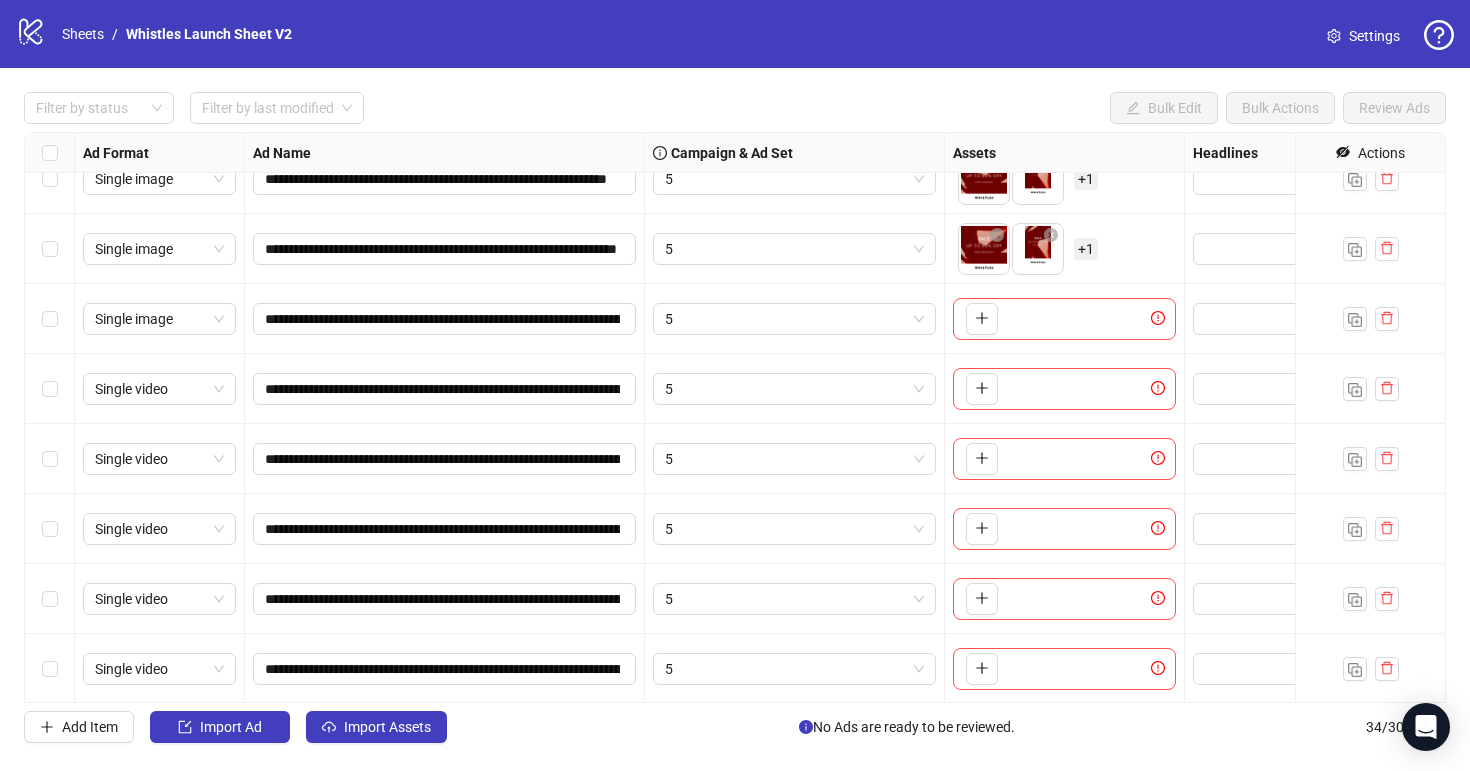 scroll, scrollTop: 1780, scrollLeft: 1, axis: both 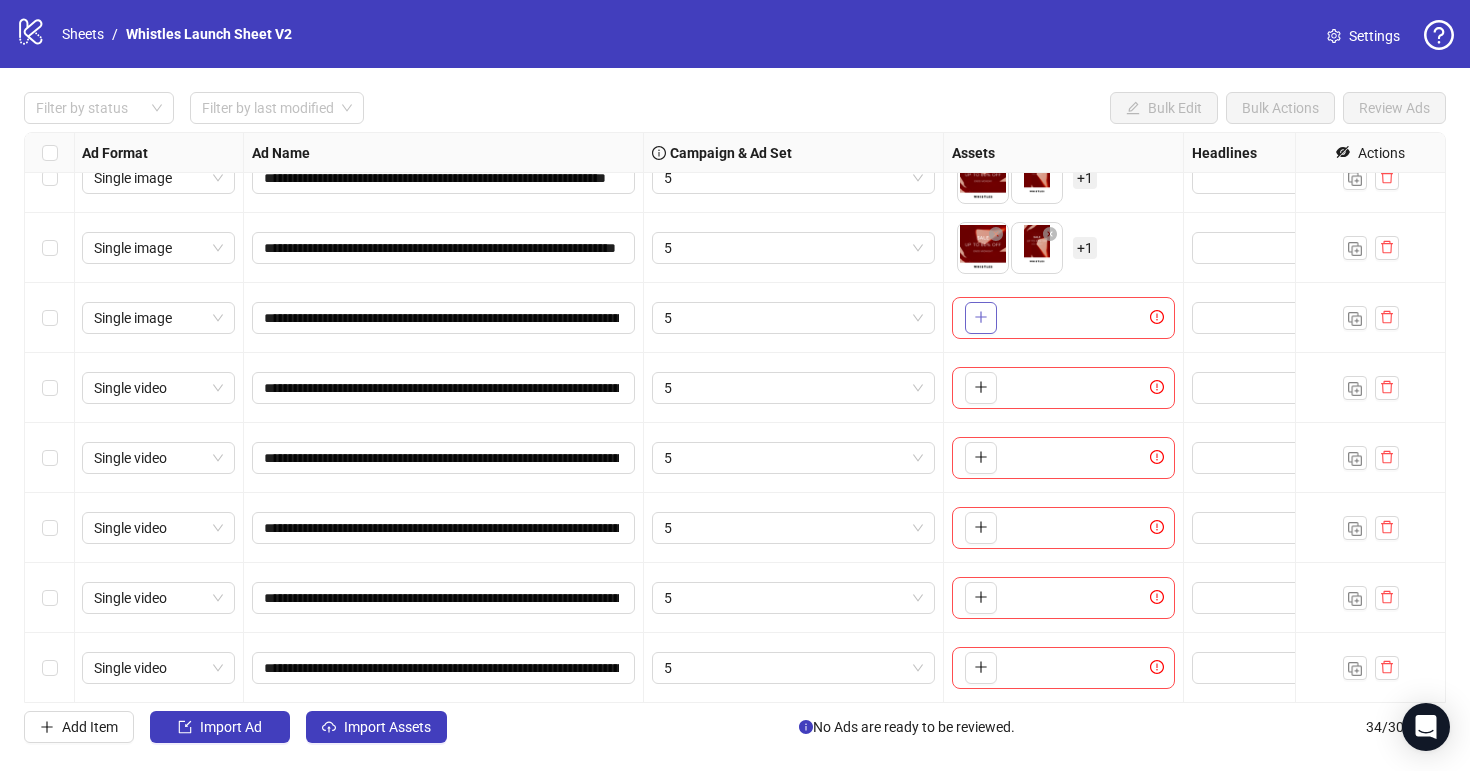 click 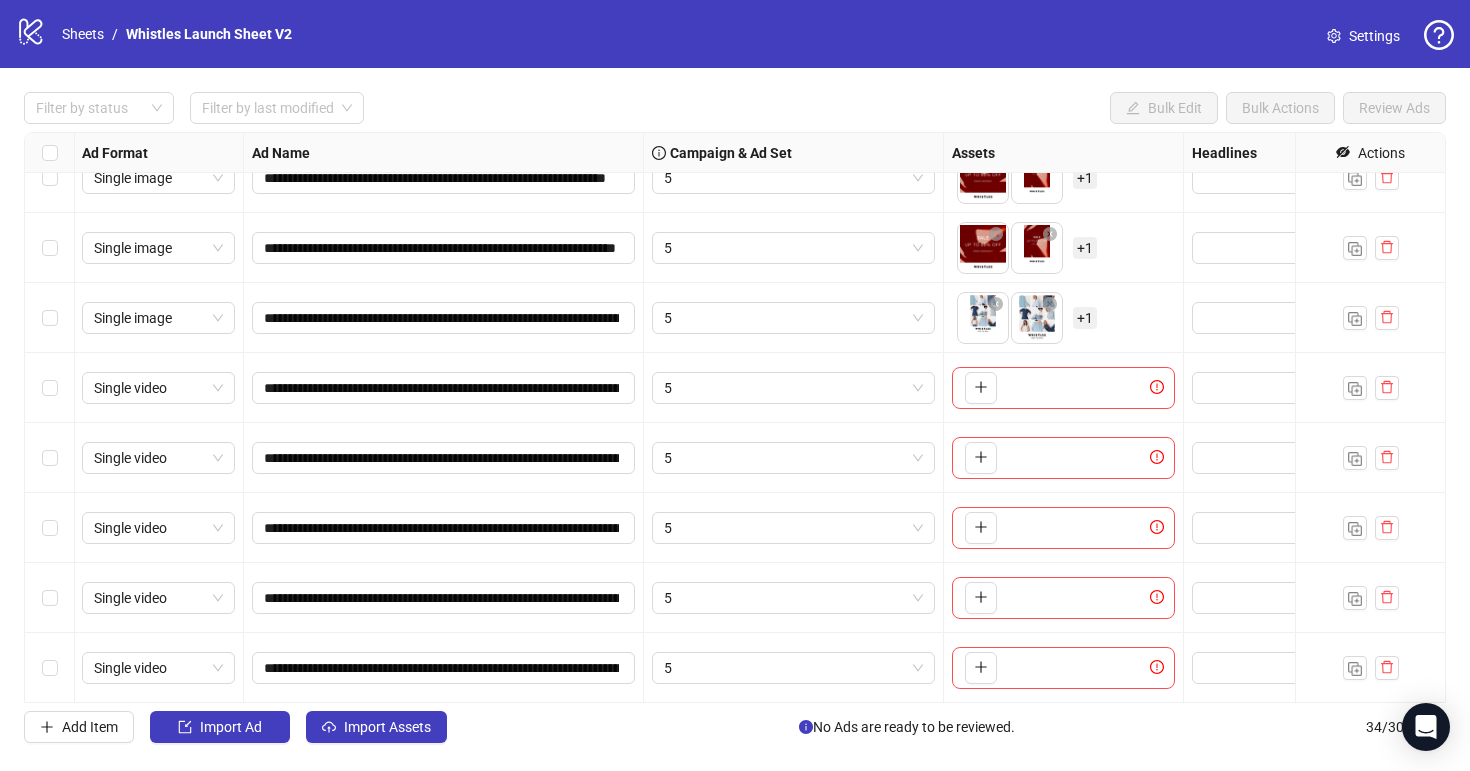 scroll, scrollTop: 1851, scrollLeft: 1, axis: both 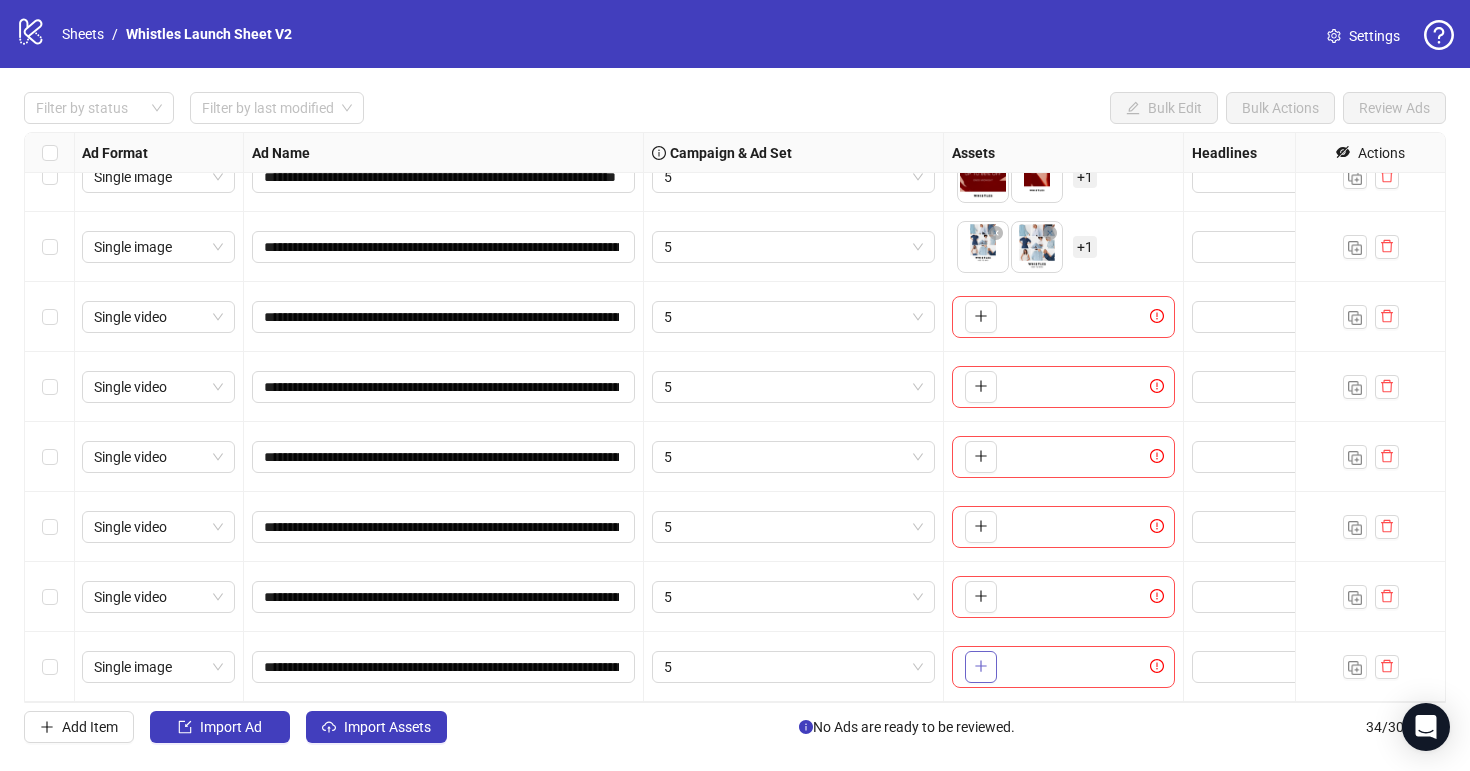 click 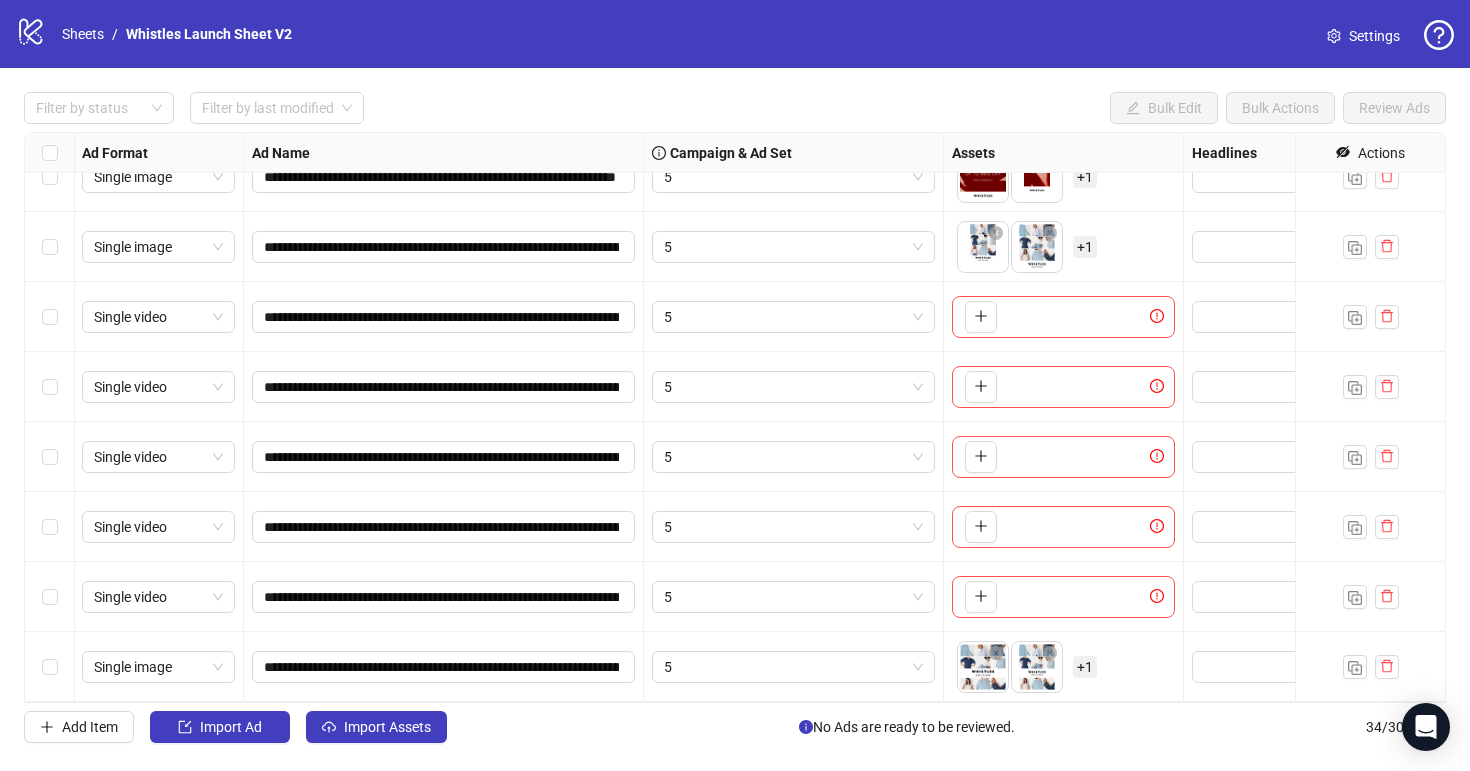 click on "+ 1" at bounding box center [1085, 667] 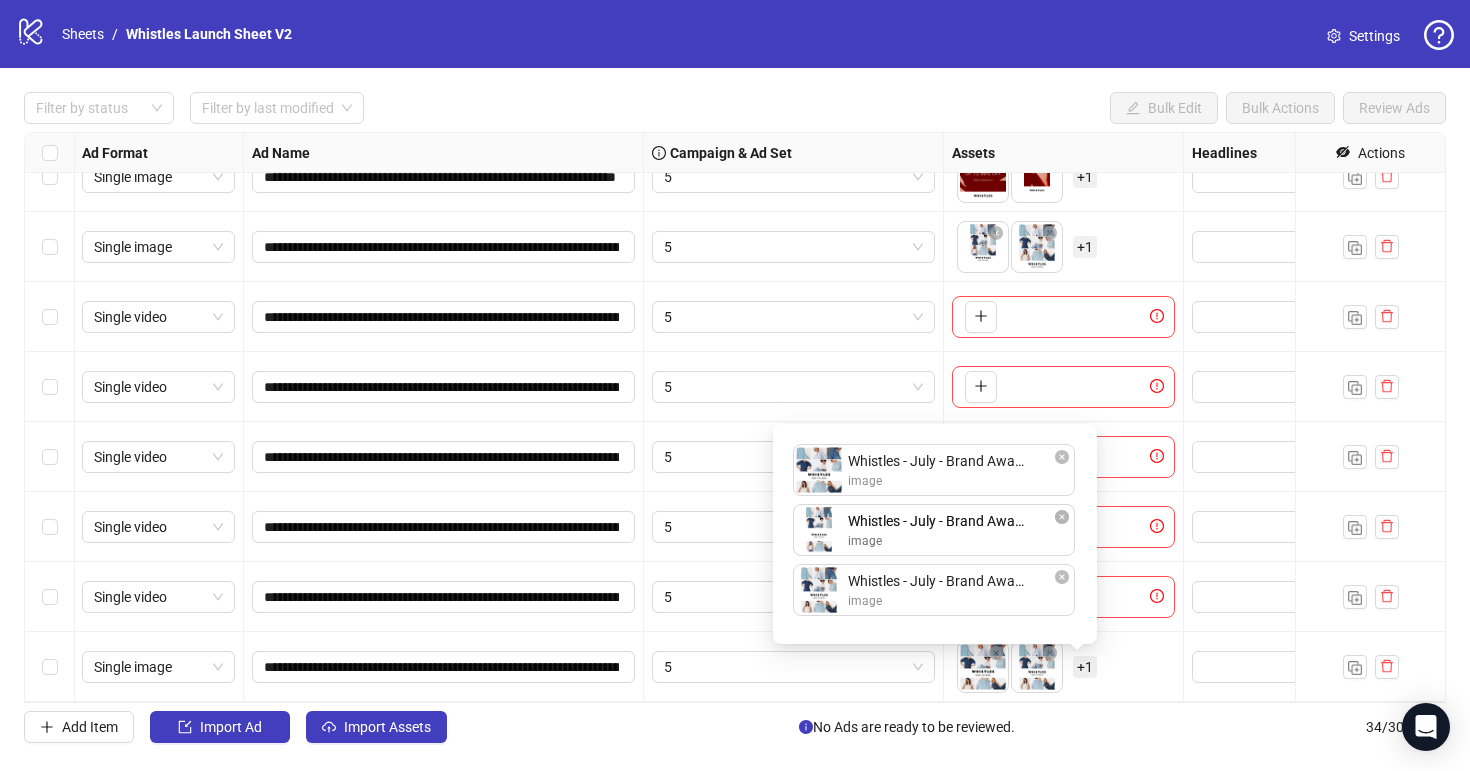 drag, startPoint x: 991, startPoint y: 590, endPoint x: 990, endPoint y: 524, distance: 66.007576 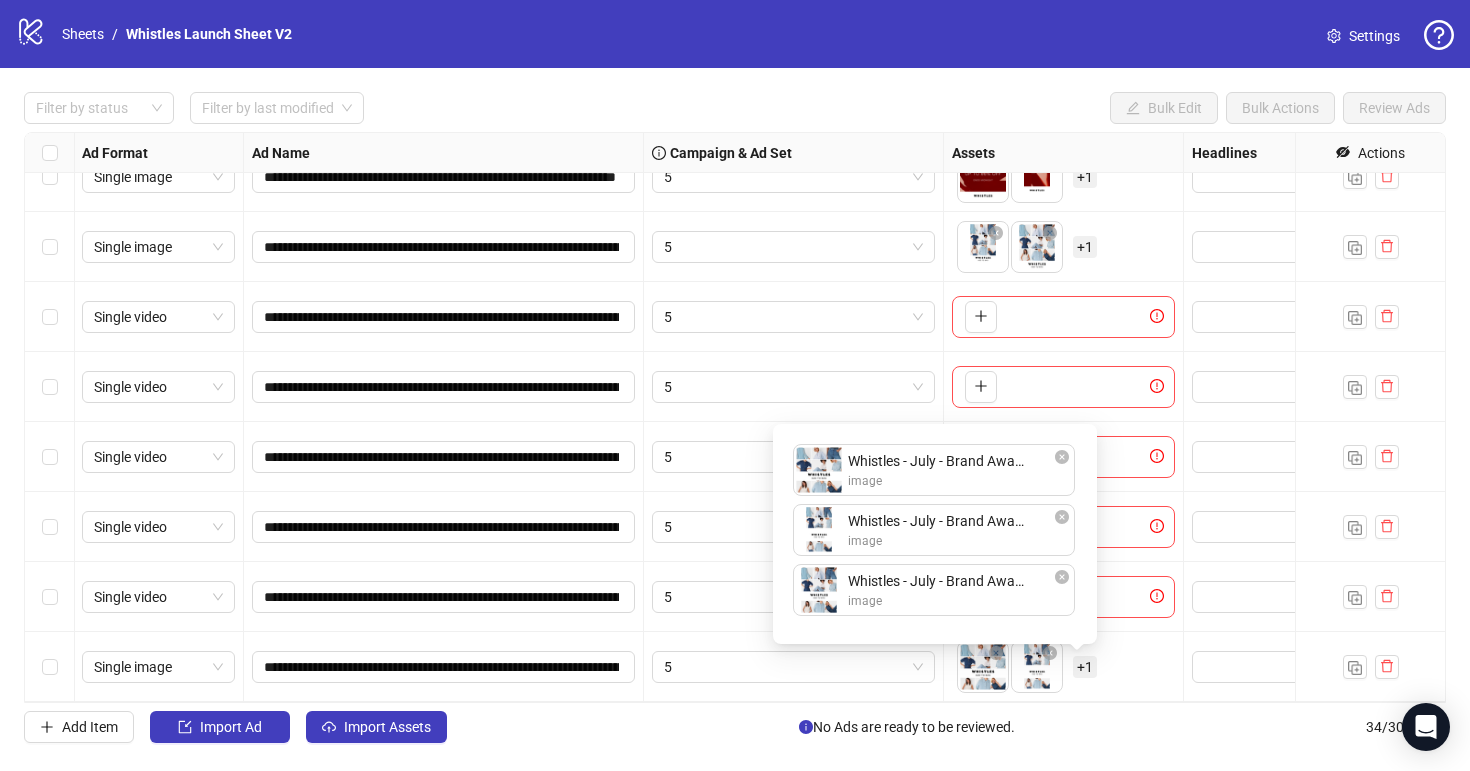 click on "To pick up a draggable item, press the space bar.
While dragging, use the arrow keys to move the item.
Press space again to drop the item in its new position, or press escape to cancel.
+ 1" at bounding box center (1063, 667) 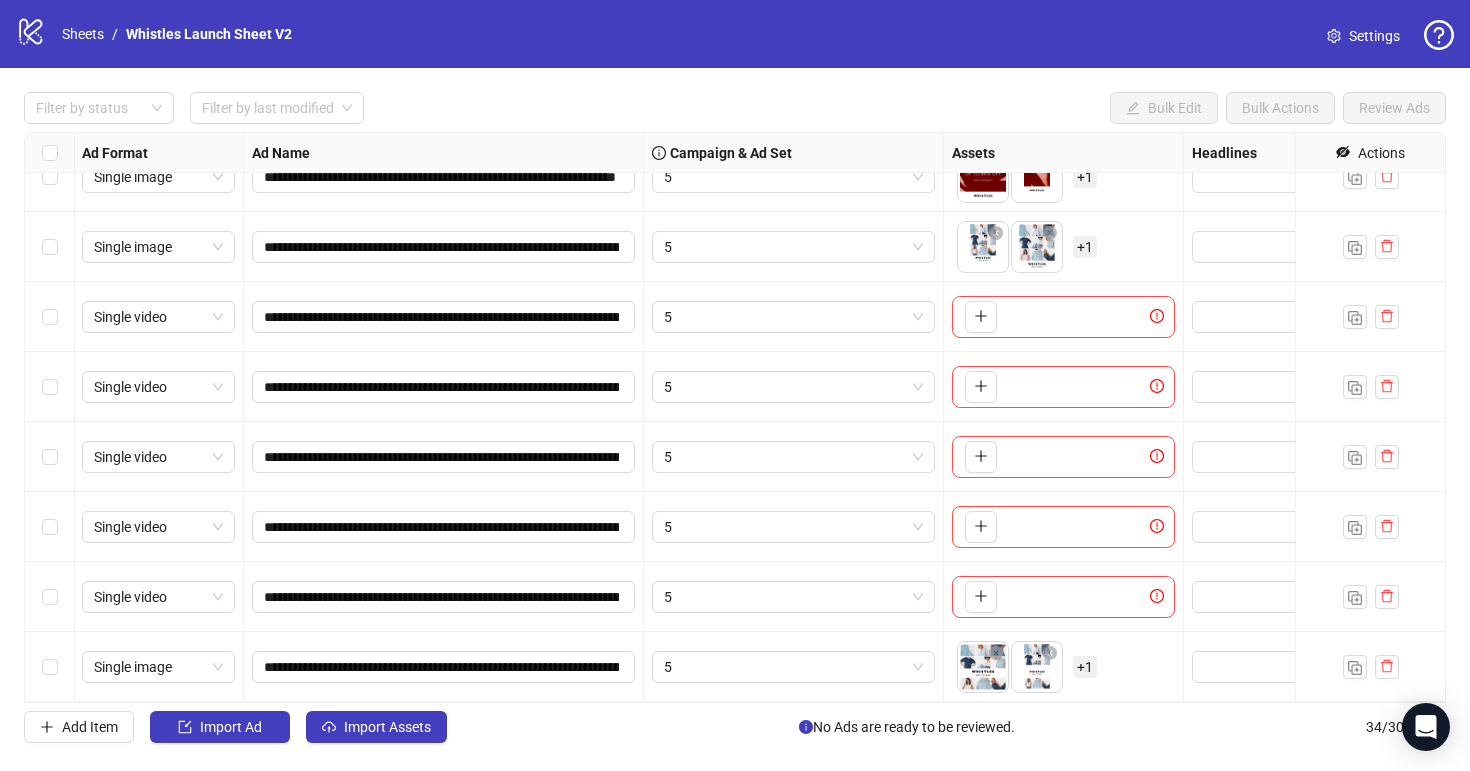 click on "+ 1" at bounding box center (1085, 247) 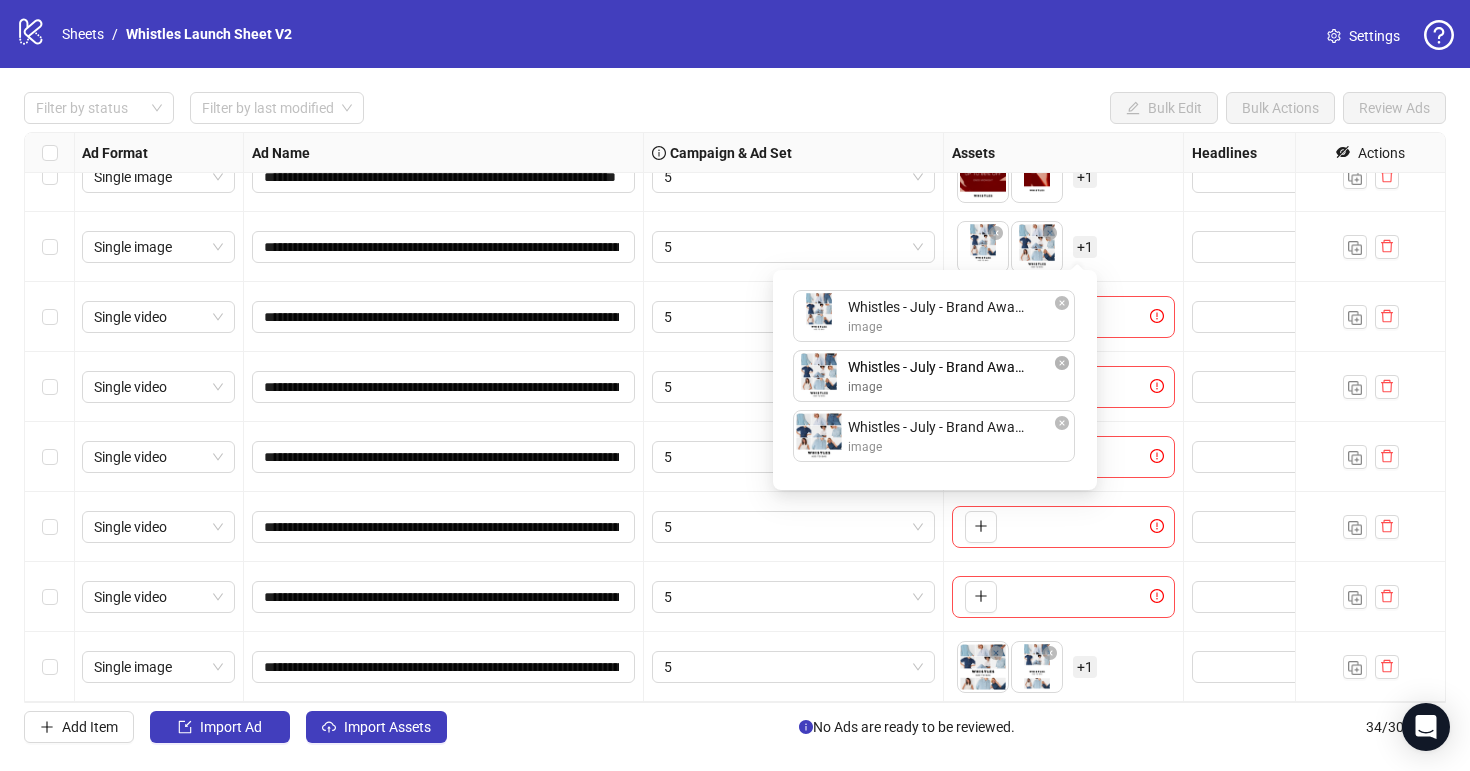 click on "Whistles - July - Brand Awareness Static A - 9x16.png image Whistles - July - Brand Awareness Static A - 4x5.png image Whistles - July - Brand Awareness Static A - 1x1.png image Whistles - July - Brand Awareness Static A - 4x5.png image
To pick up a draggable item, press the space bar.
While dragging, use the arrow keys to move the item.
Press space again to drop the item in its new position, or press escape to cancel.
Draggable item 9204d9ca-48ff-4fa0-81c9-bbd869b48bad was moved over droppable area 9204d9ca-48ff-4fa0-81c9-bbd869b48bad." at bounding box center (935, 380) 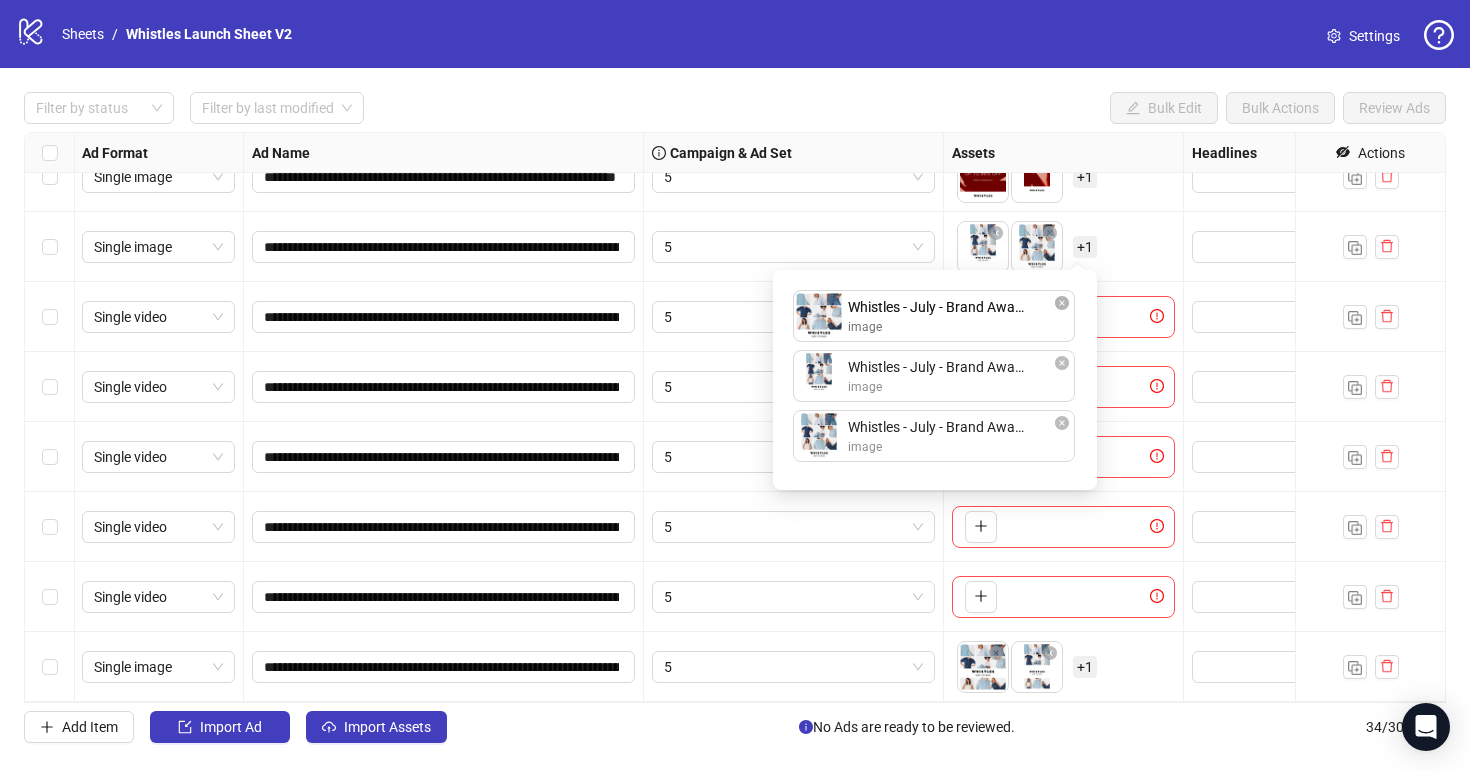 drag, startPoint x: 954, startPoint y: 446, endPoint x: 954, endPoint y: 296, distance: 150 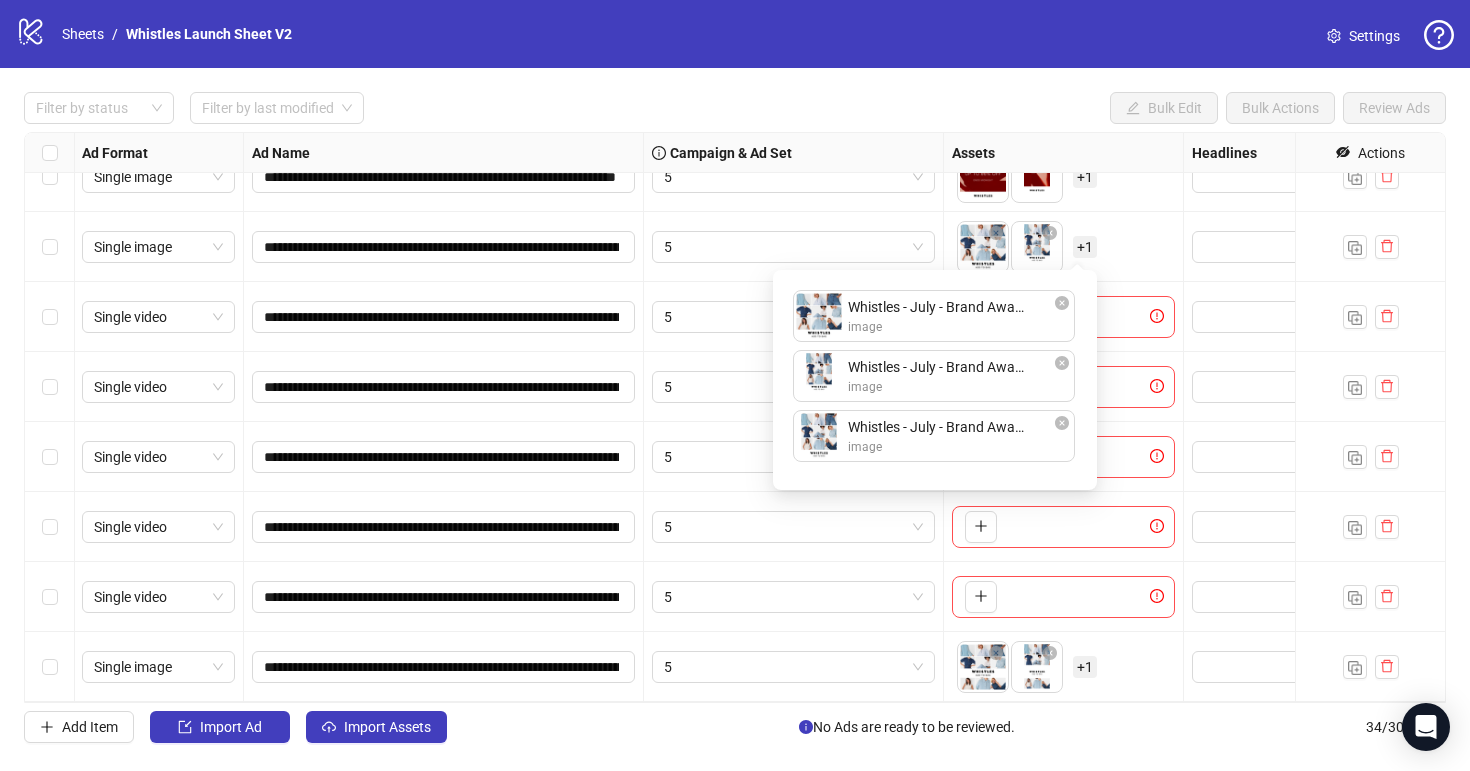 click on "To pick up a draggable item, press the space bar.
While dragging, use the arrow keys to move the item.
Press space again to drop the item in its new position, or press escape to cancel.
+ 1" at bounding box center [1063, 247] 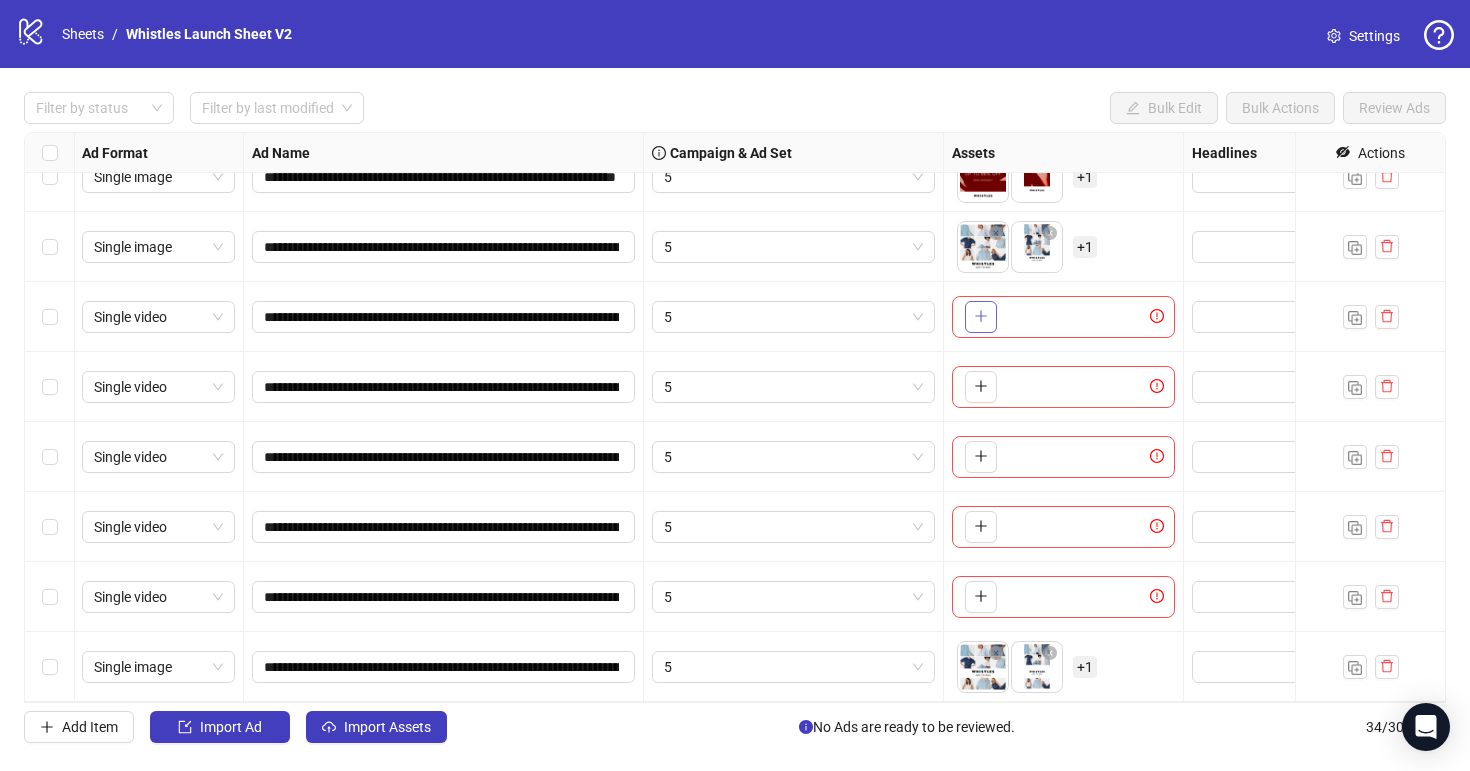 click 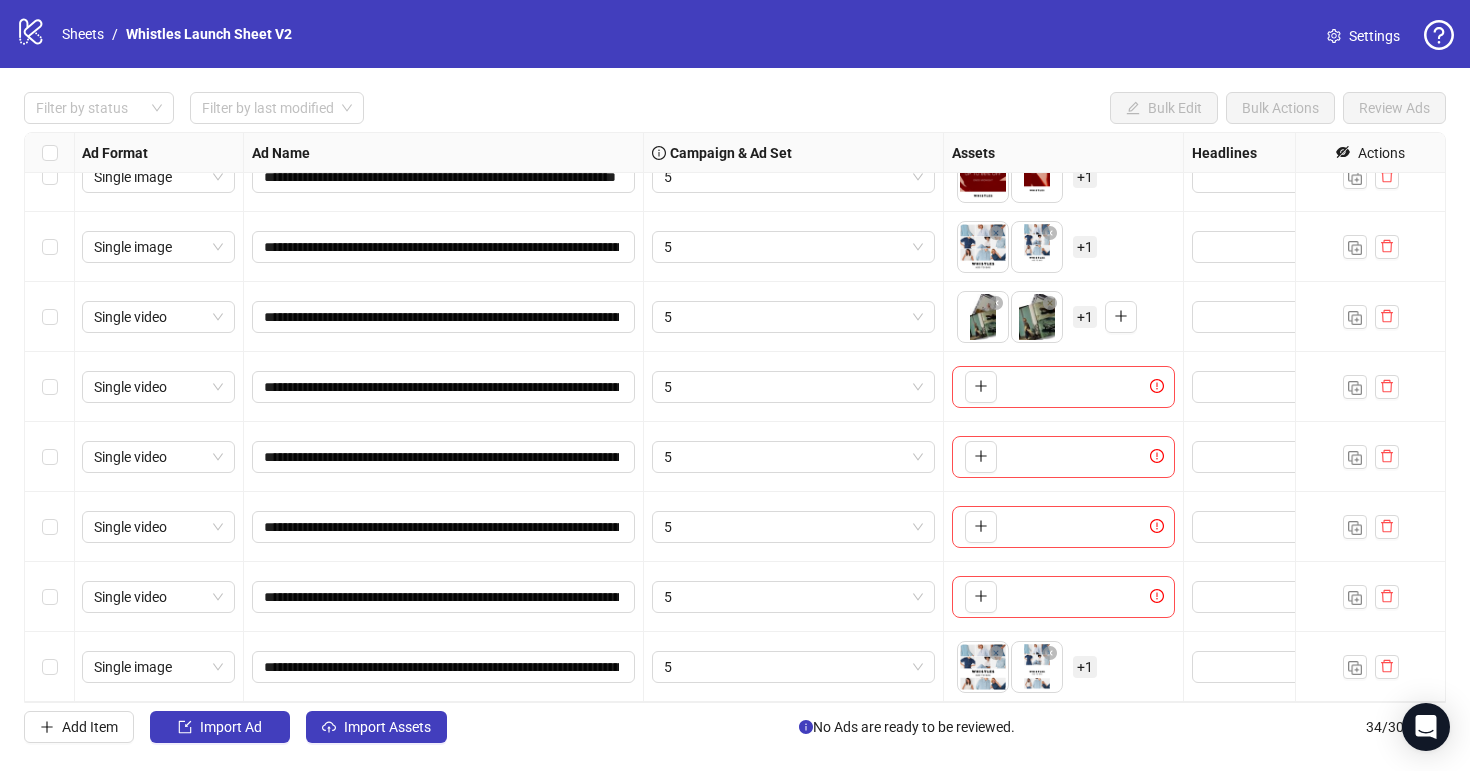click on "+ 1" at bounding box center (1085, 317) 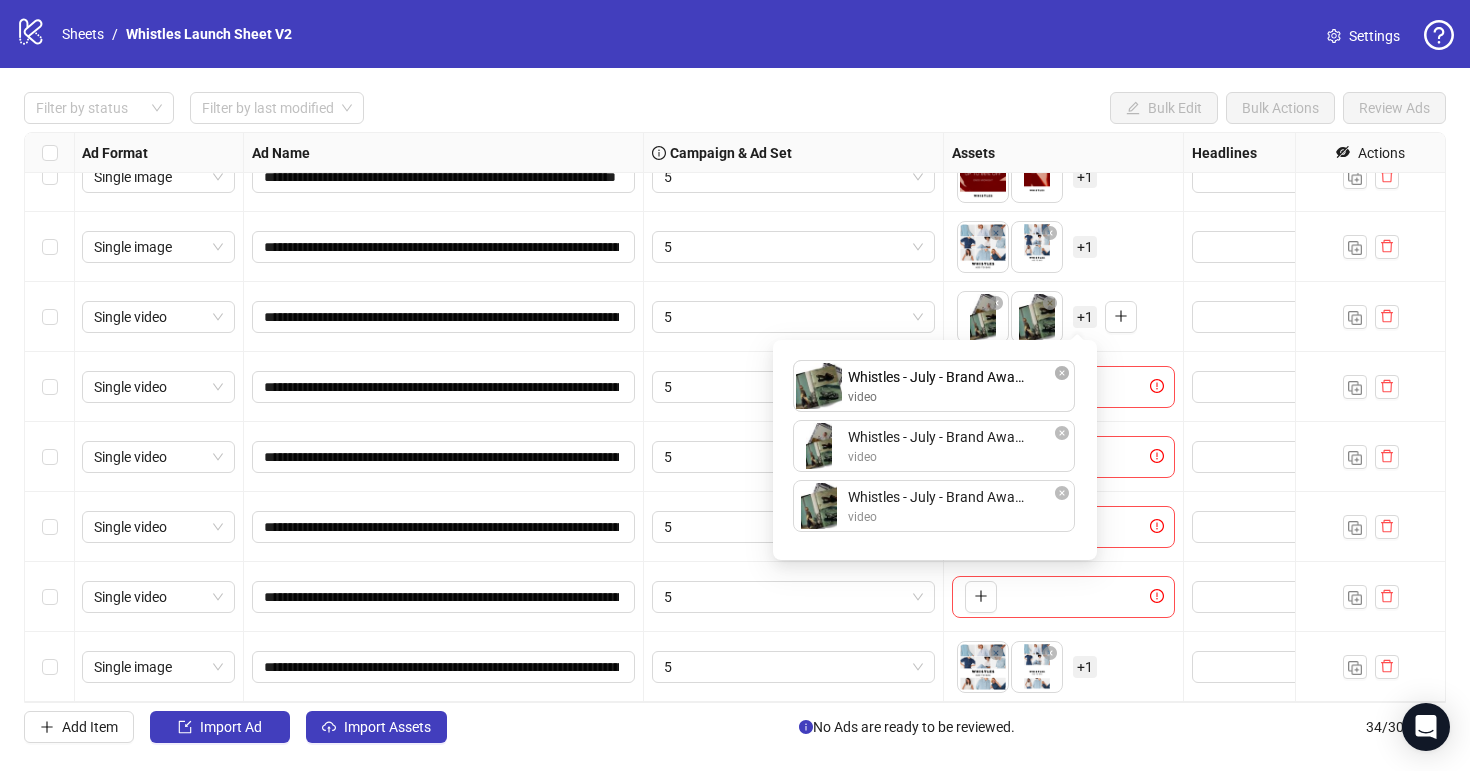drag, startPoint x: 996, startPoint y: 516, endPoint x: 991, endPoint y: 398, distance: 118.10589 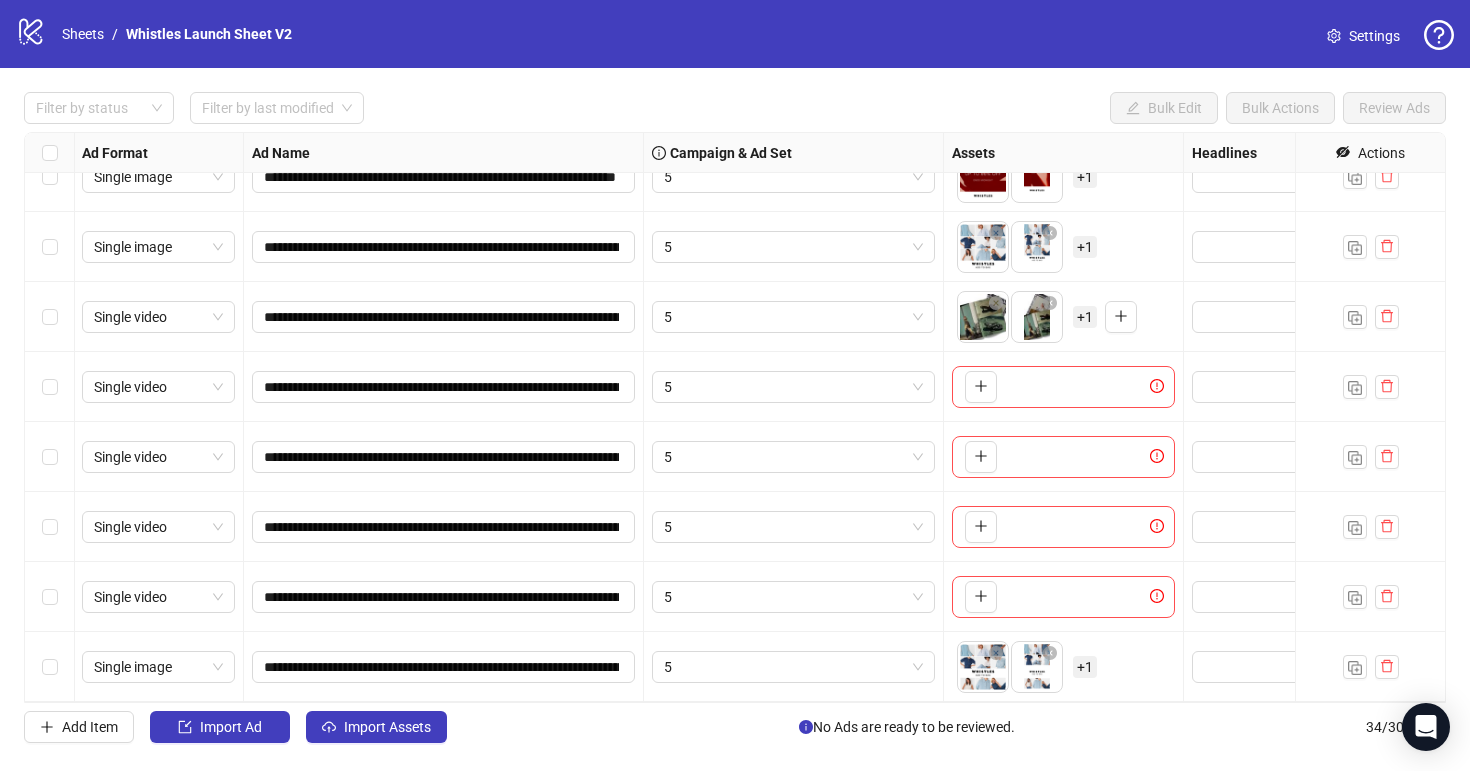 click on "To pick up a draggable item, press the space bar.
While dragging, use the arrow keys to move the item.
Press space again to drop the item in its new position, or press escape to cancel.
+ 1" at bounding box center (1063, 317) 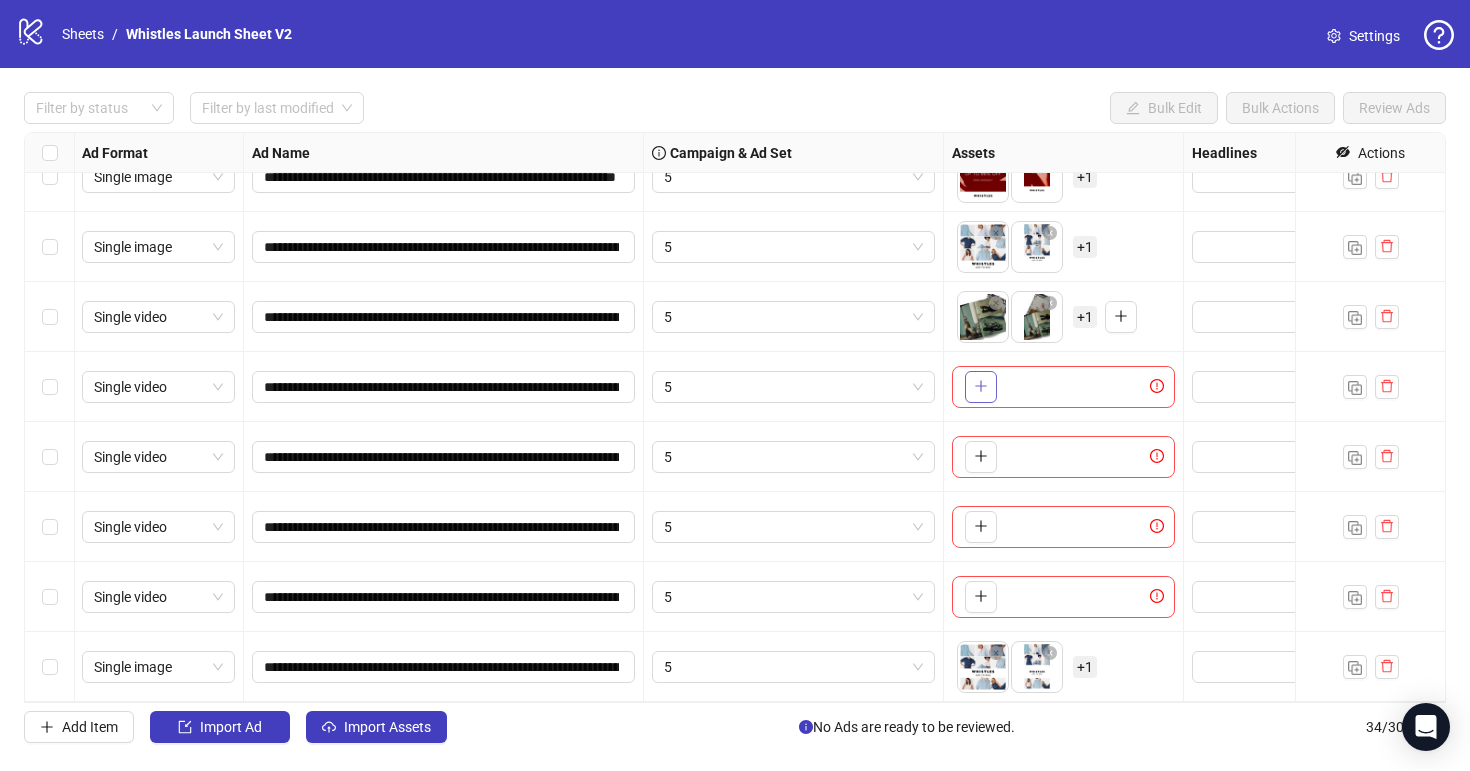 click 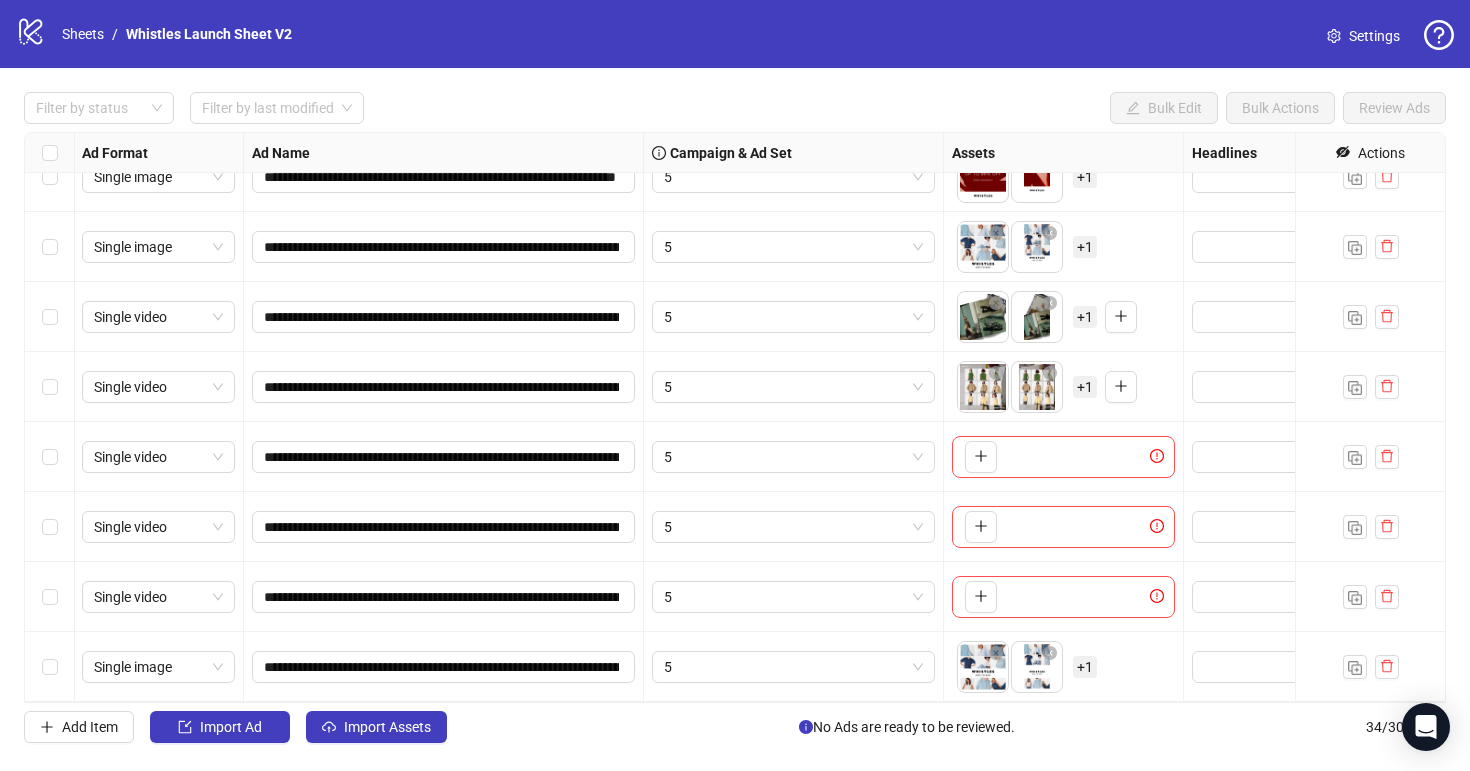 click on "To pick up a draggable item, press the space bar.
While dragging, use the arrow keys to move the item.
Press space again to drop the item in its new position, or press escape to cancel." at bounding box center [1064, 457] 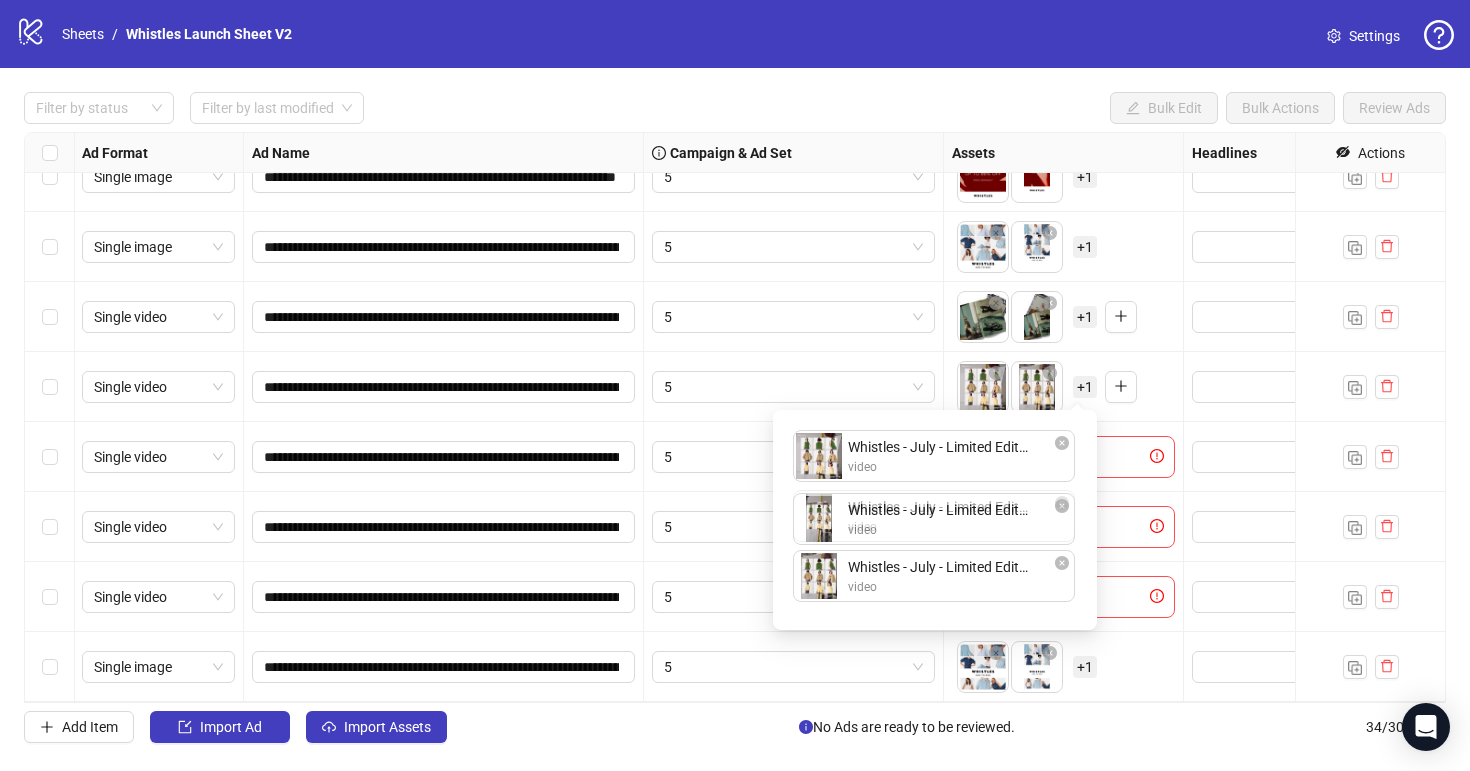 drag, startPoint x: 964, startPoint y: 584, endPoint x: 964, endPoint y: 524, distance: 60 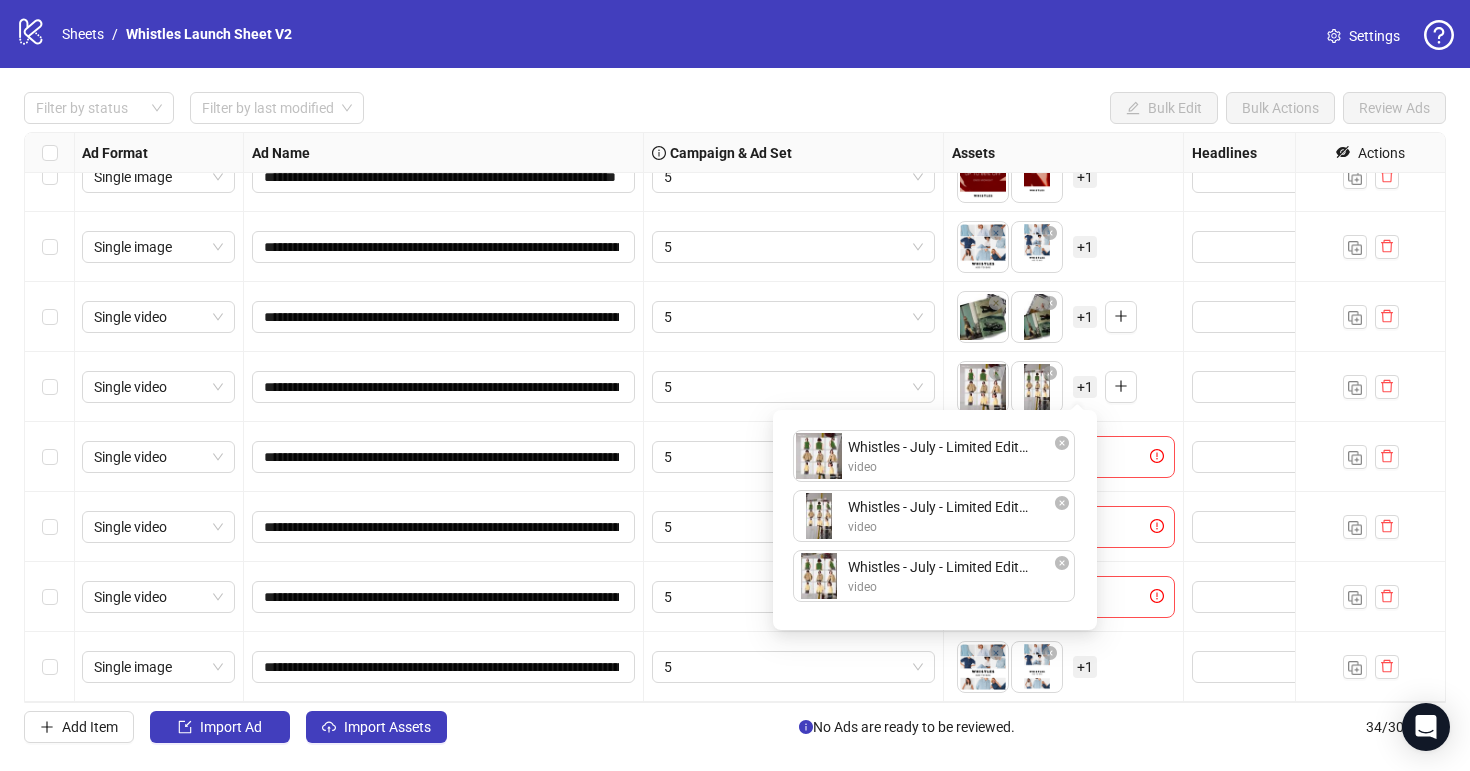 click on "To pick up a draggable item, press the space bar.
While dragging, use the arrow keys to move the item.
Press space again to drop the item in its new position, or press escape to cancel.
+ 1" at bounding box center (1047, 387) 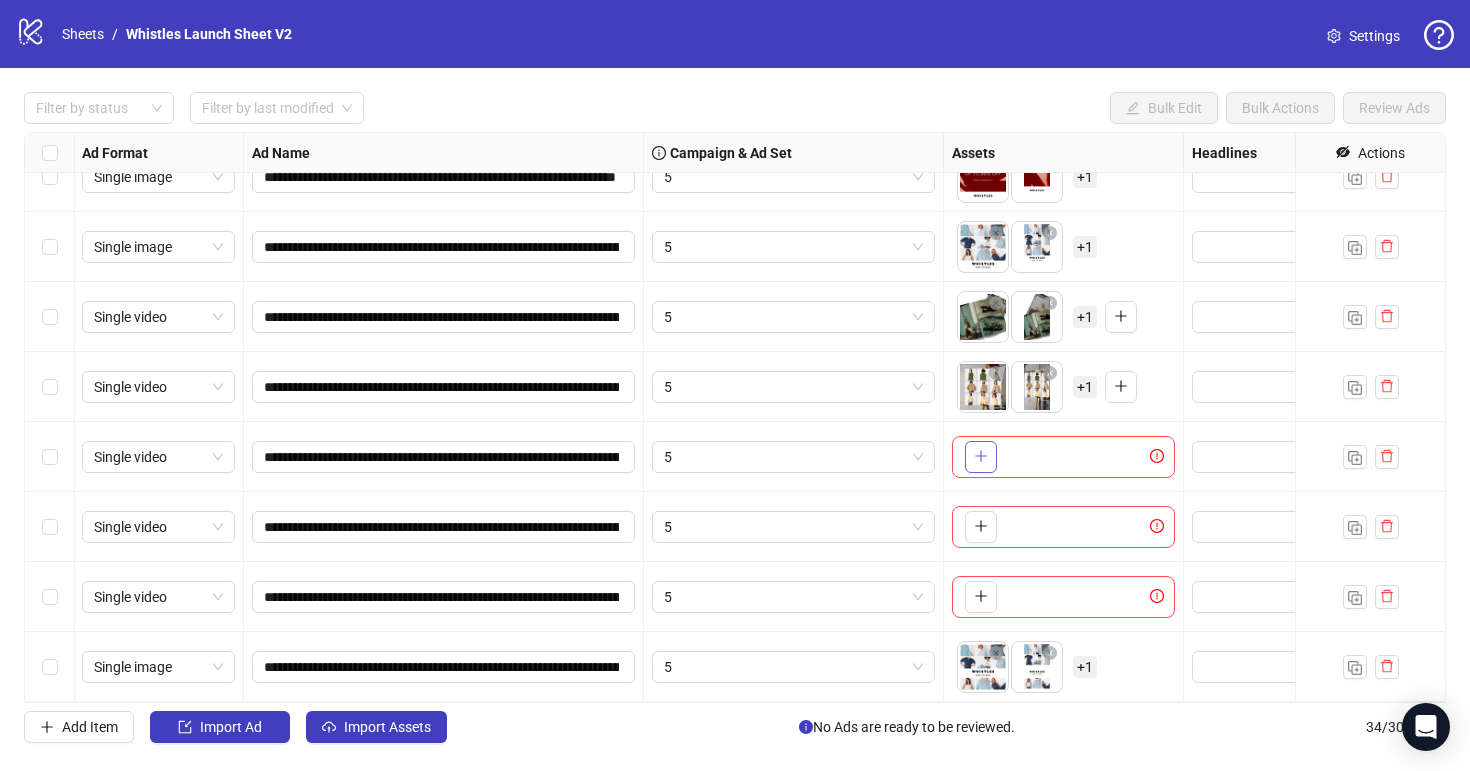 click 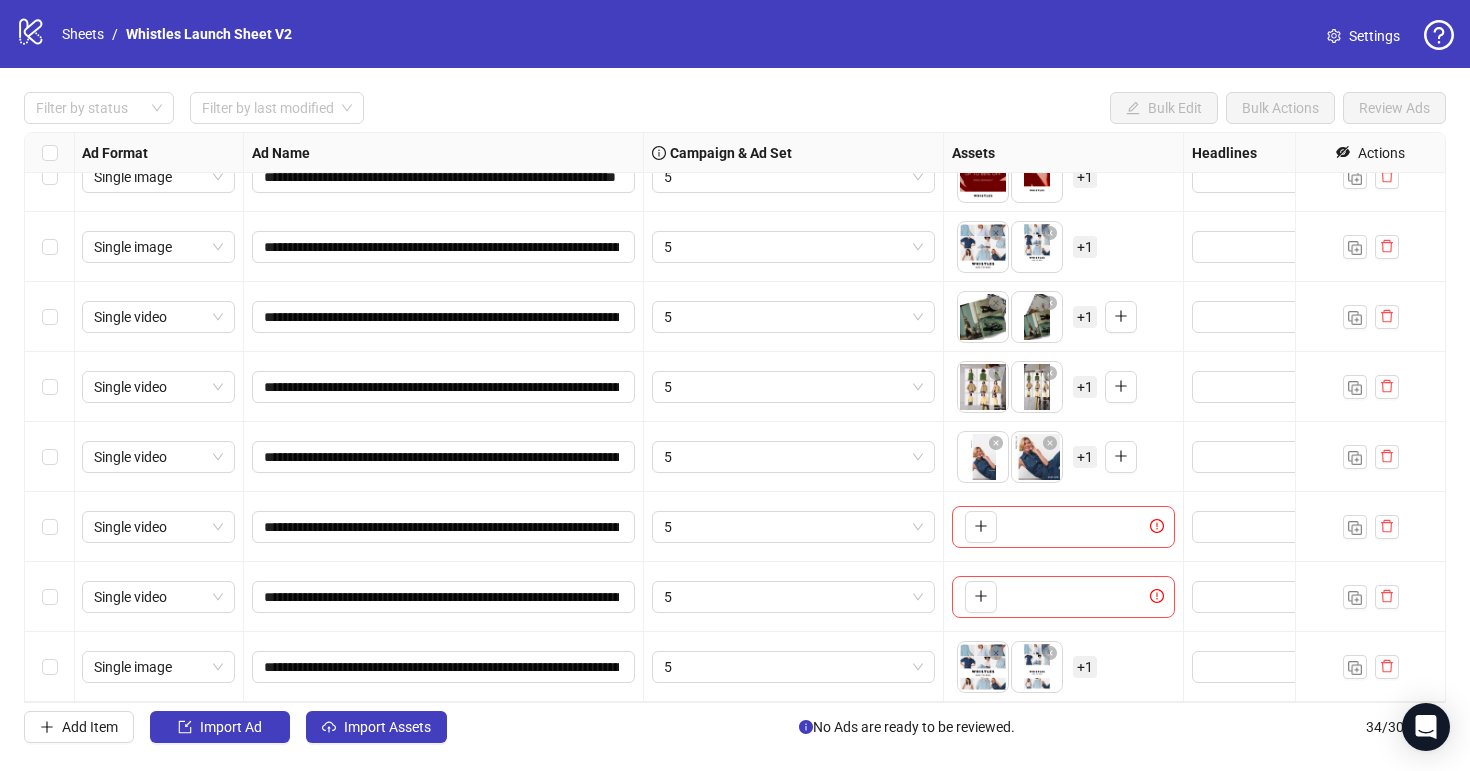 click on "+ 1" at bounding box center [1085, 457] 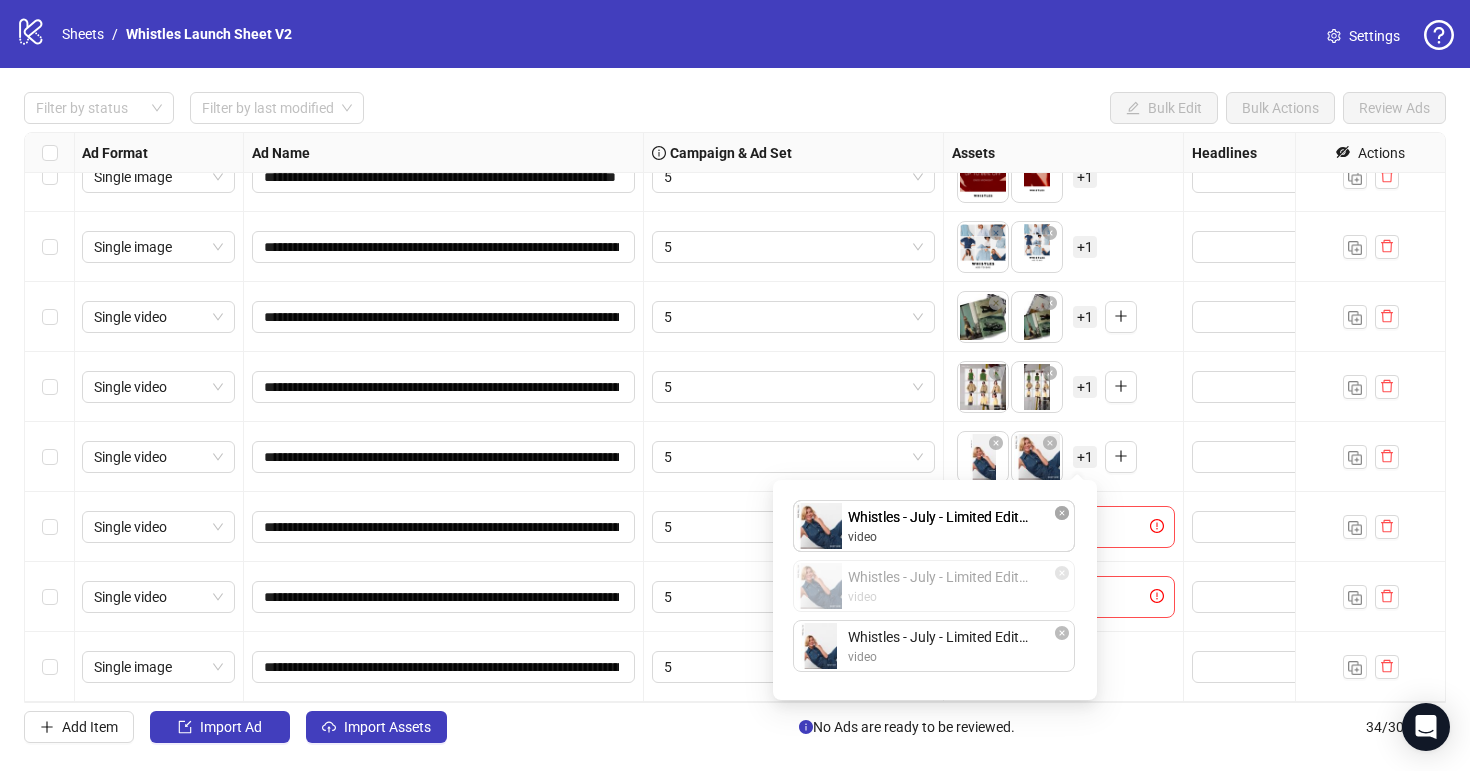 drag, startPoint x: 914, startPoint y: 583, endPoint x: 913, endPoint y: 516, distance: 67.00746 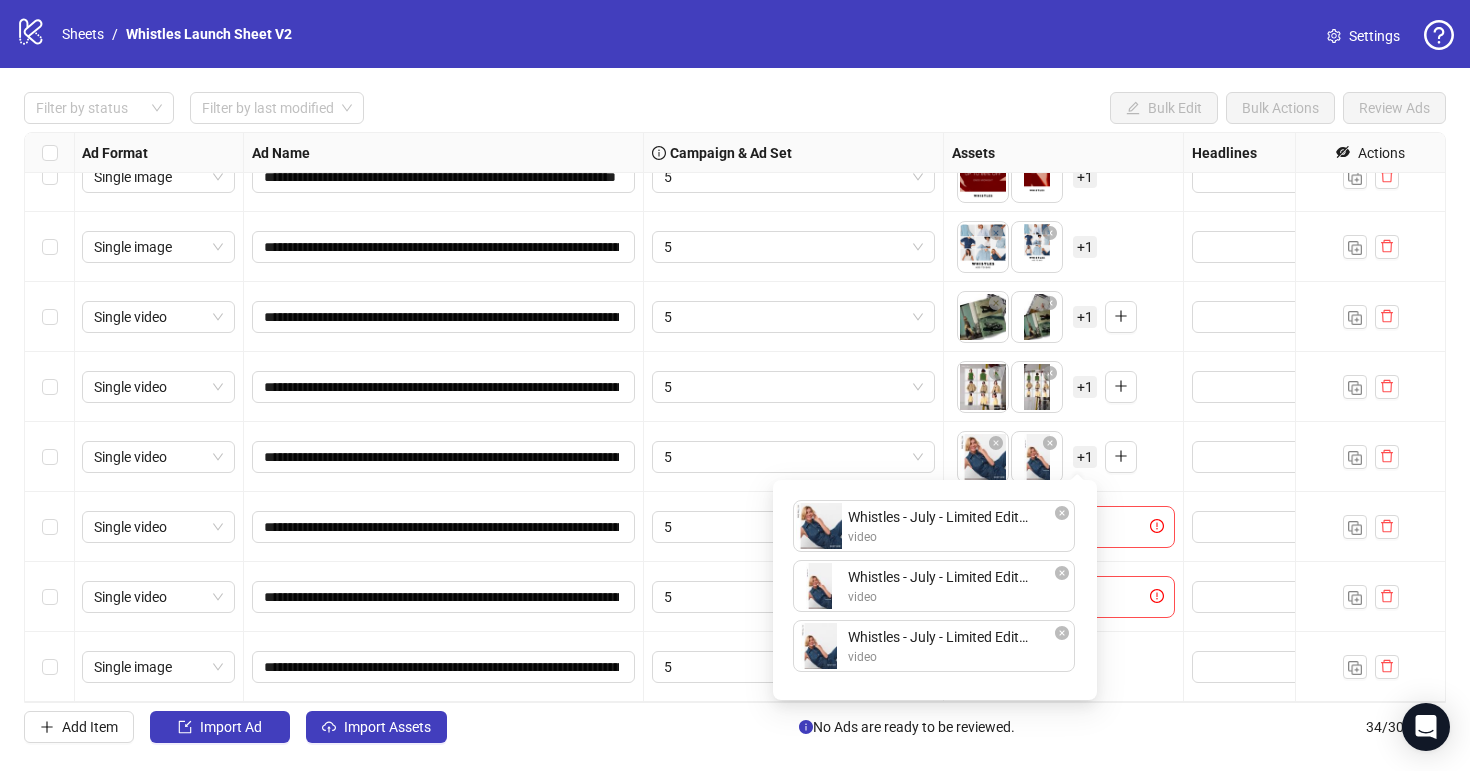 click on "To pick up a draggable item, press the space bar.
While dragging, use the arrow keys to move the item.
Press space again to drop the item in its new position, or press escape to cancel.
+ 1" at bounding box center [1063, 457] 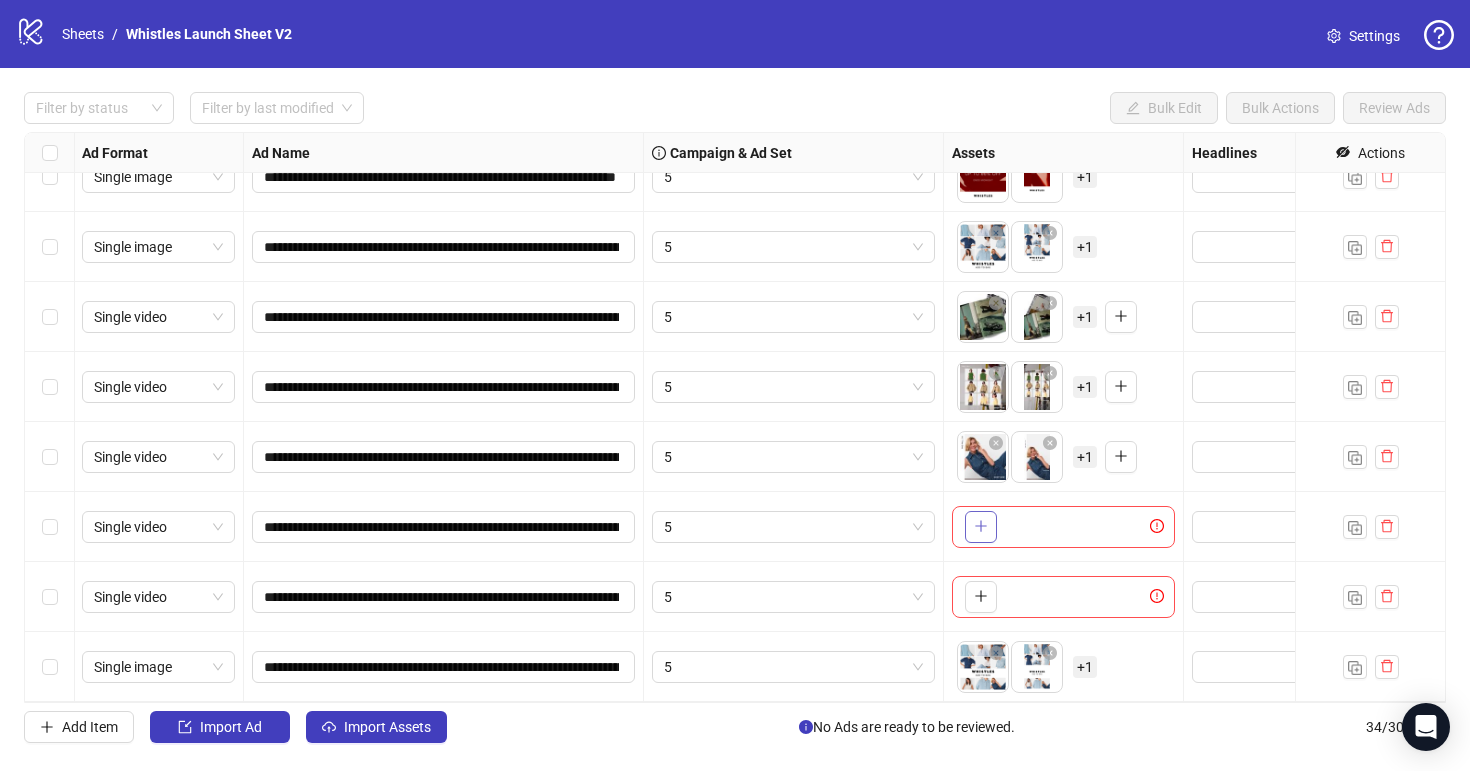 click 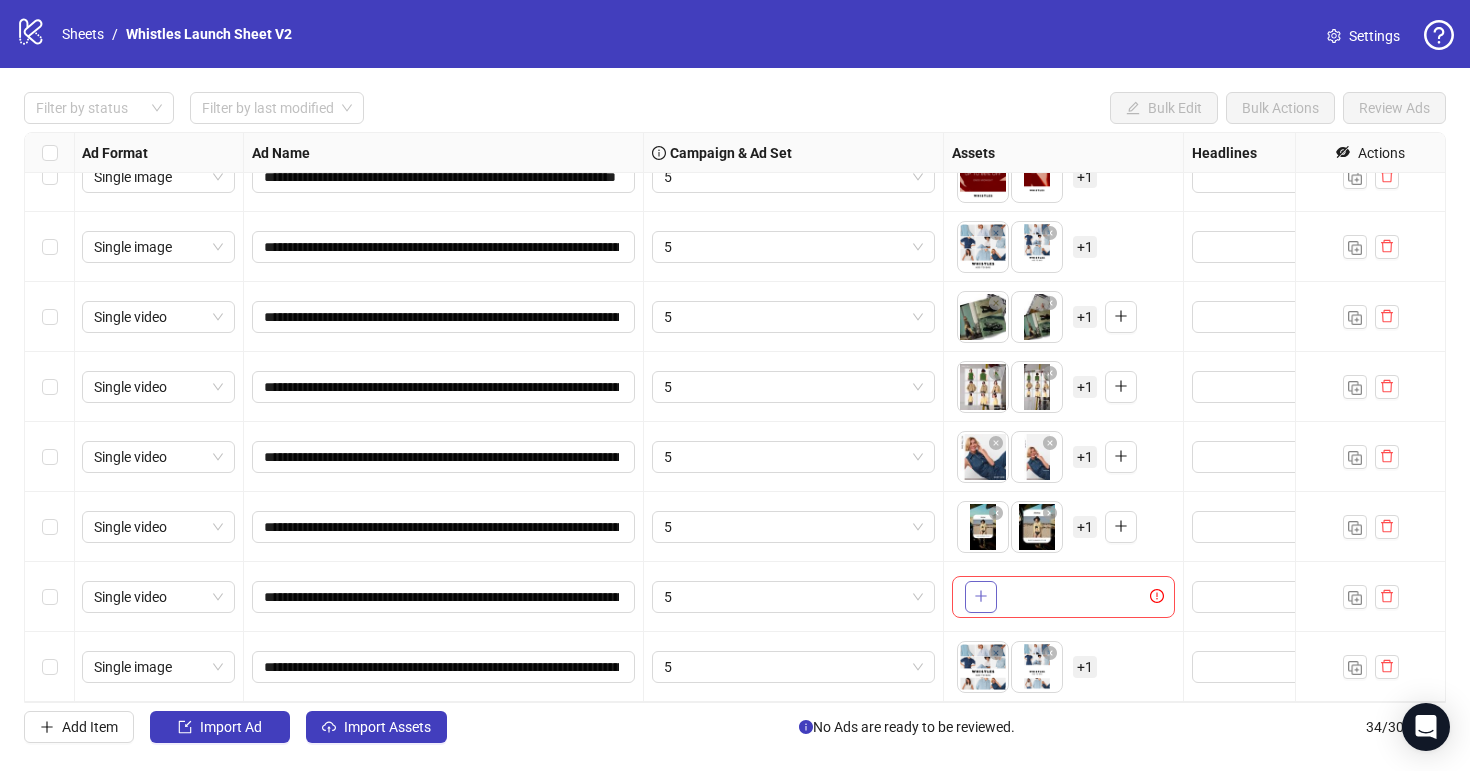 click at bounding box center (981, 597) 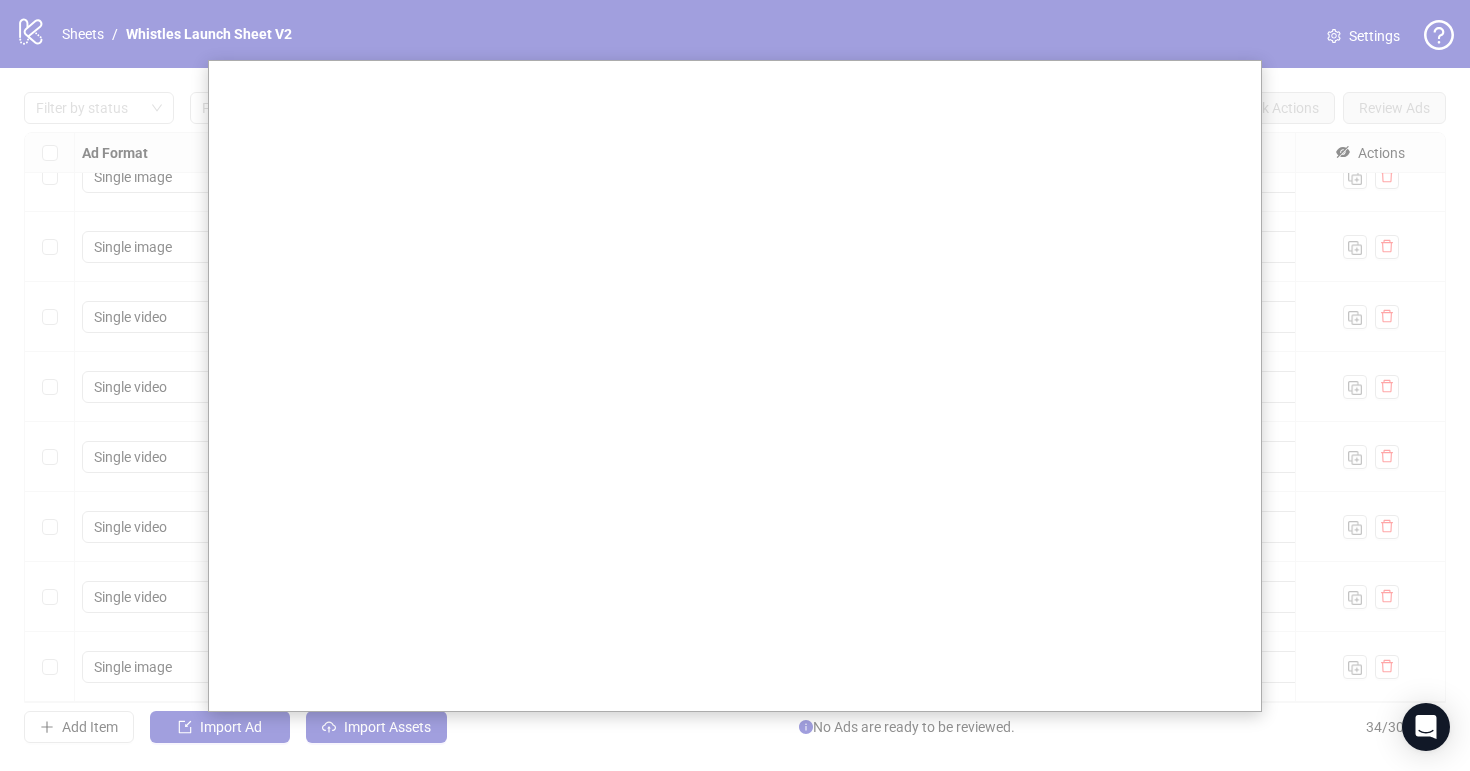 click at bounding box center [735, 385] 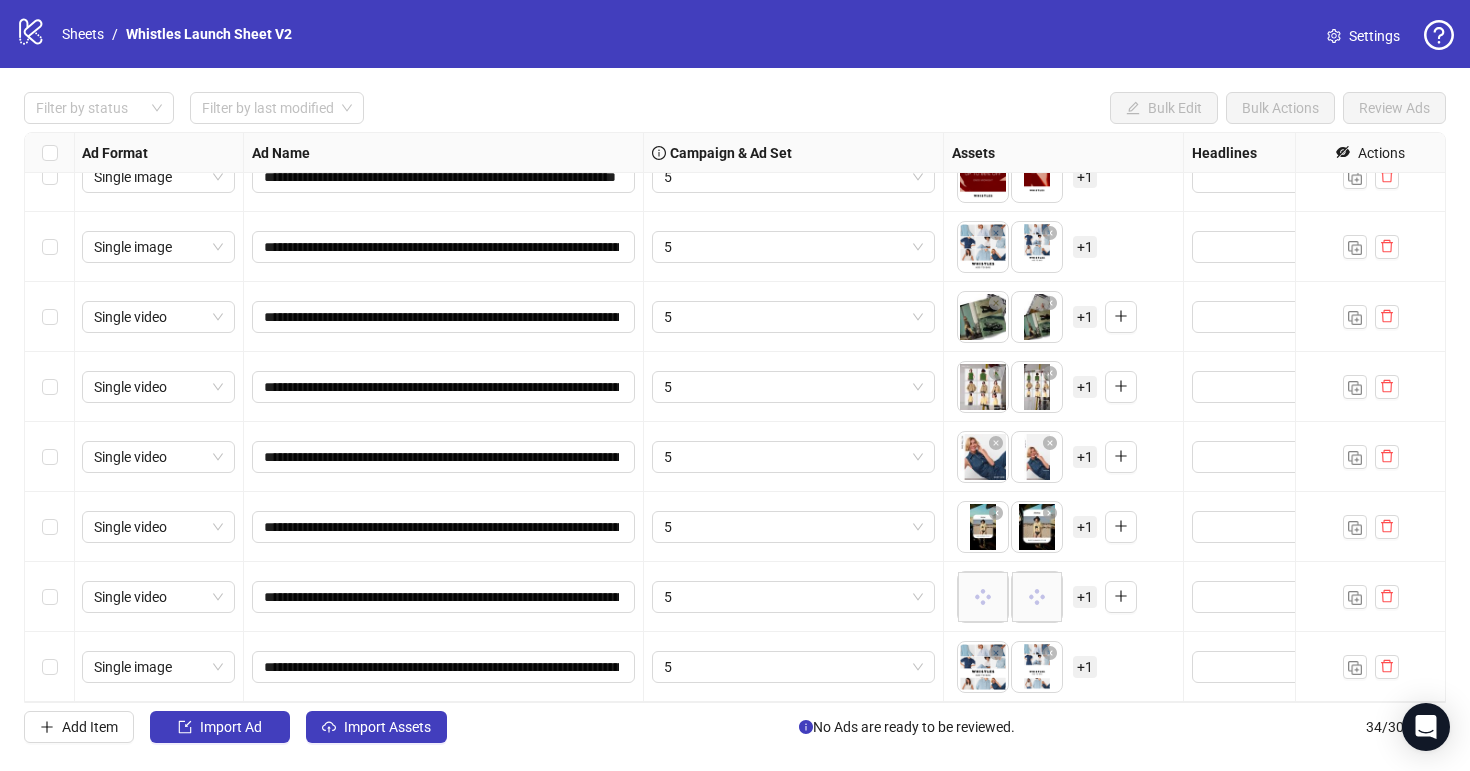 click on "**********" at bounding box center [735, 385] 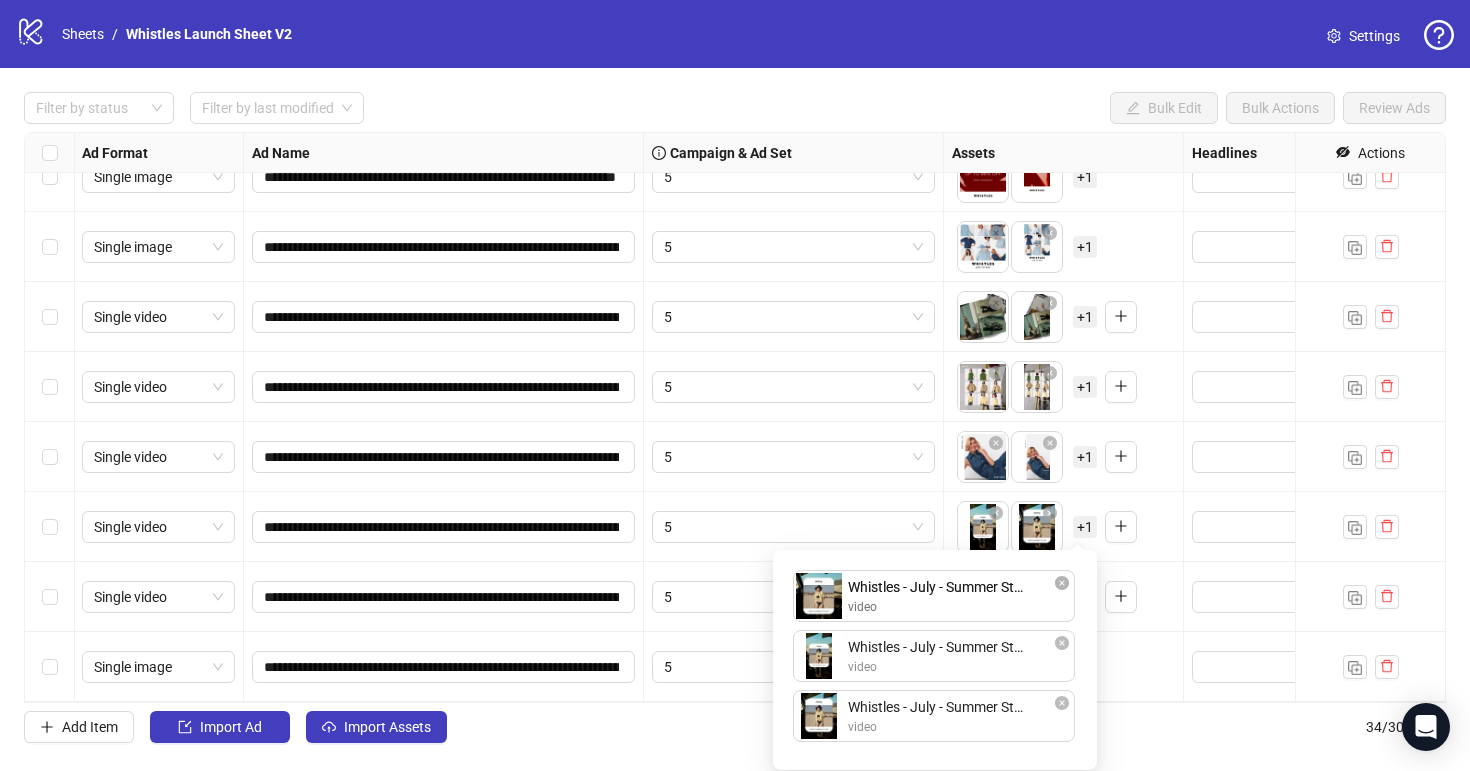 drag, startPoint x: 950, startPoint y: 712, endPoint x: 947, endPoint y: 584, distance: 128.03516 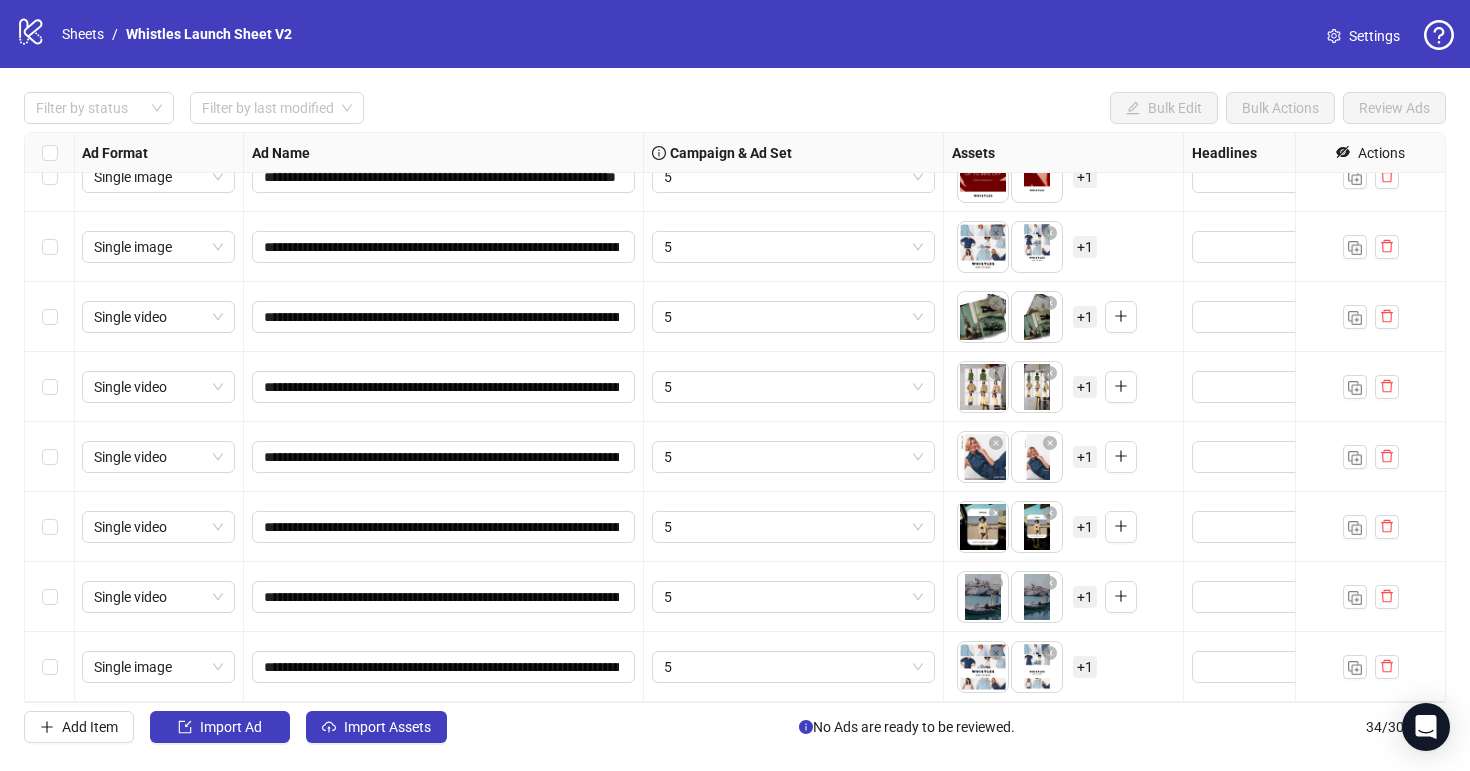 click on "To pick up a draggable item, press the space bar.
While dragging, use the arrow keys to move the item.
Press space again to drop the item in its new position, or press escape to cancel.
+ 1" at bounding box center [1064, 597] 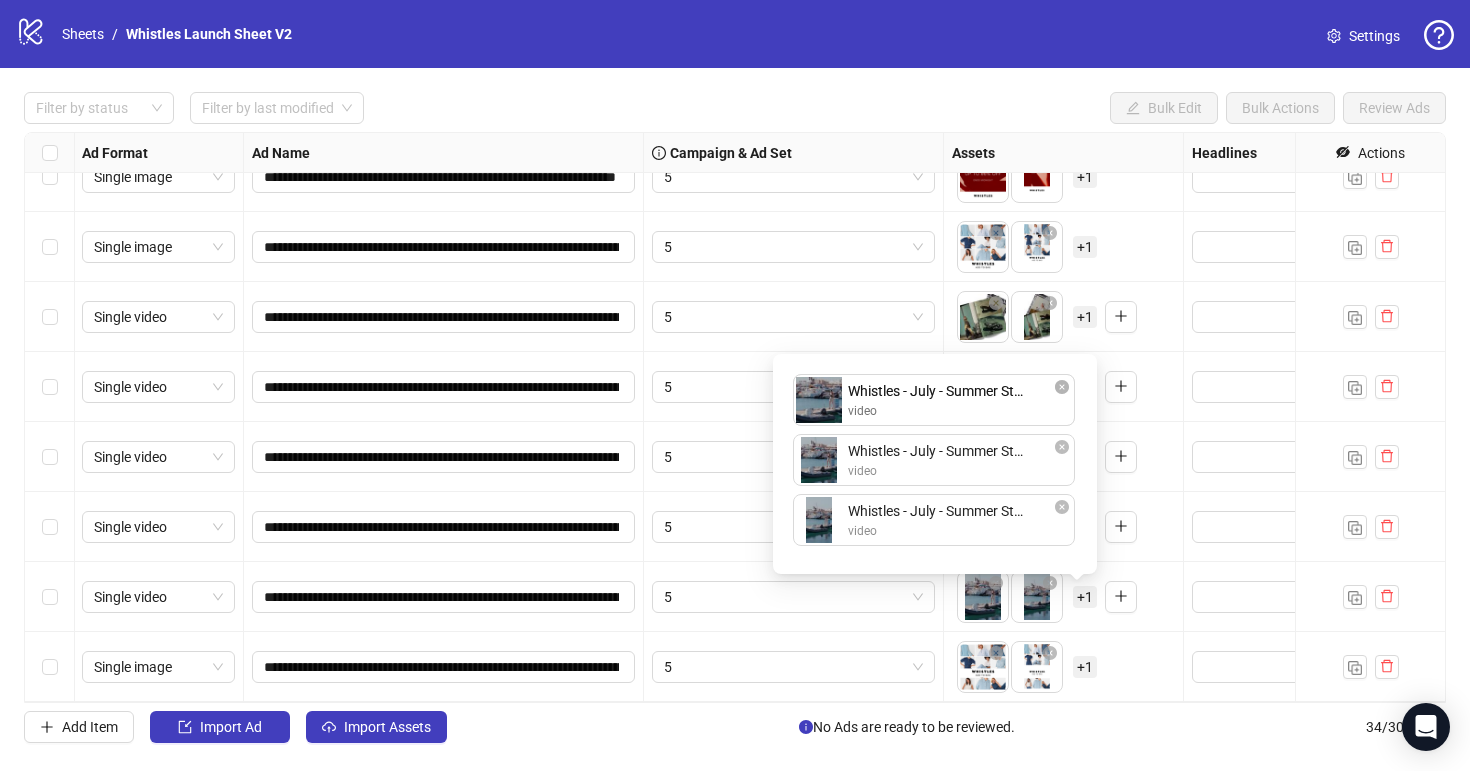 drag, startPoint x: 943, startPoint y: 531, endPoint x: 943, endPoint y: 401, distance: 130 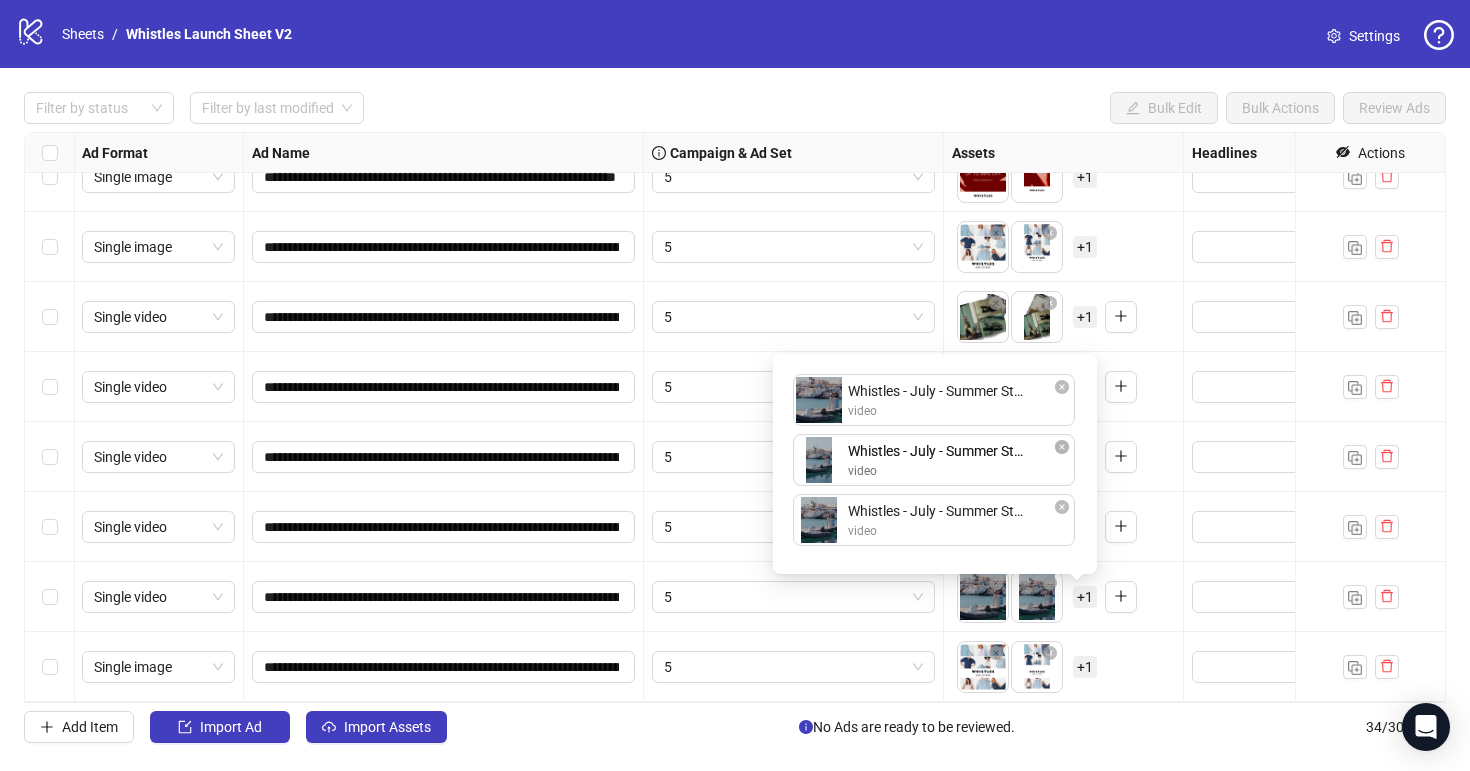 drag, startPoint x: 935, startPoint y: 502, endPoint x: 937, endPoint y: 445, distance: 57.035076 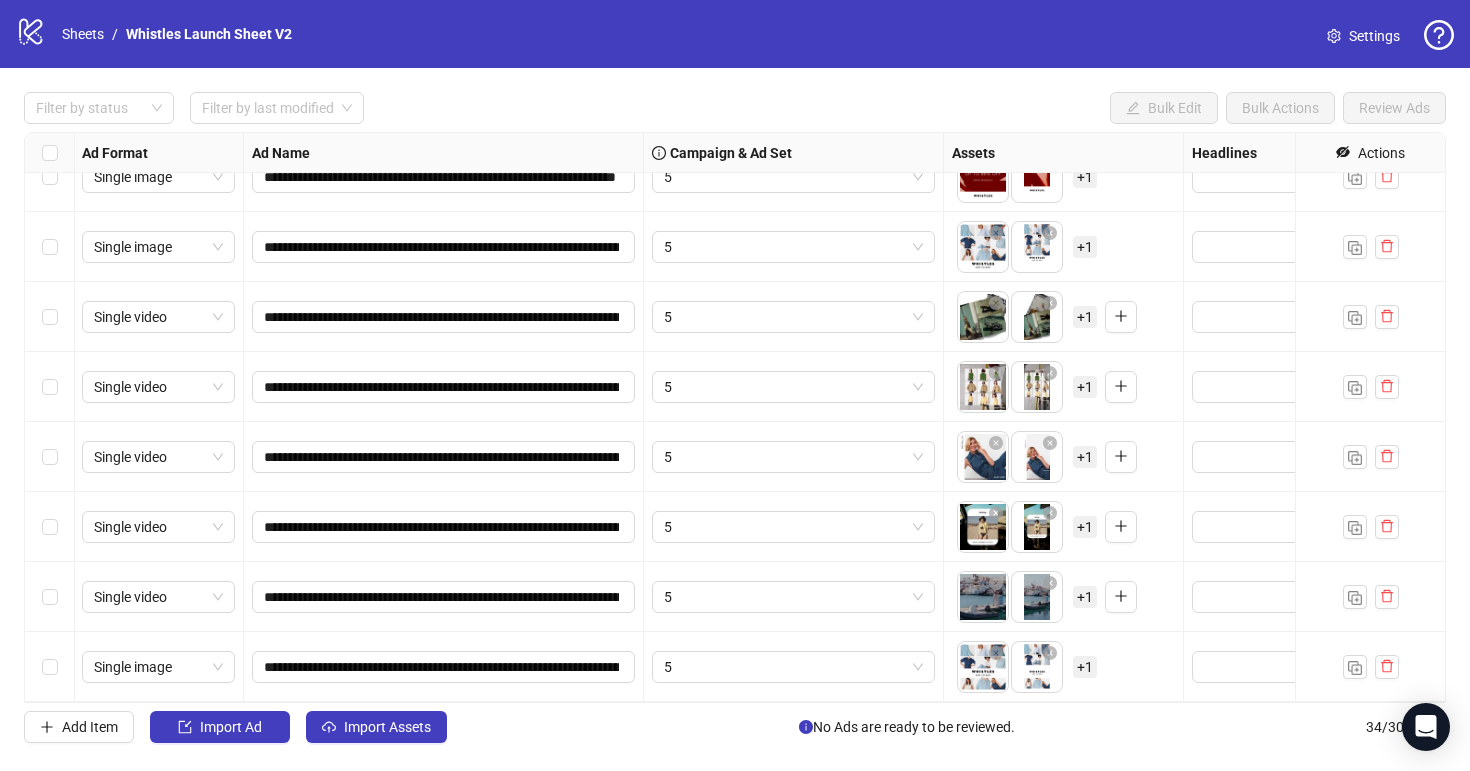 click on "To pick up a draggable item, press the space bar.
While dragging, use the arrow keys to move the item.
Press space again to drop the item in its new position, or press escape to cancel.
+ 1" at bounding box center (1064, 667) 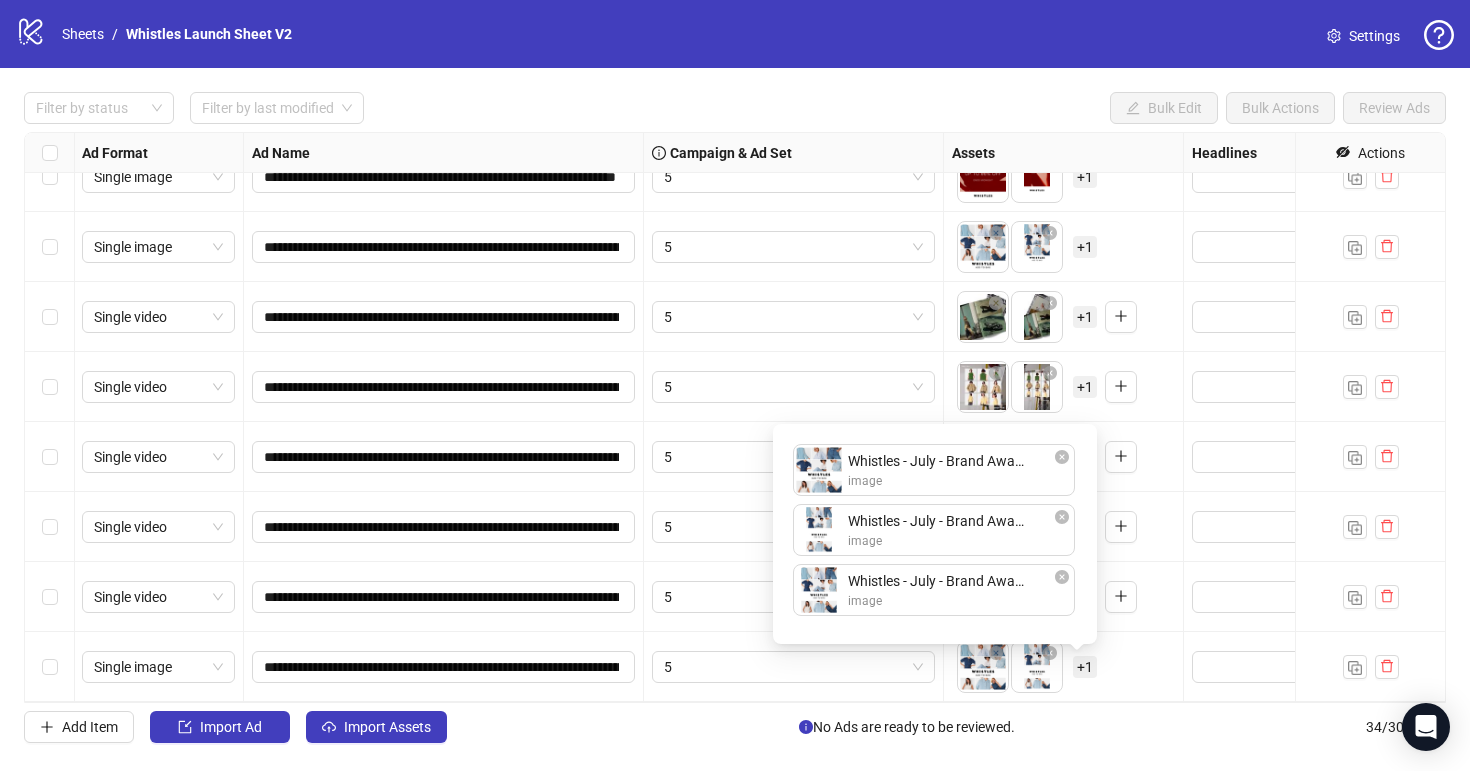 click on "To pick up a draggable item, press the space bar.
While dragging, use the arrow keys to move the item.
Press space again to drop the item in its new position, or press escape to cancel.
+ 1" at bounding box center (1063, 667) 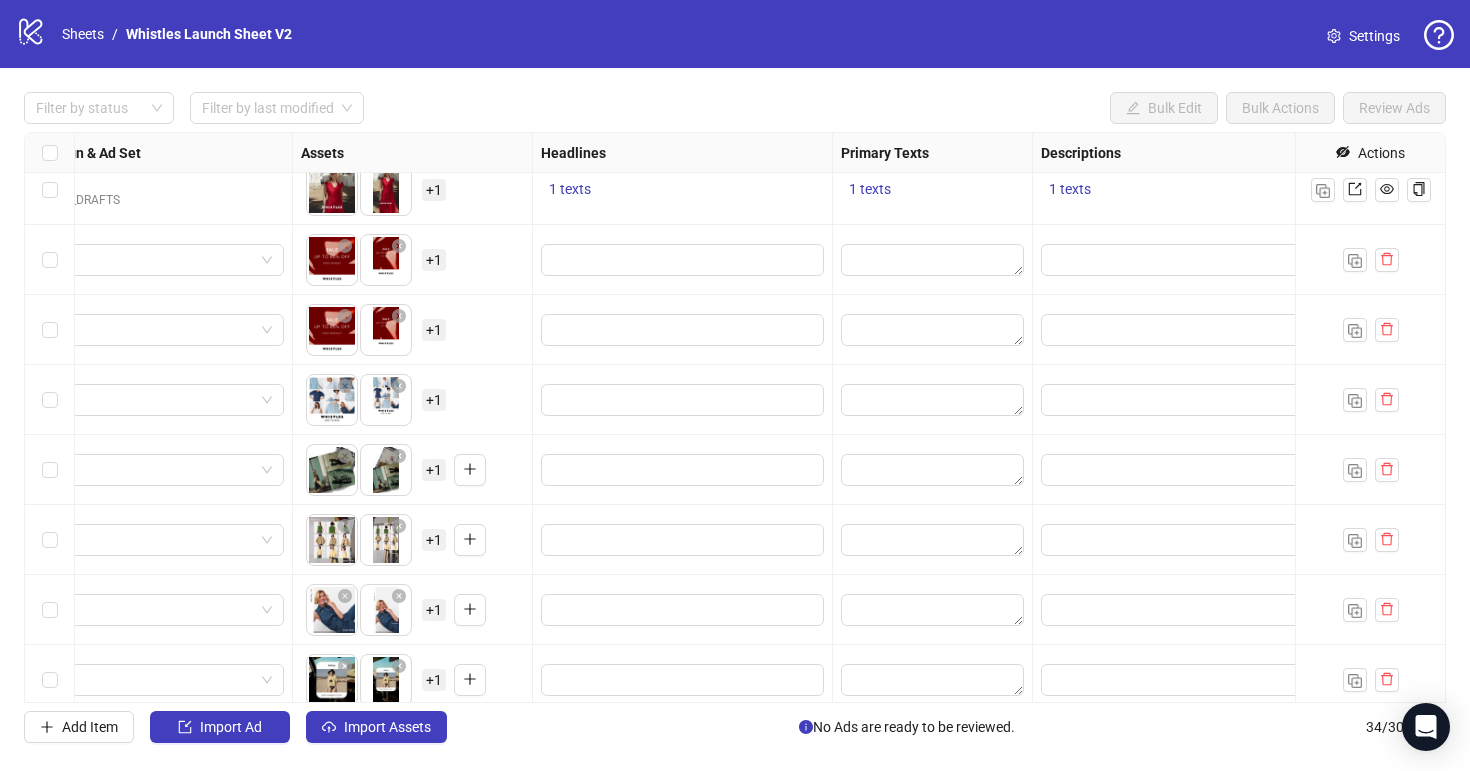 scroll, scrollTop: 1709, scrollLeft: 682, axis: both 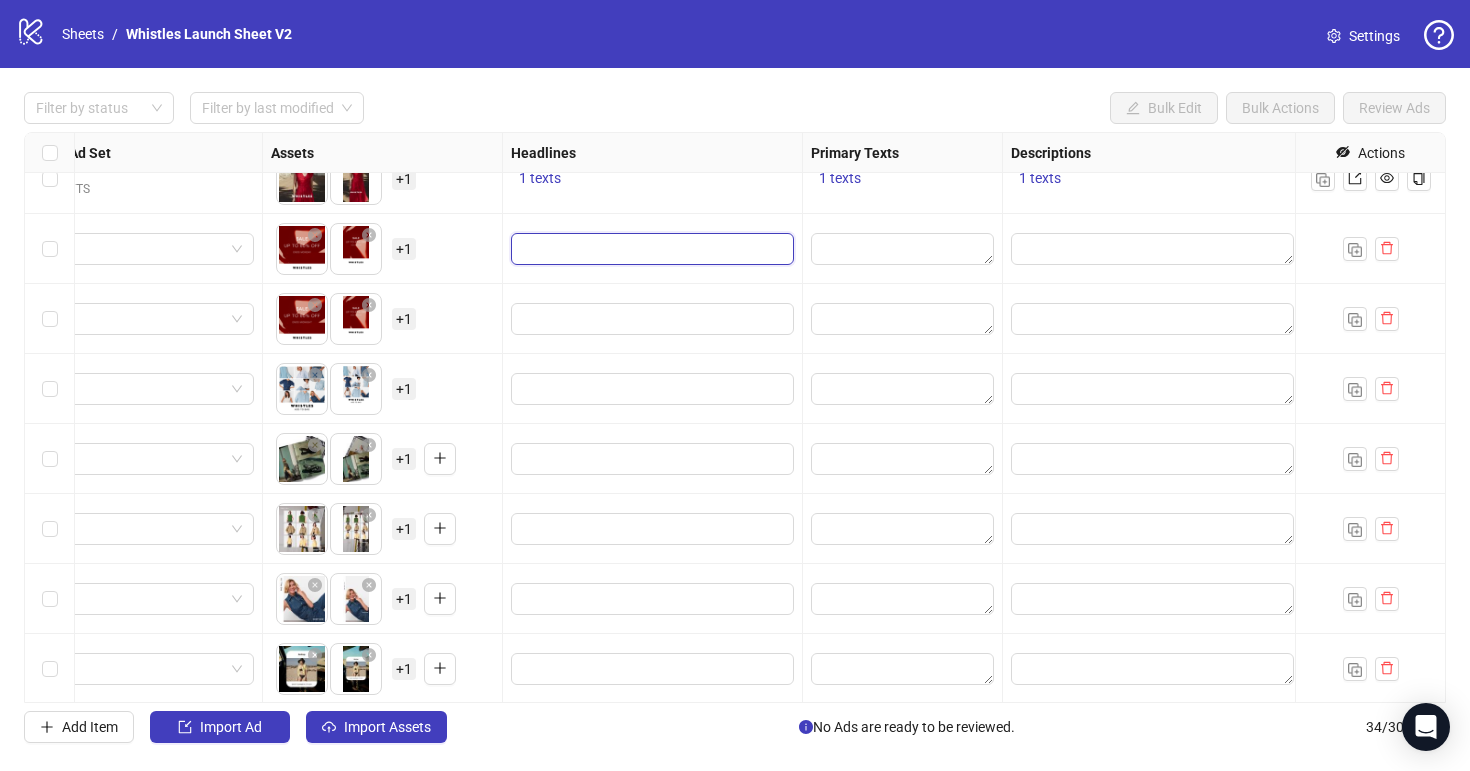 click at bounding box center [650, 249] 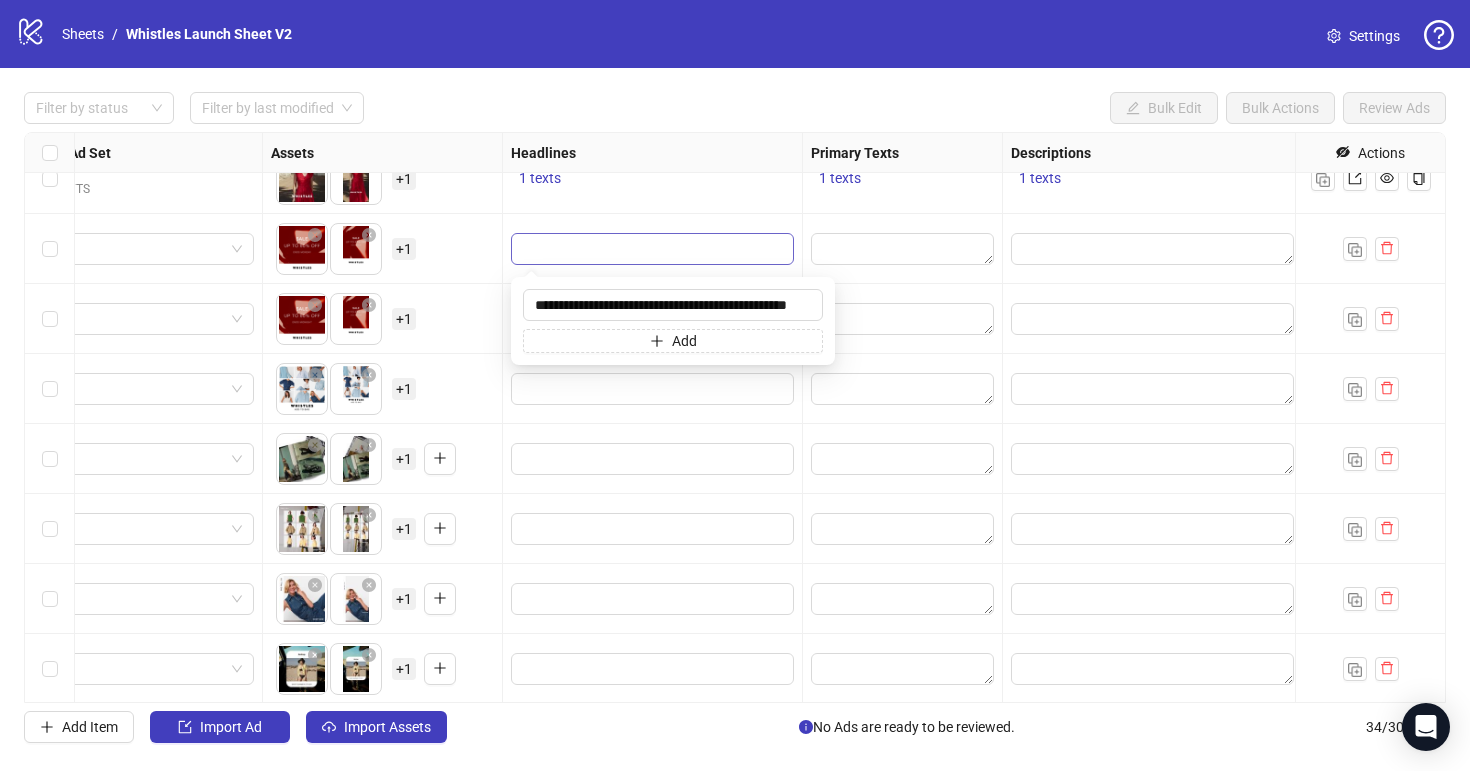scroll, scrollTop: 0, scrollLeft: 39, axis: horizontal 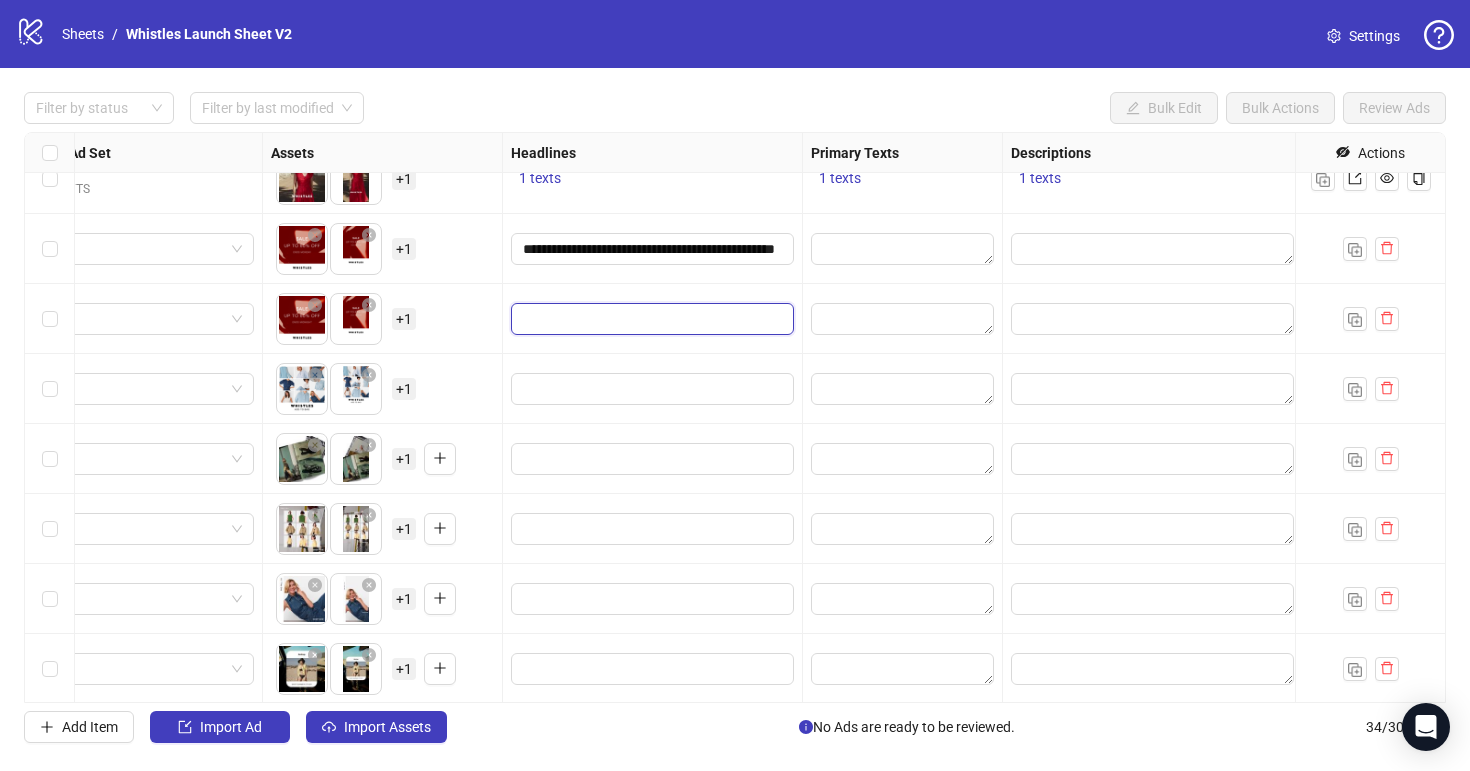 click at bounding box center (650, 319) 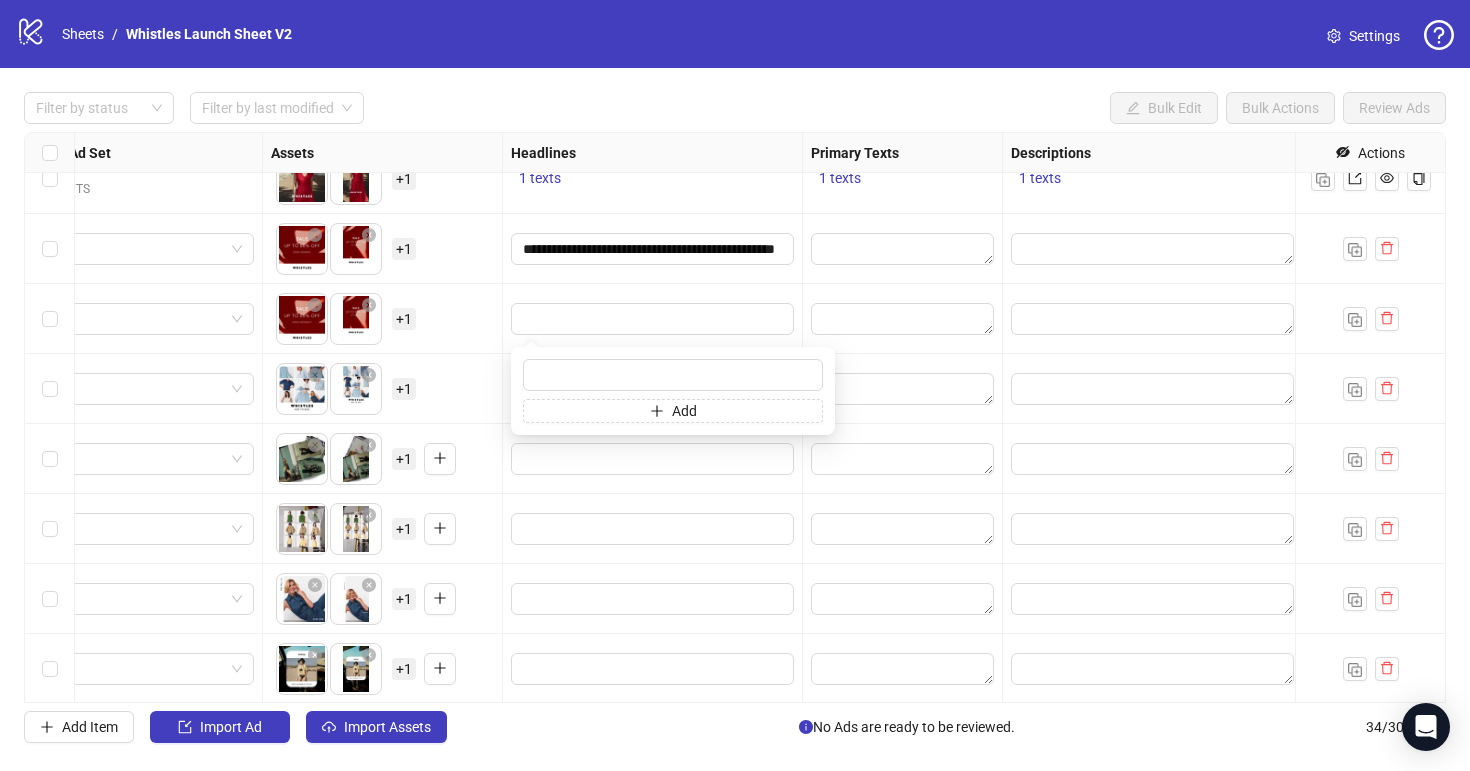 type on "**********" 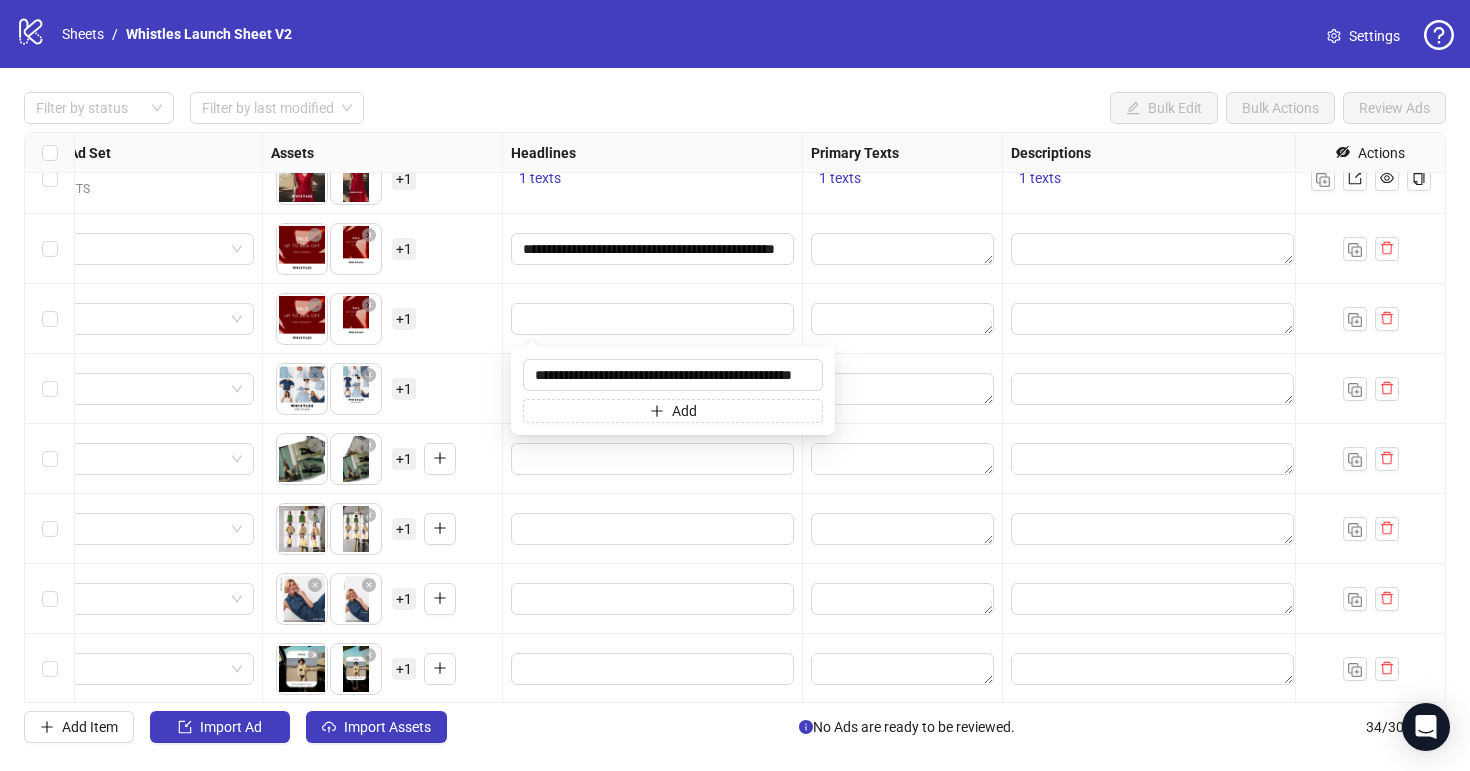scroll, scrollTop: 0, scrollLeft: 32, axis: horizontal 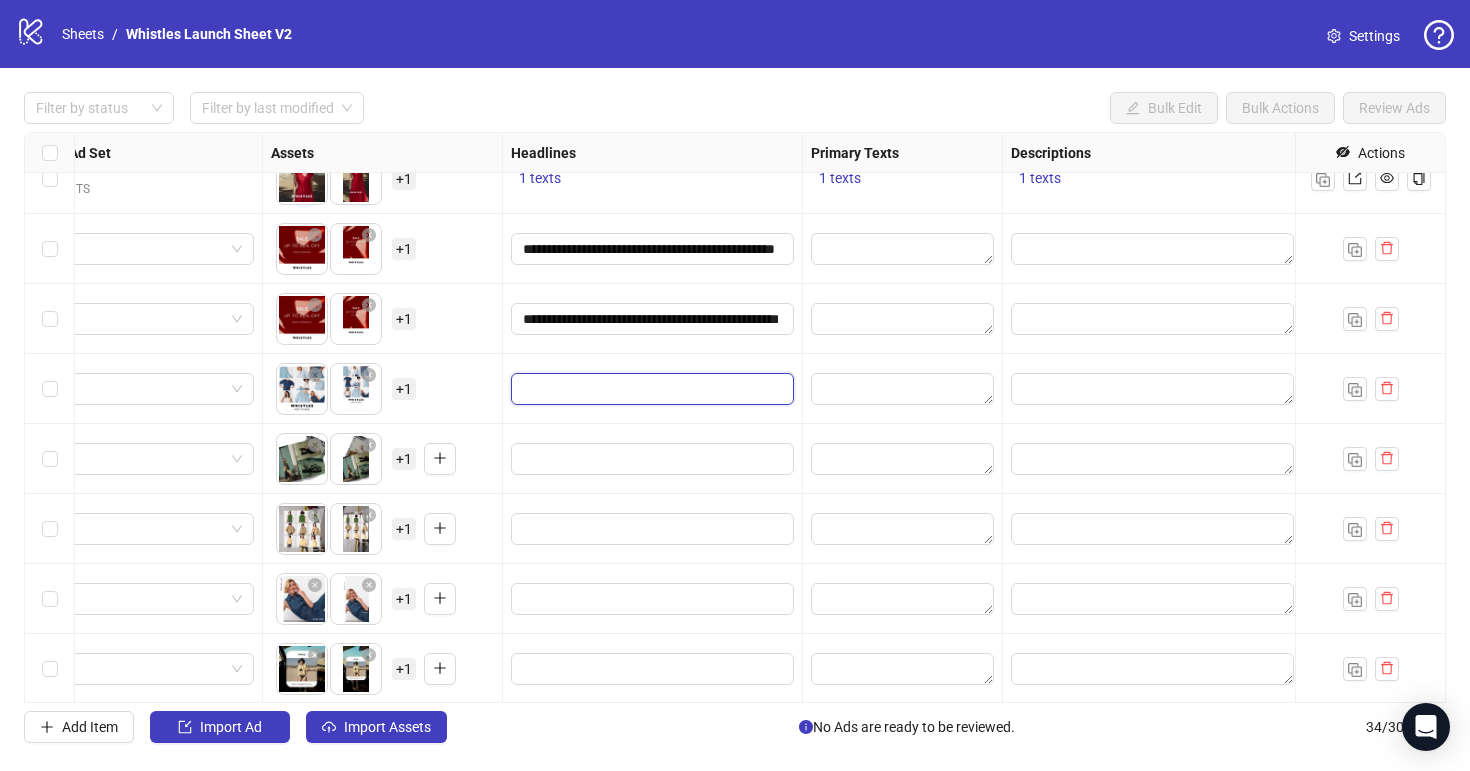 click at bounding box center (650, 389) 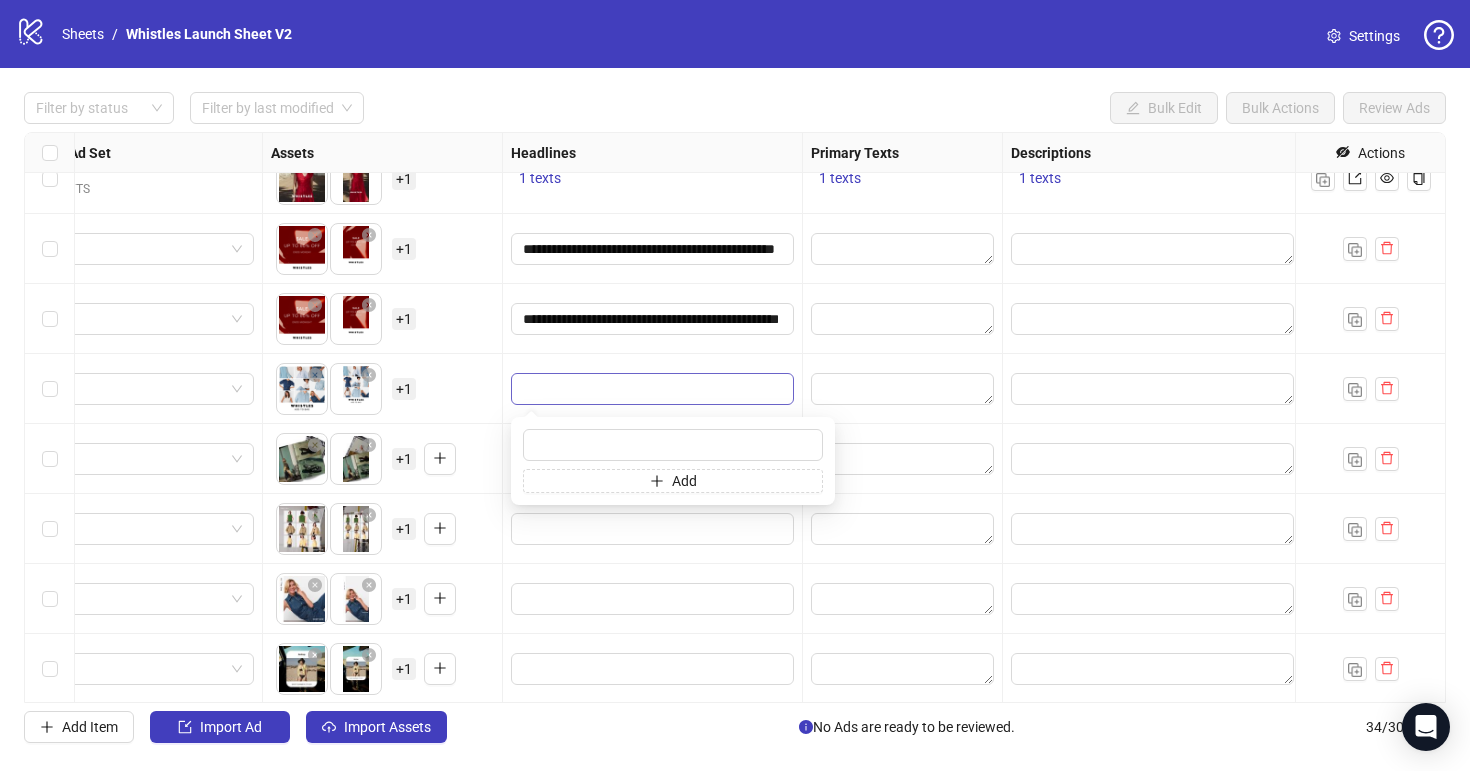 type on "**********" 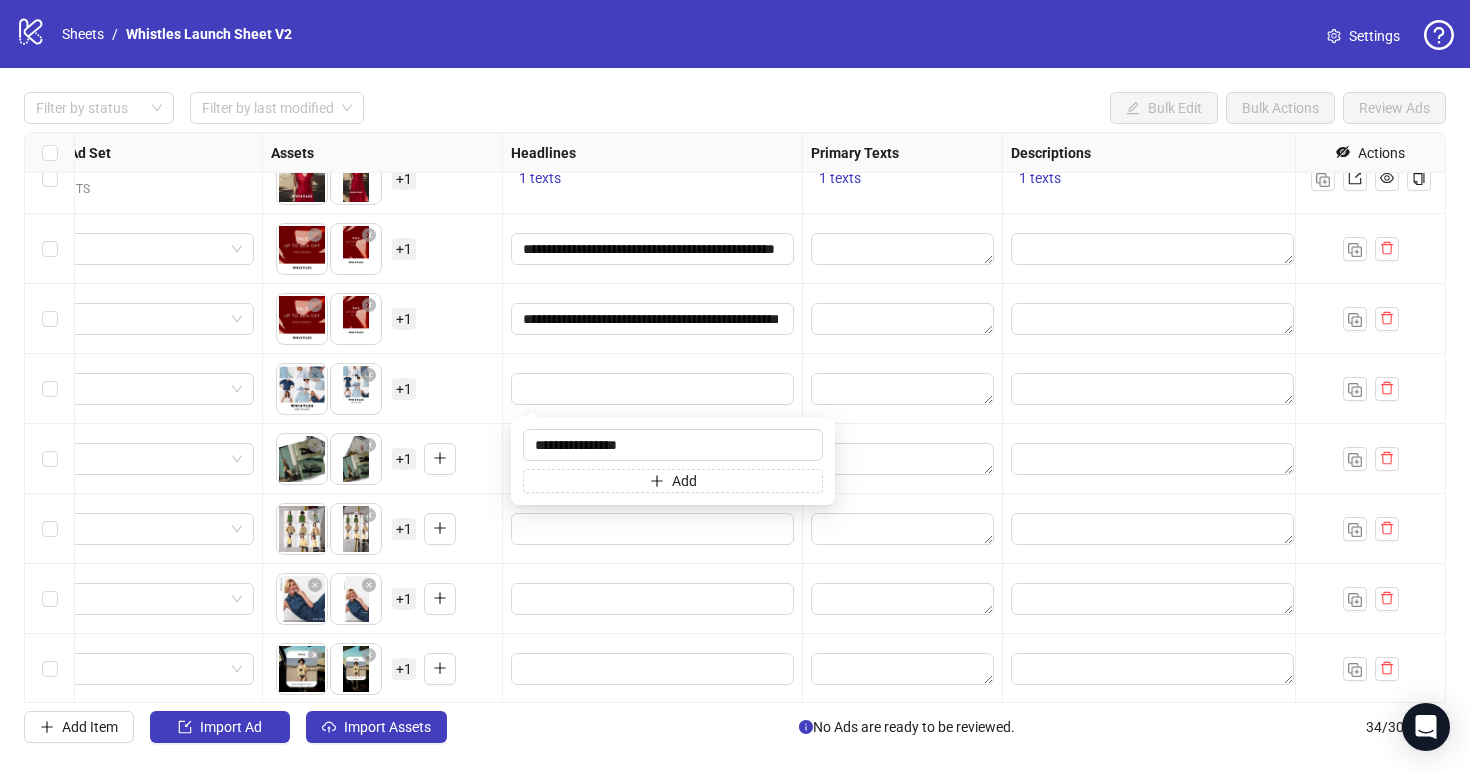 click at bounding box center [653, 389] 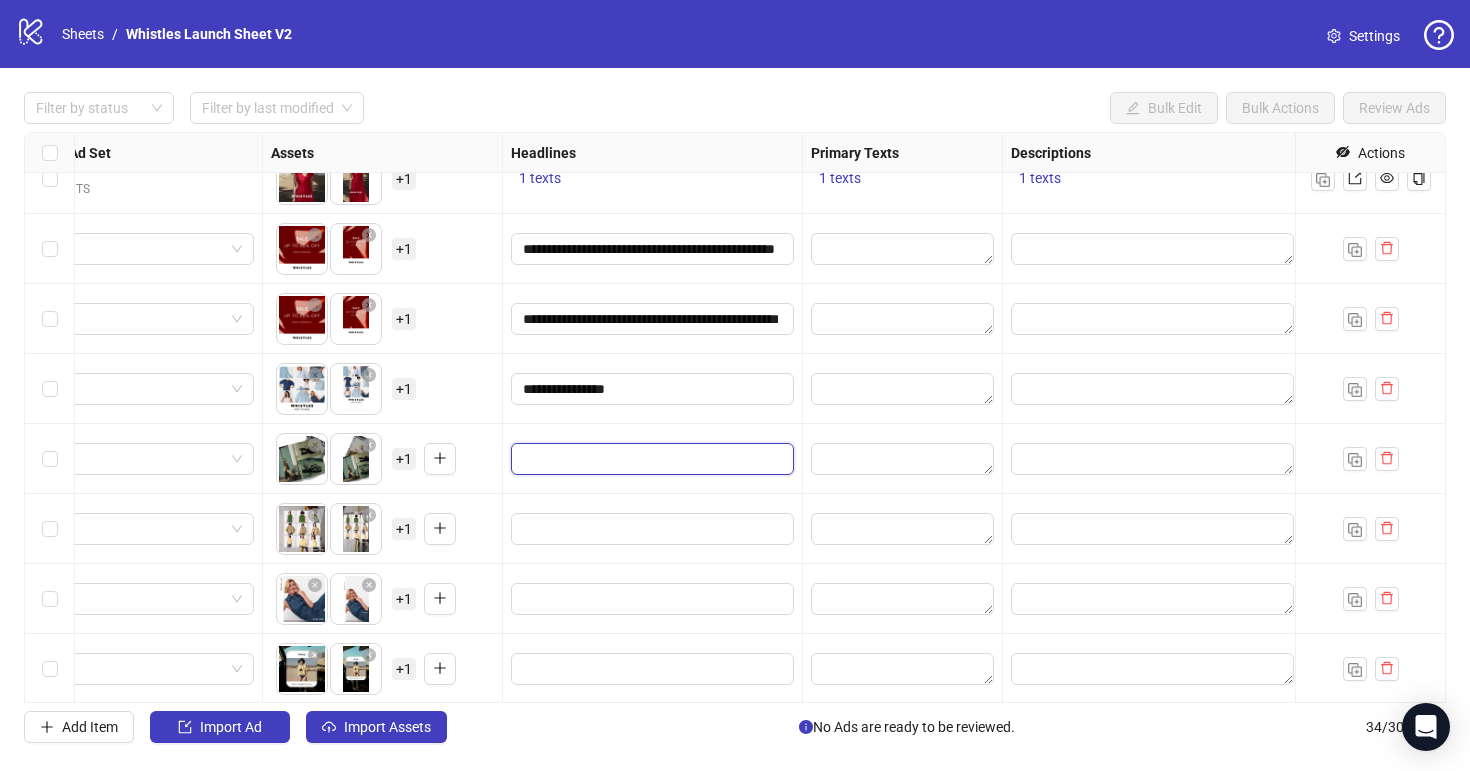 click at bounding box center (650, 459) 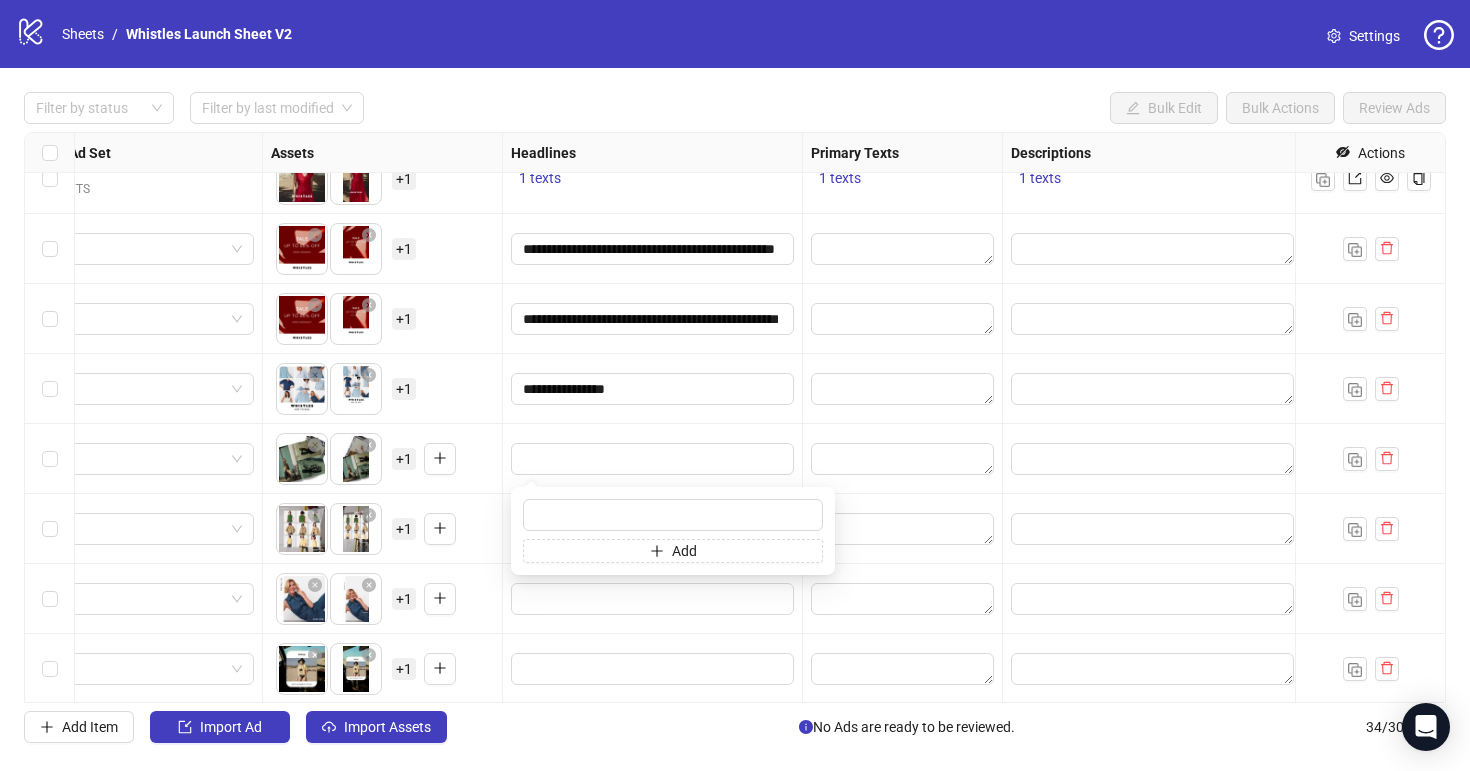 click on "**********" at bounding box center [653, 389] 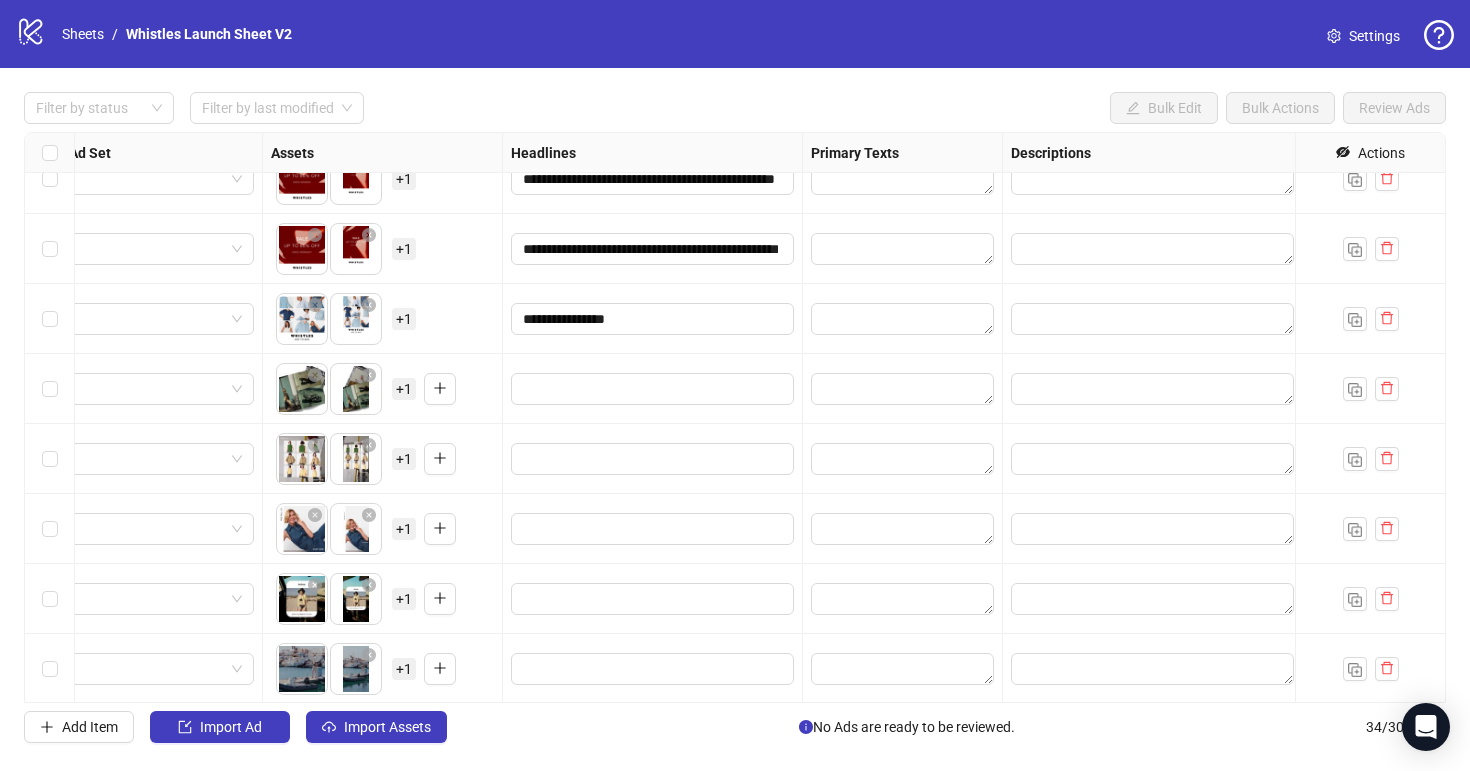 scroll, scrollTop: 1784, scrollLeft: 682, axis: both 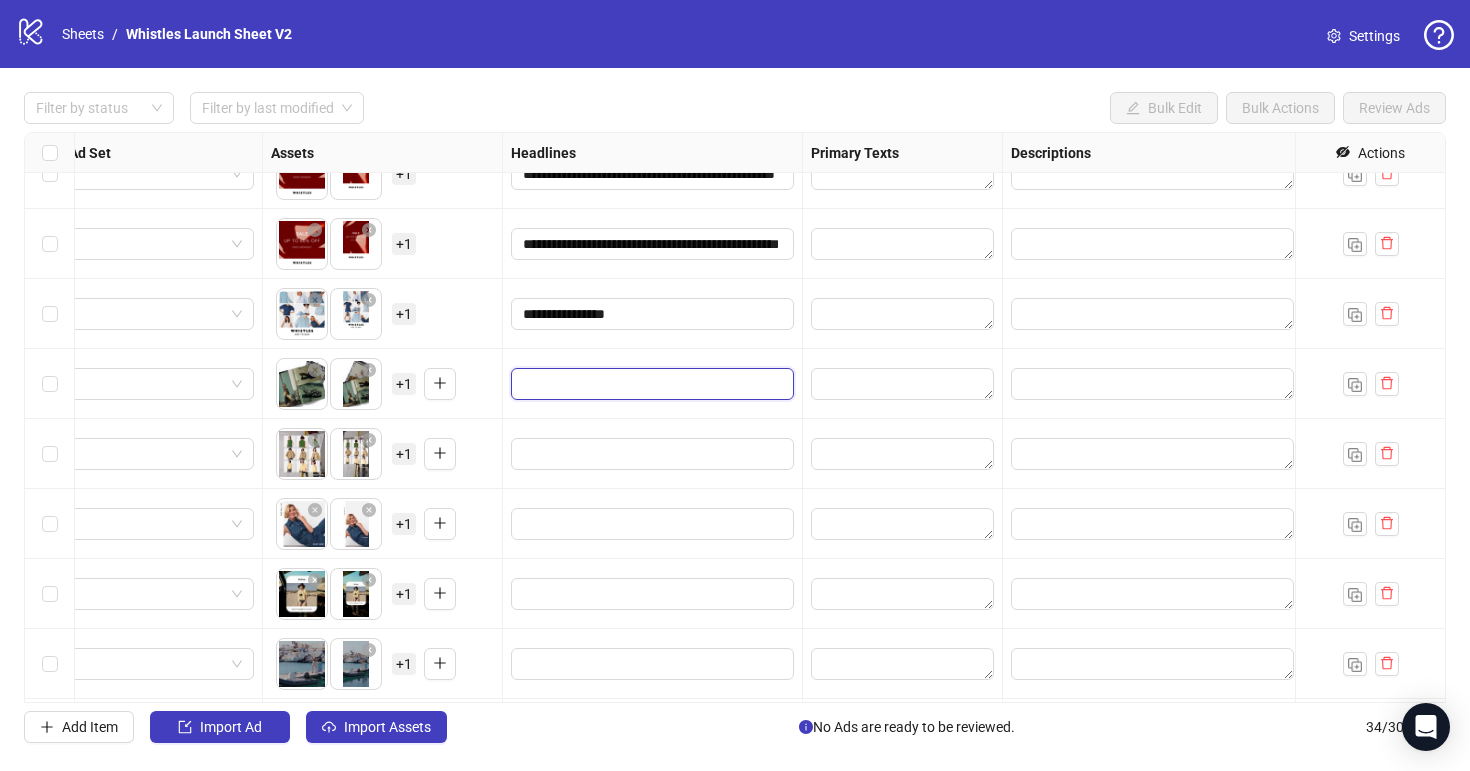 click at bounding box center (650, 384) 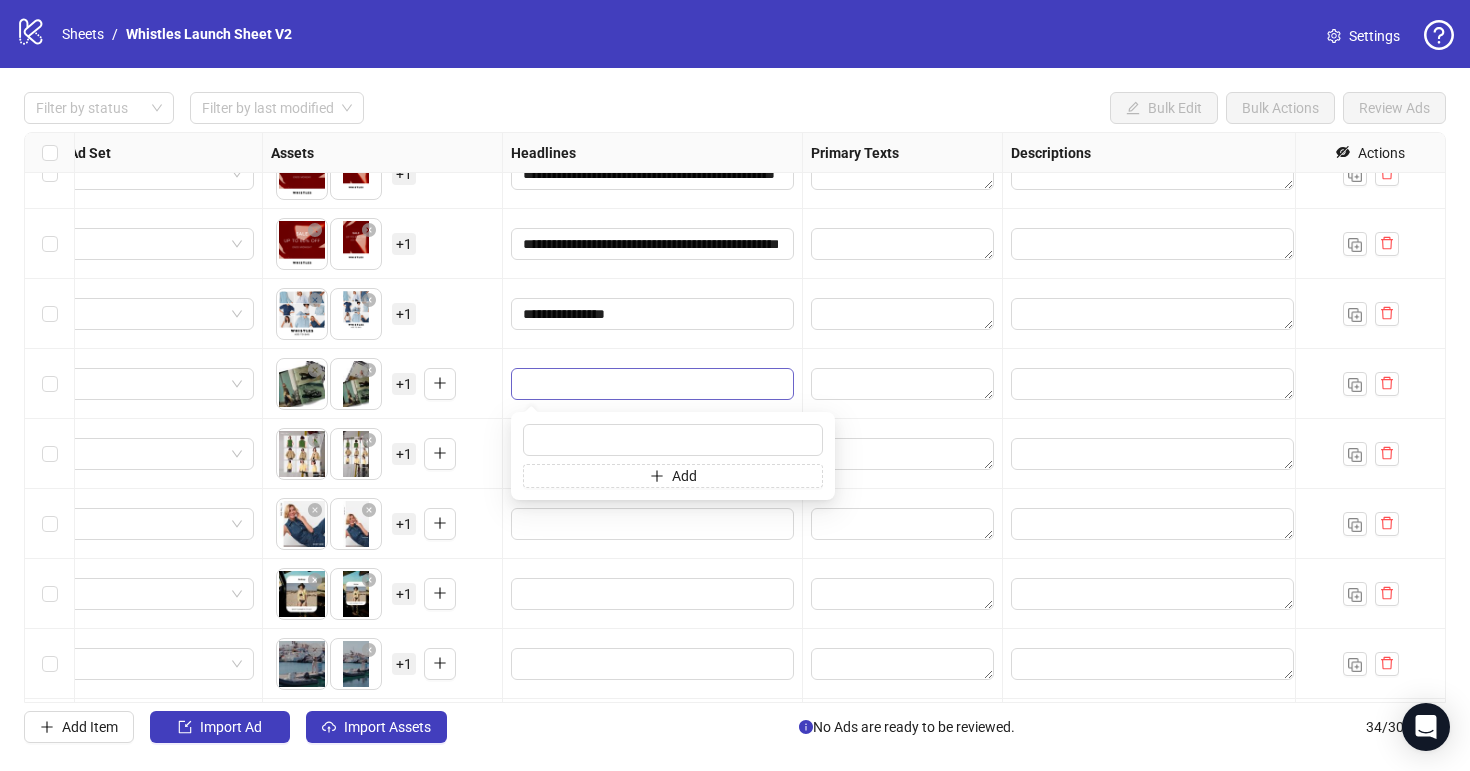 type on "**********" 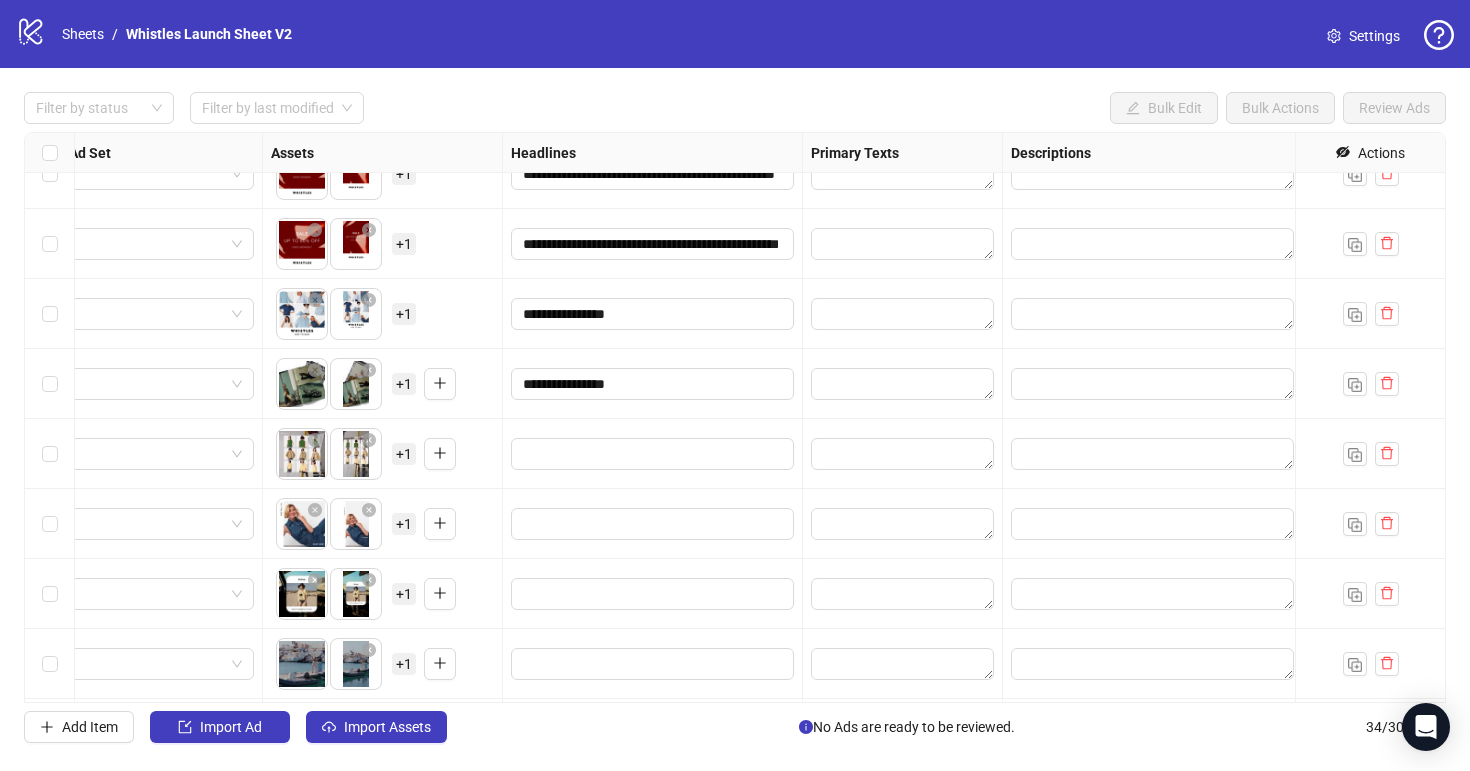 scroll, scrollTop: 1851, scrollLeft: 682, axis: both 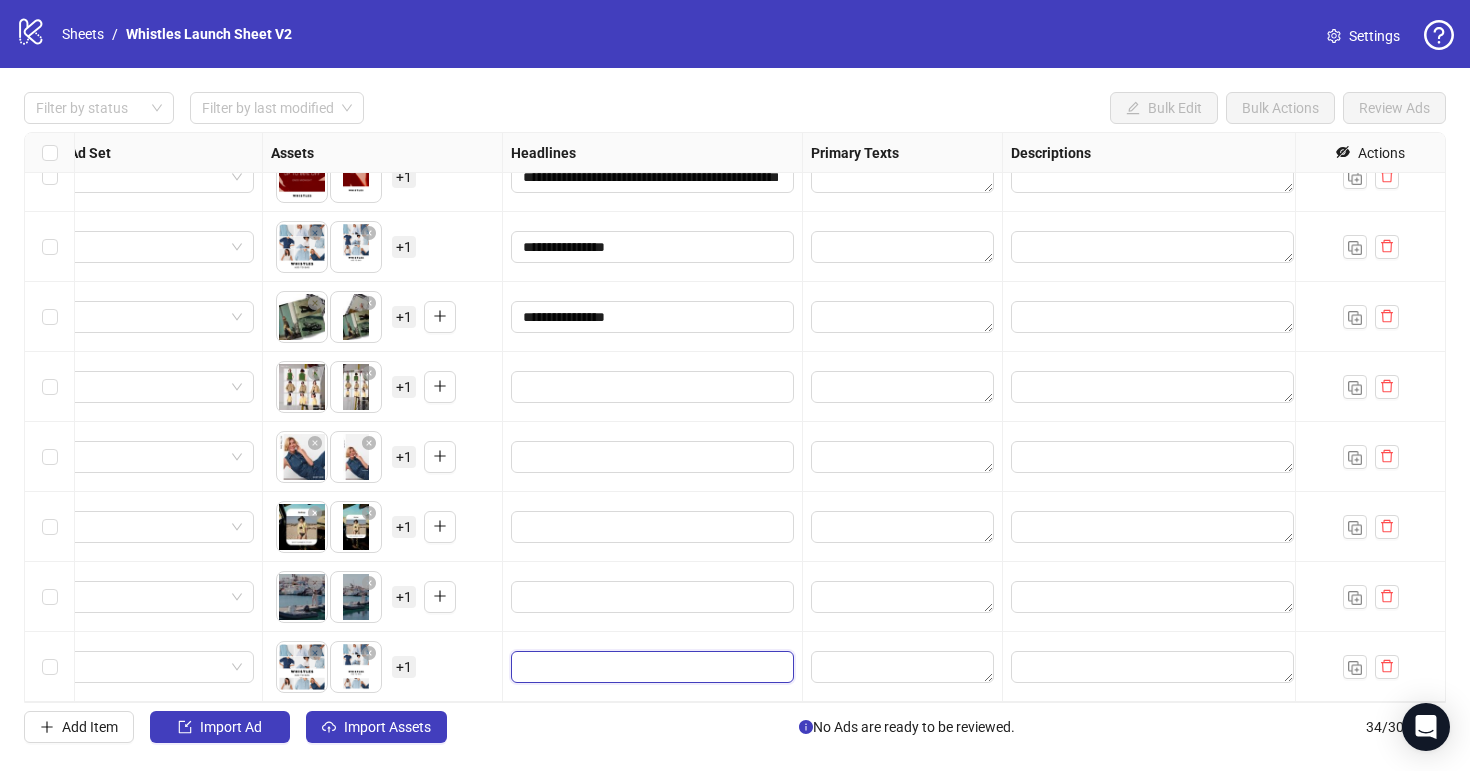 click at bounding box center (650, 667) 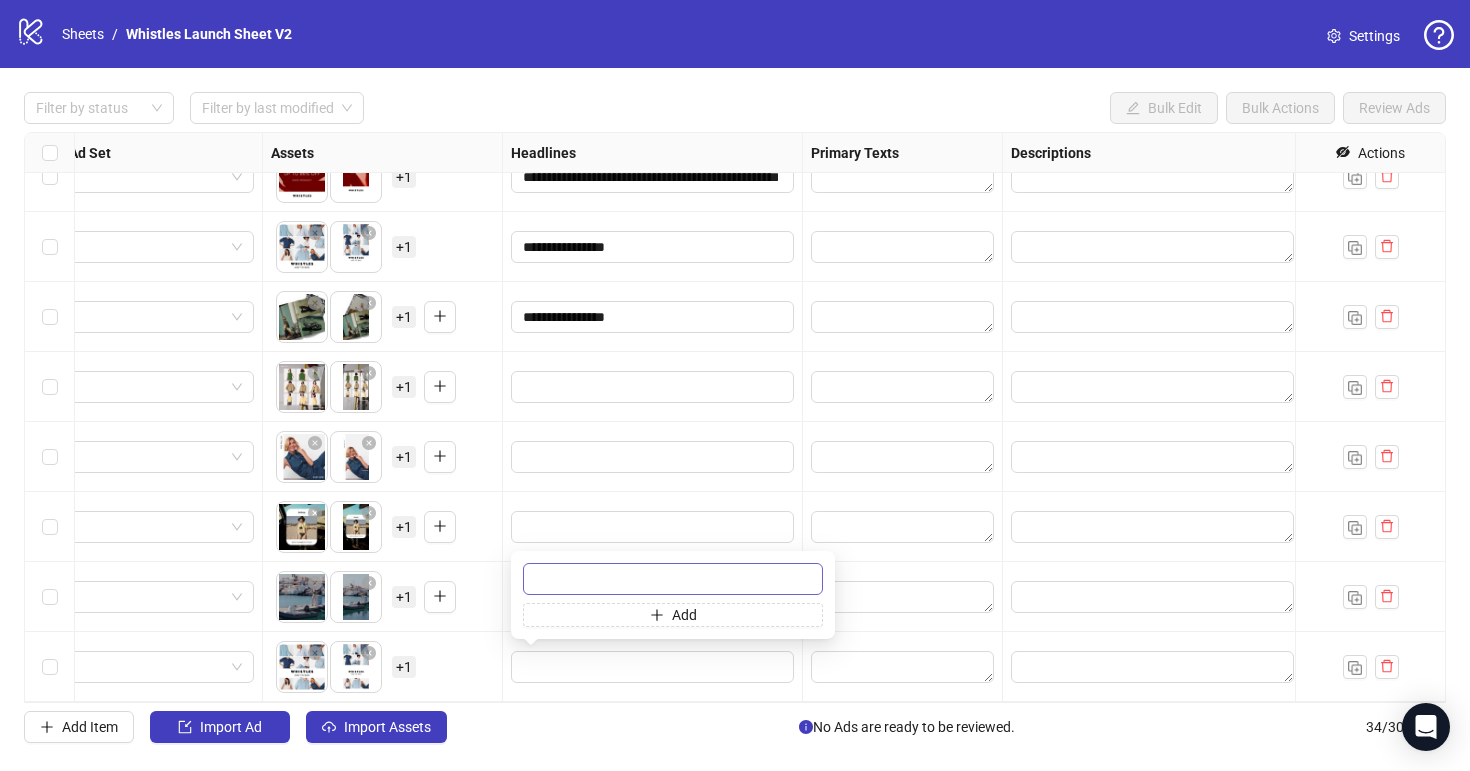 type on "**********" 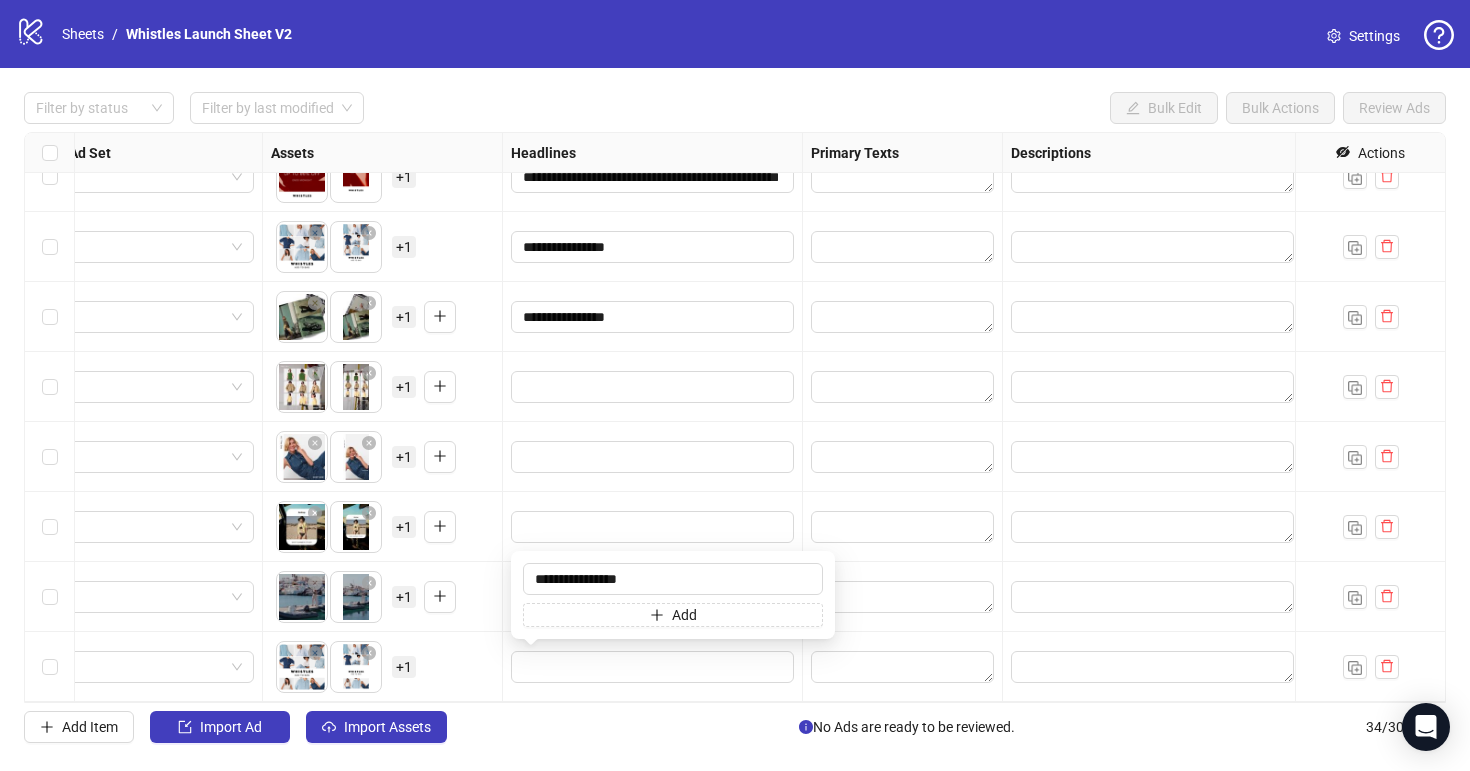 click on "To pick up a draggable item, press the space bar.
While dragging, use the arrow keys to move the item.
Press space again to drop the item in its new position, or press escape to cancel.
+ 1" at bounding box center [382, 317] 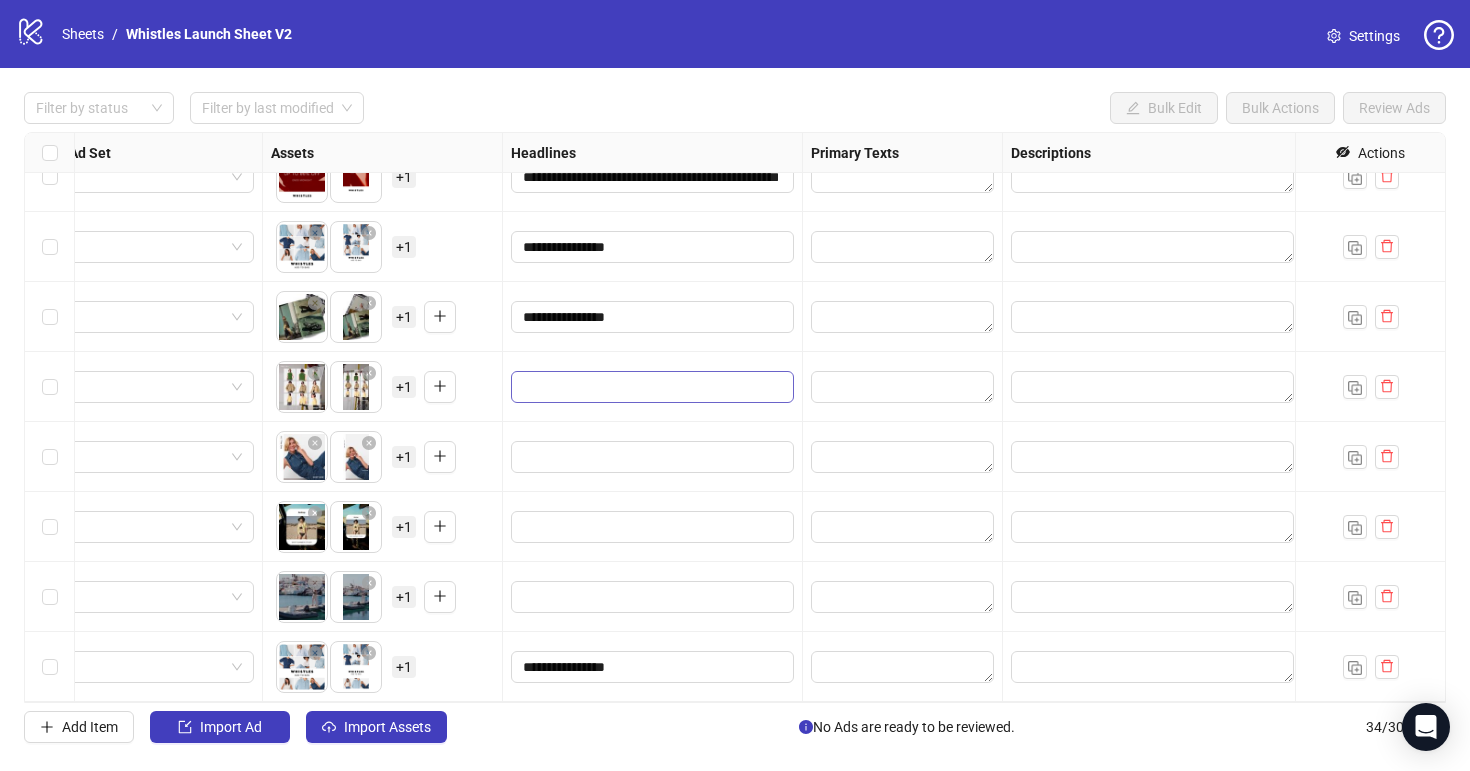 click at bounding box center (652, 387) 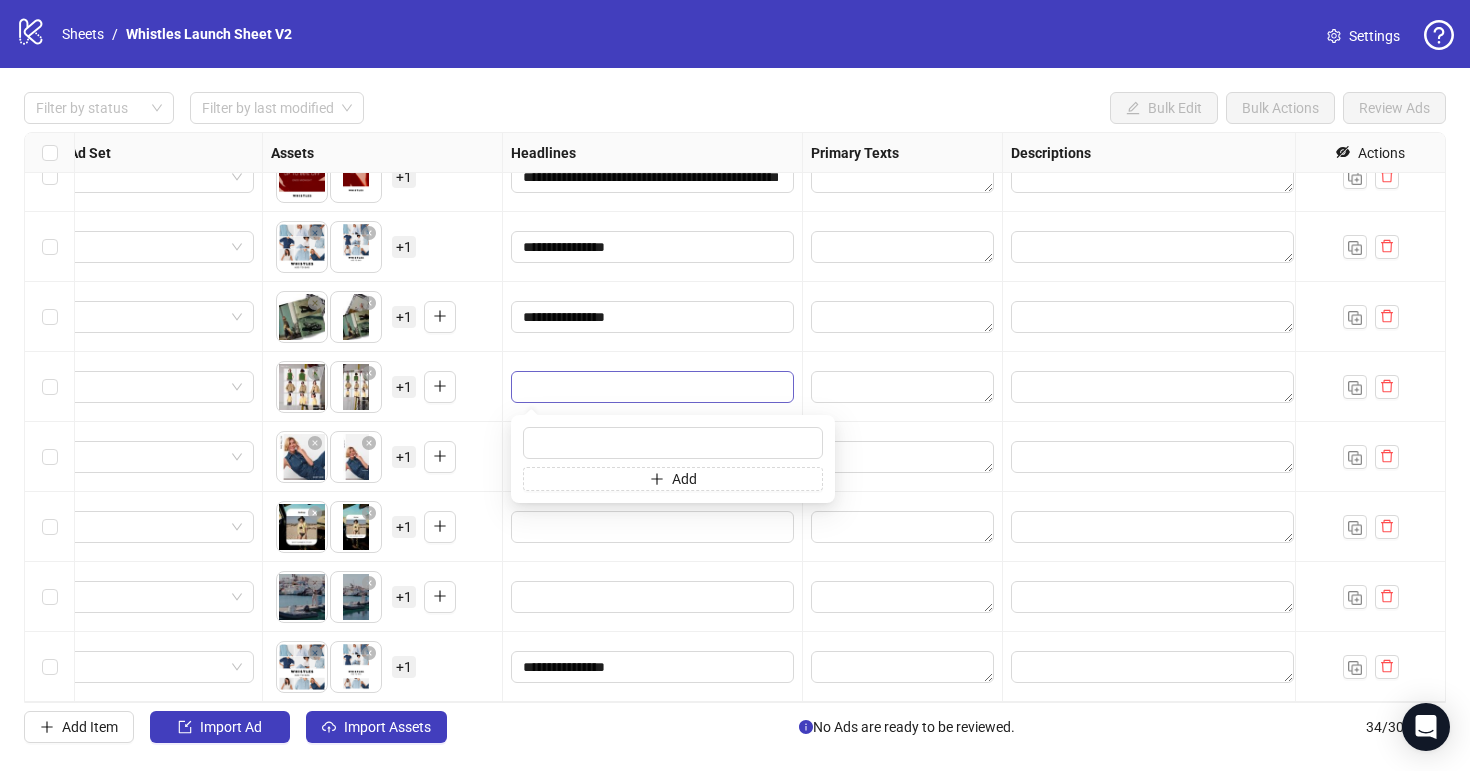 type on "**********" 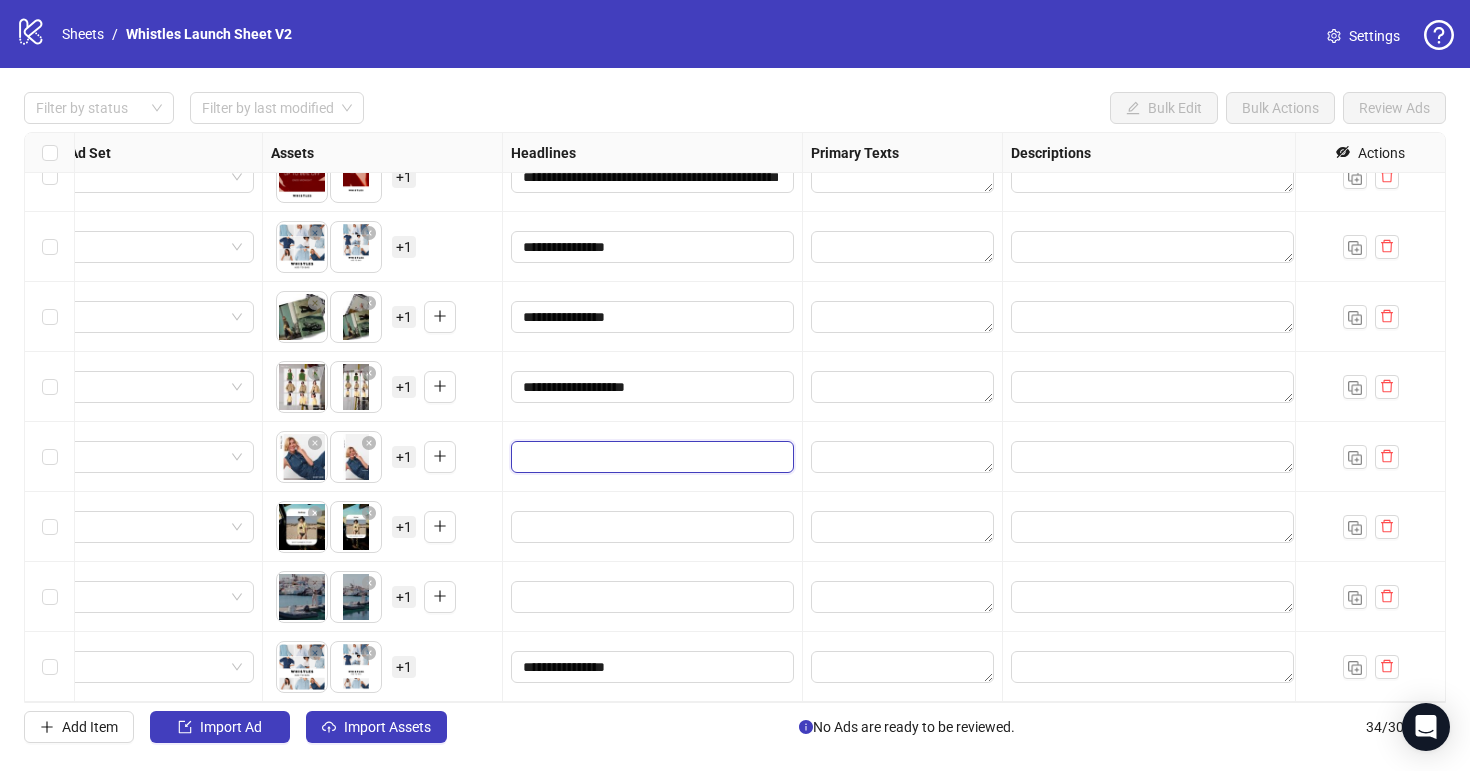 click at bounding box center [650, 457] 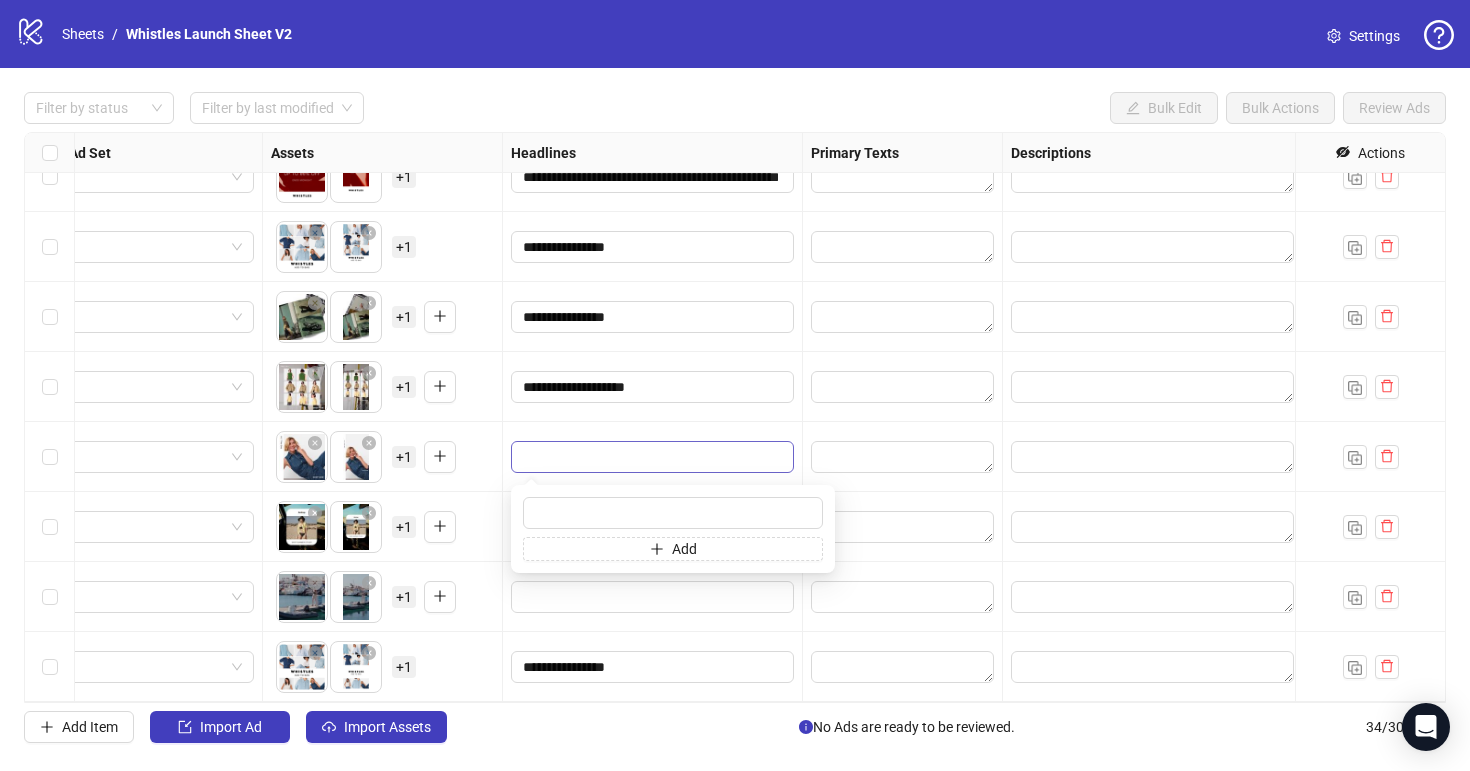 type on "**********" 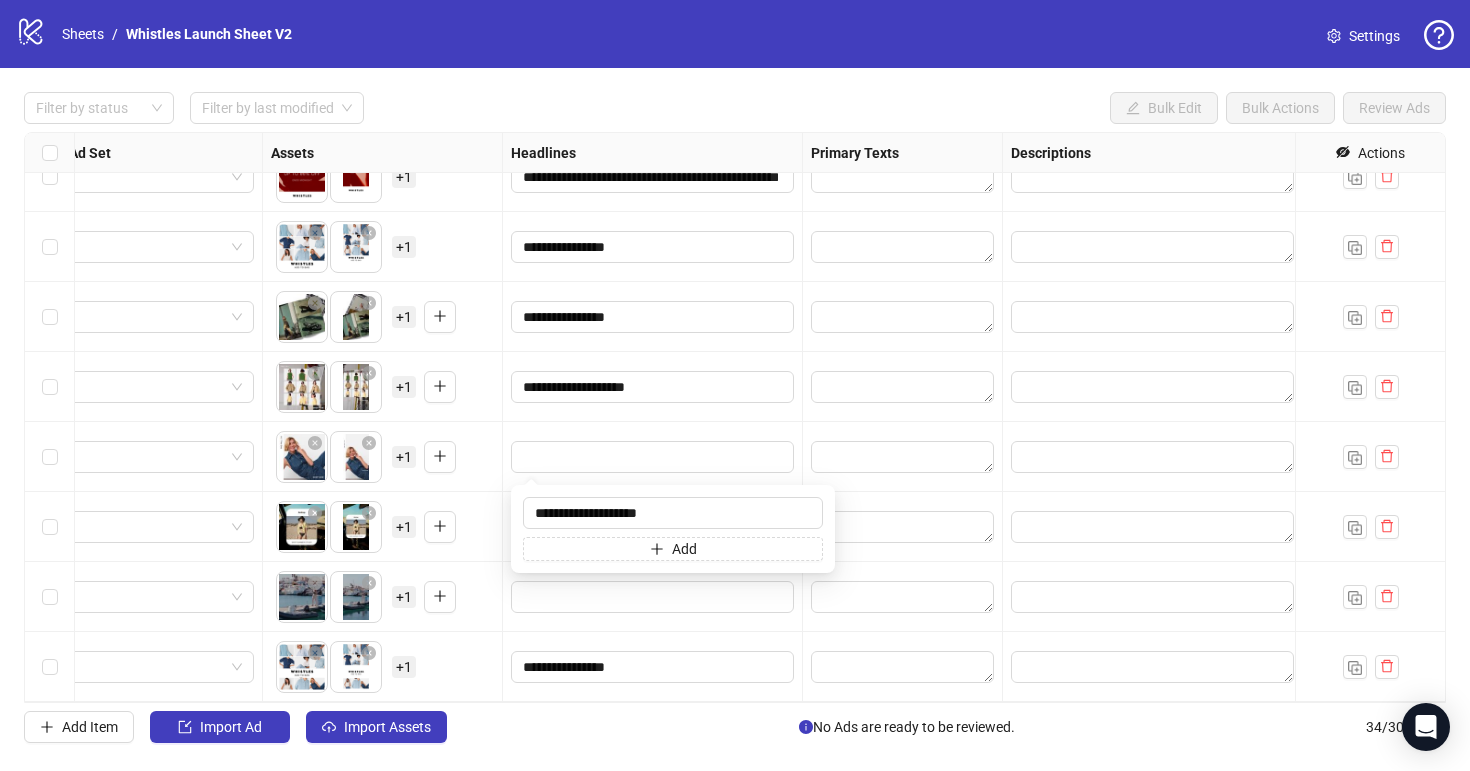 click on "To pick up a draggable item, press the space bar.
While dragging, use the arrow keys to move the item.
Press space again to drop the item in its new position, or press escape to cancel.
+ 1" at bounding box center [383, 527] 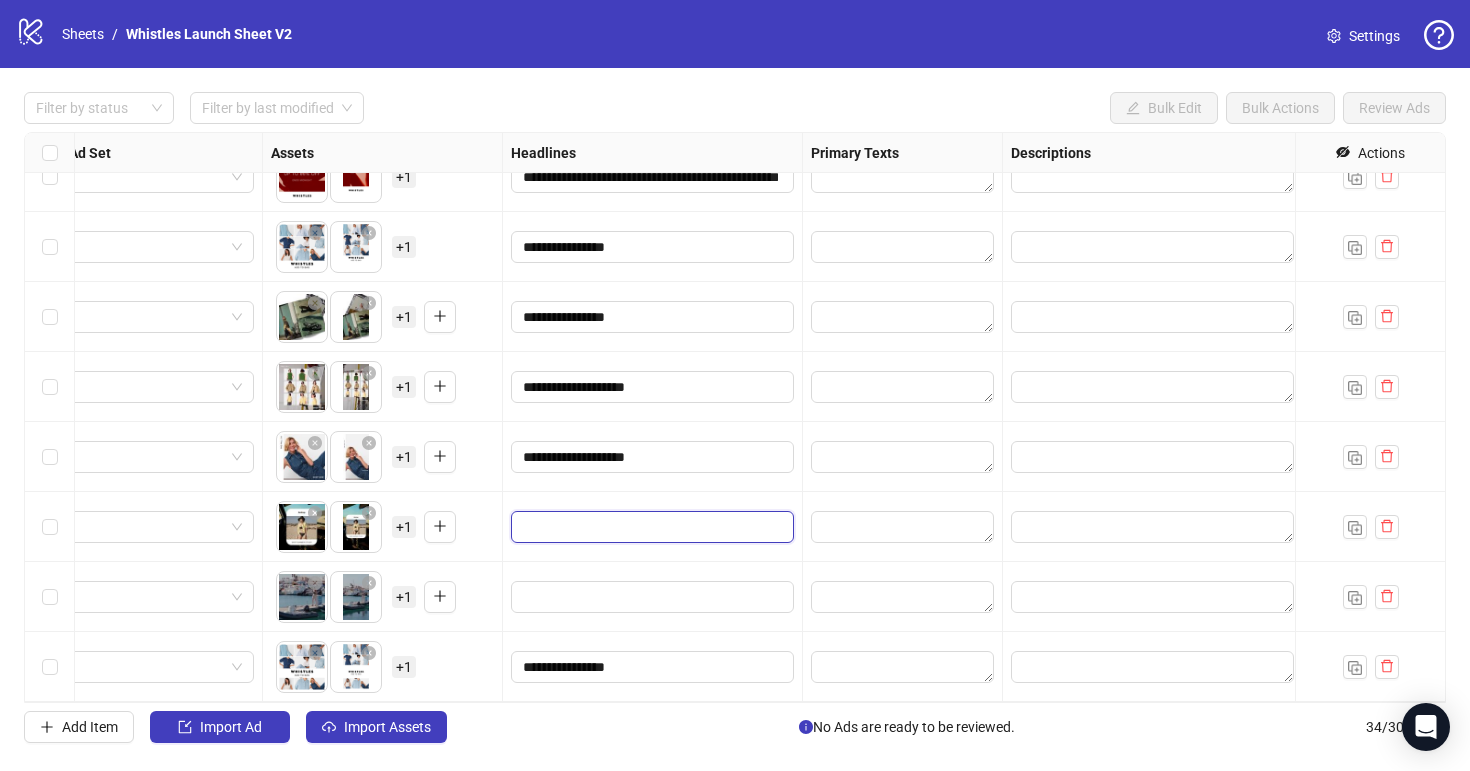 click at bounding box center [650, 527] 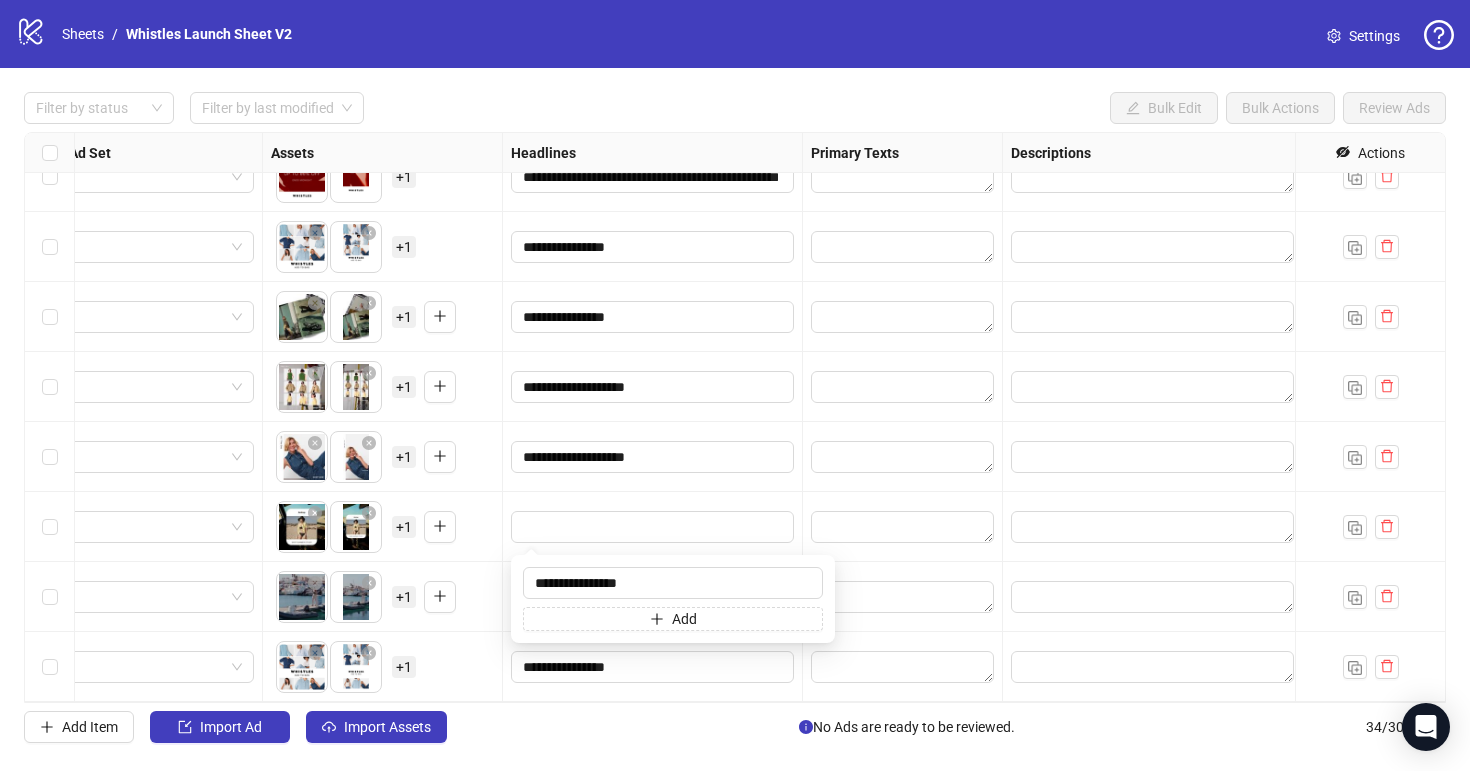 click on "To pick up a draggable item, press the space bar.
While dragging, use the arrow keys to move the item.
Press space again to drop the item in its new position, or press escape to cancel.
+ 1" at bounding box center [383, 597] 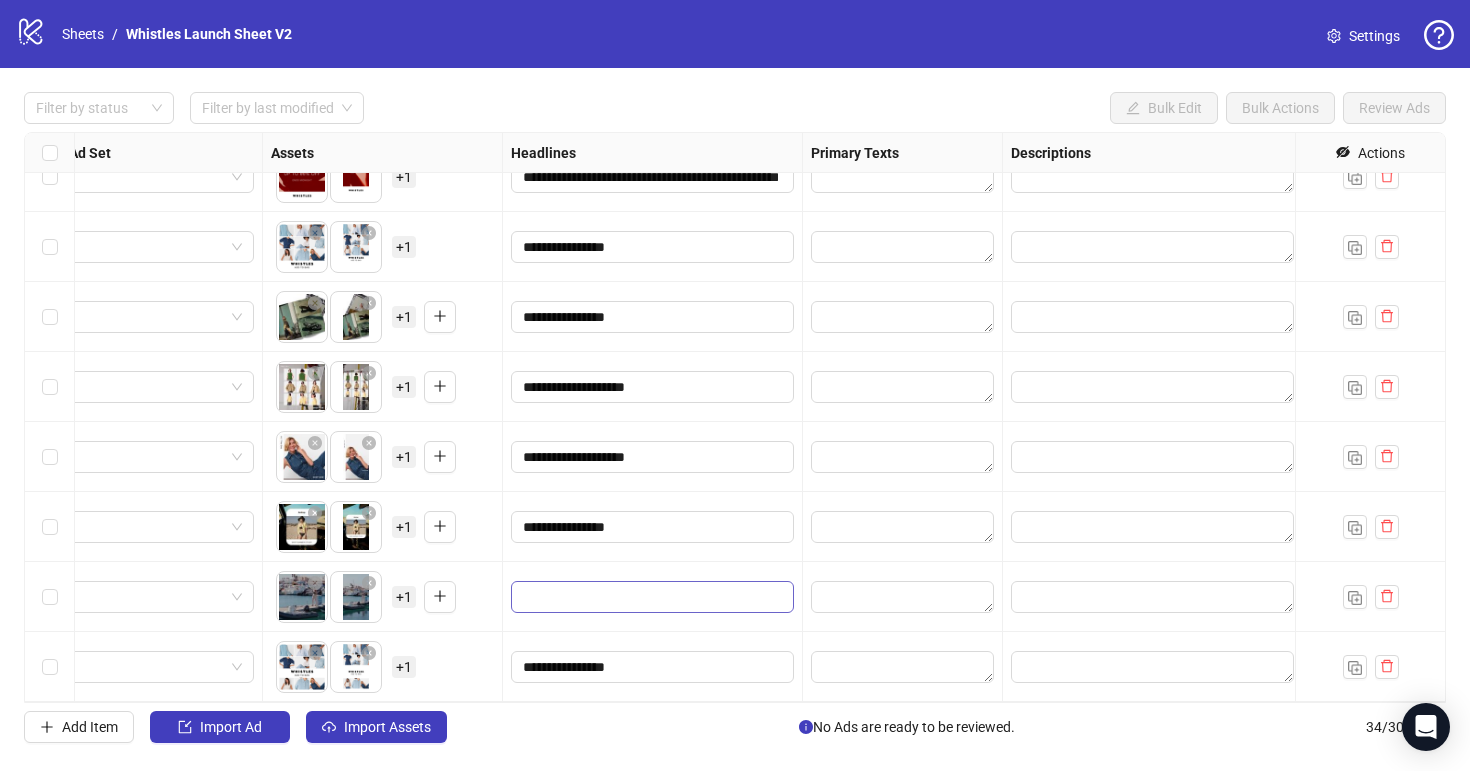 click at bounding box center [652, 597] 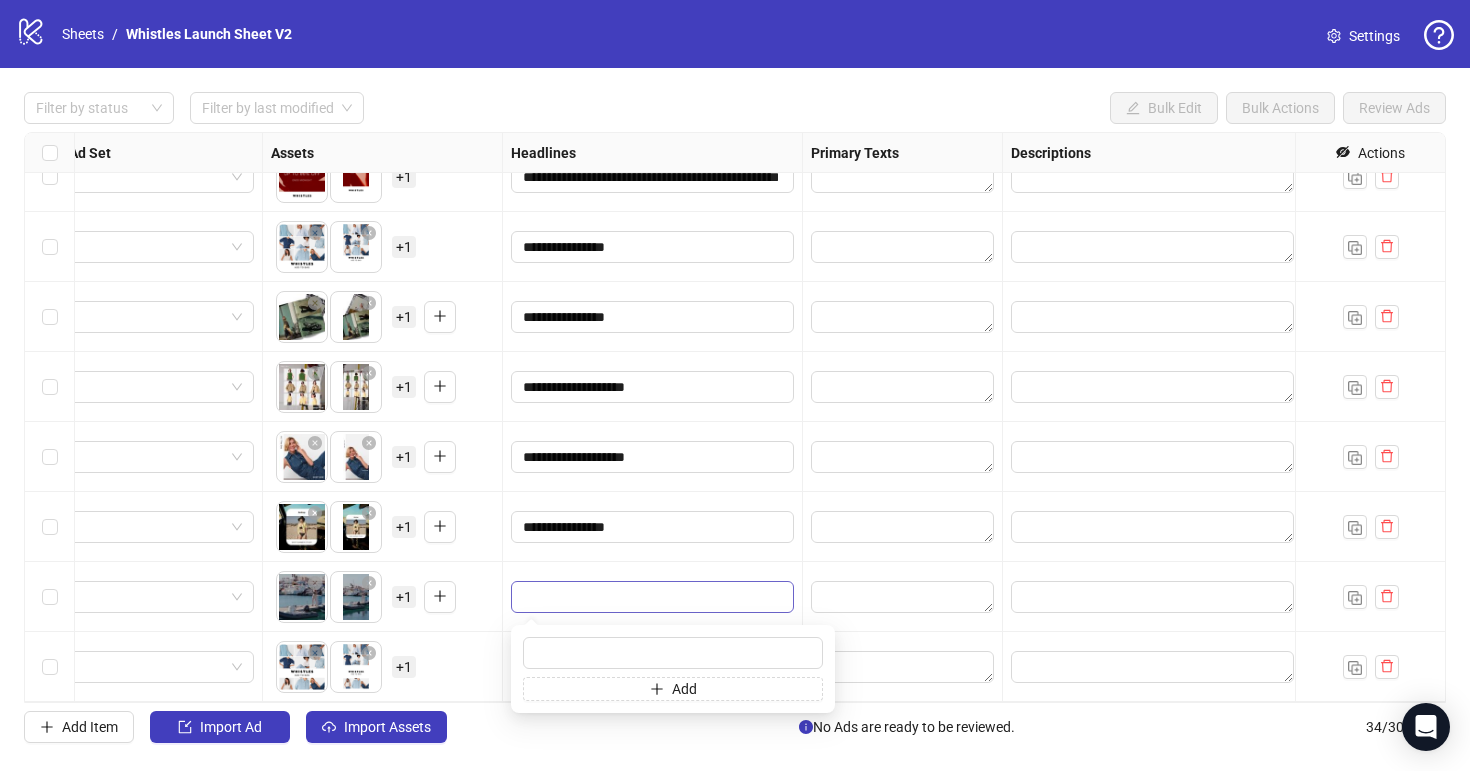 type on "**********" 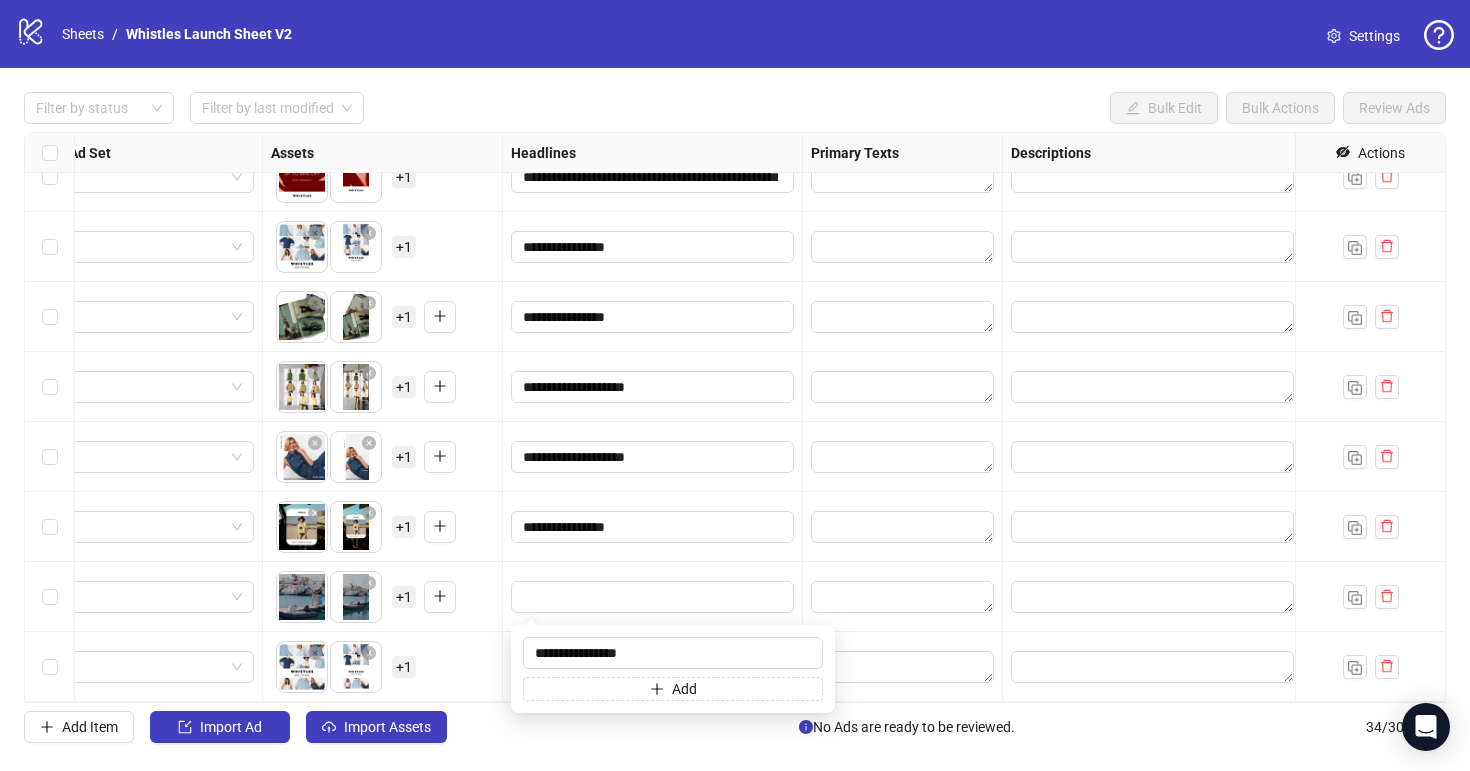 click on "To pick up a draggable item, press the space bar.
While dragging, use the arrow keys to move the item.
Press space again to drop the item in its new position, or press escape to cancel.
+ 1" at bounding box center [383, 597] 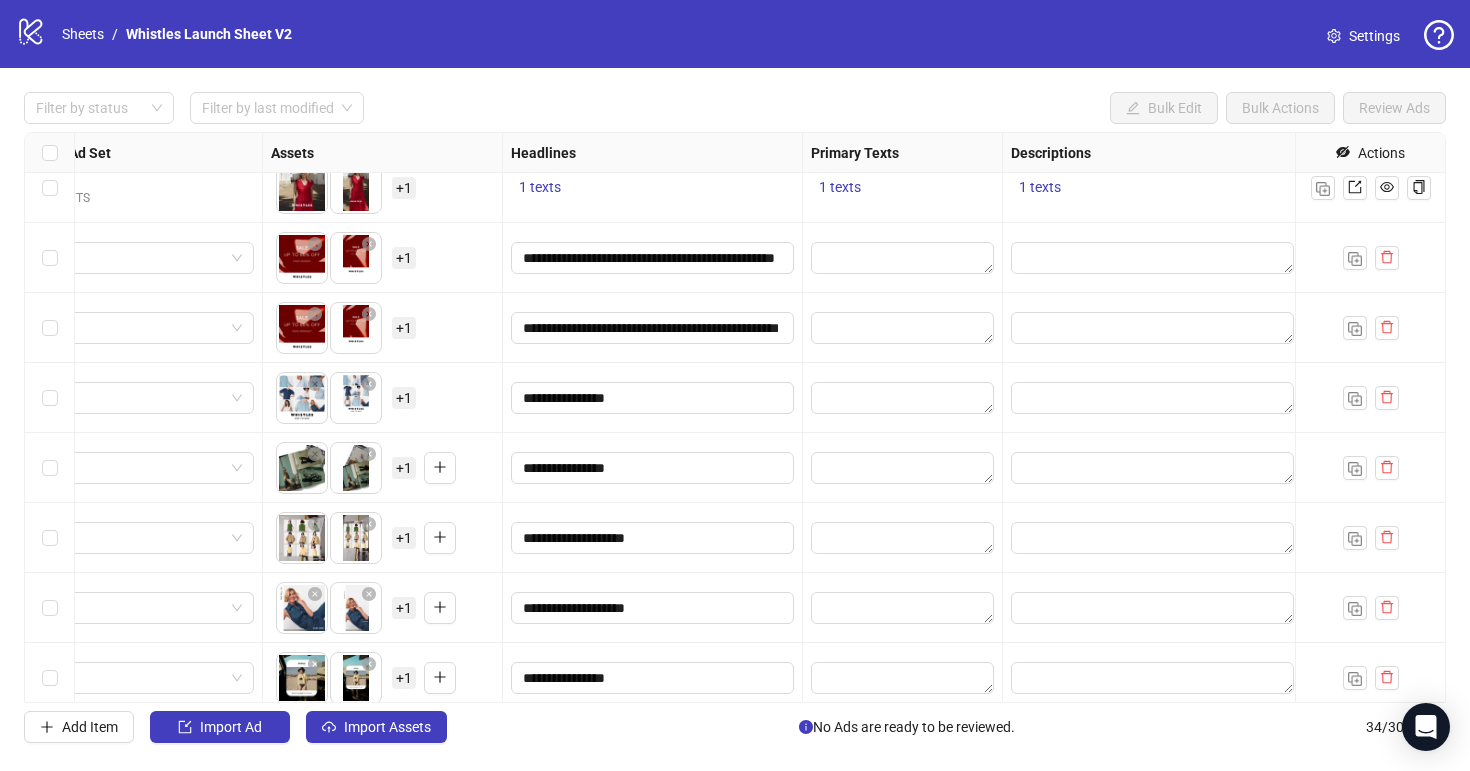 scroll, scrollTop: 1696, scrollLeft: 682, axis: both 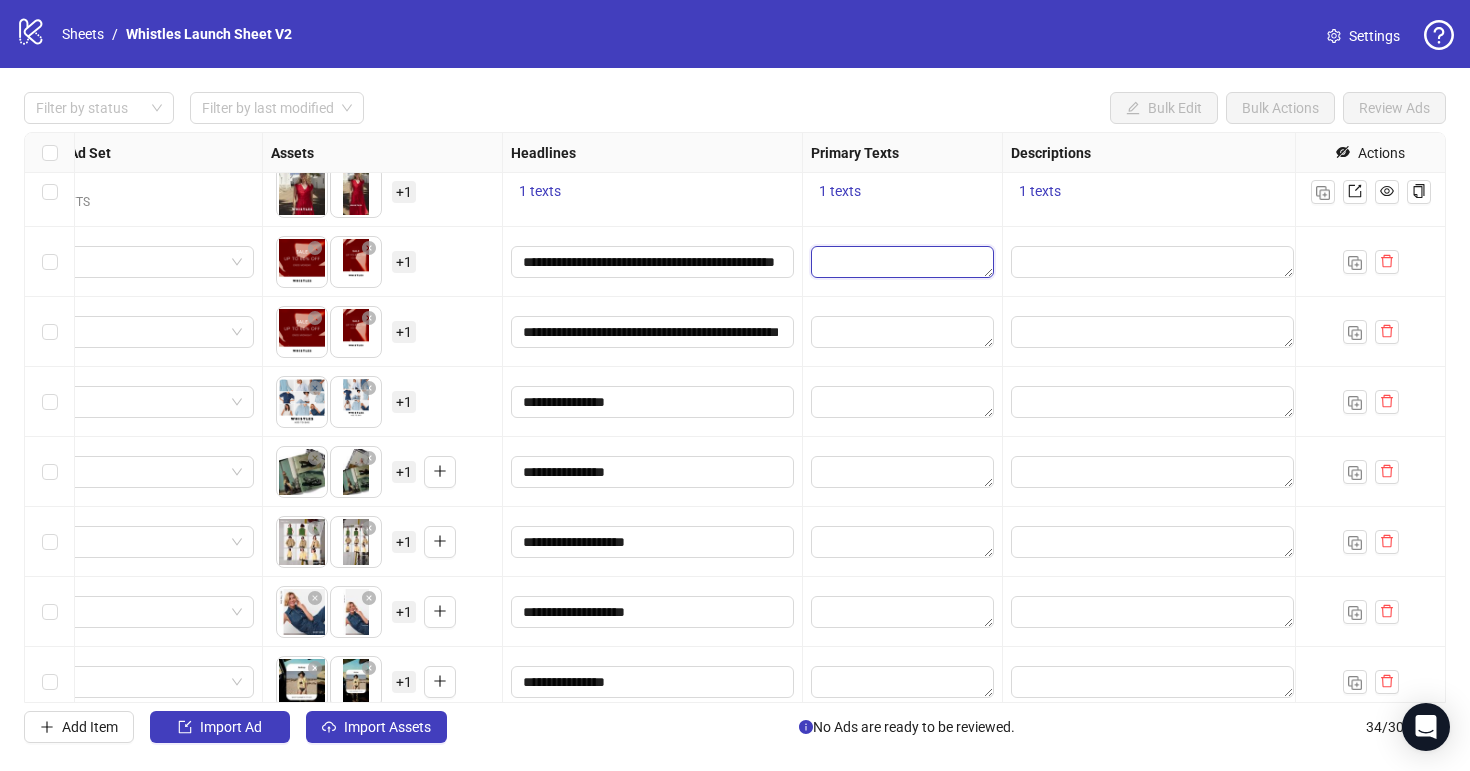 click at bounding box center (902, 262) 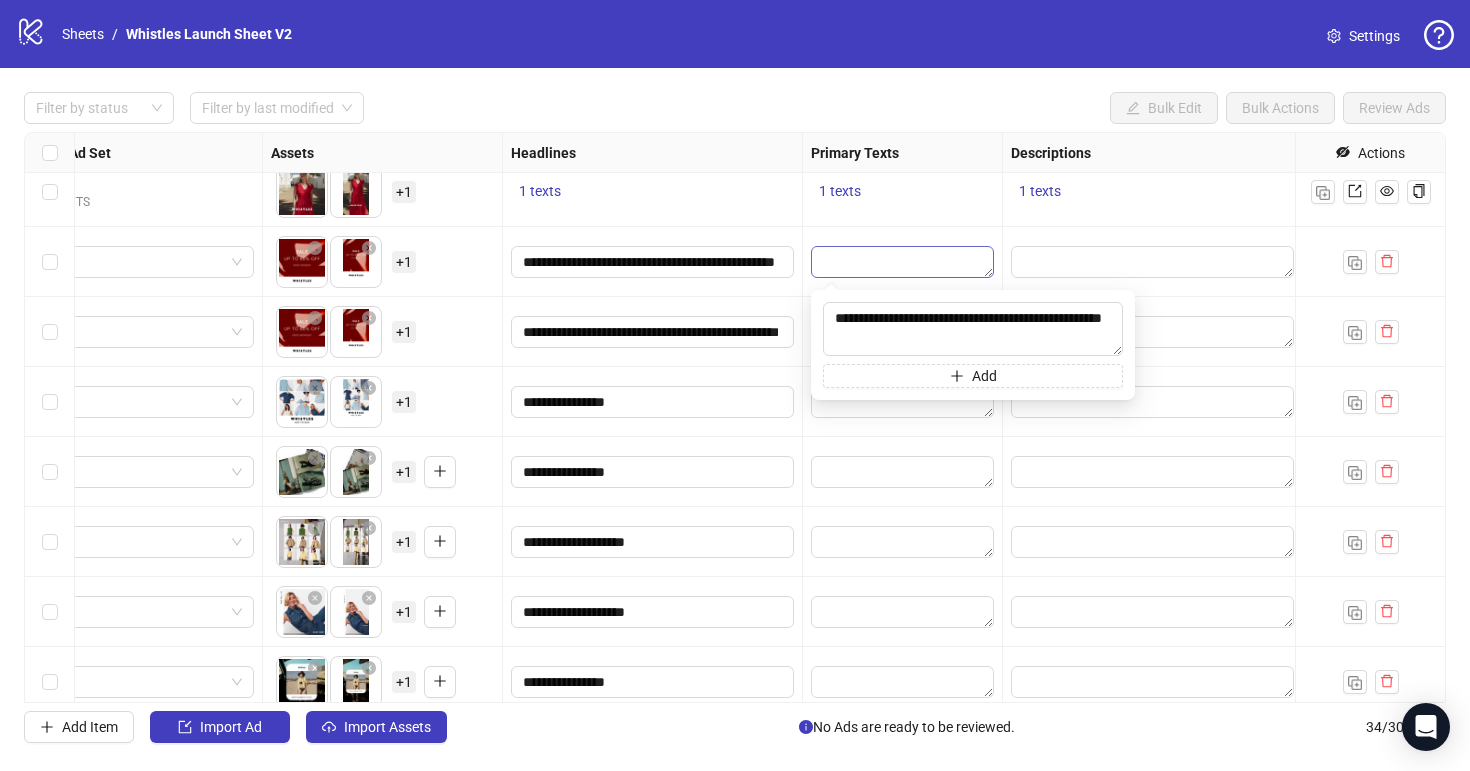 type on "**********" 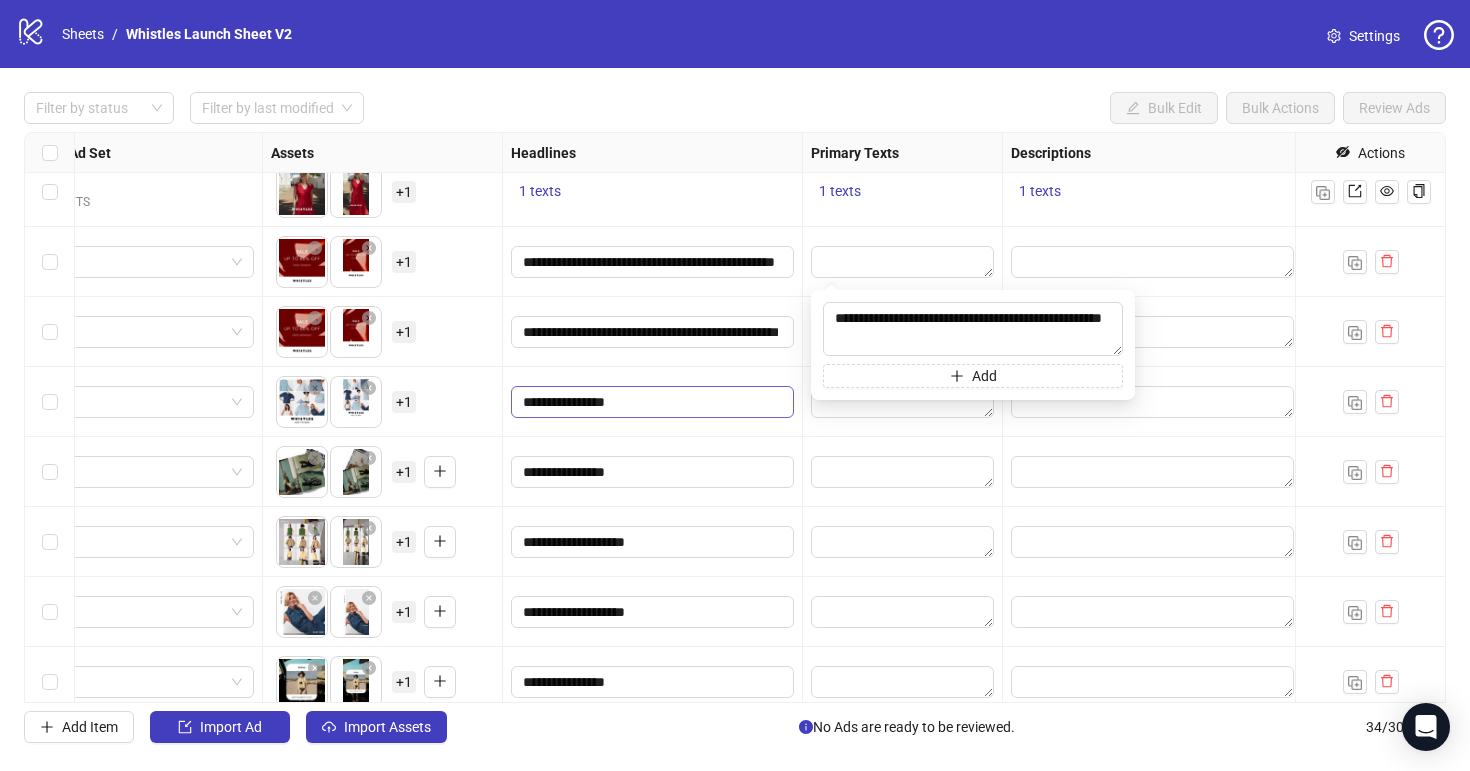 click on "**********" at bounding box center (652, 402) 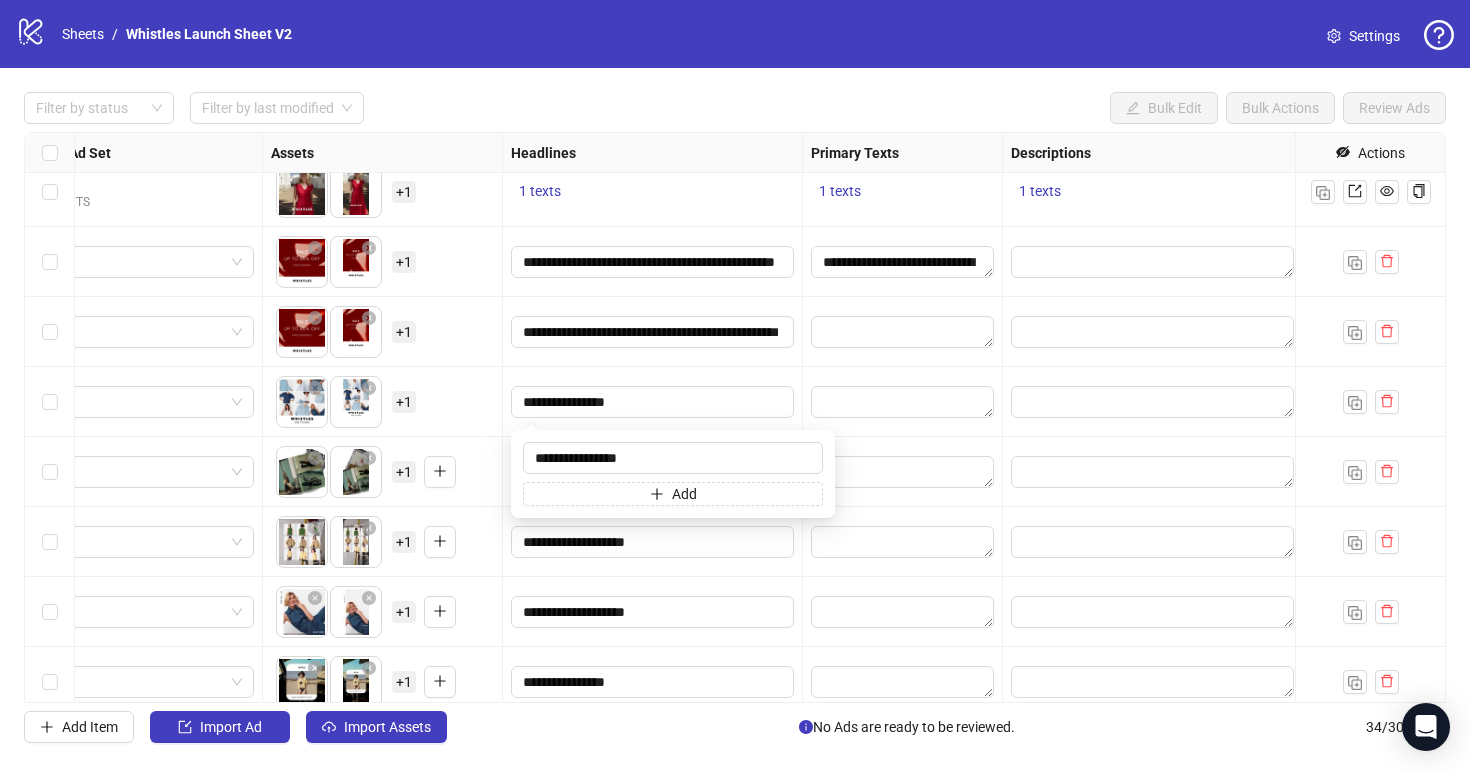 click on "**********" at bounding box center [653, 402] 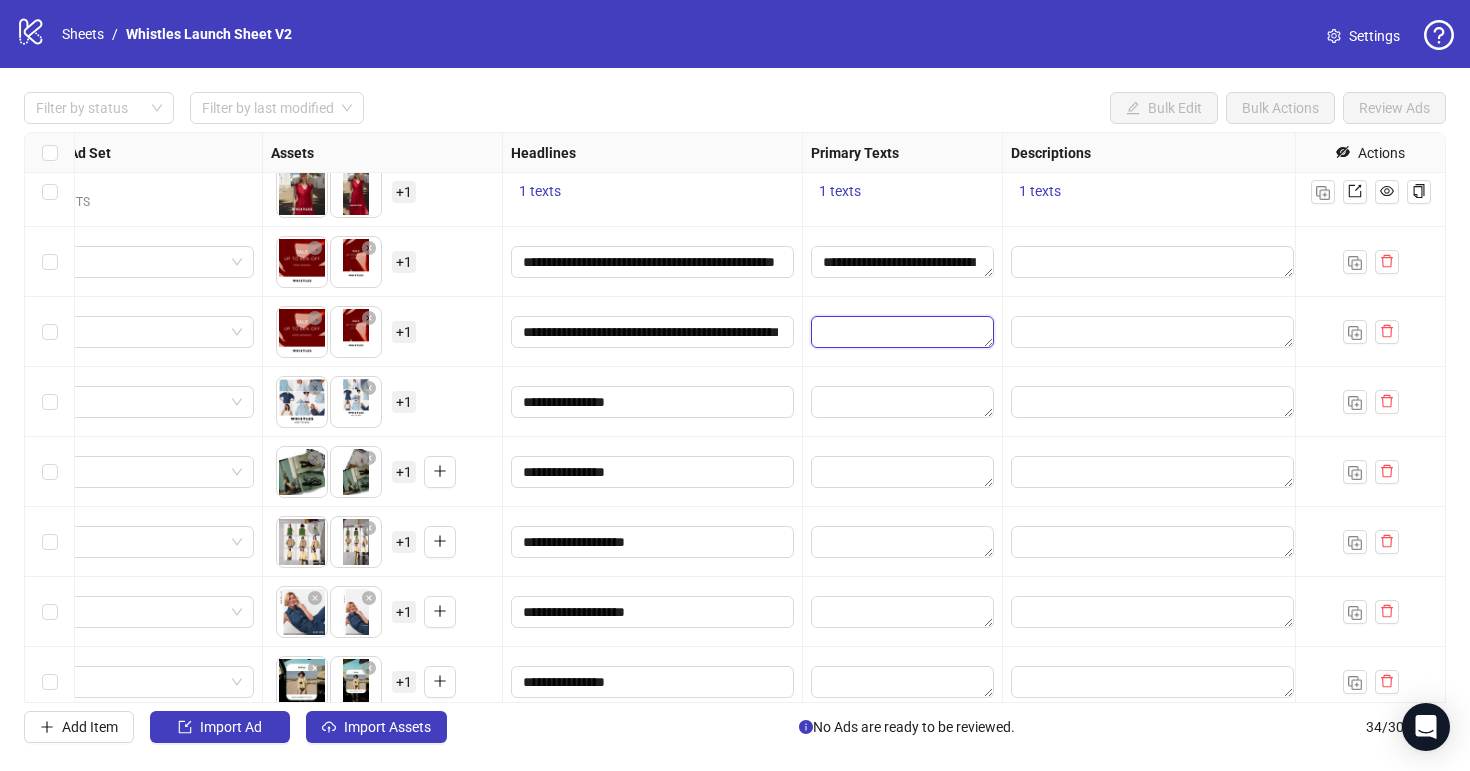 click at bounding box center [902, 332] 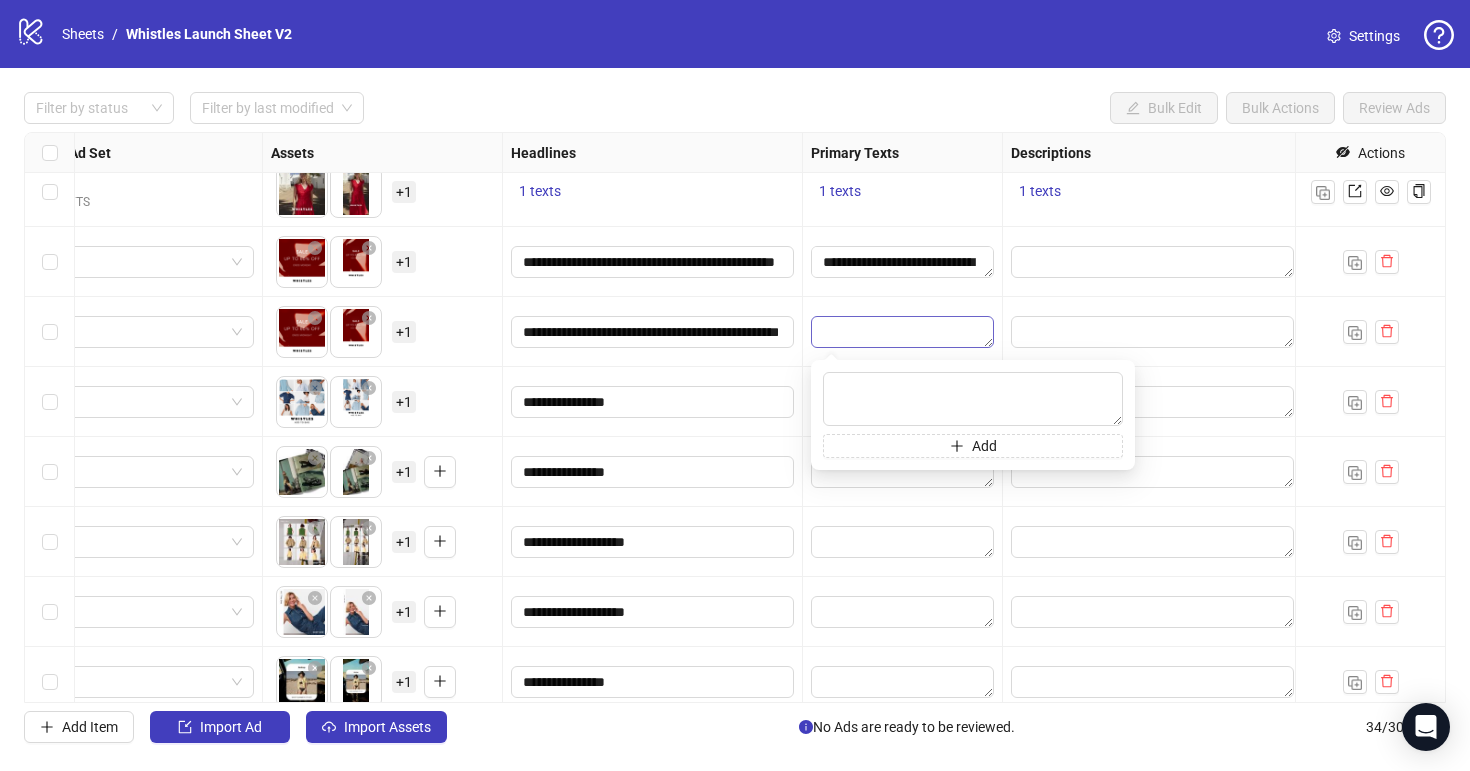 type on "**********" 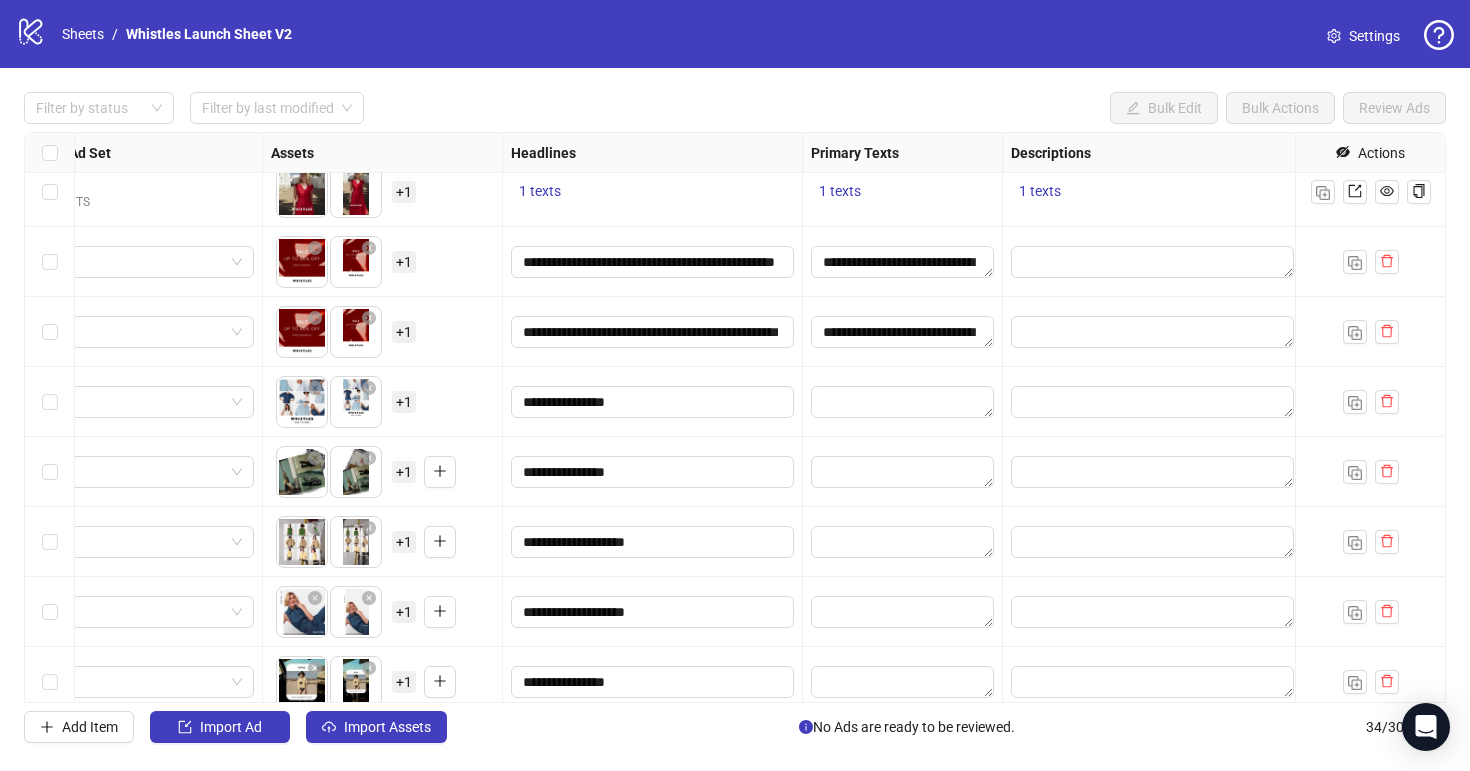 click on "**********" at bounding box center (653, 332) 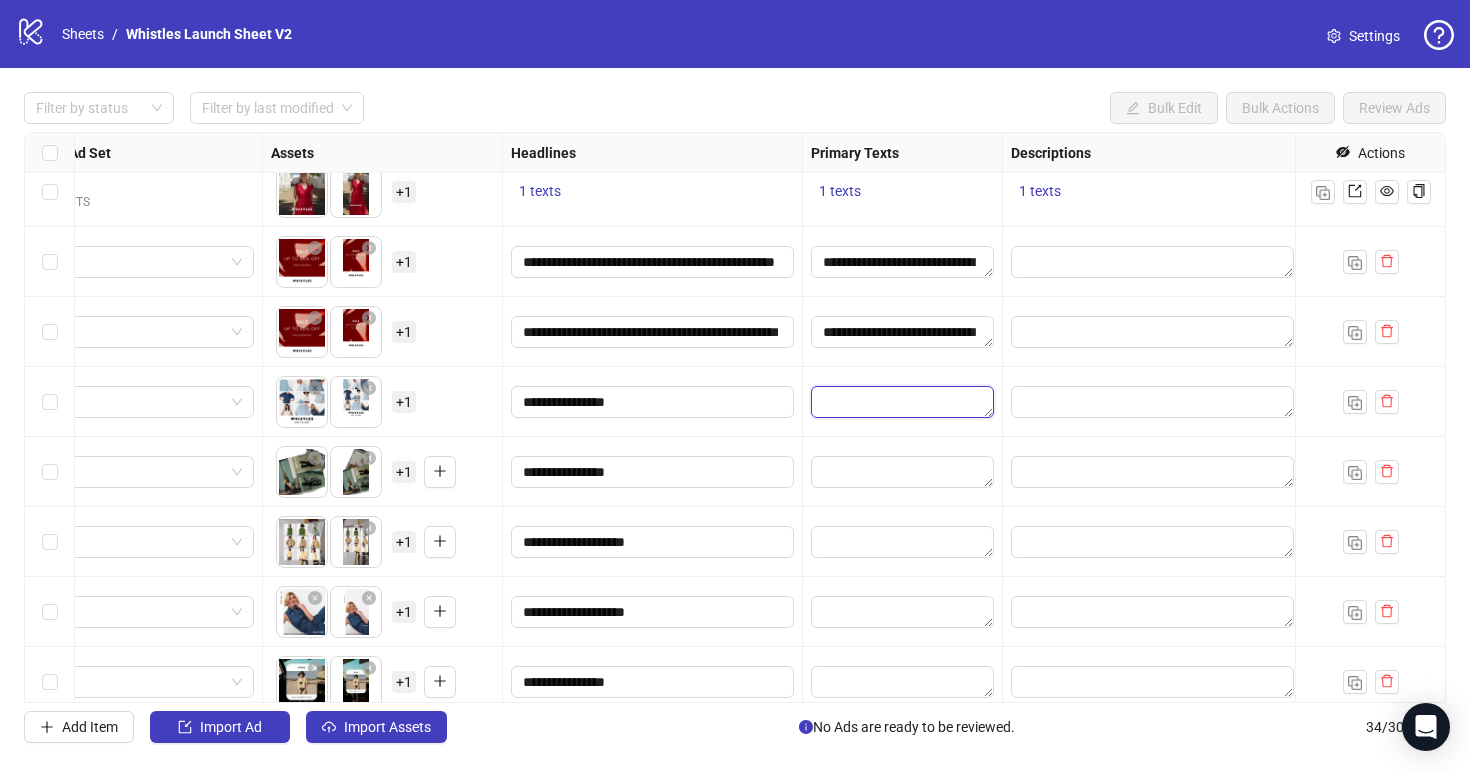 click at bounding box center [902, 402] 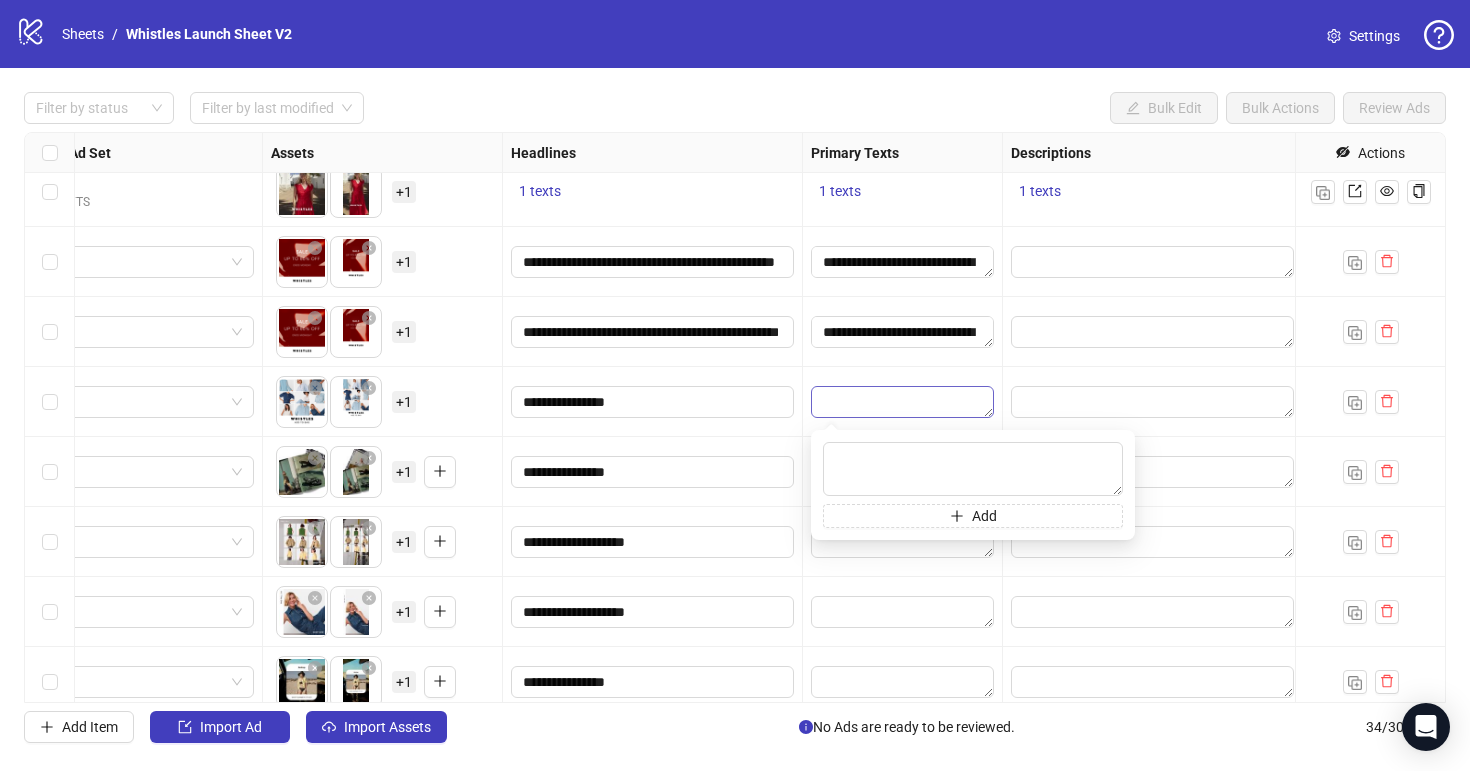 type on "**********" 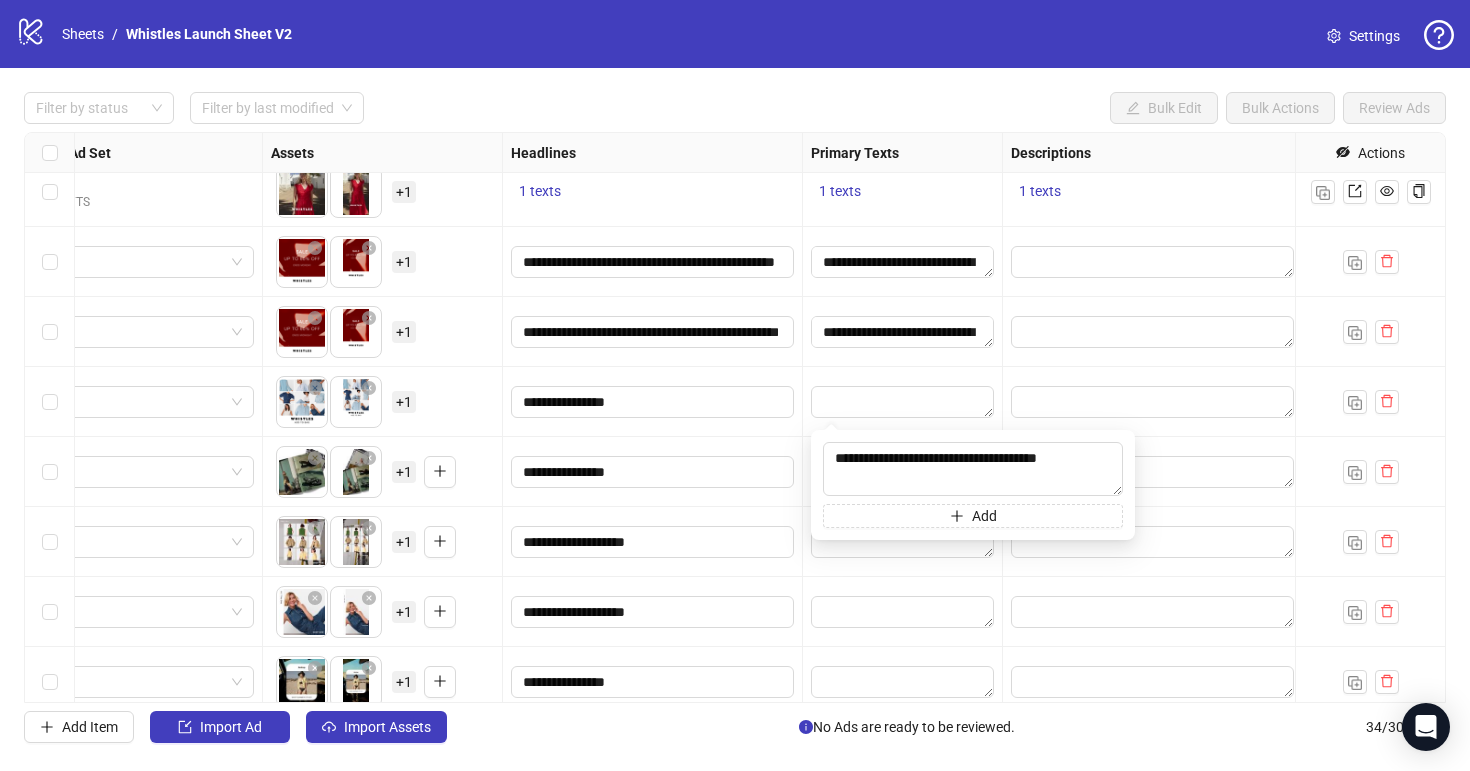 click on "**********" at bounding box center [653, 402] 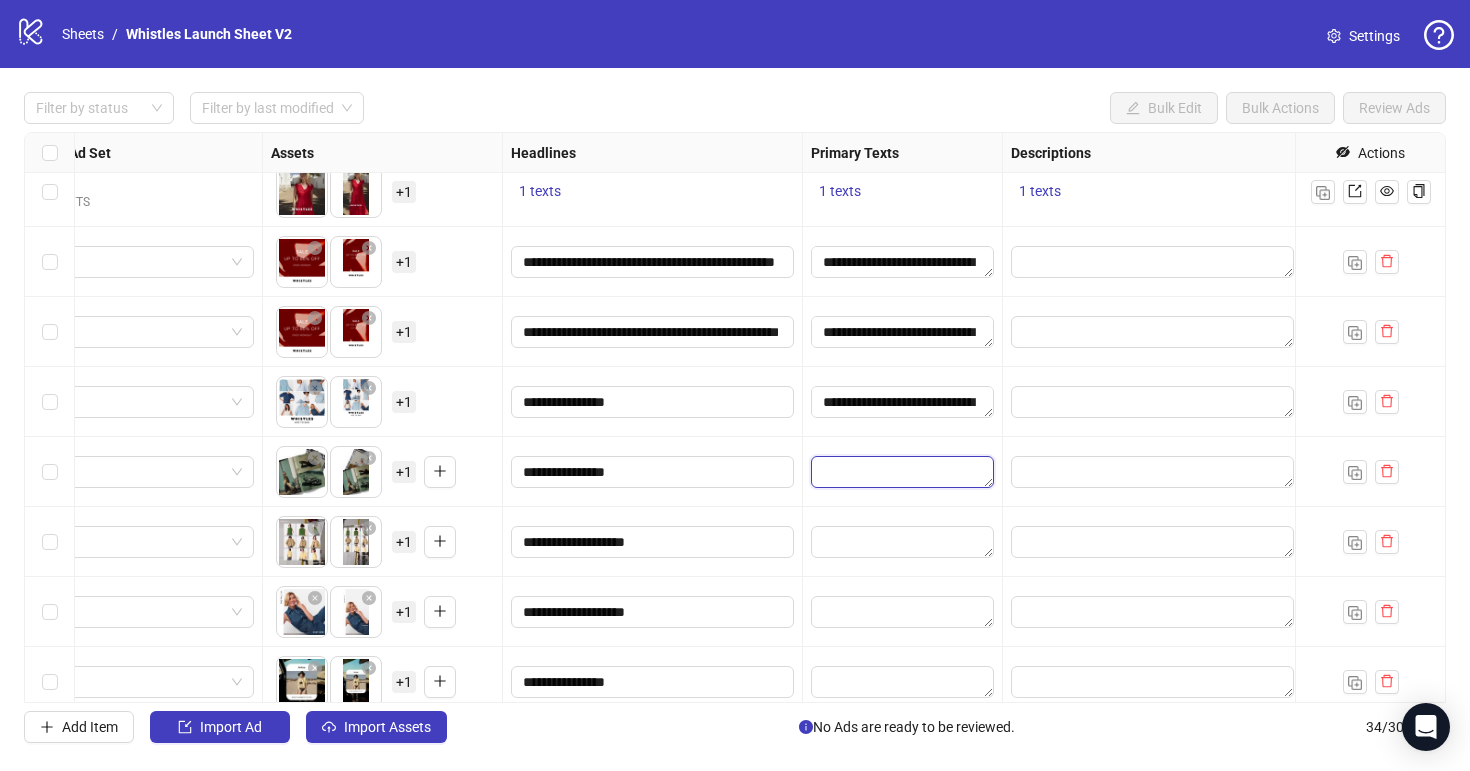 click at bounding box center [902, 472] 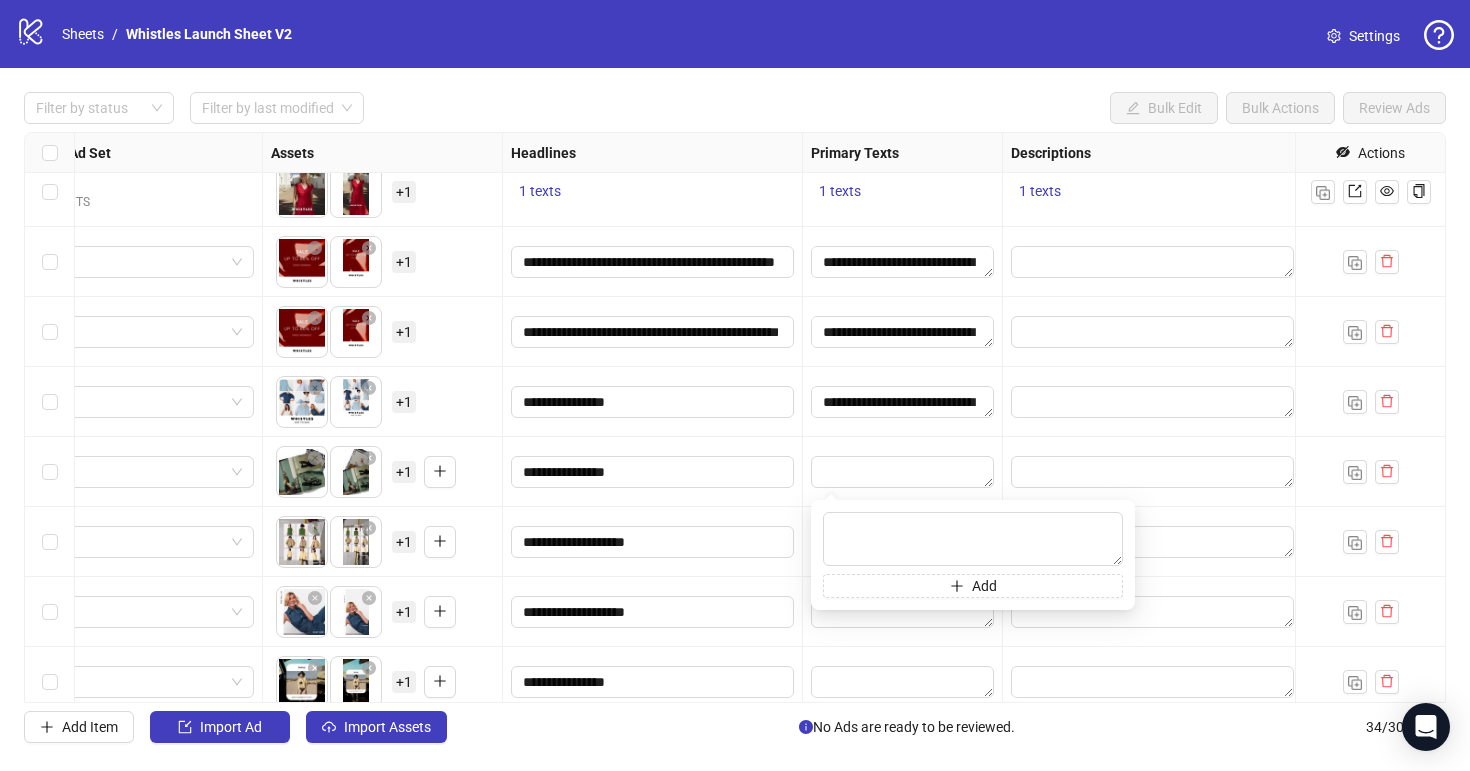 click on "**********" at bounding box center (653, 472) 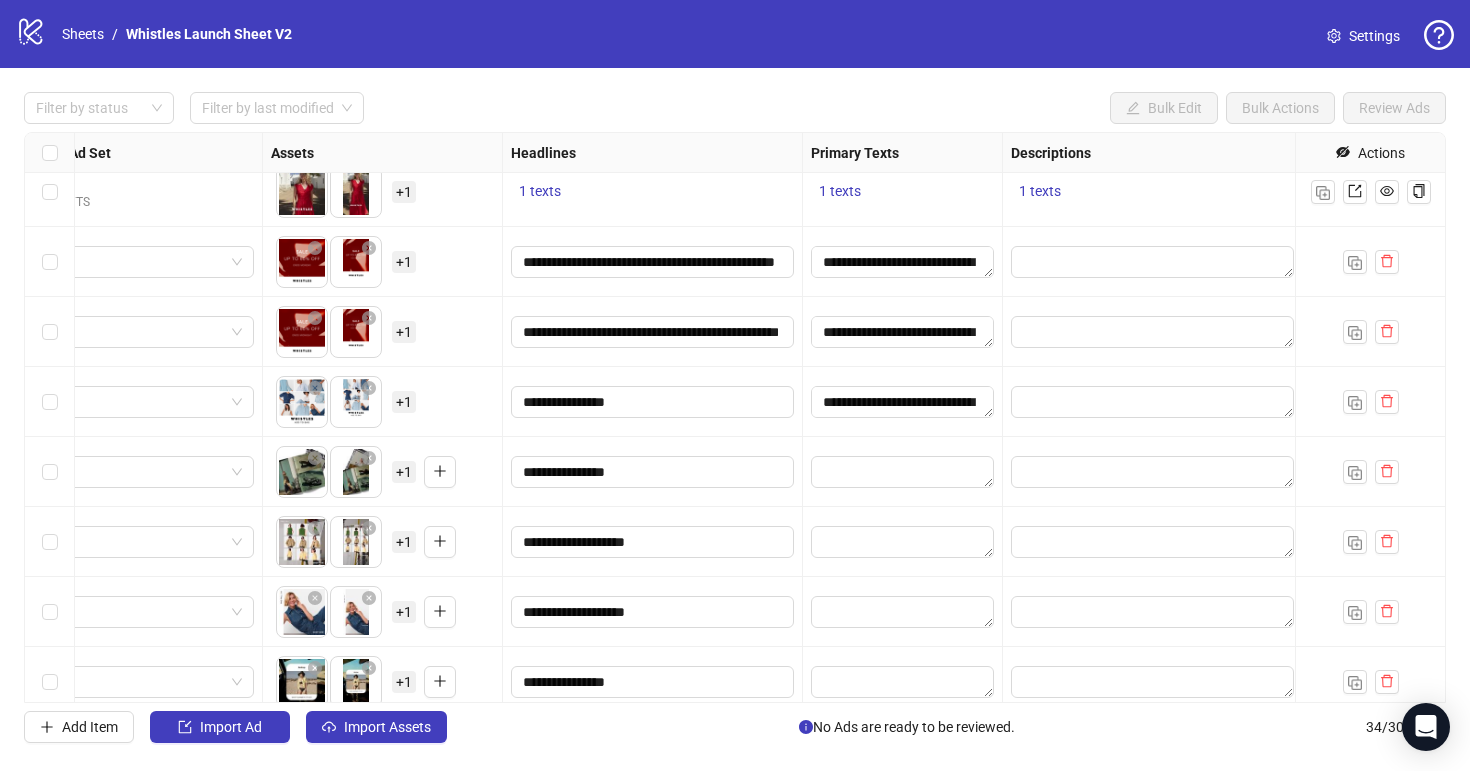 scroll, scrollTop: 1851, scrollLeft: 682, axis: both 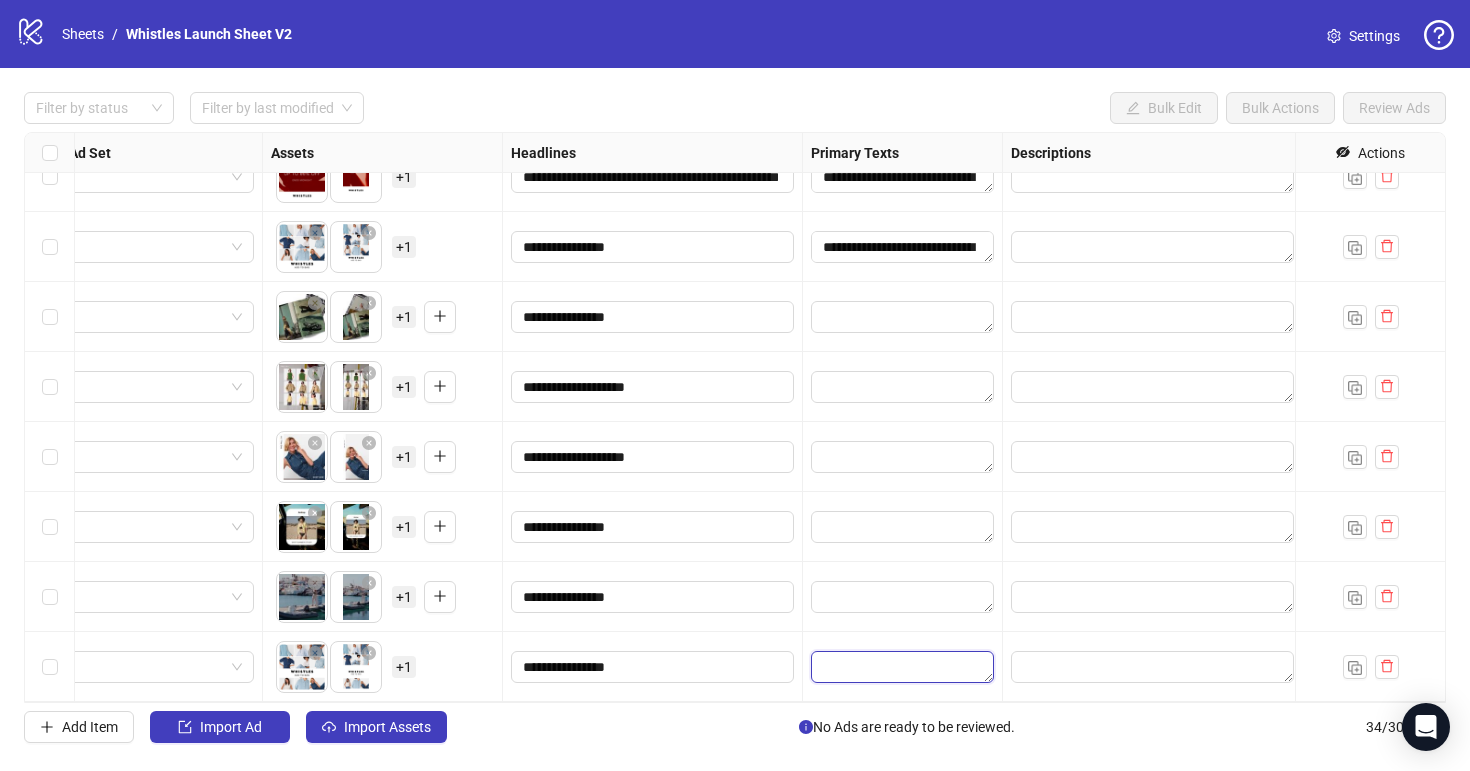 click at bounding box center [902, 667] 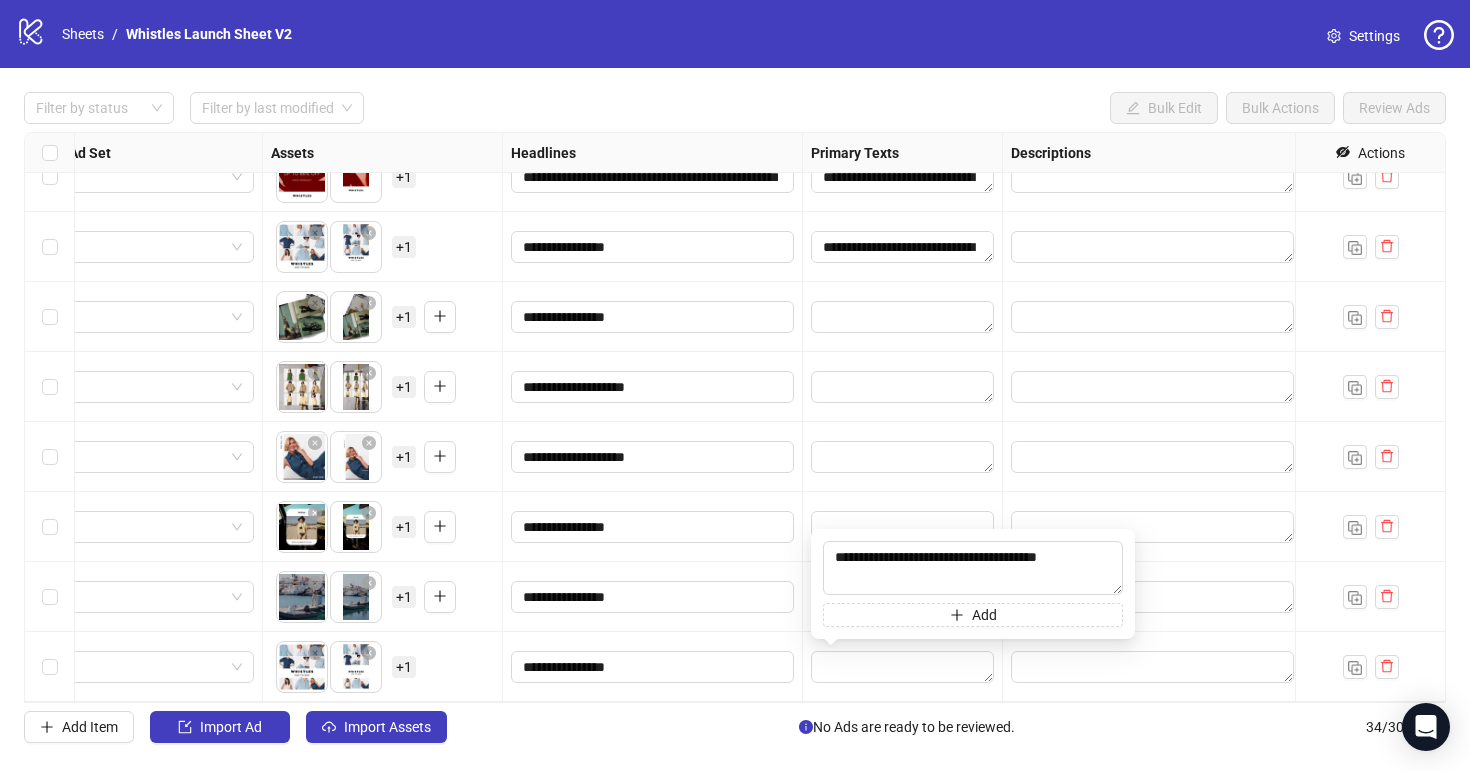 type on "**********" 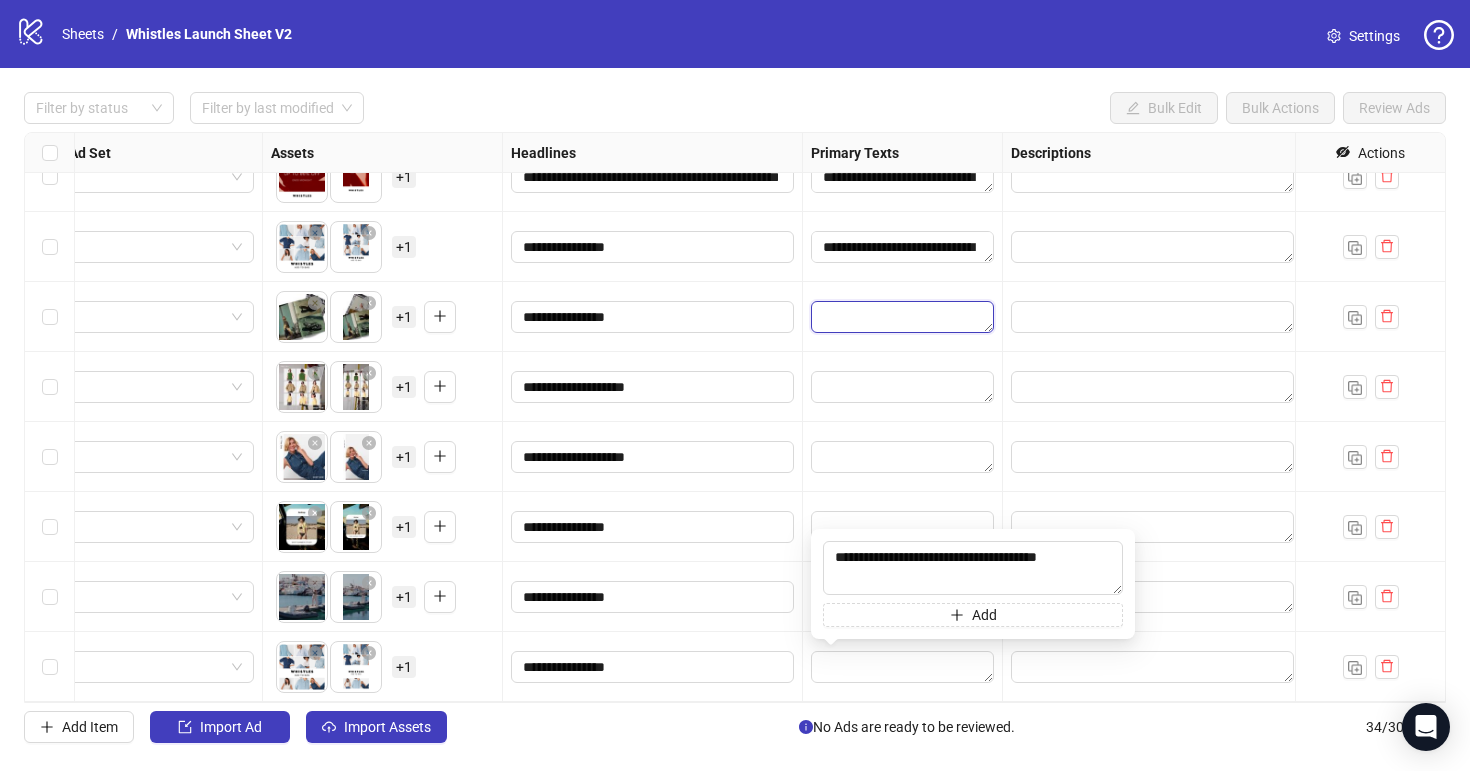 click at bounding box center [902, 317] 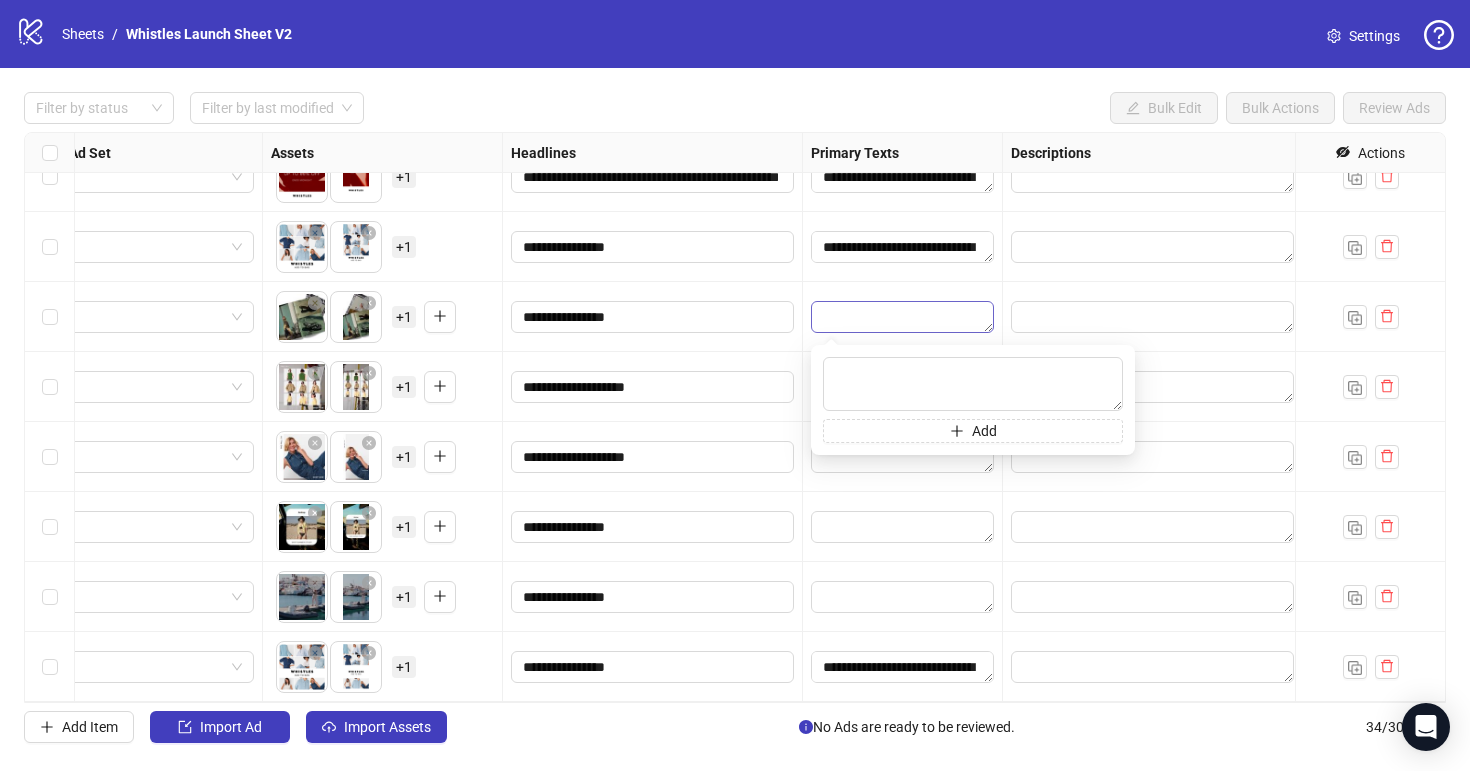type on "**********" 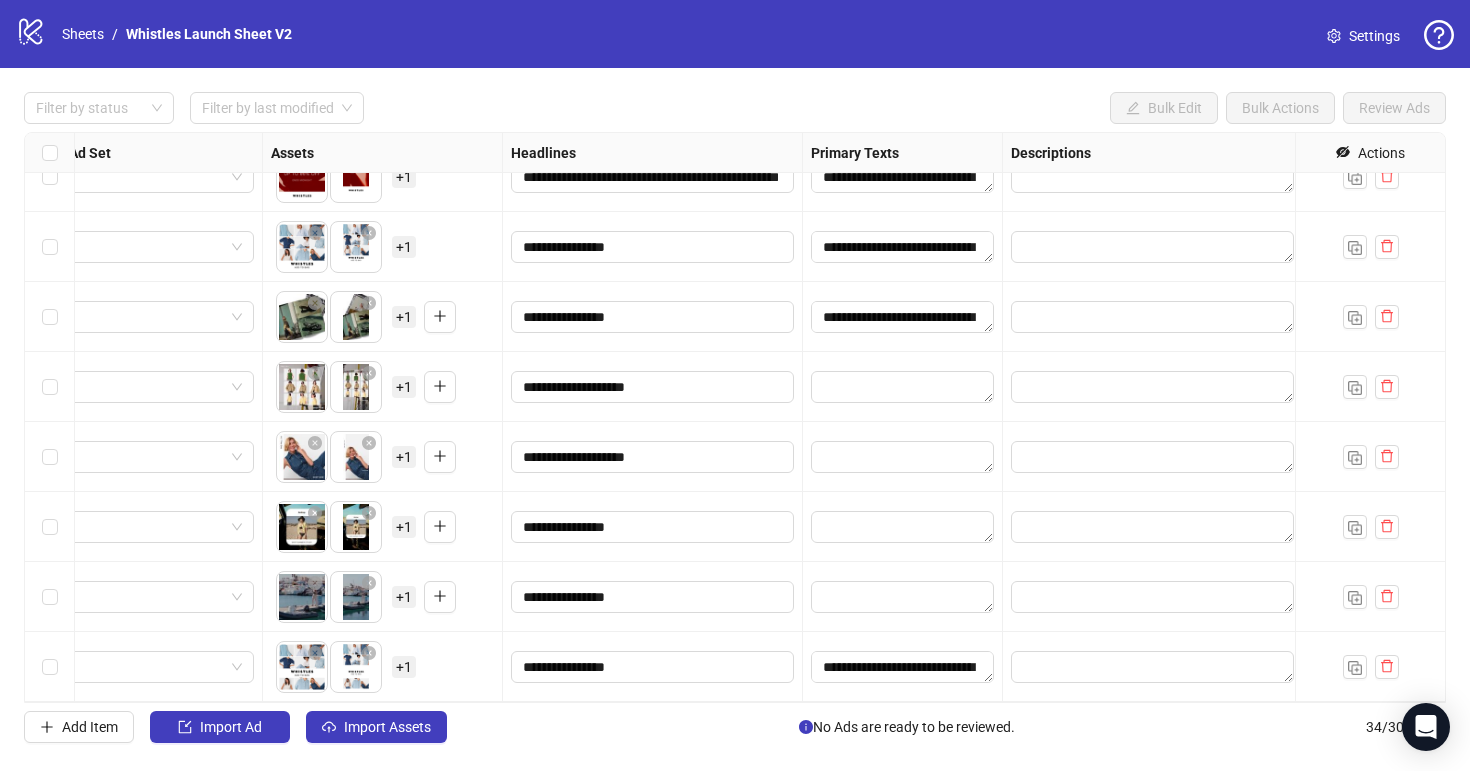 click on "**********" at bounding box center (903, 317) 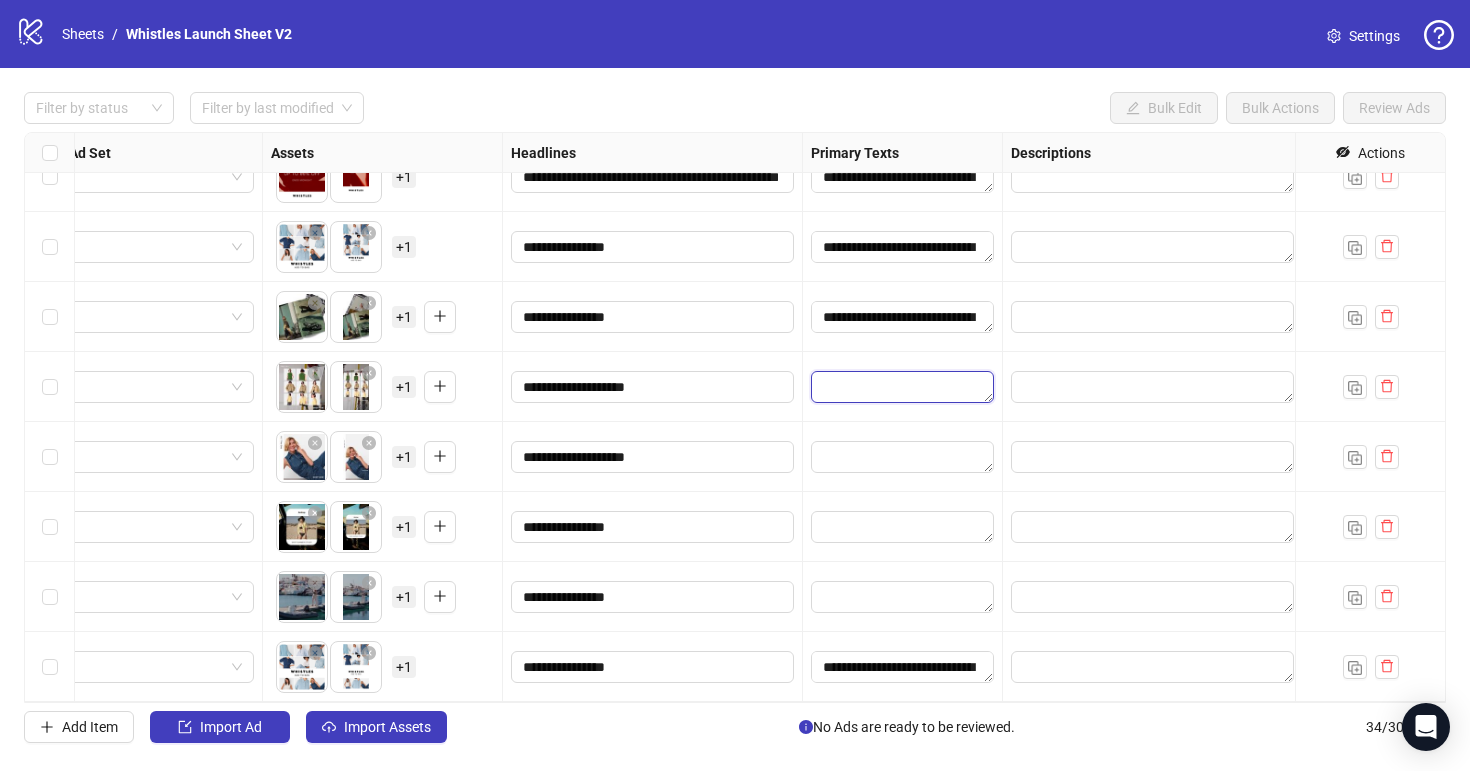 click at bounding box center [902, 387] 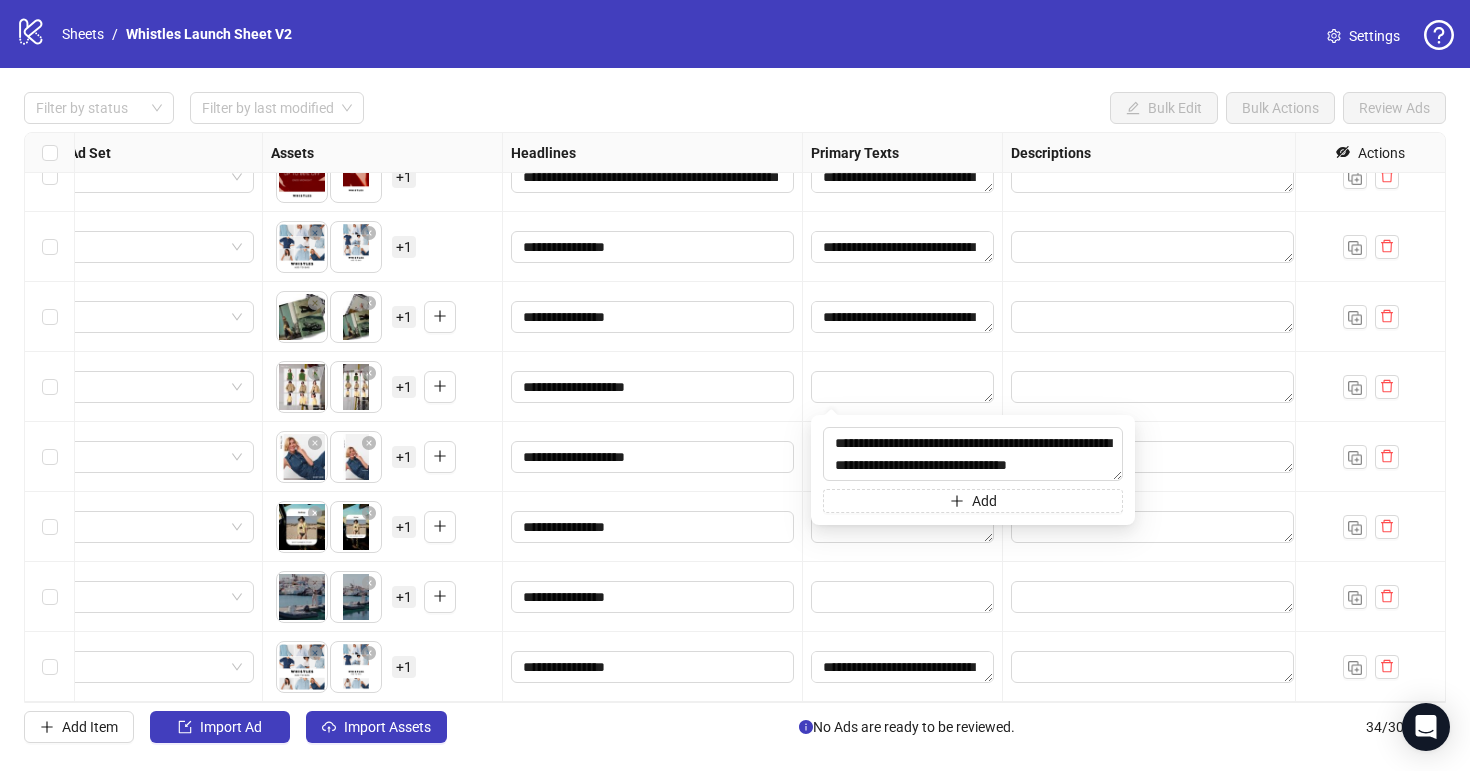 type on "**********" 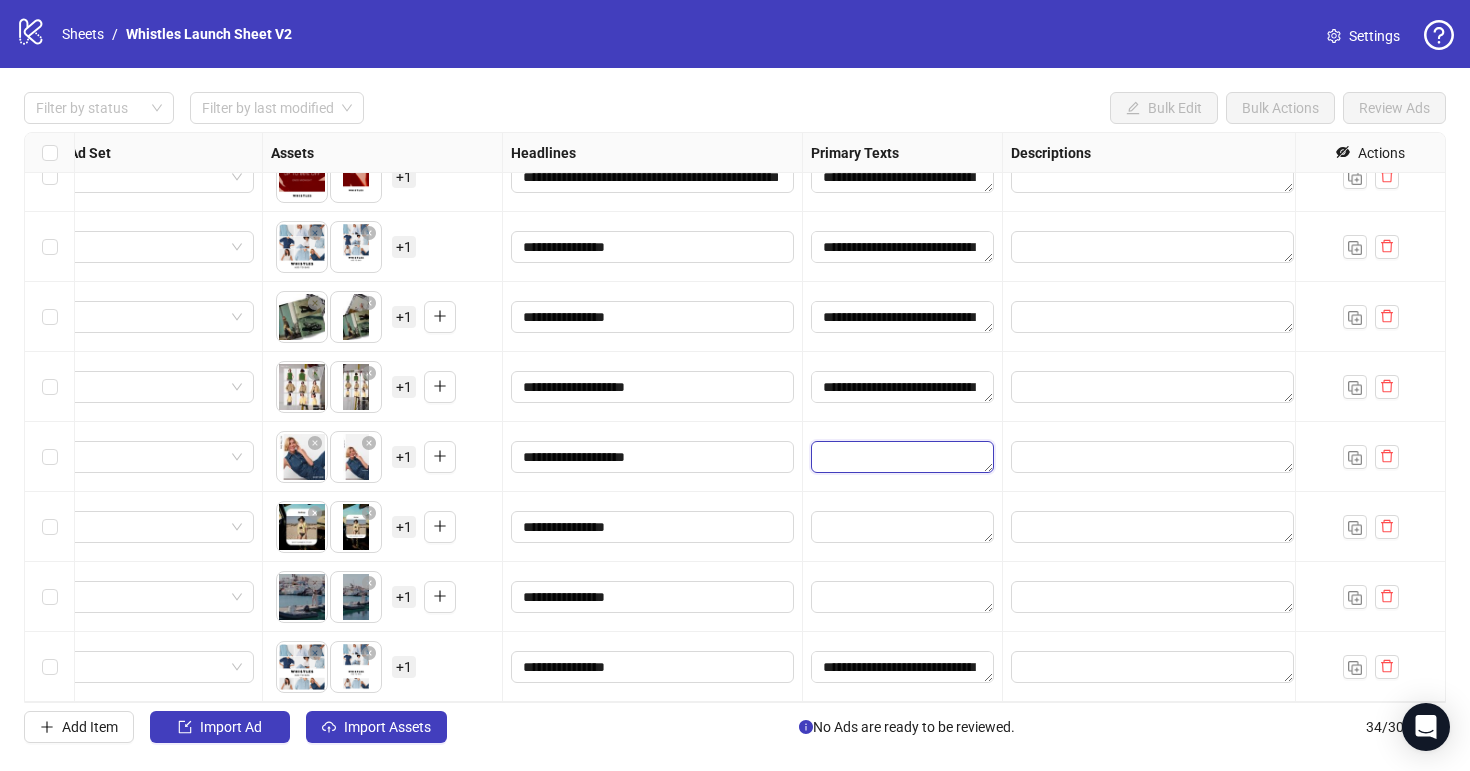 click at bounding box center [902, 457] 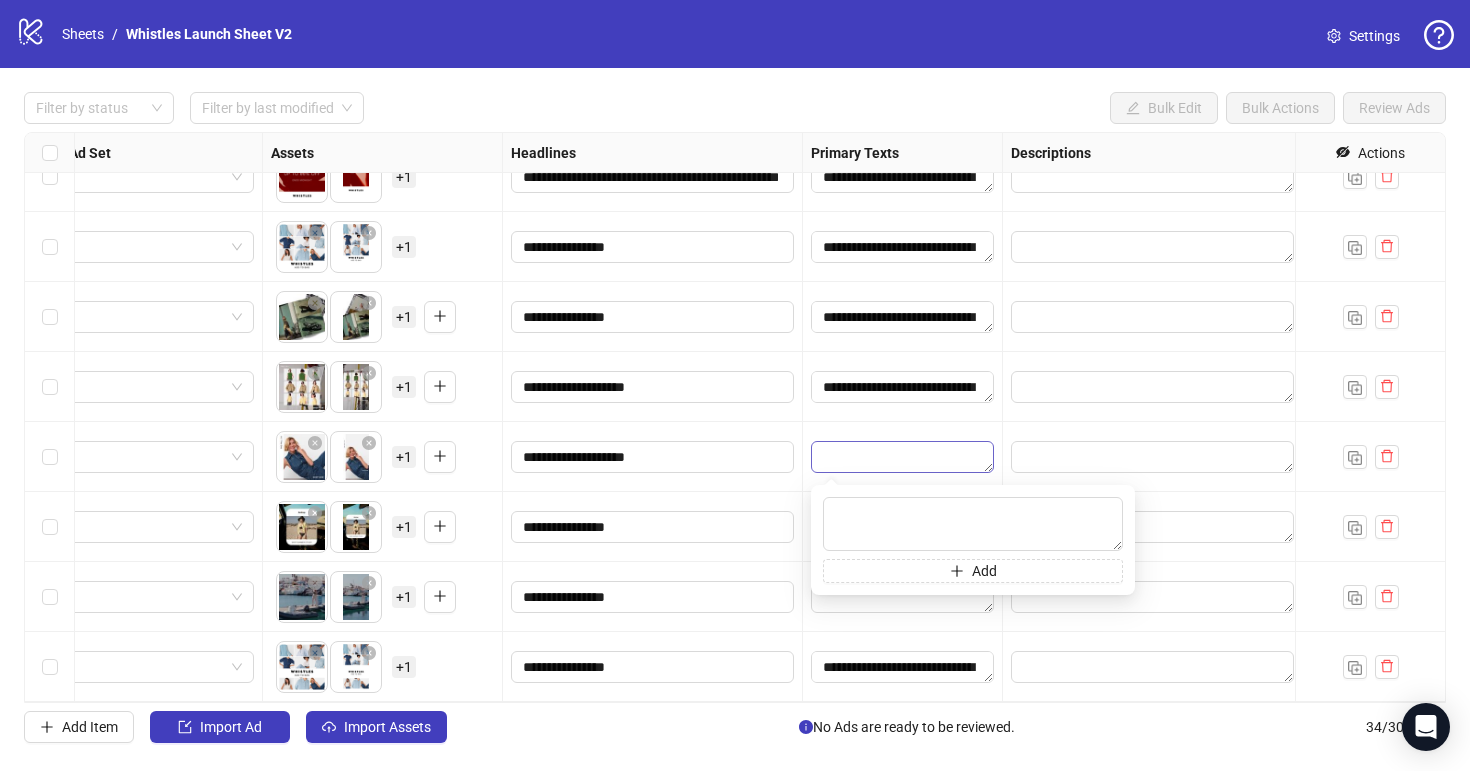 type on "**********" 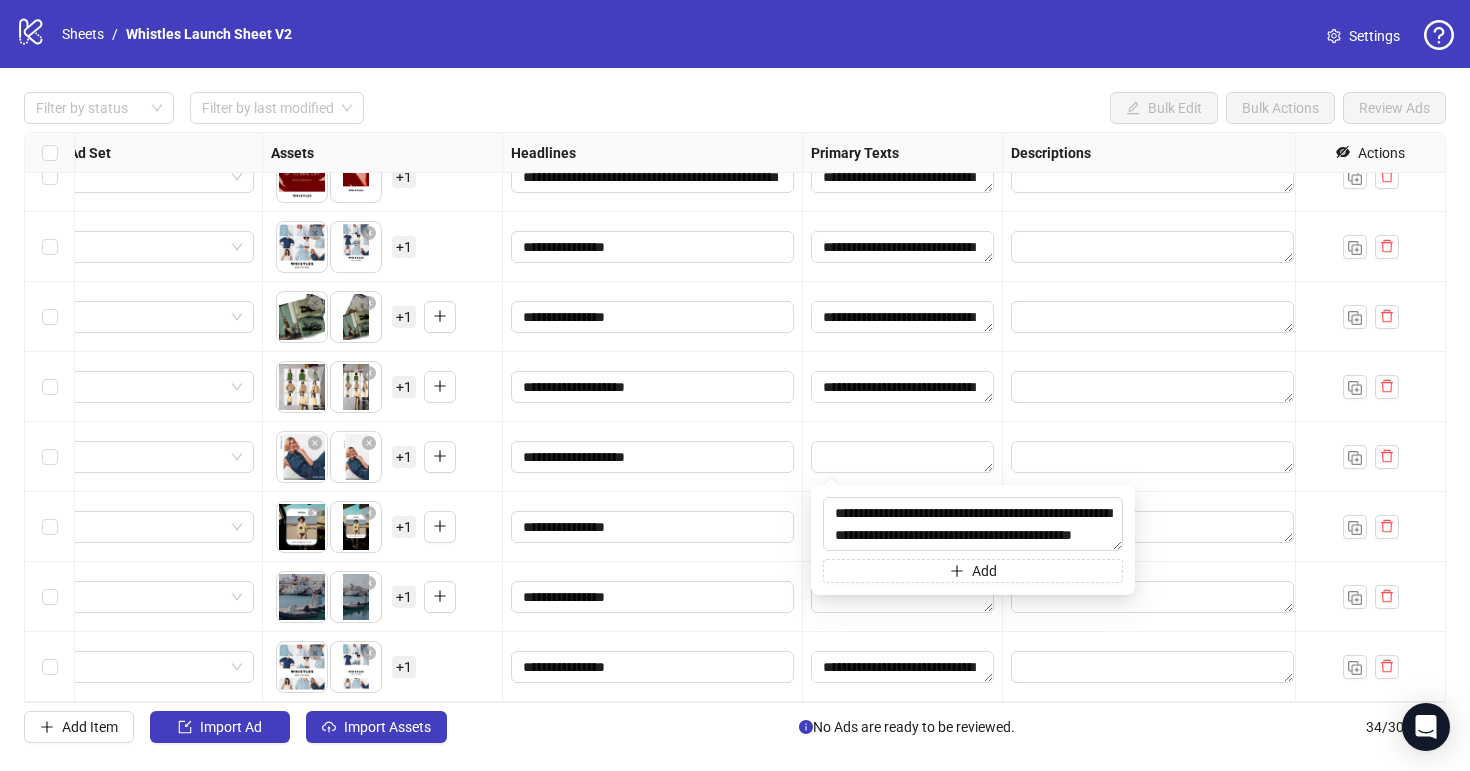 scroll, scrollTop: 15, scrollLeft: 0, axis: vertical 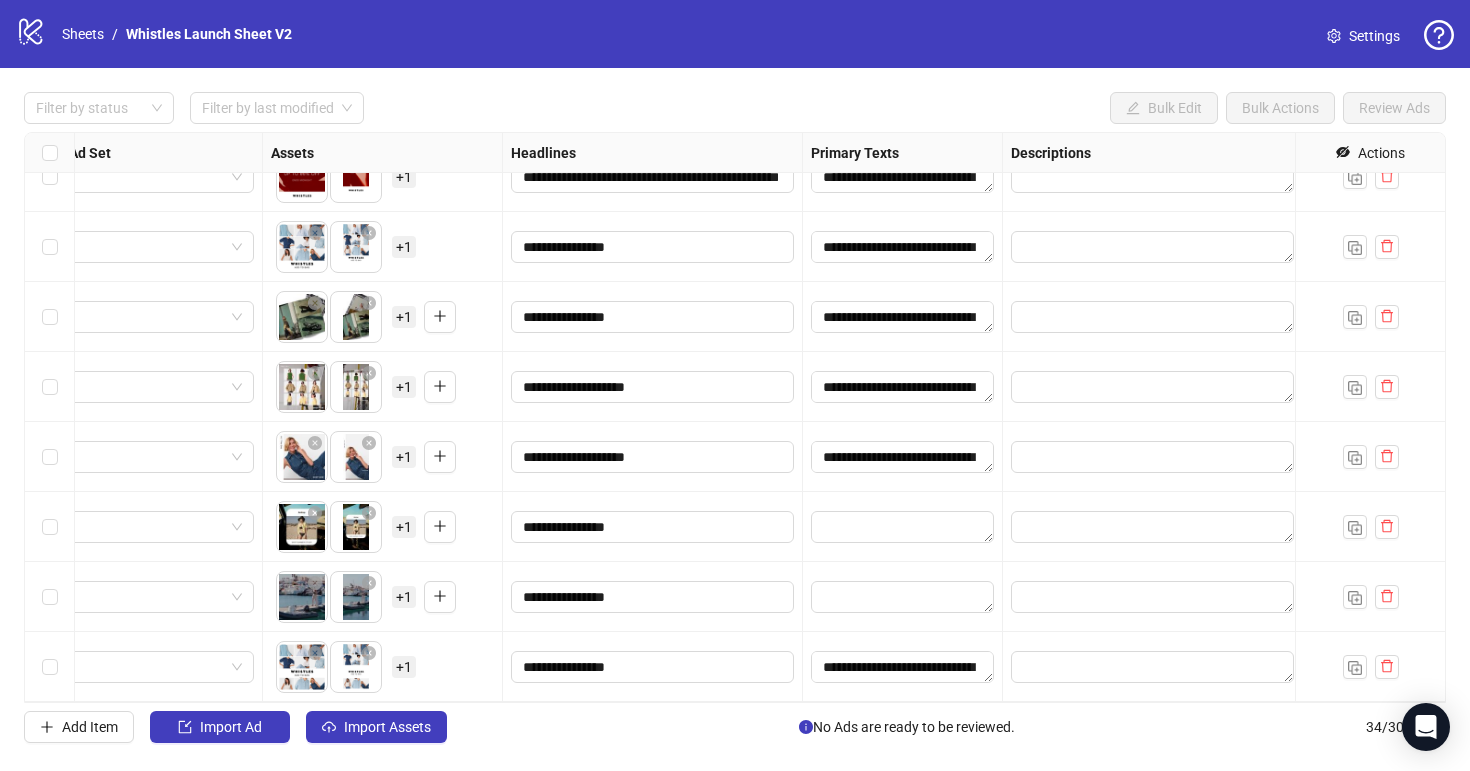 click on "**********" at bounding box center [903, 387] 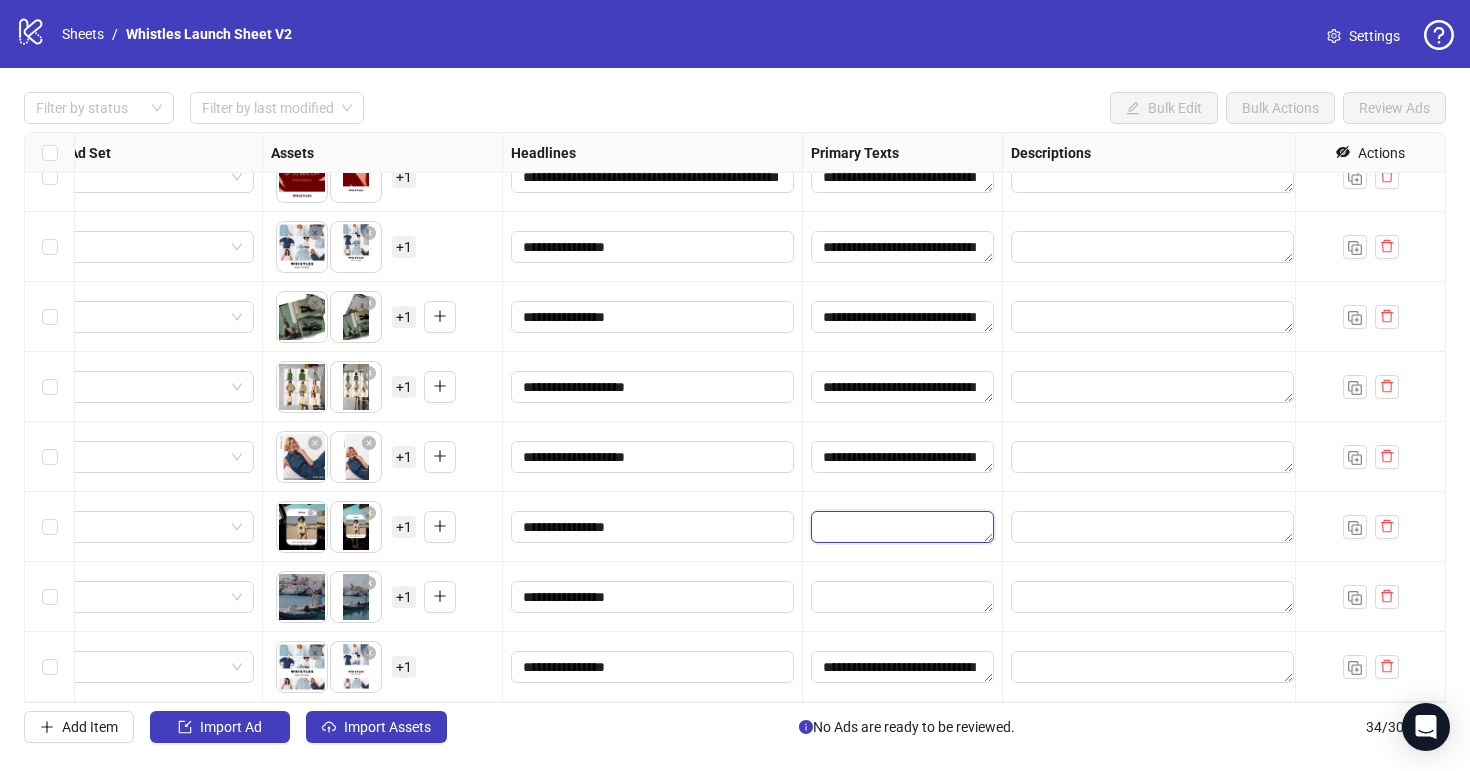 click at bounding box center [902, 527] 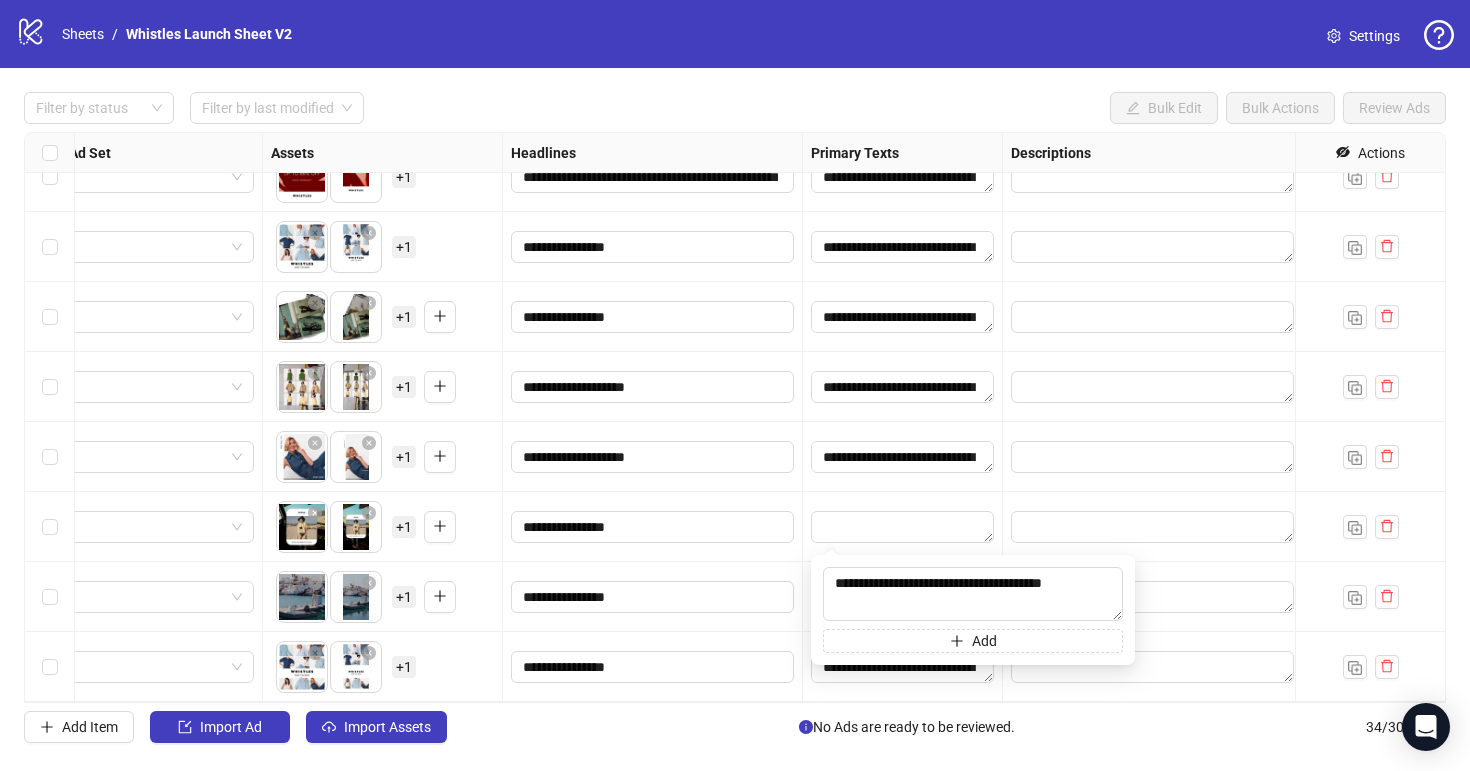 click on "**********" at bounding box center [653, 527] 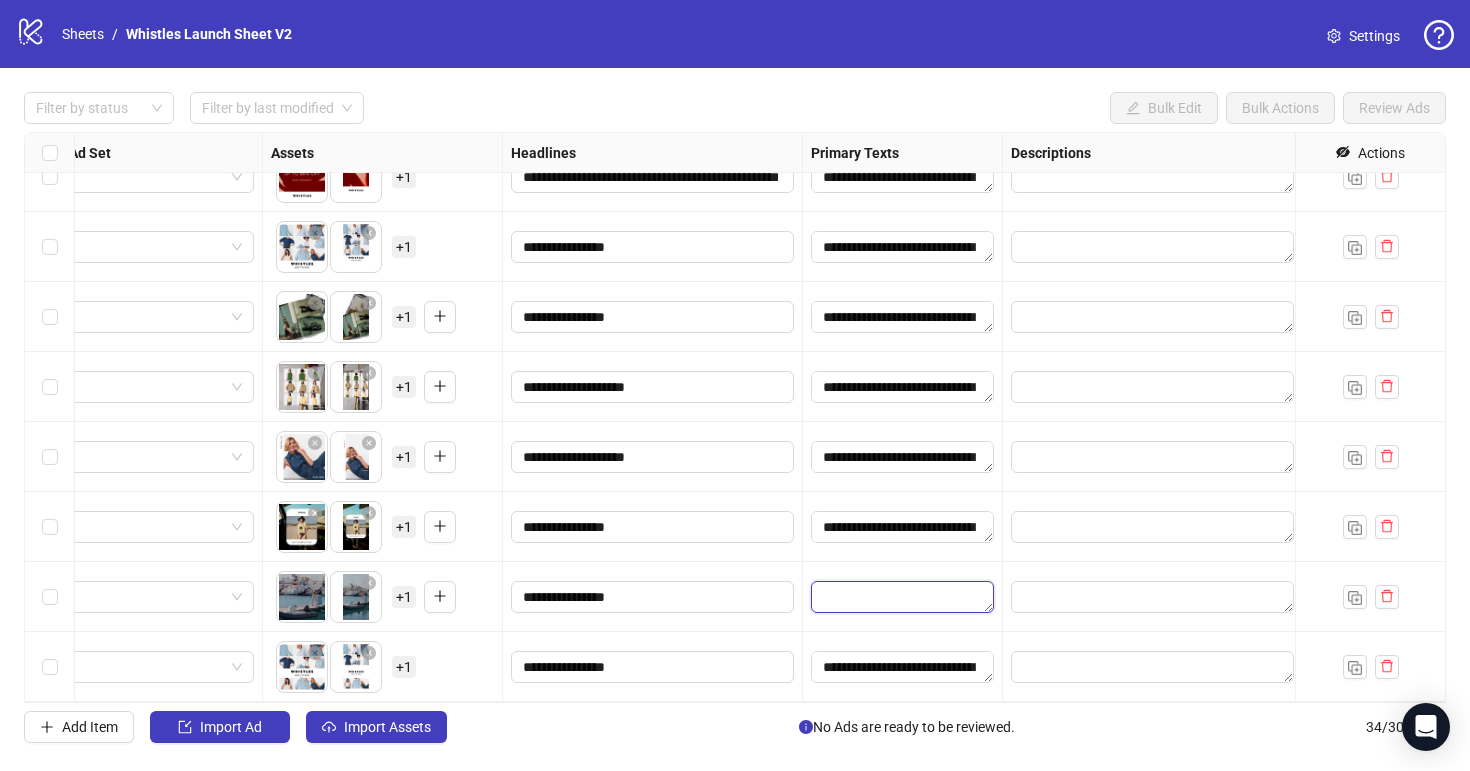 click at bounding box center [902, 597] 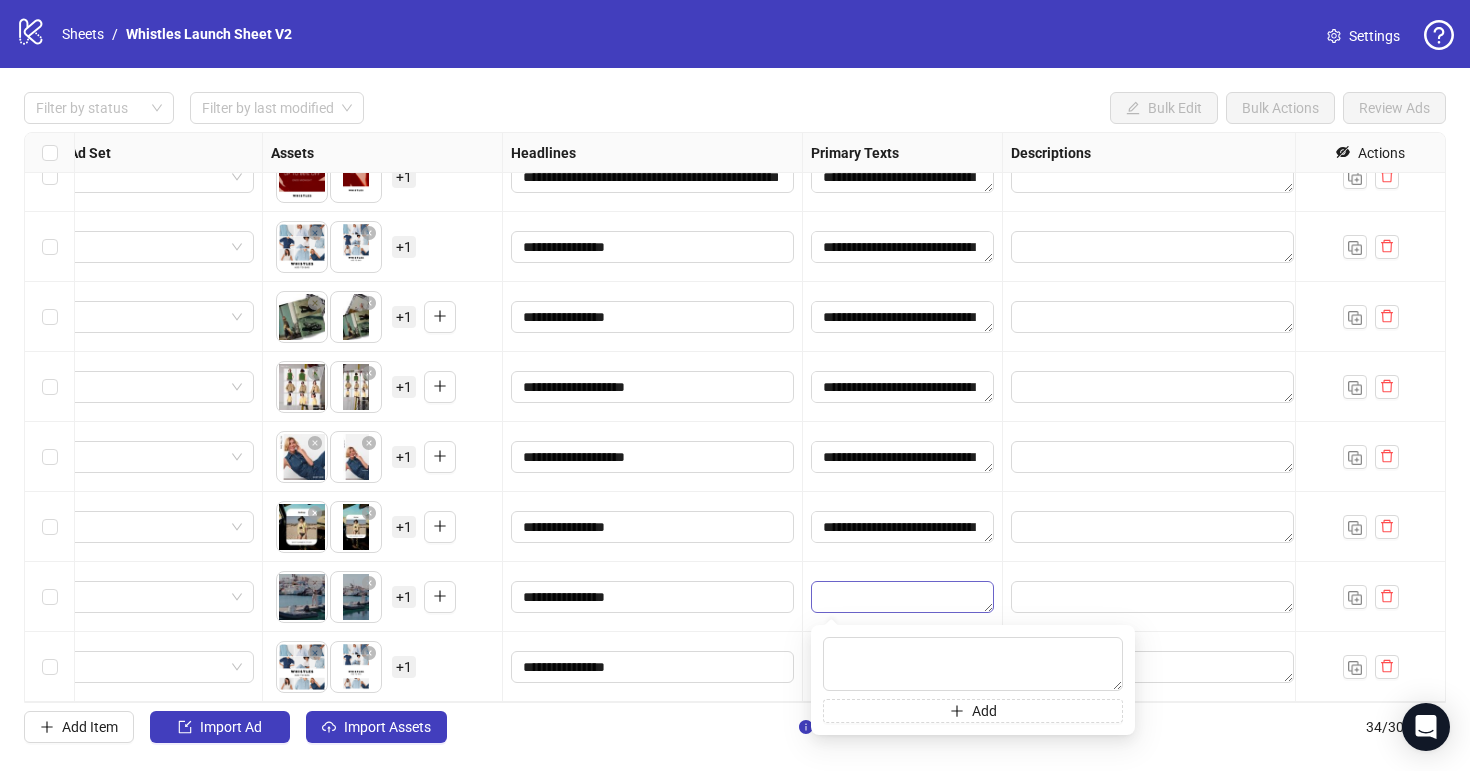 type on "**********" 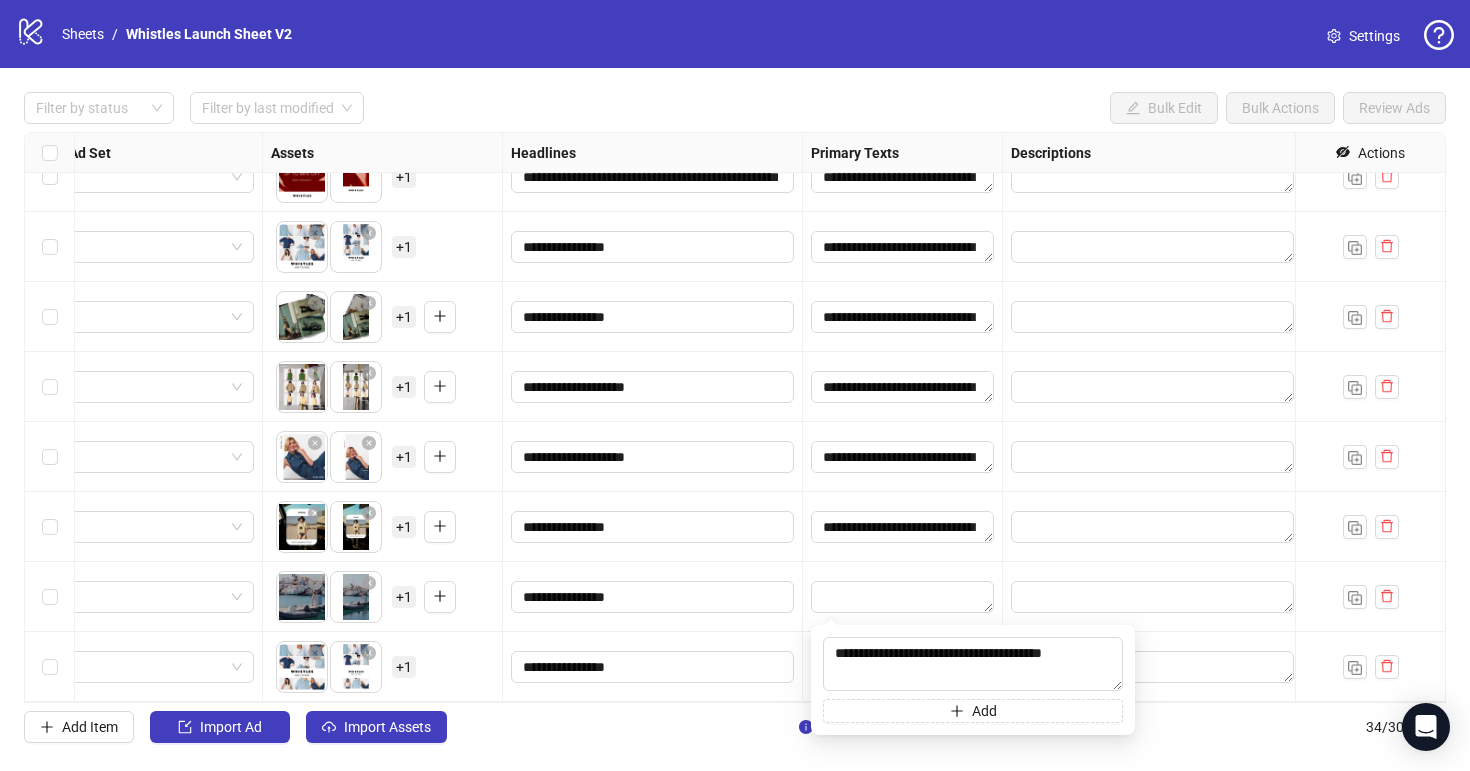 click at bounding box center [903, 597] 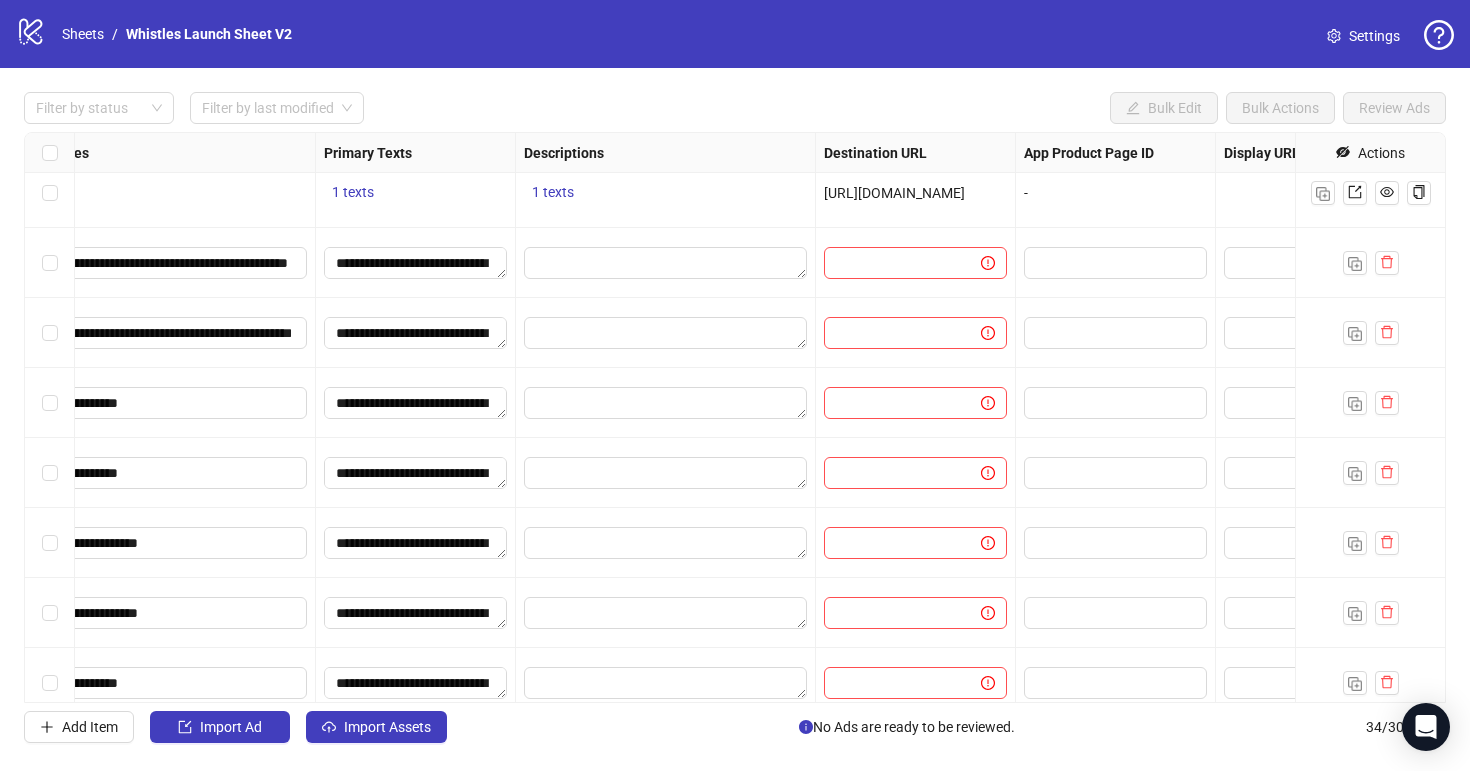 scroll, scrollTop: 1694, scrollLeft: 1169, axis: both 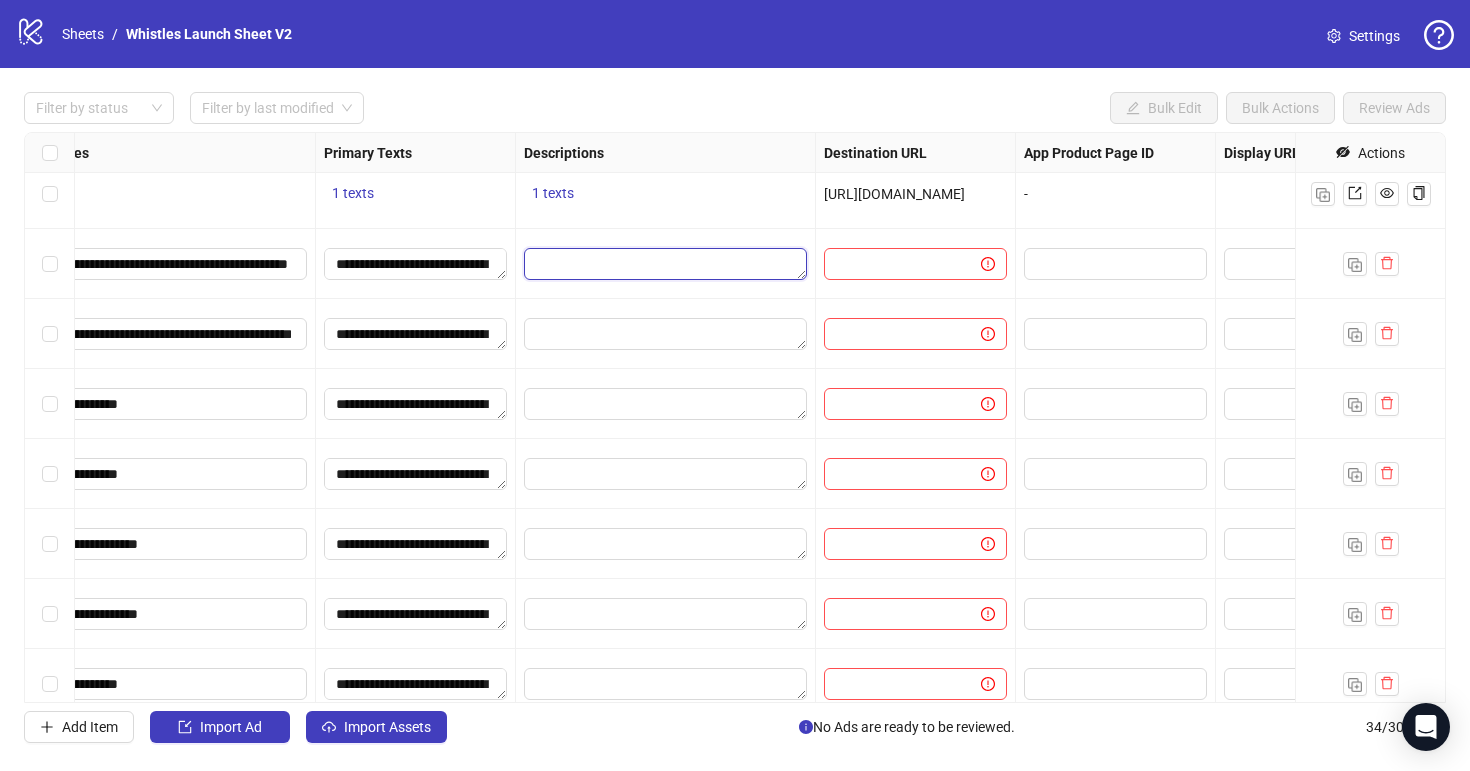 click at bounding box center (665, 264) 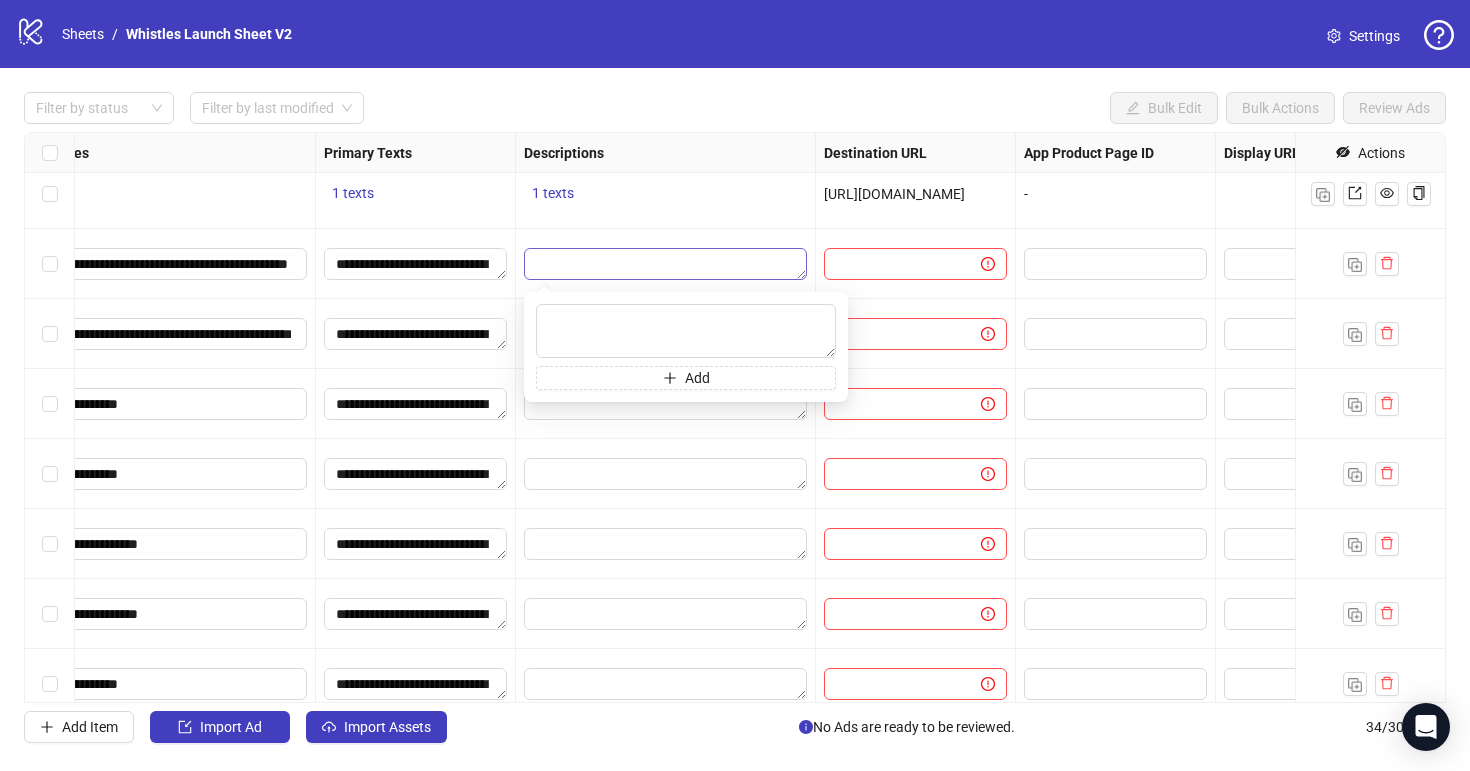 type on "**********" 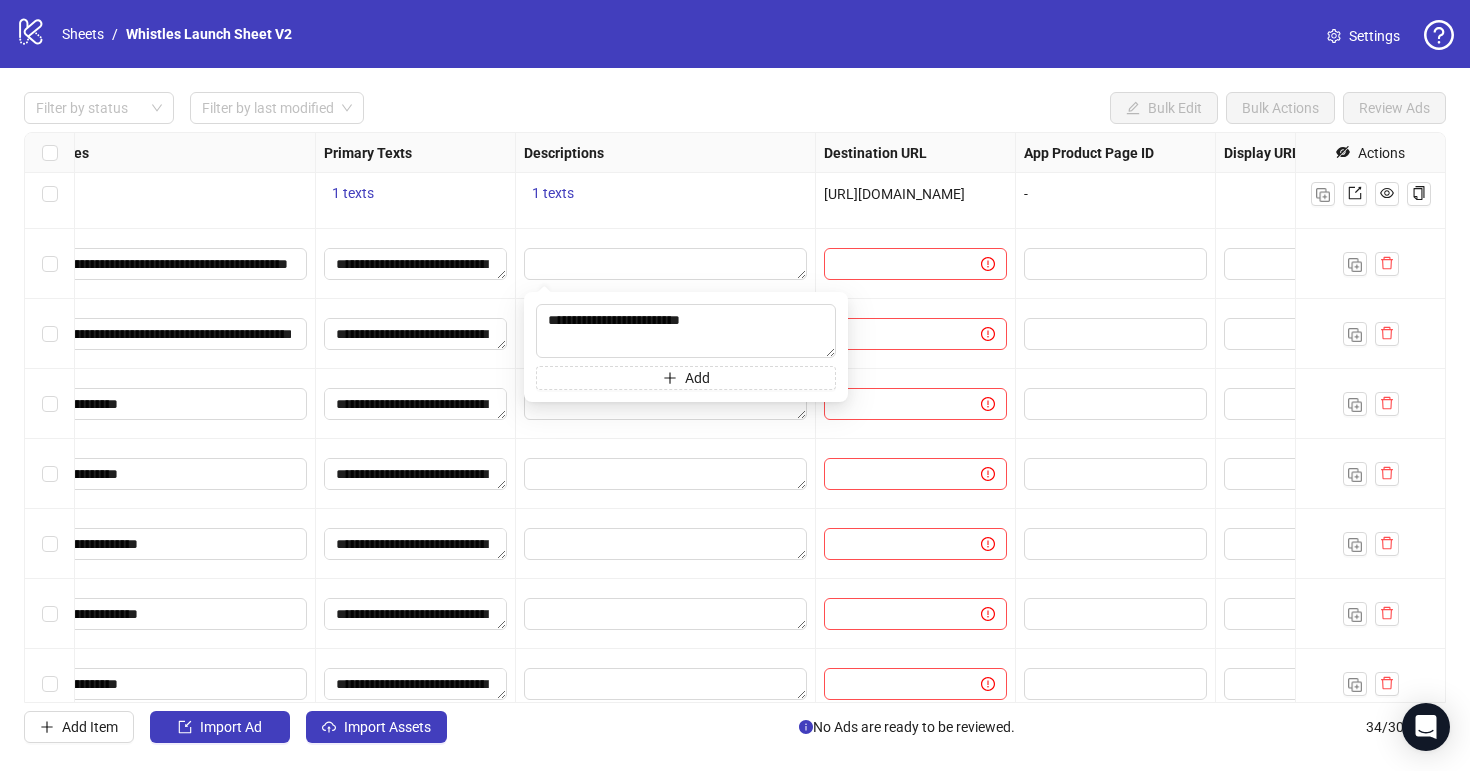 drag, startPoint x: 667, startPoint y: 286, endPoint x: 583, endPoint y: 289, distance: 84.05355 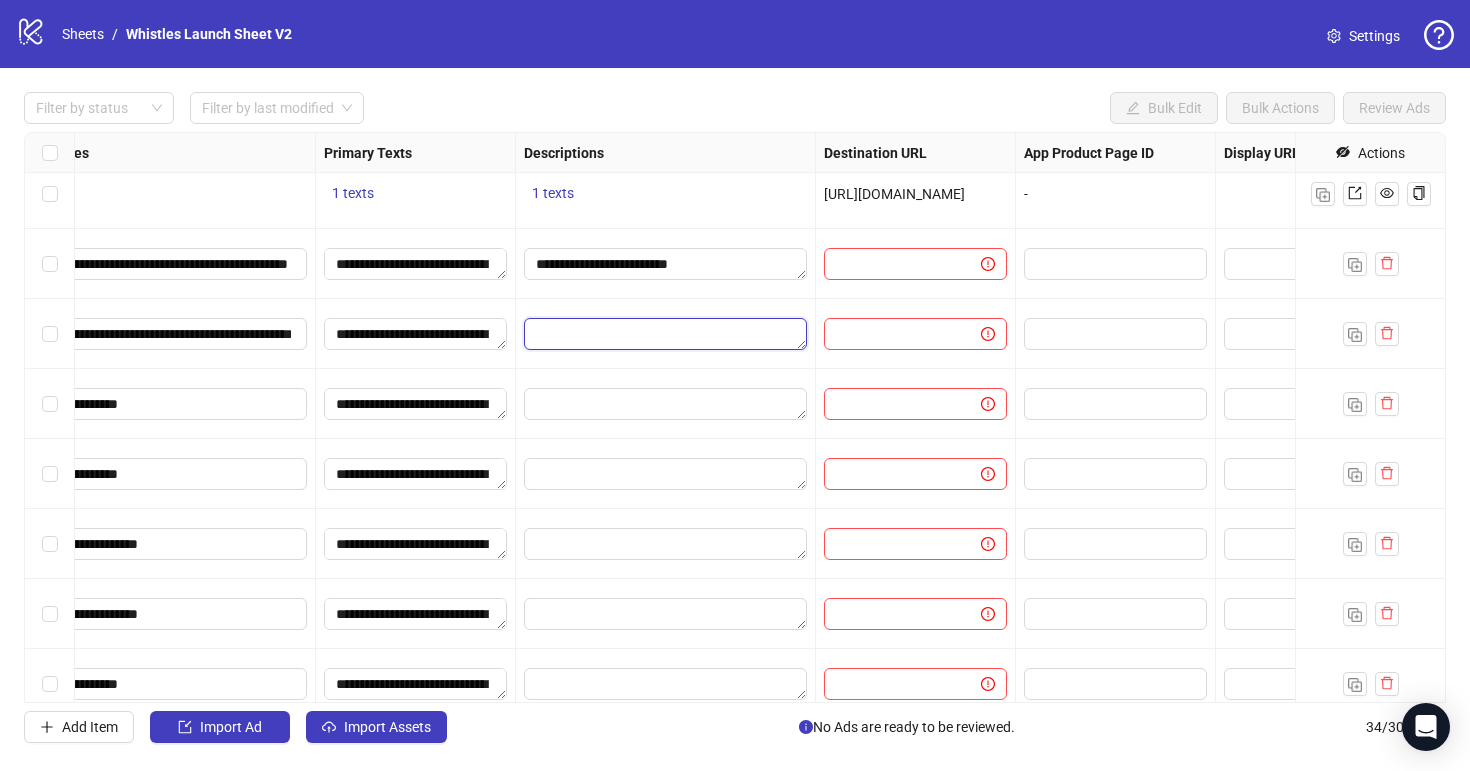 click at bounding box center (665, 334) 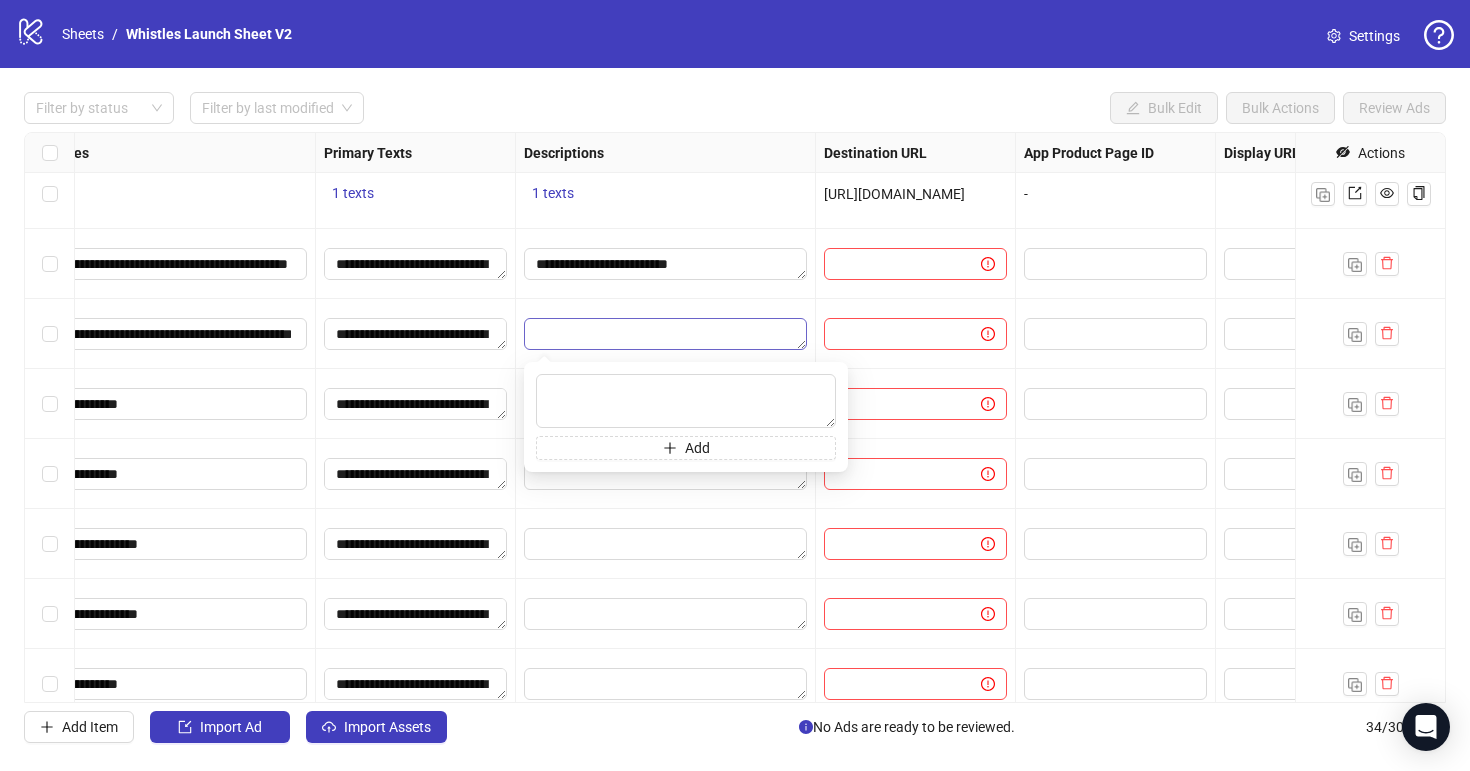 type on "**********" 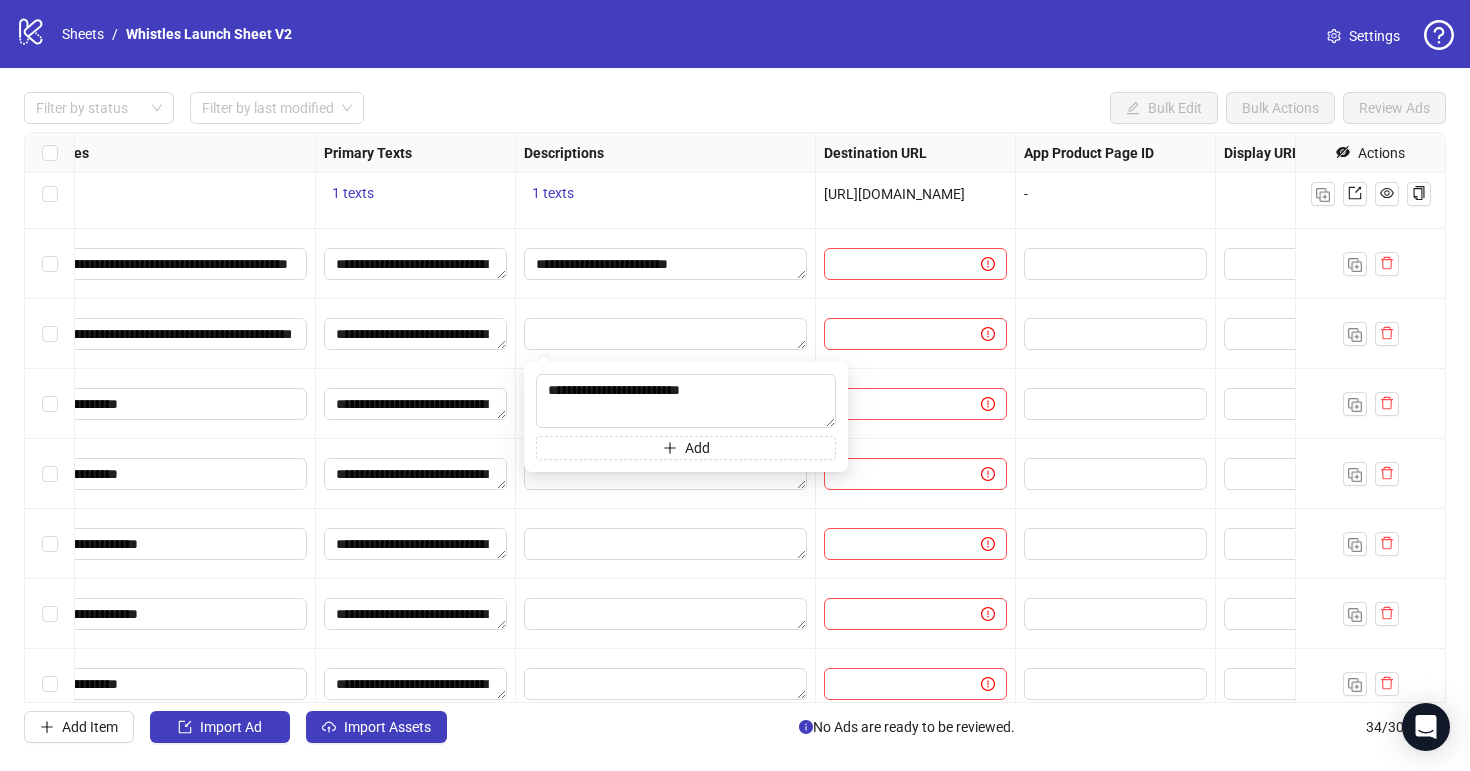 drag, startPoint x: 510, startPoint y: 354, endPoint x: 523, endPoint y: 390, distance: 38.27532 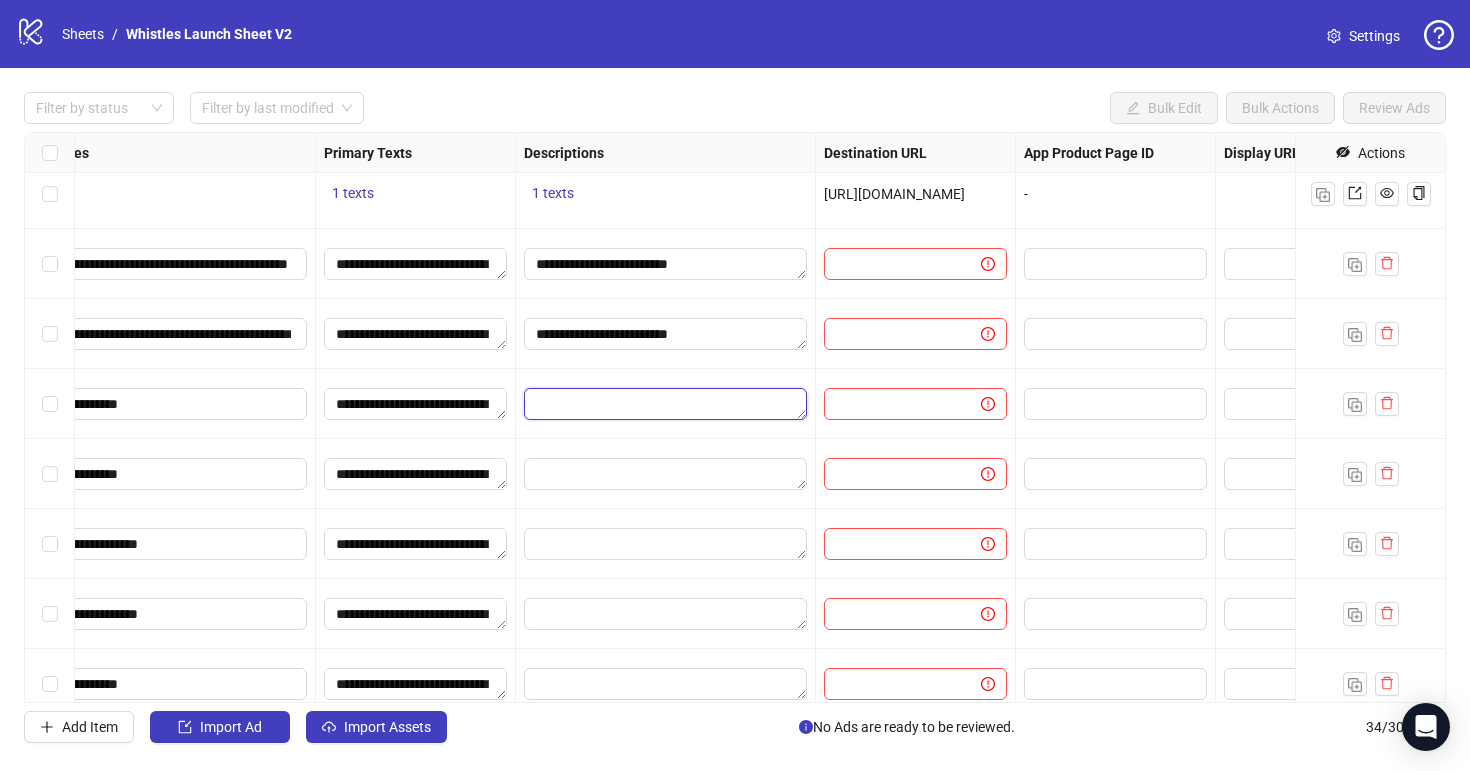 click at bounding box center [665, 404] 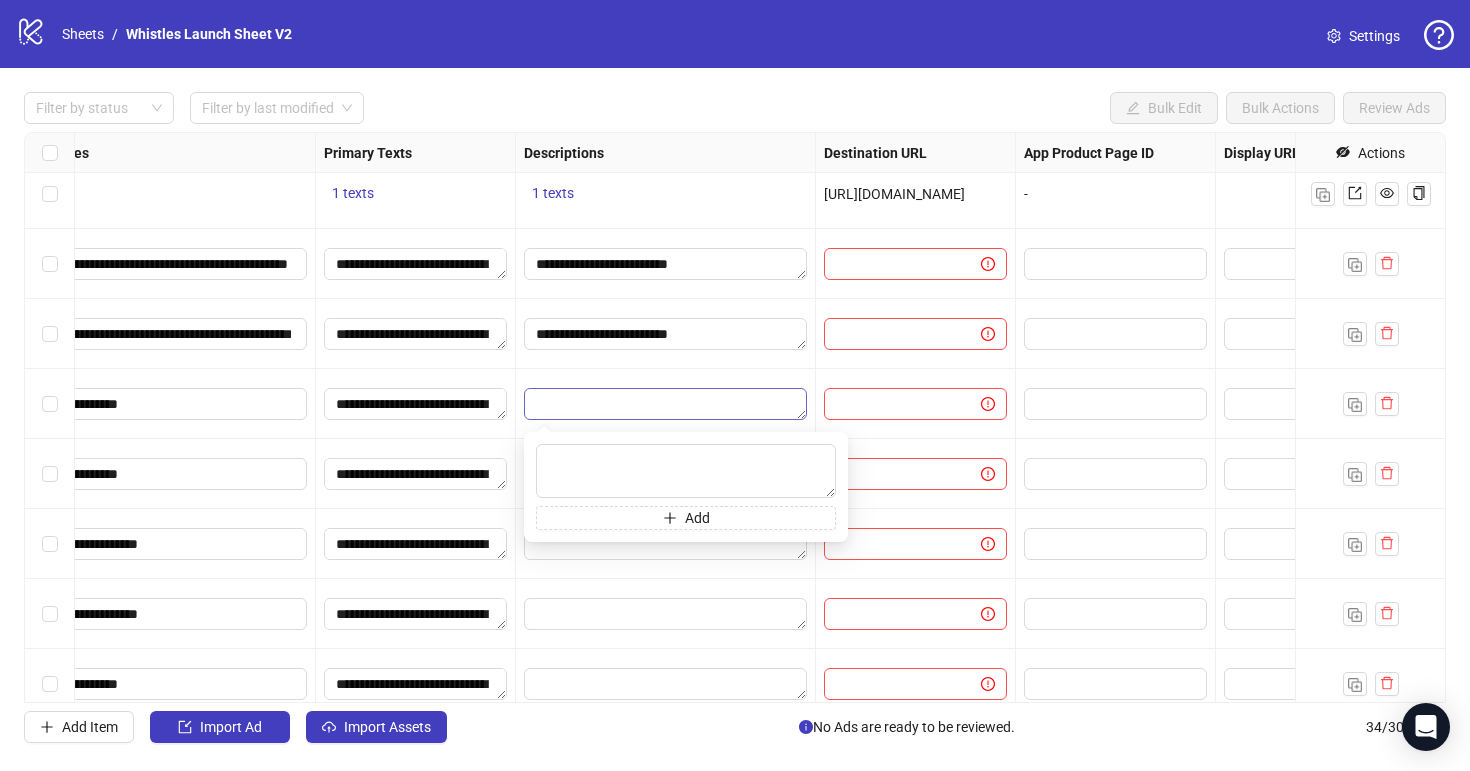 type on "**********" 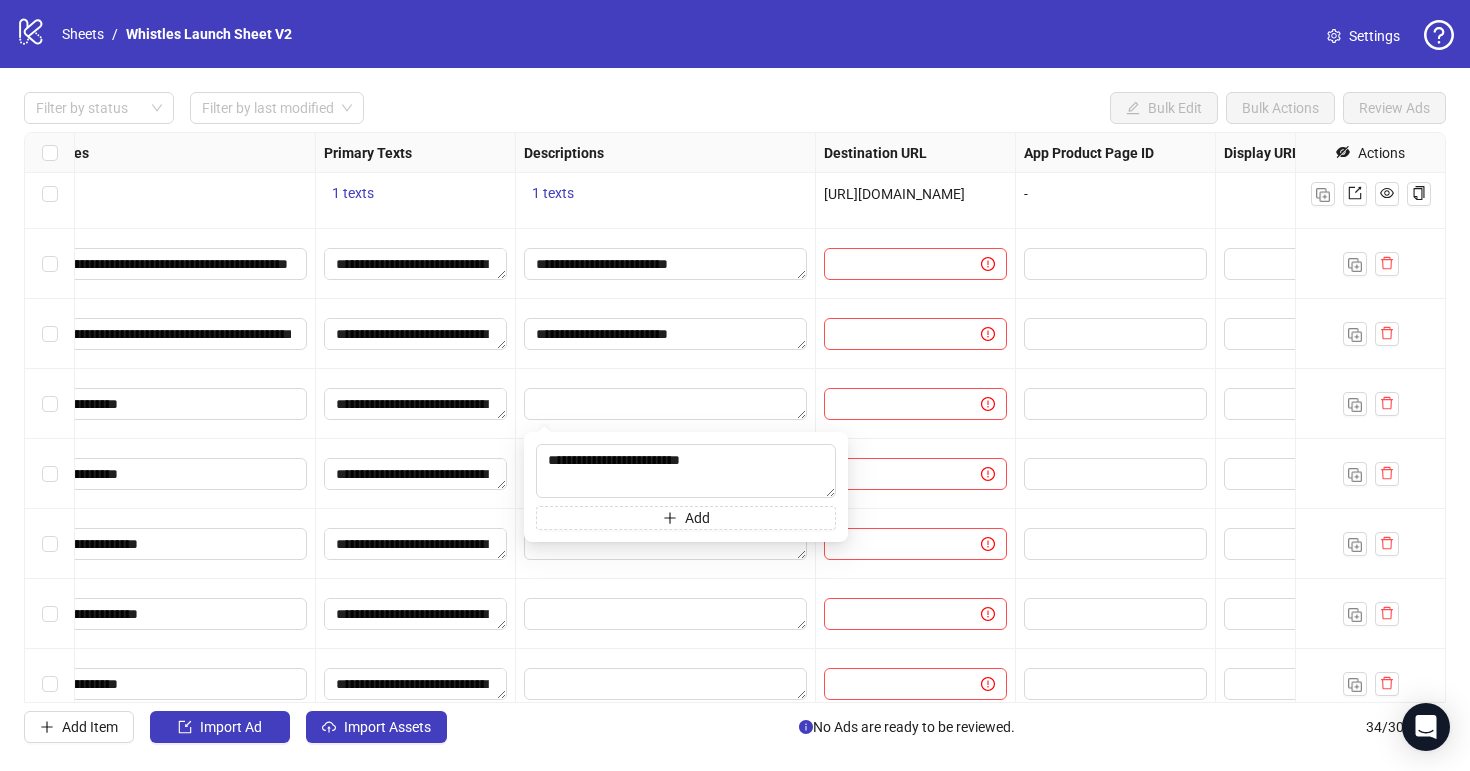 click on "**********" at bounding box center (416, 474) 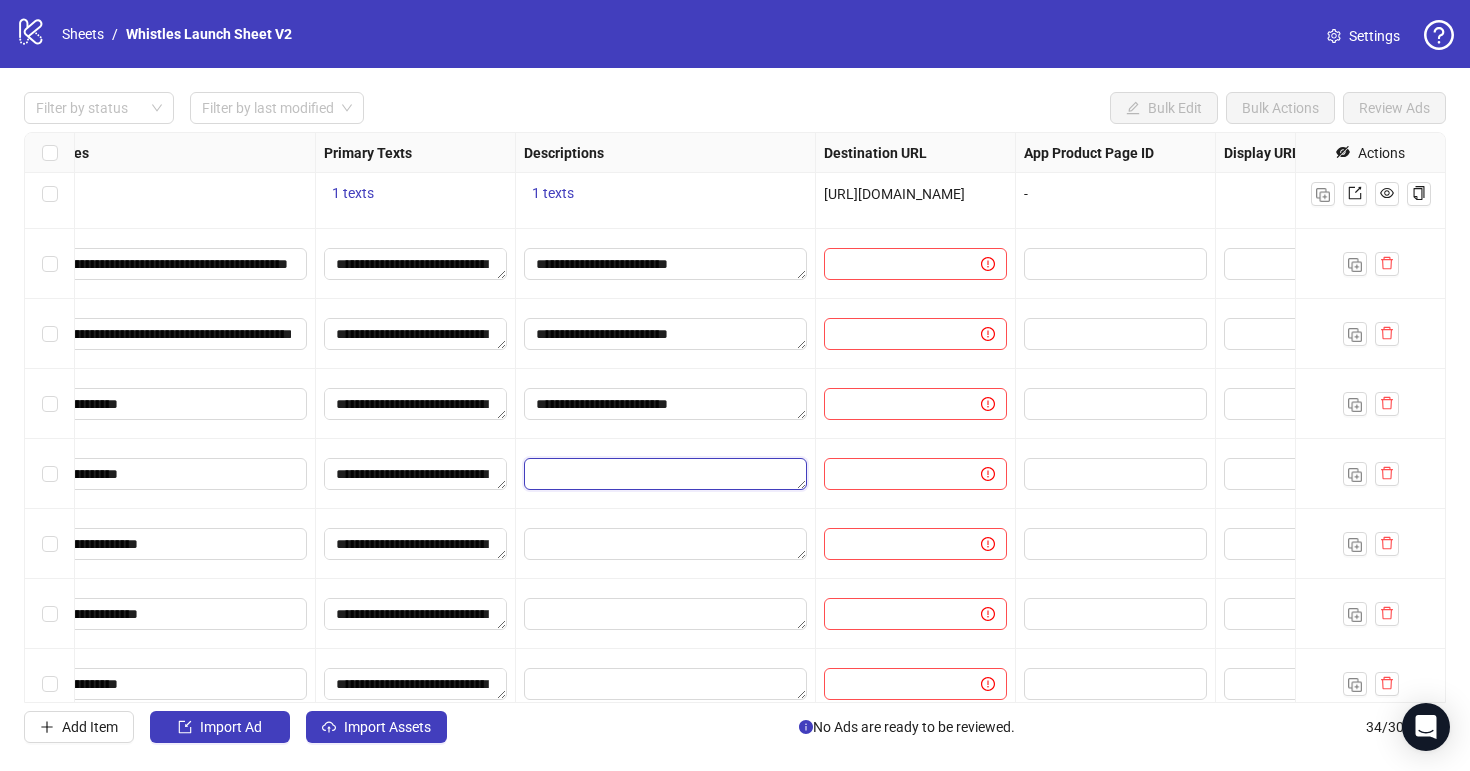 click at bounding box center (665, 474) 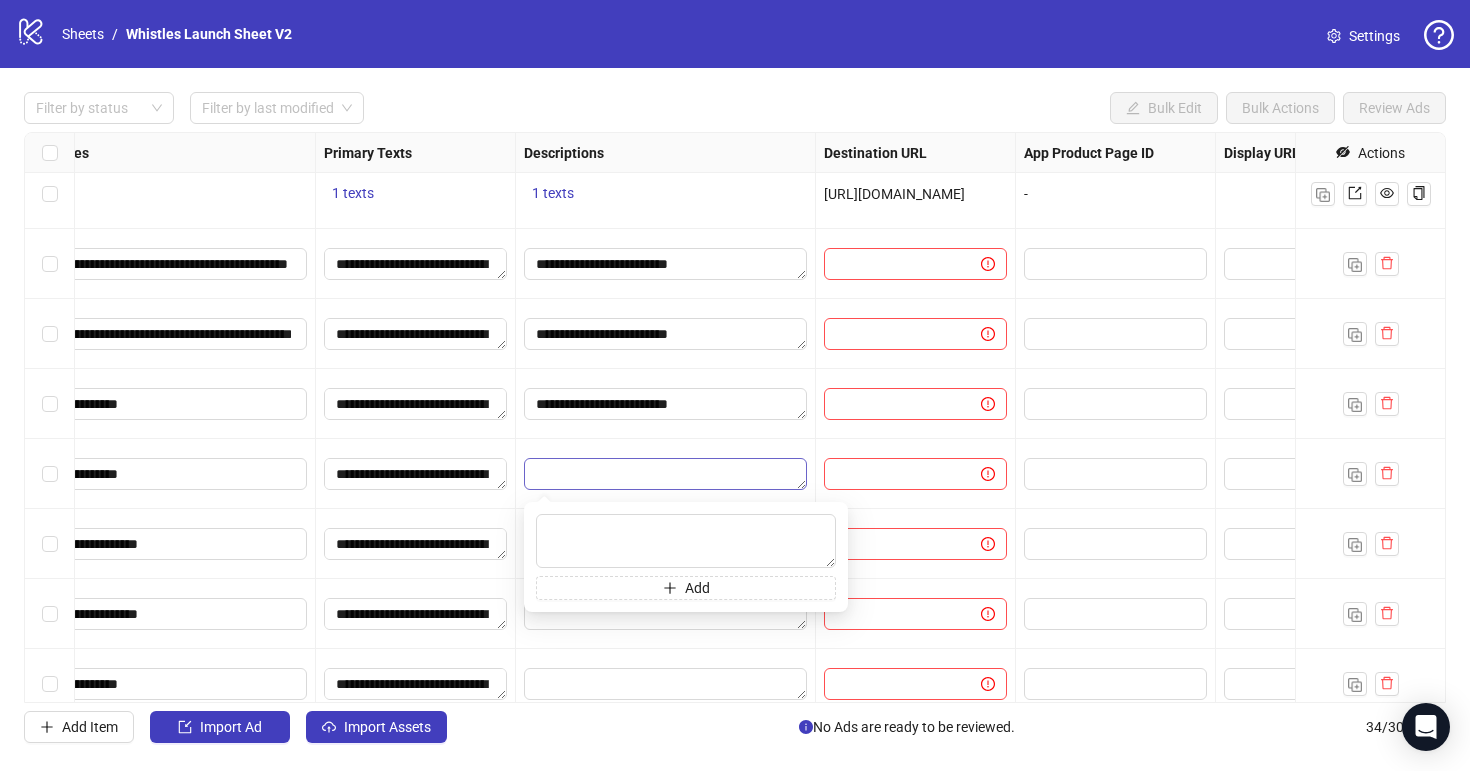 type on "**********" 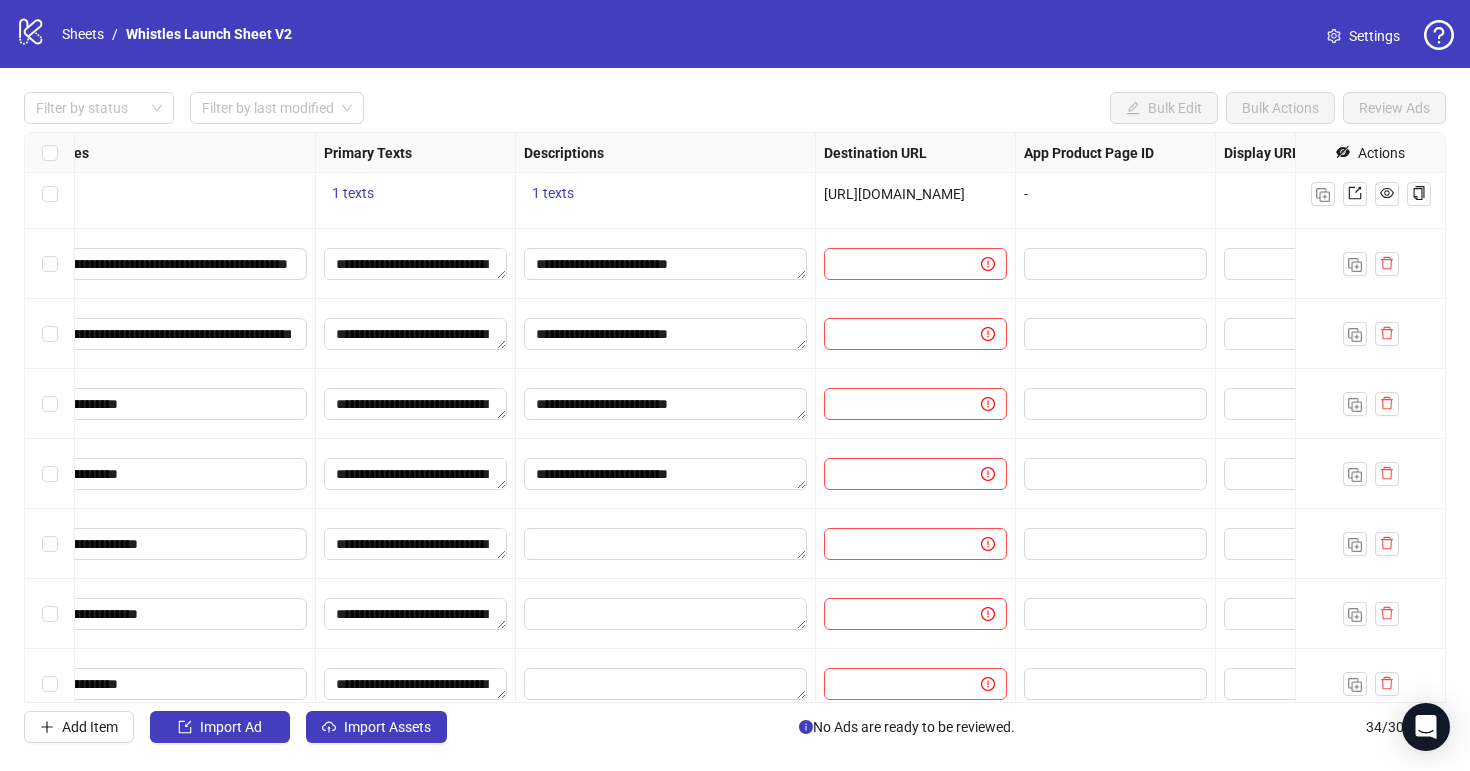 click on "**********" at bounding box center [666, 474] 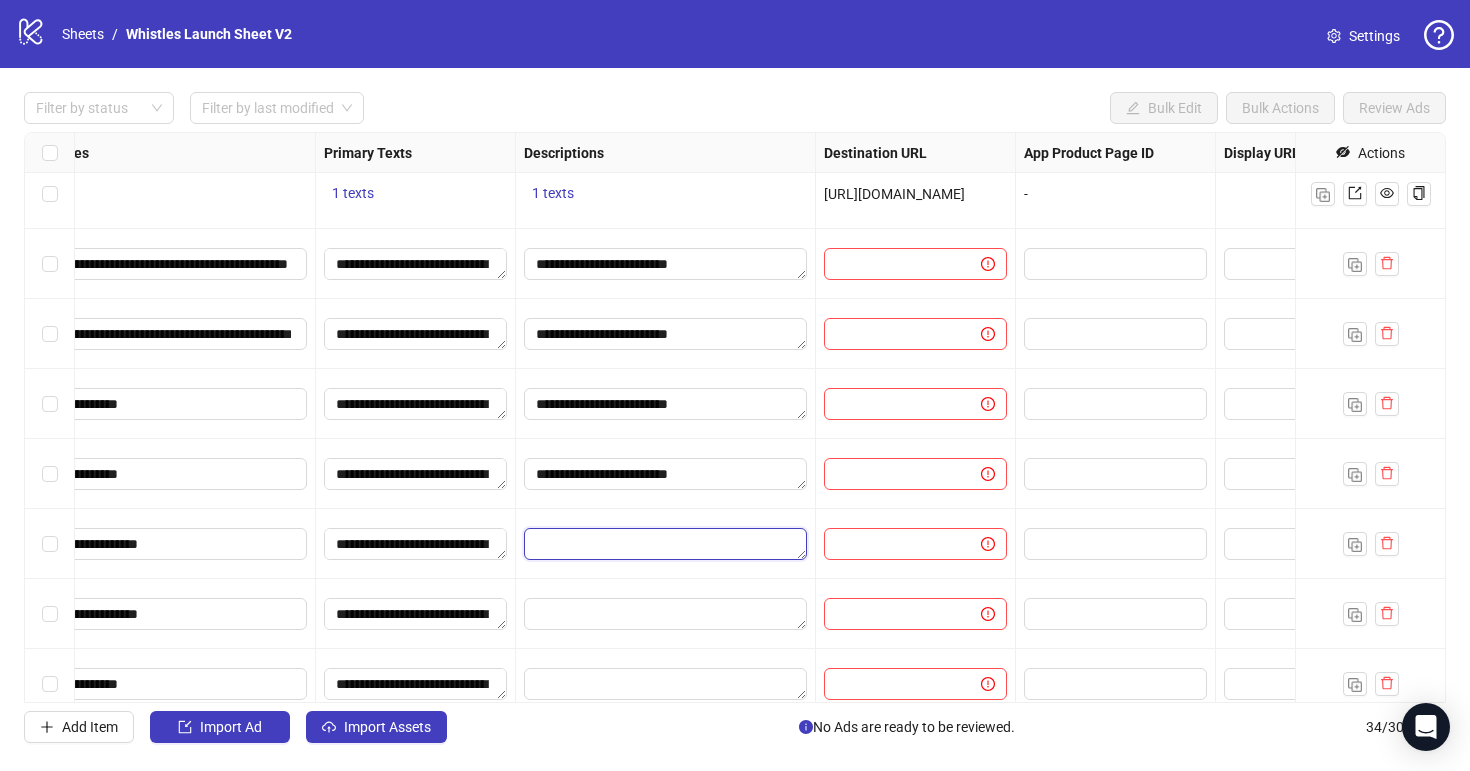 click at bounding box center (665, 544) 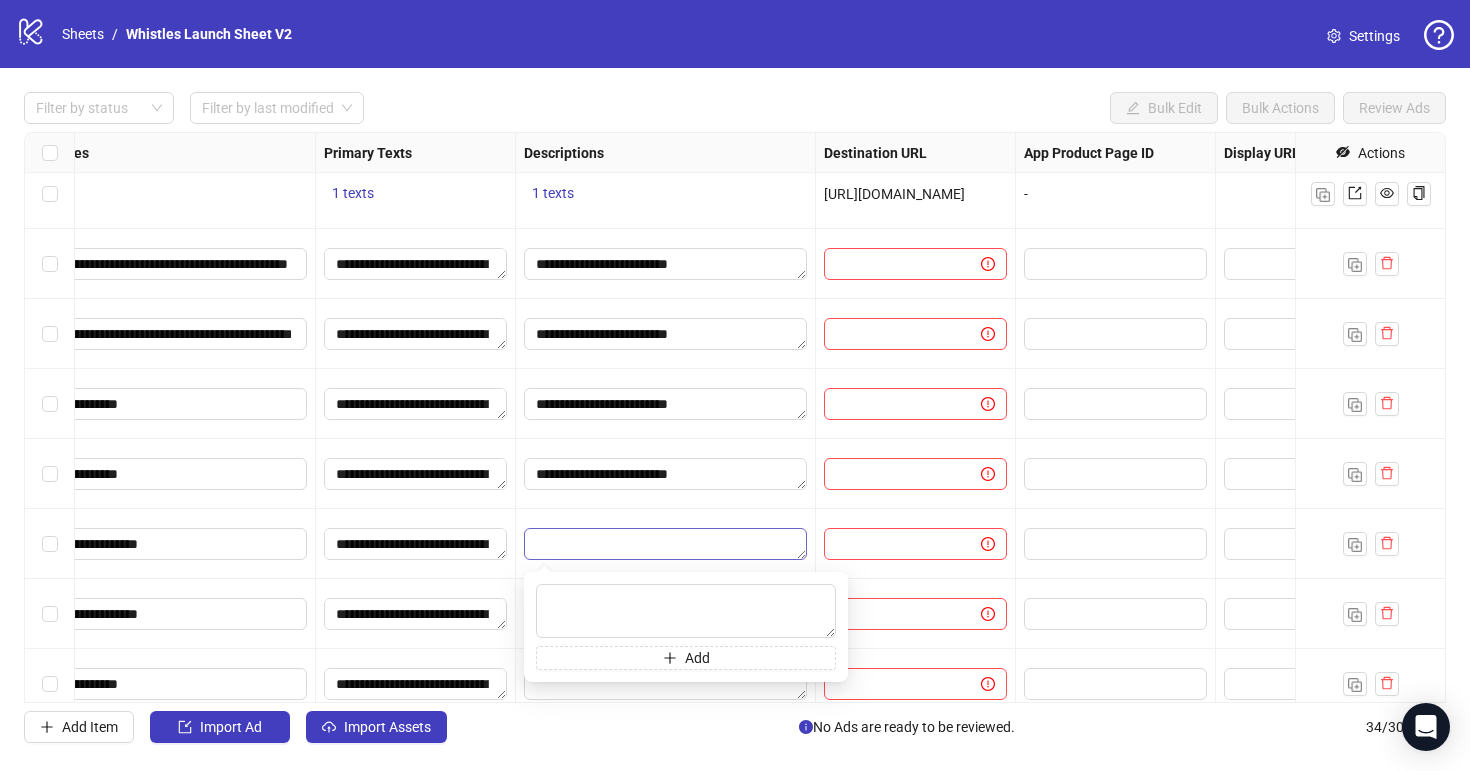 type on "**********" 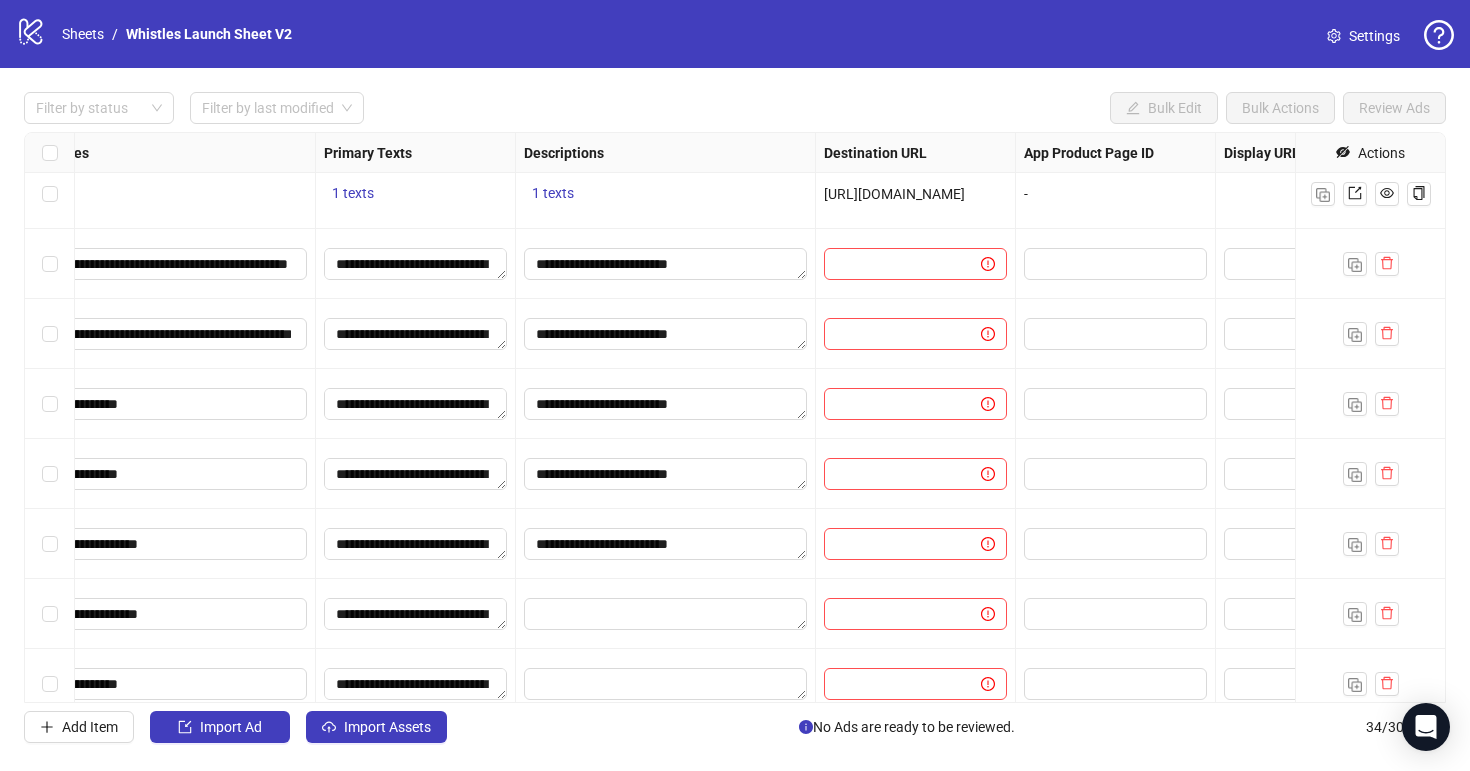 click on "**********" at bounding box center (666, 474) 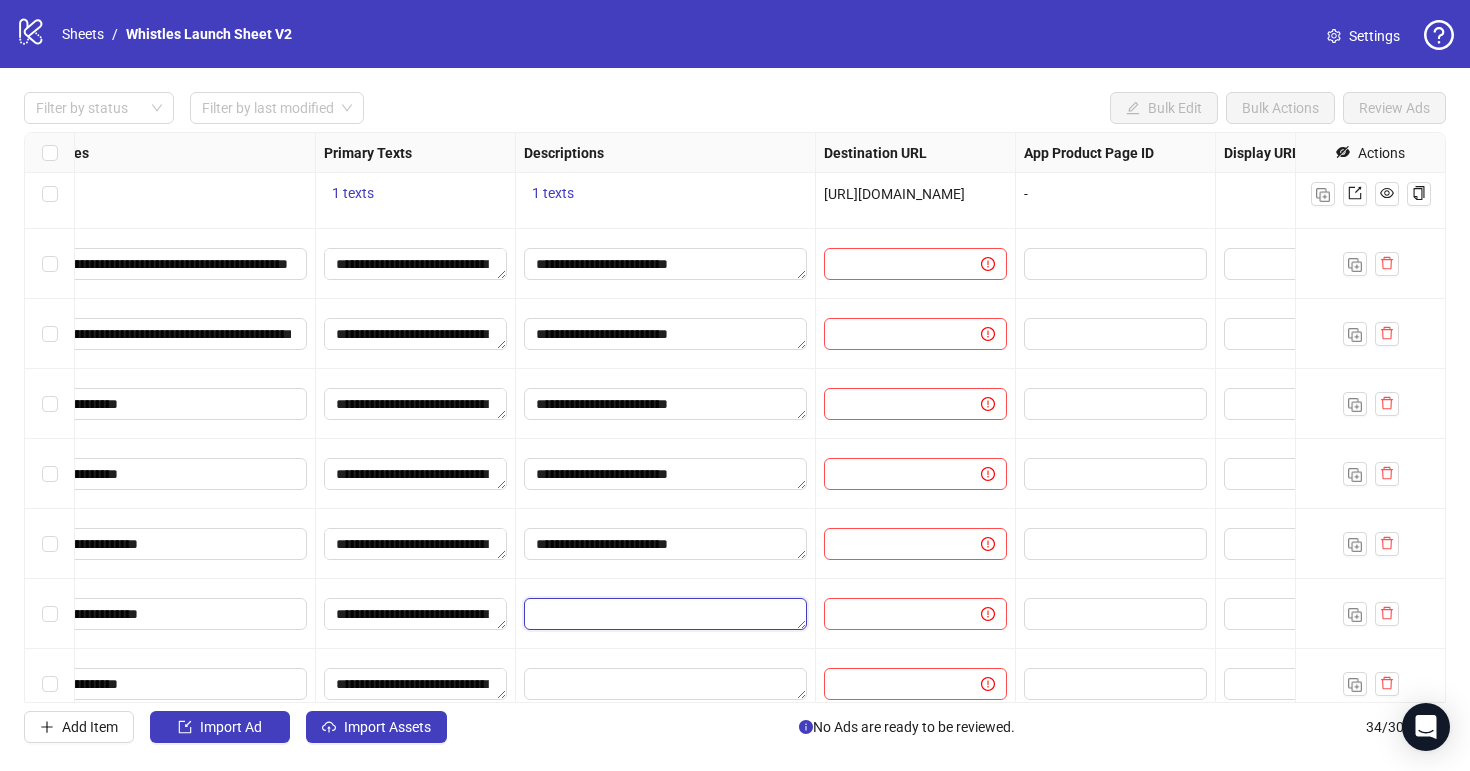 click at bounding box center [665, 614] 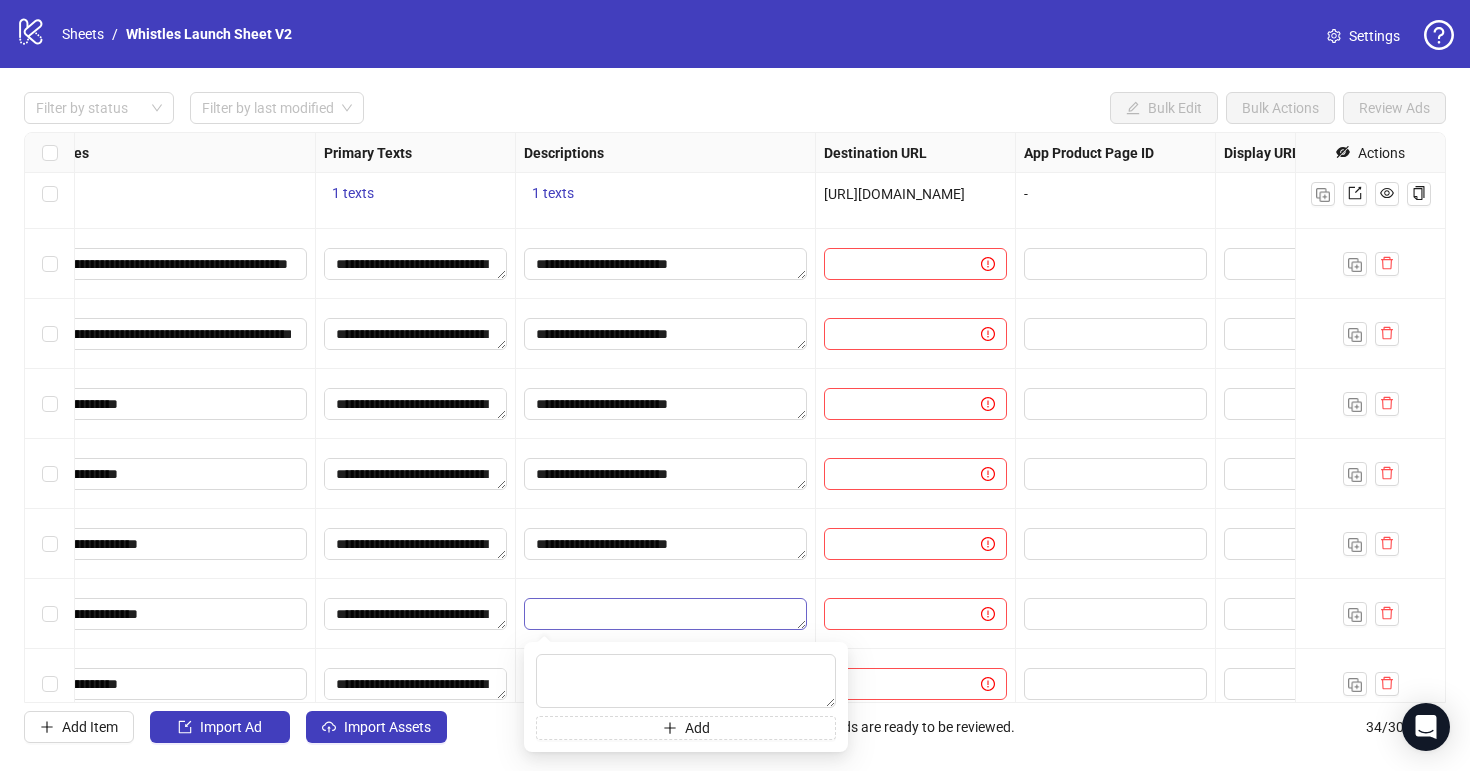 type on "**********" 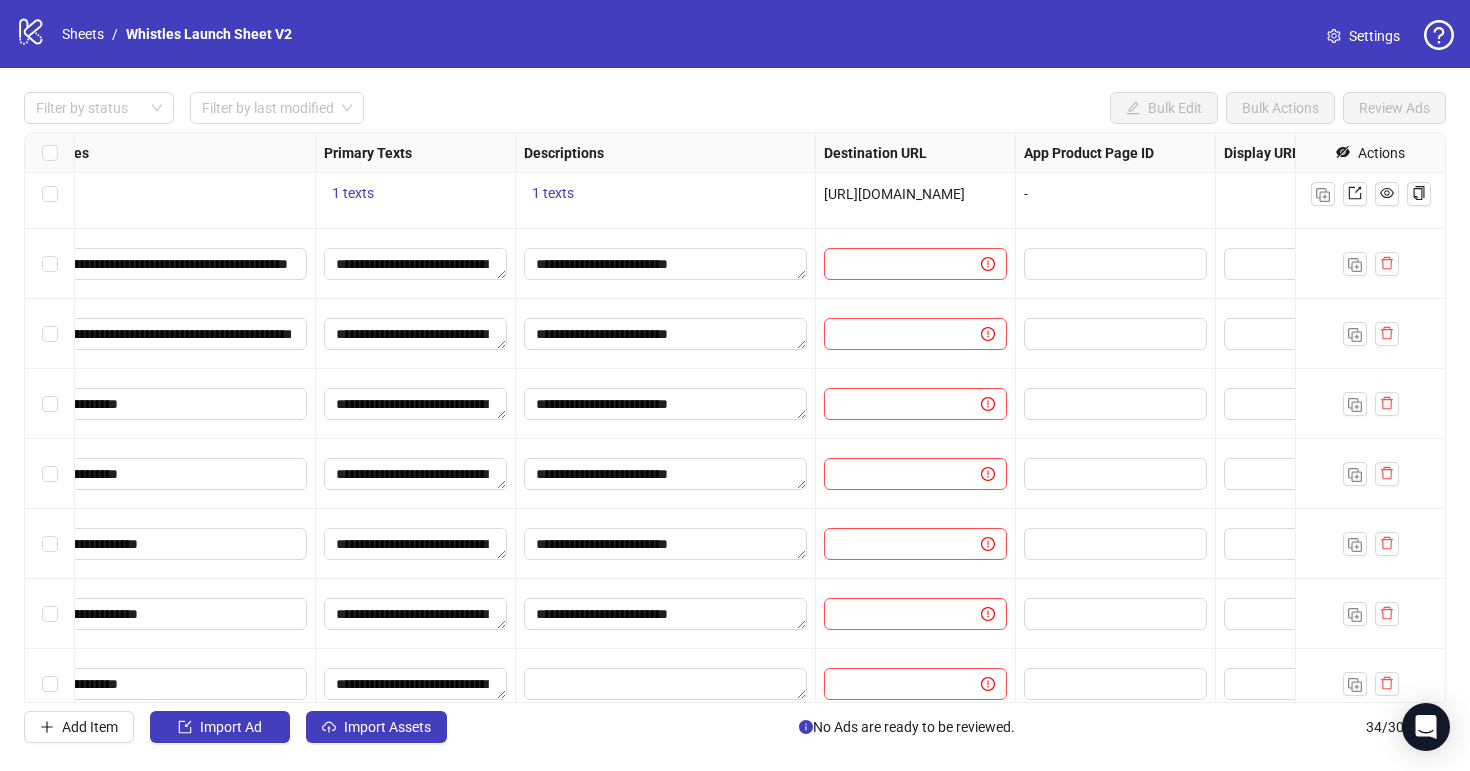 click on "**********" at bounding box center (666, 614) 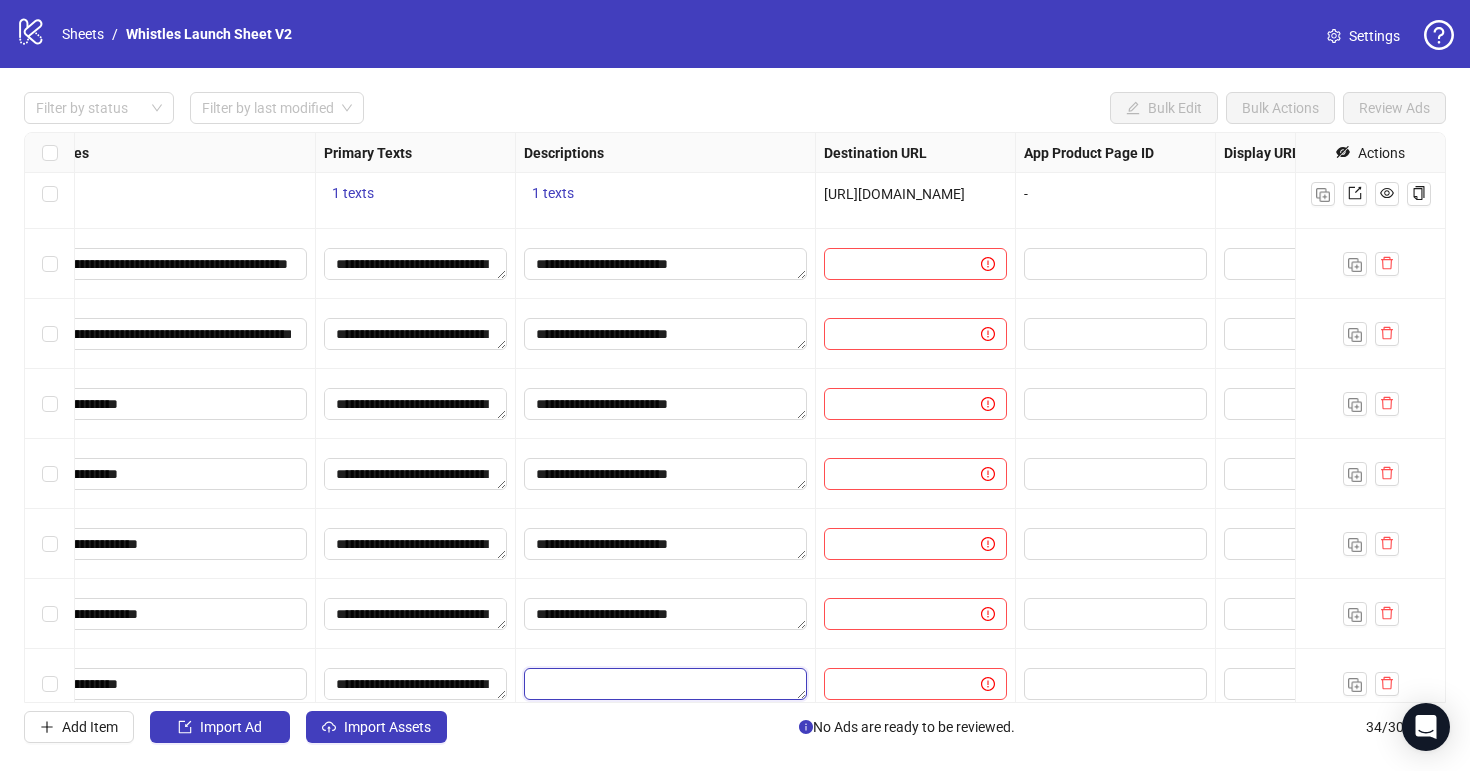 click at bounding box center [665, 684] 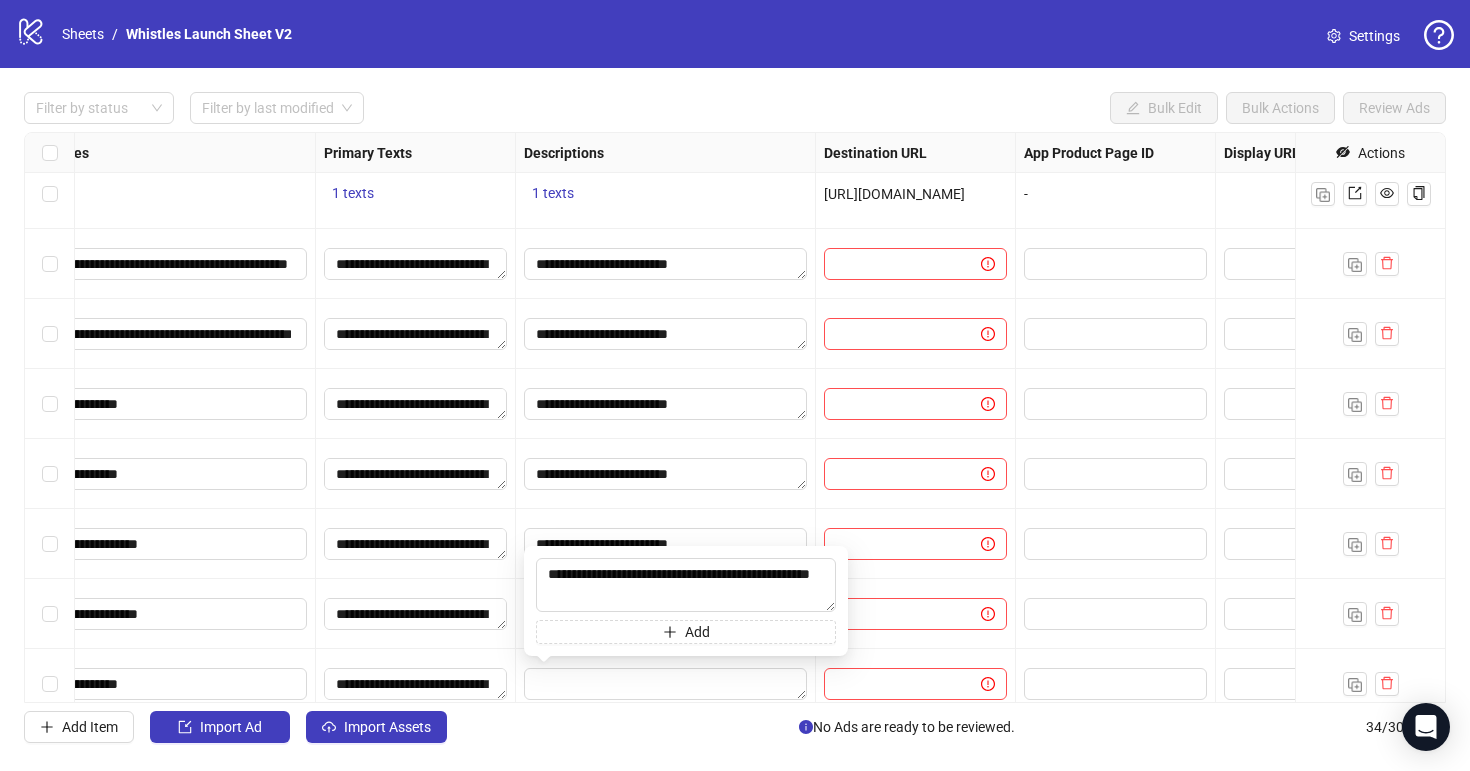 drag, startPoint x: 717, startPoint y: 571, endPoint x: 845, endPoint y: 649, distance: 149.8933 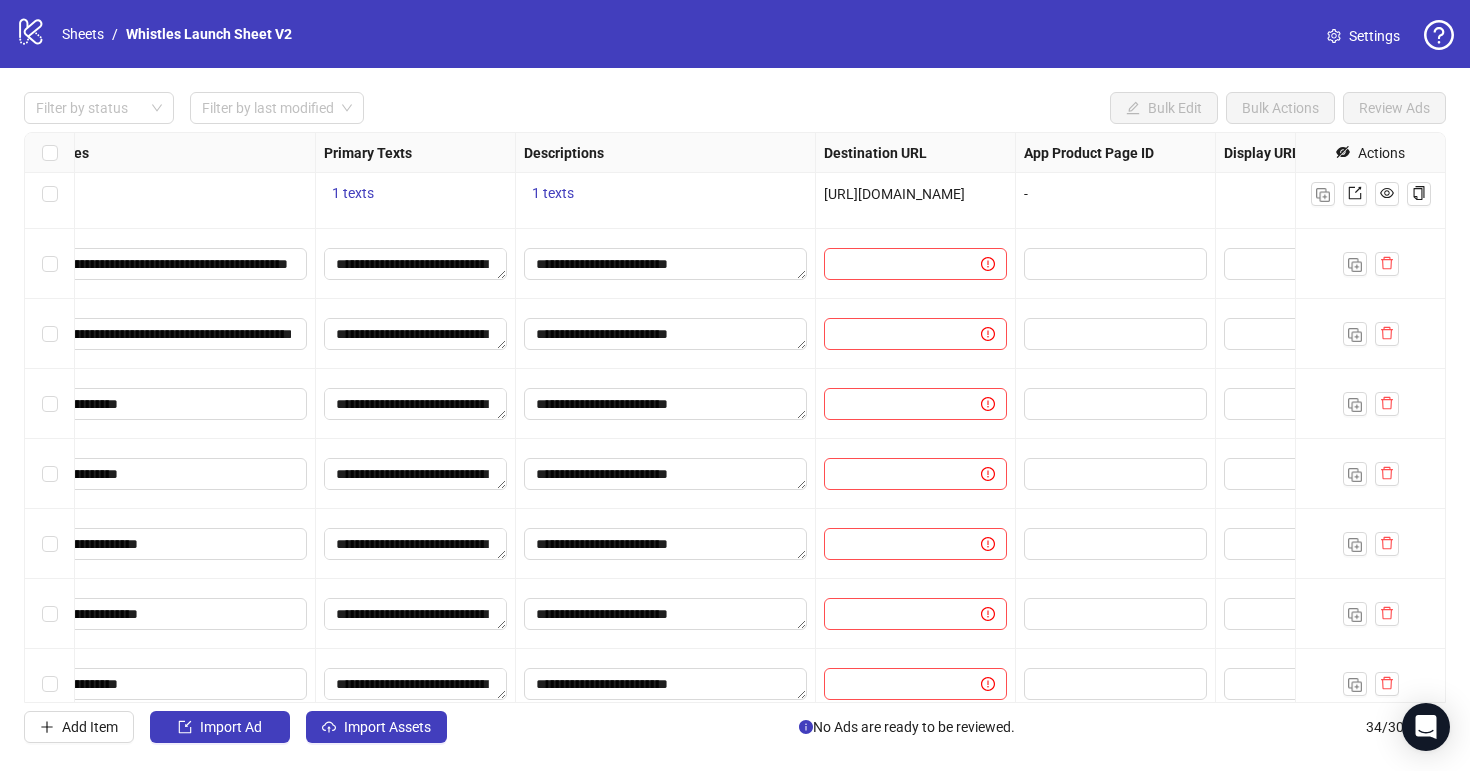 click on "**********" at bounding box center [666, 684] 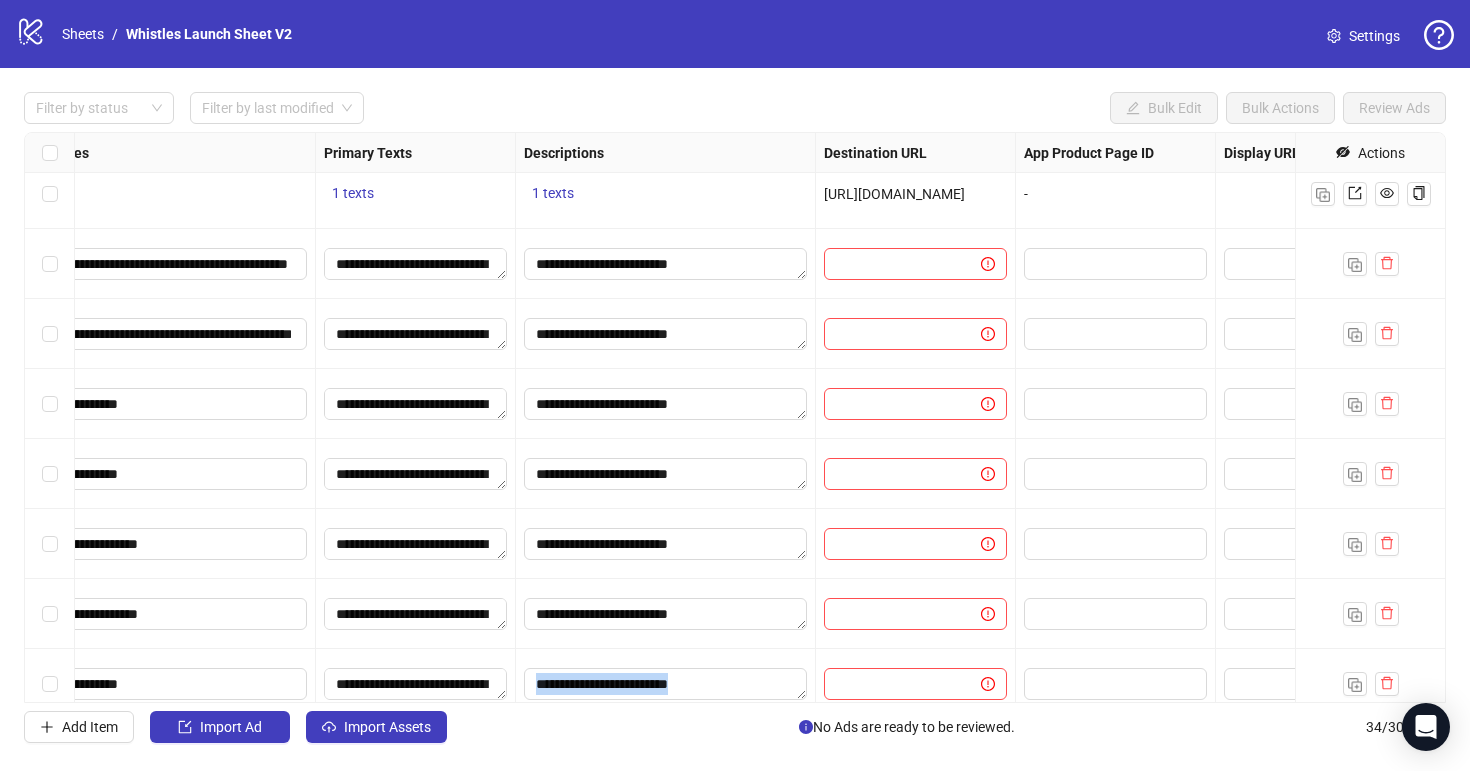scroll, scrollTop: 1851, scrollLeft: 1169, axis: both 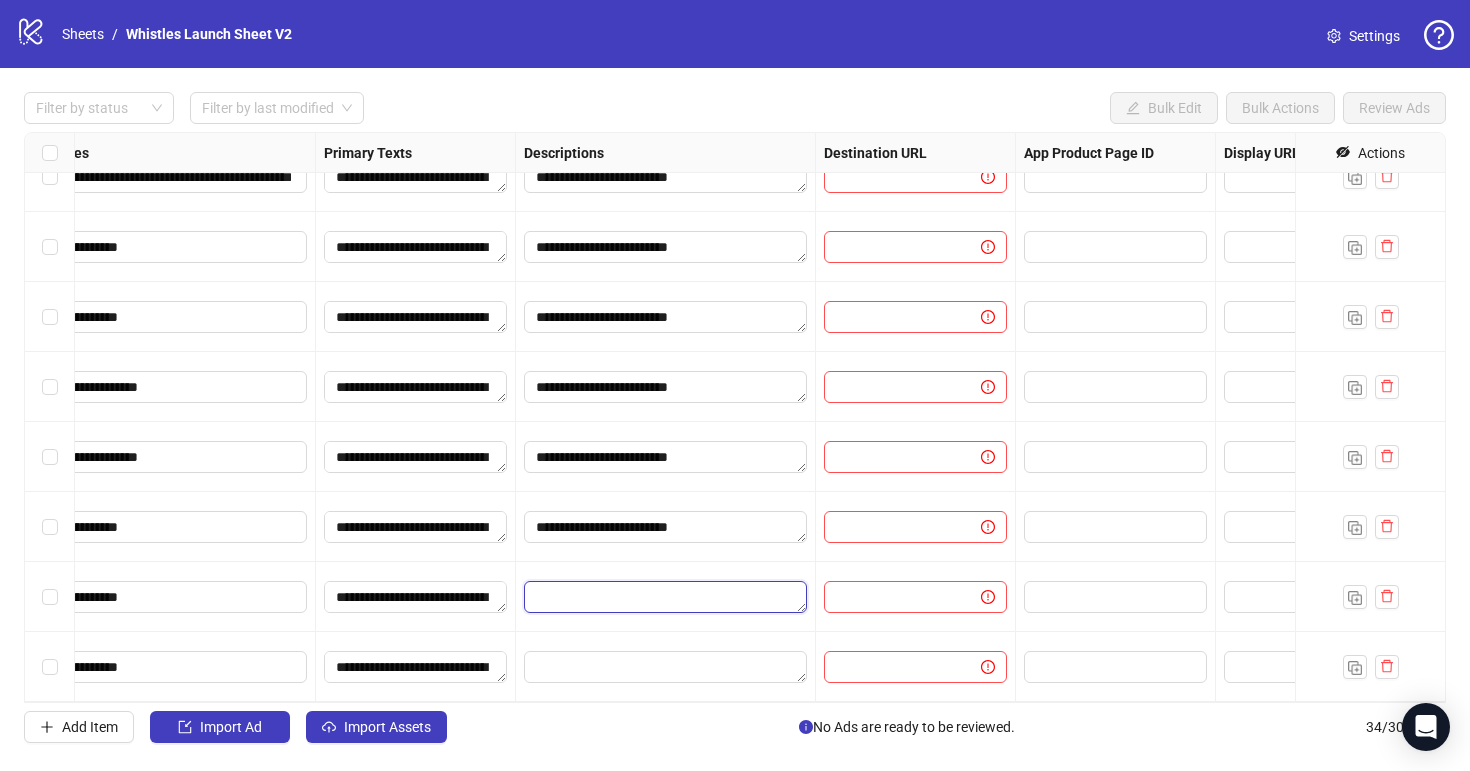 click at bounding box center (665, 597) 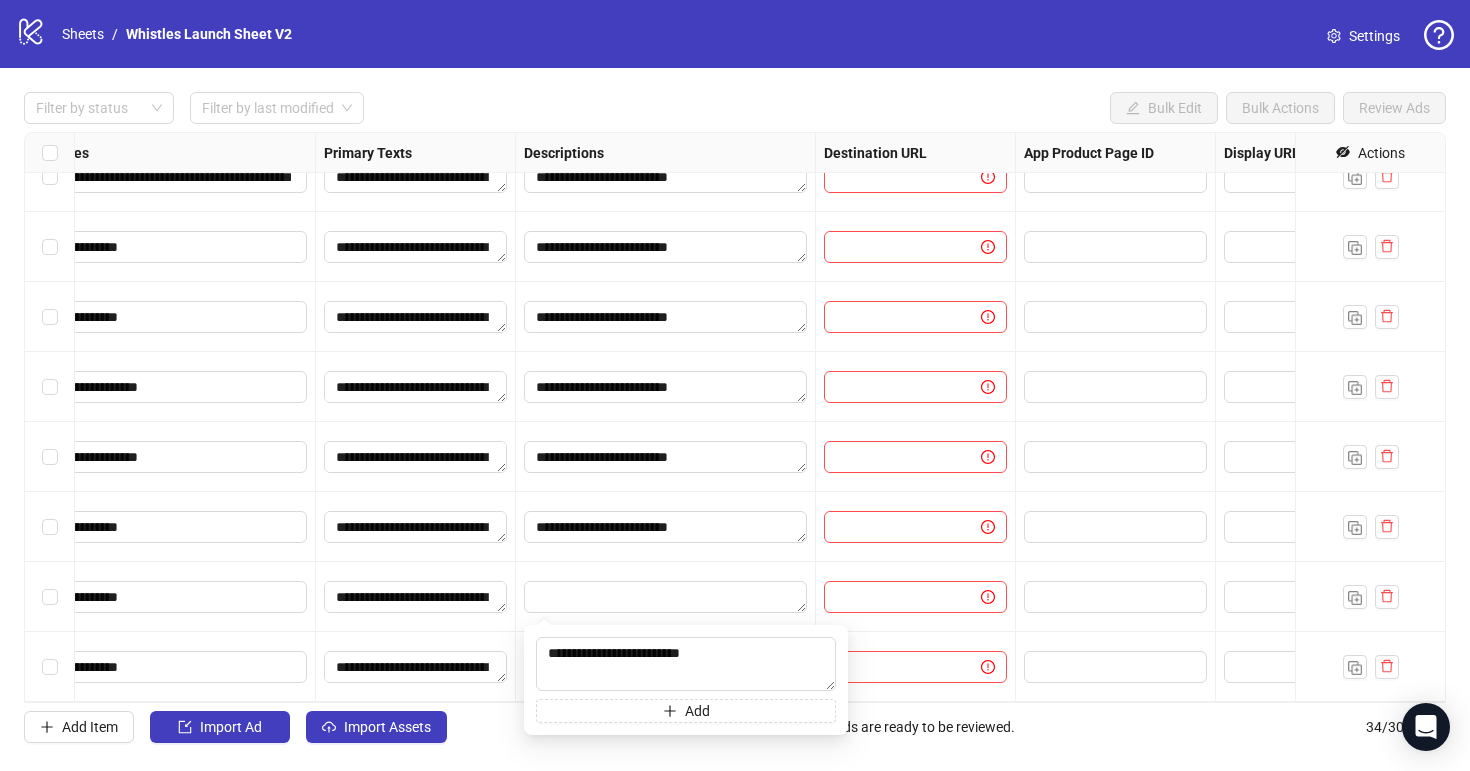 click on "**********" at bounding box center [666, 527] 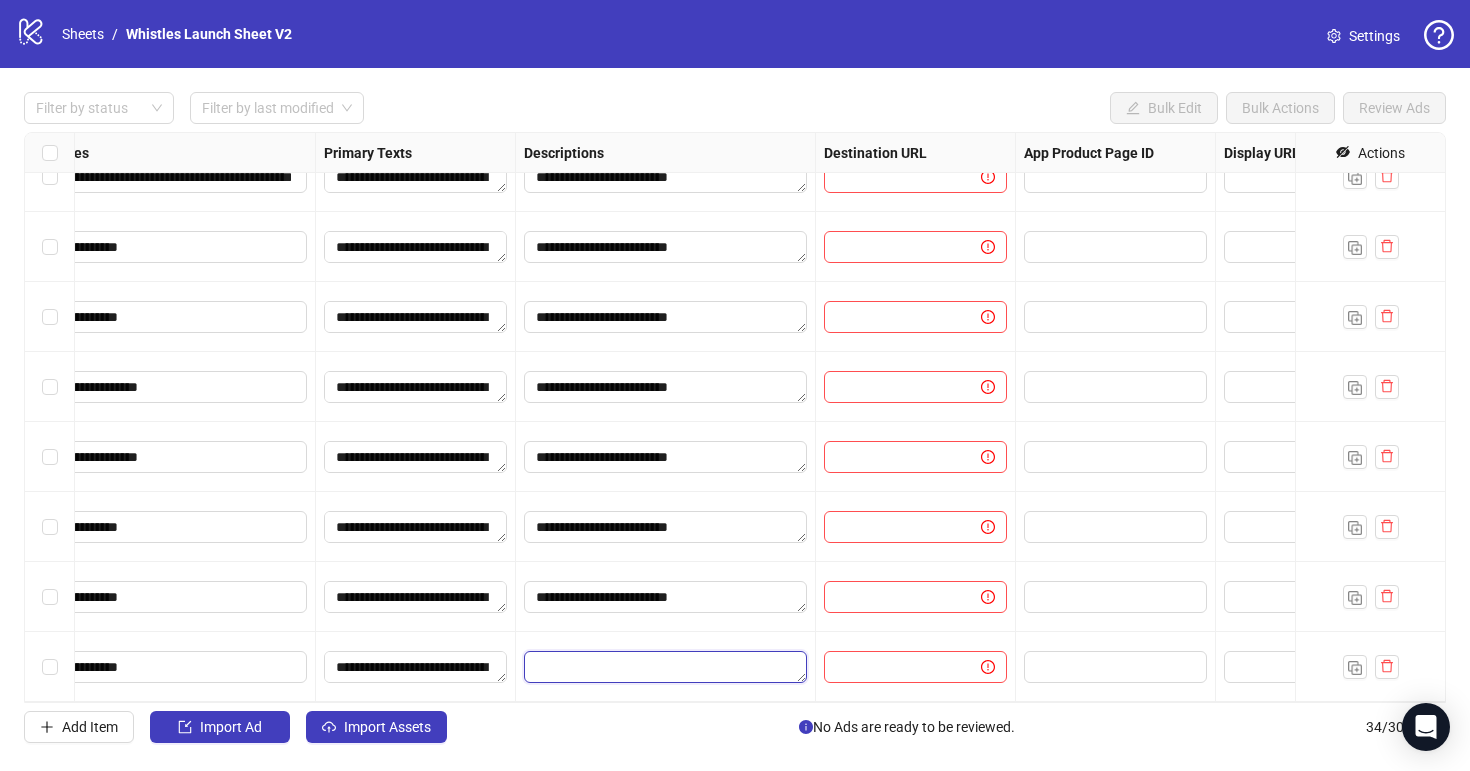 click at bounding box center [665, 667] 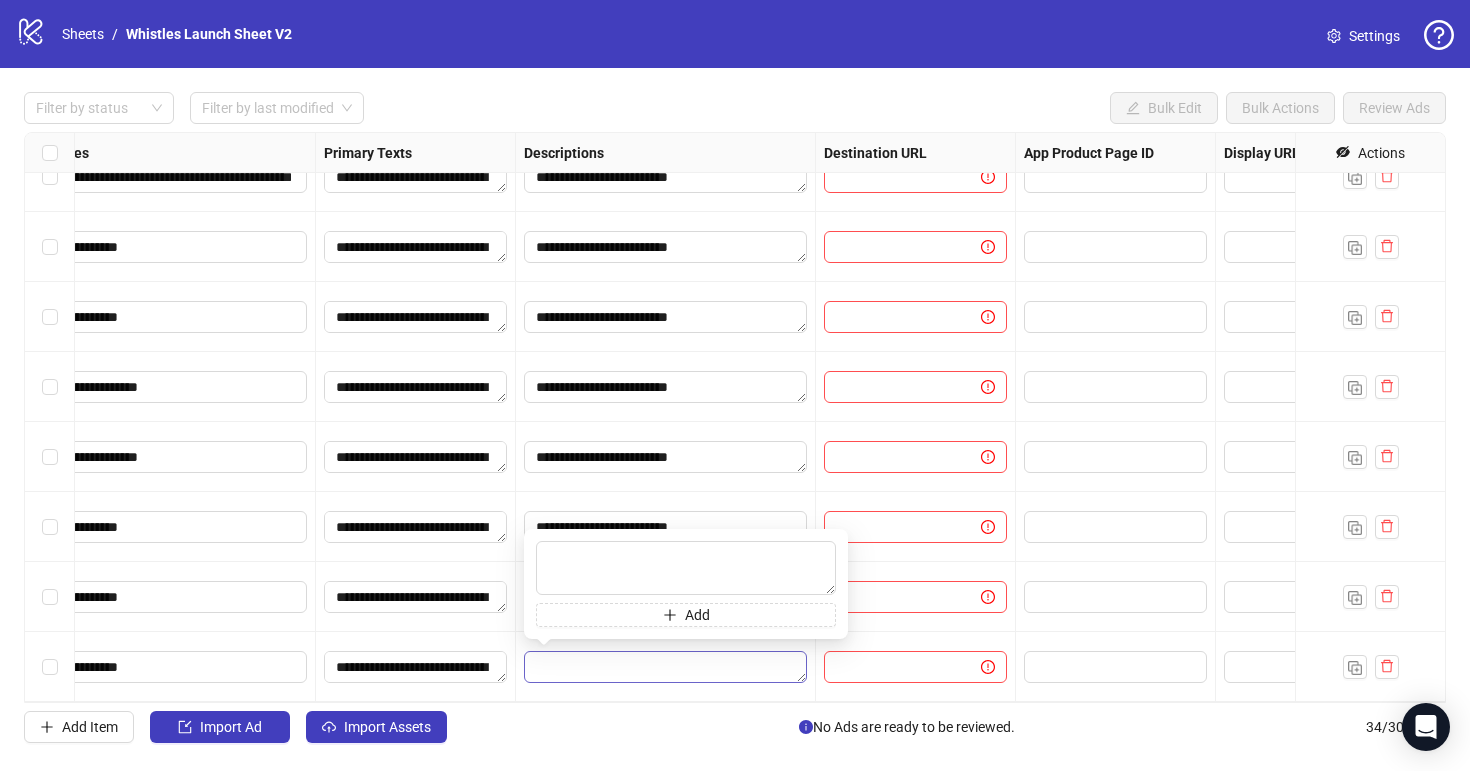 type on "**********" 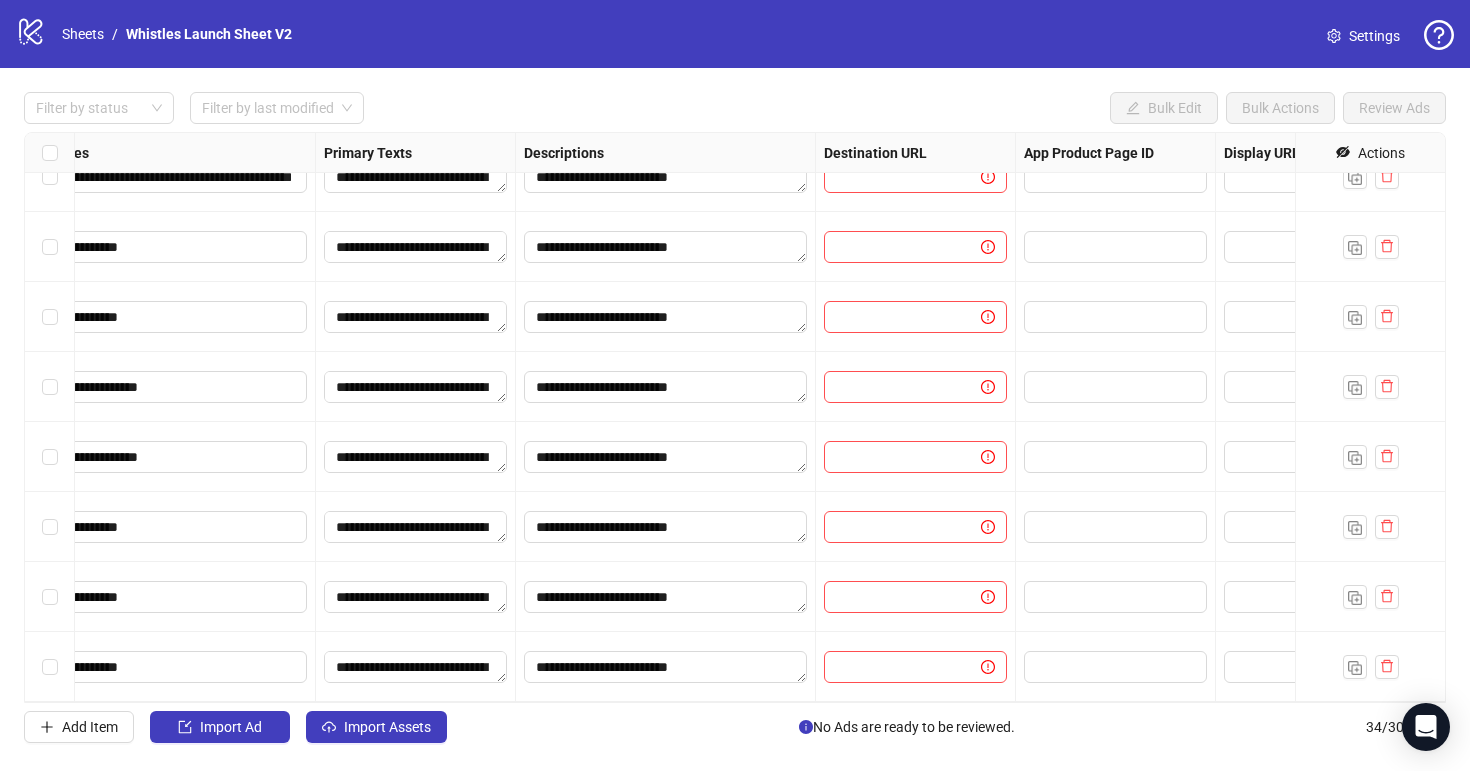 click on "**********" at bounding box center [666, 667] 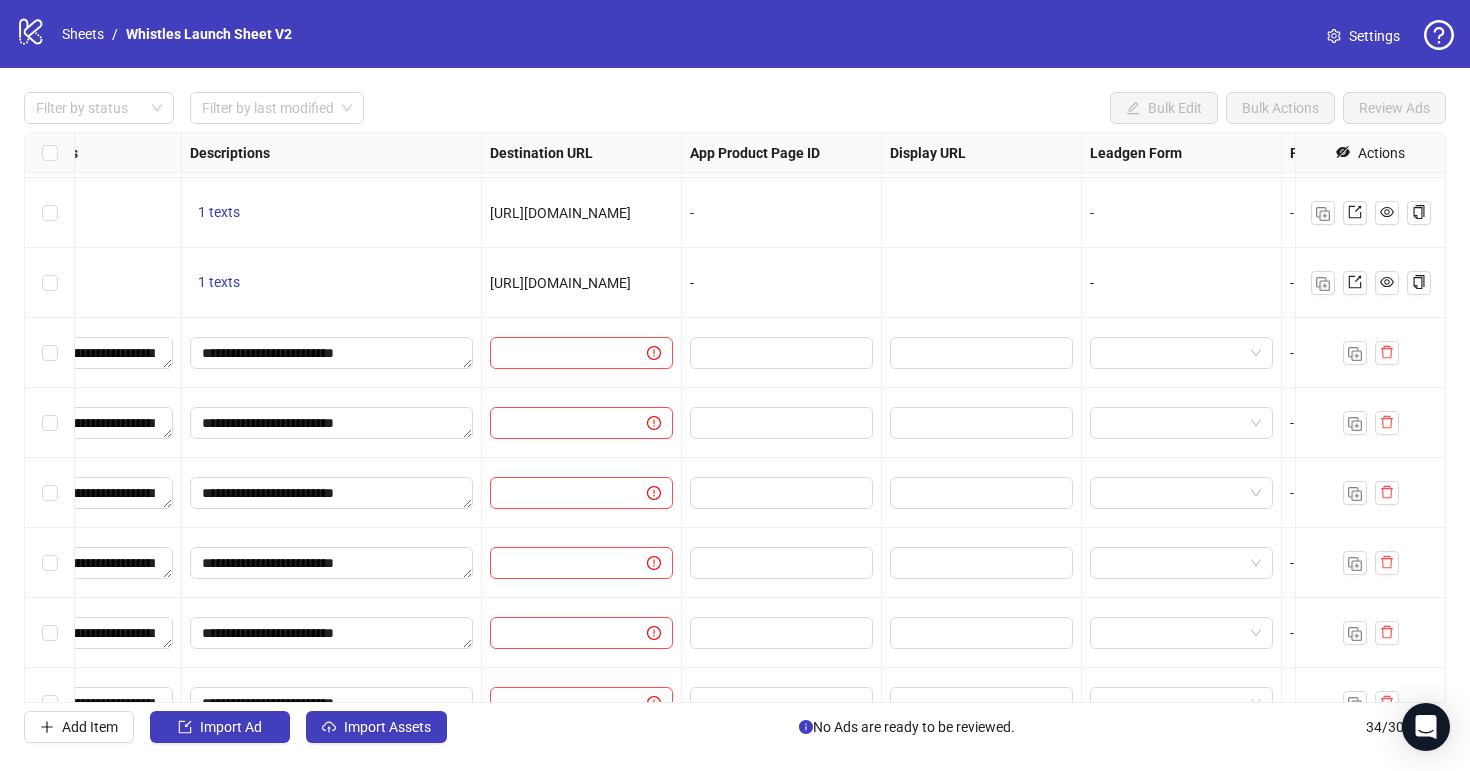scroll, scrollTop: 1606, scrollLeft: 1503, axis: both 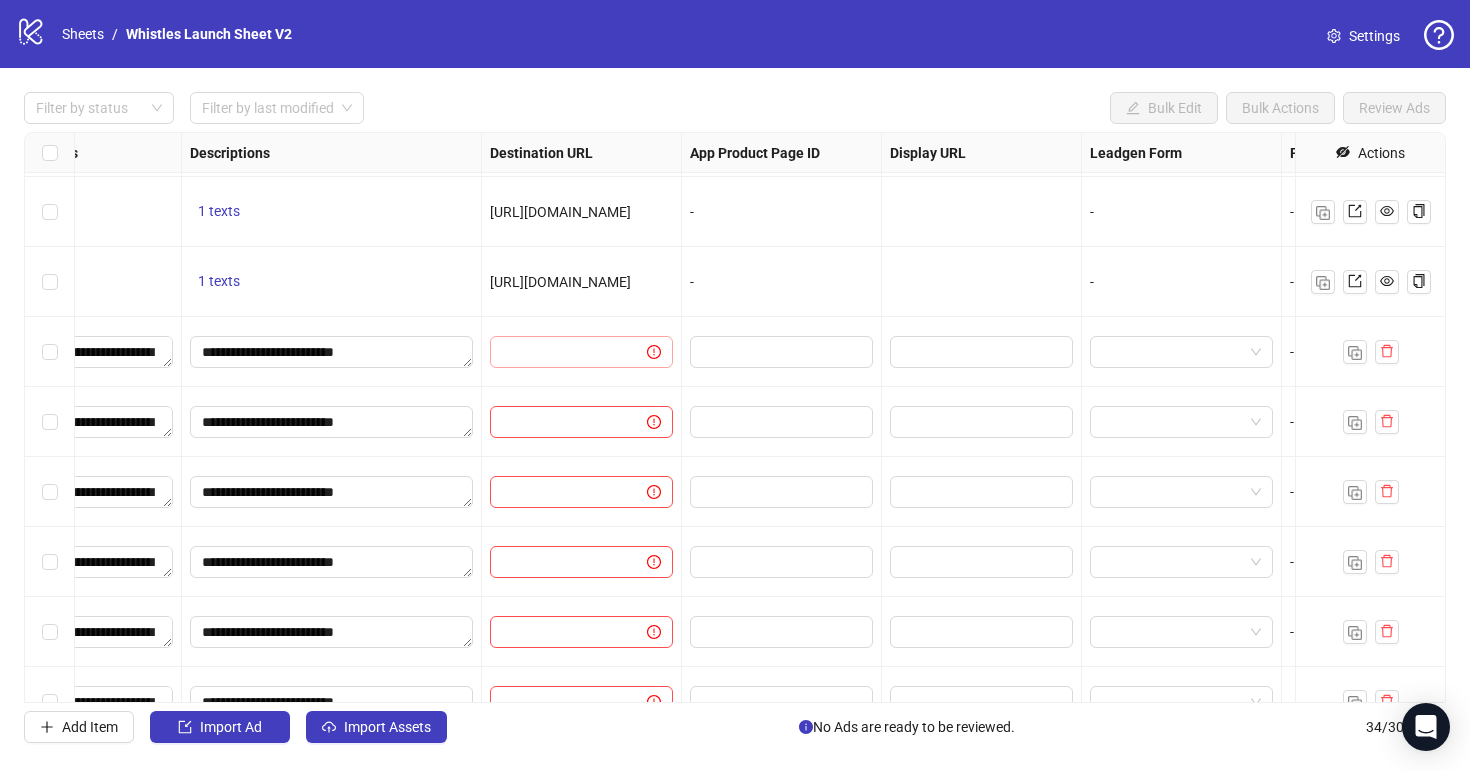 click at bounding box center (581, 352) 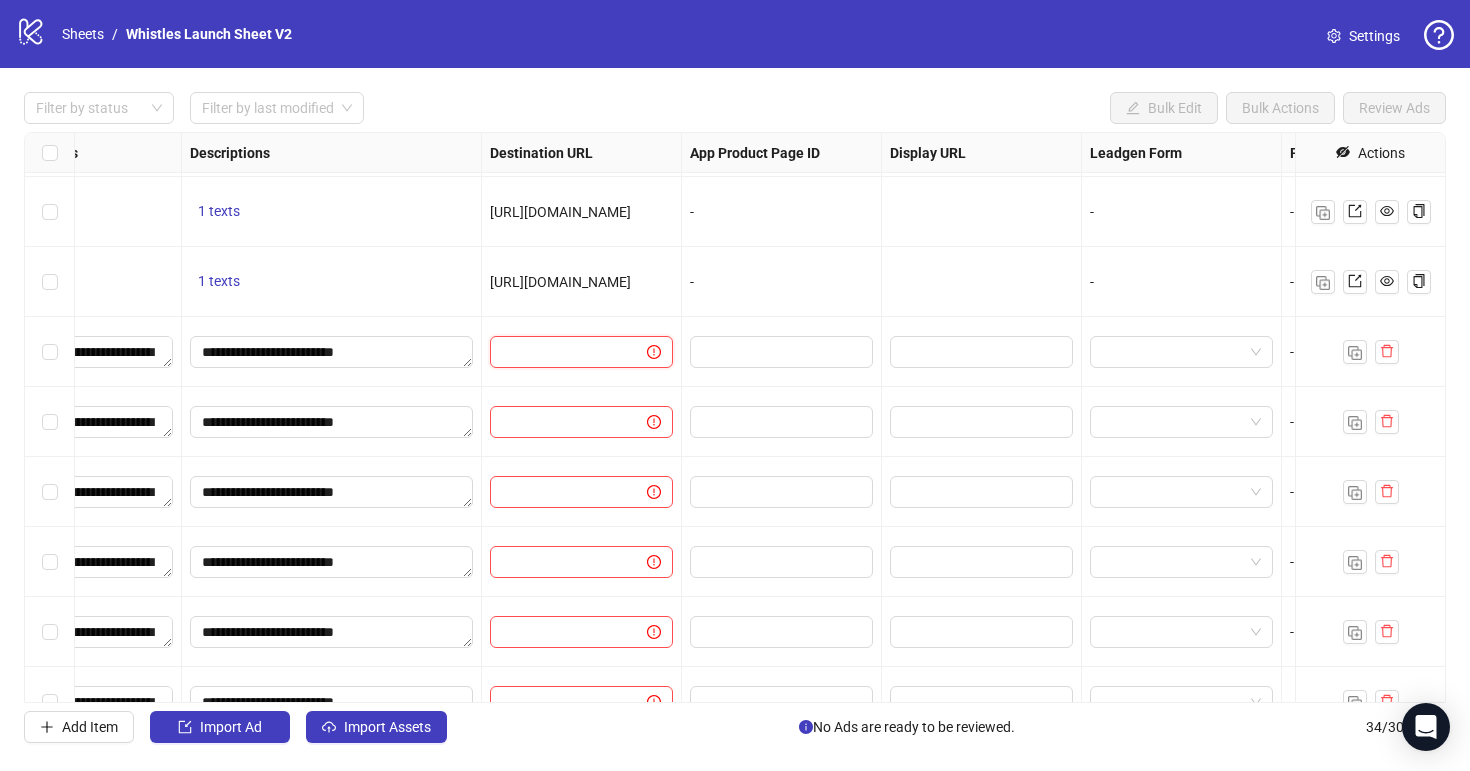 paste on "**********" 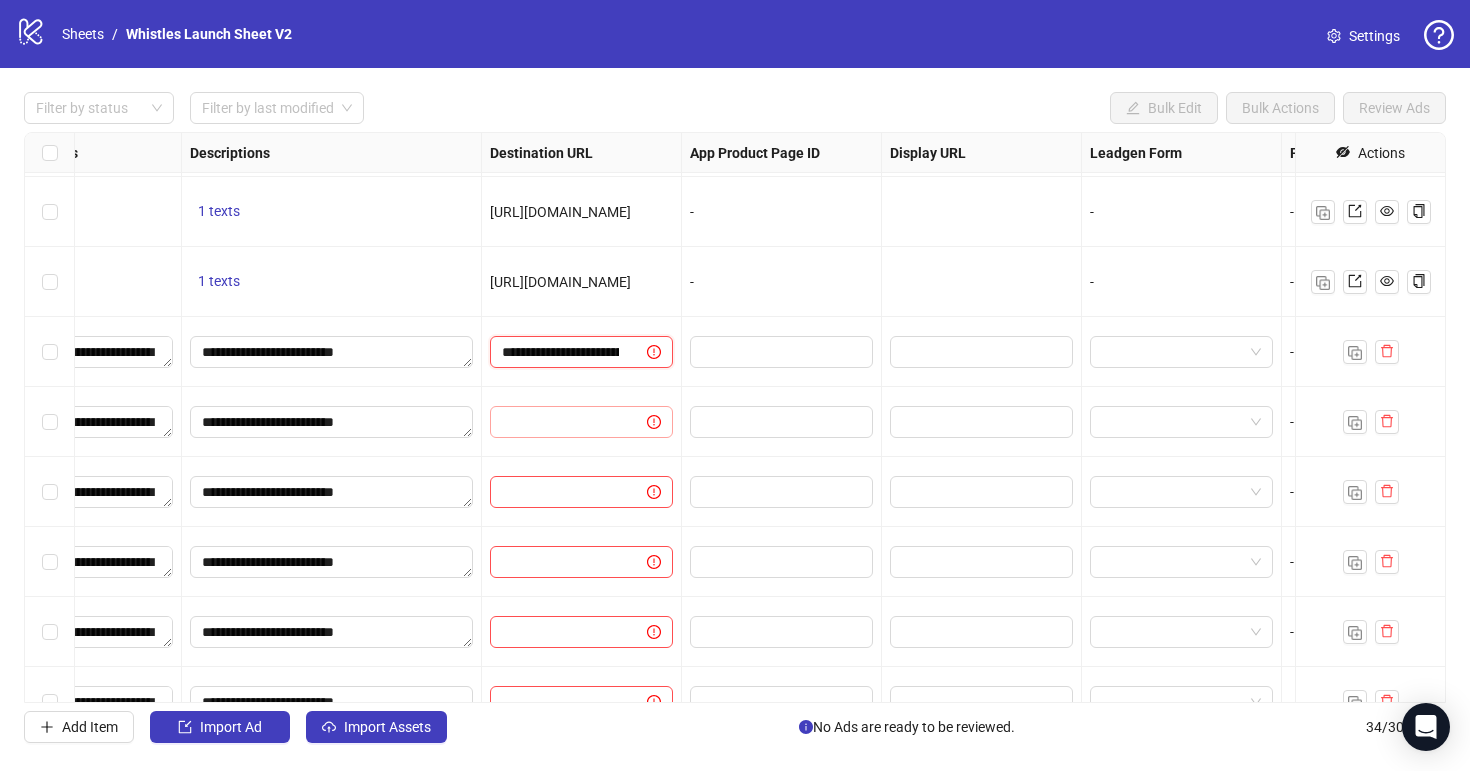 scroll, scrollTop: 0, scrollLeft: 68, axis: horizontal 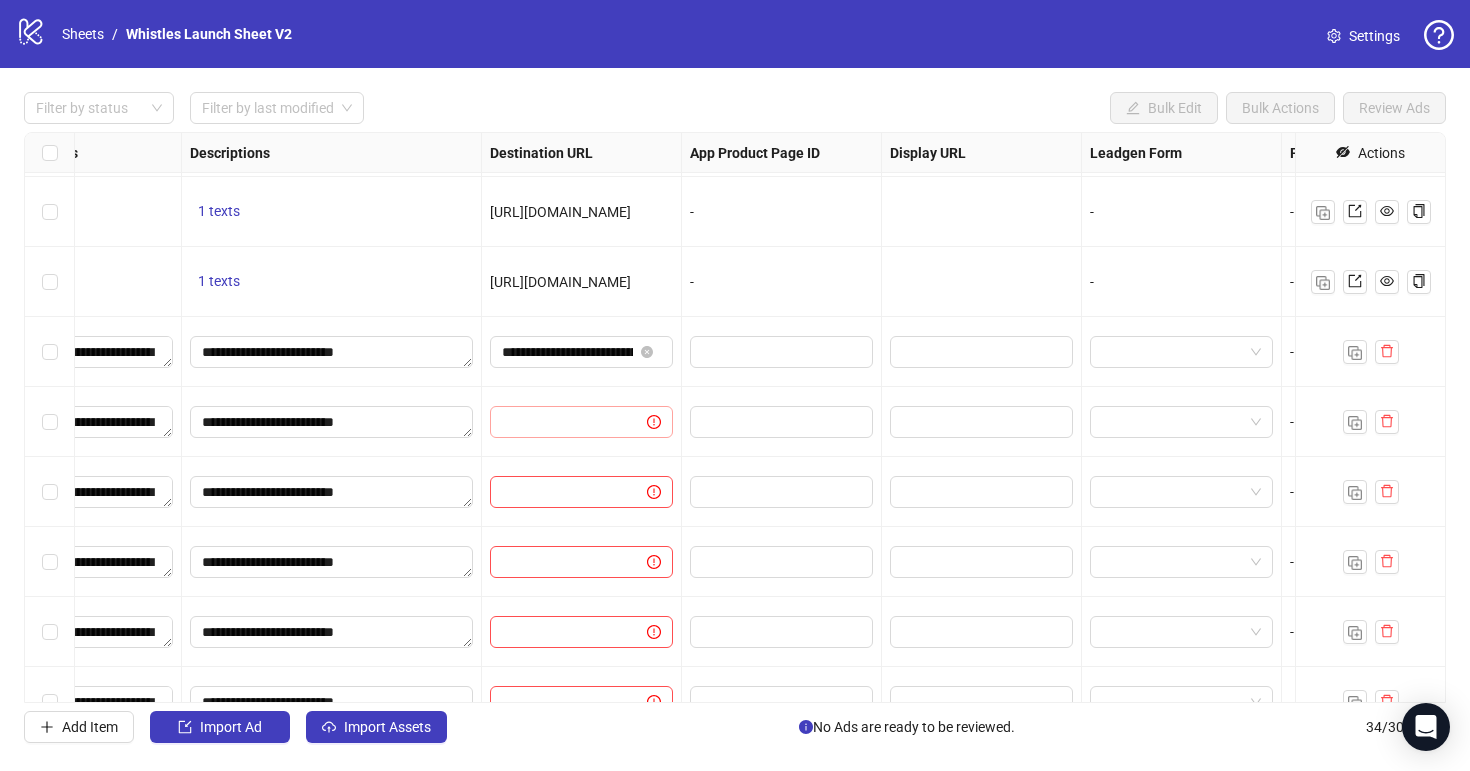 click at bounding box center (581, 422) 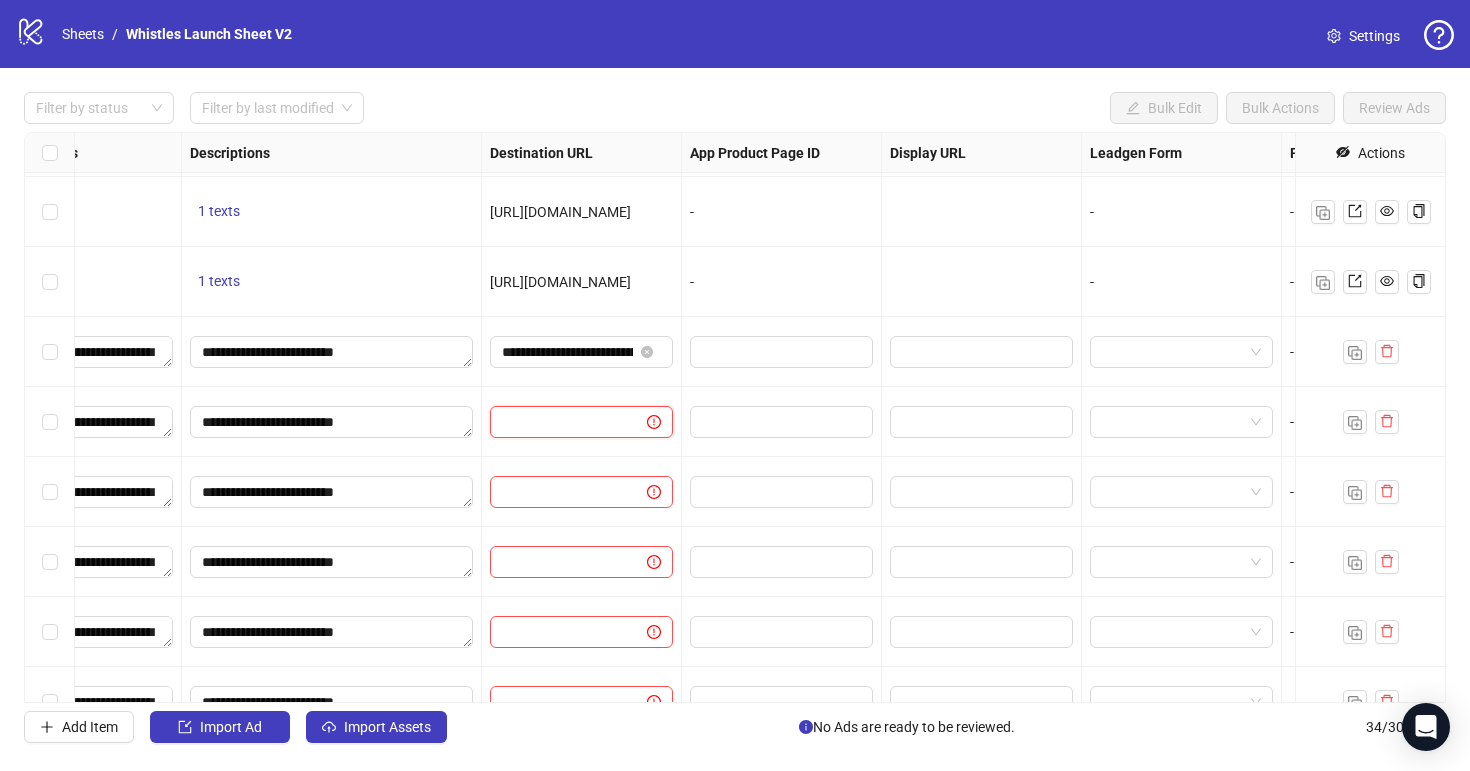 paste on "**********" 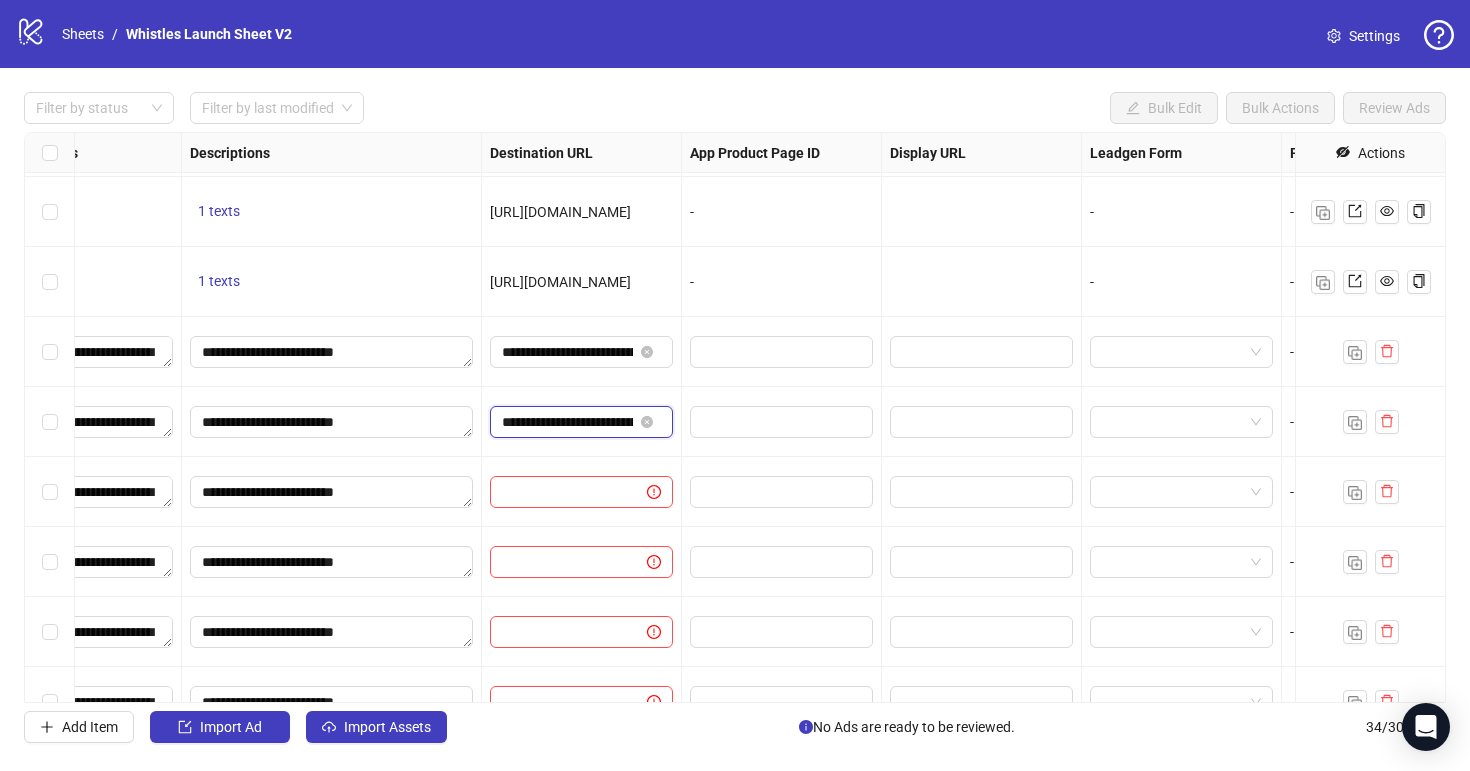 scroll, scrollTop: 0, scrollLeft: 68, axis: horizontal 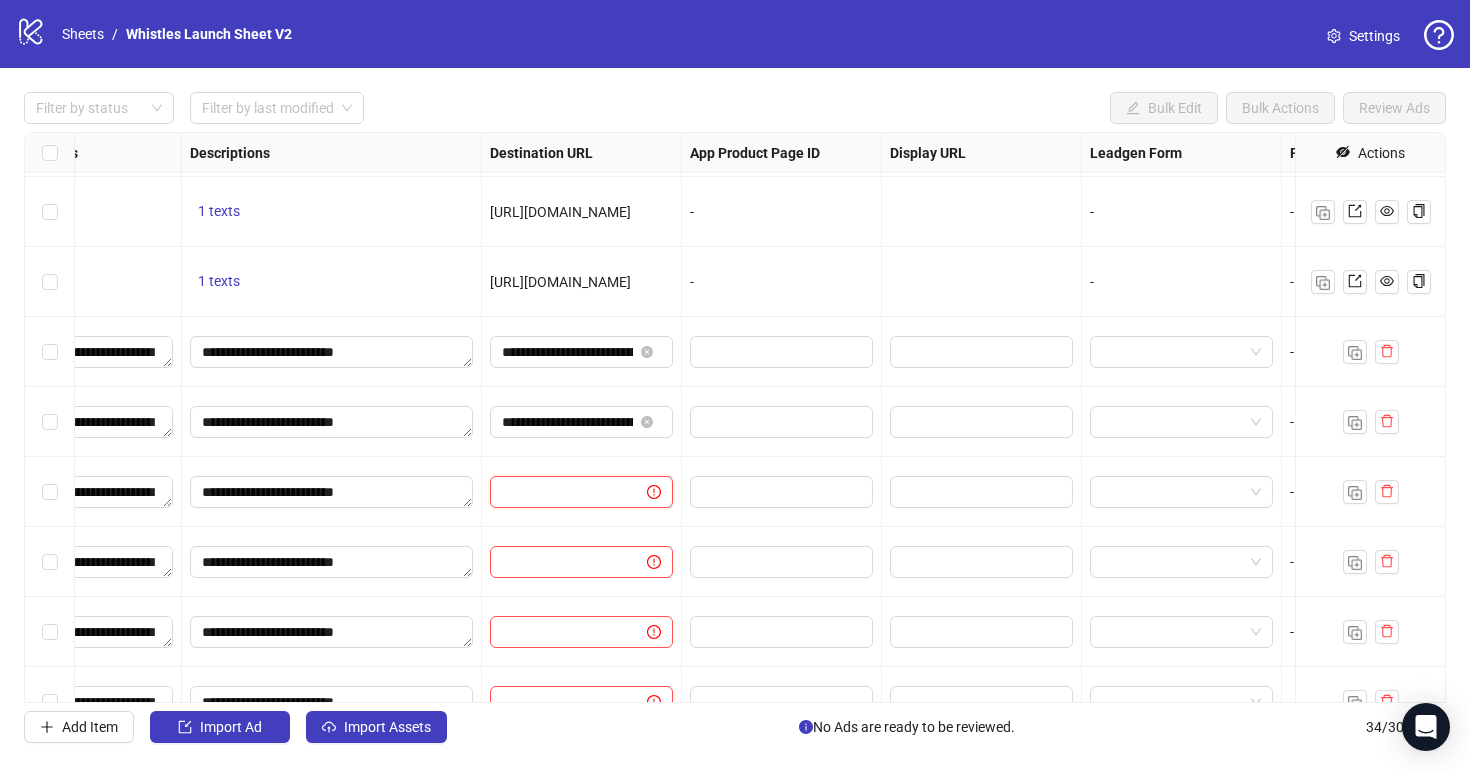 click at bounding box center (560, 492) 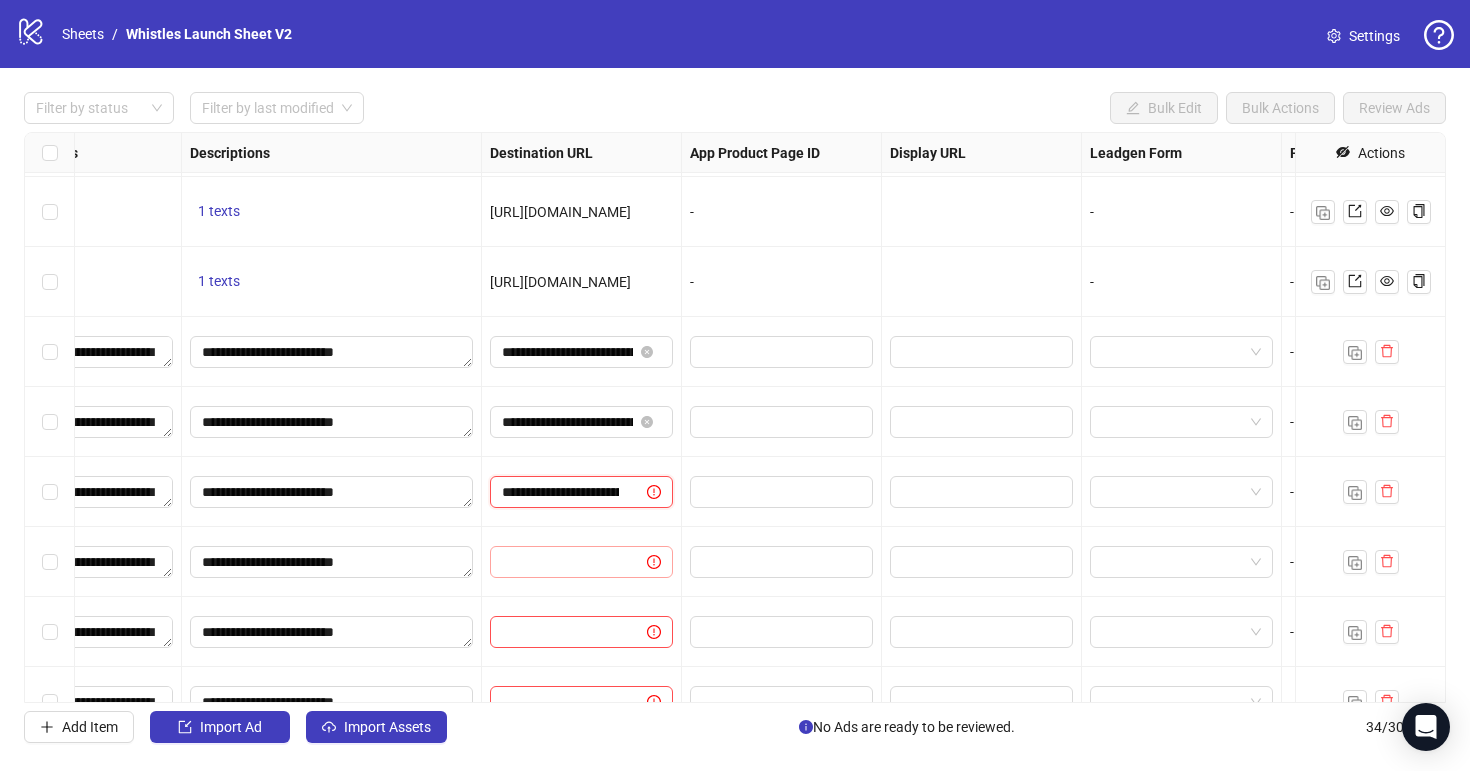 scroll, scrollTop: 0, scrollLeft: 83, axis: horizontal 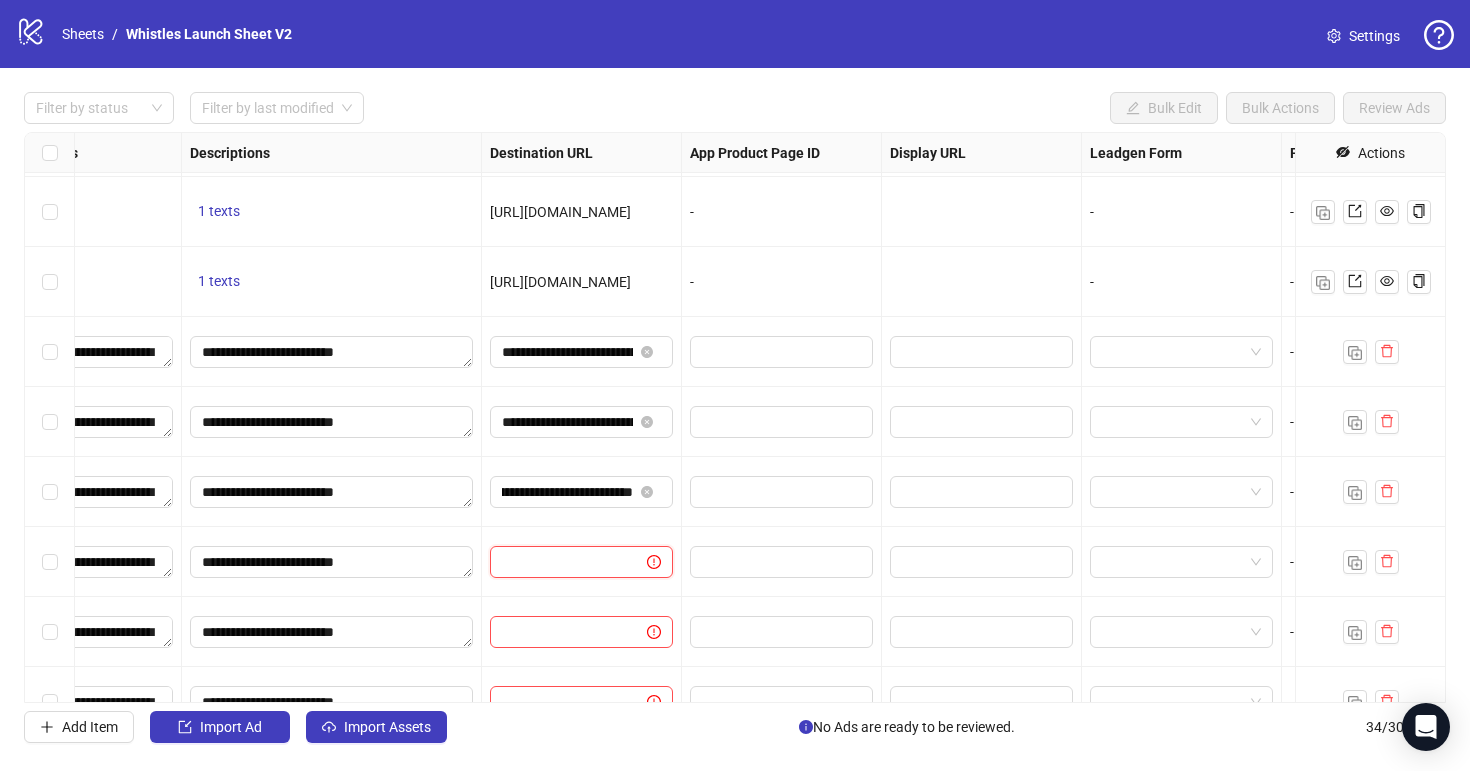 click at bounding box center (560, 562) 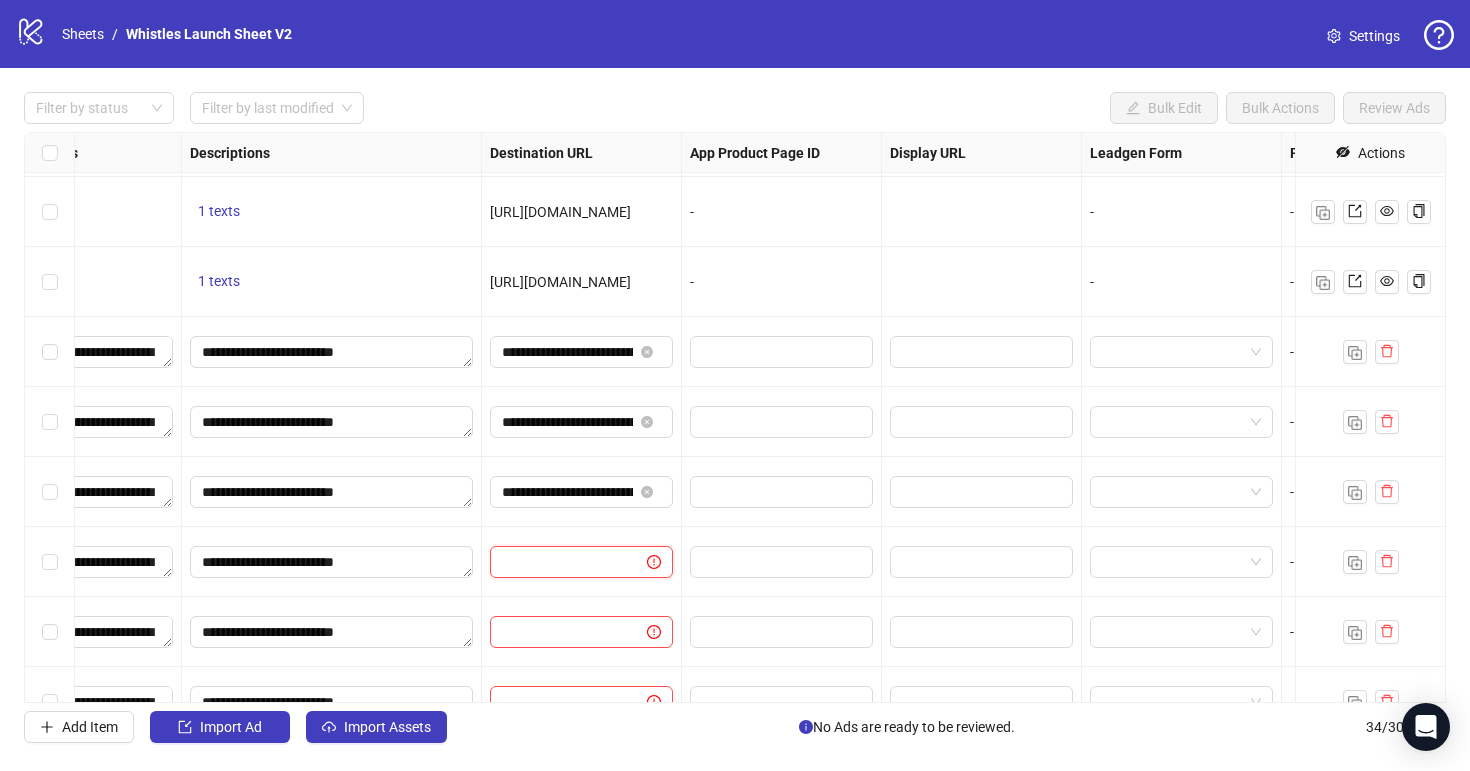 paste on "**********" 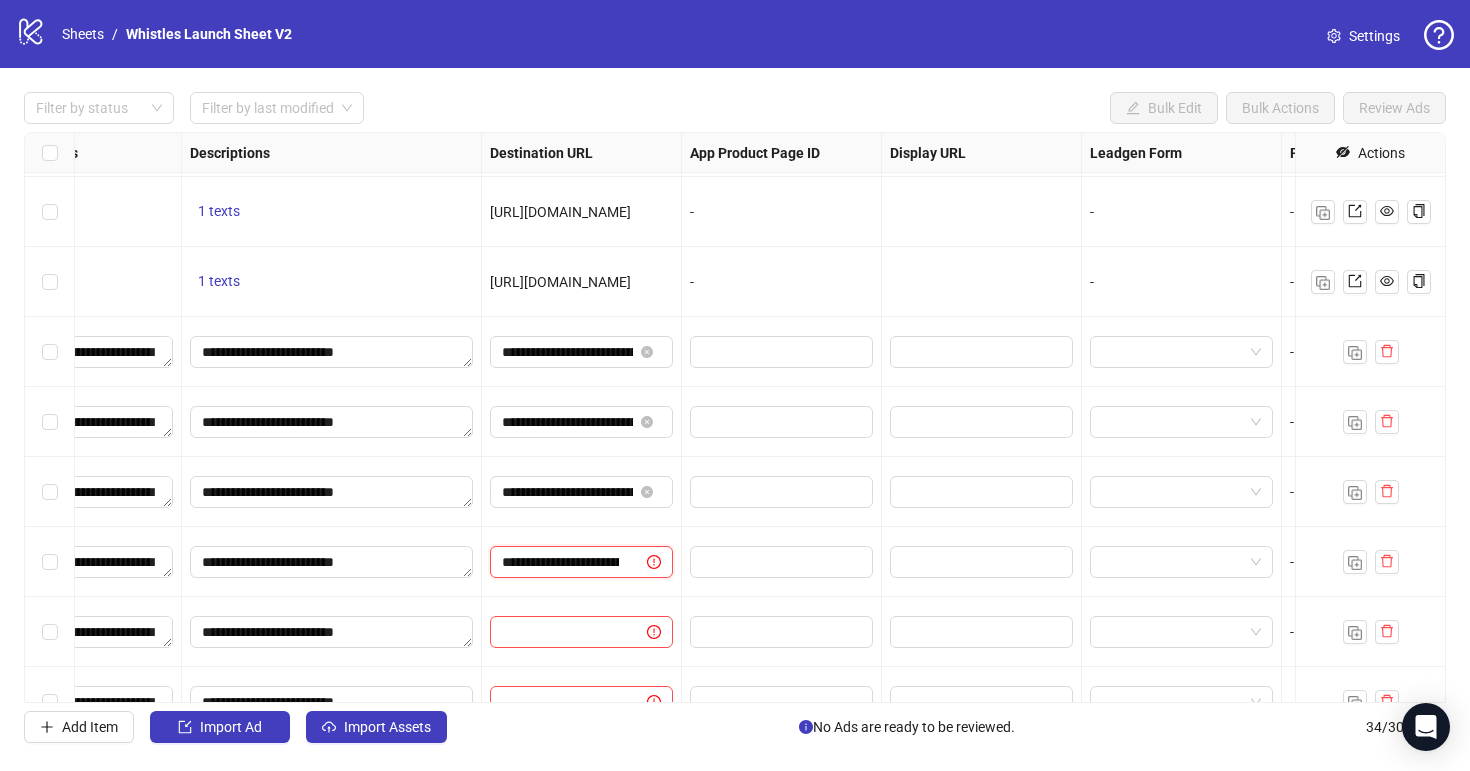 scroll, scrollTop: 0, scrollLeft: 83, axis: horizontal 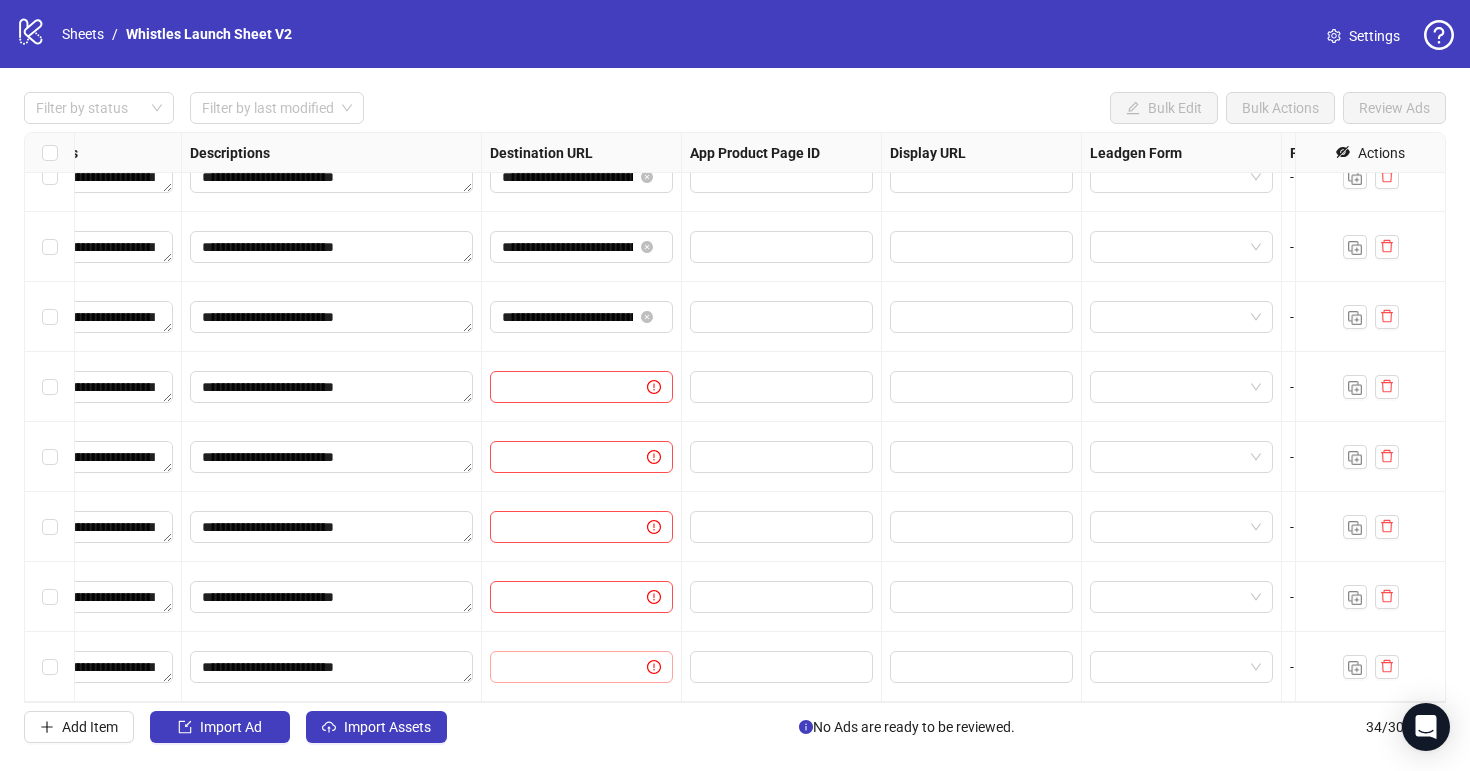 click at bounding box center (581, 667) 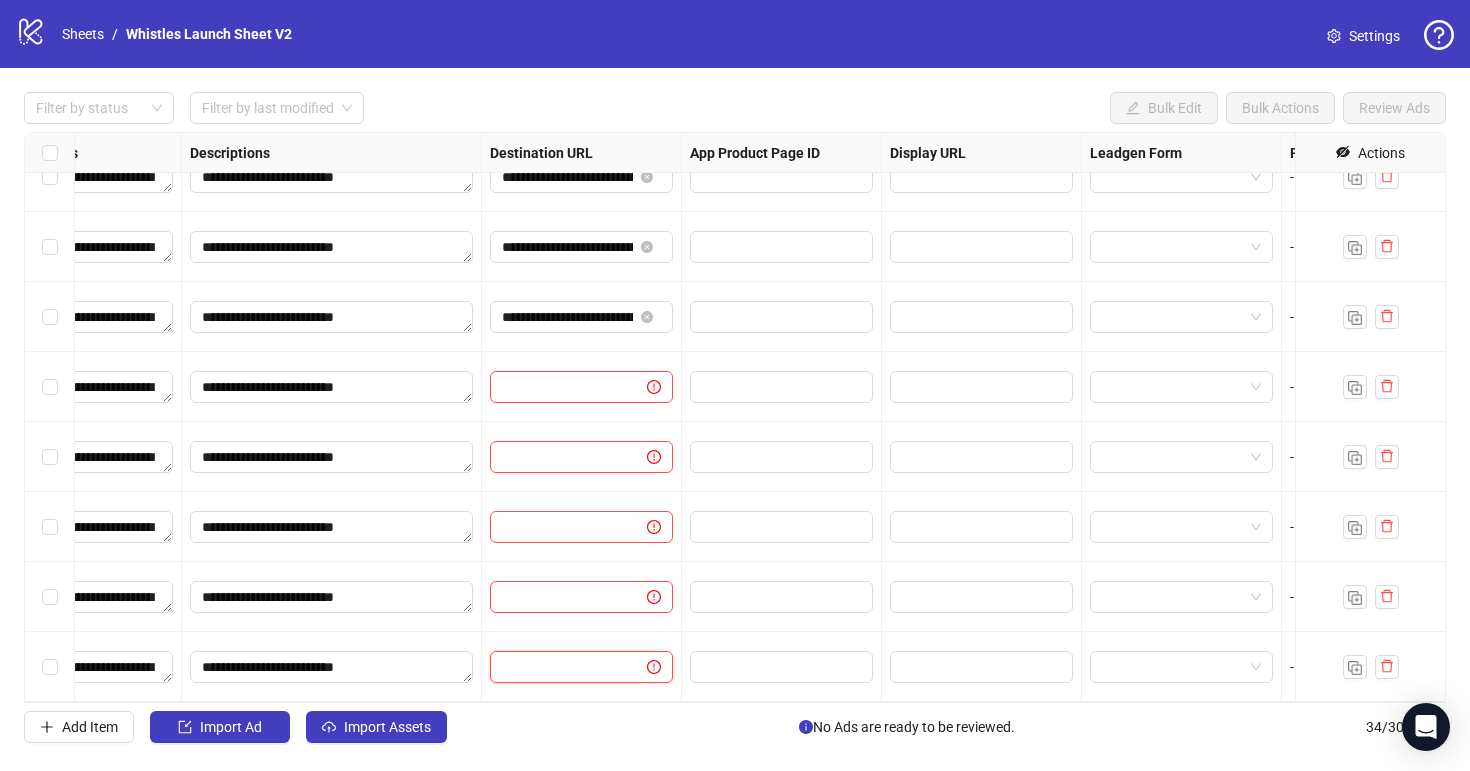 paste on "**********" 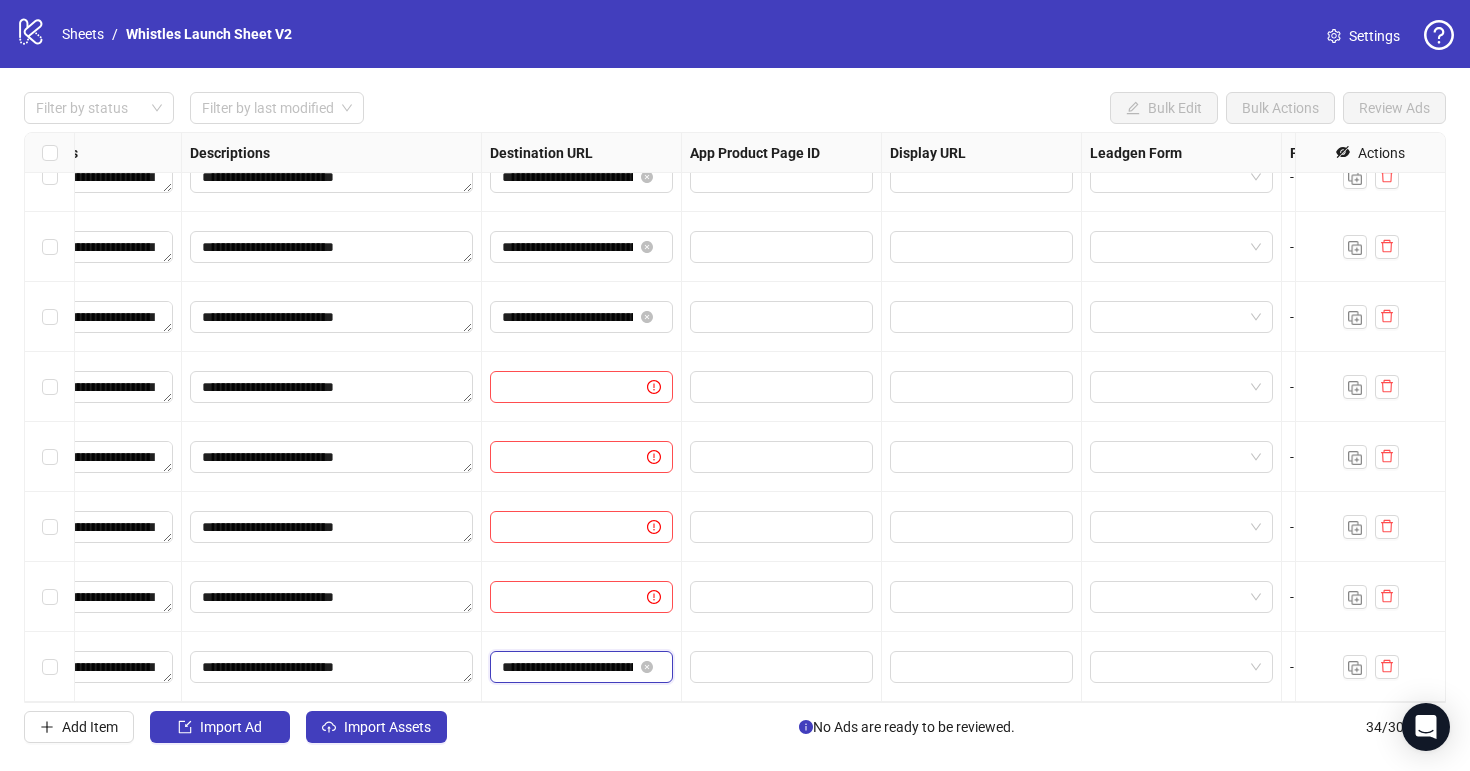 scroll, scrollTop: 0, scrollLeft: 83, axis: horizontal 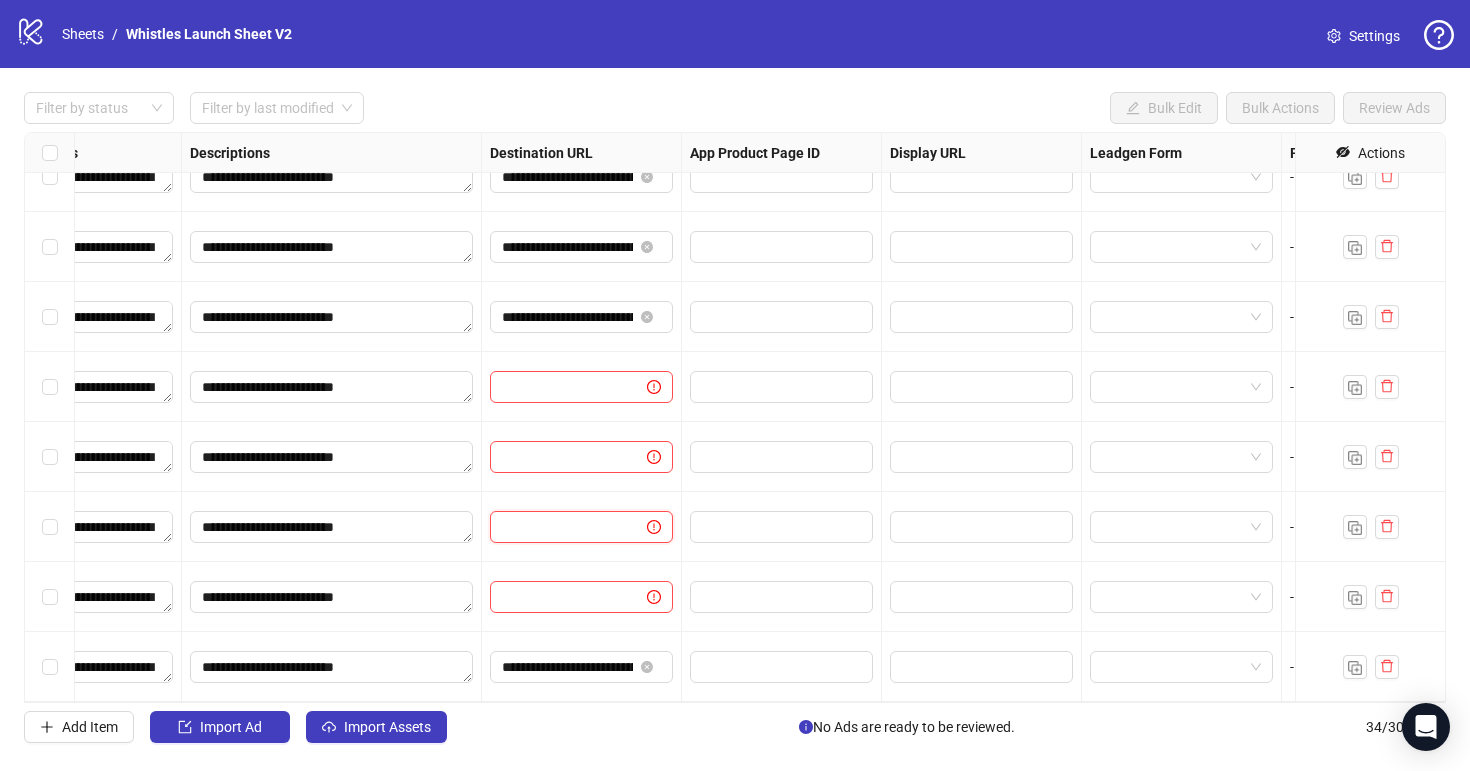click at bounding box center (560, 527) 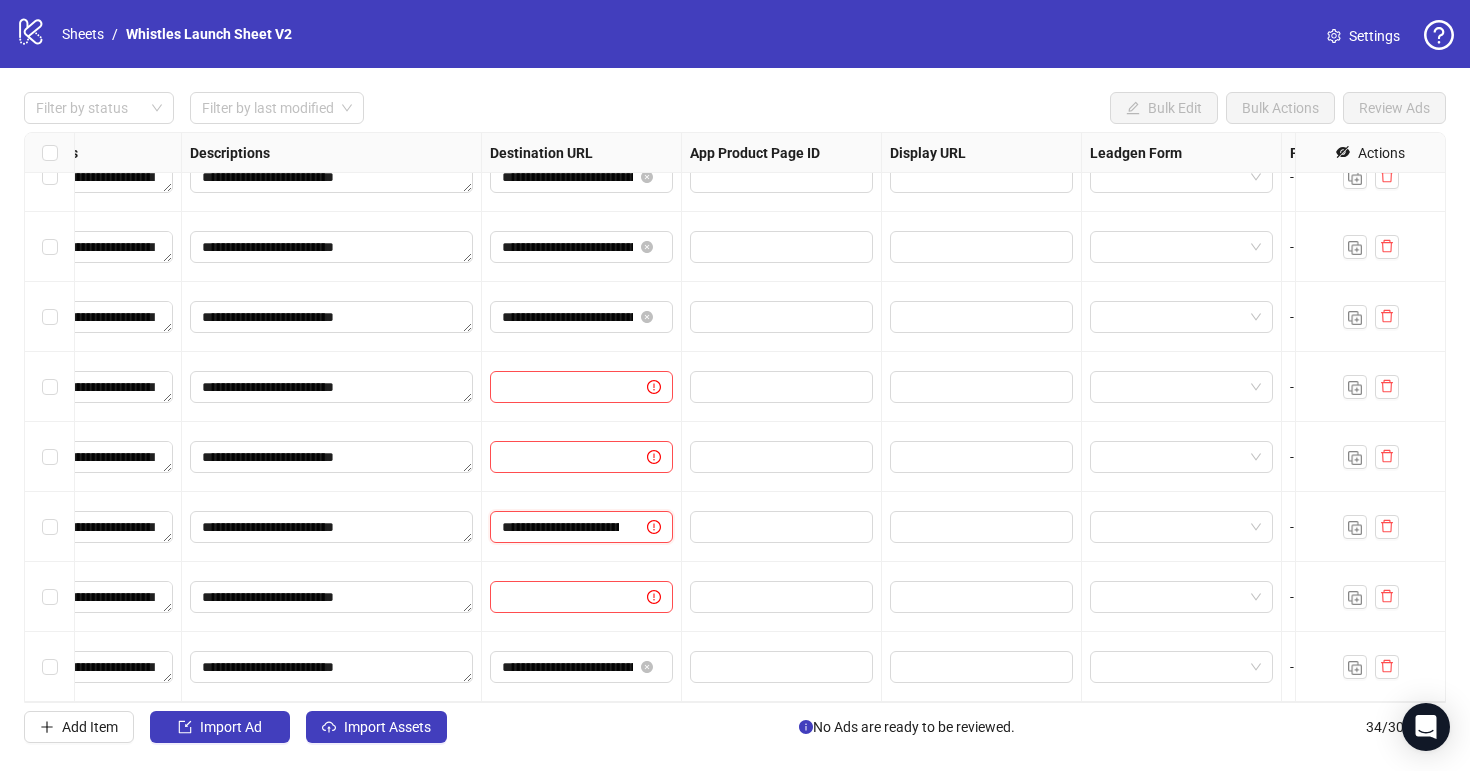 scroll, scrollTop: 0, scrollLeft: 83, axis: horizontal 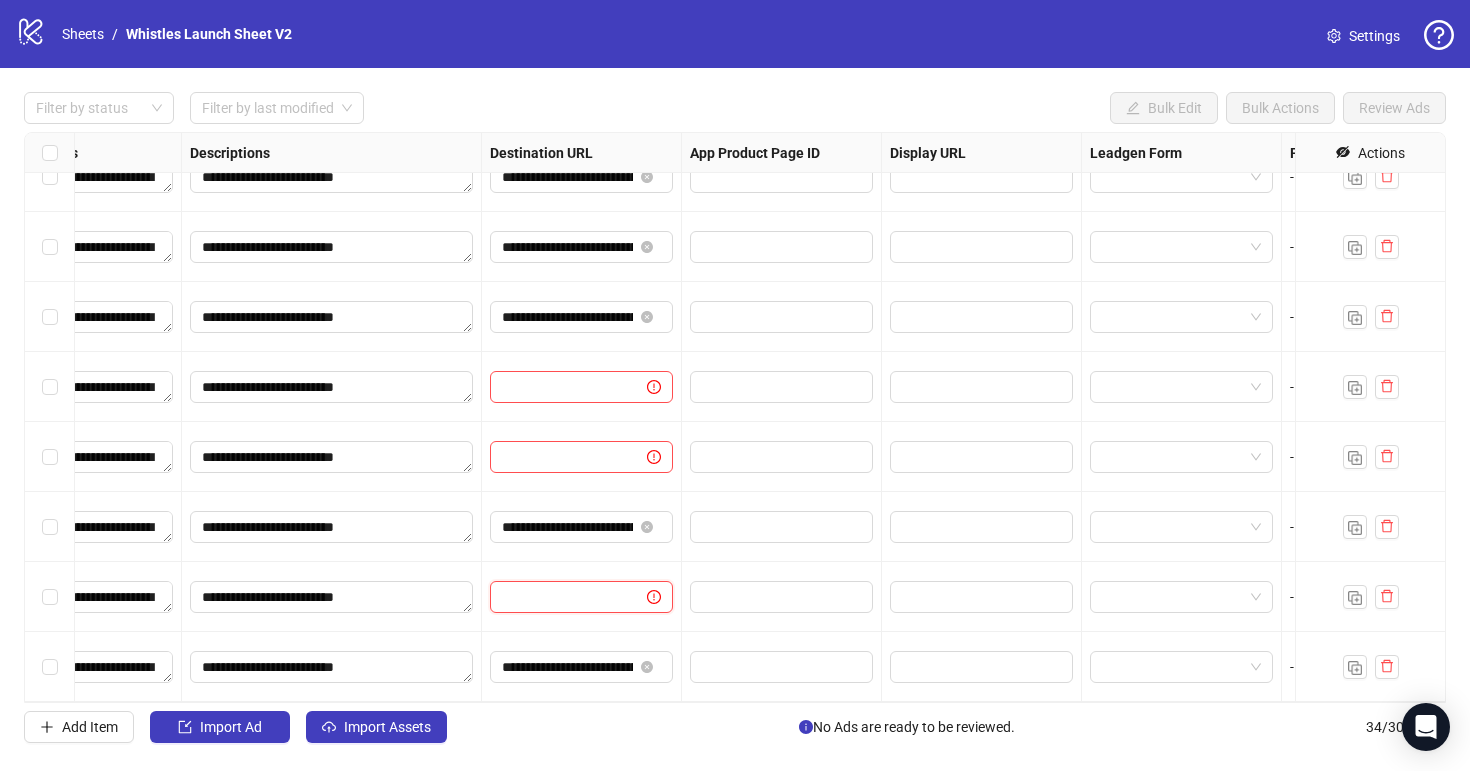 click at bounding box center [560, 597] 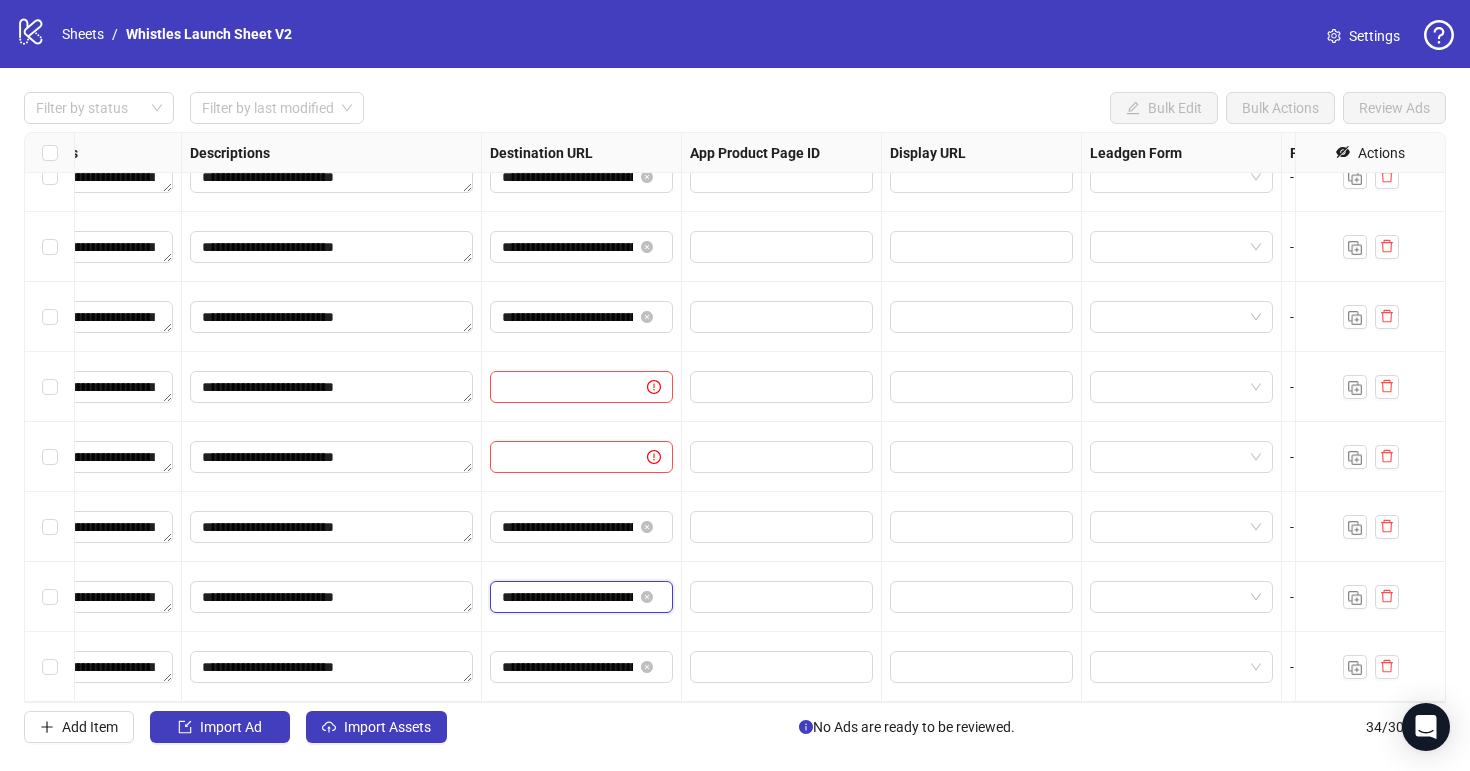 scroll, scrollTop: 0, scrollLeft: 83, axis: horizontal 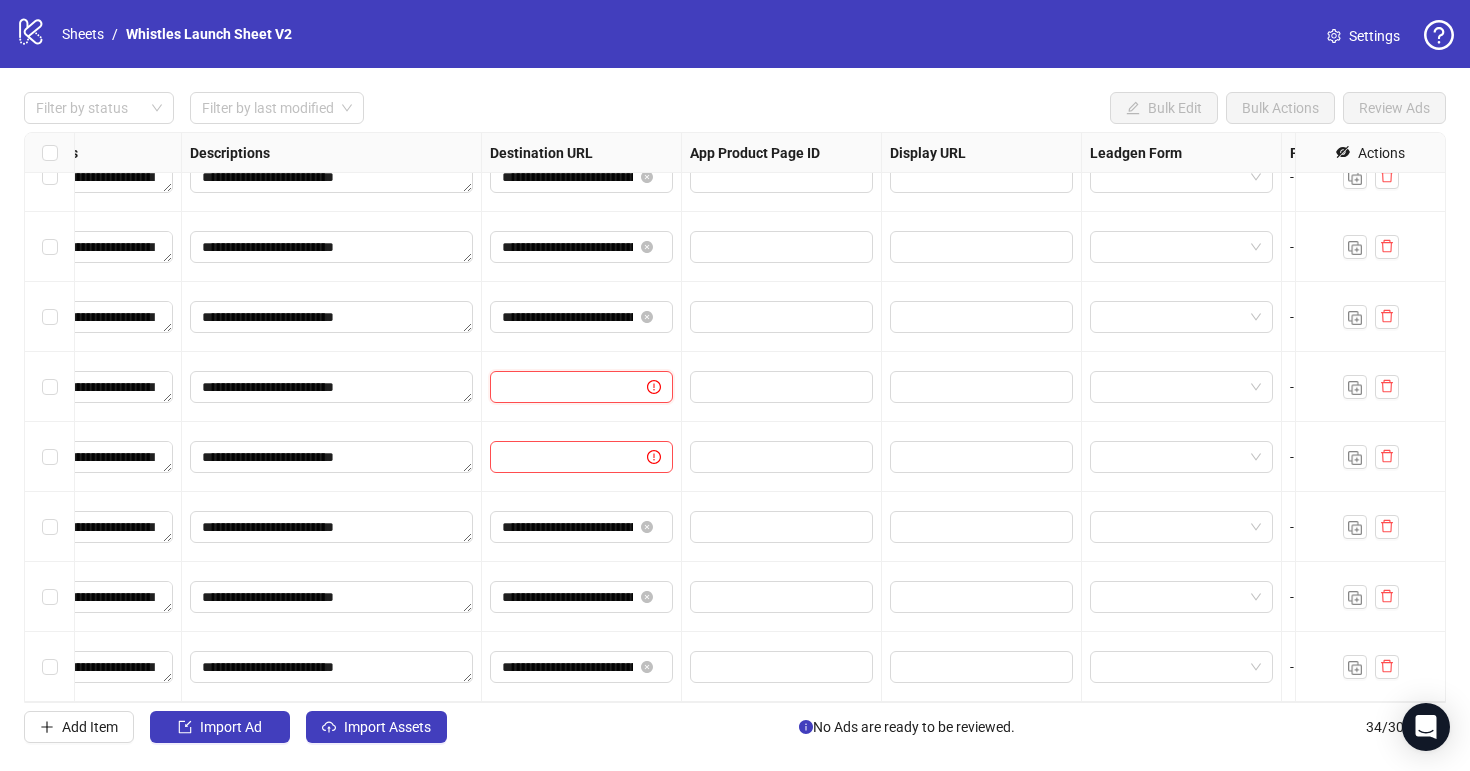 click at bounding box center [560, 387] 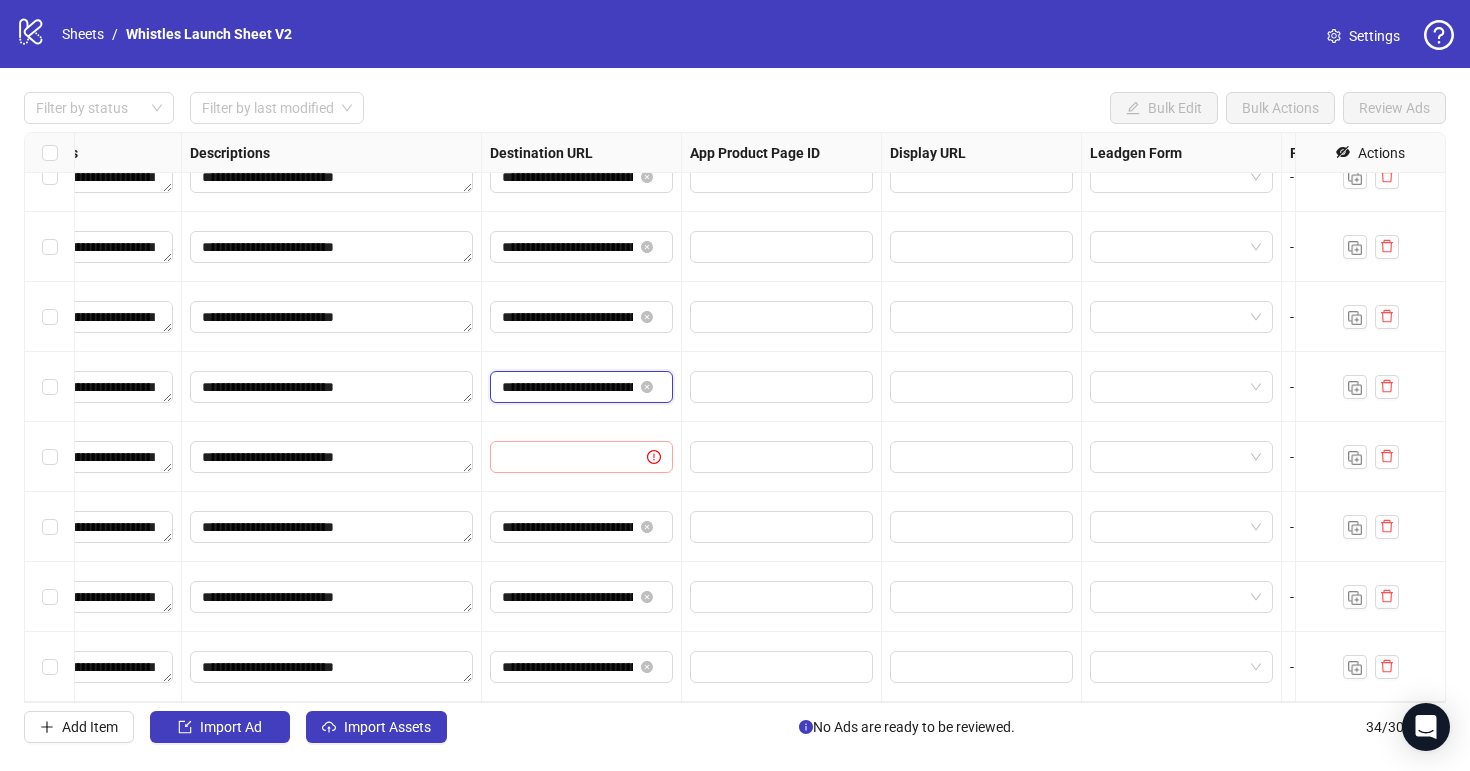 scroll, scrollTop: 0, scrollLeft: 205, axis: horizontal 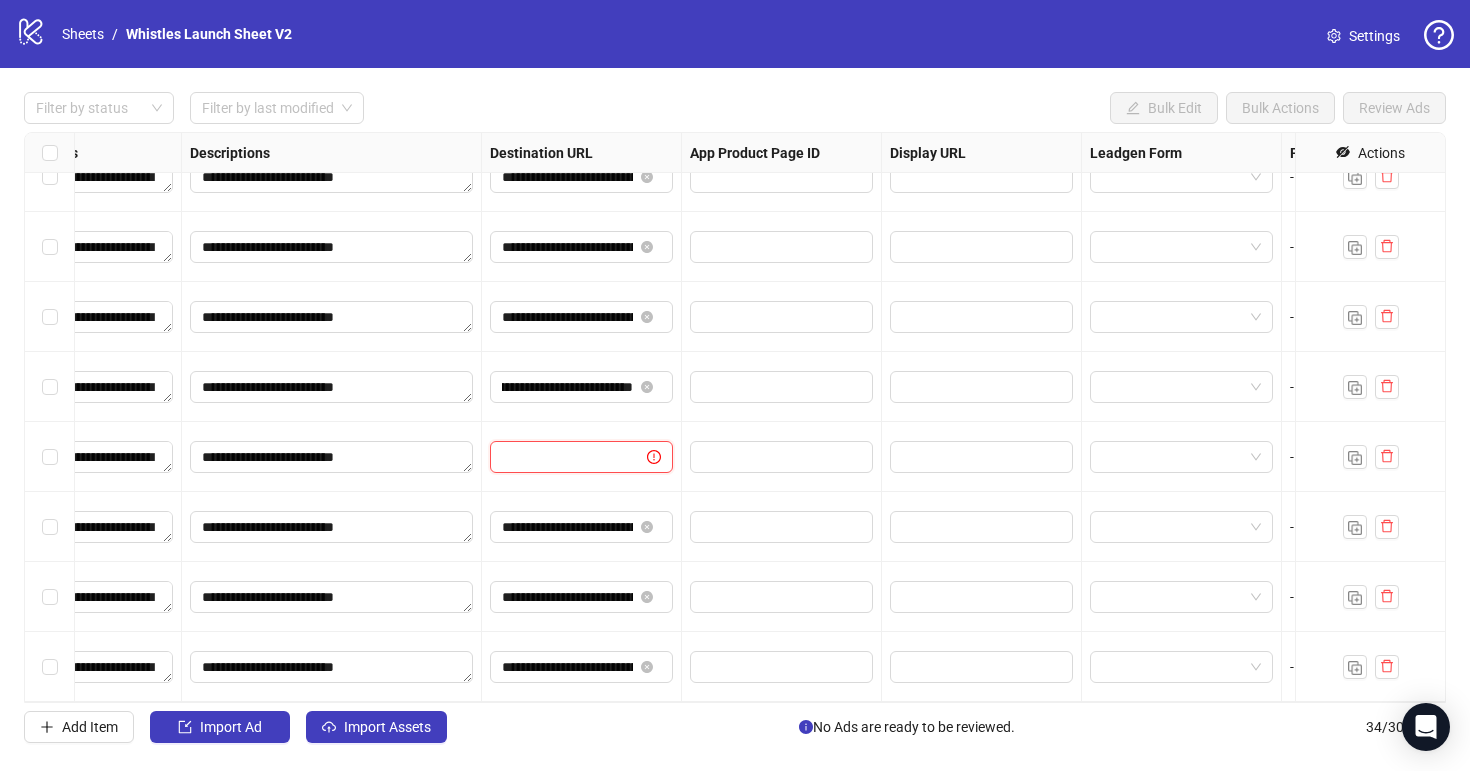 click at bounding box center (560, 457) 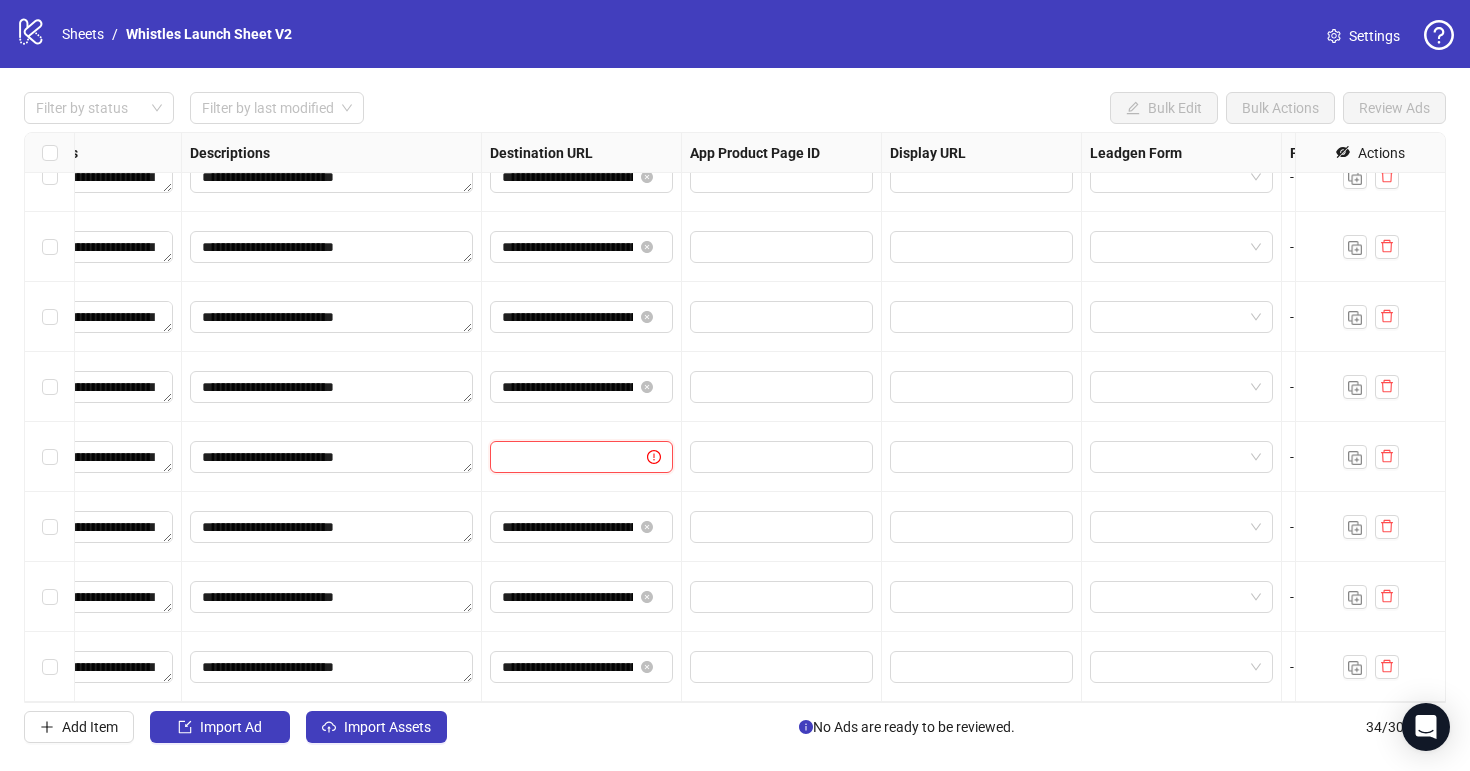 paste on "**********" 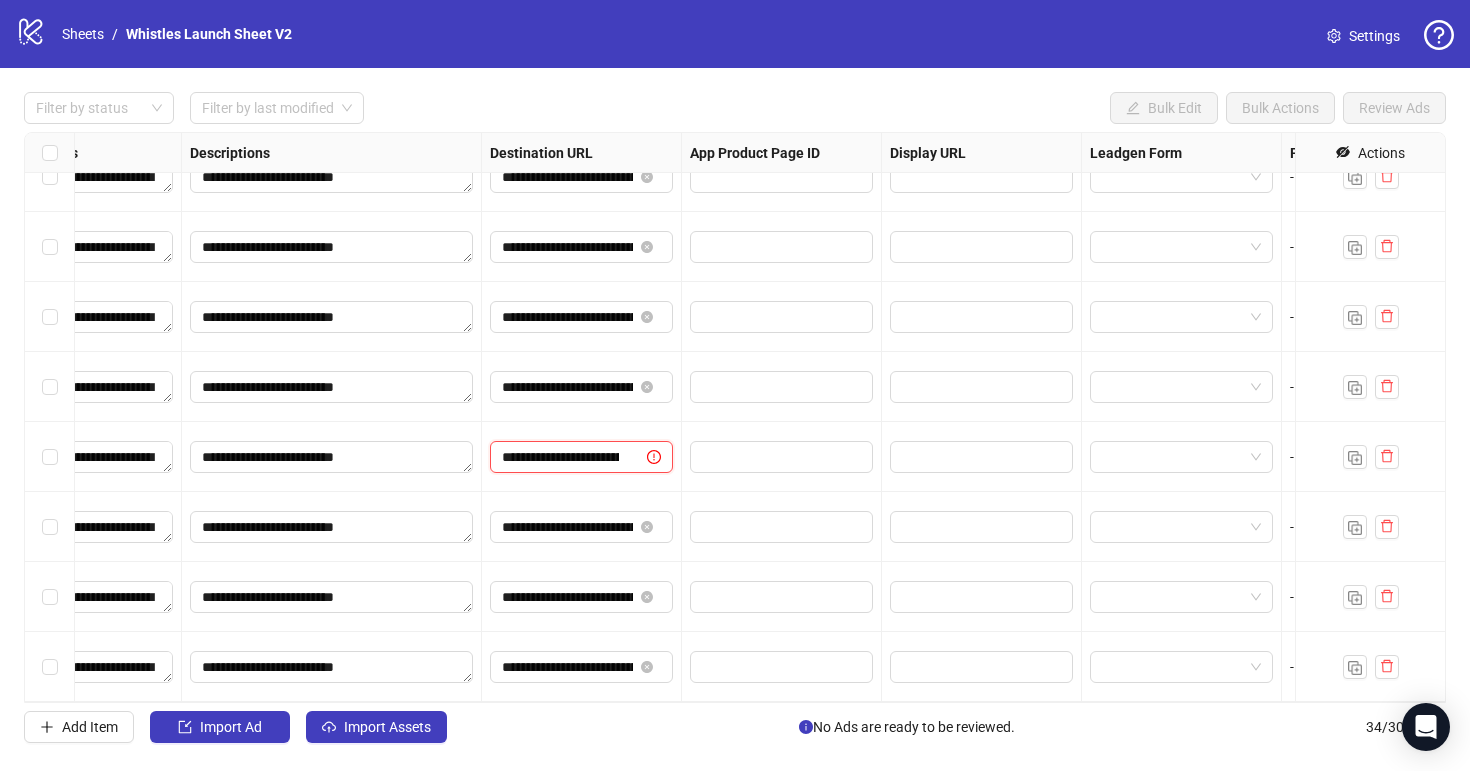 scroll, scrollTop: 0, scrollLeft: 205, axis: horizontal 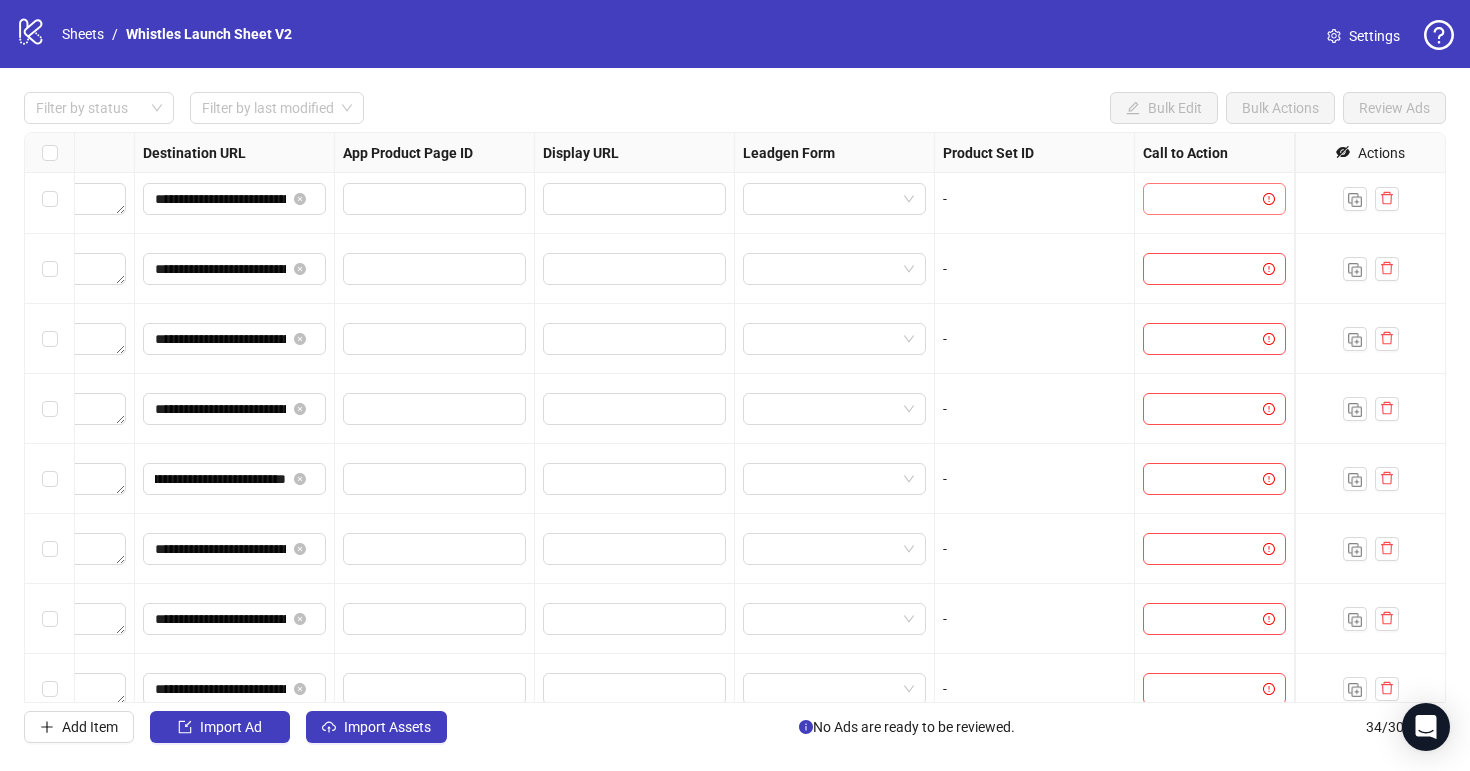 click at bounding box center (1205, 199) 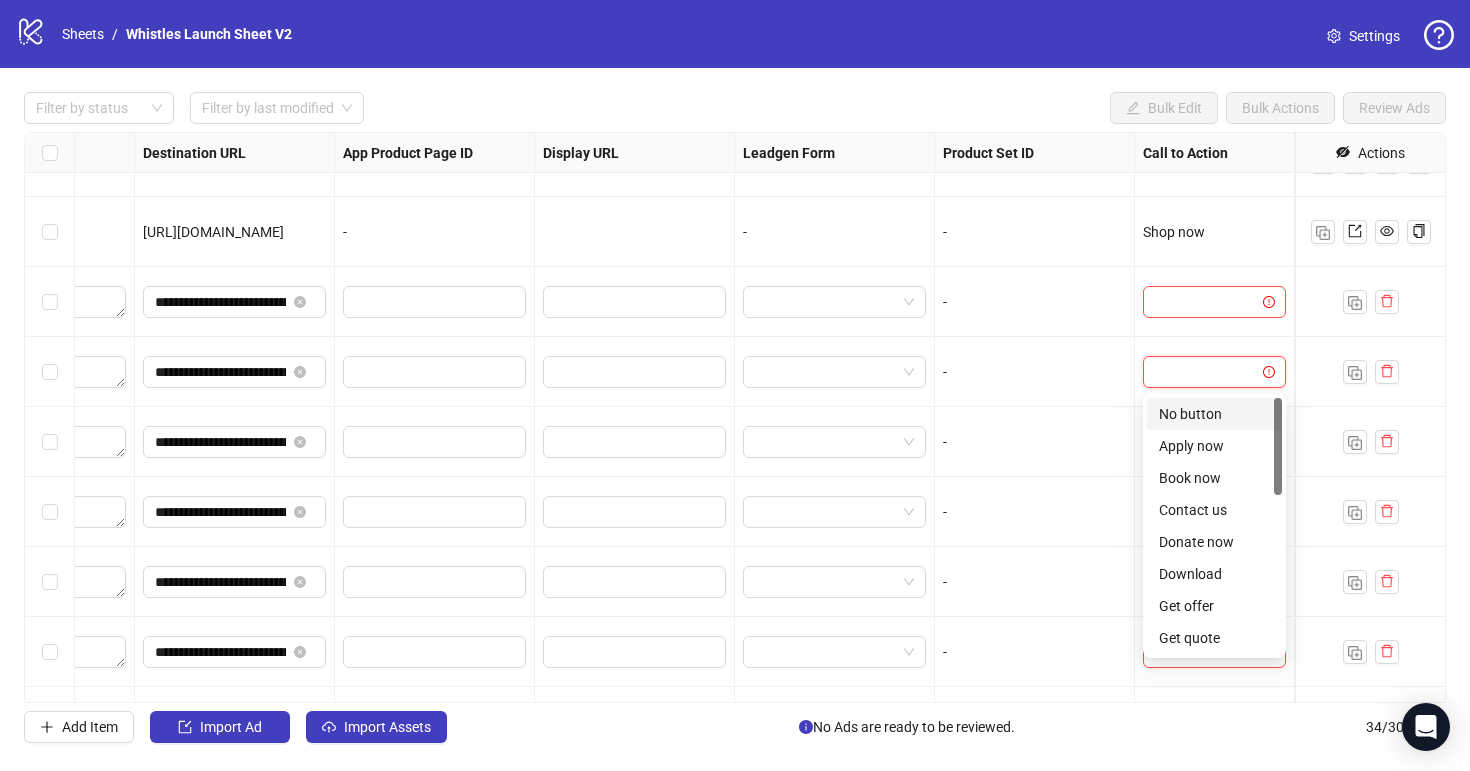 scroll, scrollTop: 1654, scrollLeft: 1850, axis: both 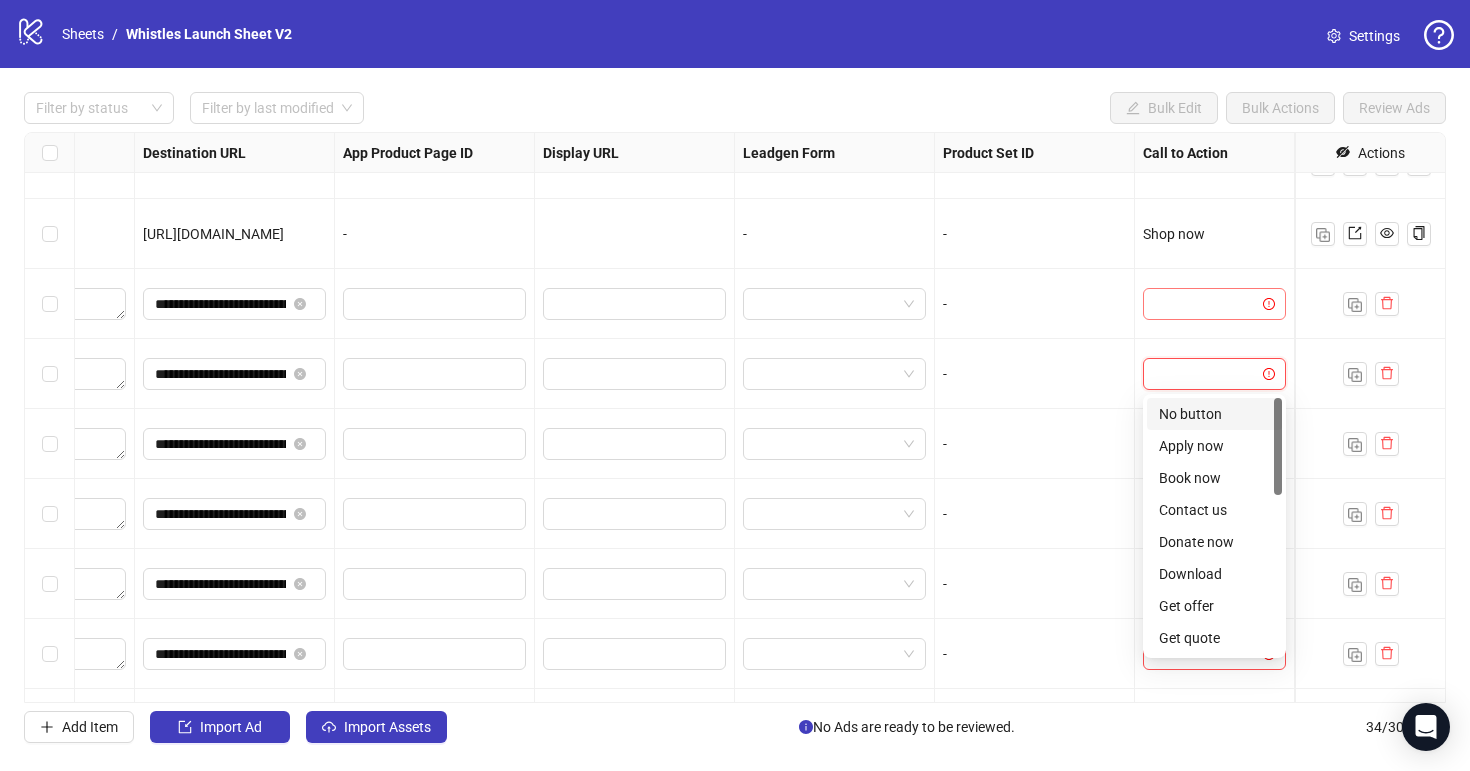 click at bounding box center (1205, 304) 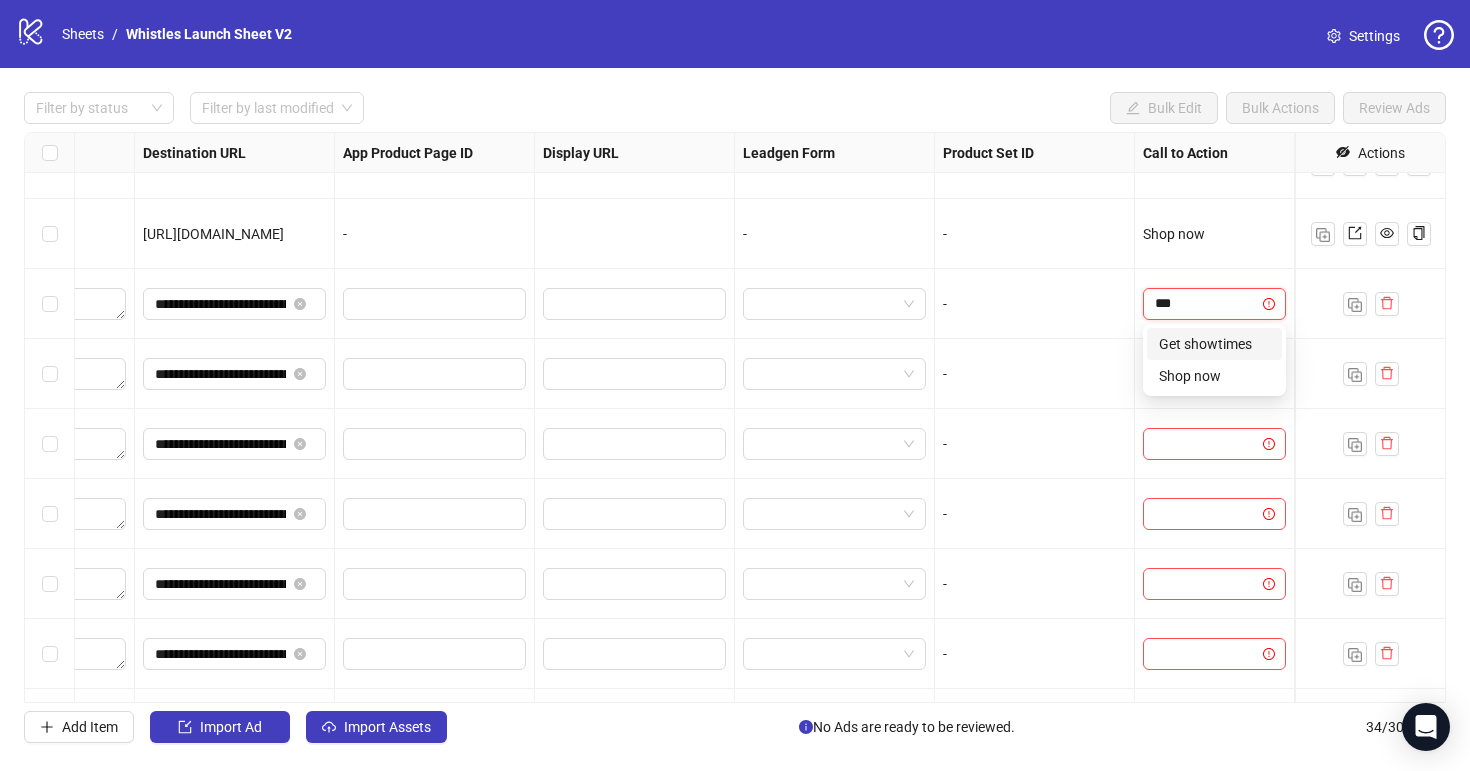 type on "****" 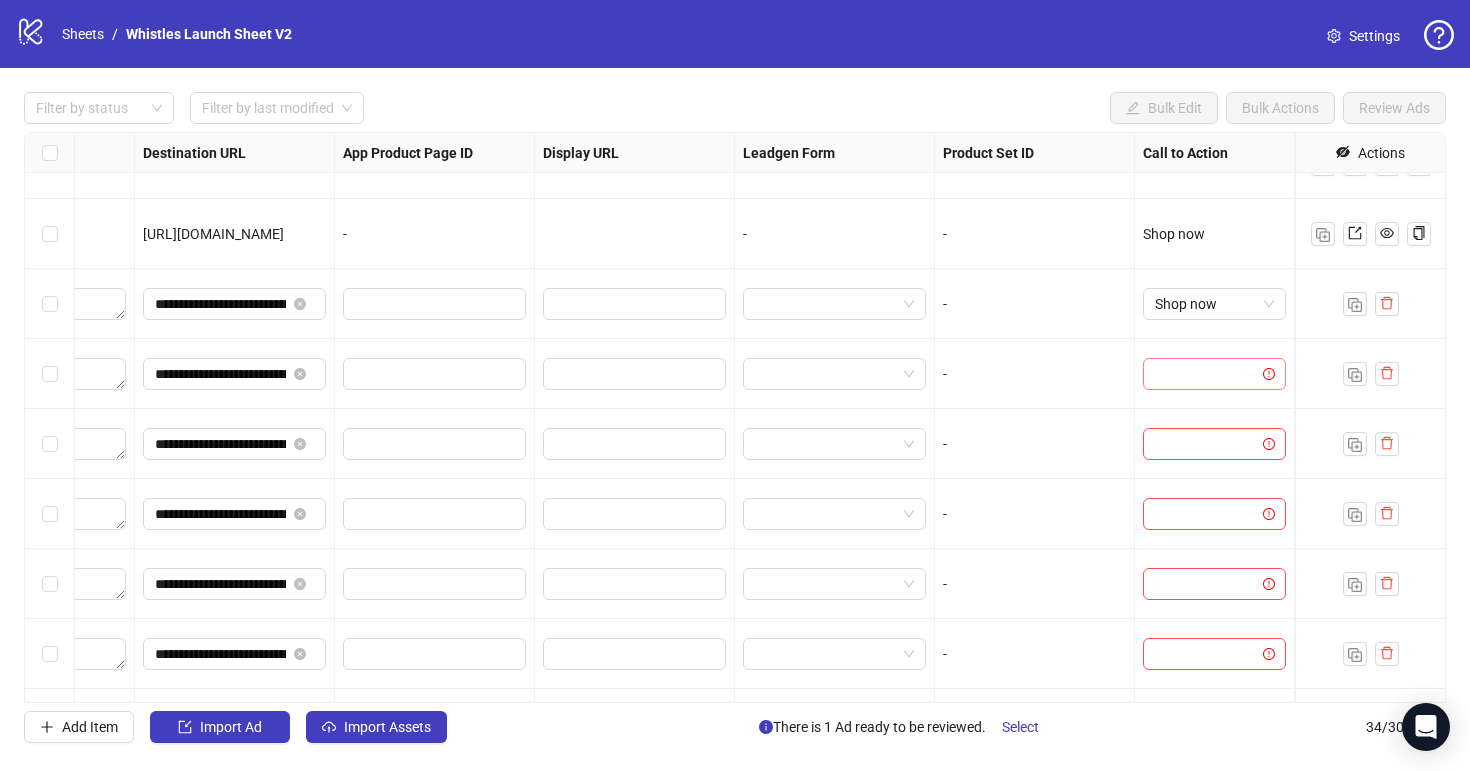 click at bounding box center [1205, 374] 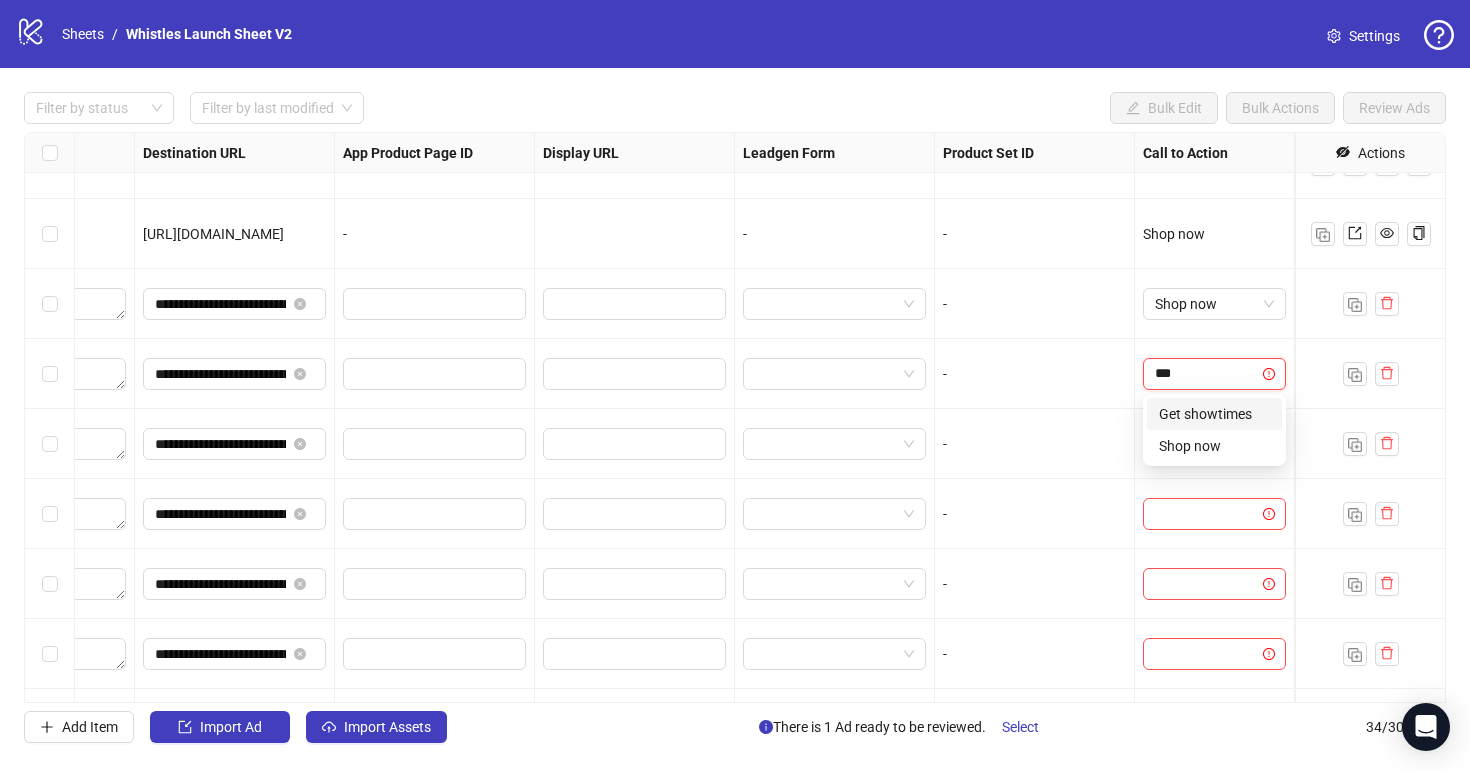 type on "****" 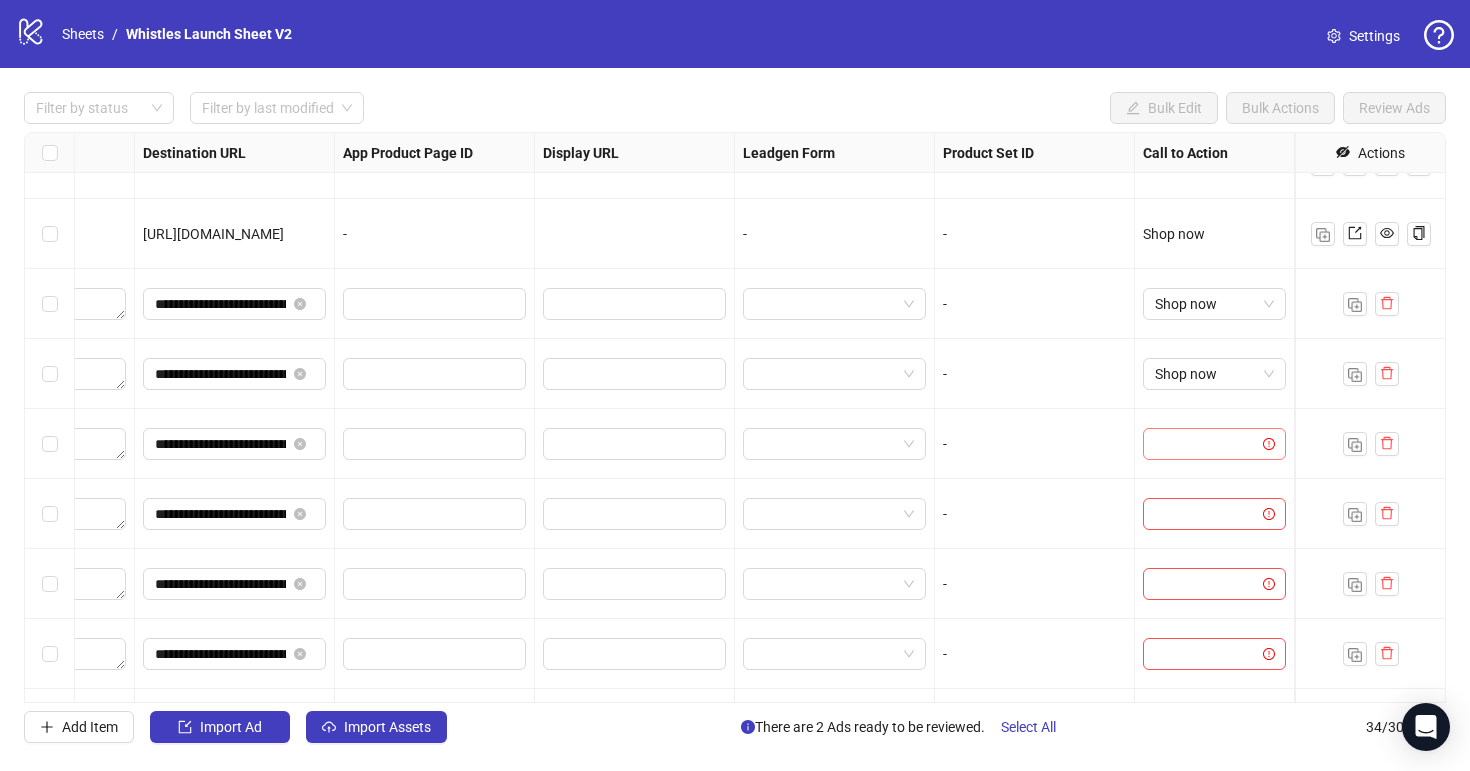 click at bounding box center [1205, 444] 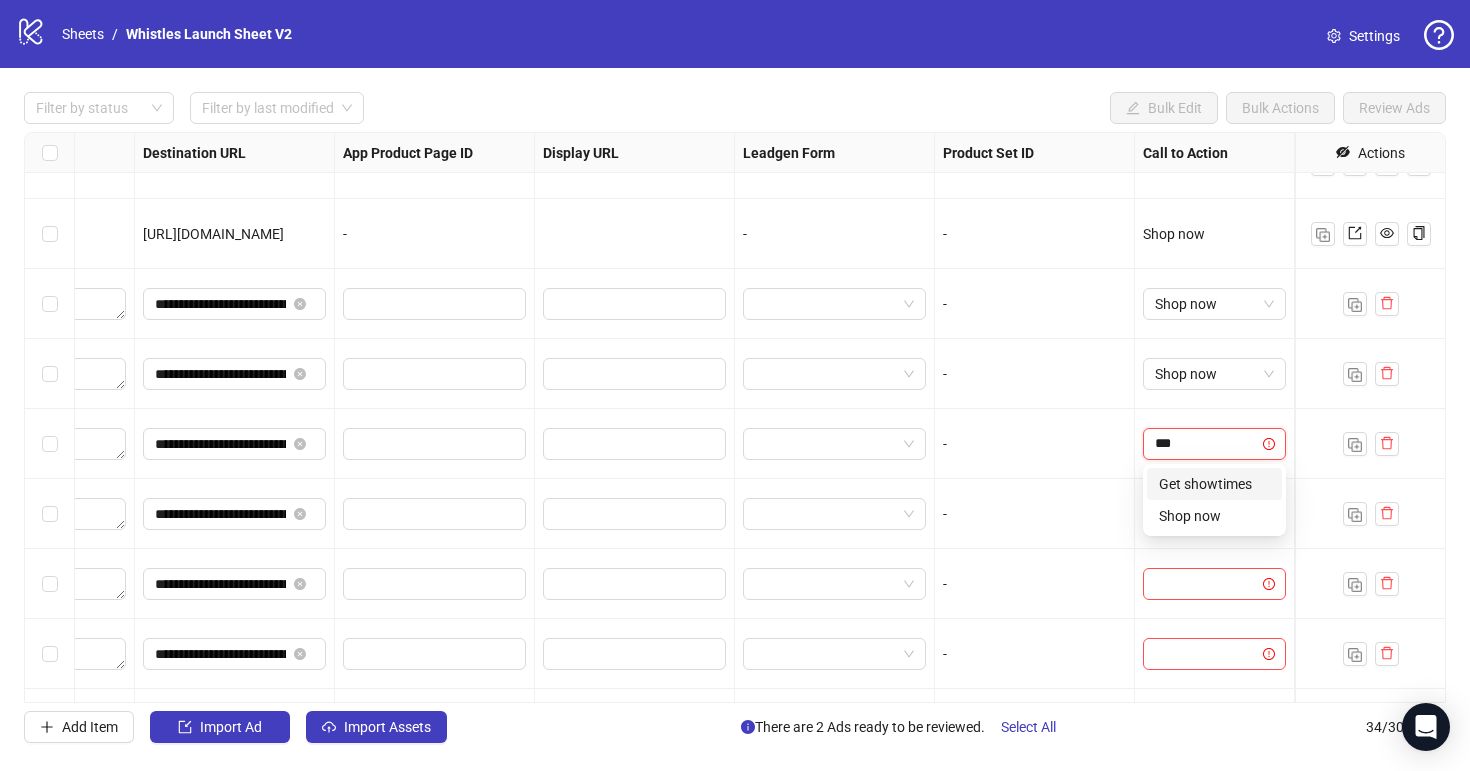 type on "****" 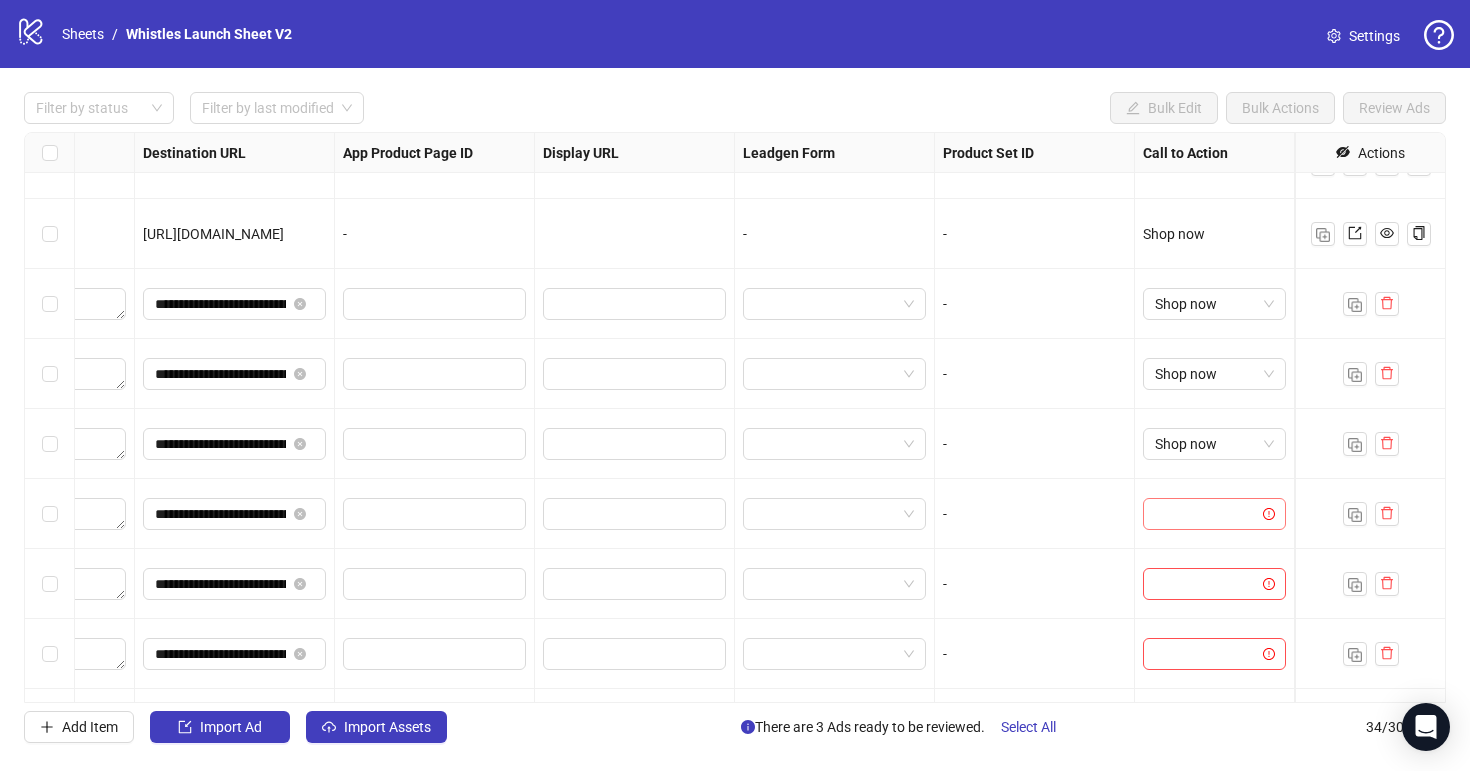 click at bounding box center (1205, 514) 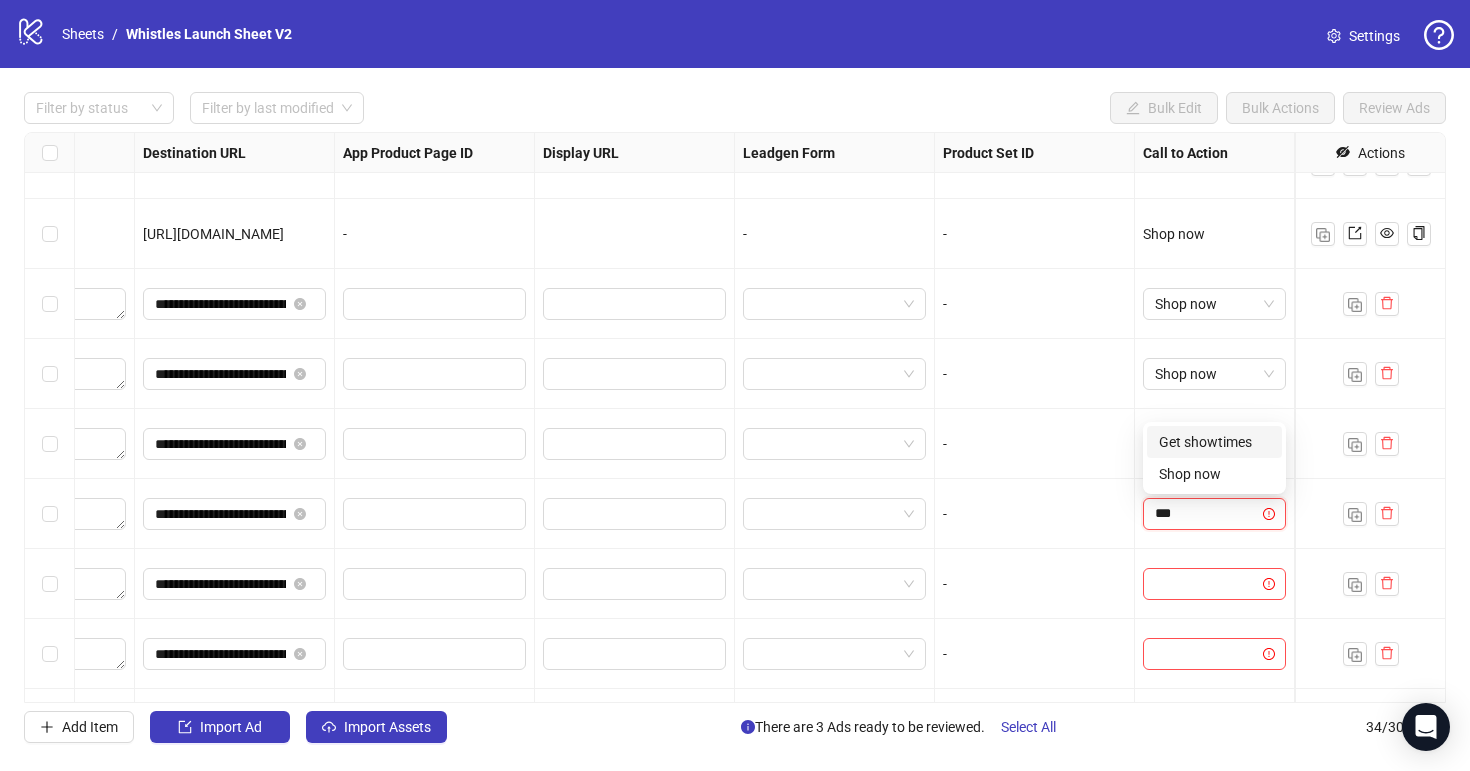 type on "****" 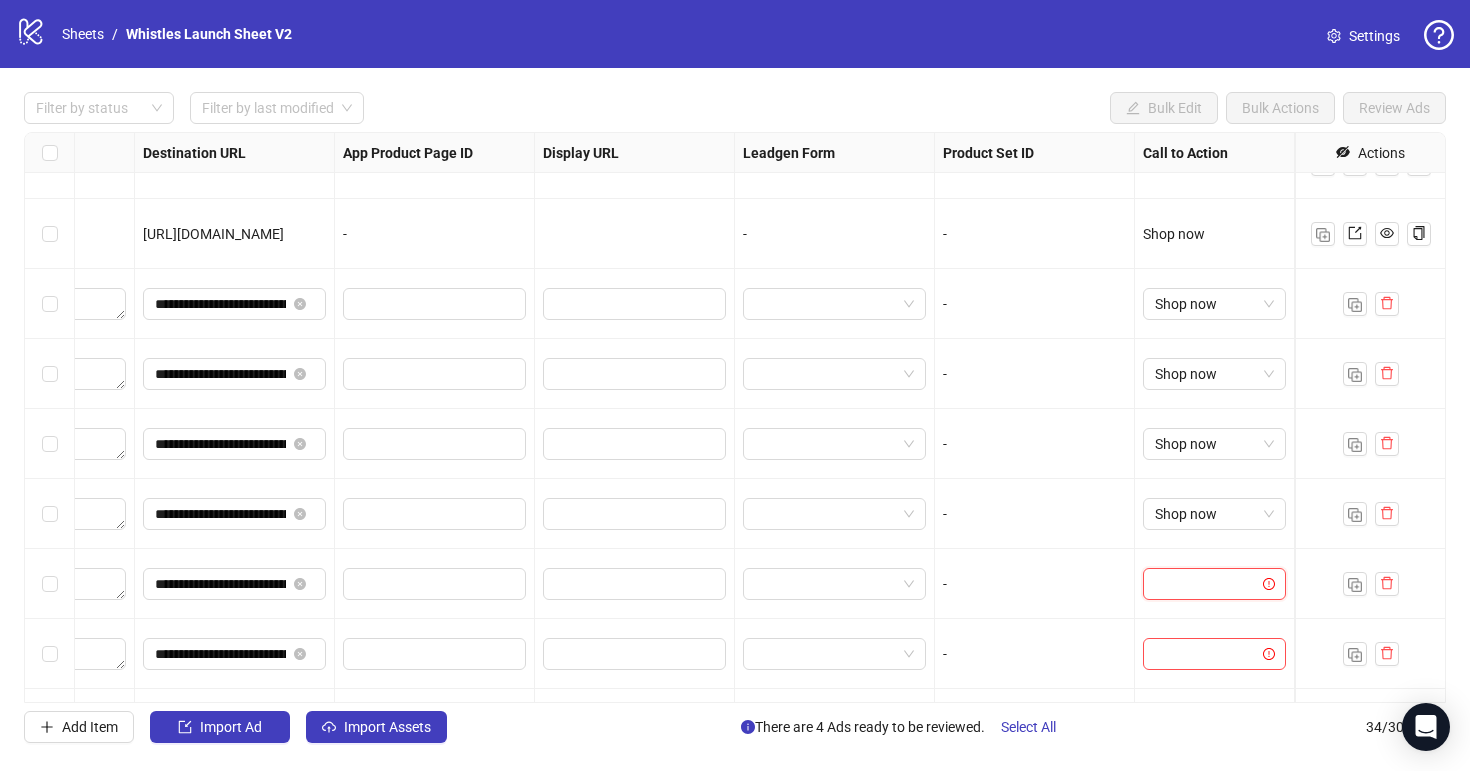 click at bounding box center (1205, 584) 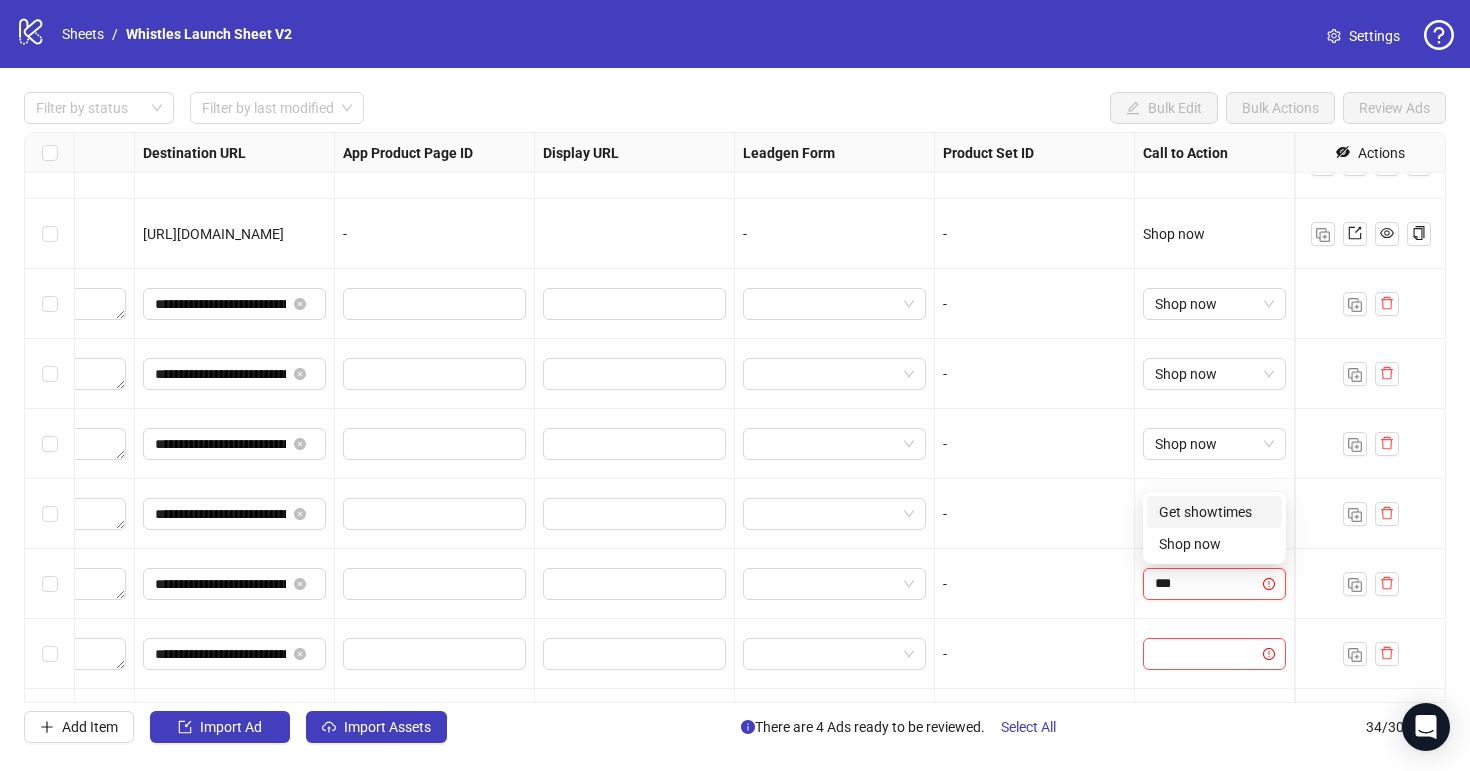 type on "****" 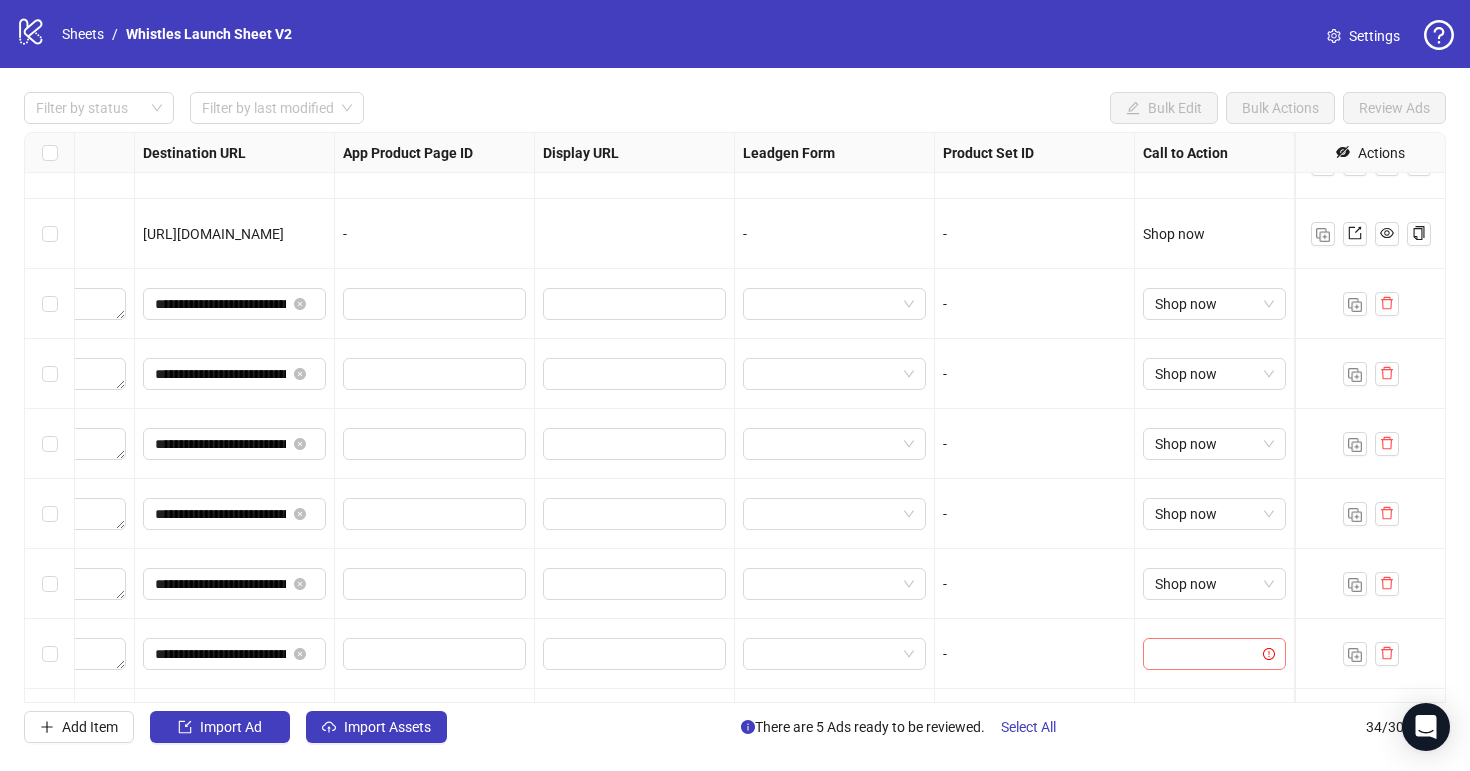 click at bounding box center [1205, 654] 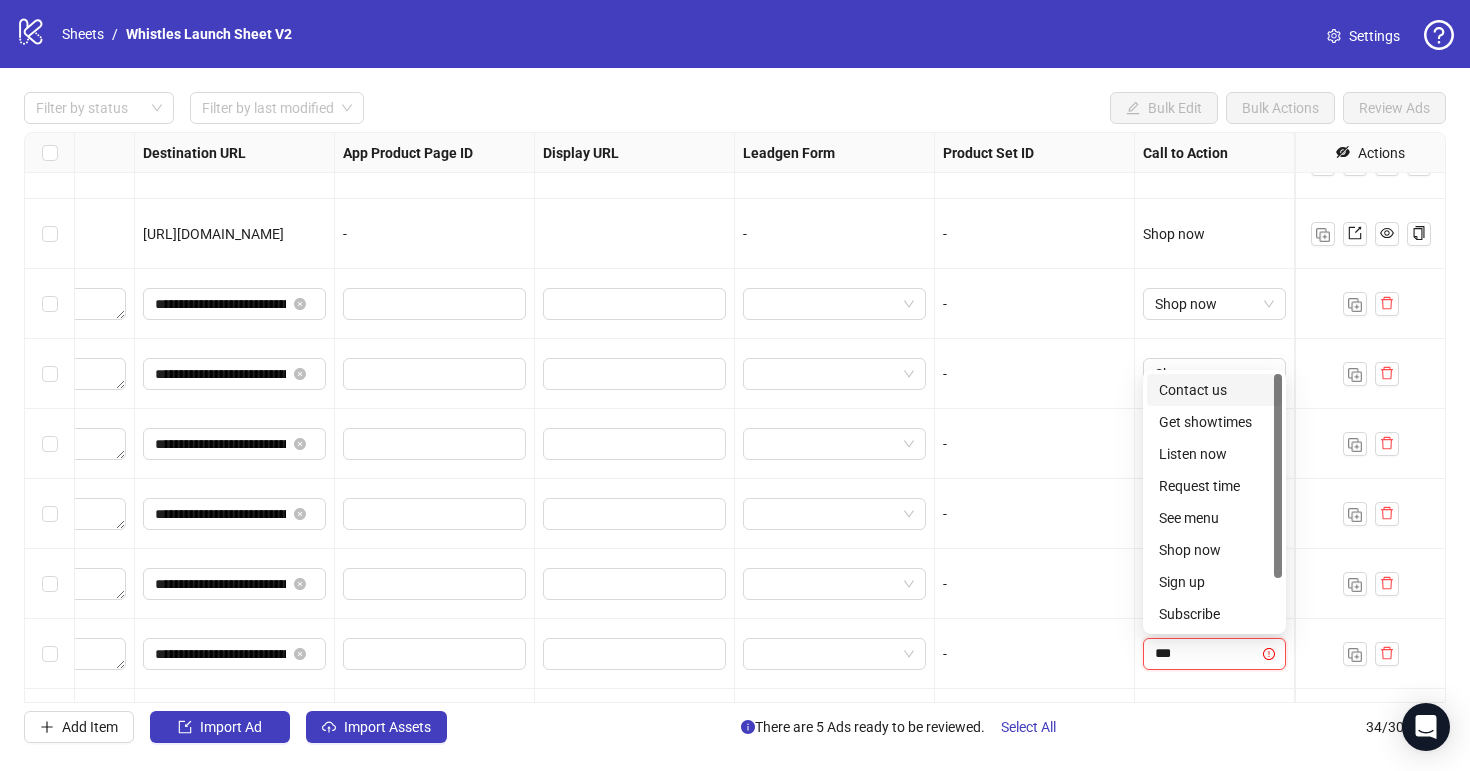 type on "****" 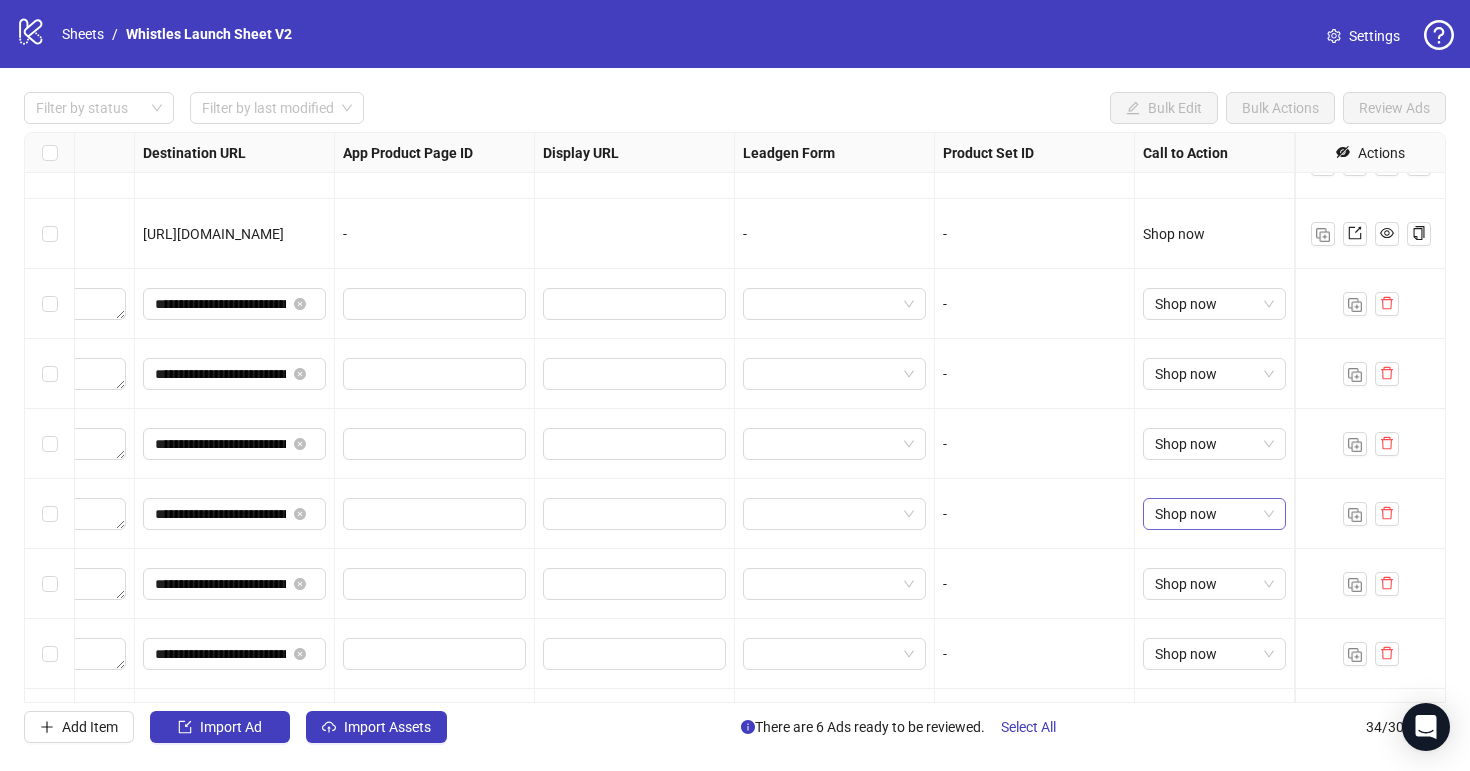 scroll, scrollTop: 1851, scrollLeft: 1850, axis: both 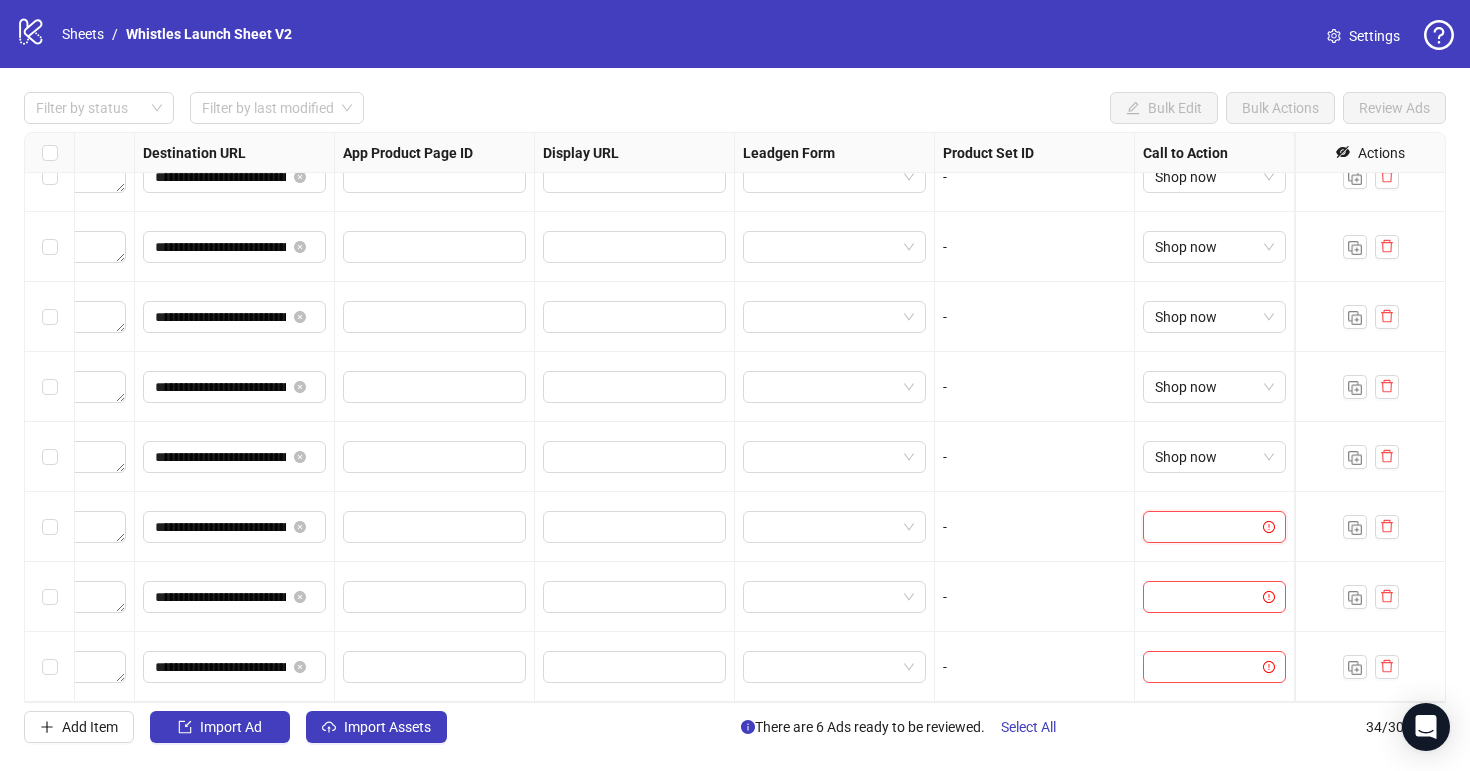 click at bounding box center [1205, 527] 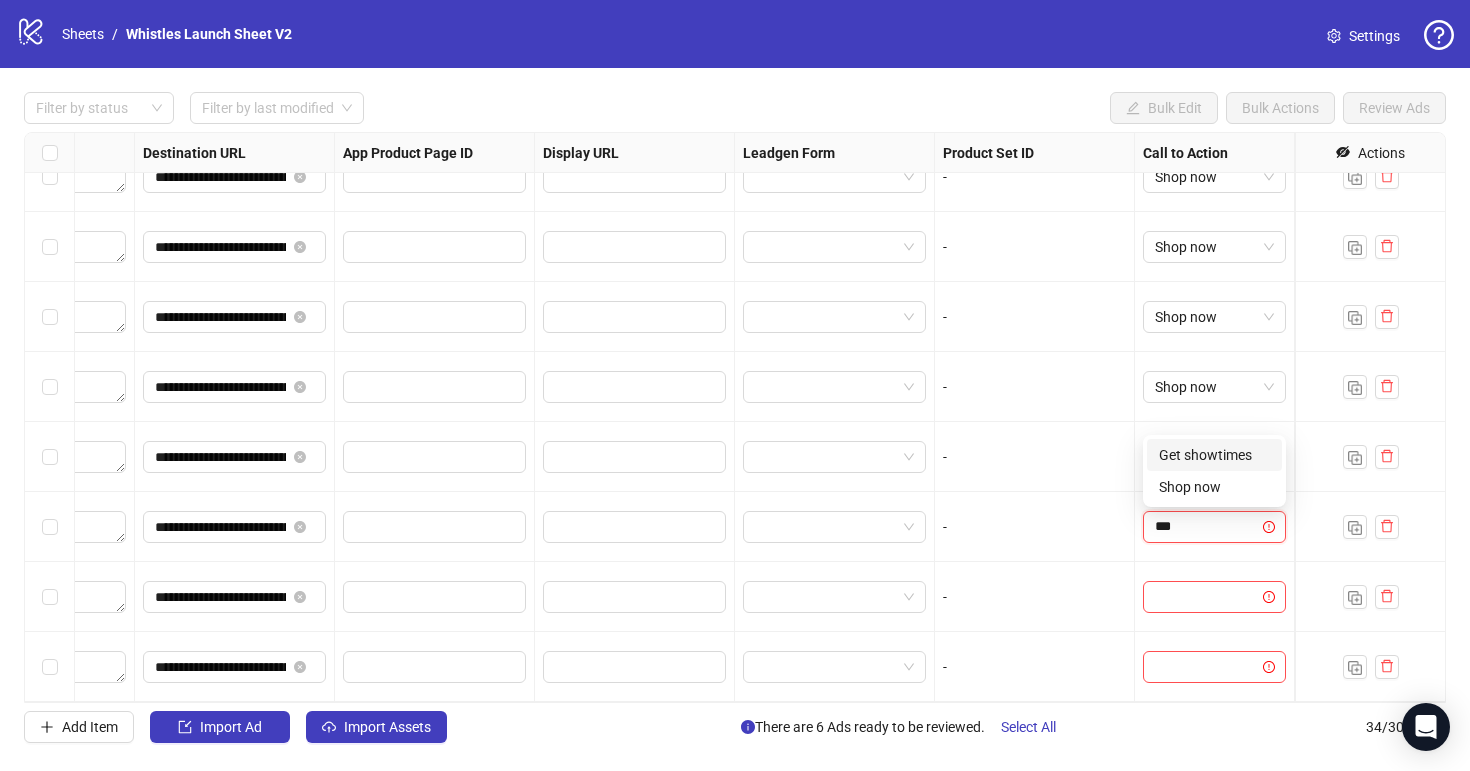 type on "****" 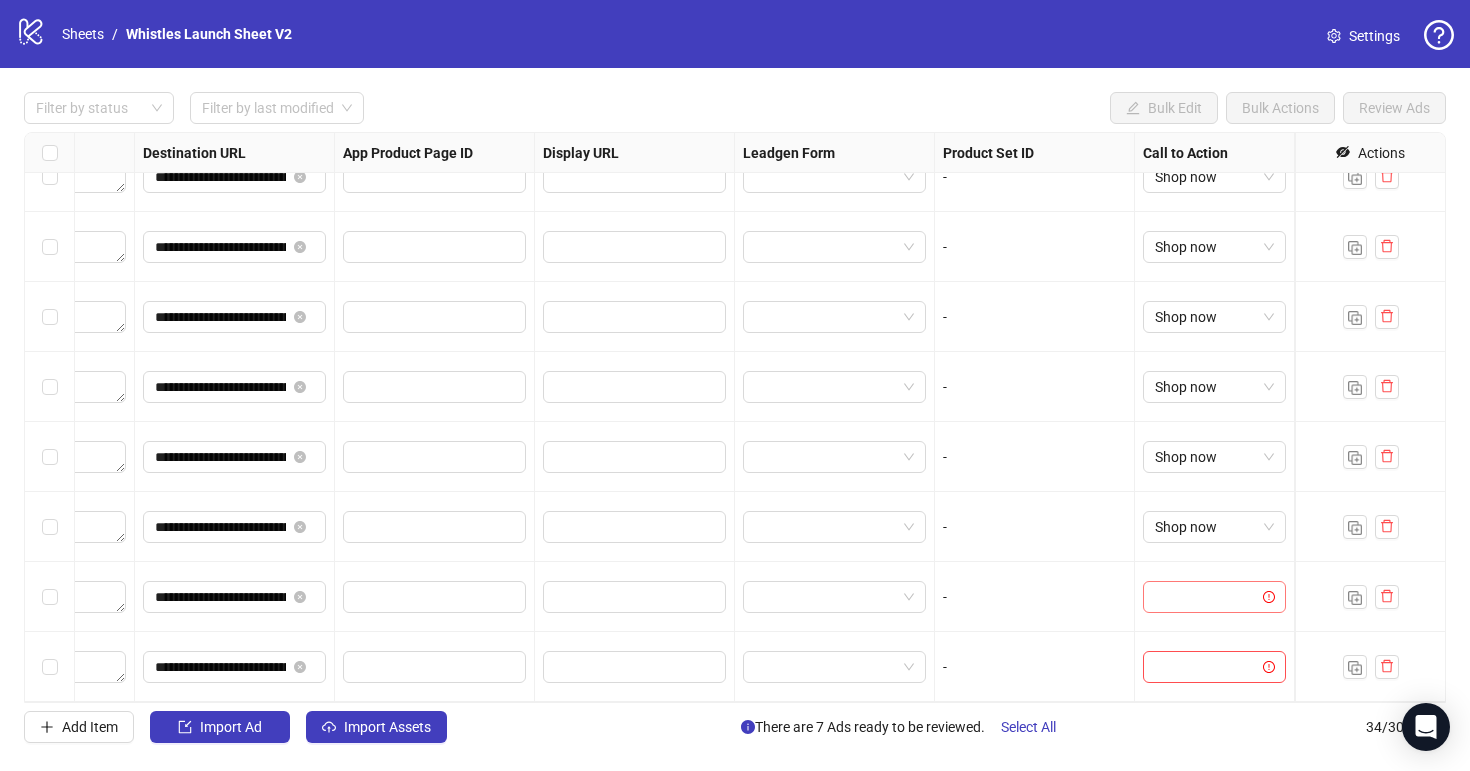 click at bounding box center [1205, 597] 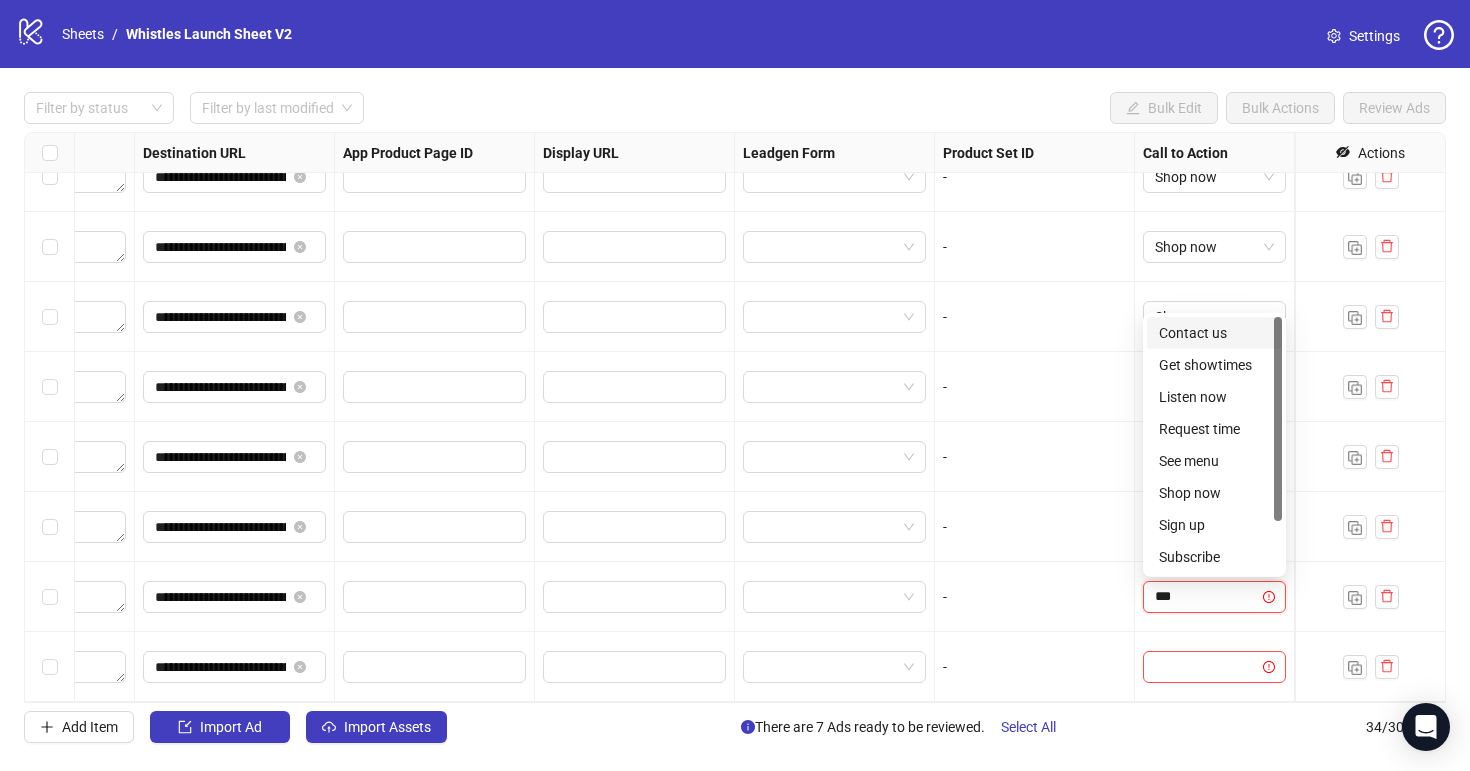type on "****" 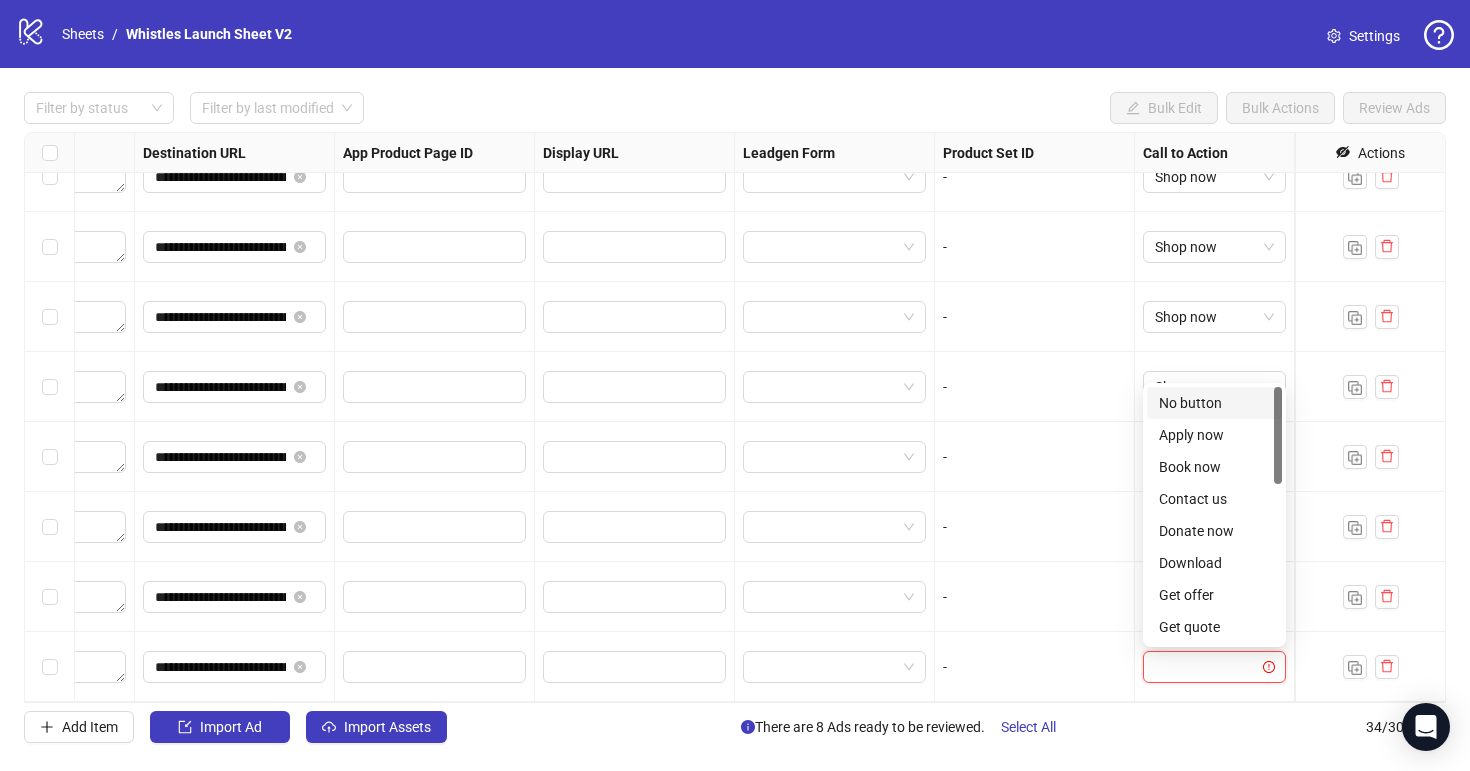 click at bounding box center [1205, 667] 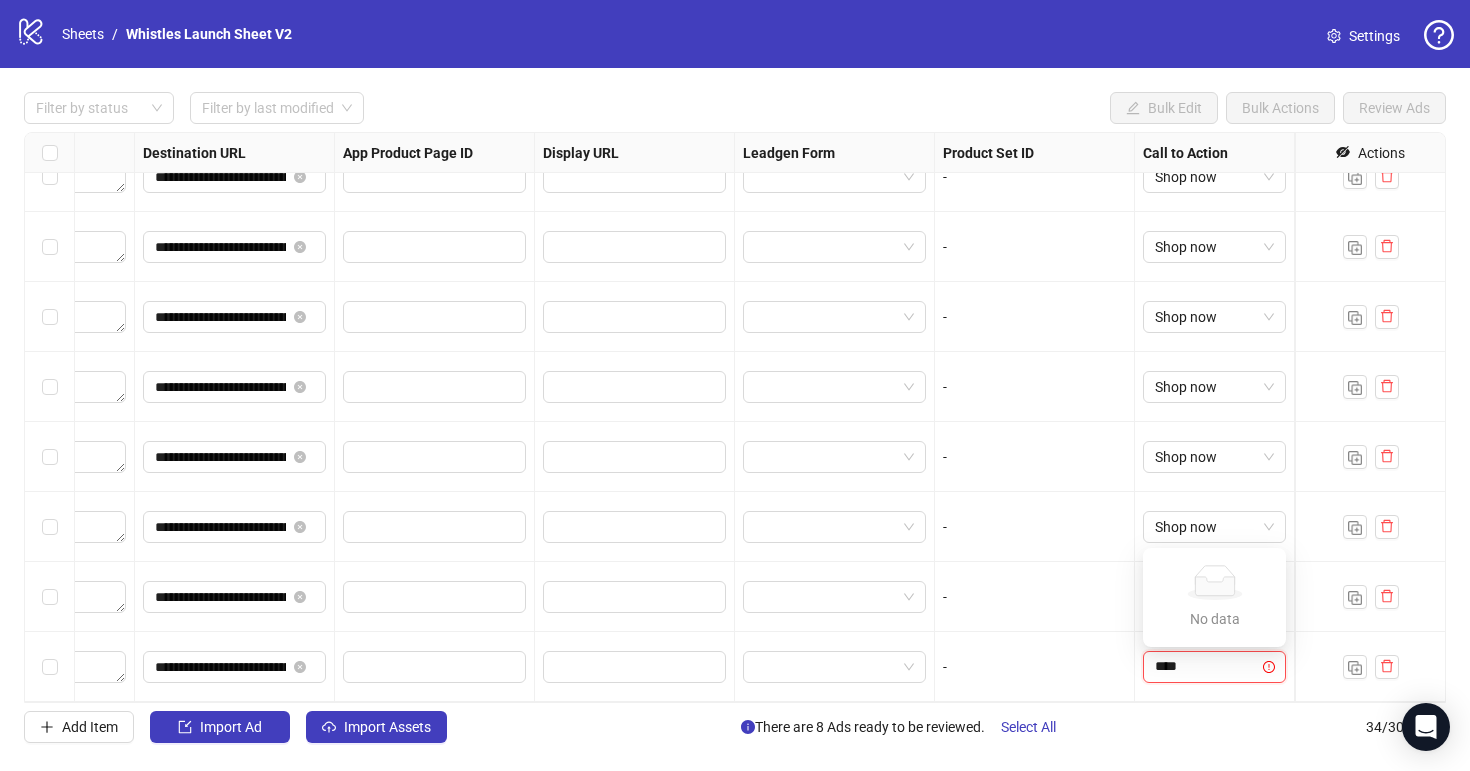 type on "*****" 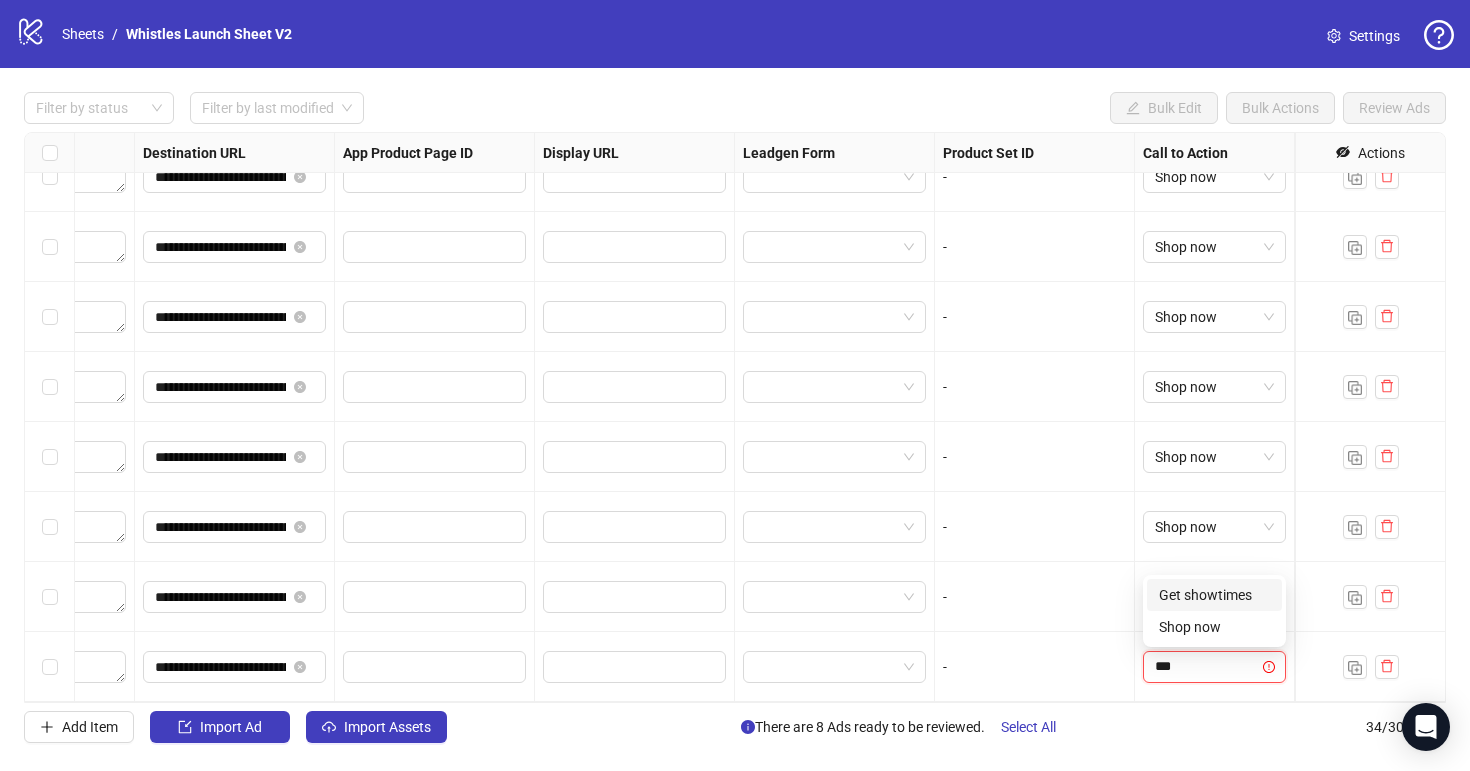 type on "****" 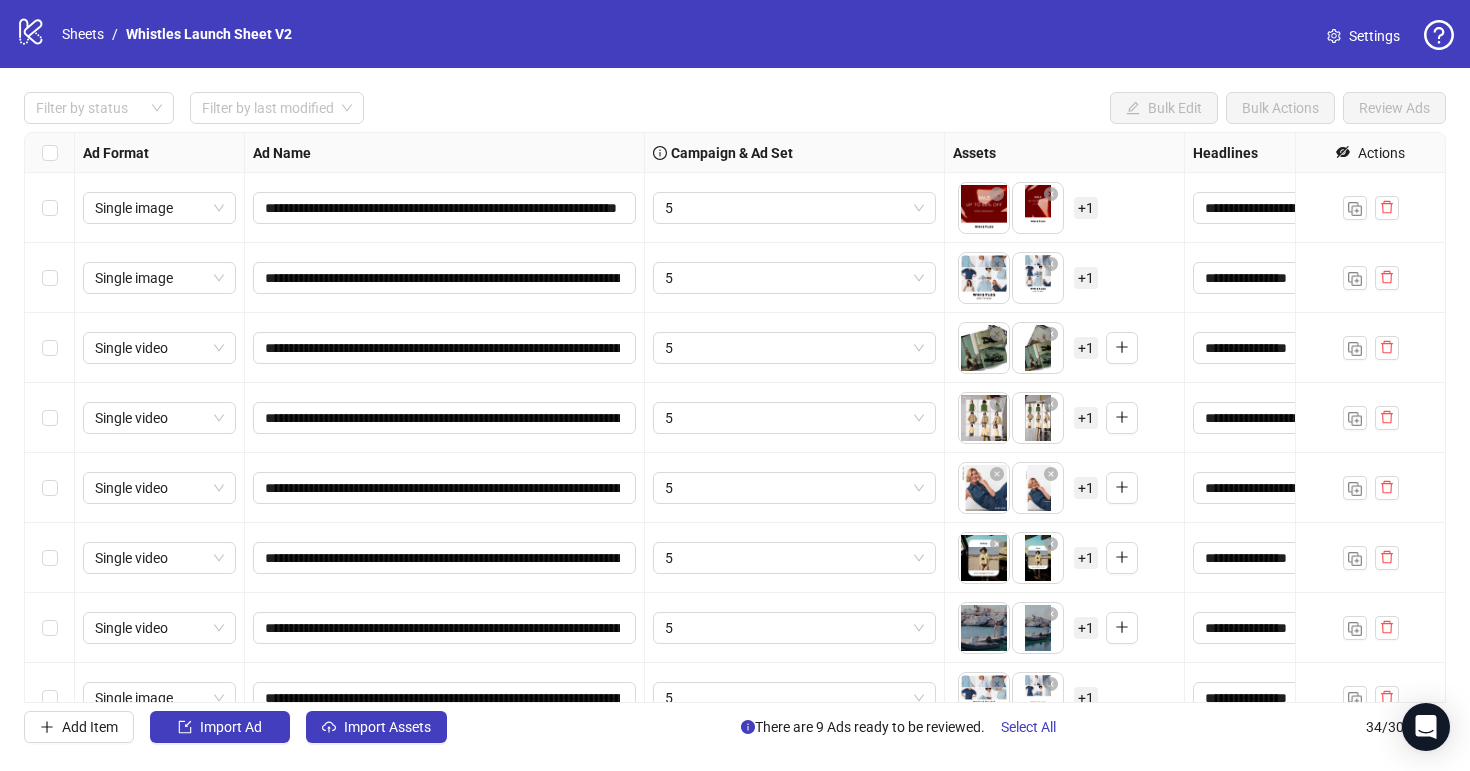 scroll, scrollTop: 1851, scrollLeft: 0, axis: vertical 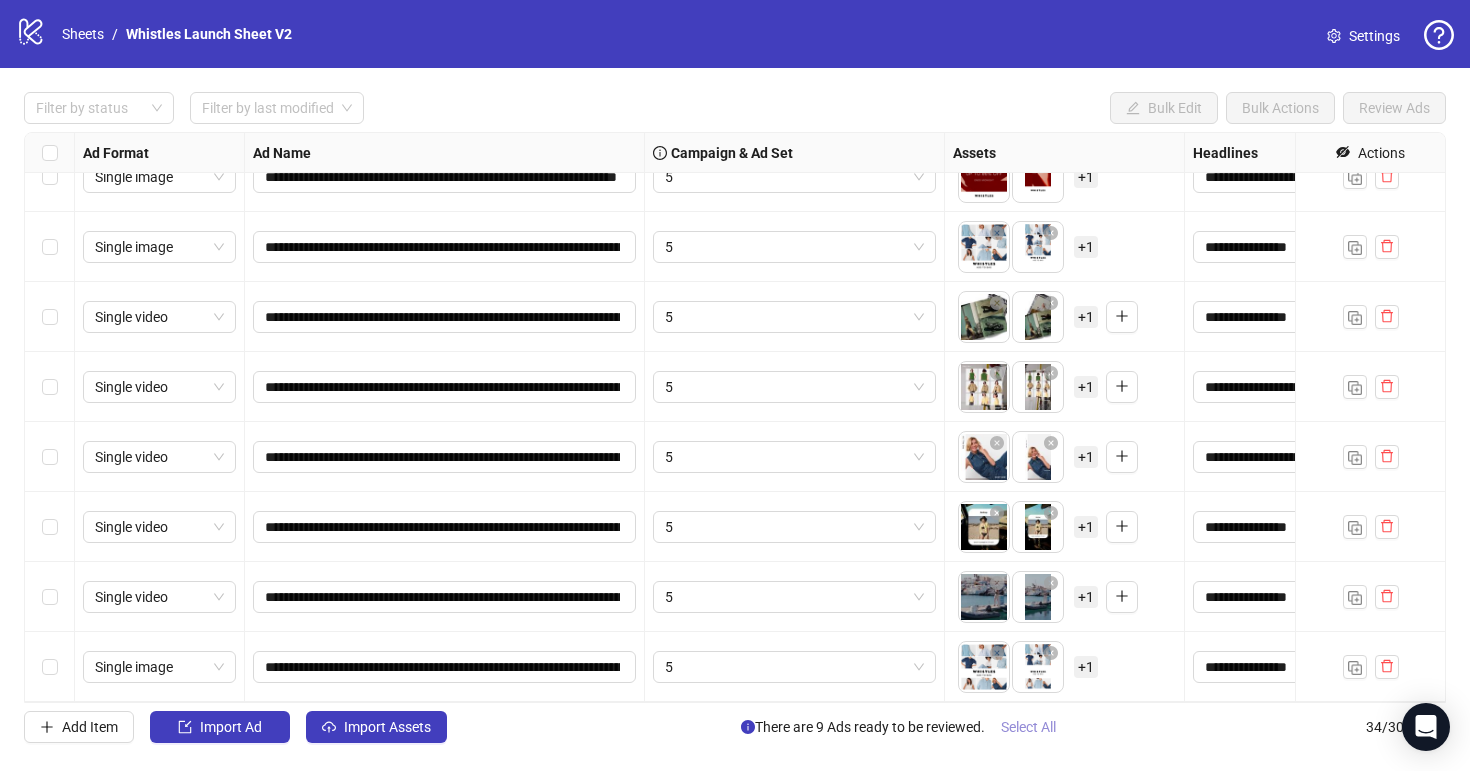click on "Select All" at bounding box center (1028, 727) 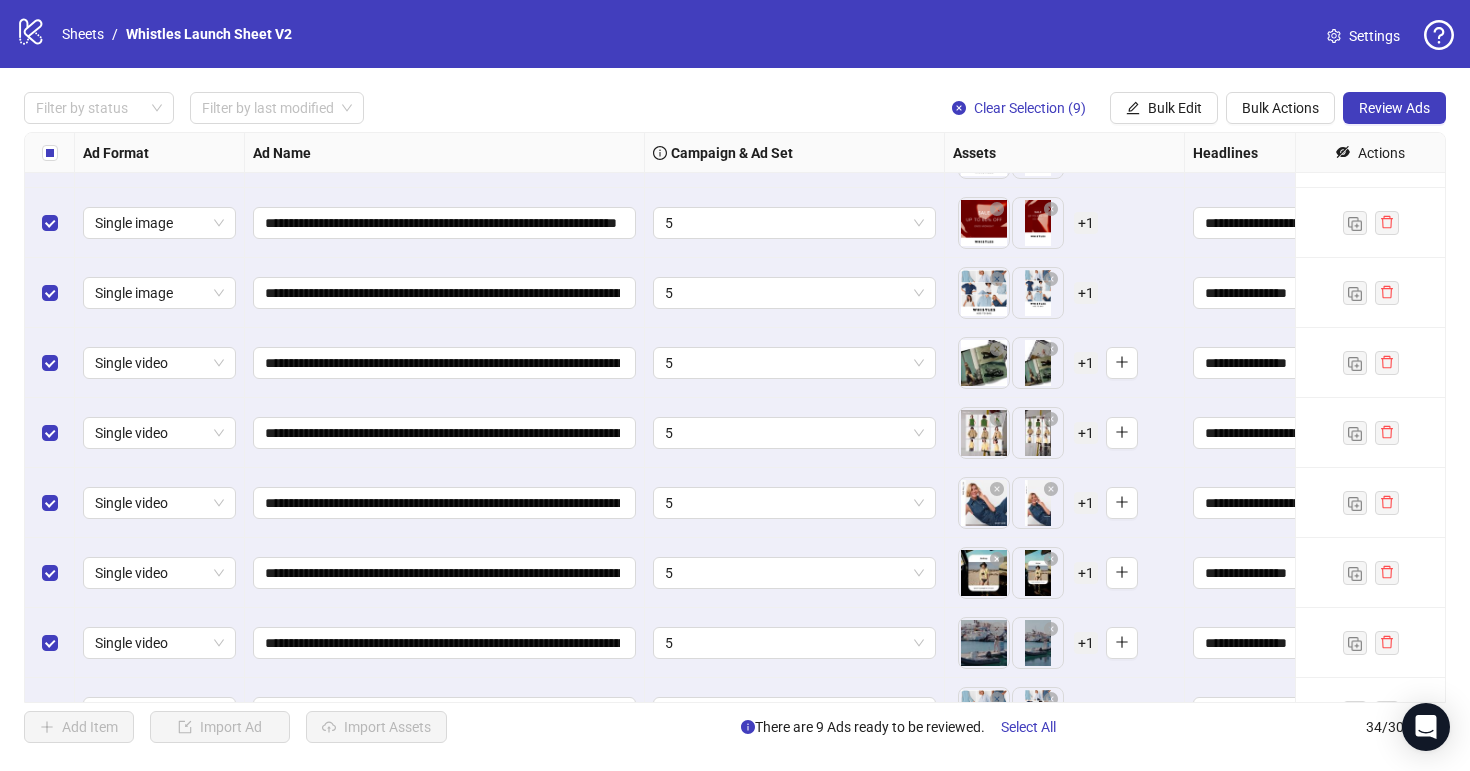 scroll, scrollTop: 1851, scrollLeft: 0, axis: vertical 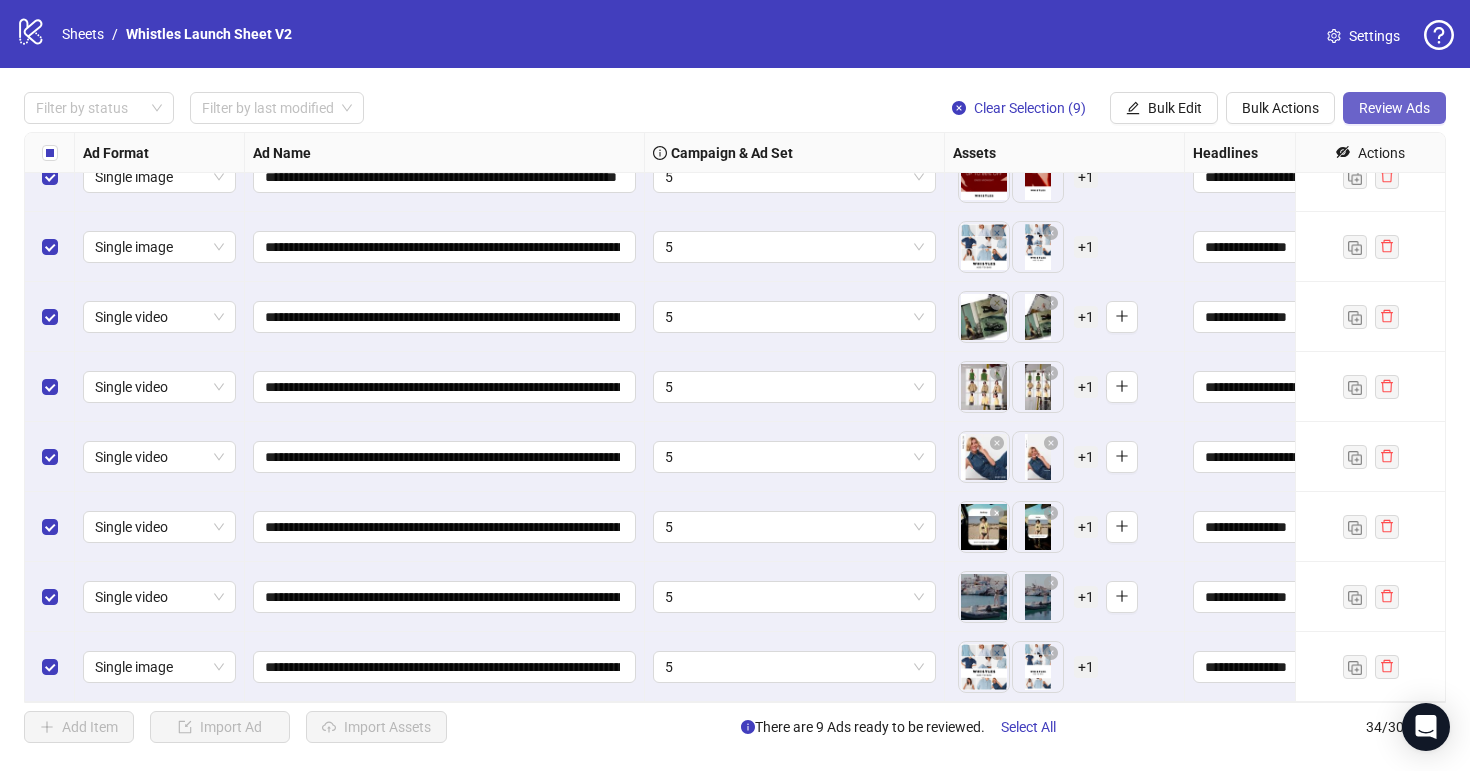 click on "Review Ads" at bounding box center (1394, 108) 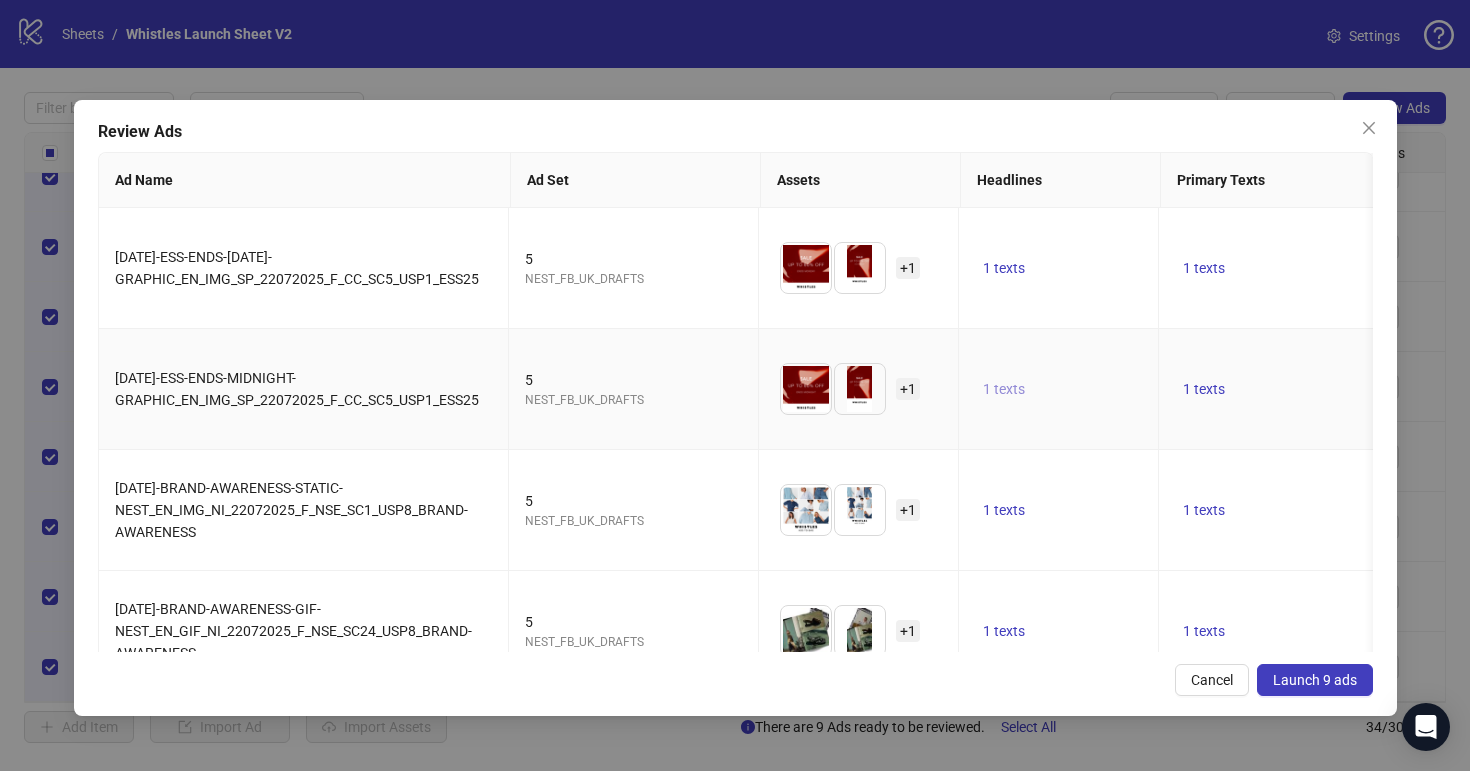 scroll, scrollTop: 0, scrollLeft: 52, axis: horizontal 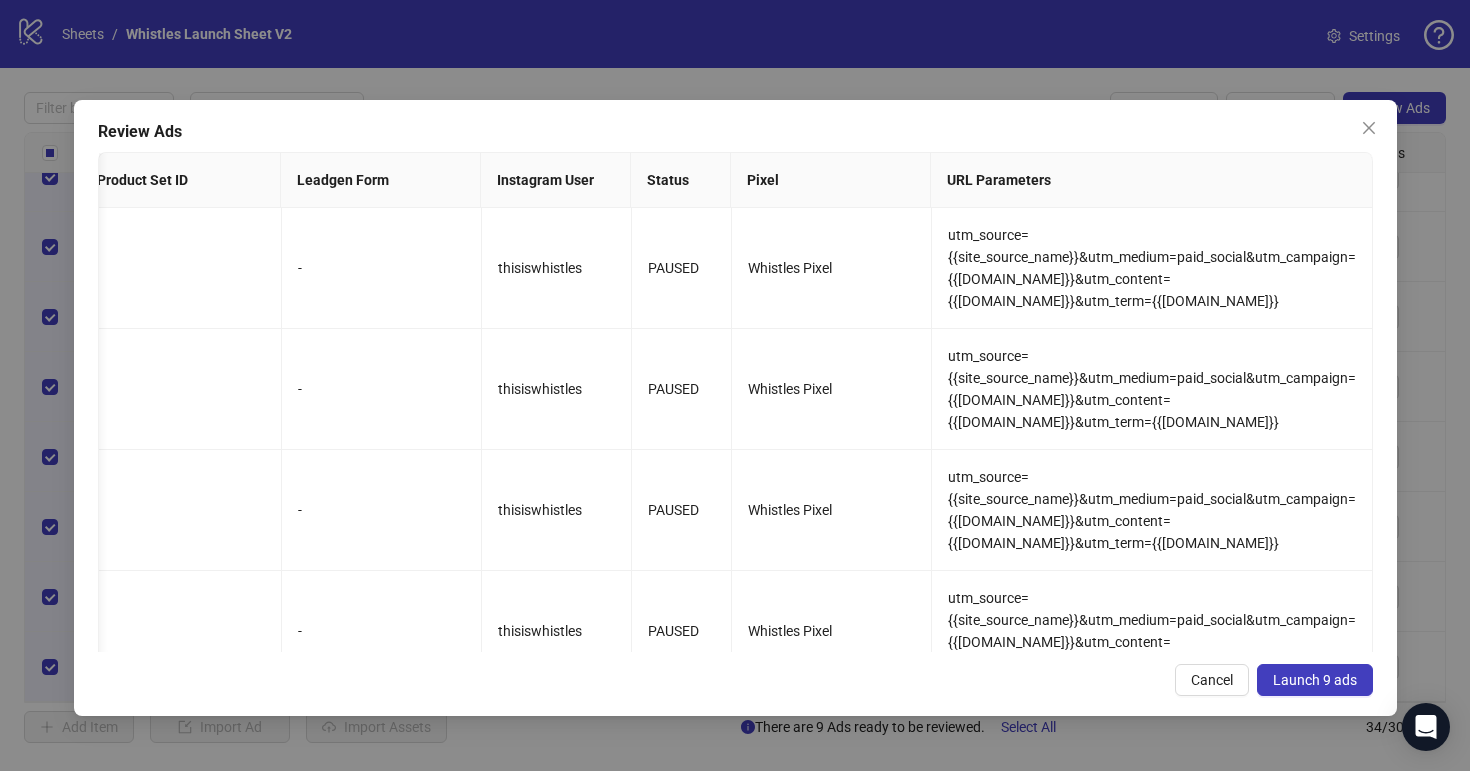 click on "Launch 9 ads" at bounding box center (1315, 680) 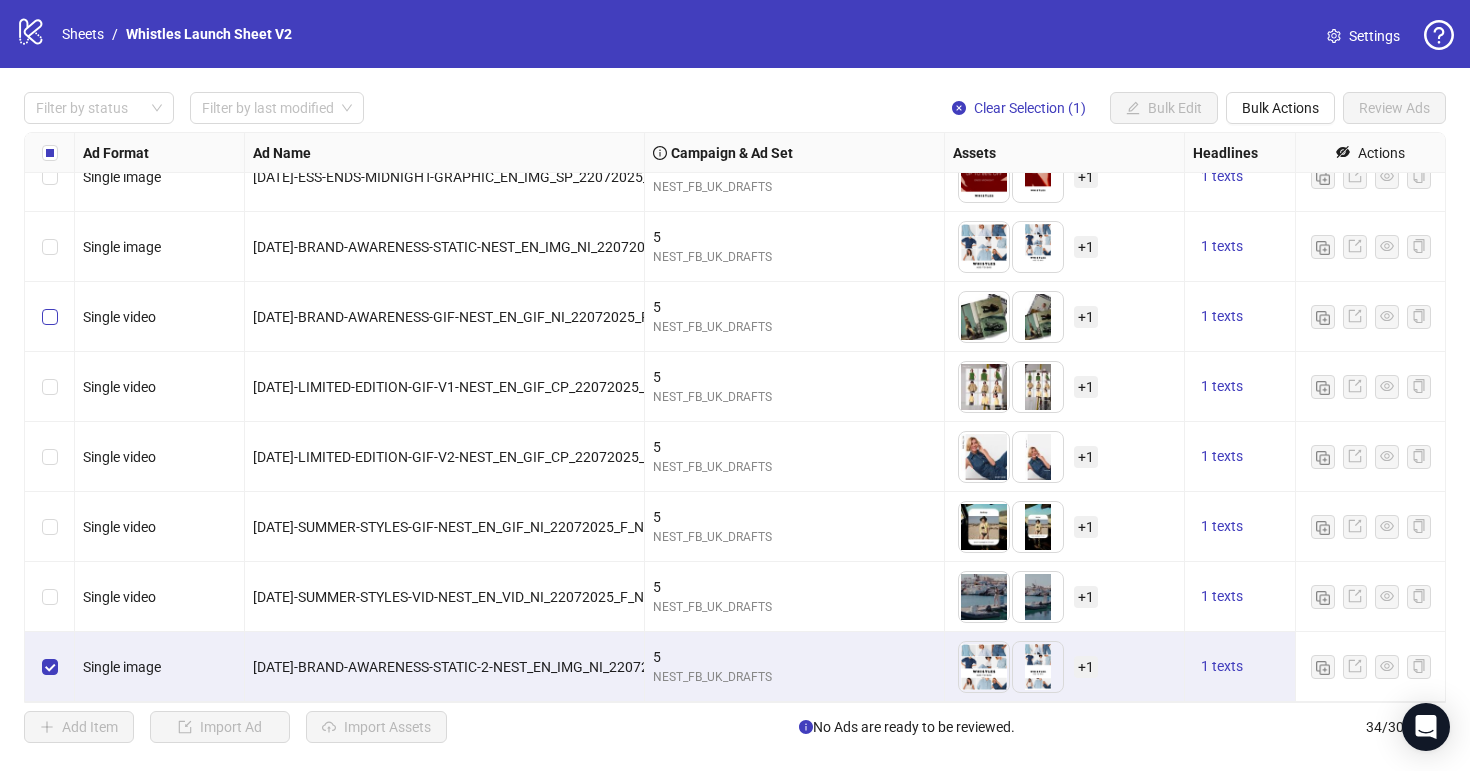click at bounding box center [50, 317] 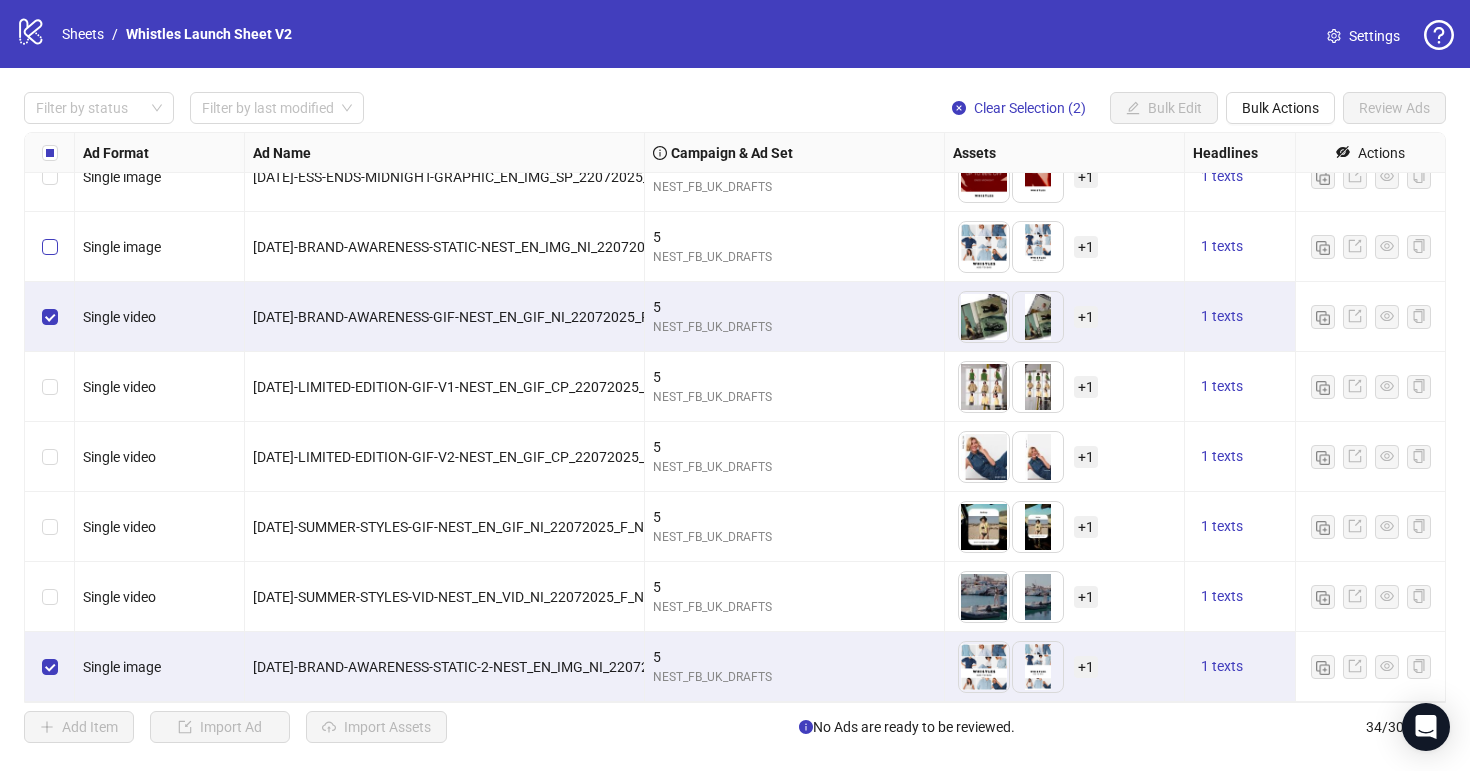 click at bounding box center (50, 247) 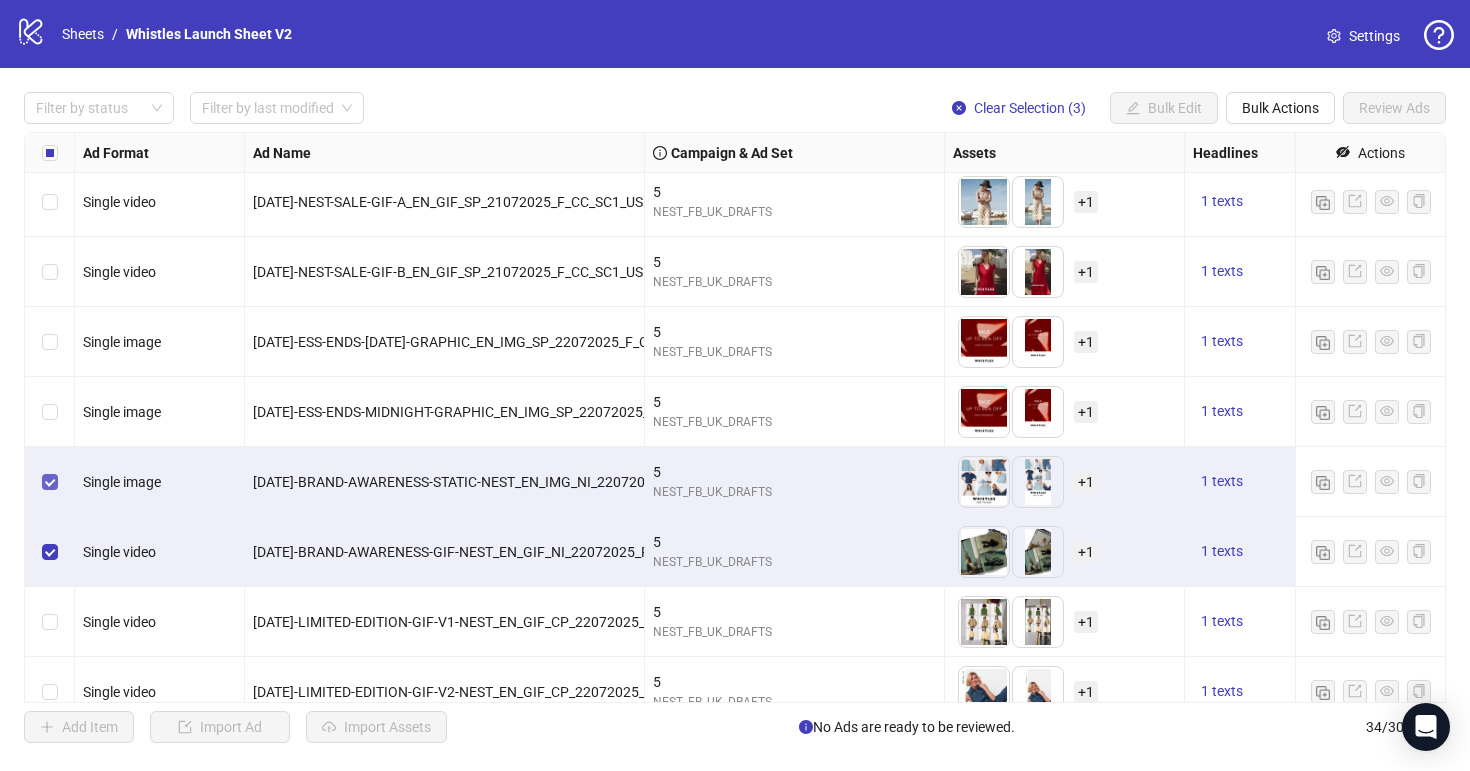 scroll, scrollTop: 1851, scrollLeft: 0, axis: vertical 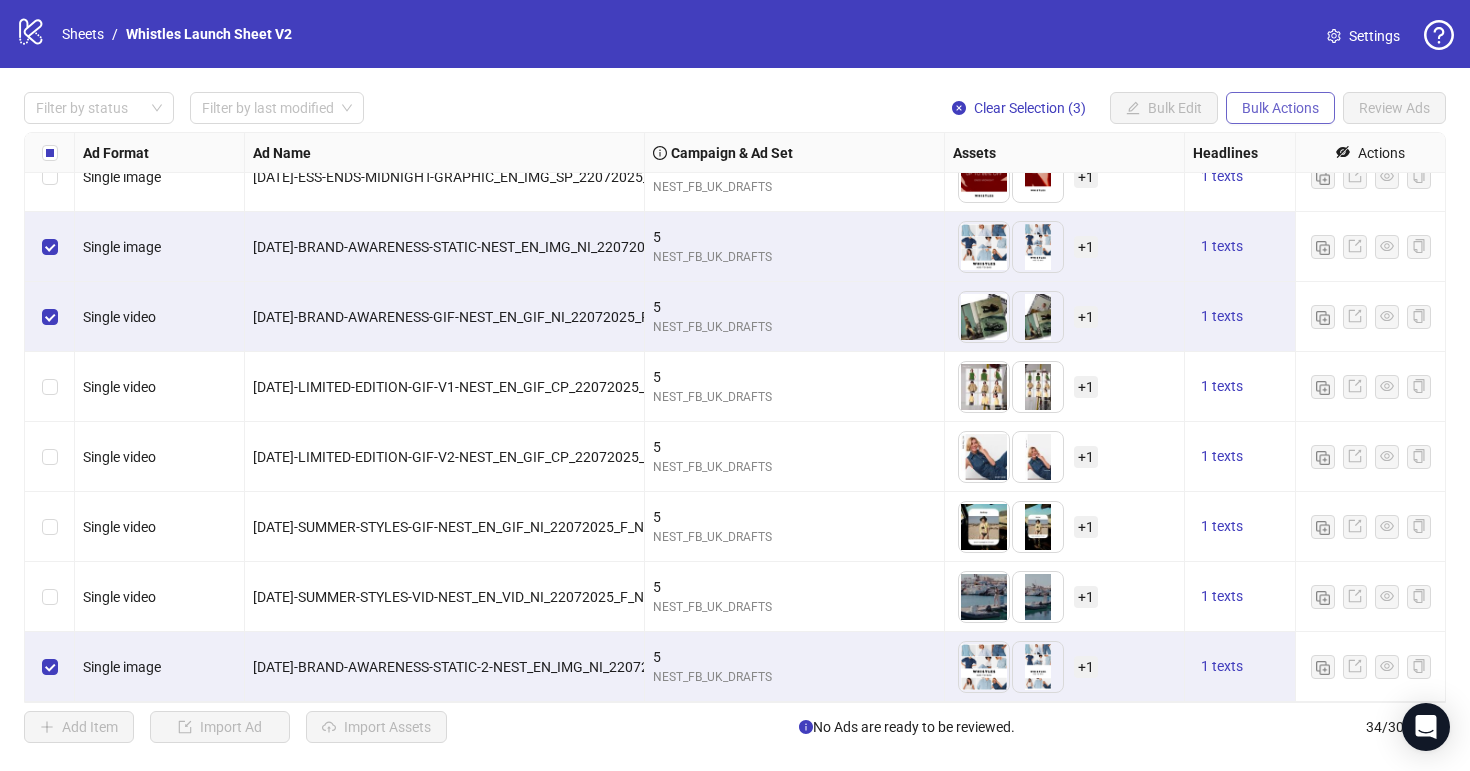 click on "Bulk Actions" at bounding box center (1280, 108) 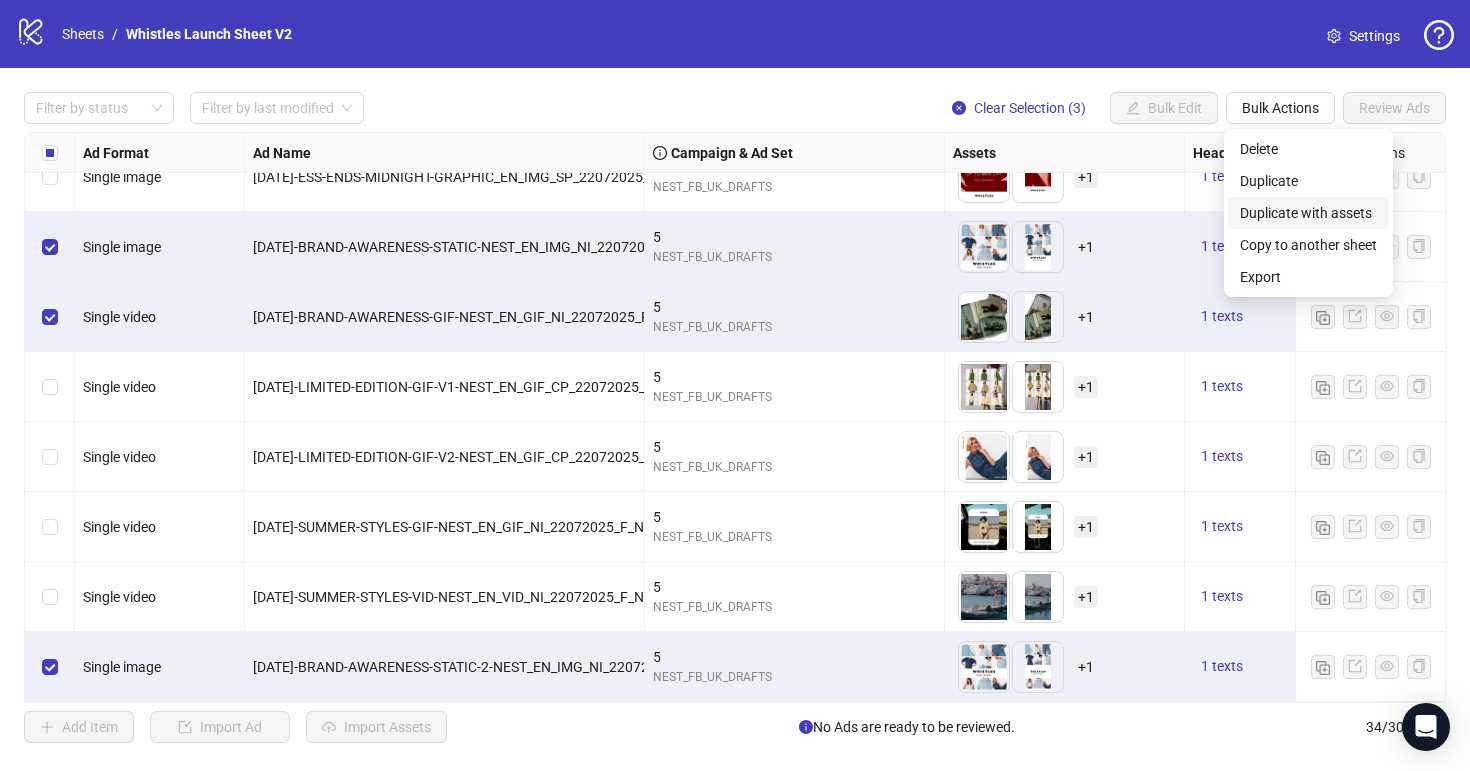 click on "Duplicate with assets" at bounding box center (1308, 213) 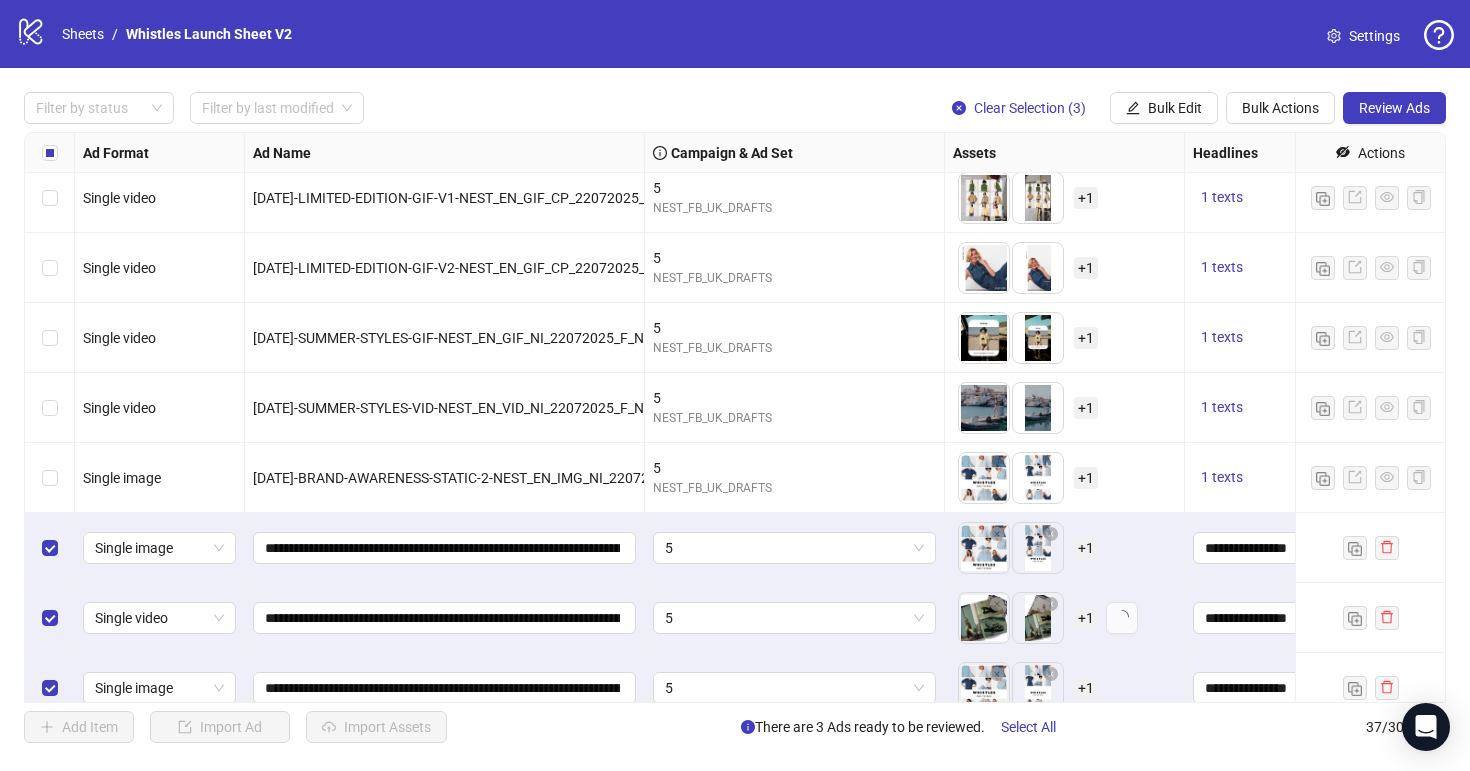 scroll, scrollTop: 2061, scrollLeft: 0, axis: vertical 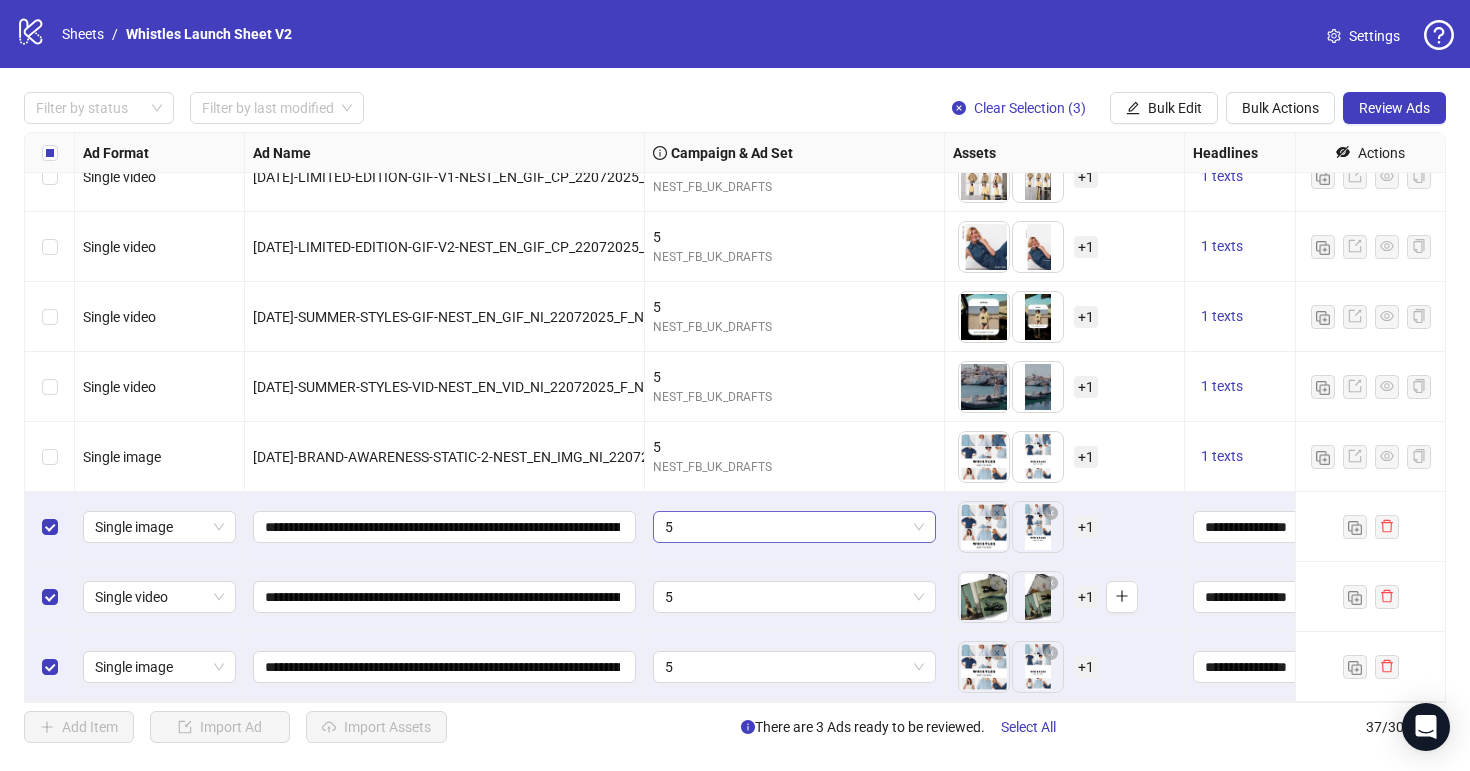 click on "5" at bounding box center [794, 527] 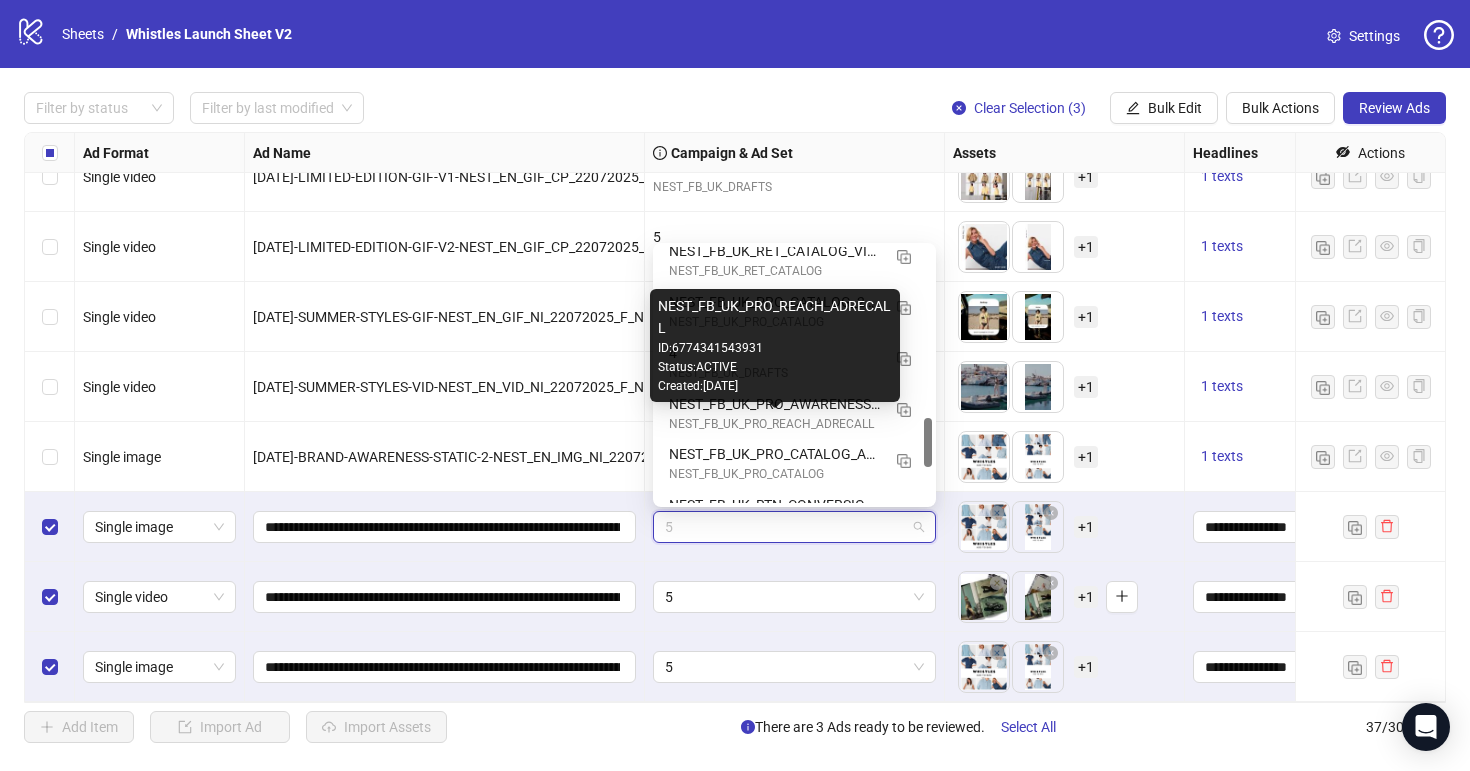 scroll, scrollTop: 882, scrollLeft: 0, axis: vertical 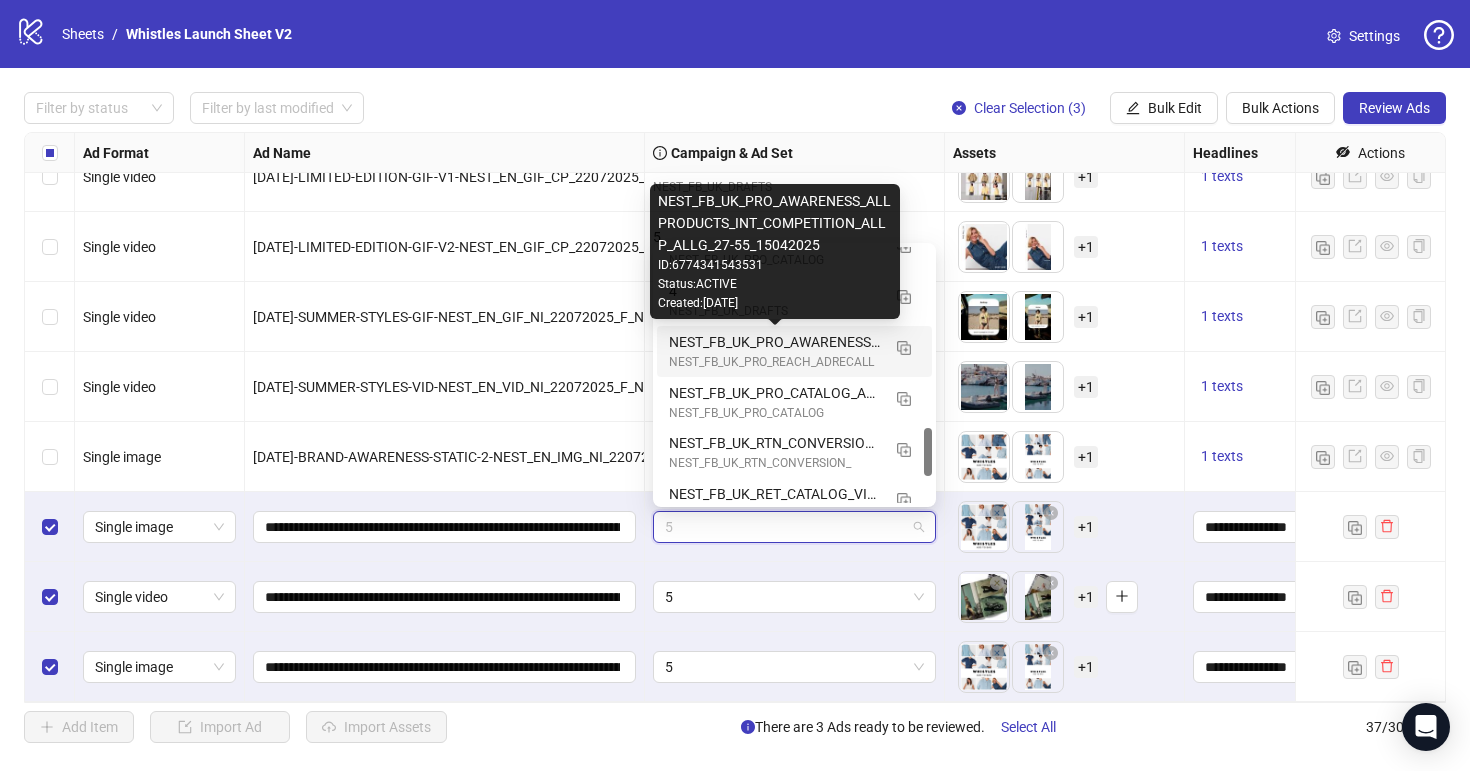 click on "NEST_FB_UK_PRO_AWARENESS_ALLPRODUCTS_INT_COMPETITION_ALLP_ALLG_27-55_15042025" at bounding box center (774, 342) 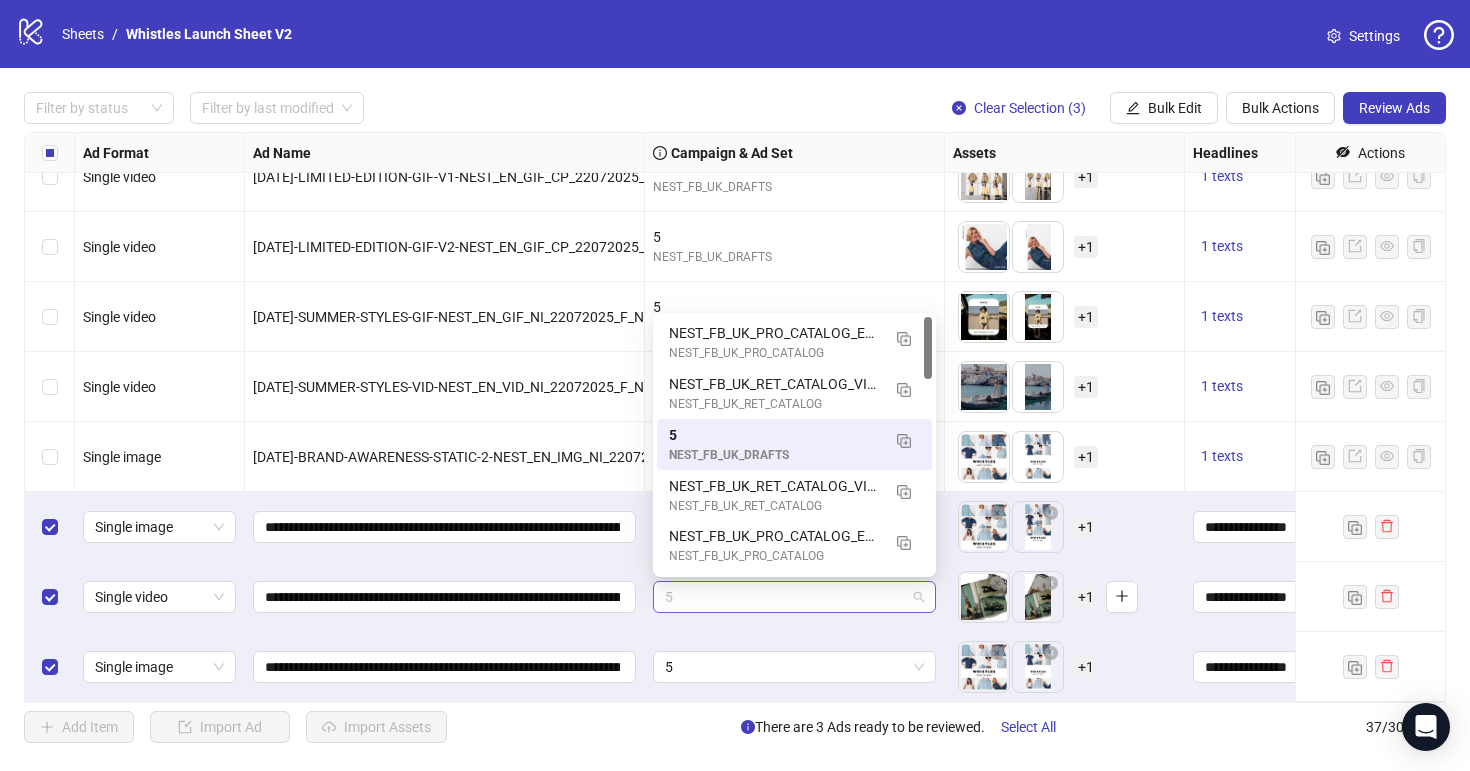 click on "5" at bounding box center (794, 597) 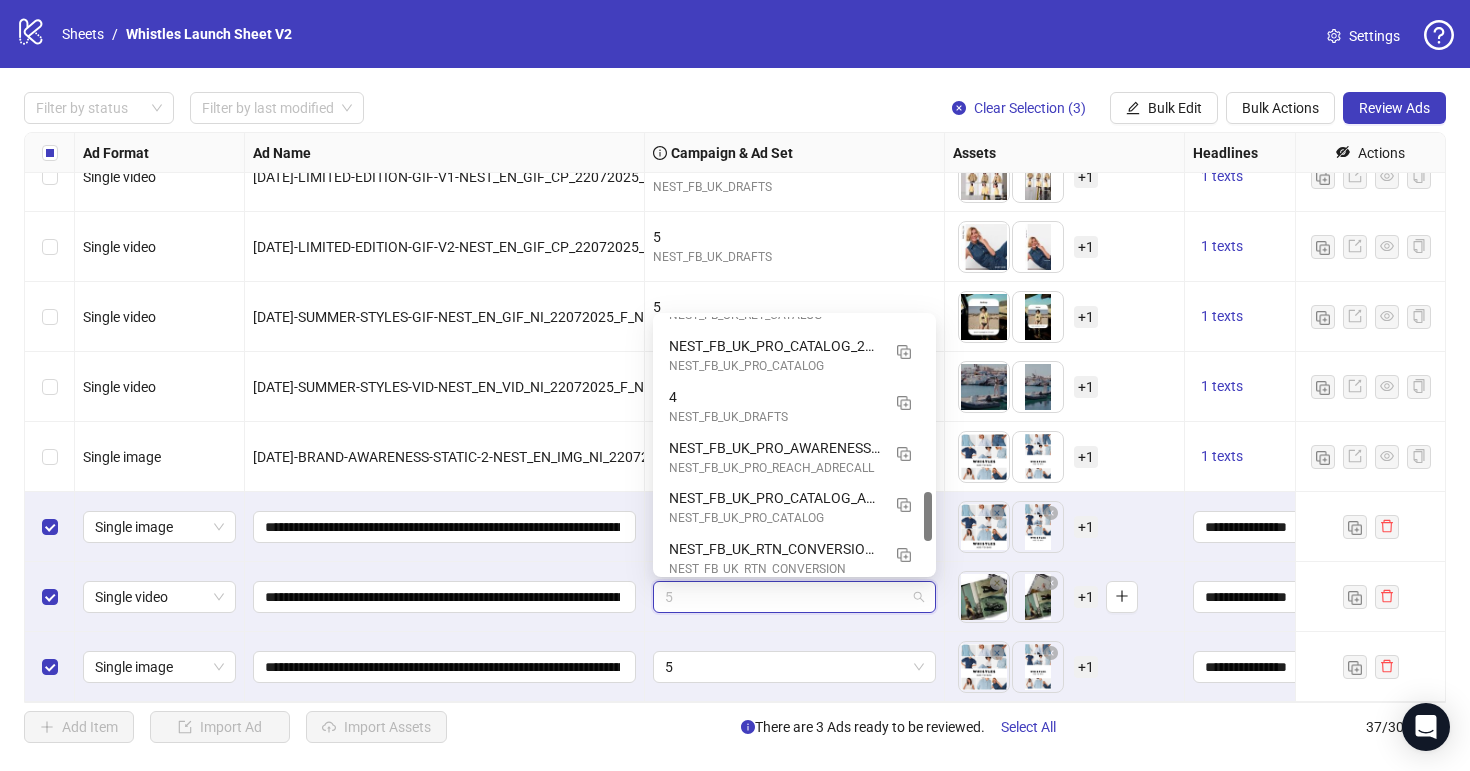 scroll, scrollTop: 905, scrollLeft: 0, axis: vertical 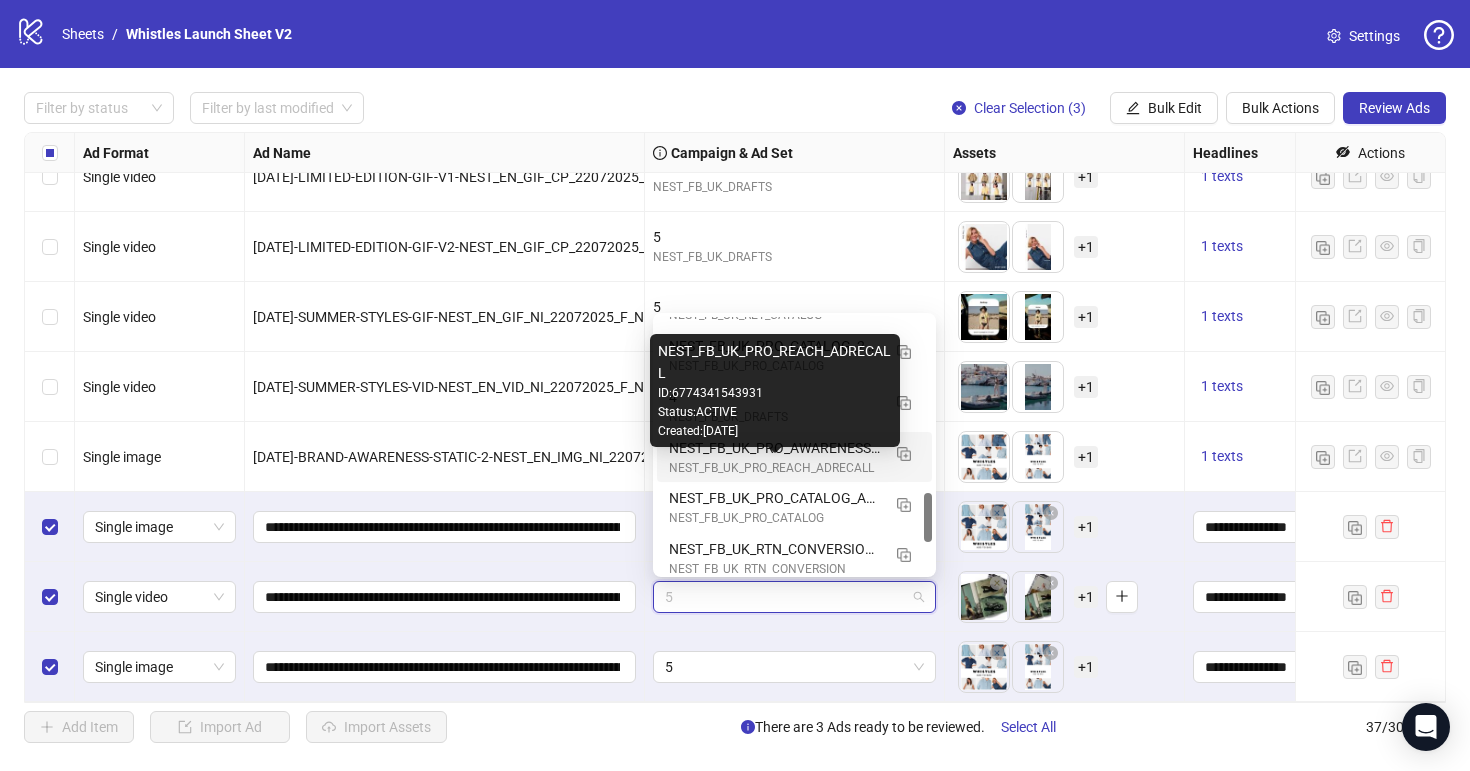 click on "NEST_FB_UK_PRO_REACH_ADRECALL" at bounding box center [774, 468] 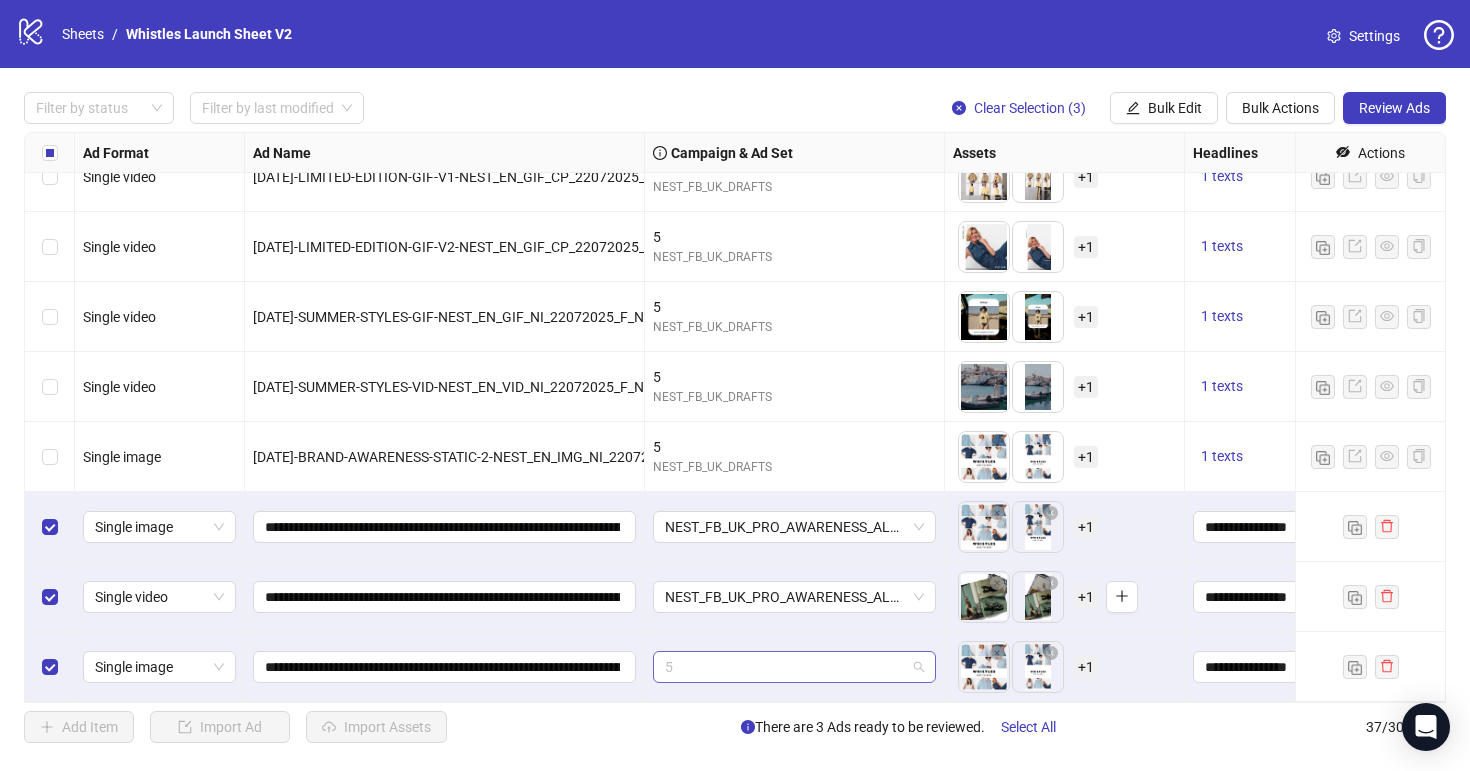 click on "5" at bounding box center (794, 667) 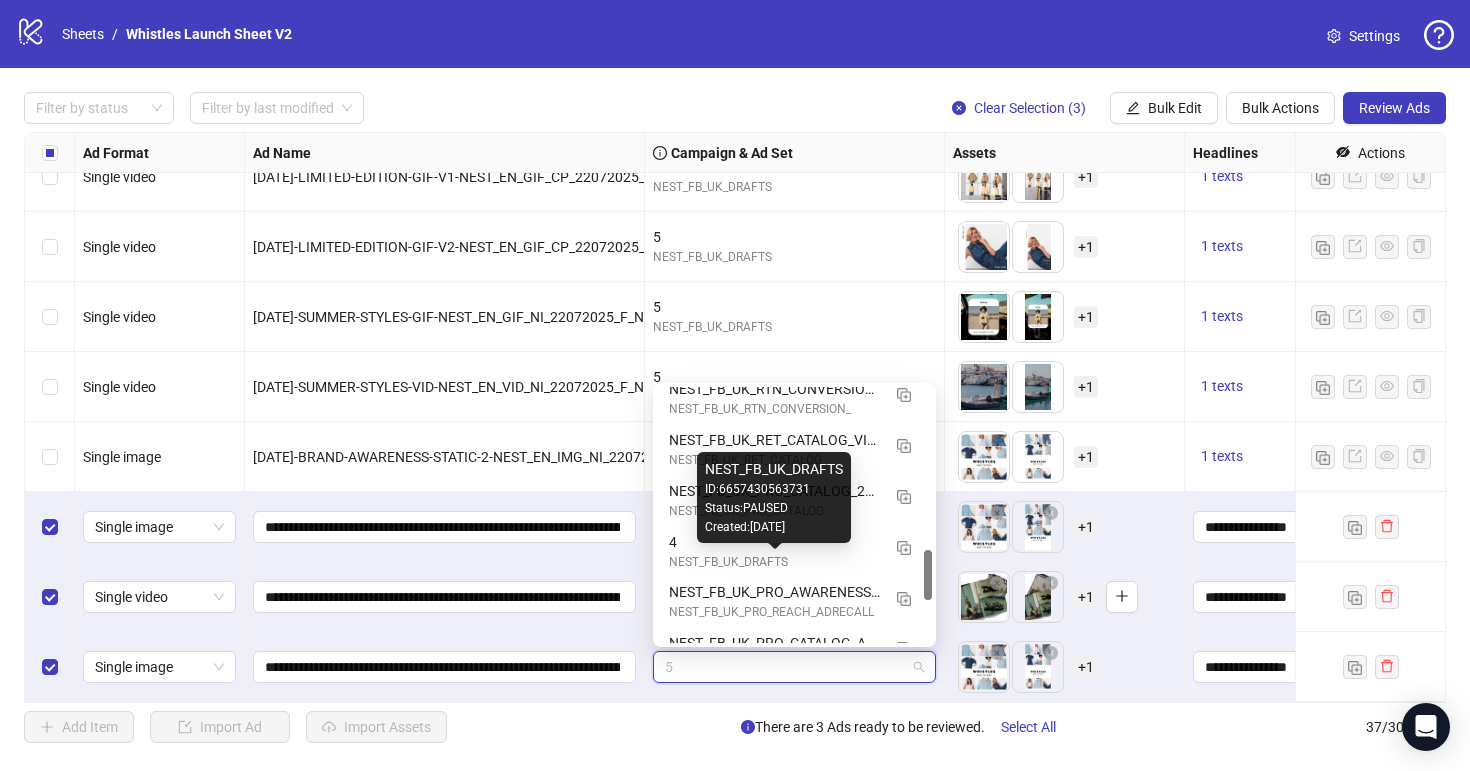 scroll, scrollTop: 828, scrollLeft: 0, axis: vertical 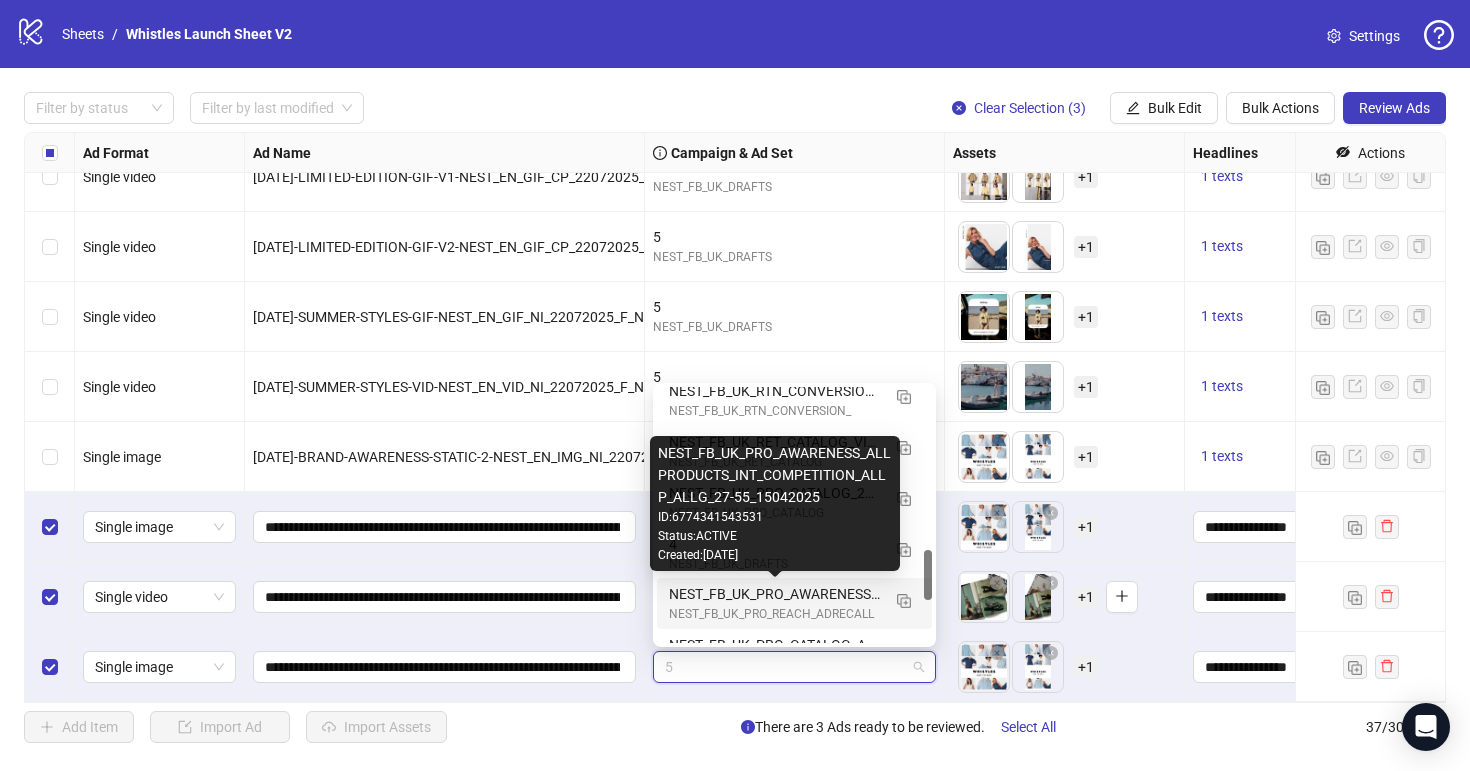 click on "NEST_FB_UK_PRO_AWARENESS_ALLPRODUCTS_INT_COMPETITION_ALLP_ALLG_27-55_15042025" at bounding box center [774, 594] 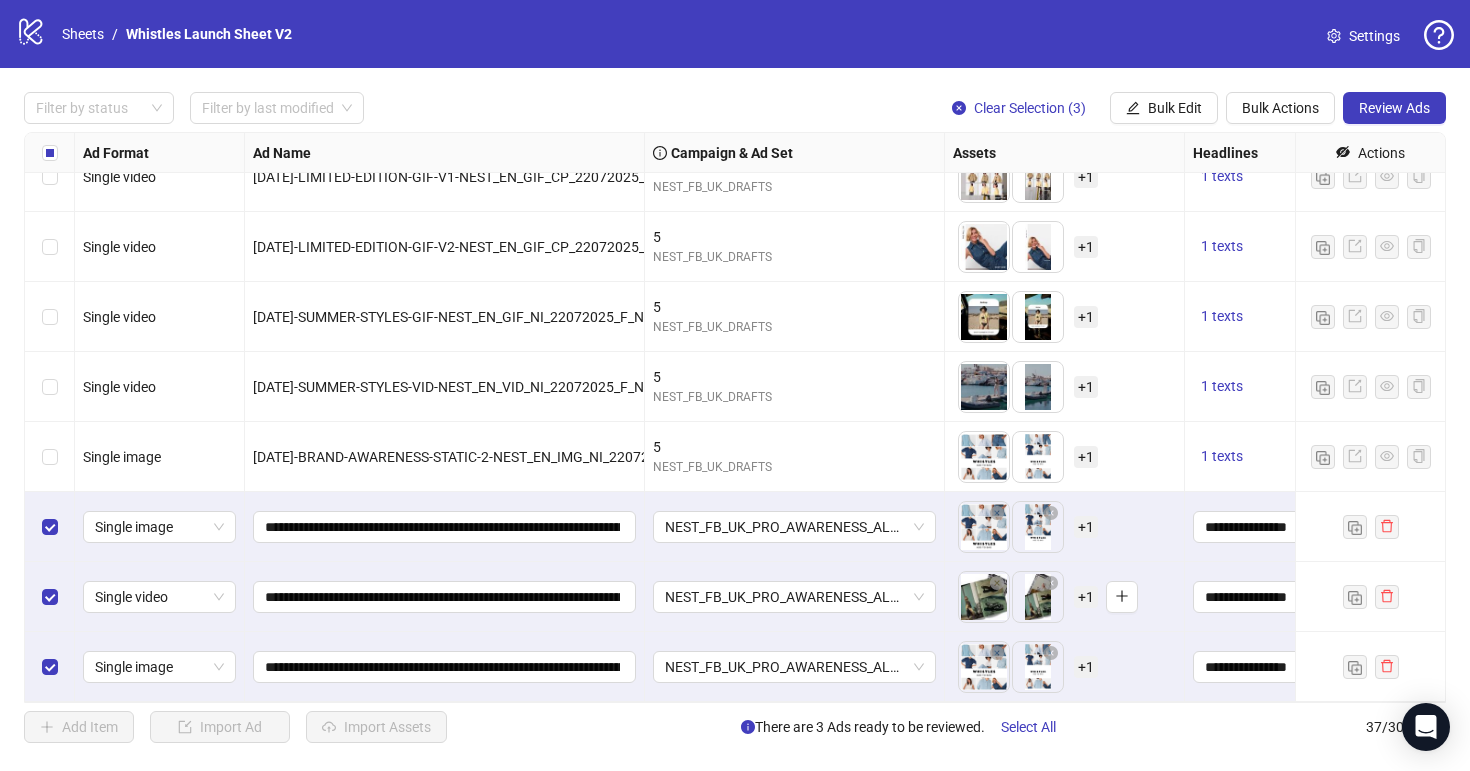 click on "Settings" at bounding box center (1374, 36) 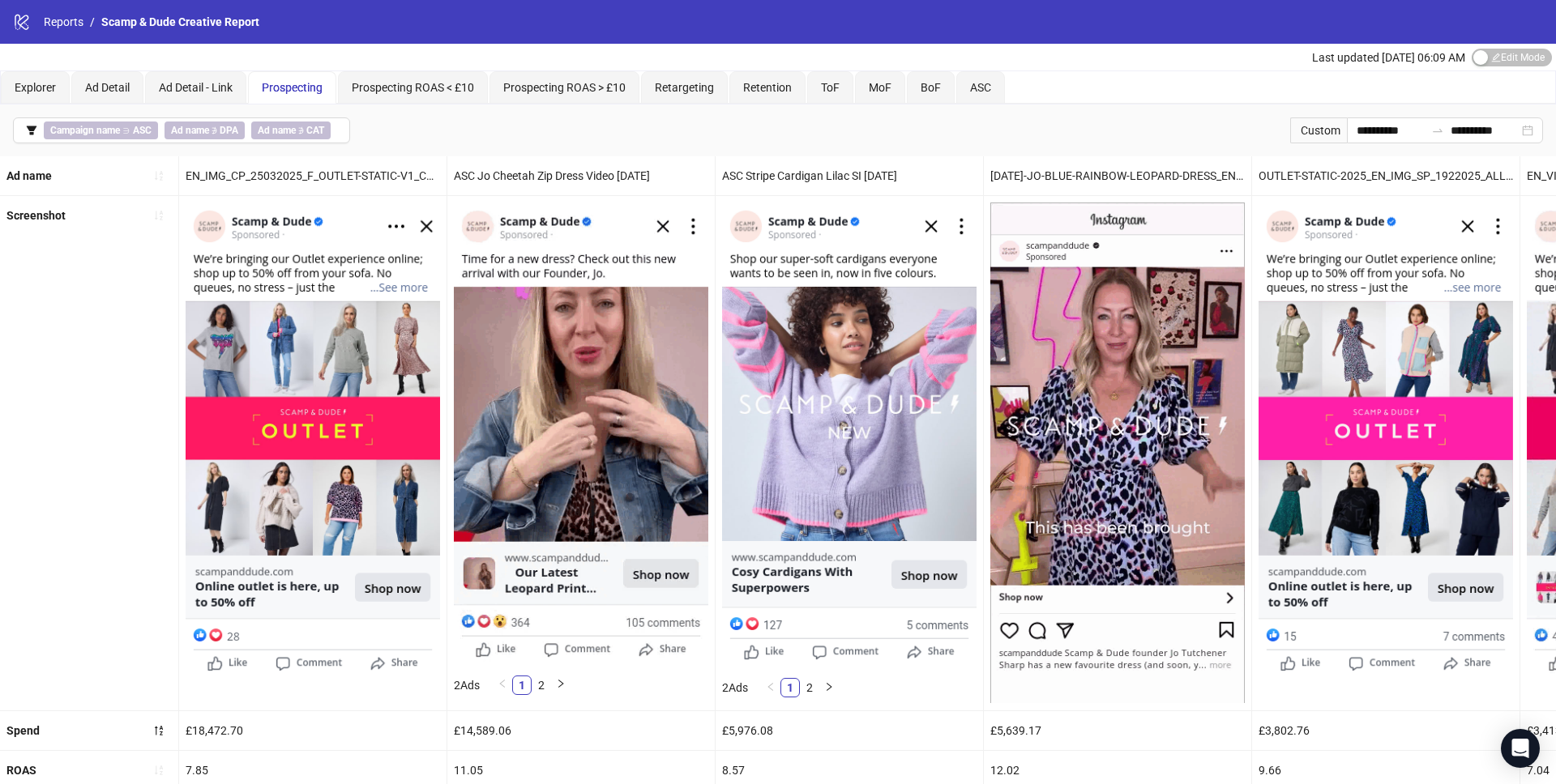 scroll, scrollTop: 0, scrollLeft: 0, axis: both 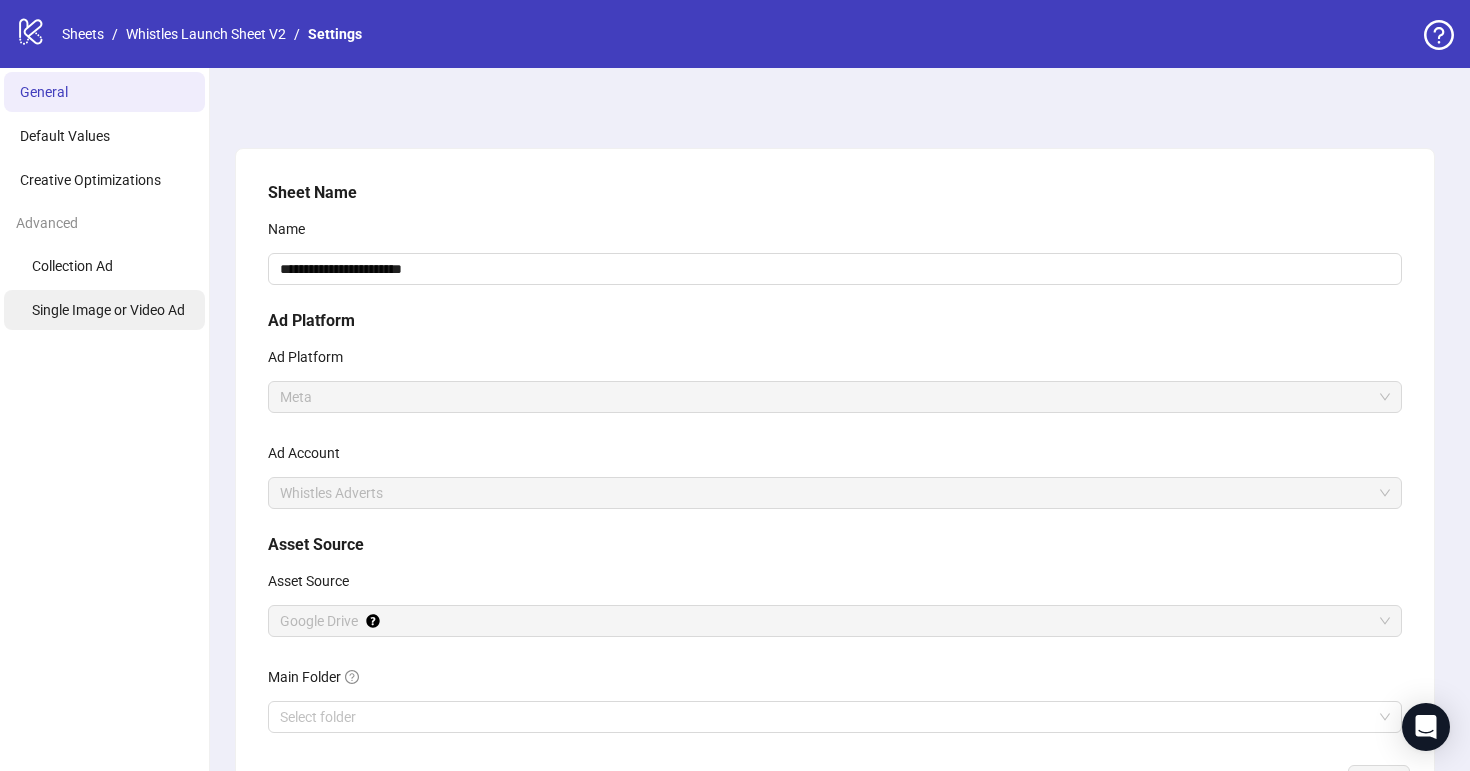 click on "Single Image or Video Ad" at bounding box center (108, 310) 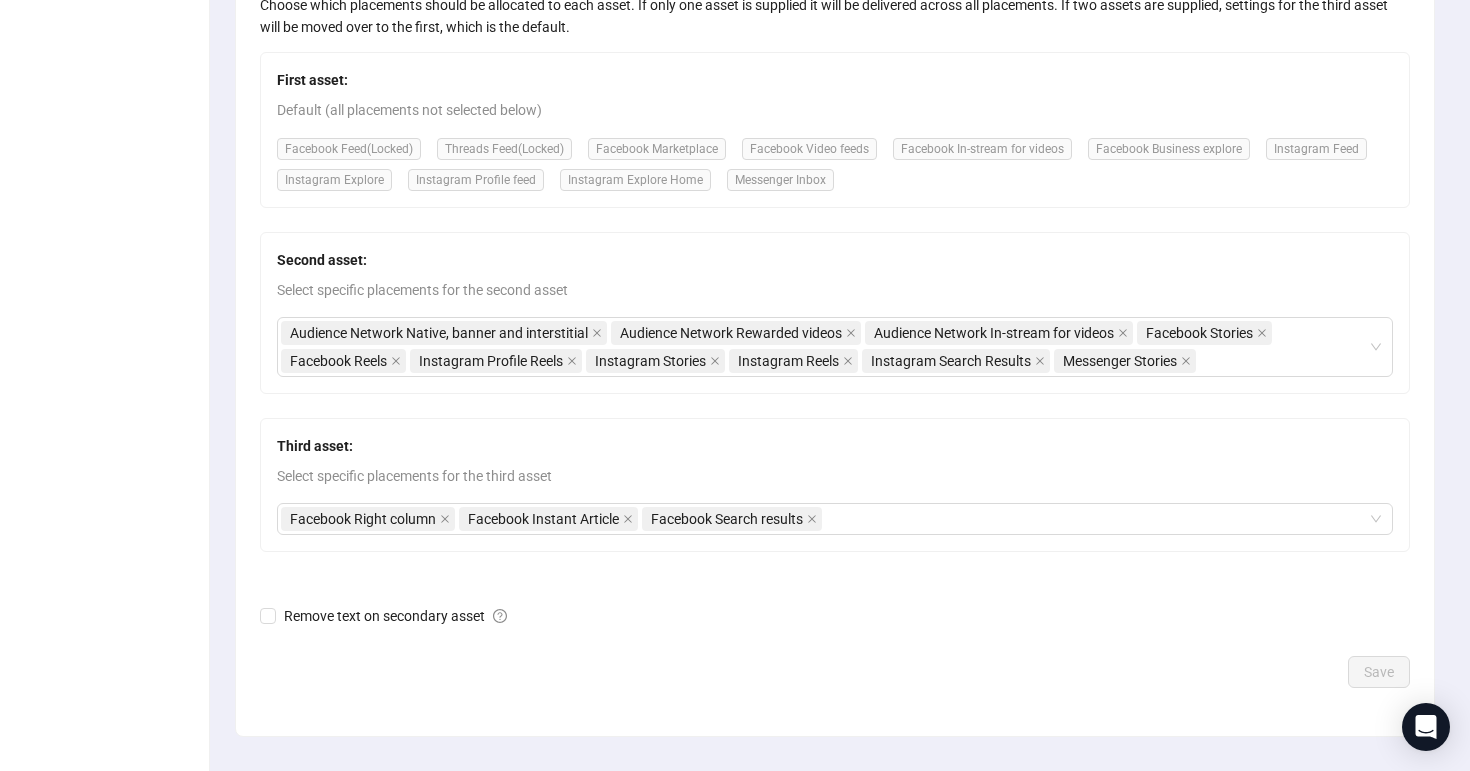 scroll, scrollTop: 391, scrollLeft: 0, axis: vertical 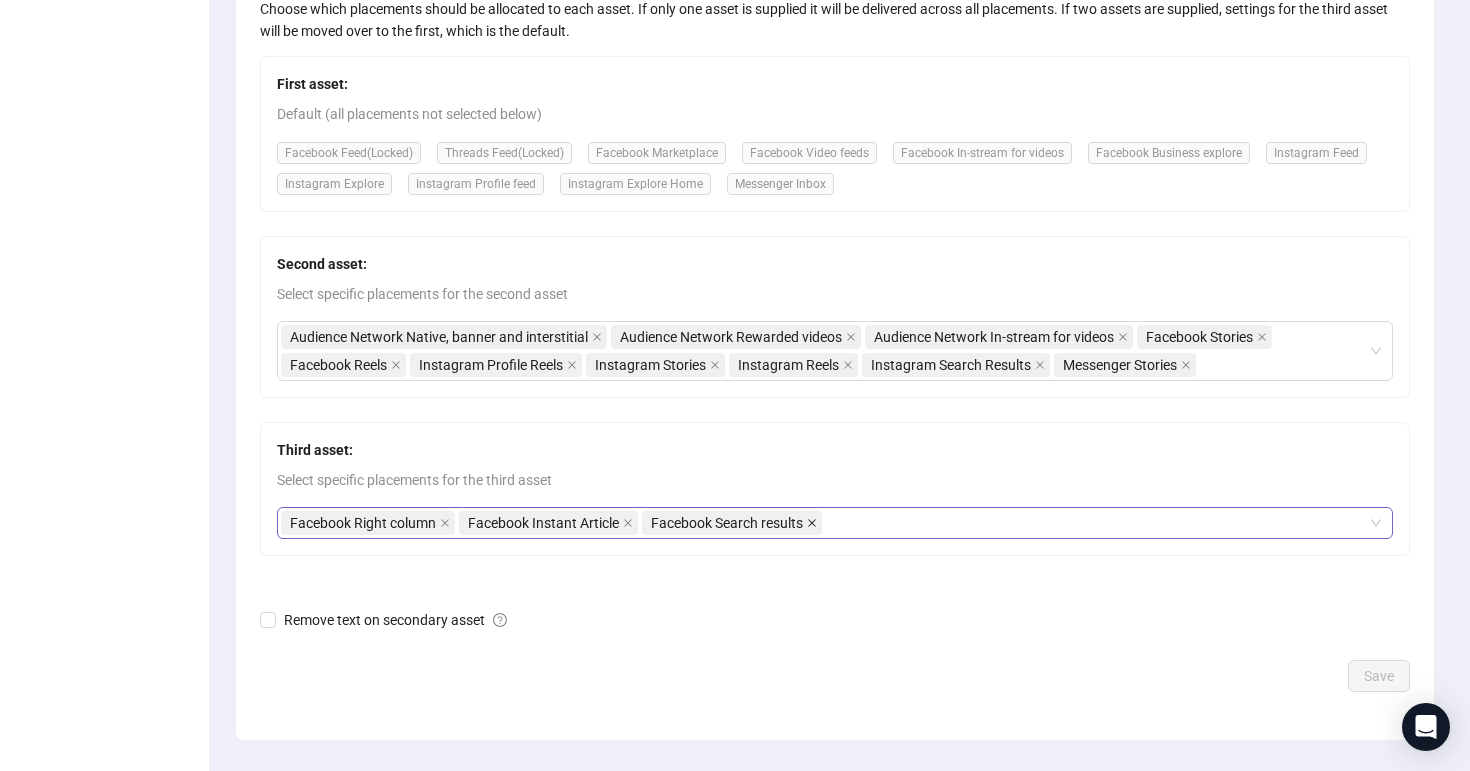 click 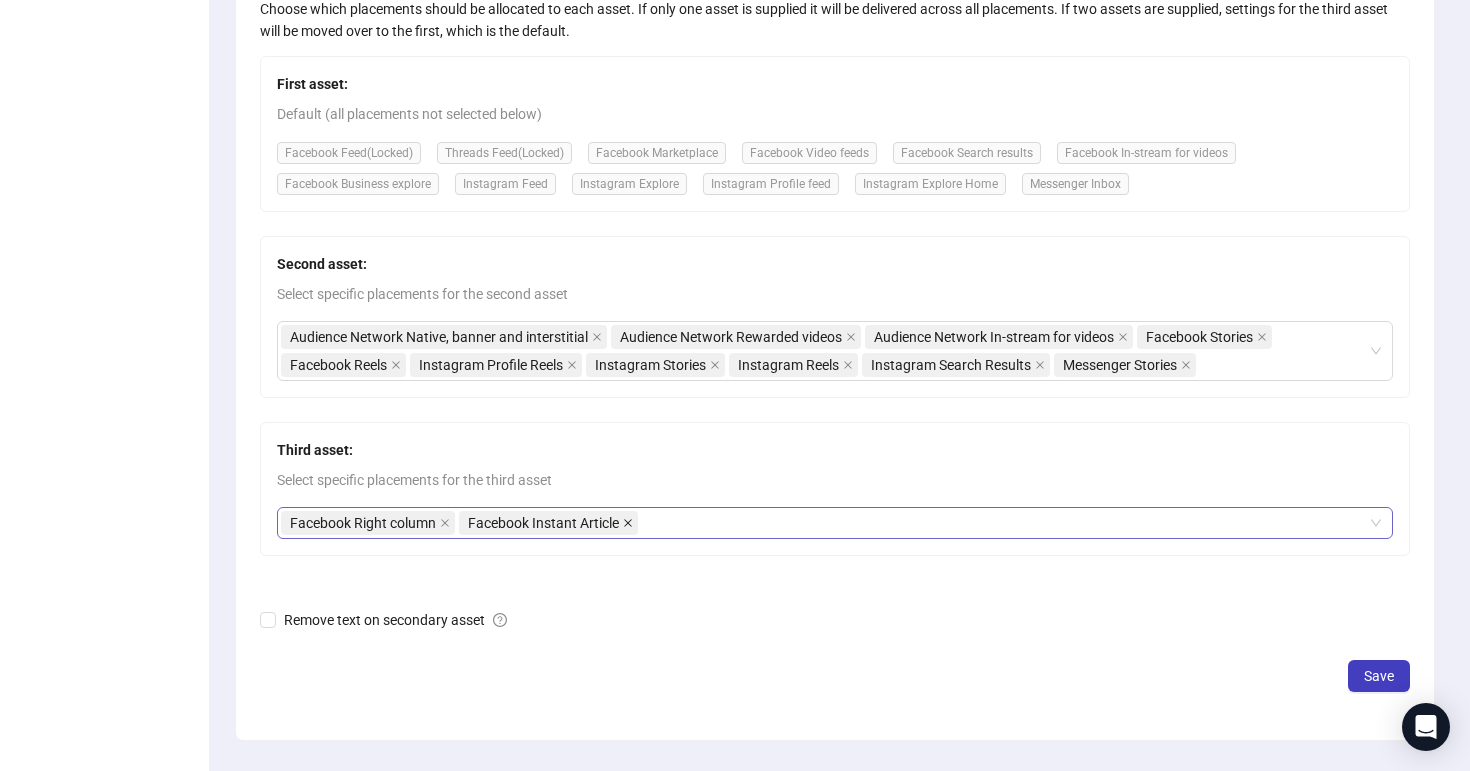 click 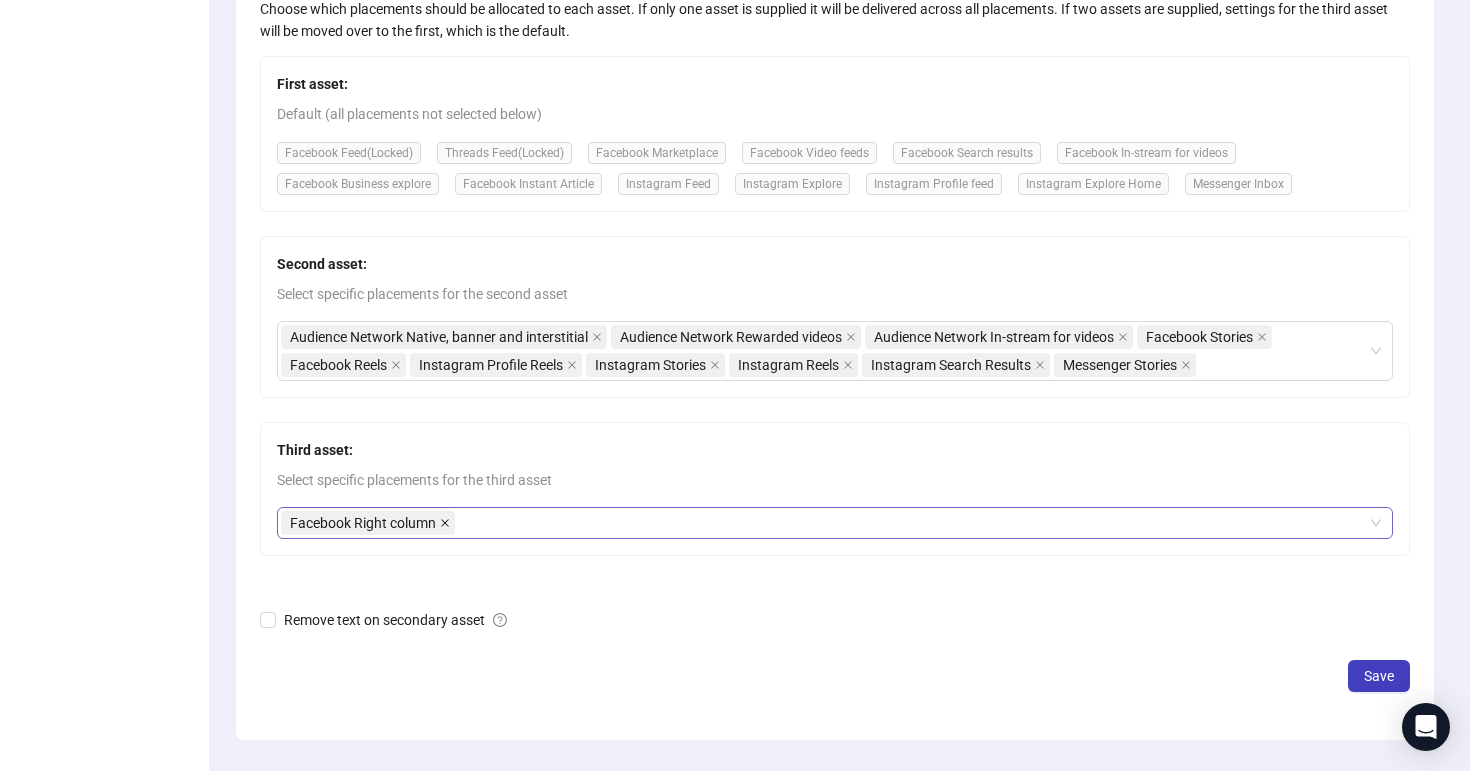 click 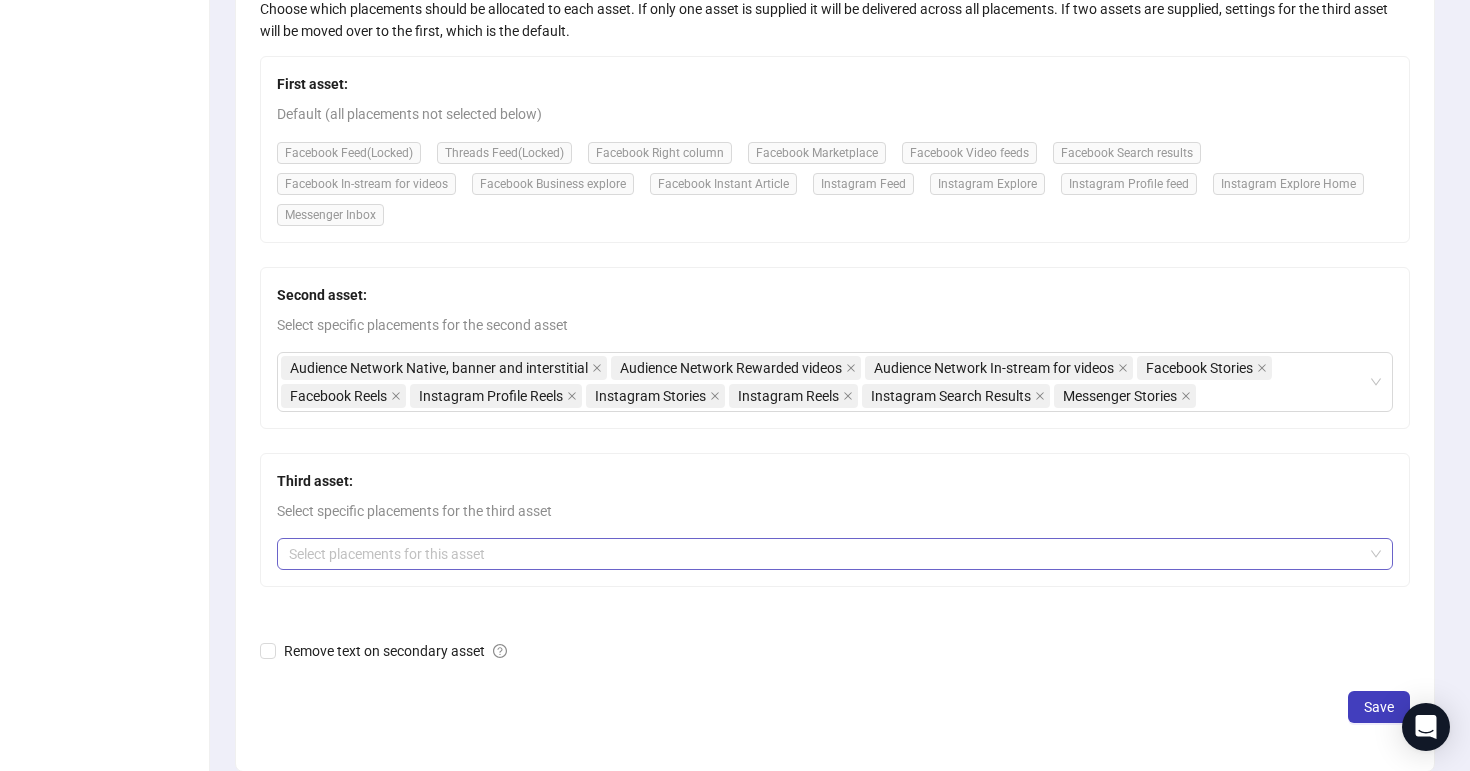 click at bounding box center (824, 554) 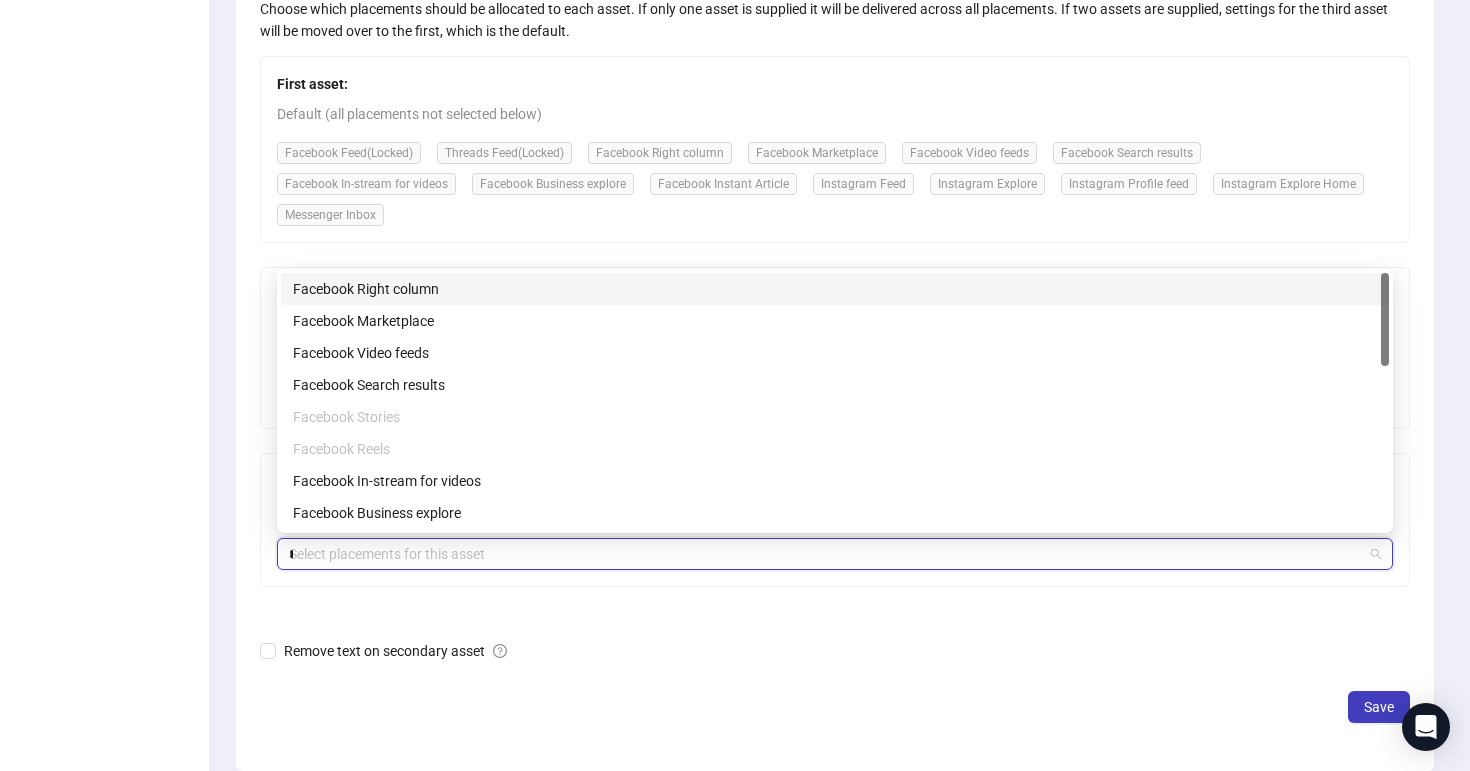 type on "**" 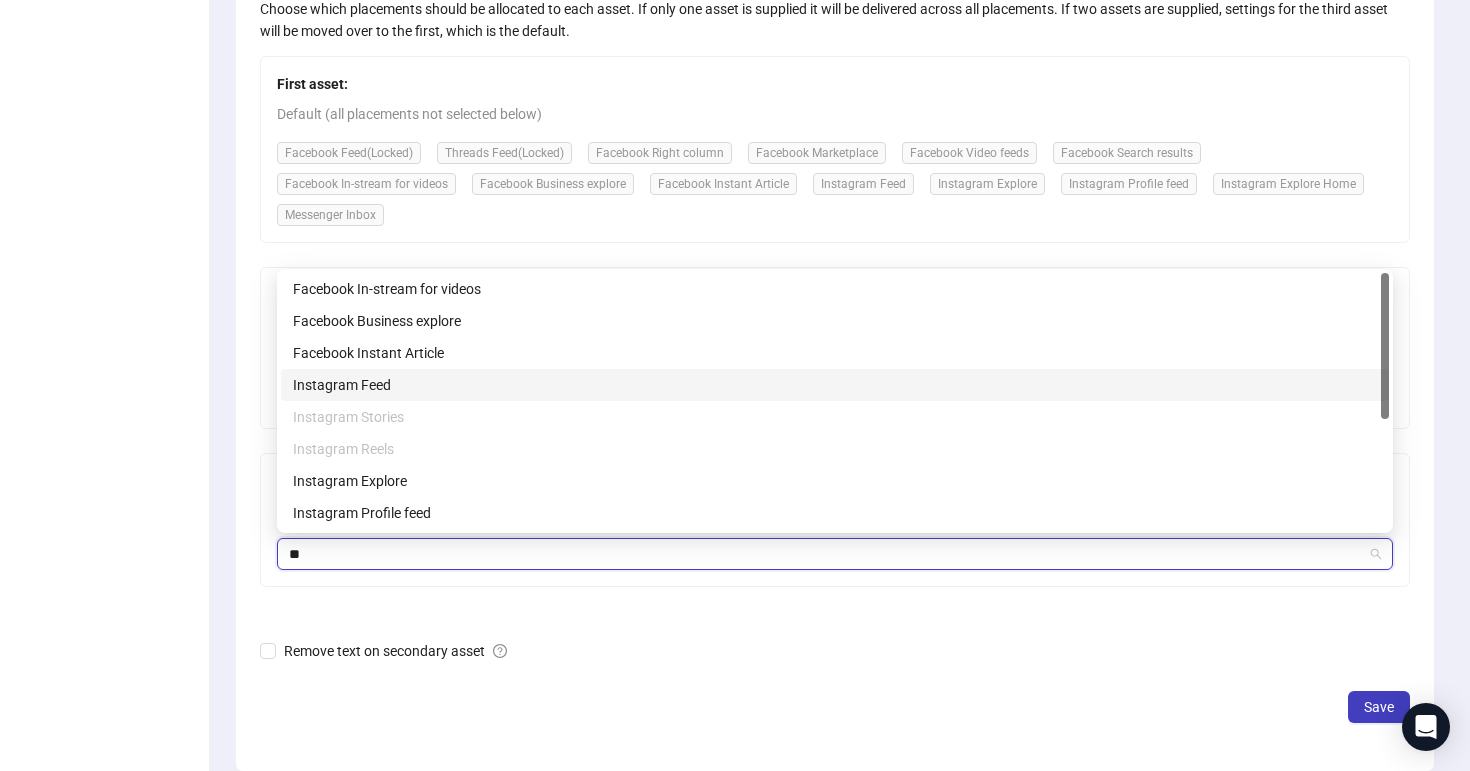 click on "Instagram Feed" at bounding box center (835, 385) 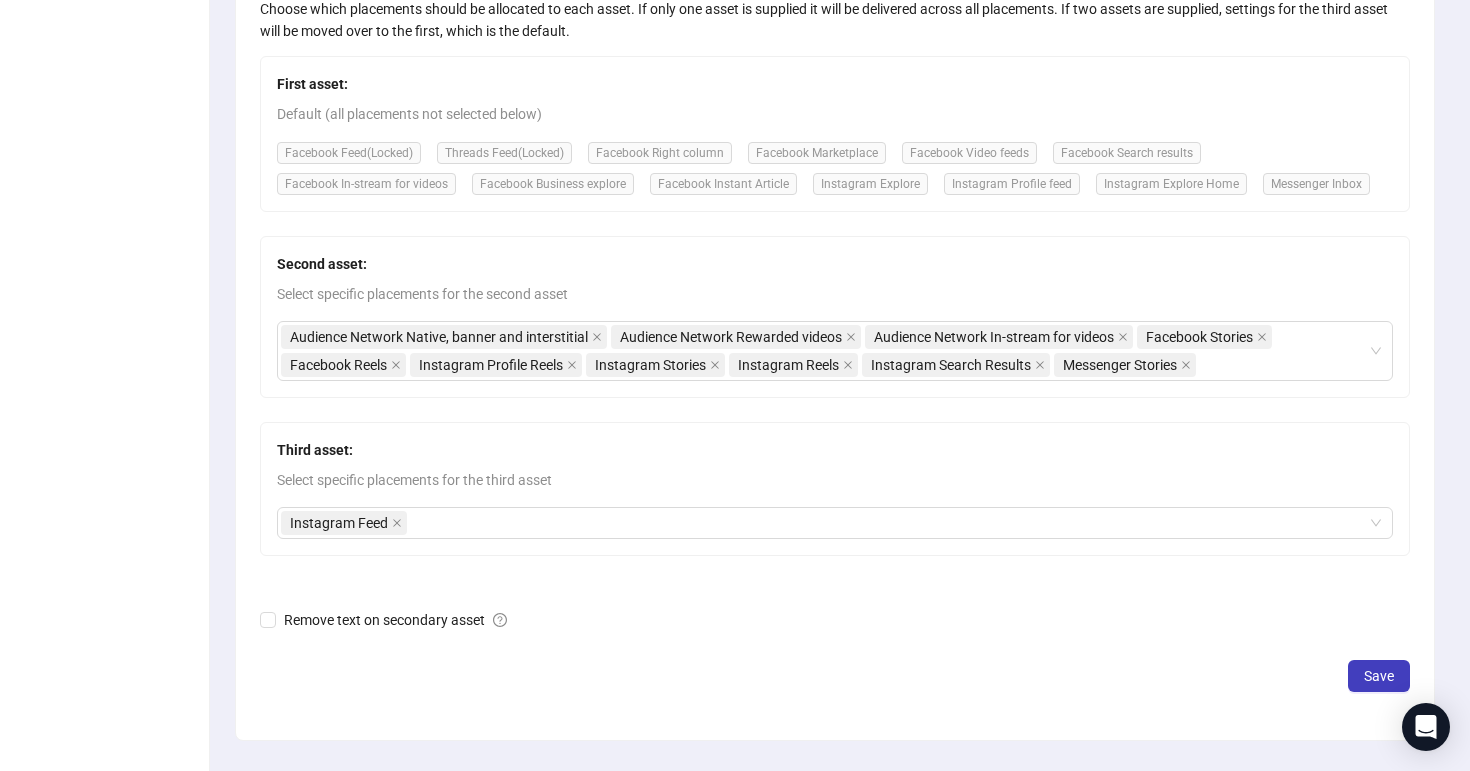 click on "Placement Customizations Choose which placements should be allocated to each asset. If only one asset is supplied it will be delivered across all placements. If two assets are supplied, settings for the third asset will be moved over to the first, which is the default. First asset: Default (all placements not selected below) Facebook Feed  (Locked) Threads Feed  (Locked) Facebook Right column Facebook Marketplace Facebook Video feeds Facebook Search results Facebook In-stream for videos Facebook Business explore Facebook Instant Article Instagram Explore Instagram Profile feed Instagram Explore Home Messenger Inbox Second asset: Select specific placements for the second asset Audience Network Native, banner and interstitial Audience Network Rewarded videos Audience Network In-stream for videos Facebook Stories Facebook Reels Instagram Profile Reels Instagram Stories Instagram Reels Instagram Search Results Messenger Stories   Third asset: Select specific placements for the third asset Instagram Feed   Save" at bounding box center (835, 329) 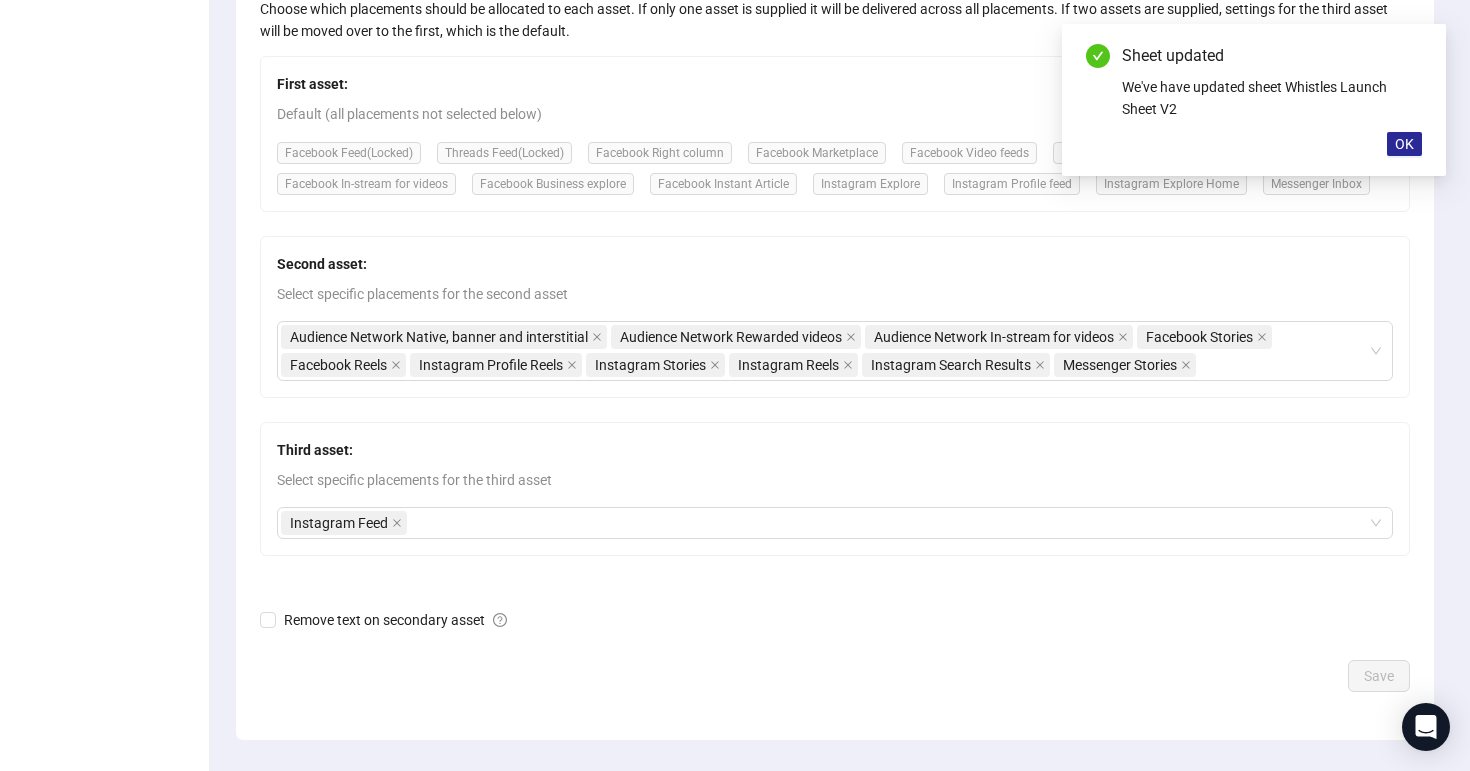 click on "OK" at bounding box center [1404, 144] 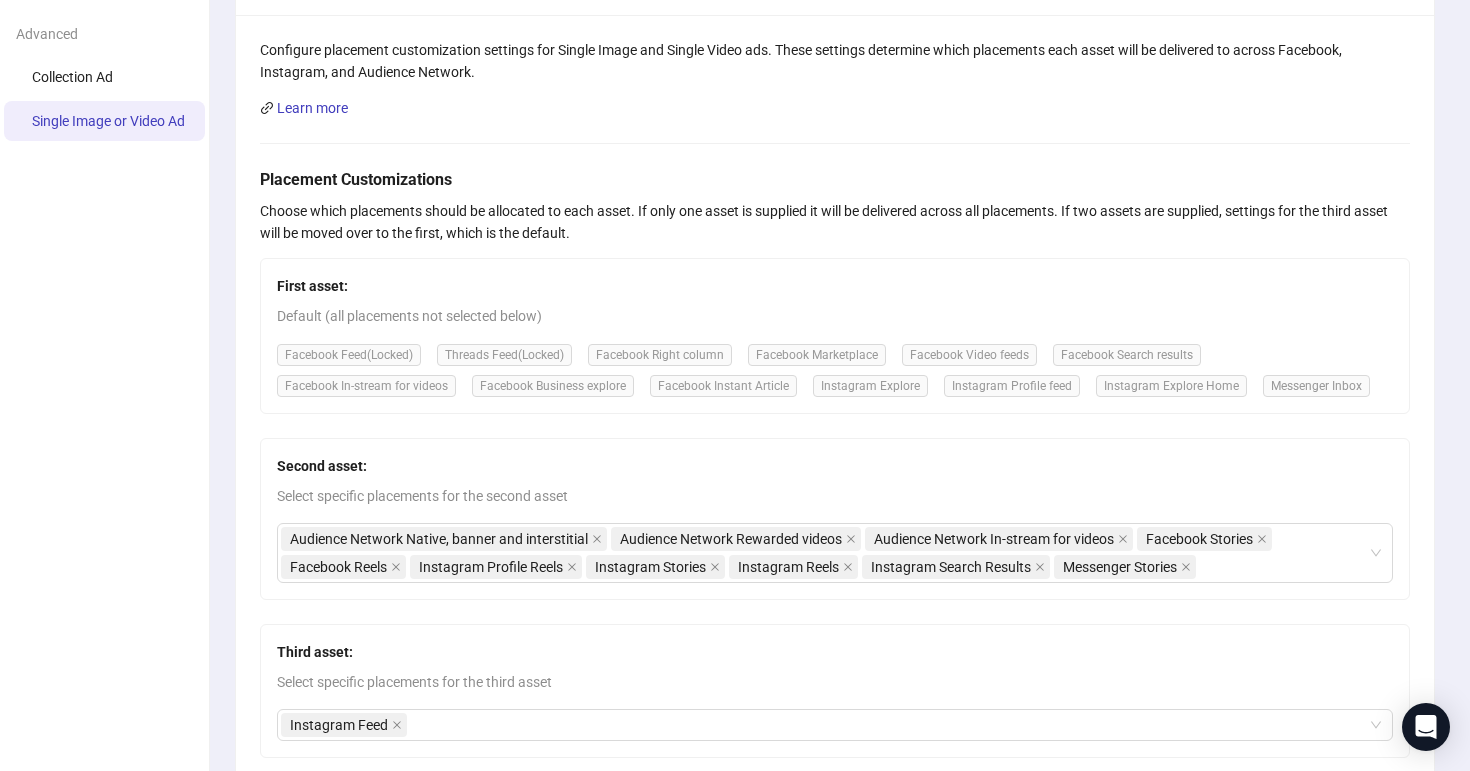 scroll, scrollTop: 0, scrollLeft: 0, axis: both 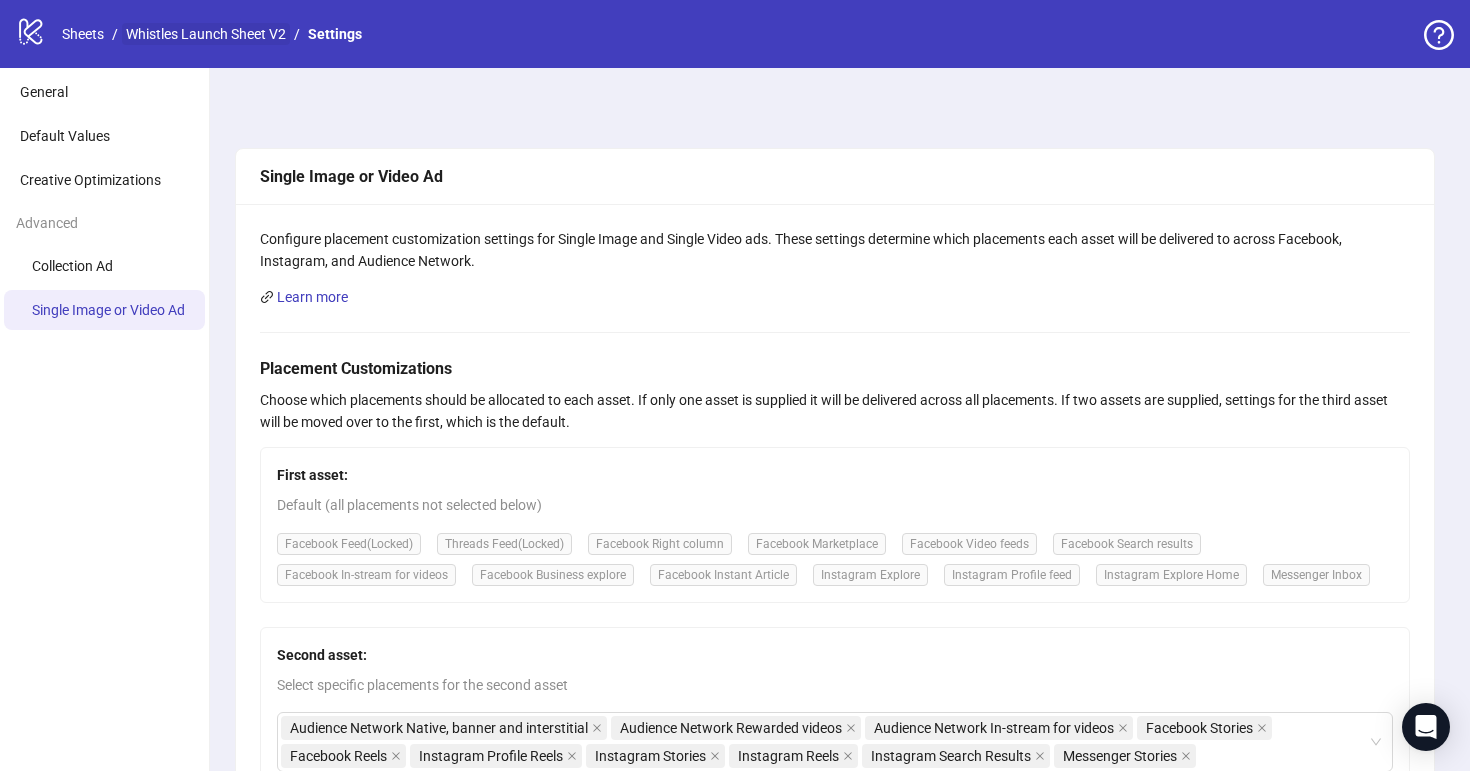 click on "Whistles Launch Sheet V2" at bounding box center [206, 34] 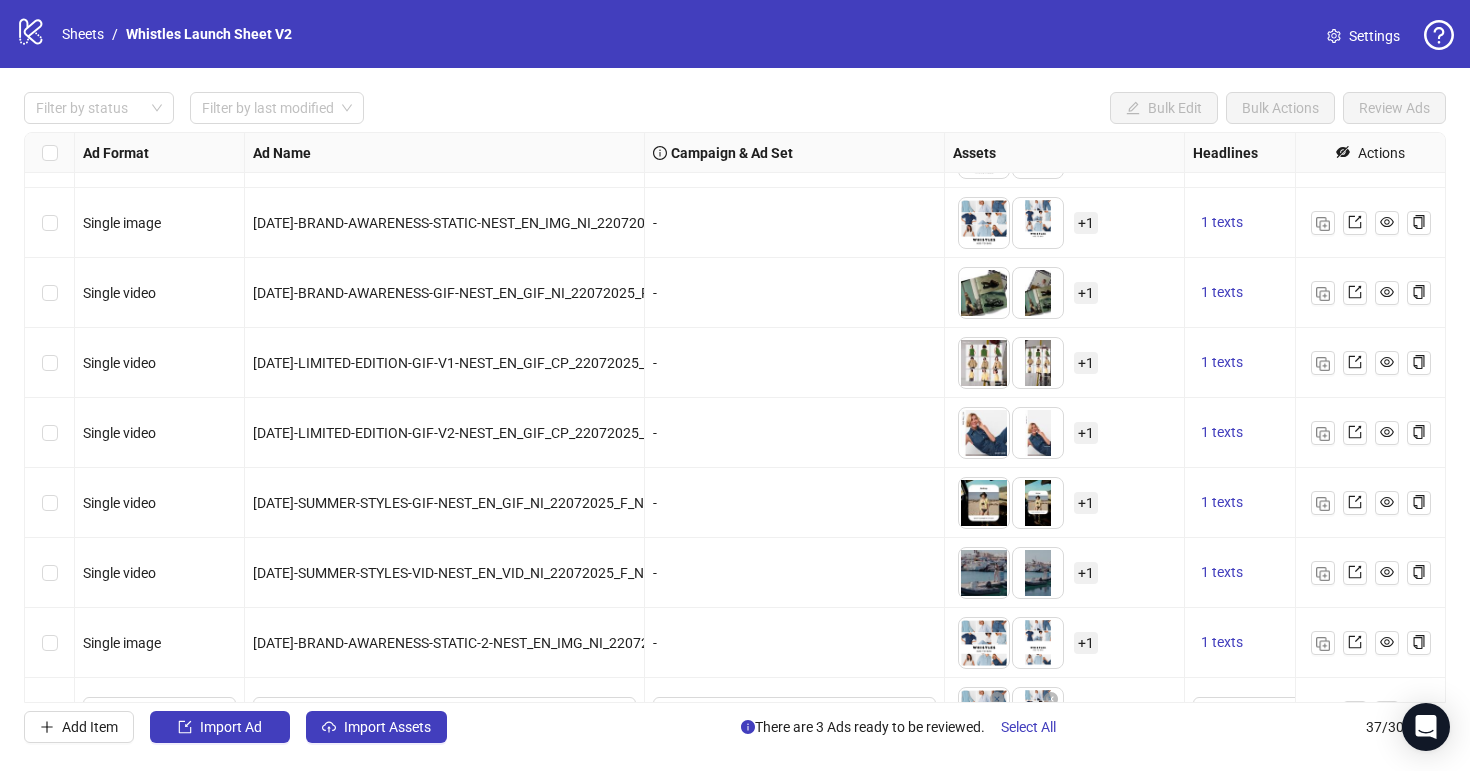 scroll, scrollTop: 2061, scrollLeft: 0, axis: vertical 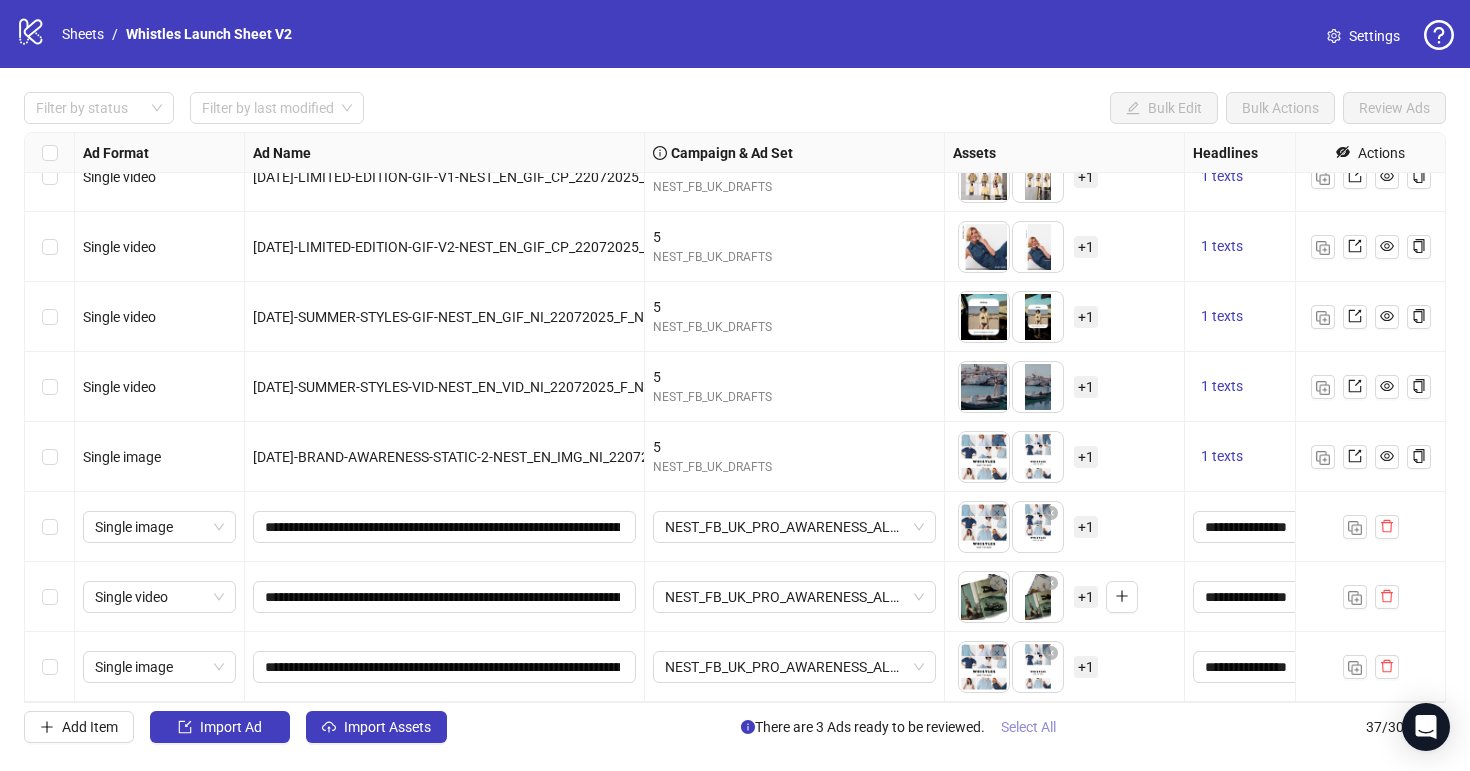 click on "Select All" at bounding box center (1028, 727) 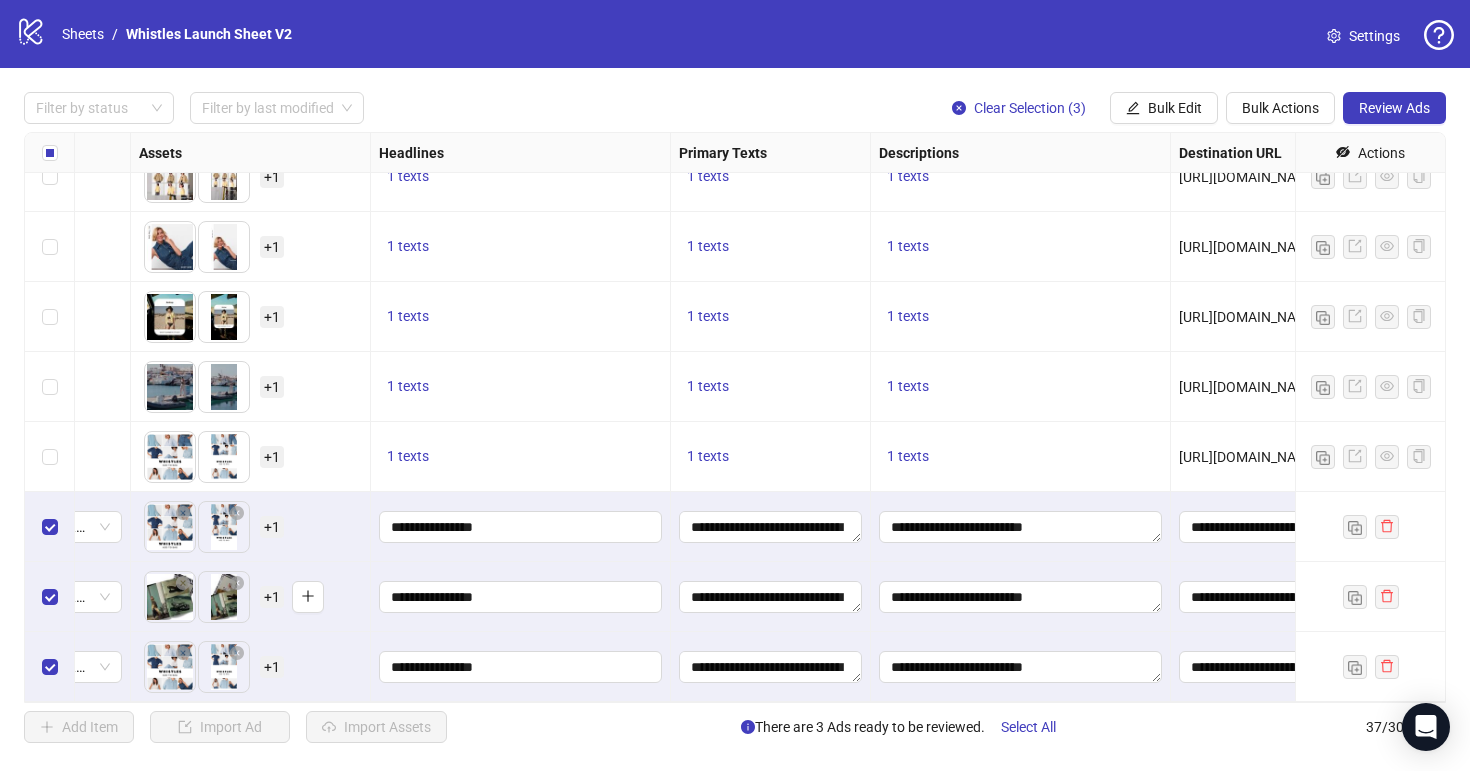 scroll, scrollTop: 2061, scrollLeft: 1850, axis: both 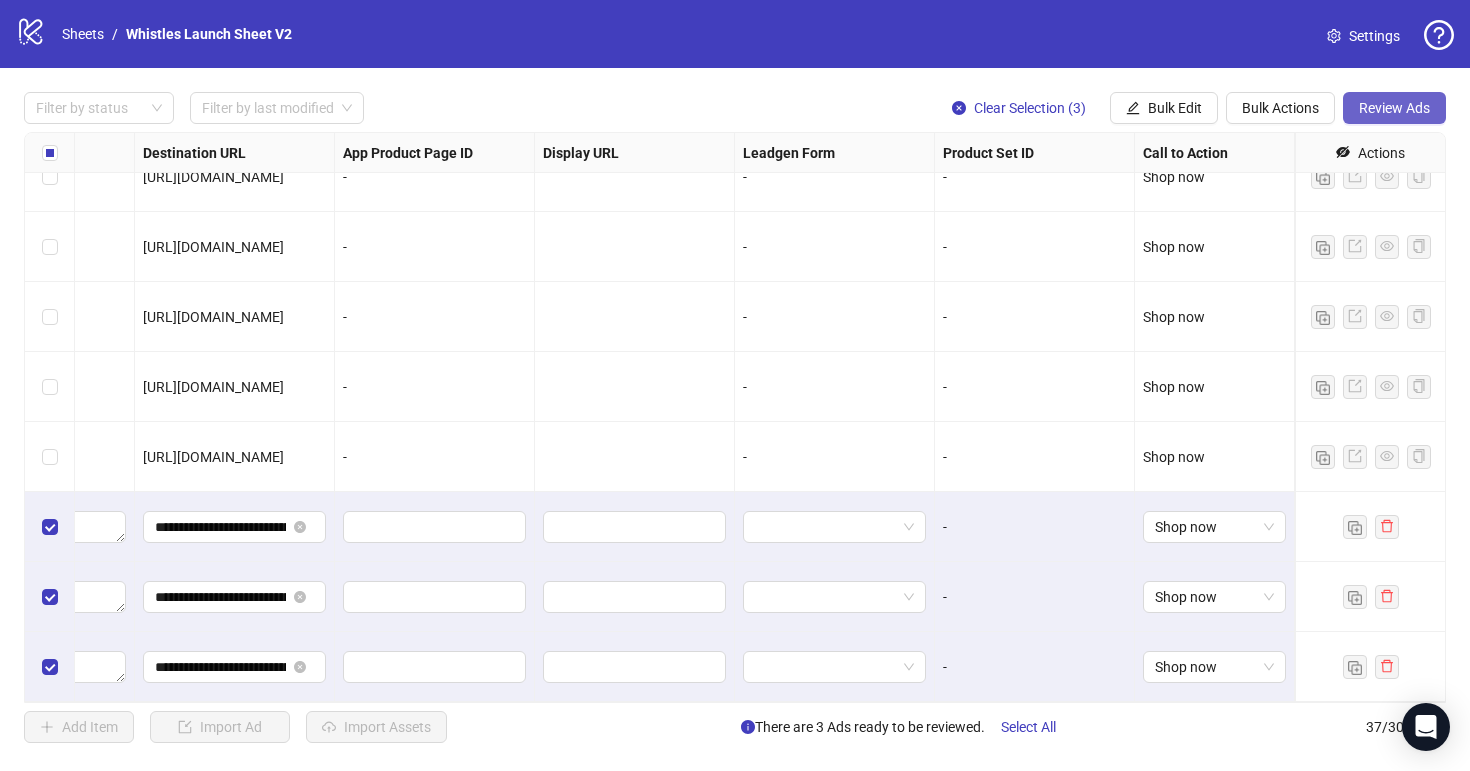 click on "Review Ads" at bounding box center (1394, 108) 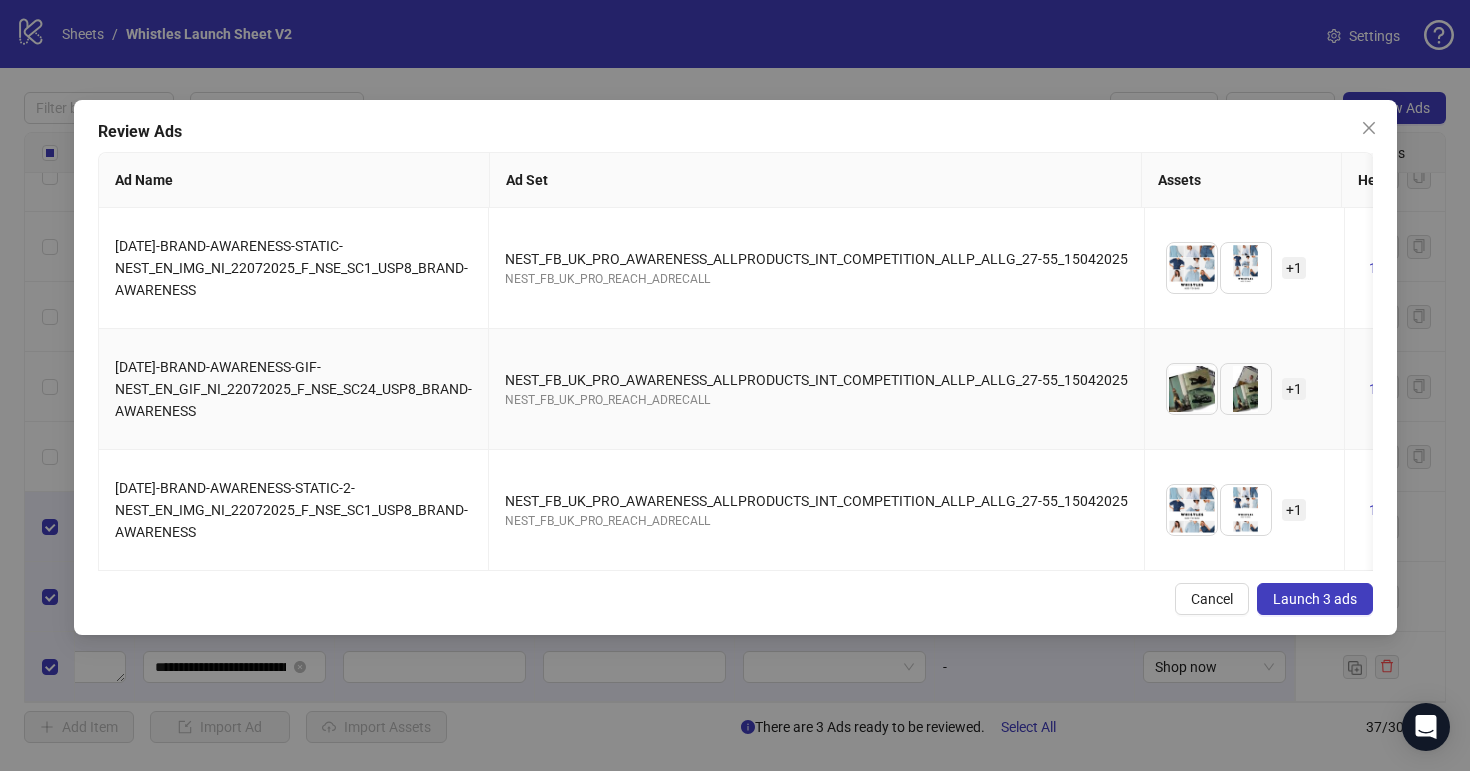 scroll, scrollTop: 0, scrollLeft: 230, axis: horizontal 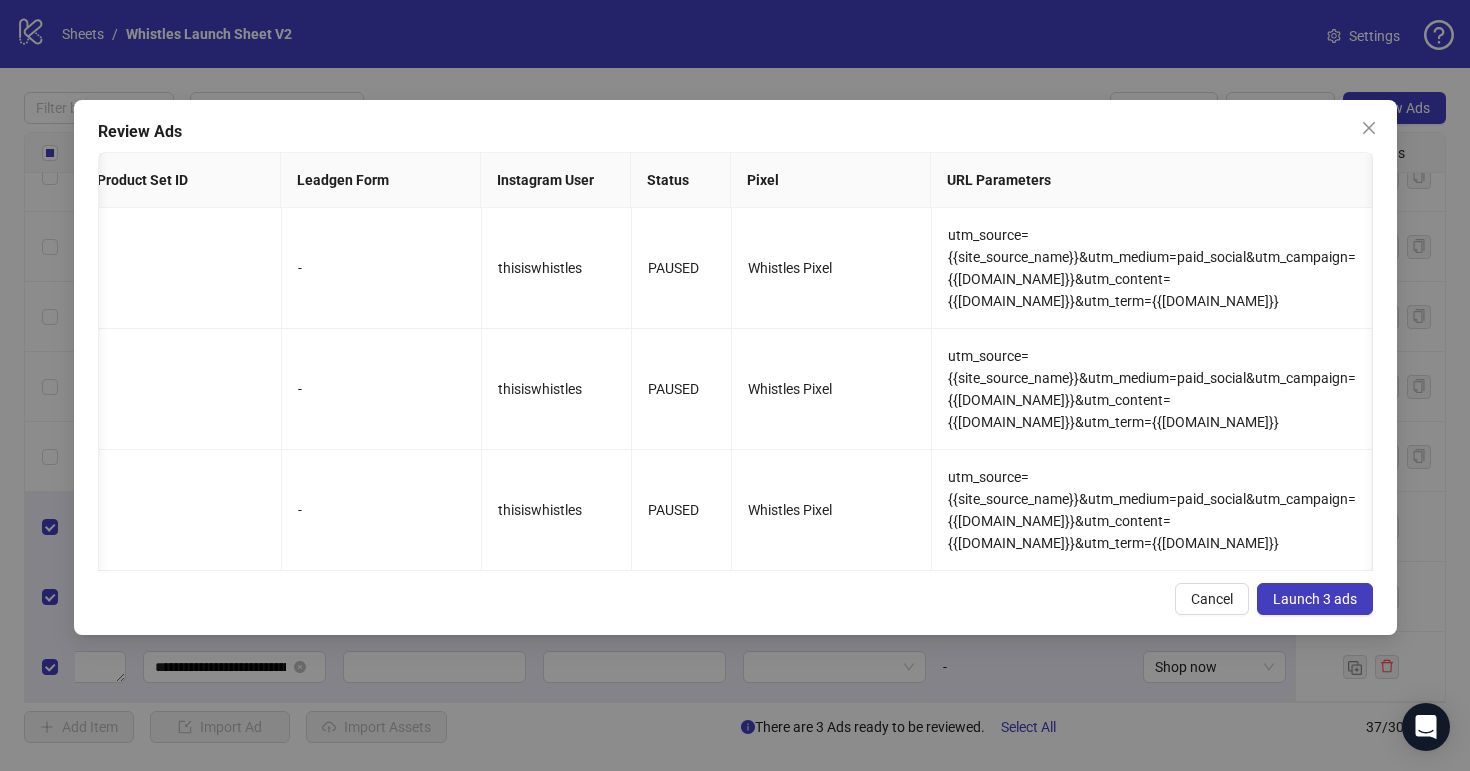 click on "Launch 3 ads" at bounding box center [1315, 599] 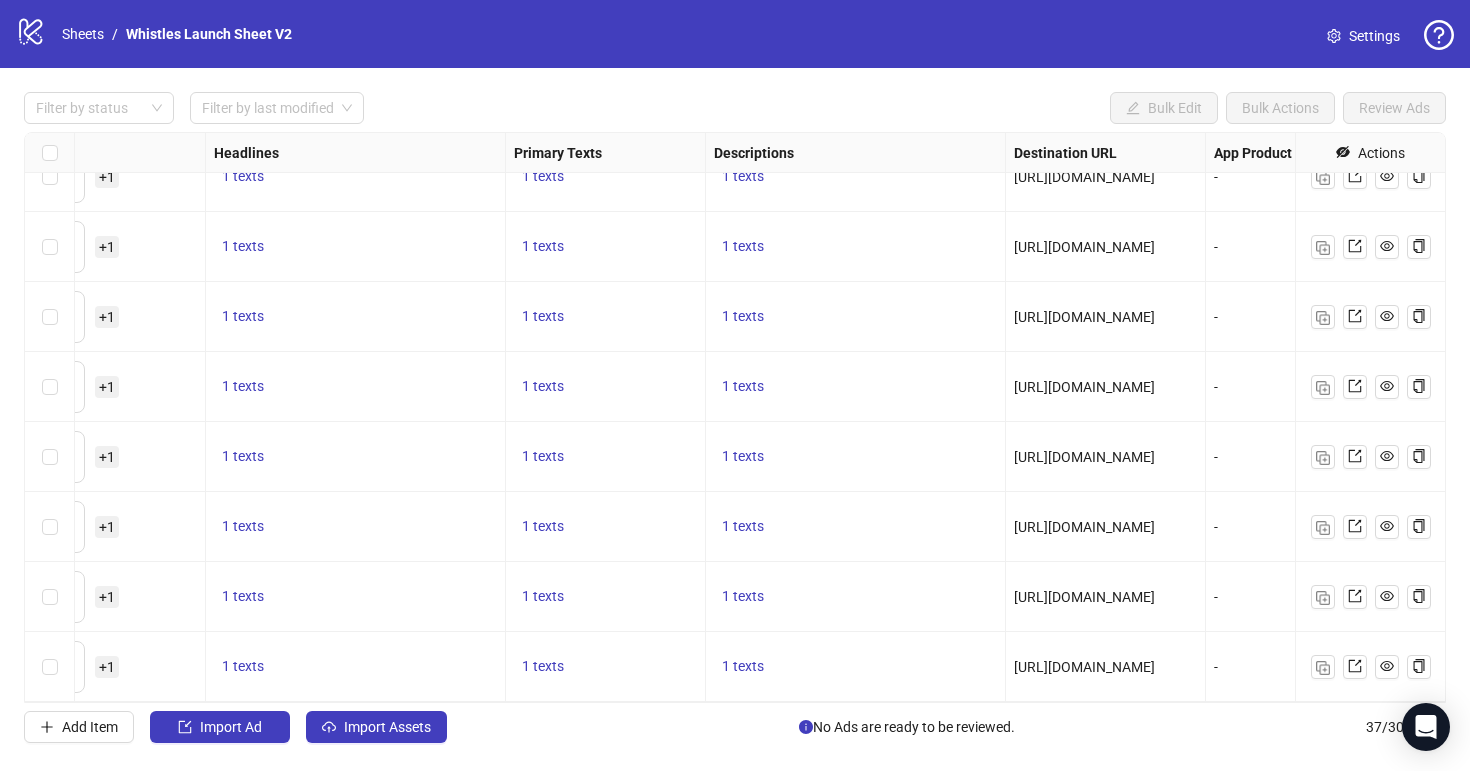 scroll, scrollTop: 2061, scrollLeft: 0, axis: vertical 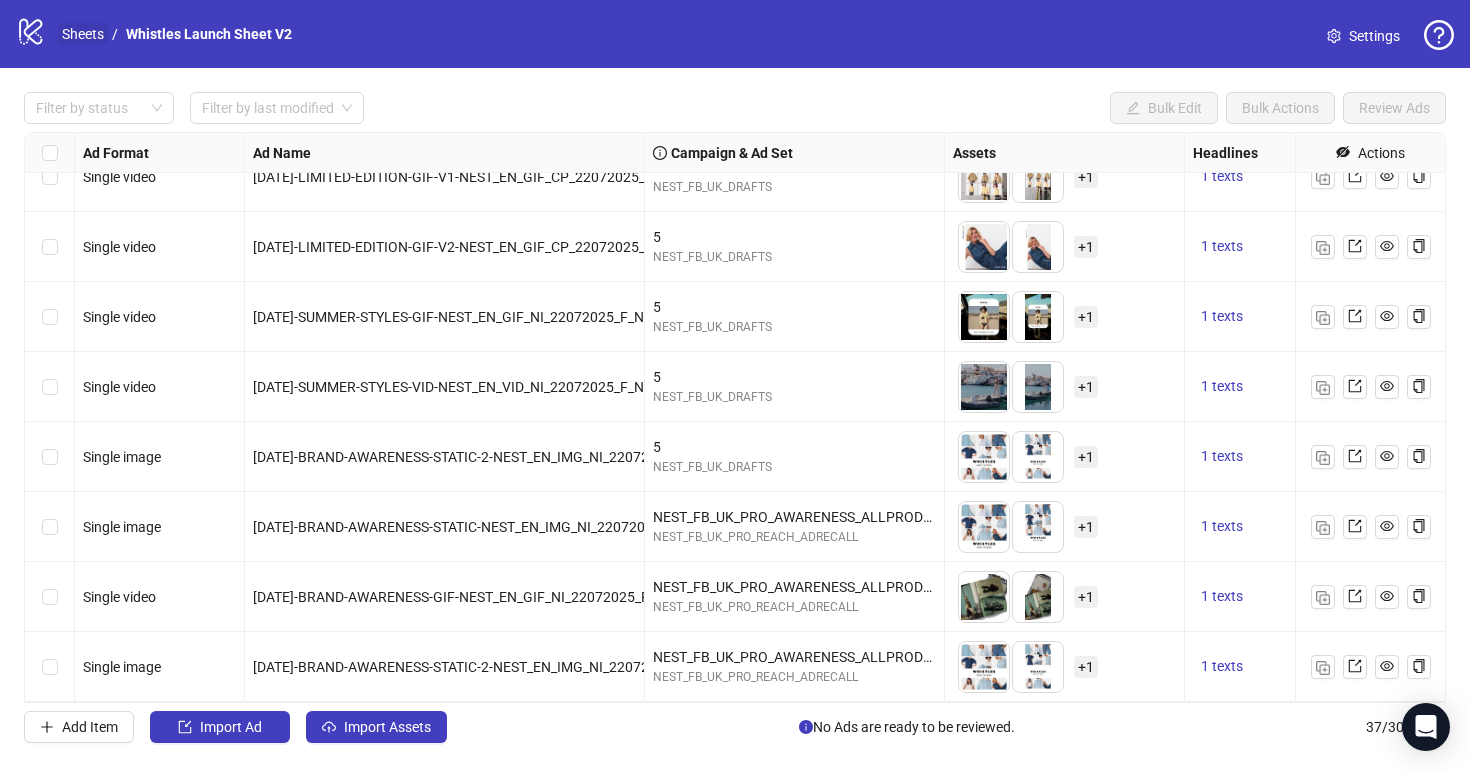 click on "Sheets" at bounding box center [83, 34] 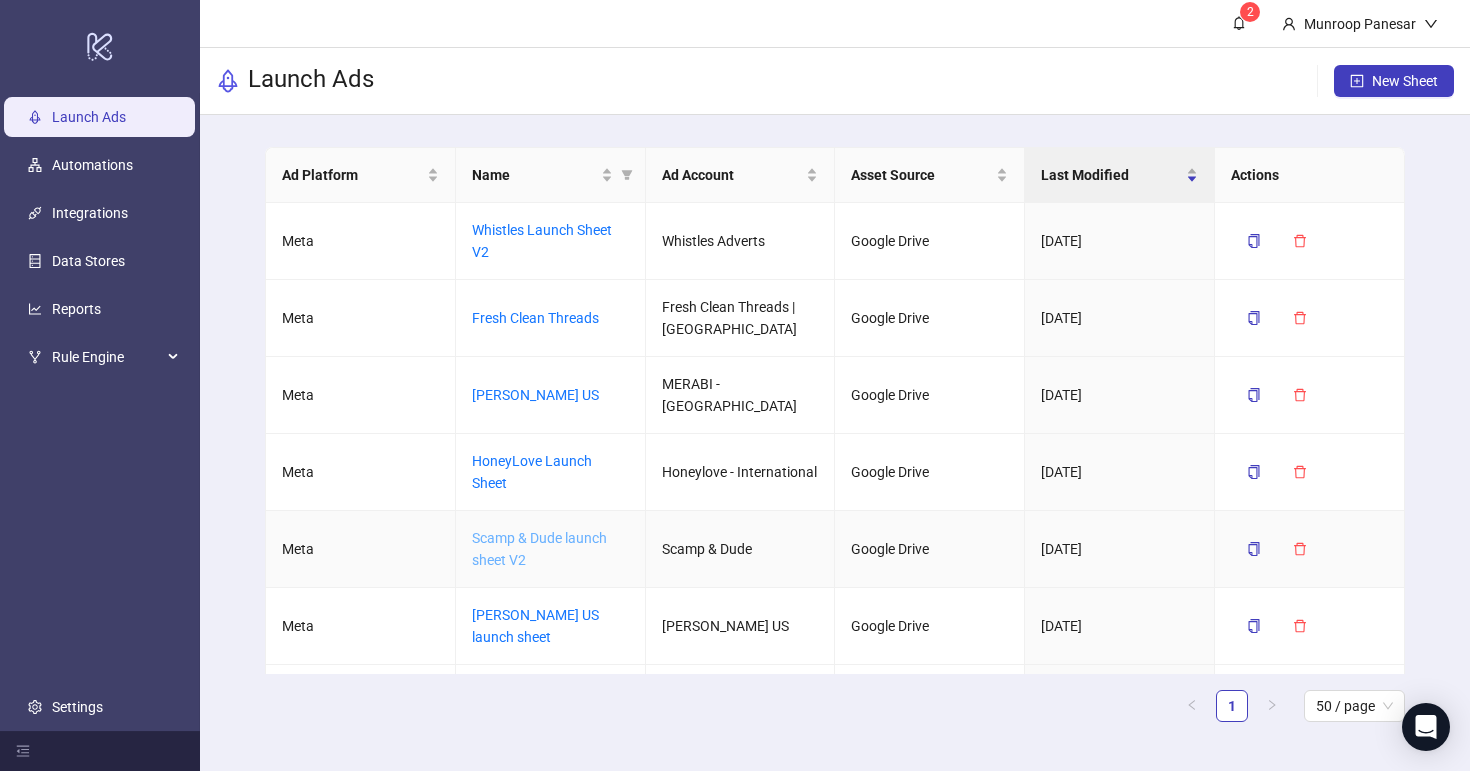 click on "Scamp & Dude launch sheet V2" at bounding box center (539, 549) 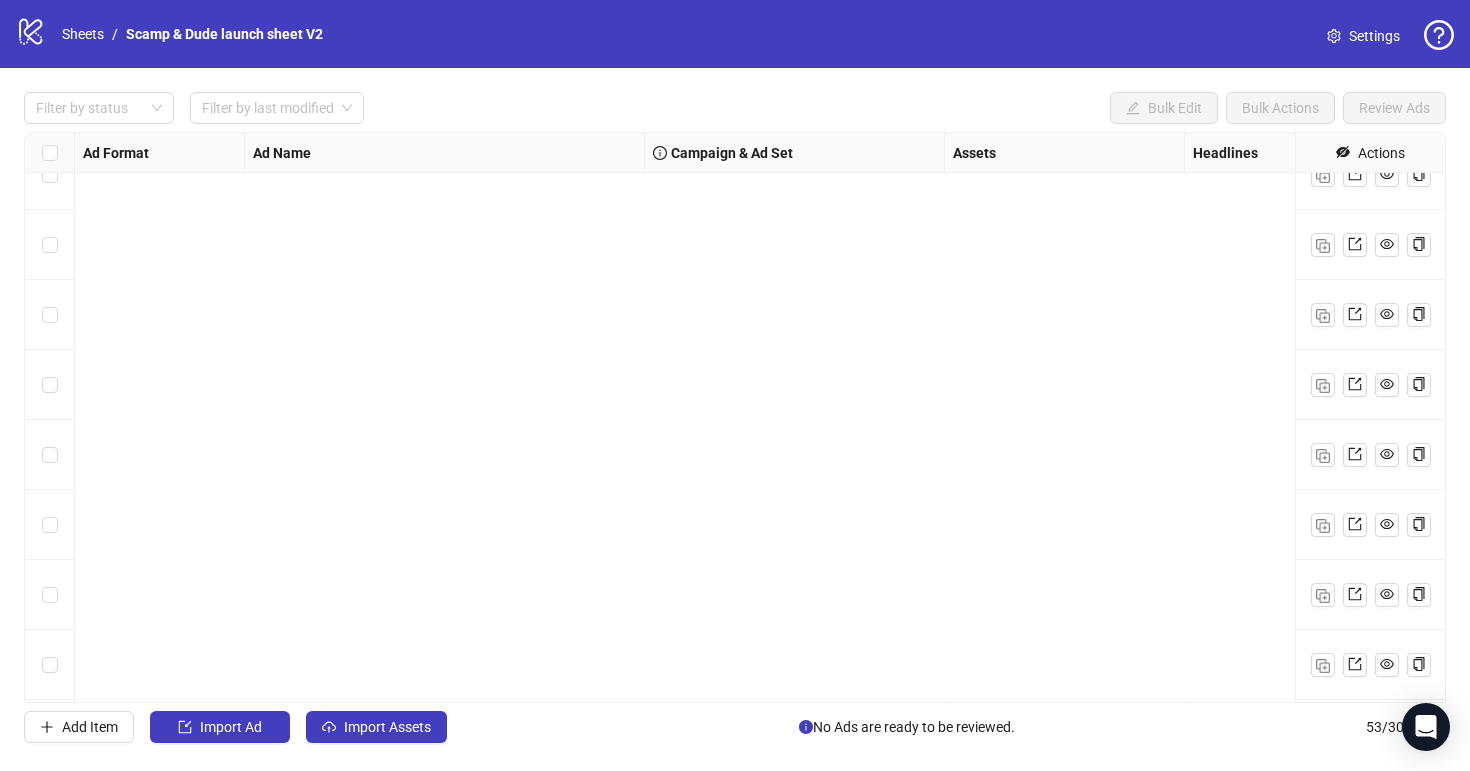 scroll, scrollTop: 3181, scrollLeft: 0, axis: vertical 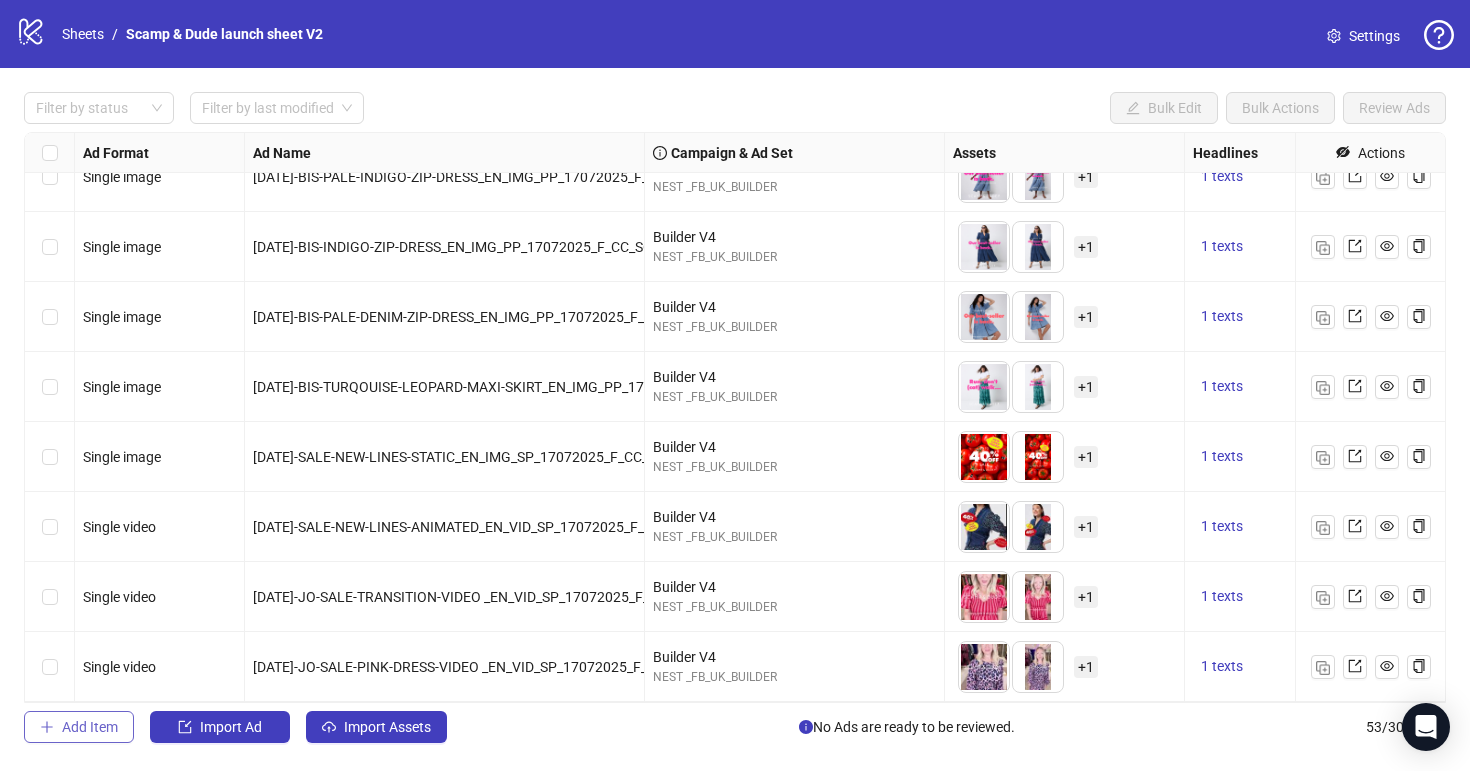 click on "Add Item" at bounding box center [90, 727] 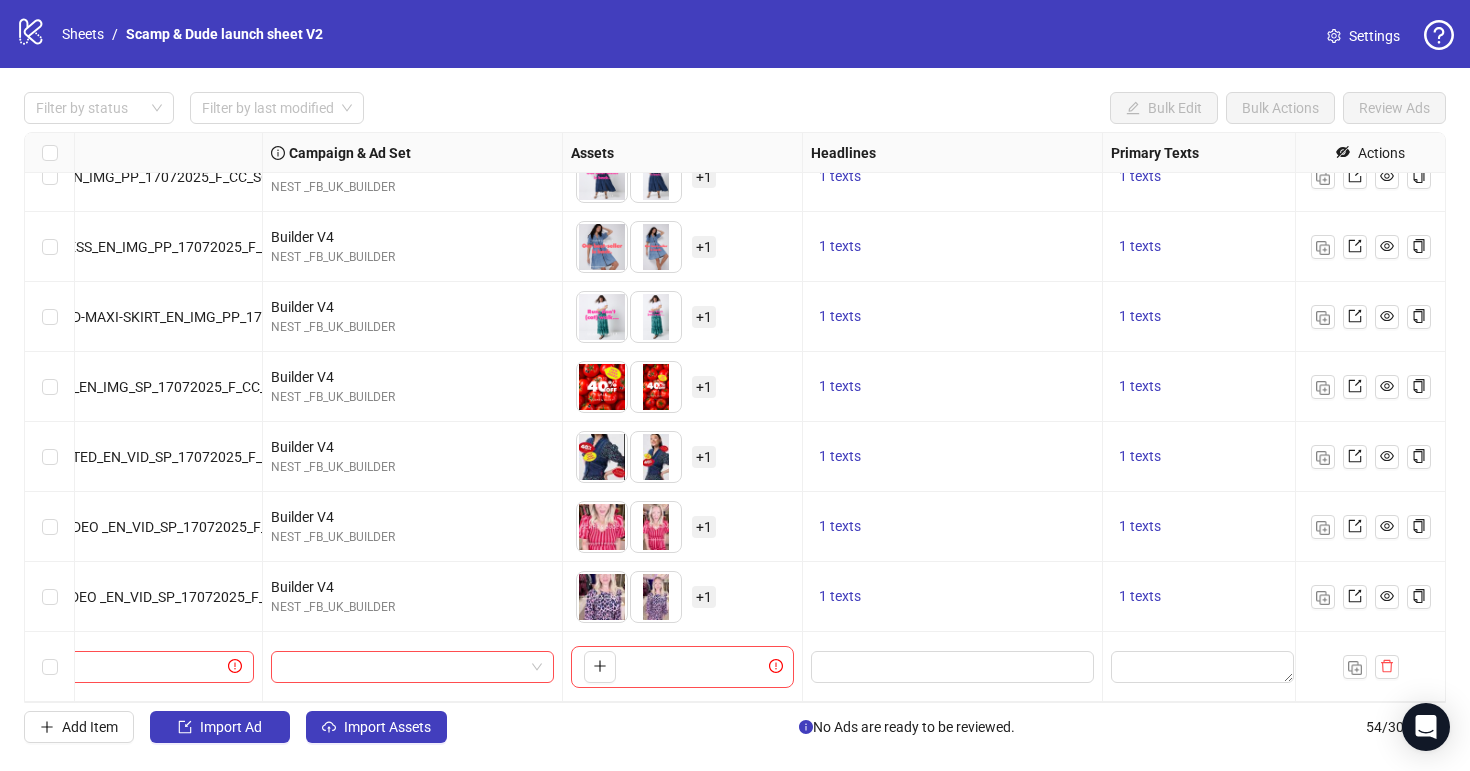 scroll, scrollTop: 3251, scrollLeft: 888, axis: both 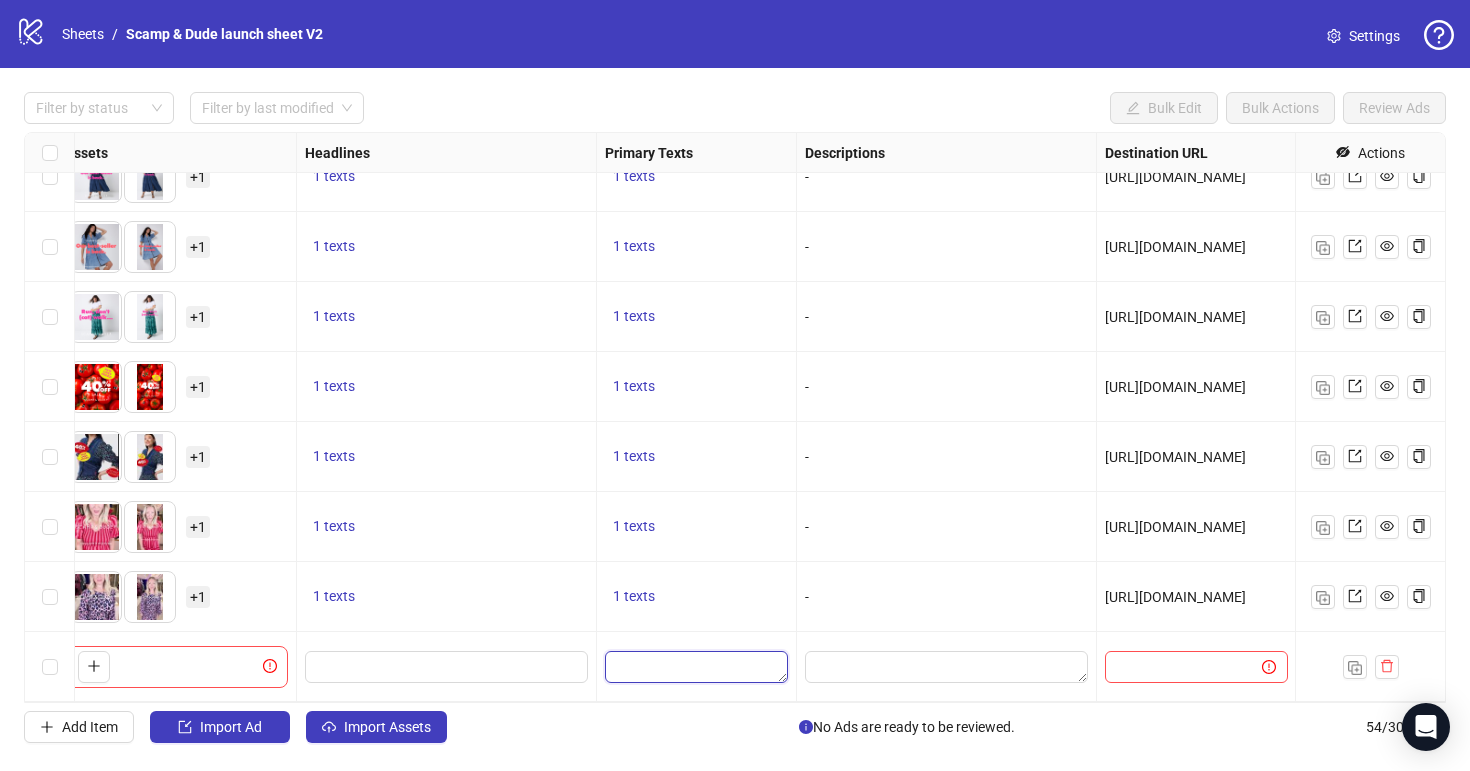 click at bounding box center (696, 667) 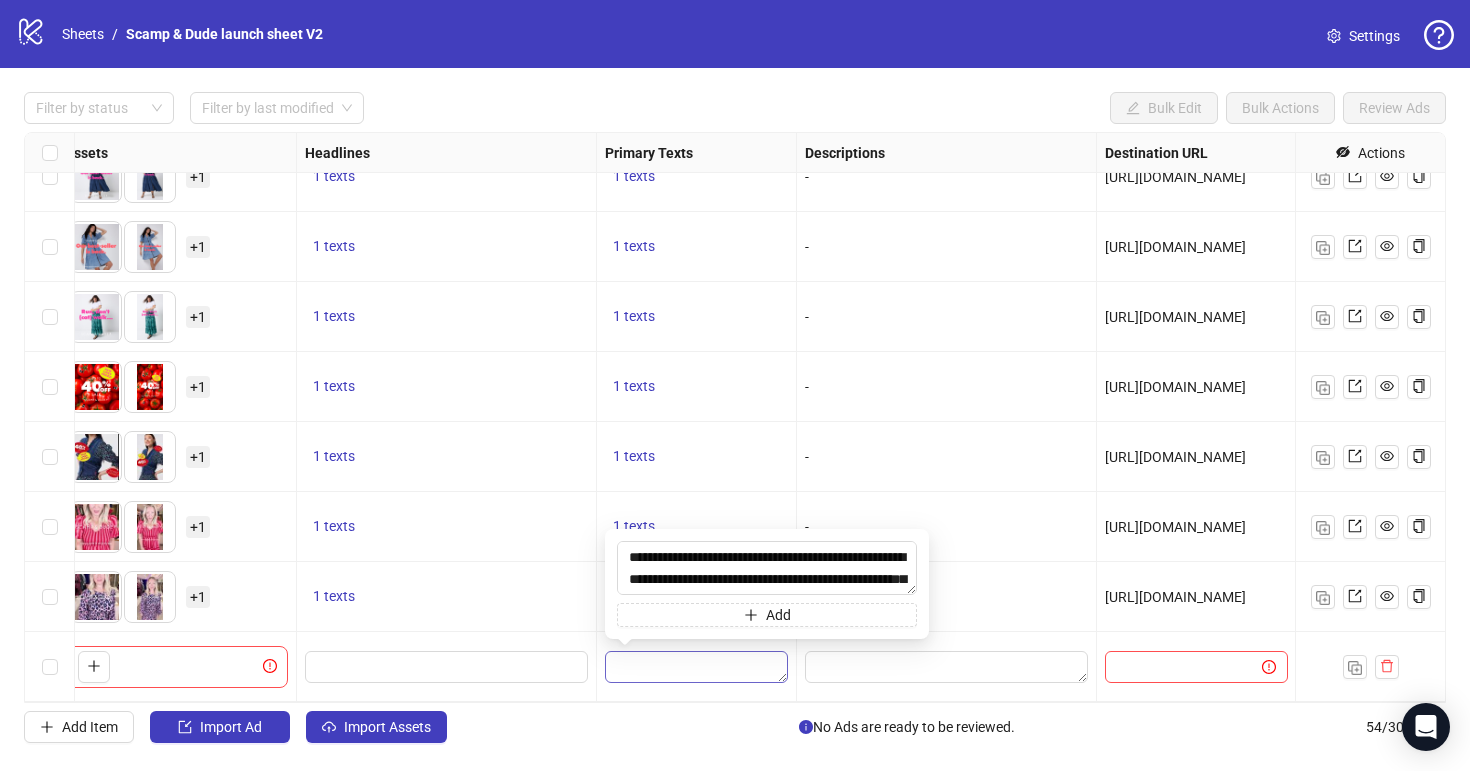 scroll, scrollTop: 15, scrollLeft: 0, axis: vertical 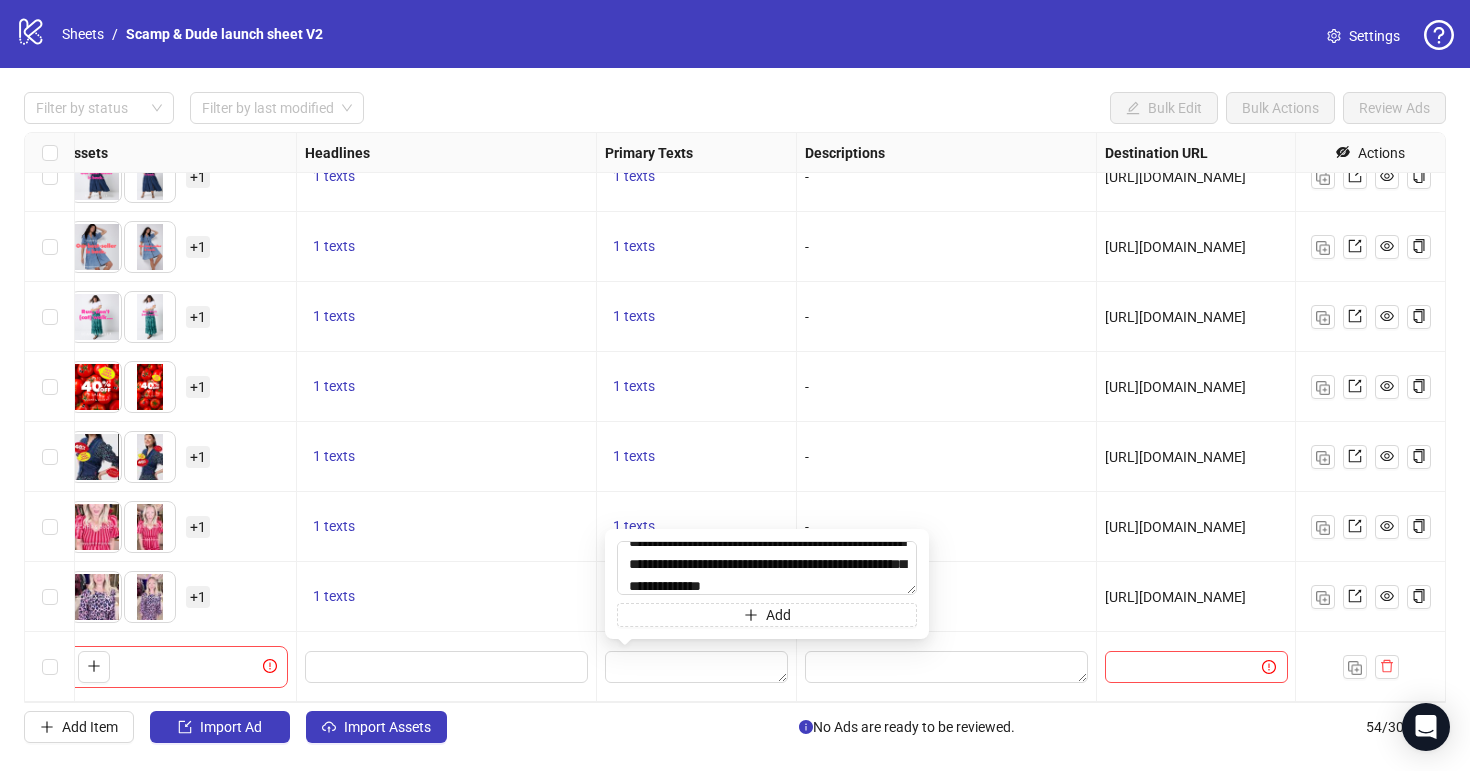 type on "**********" 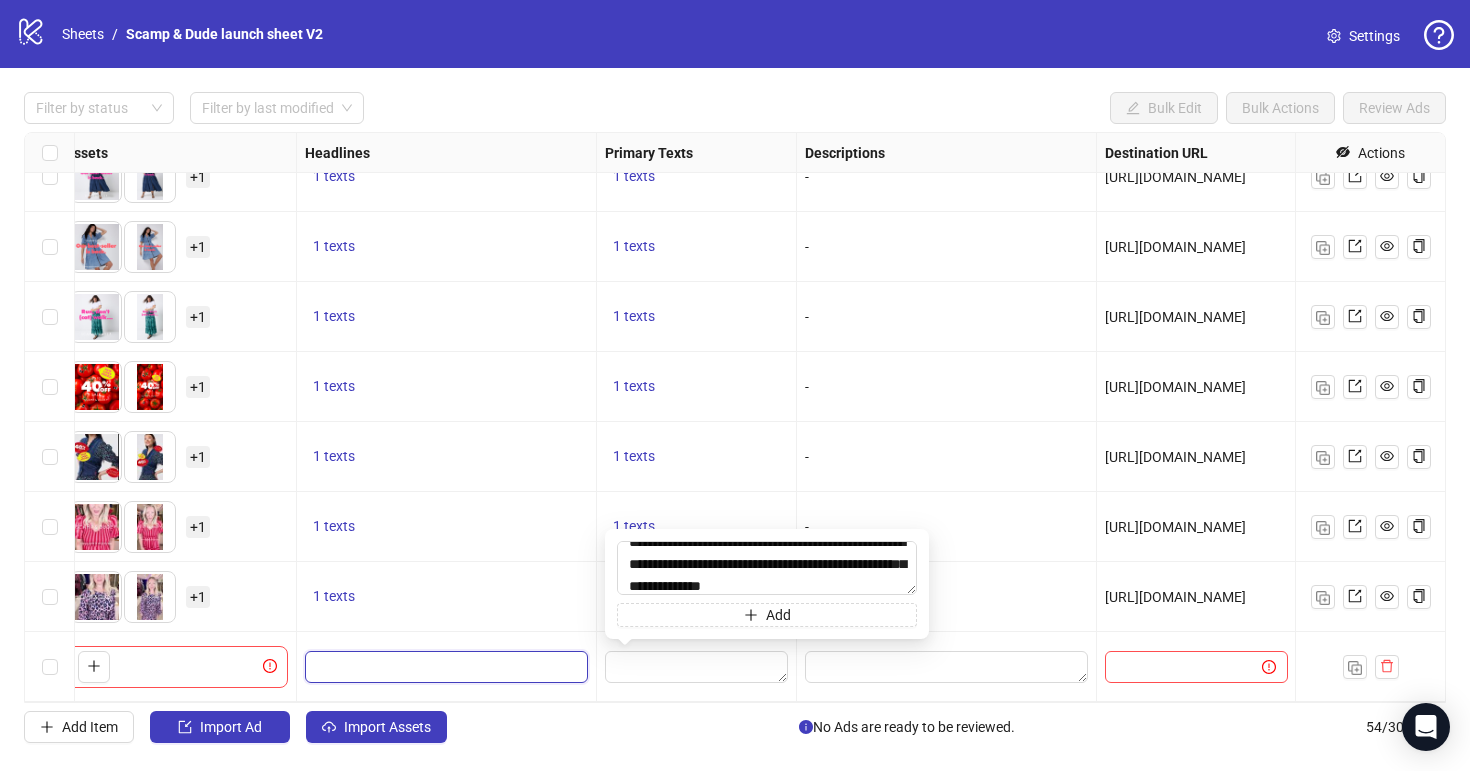 click at bounding box center [444, 667] 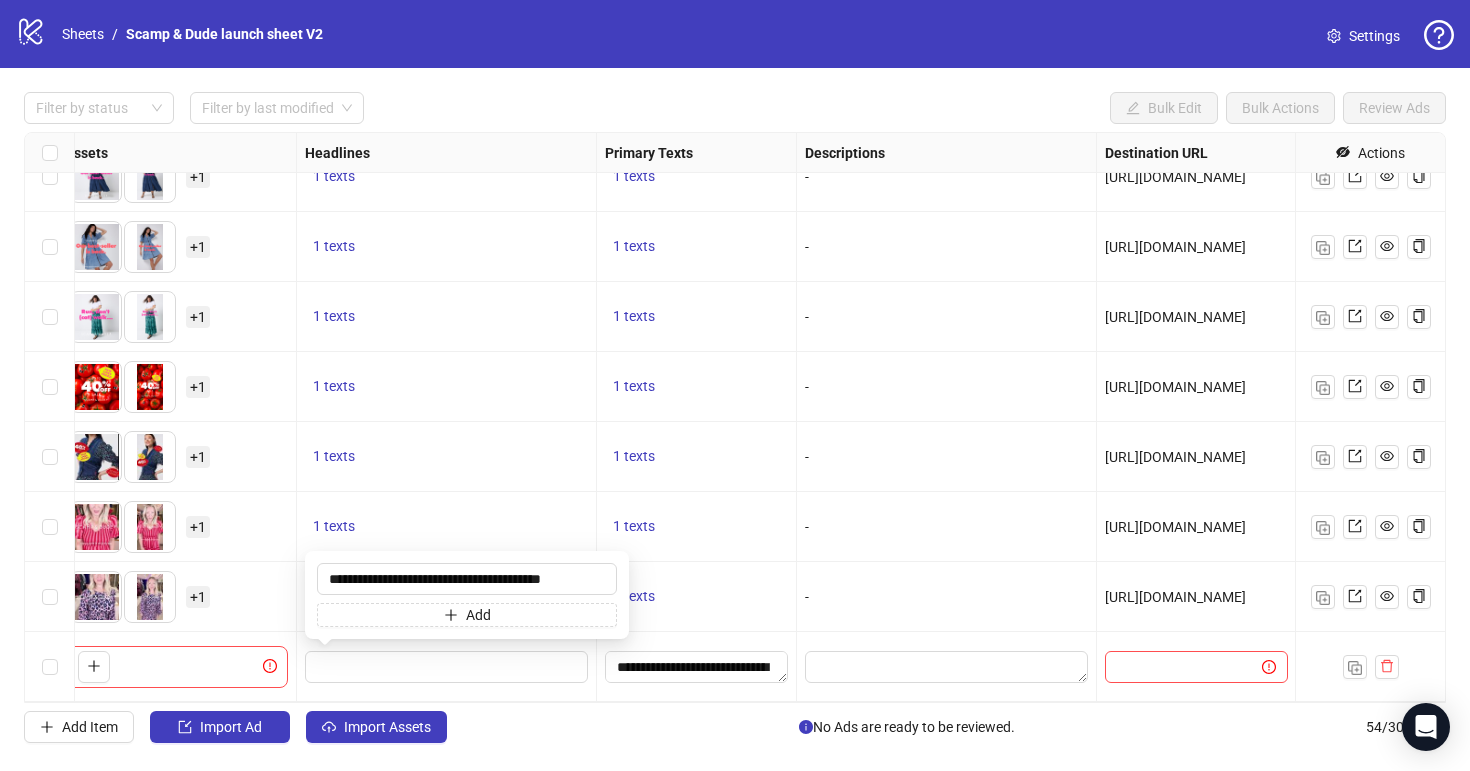 type on "**********" 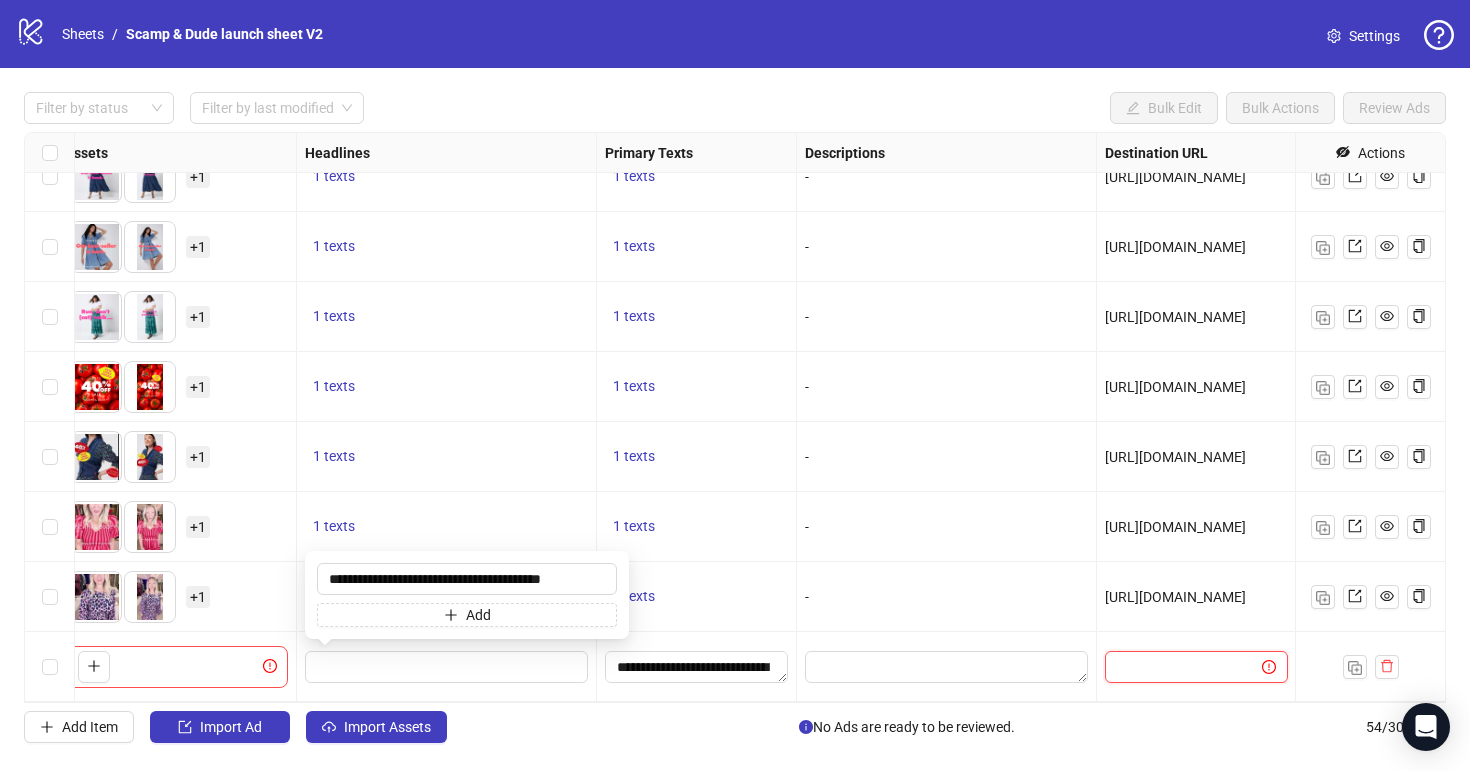 click at bounding box center (1175, 667) 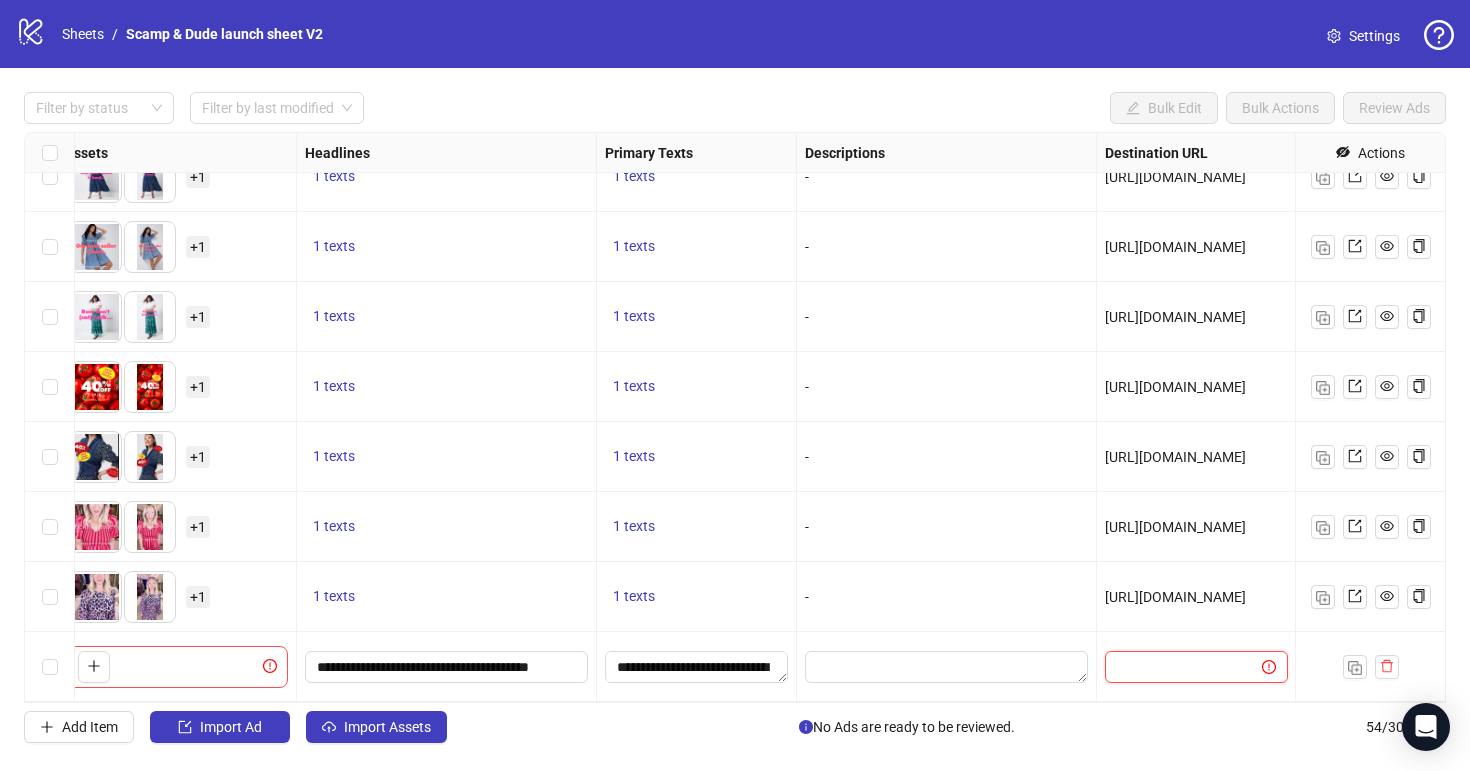 paste on "**********" 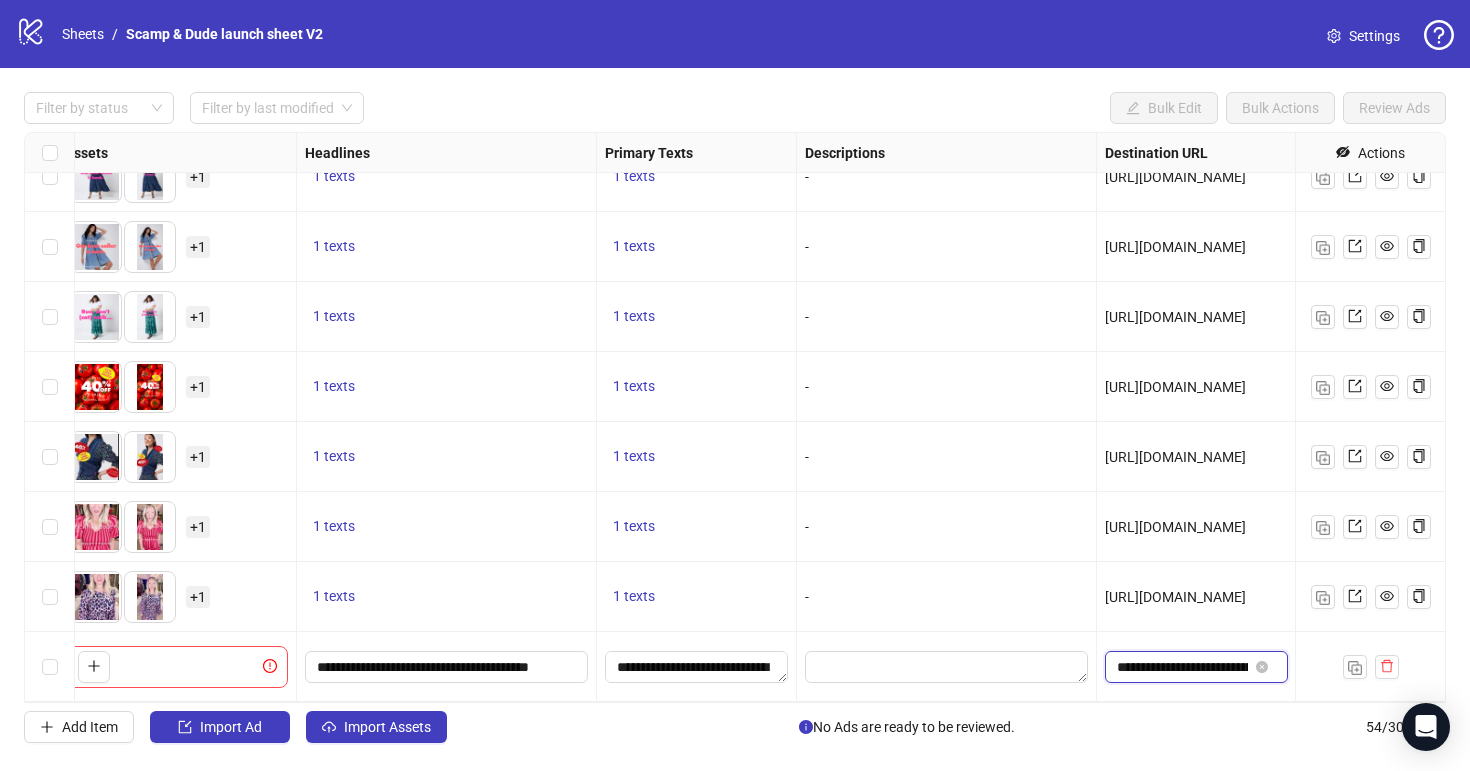 scroll, scrollTop: 0, scrollLeft: 204, axis: horizontal 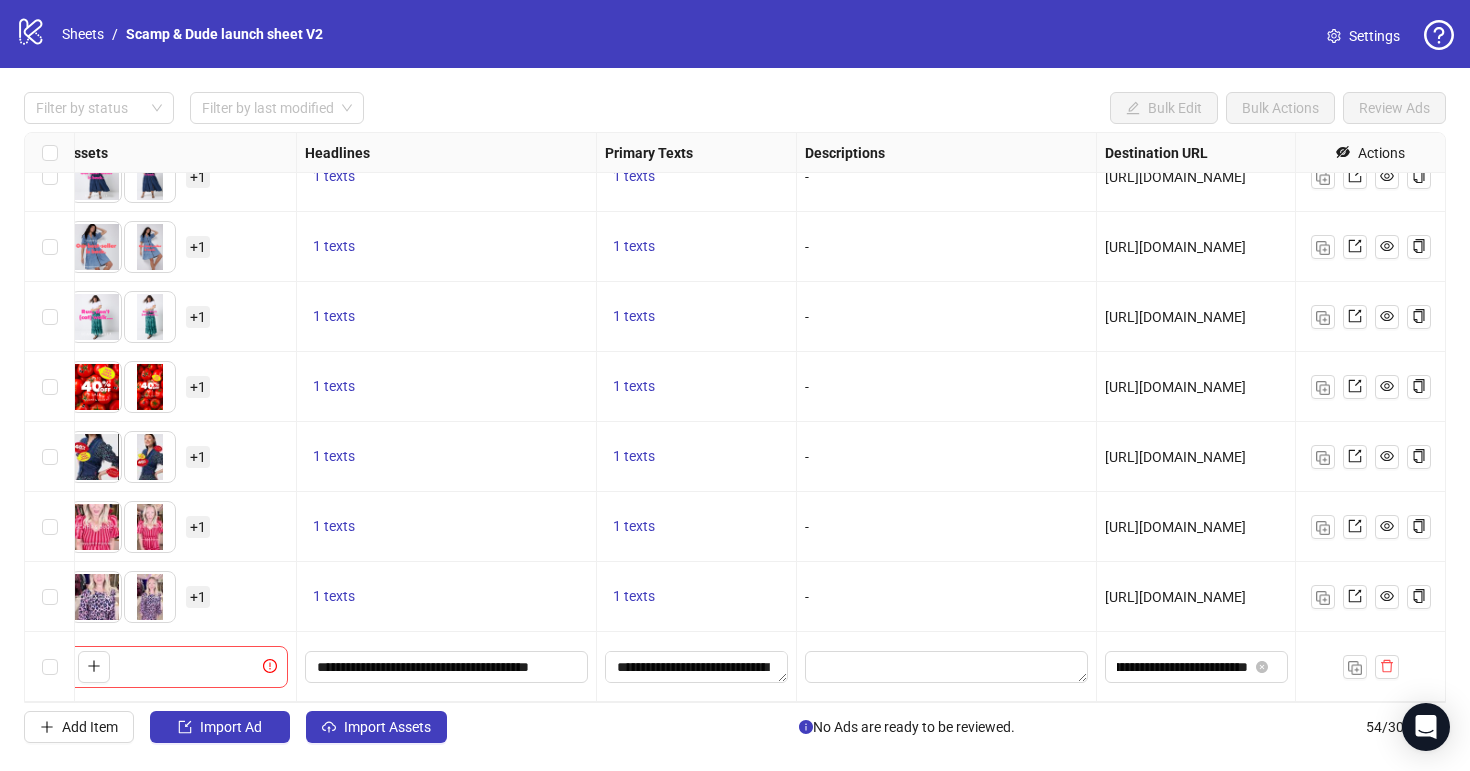 drag, startPoint x: 1191, startPoint y: 703, endPoint x: 1359, endPoint y: 650, distance: 176.16185 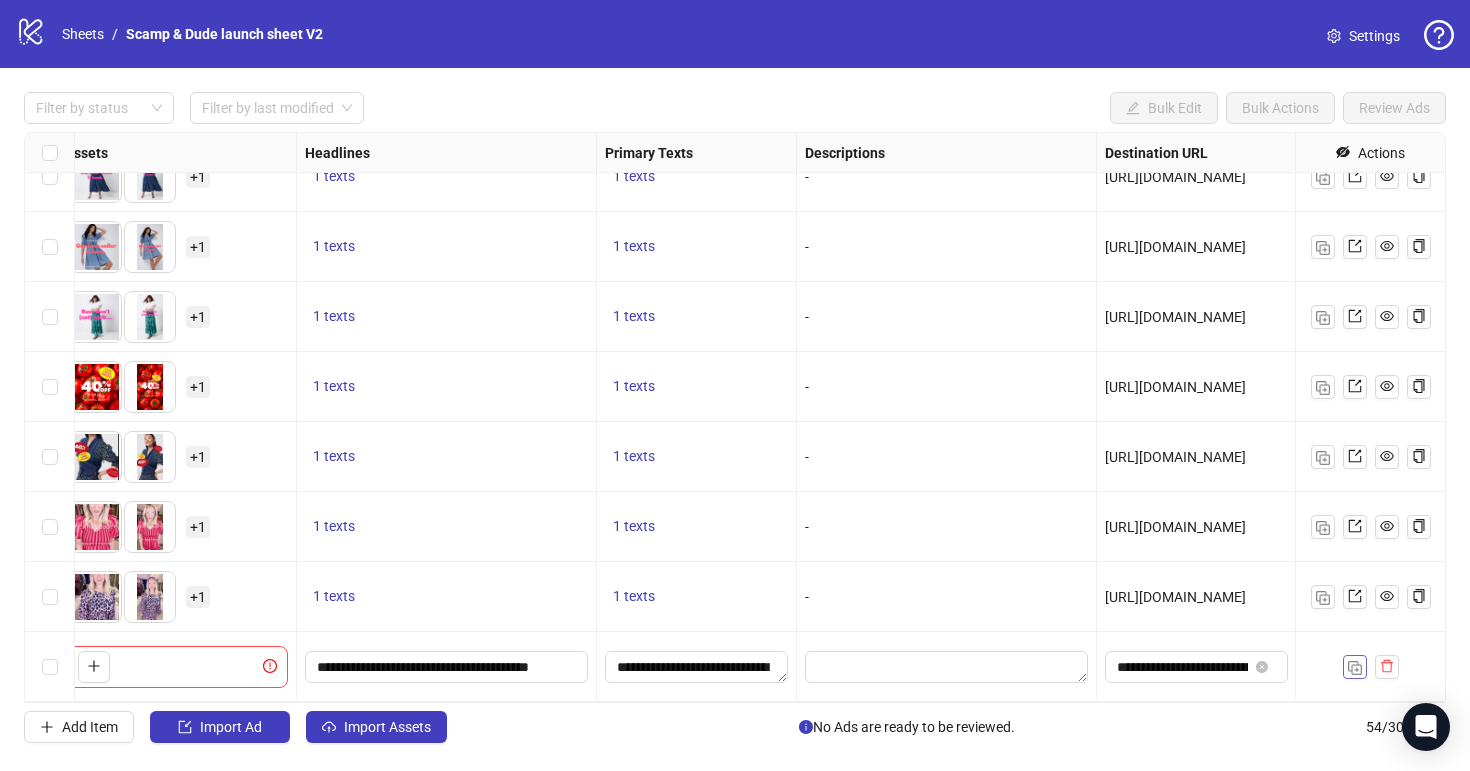 click at bounding box center (1355, 668) 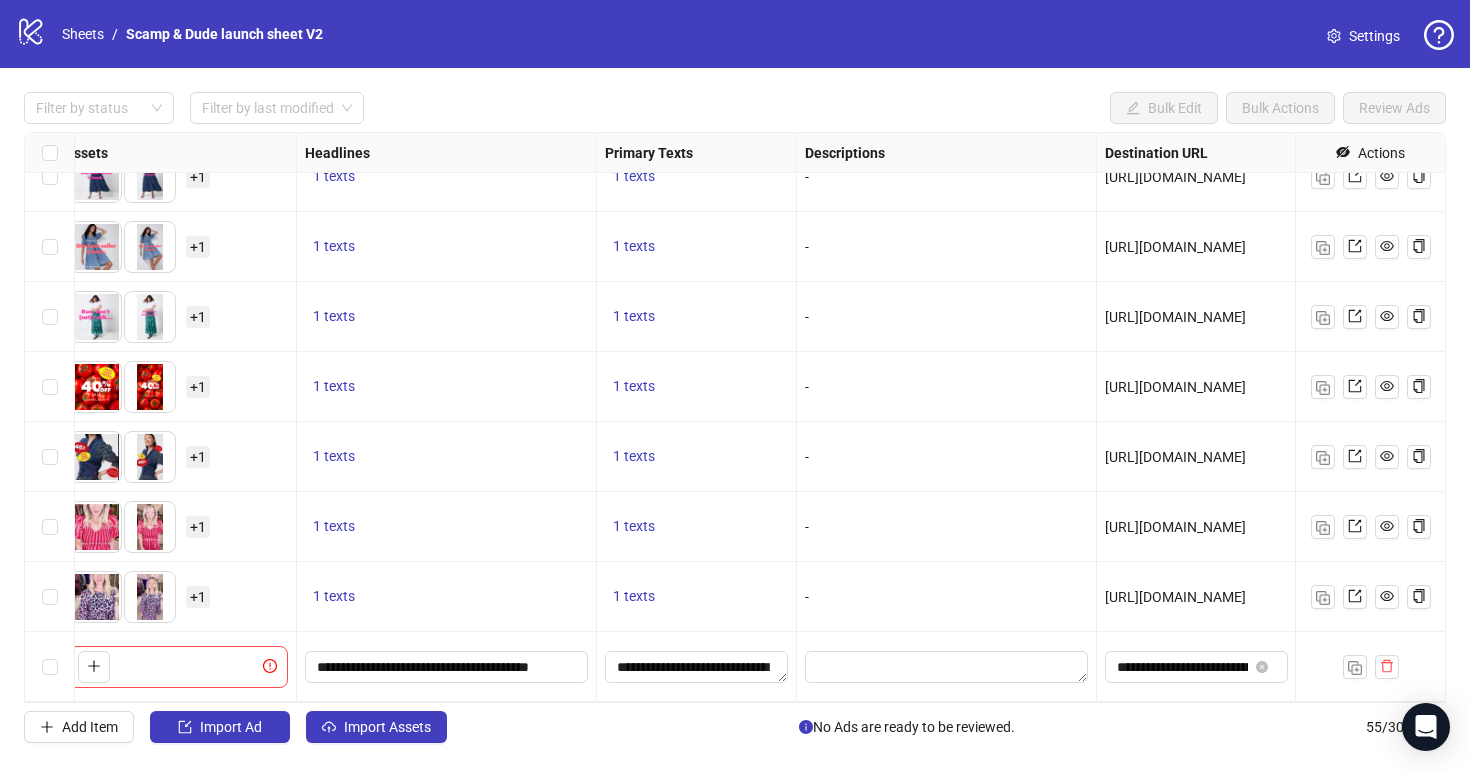 scroll, scrollTop: 3321, scrollLeft: 888, axis: both 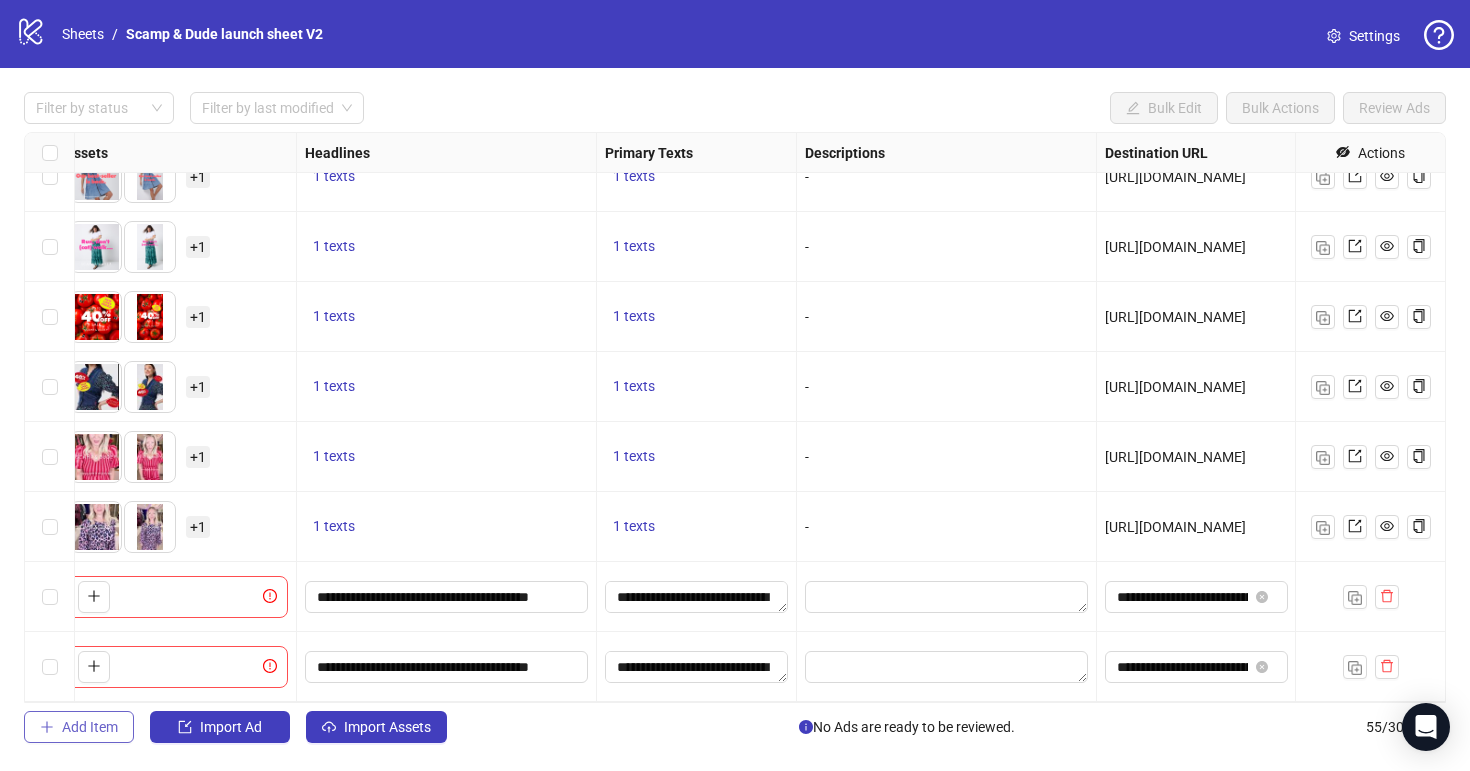 click on "Add Item" at bounding box center [90, 727] 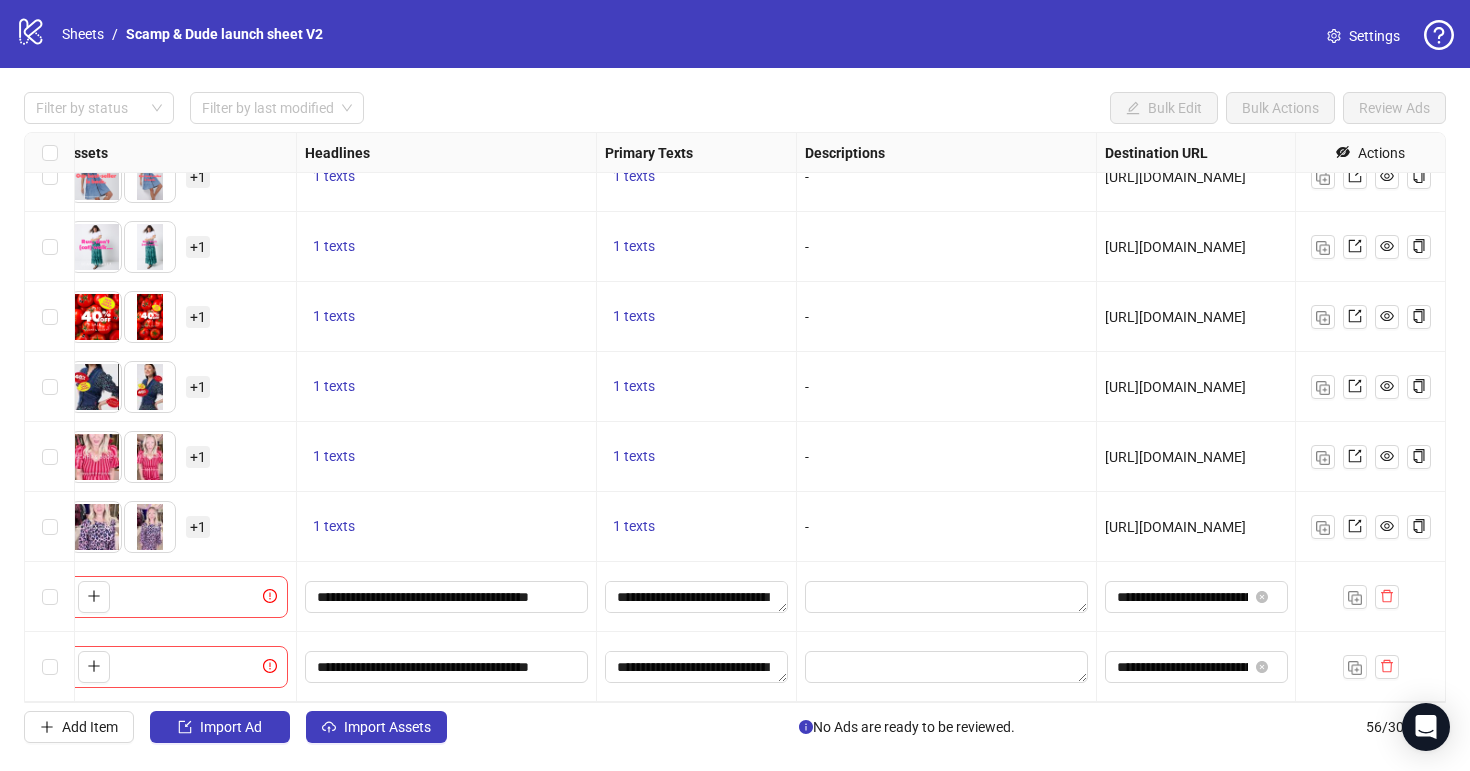 scroll, scrollTop: 3391, scrollLeft: 888, axis: both 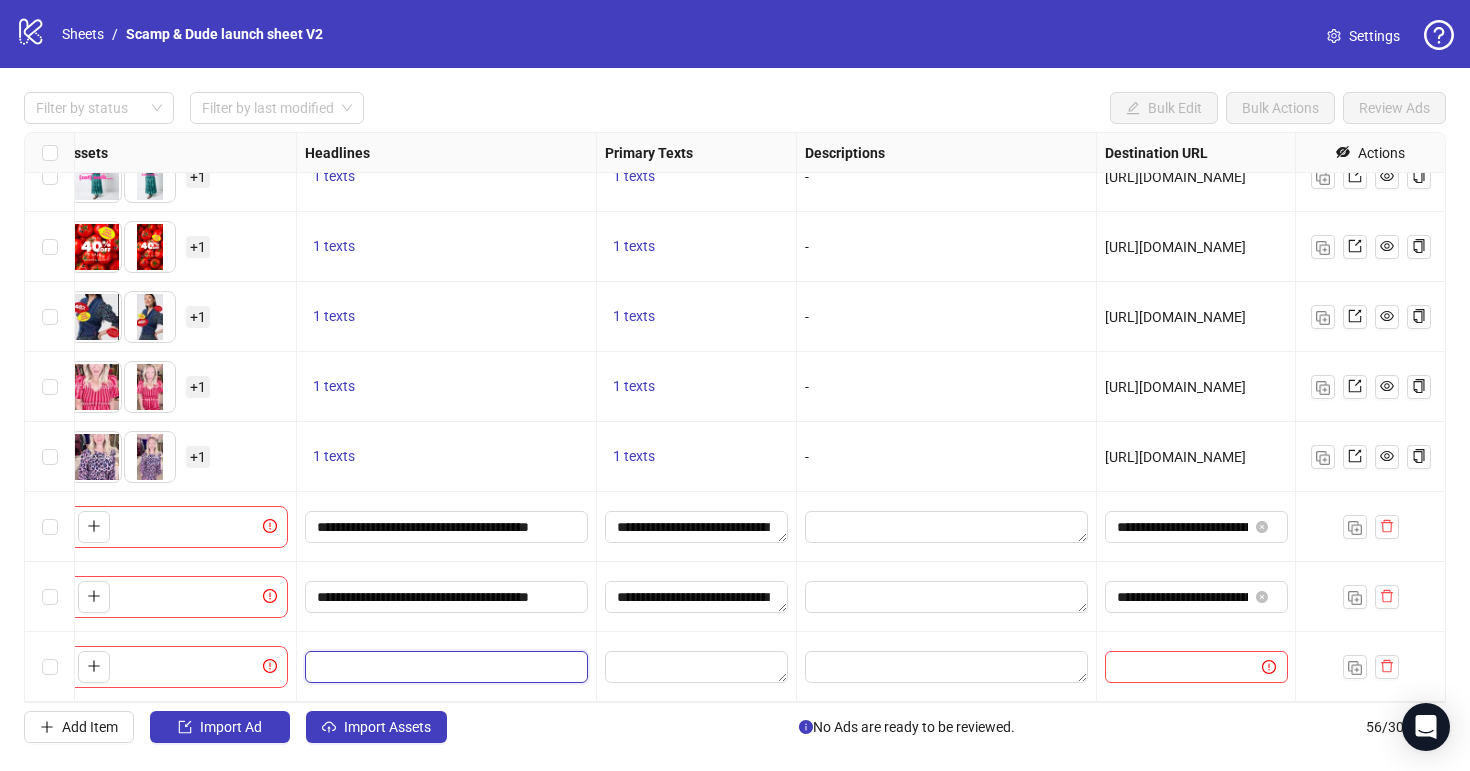 click at bounding box center [444, 667] 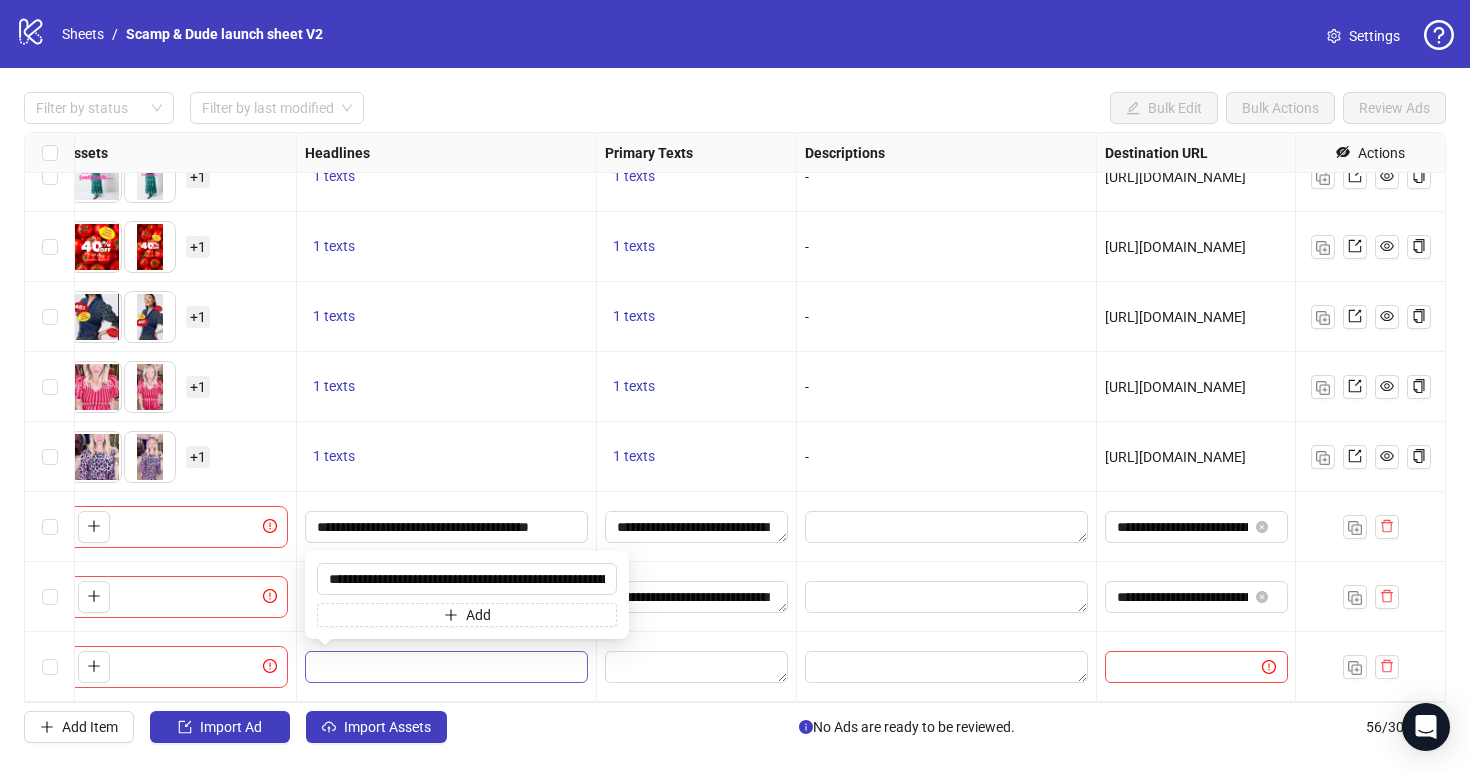 scroll, scrollTop: 0, scrollLeft: 270, axis: horizontal 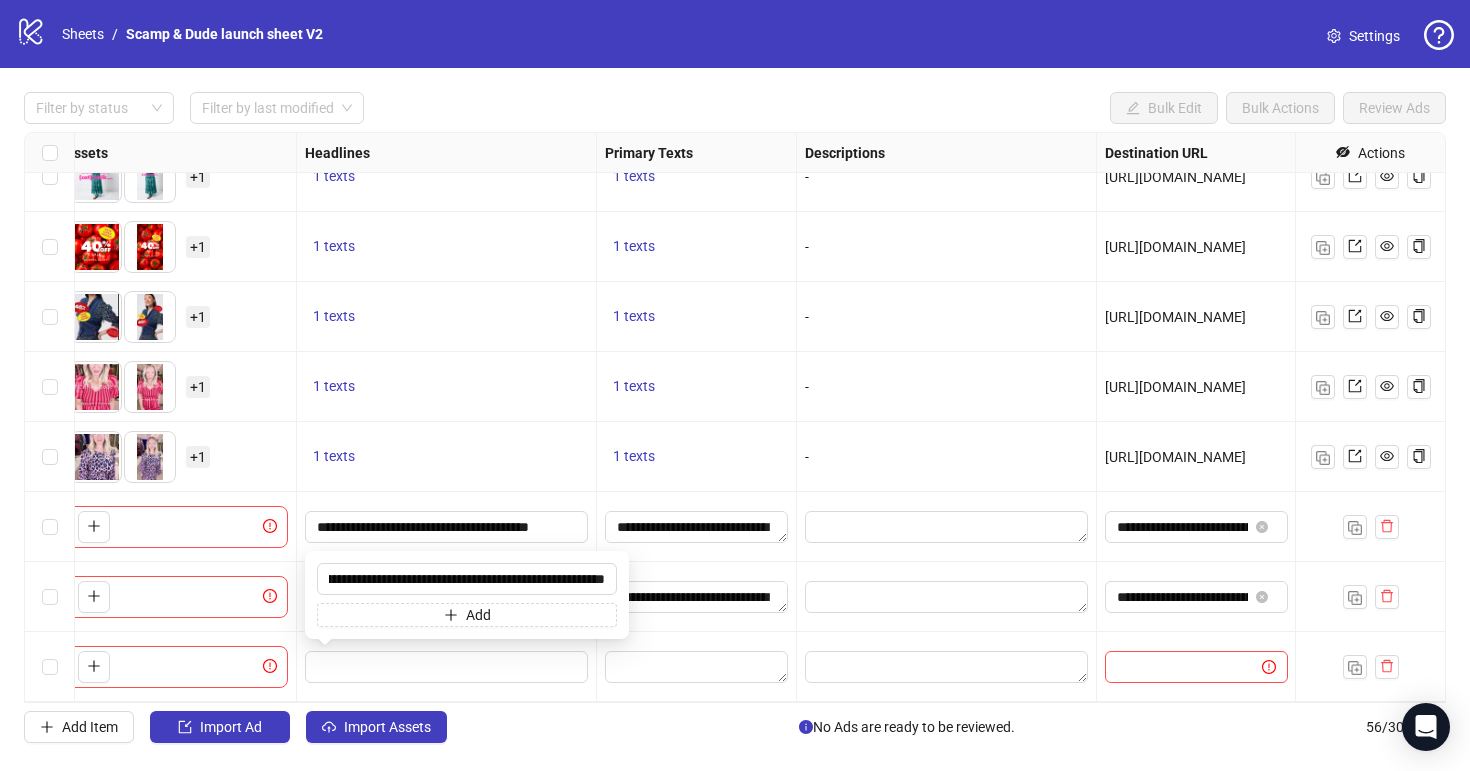type on "**********" 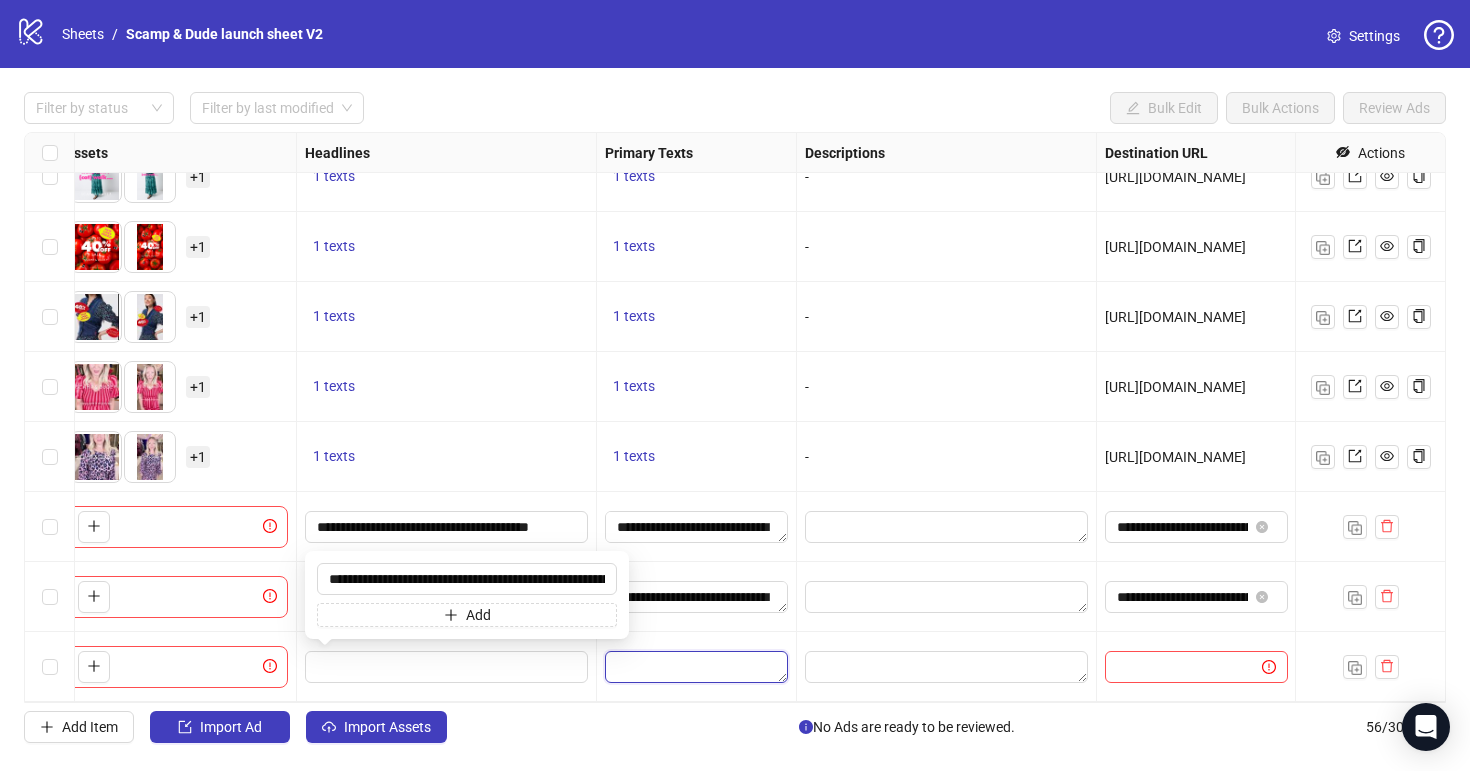 click at bounding box center (696, 667) 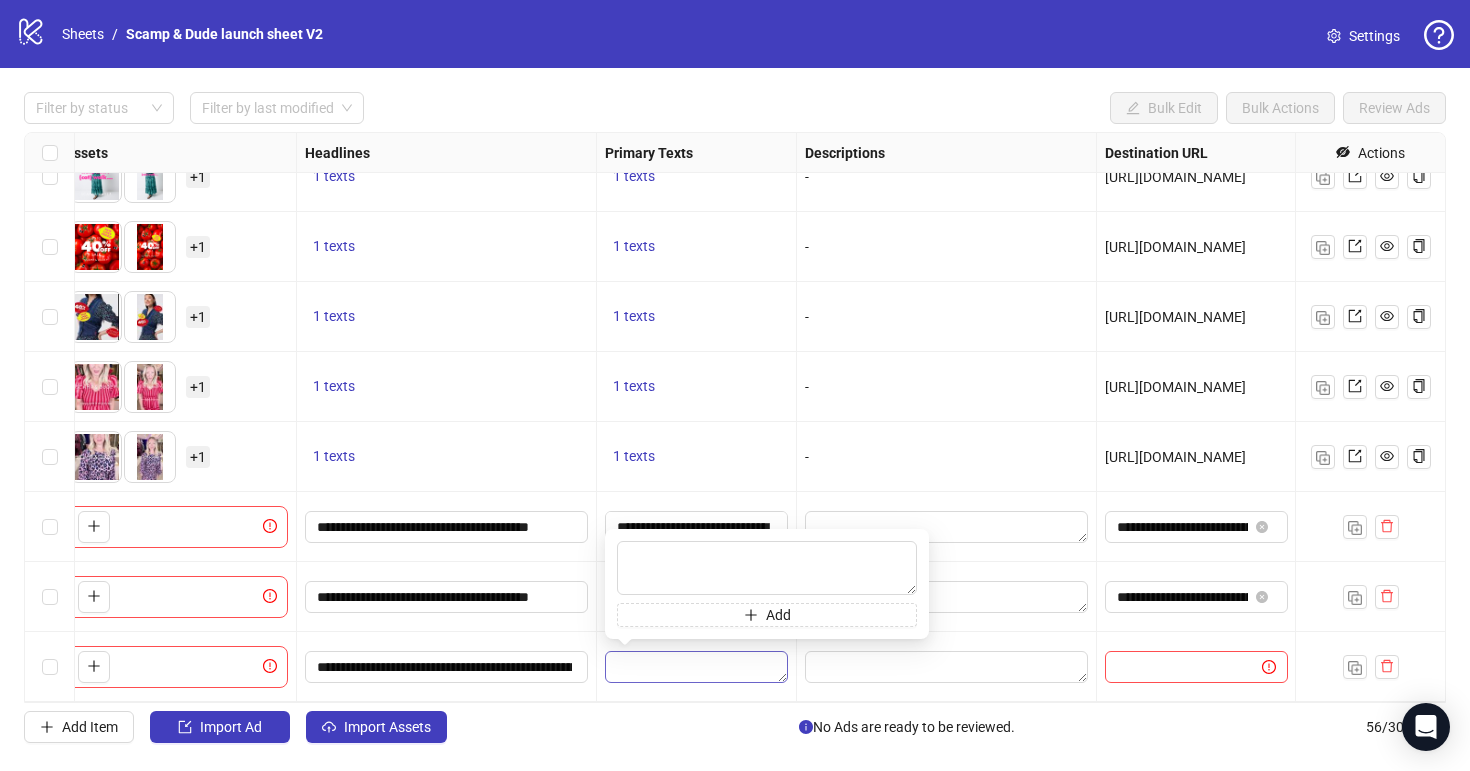 type on "**********" 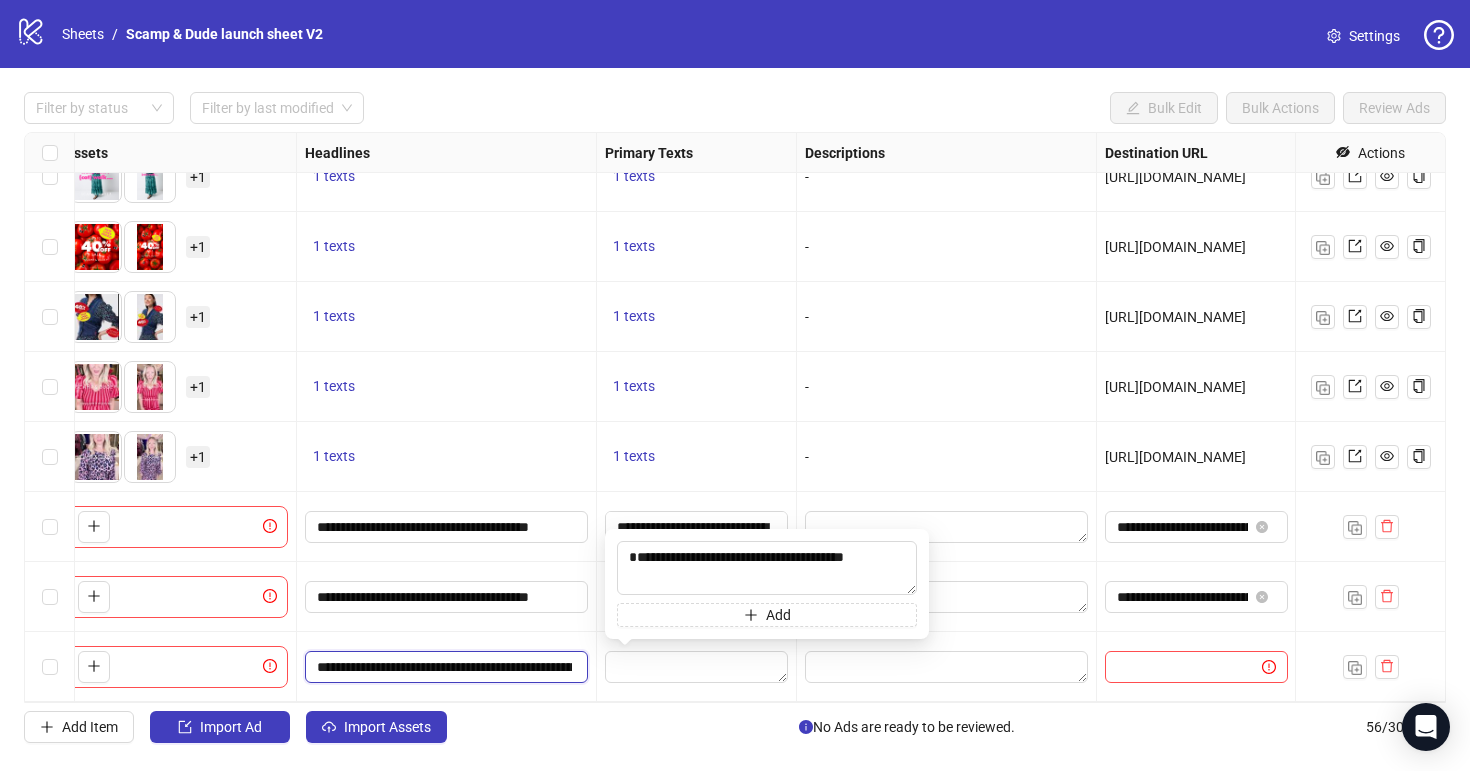 click on "**********" at bounding box center (444, 667) 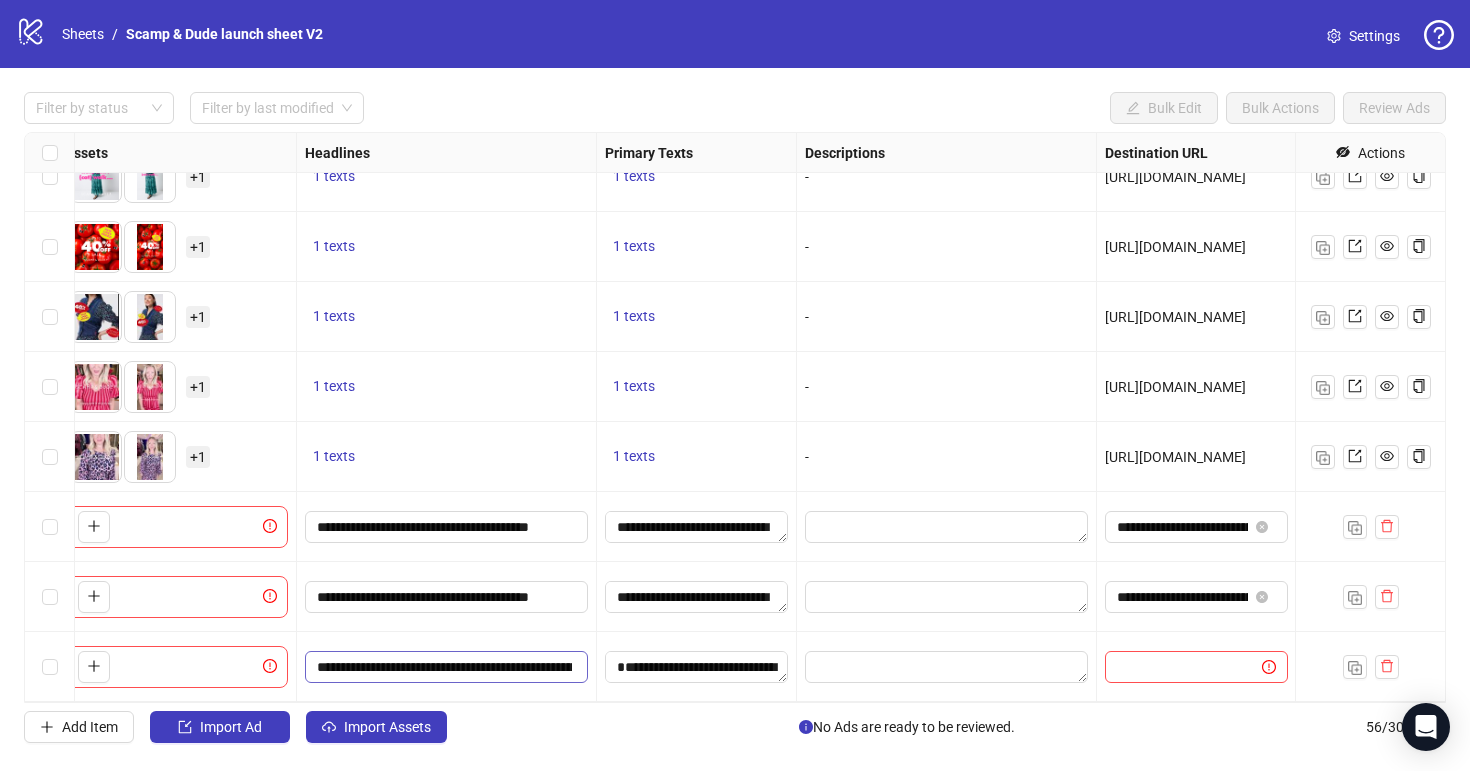 click on "**********" at bounding box center (444, 667) 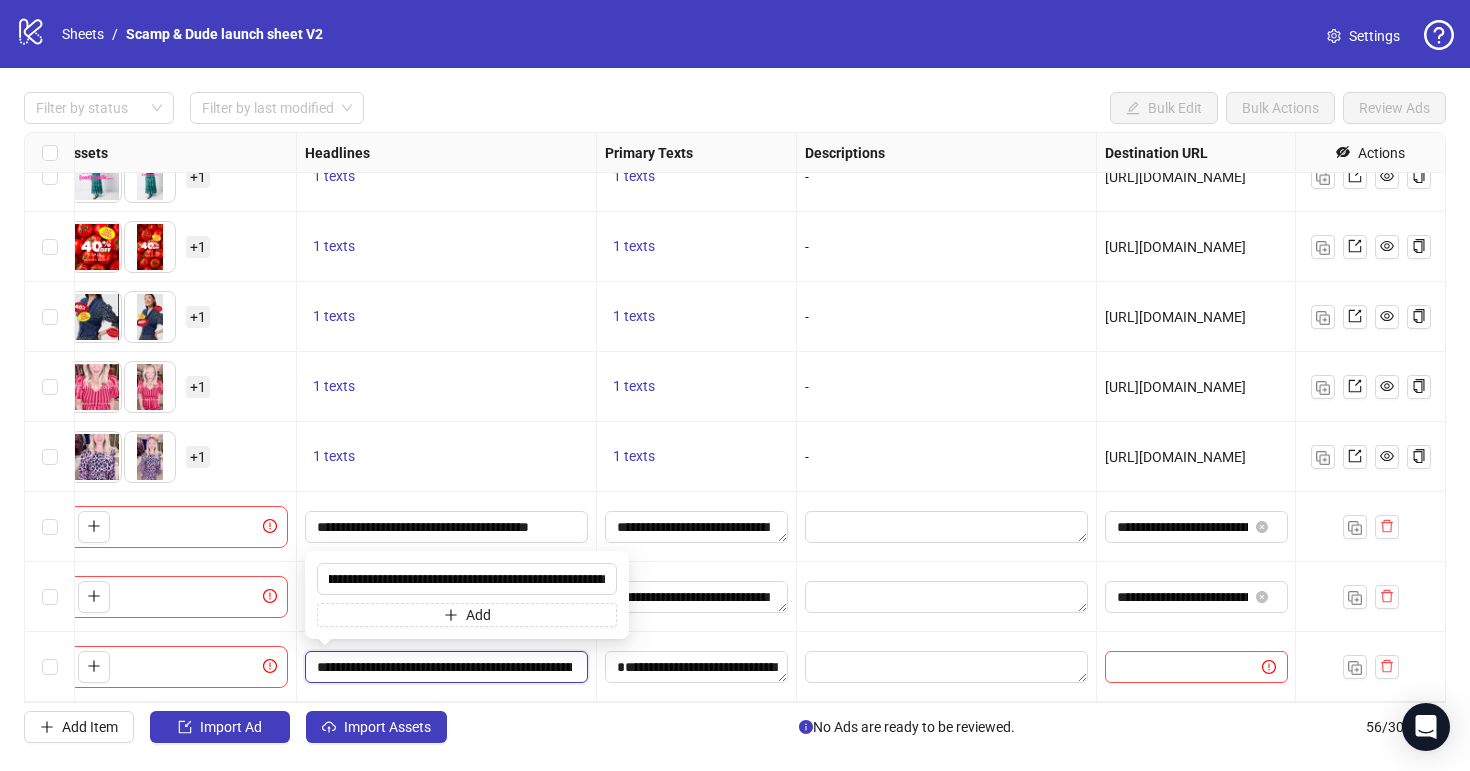 click on "**********" at bounding box center (444, 667) 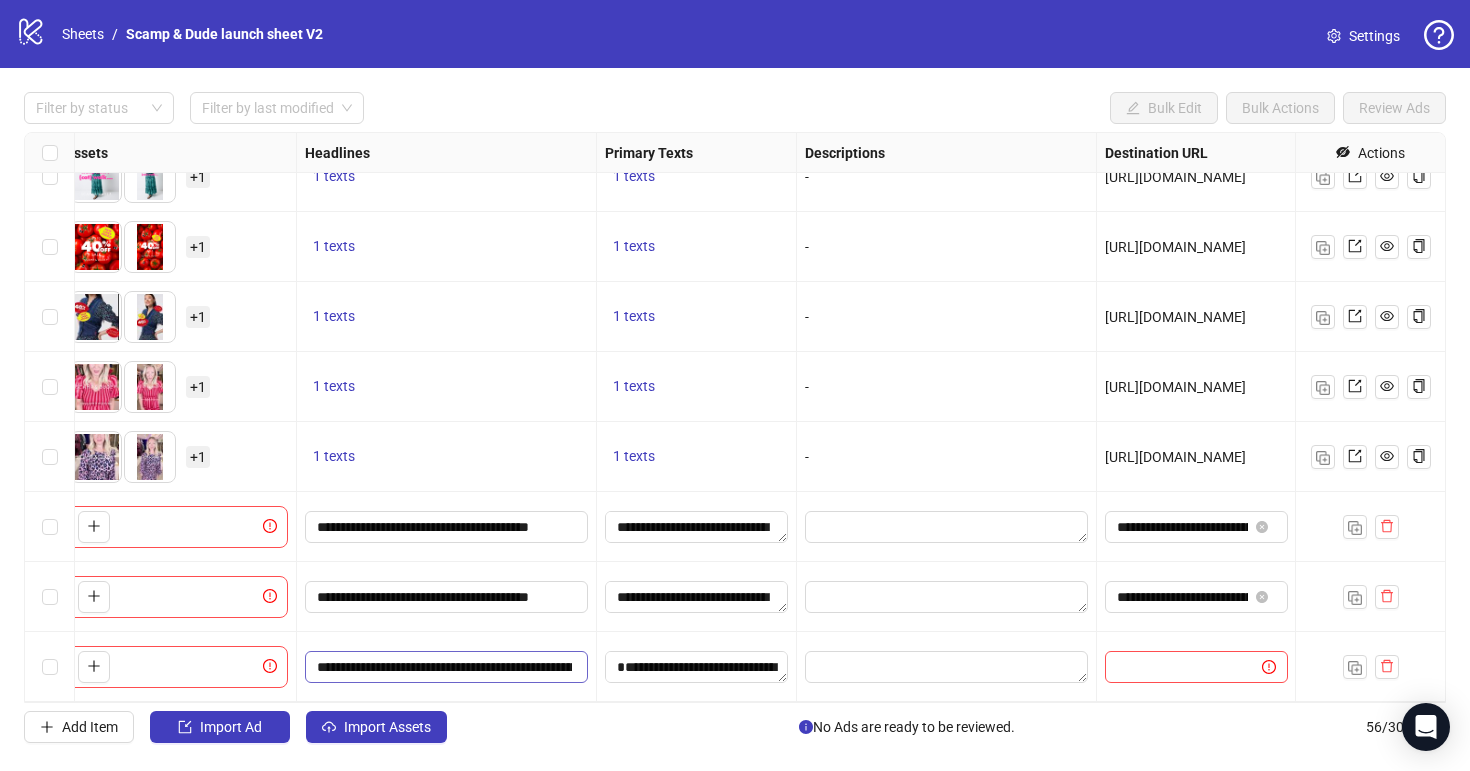 scroll, scrollTop: 0, scrollLeft: 155, axis: horizontal 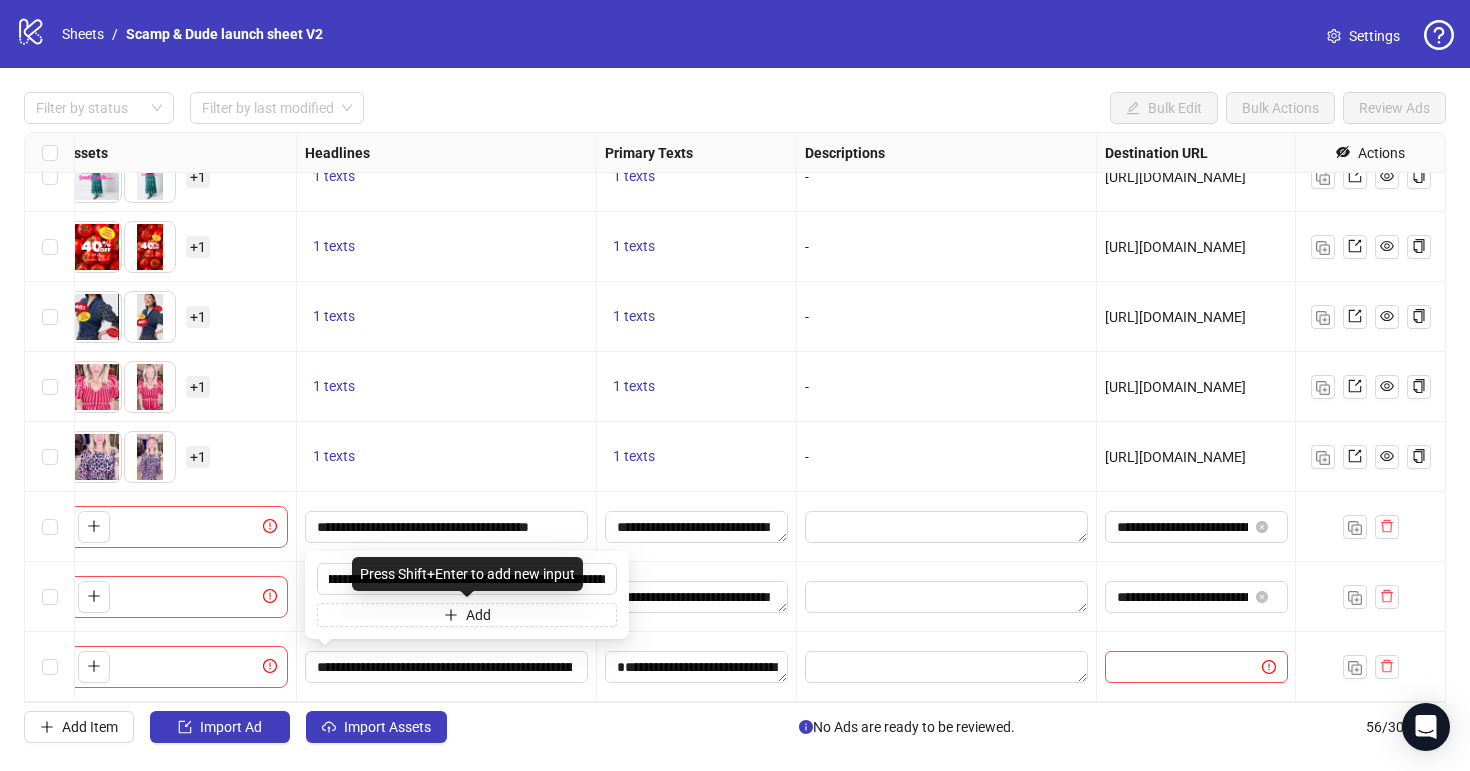 click on "Press Shift+Enter to add new input" at bounding box center [467, 574] 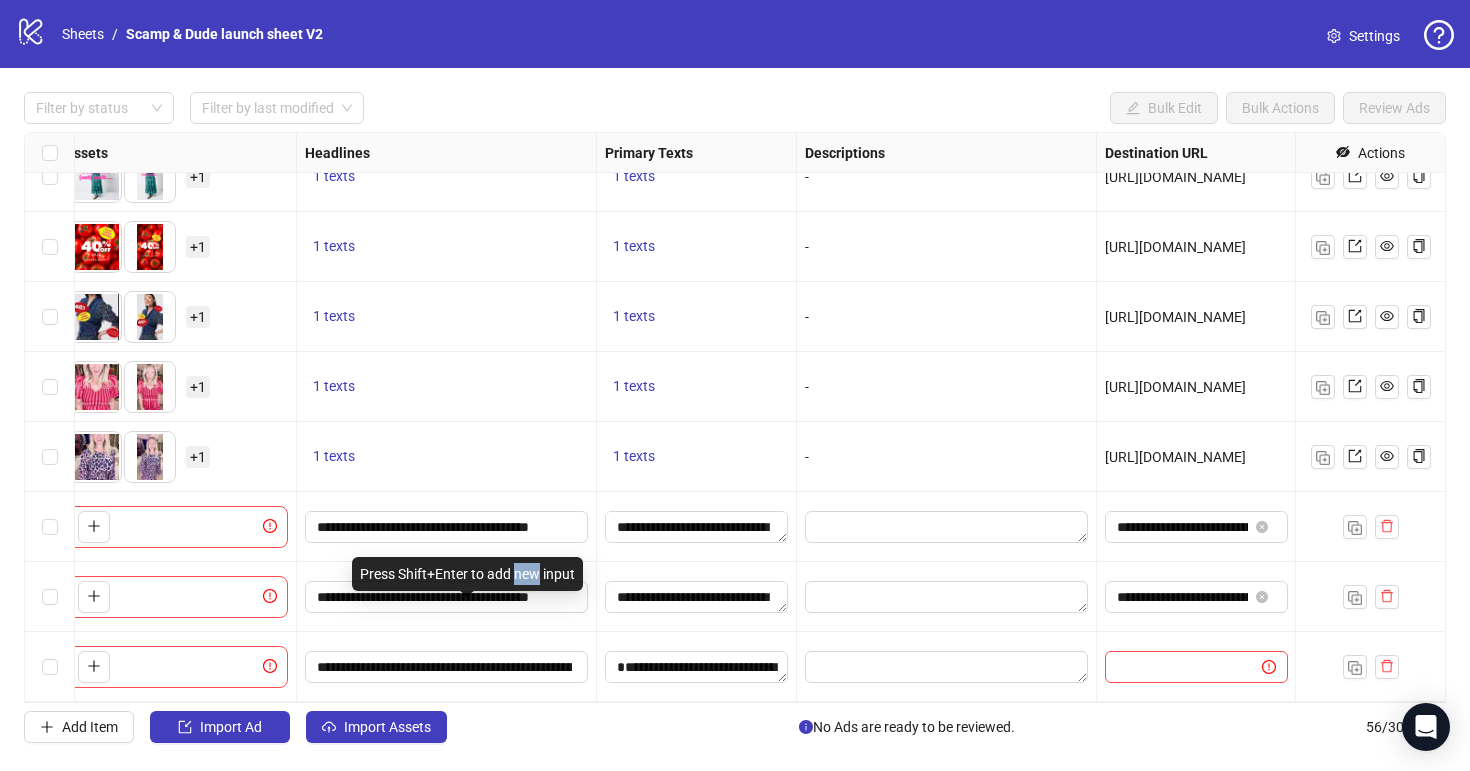 scroll, scrollTop: 0, scrollLeft: 0, axis: both 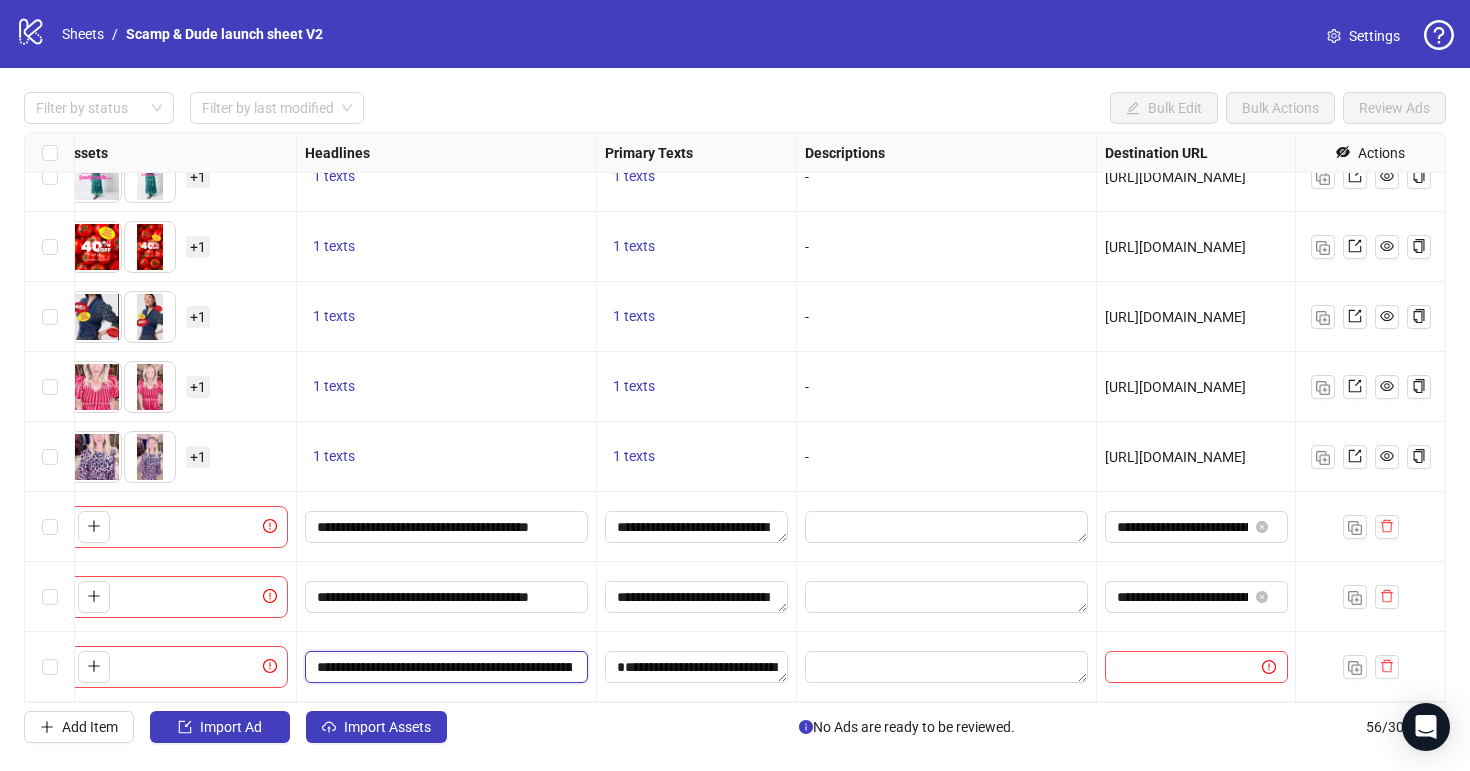 click on "**********" at bounding box center [444, 667] 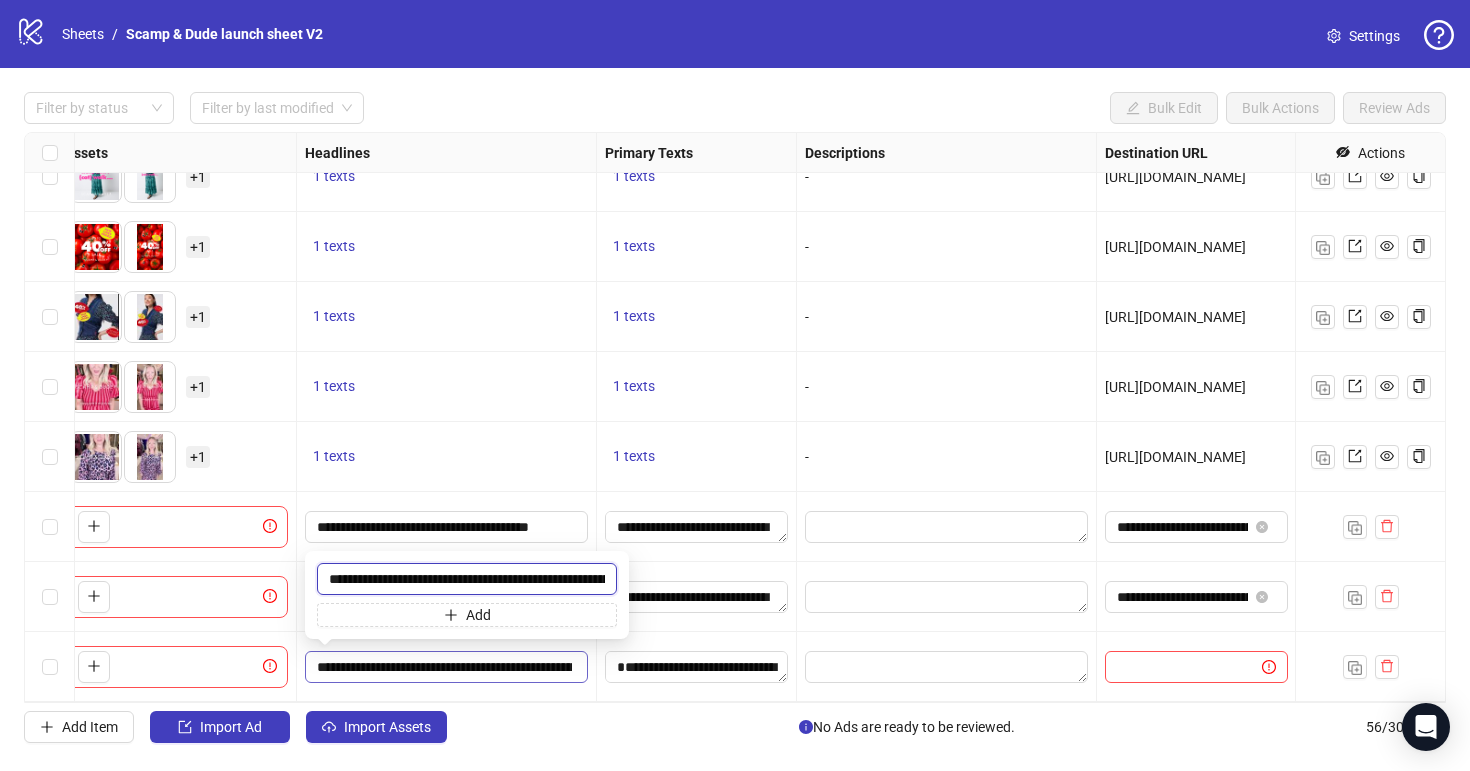 scroll, scrollTop: 0, scrollLeft: 270, axis: horizontal 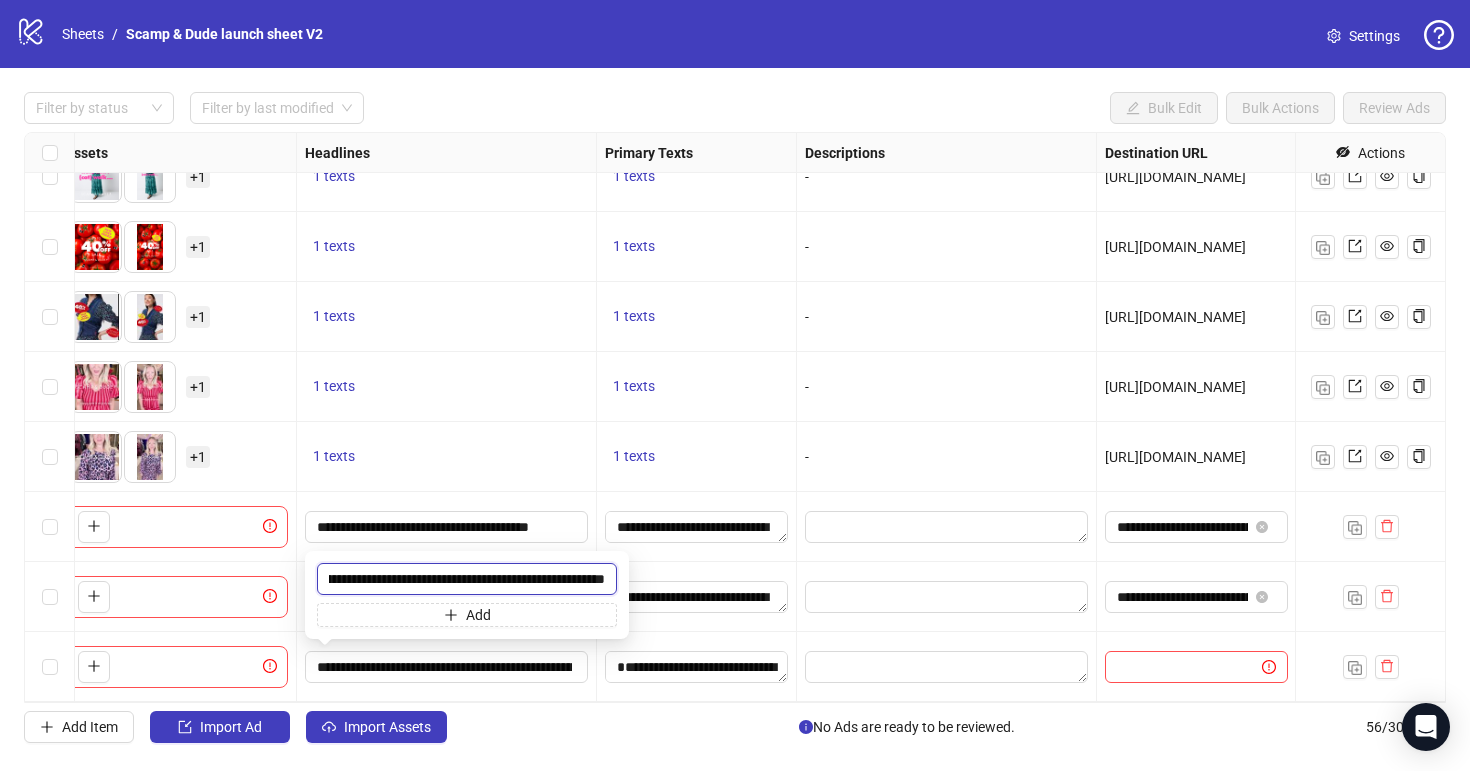 click on "**********" at bounding box center (467, 579) 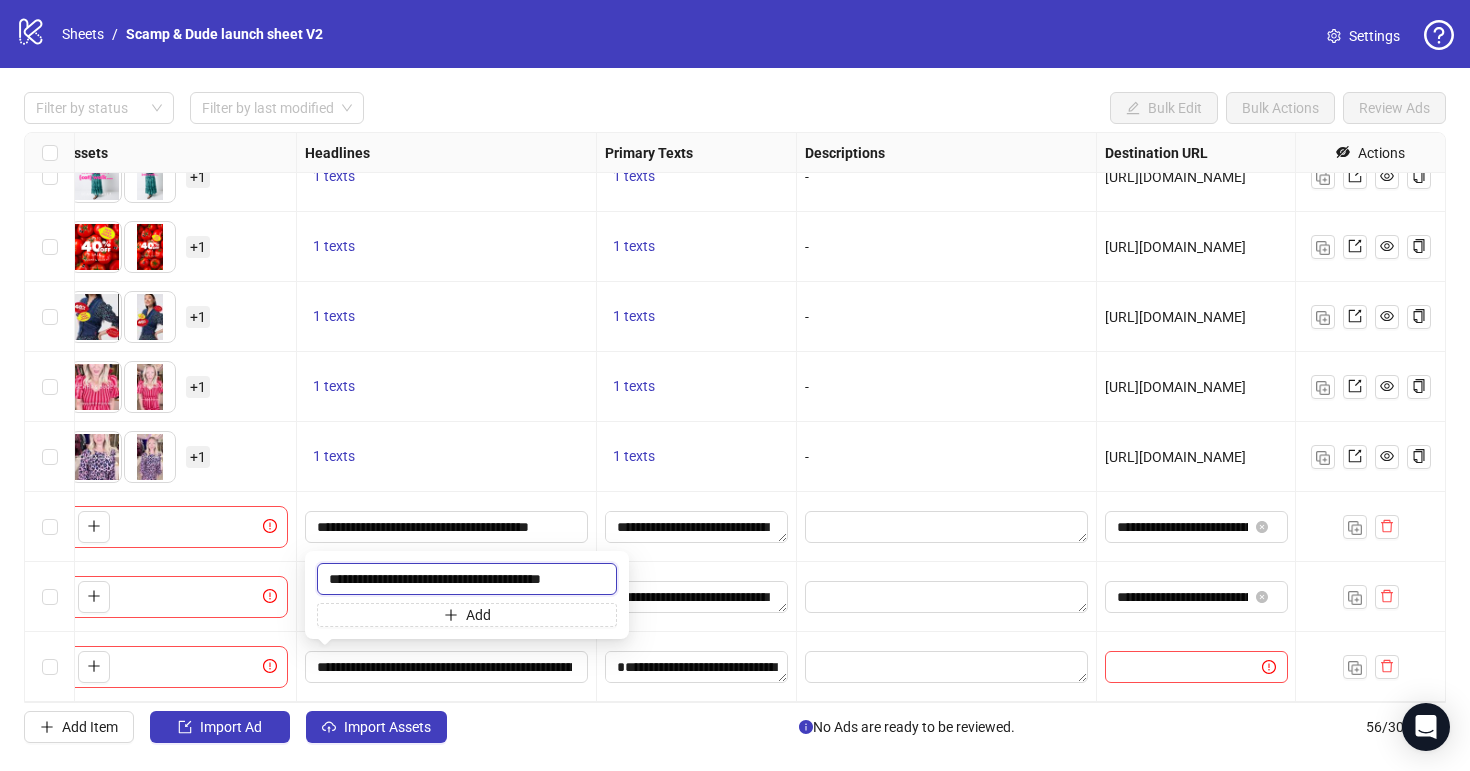 scroll, scrollTop: 0, scrollLeft: 0, axis: both 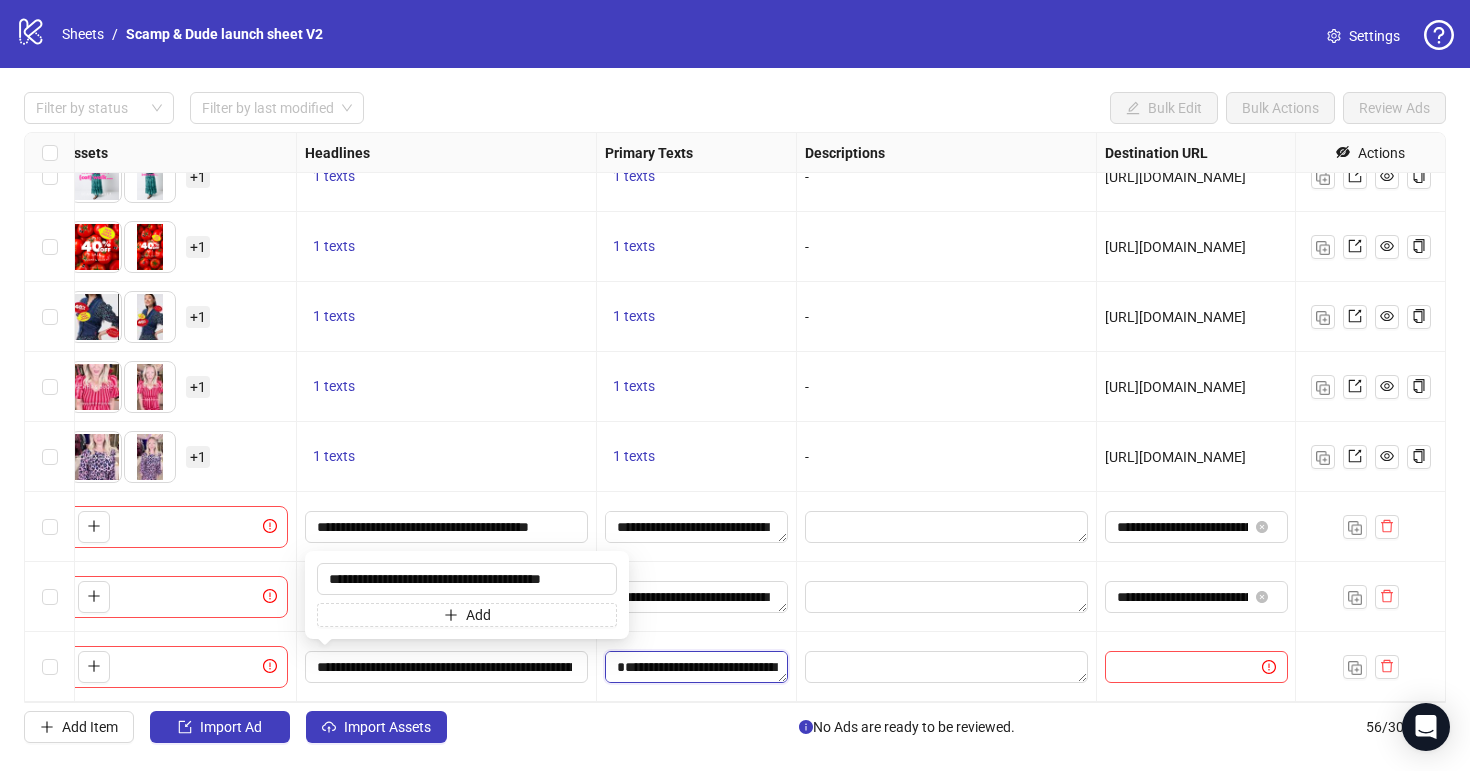 click on "**********" at bounding box center (696, 667) 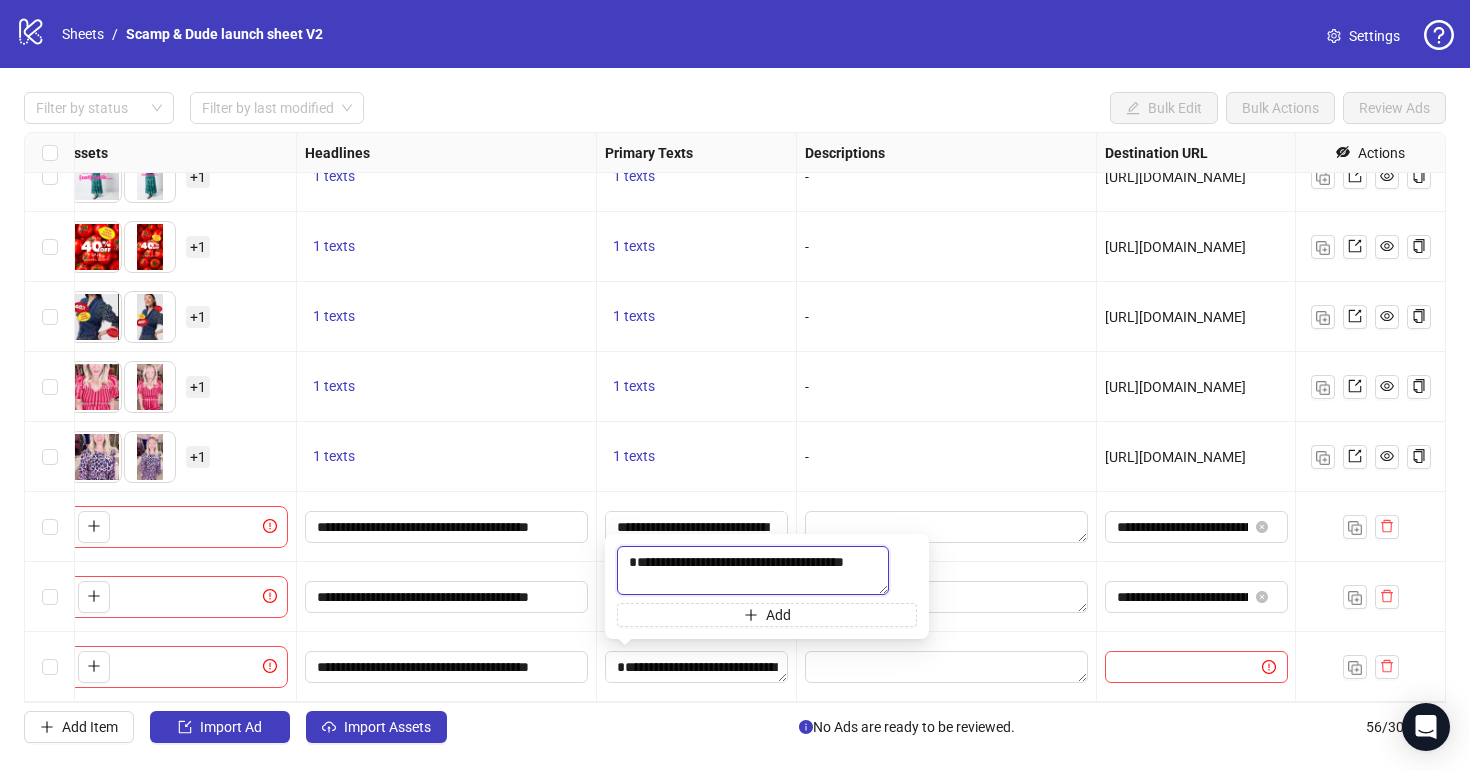 click on "**********" at bounding box center [753, 570] 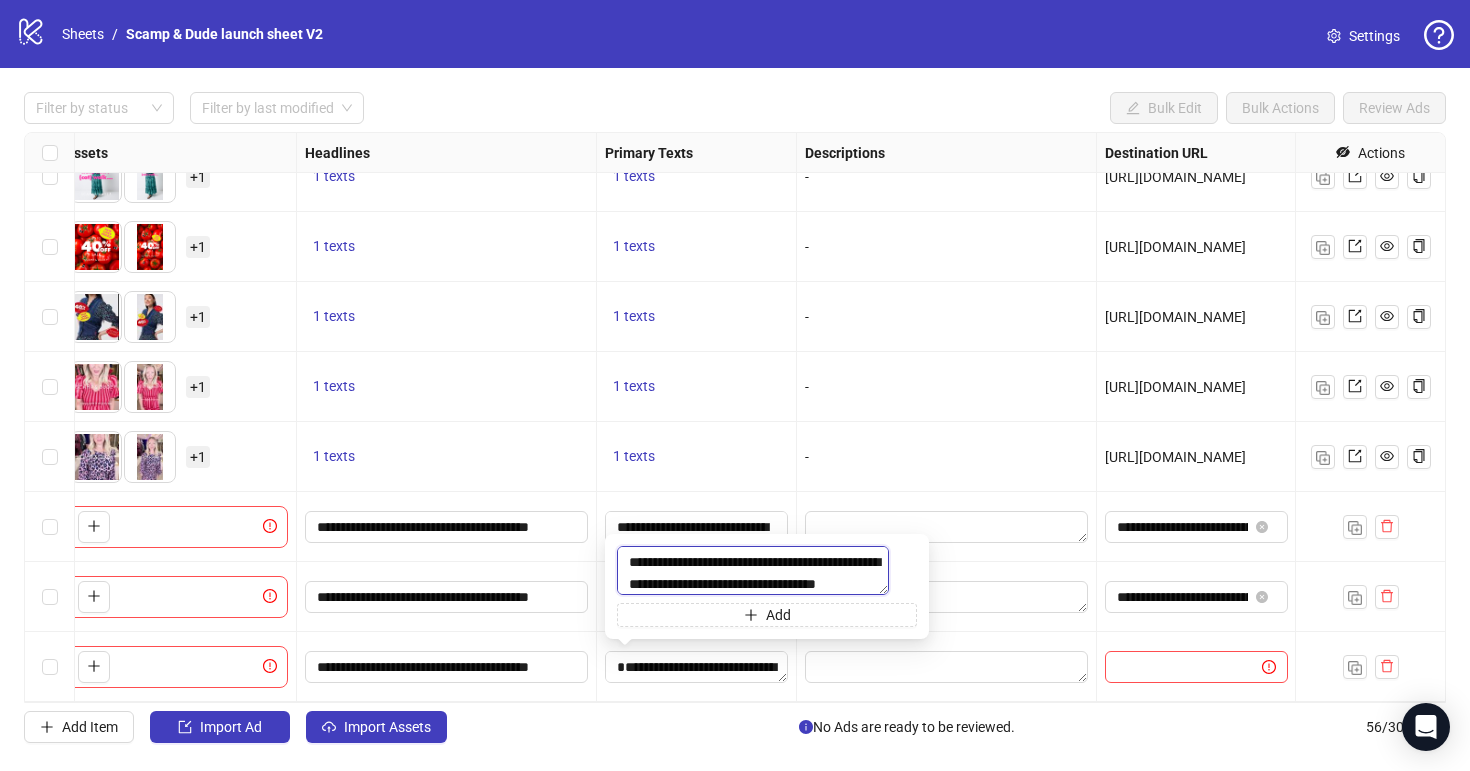 scroll, scrollTop: 15, scrollLeft: 0, axis: vertical 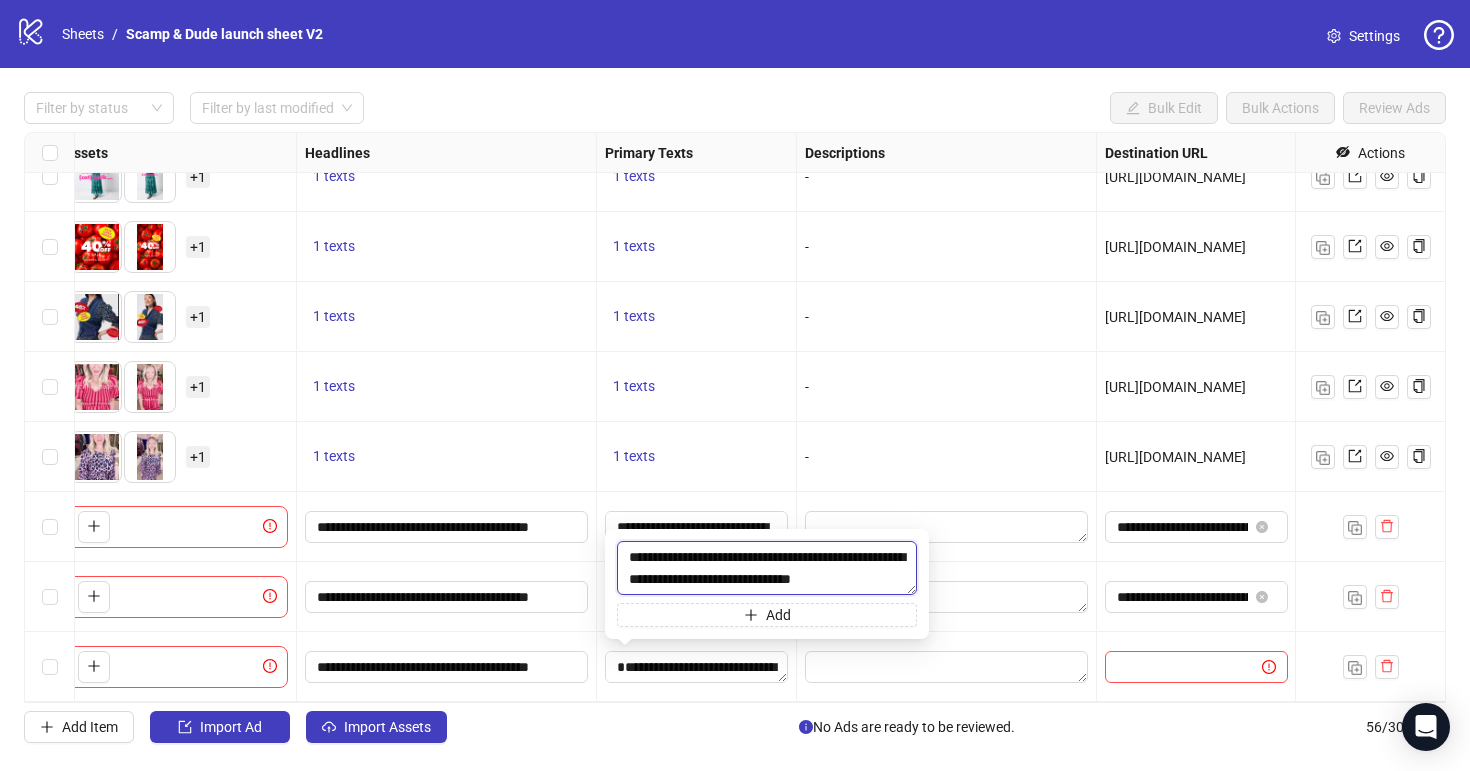 type on "**********" 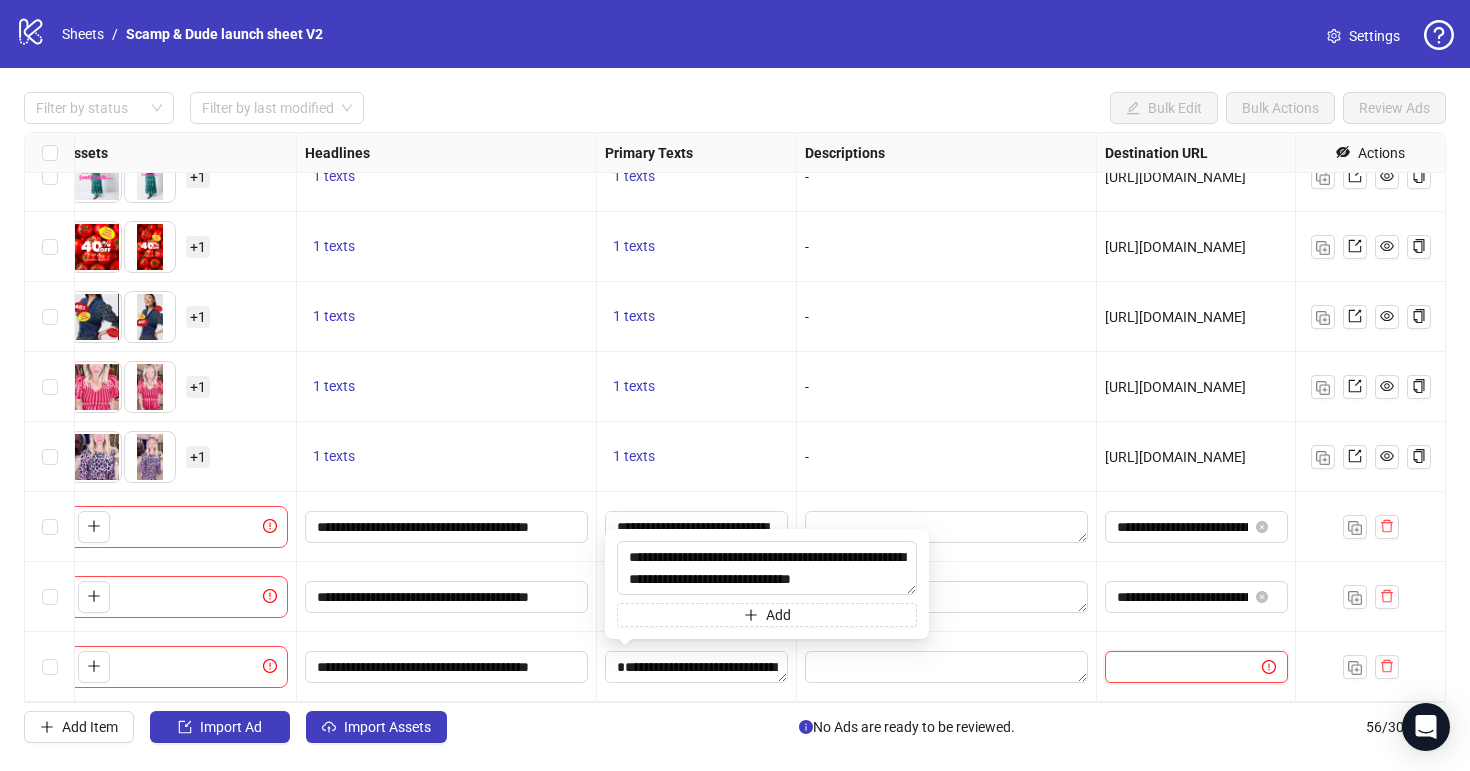click at bounding box center [1175, 667] 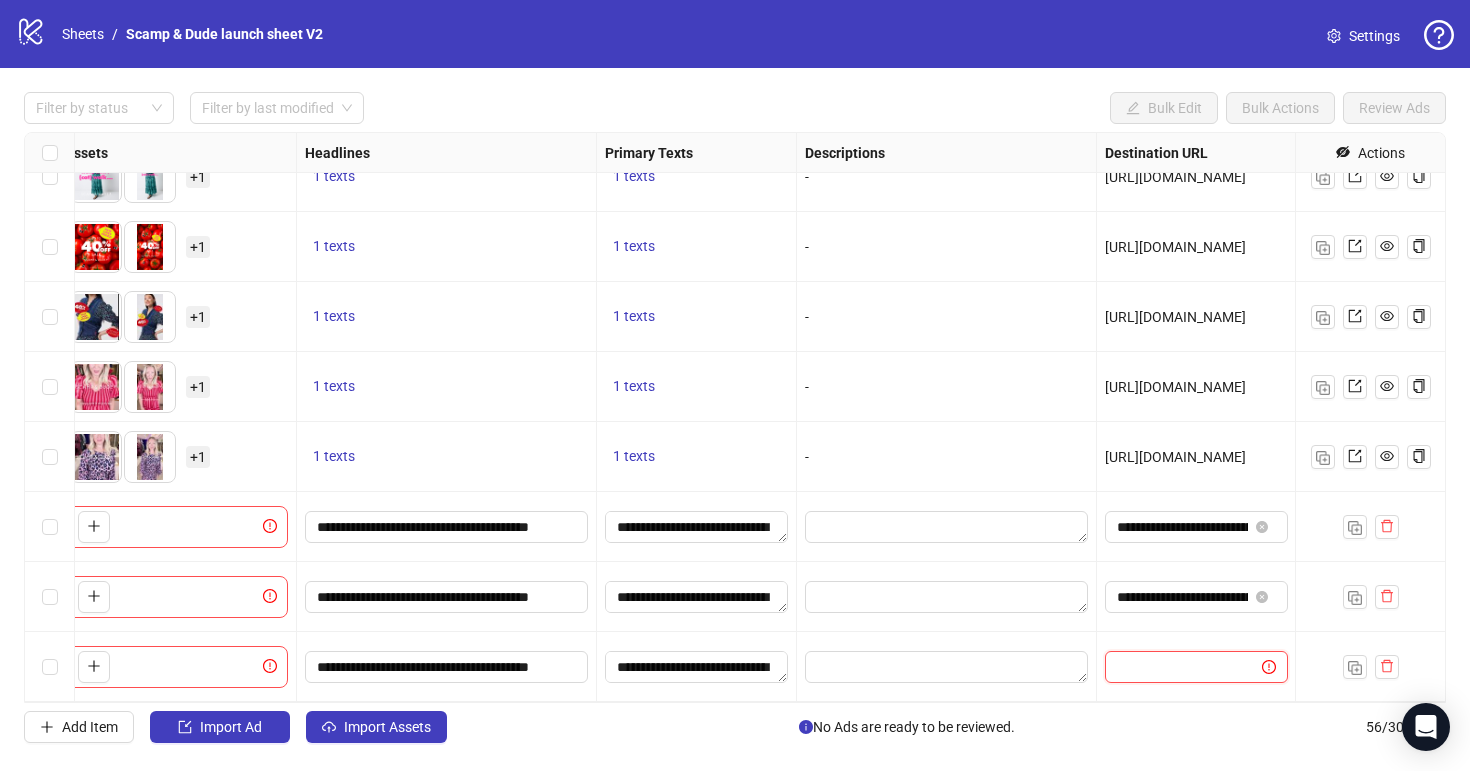paste on "**********" 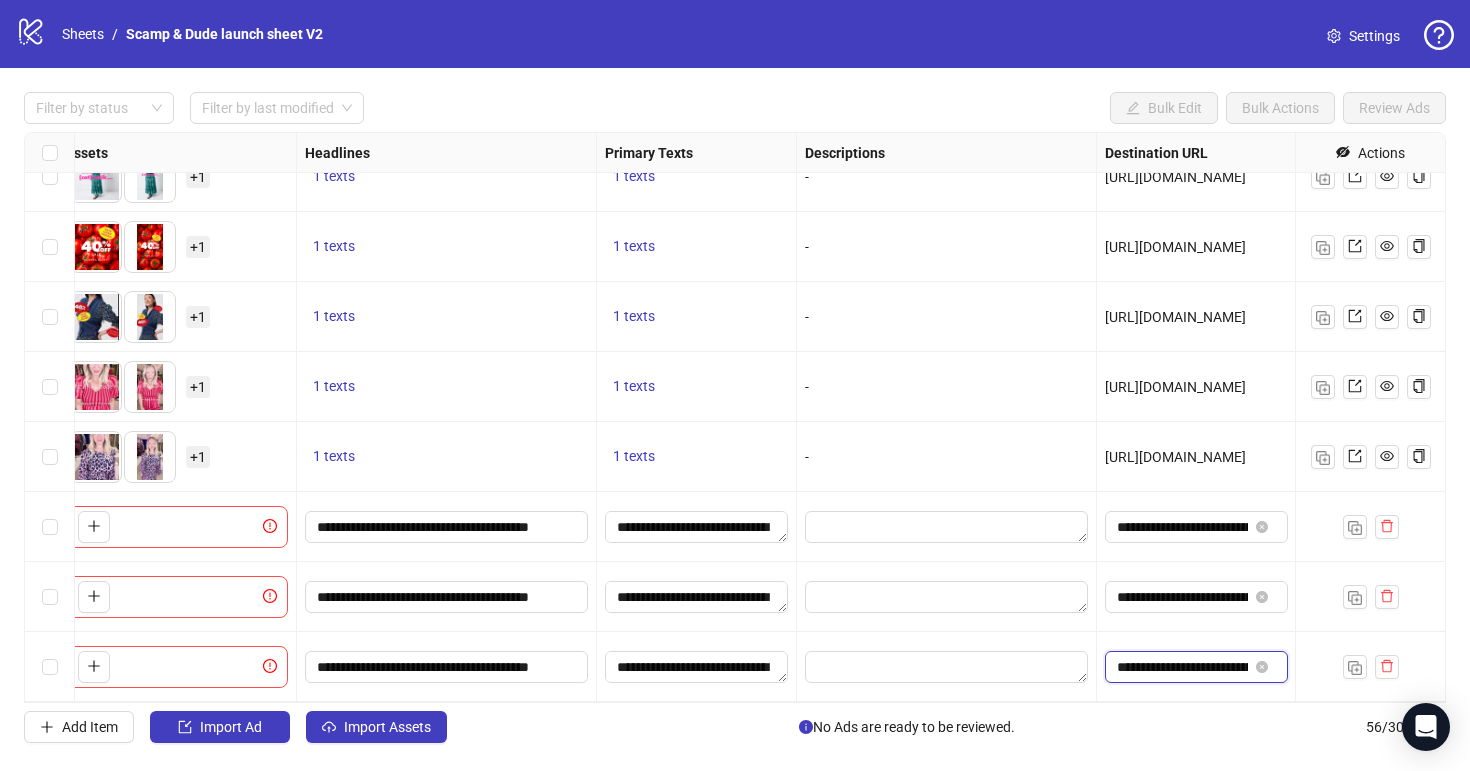 scroll, scrollTop: 0, scrollLeft: 204, axis: horizontal 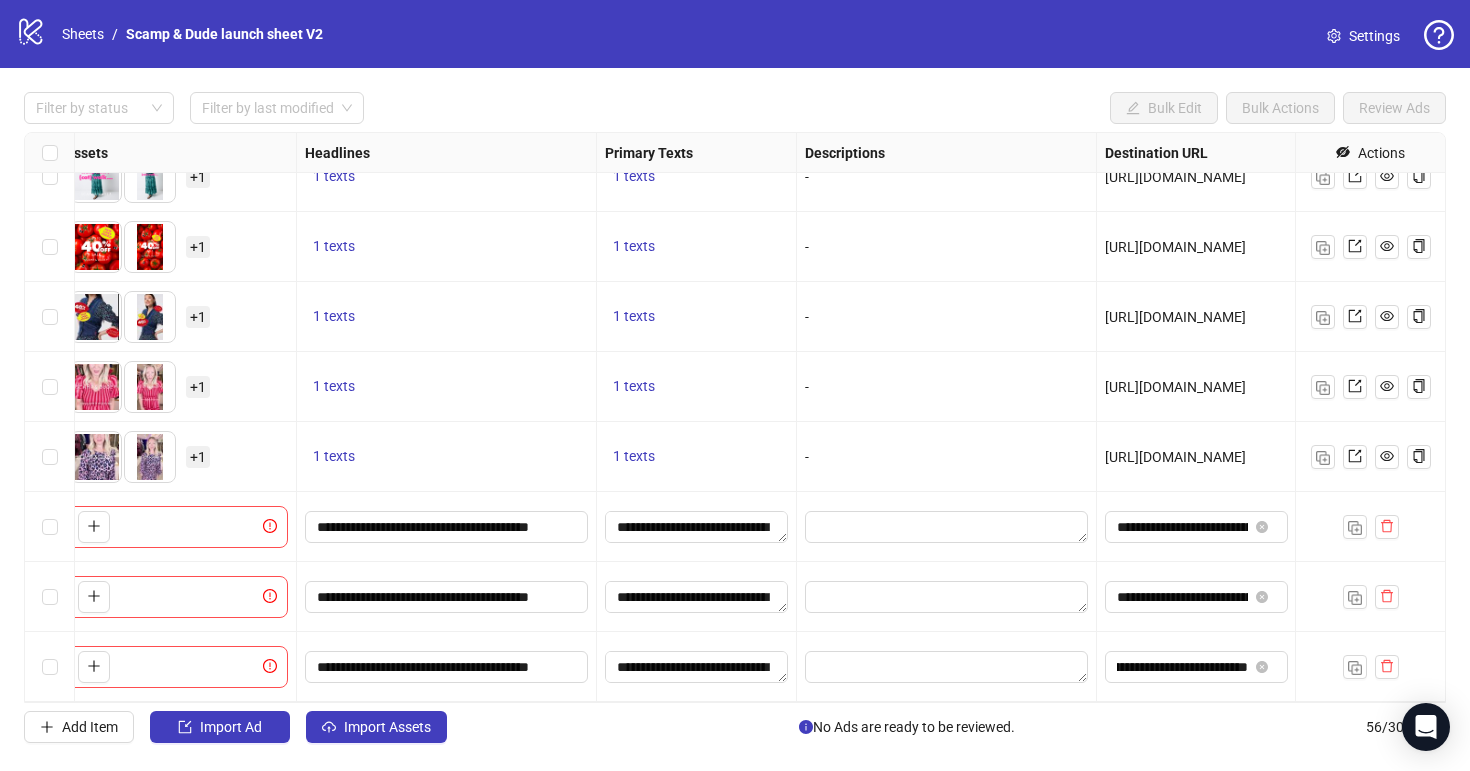click on "Add Item Import Ad Import Assets  No Ads are ready to be reviewed. 56 / 300  items" at bounding box center (735, 727) 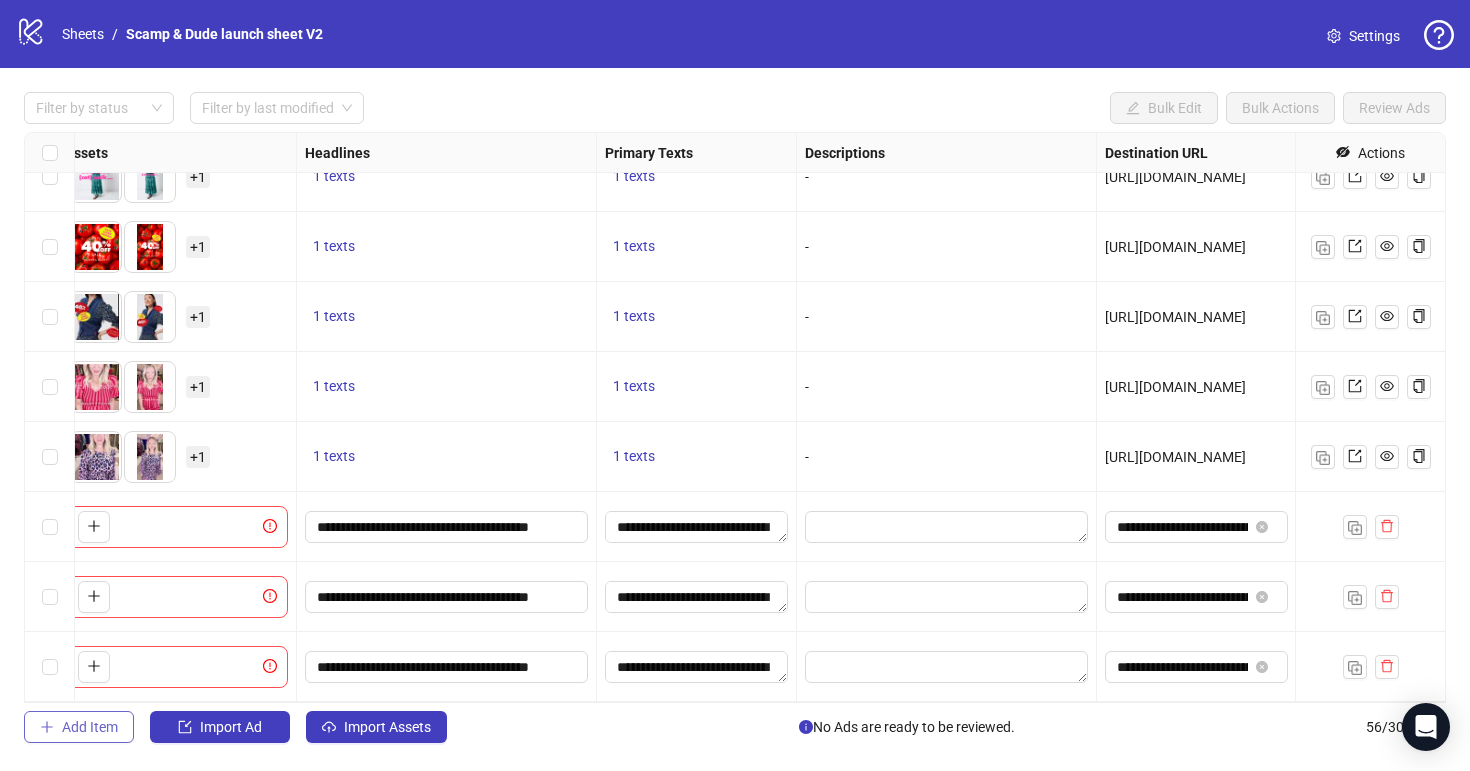 click on "Add Item" at bounding box center [90, 727] 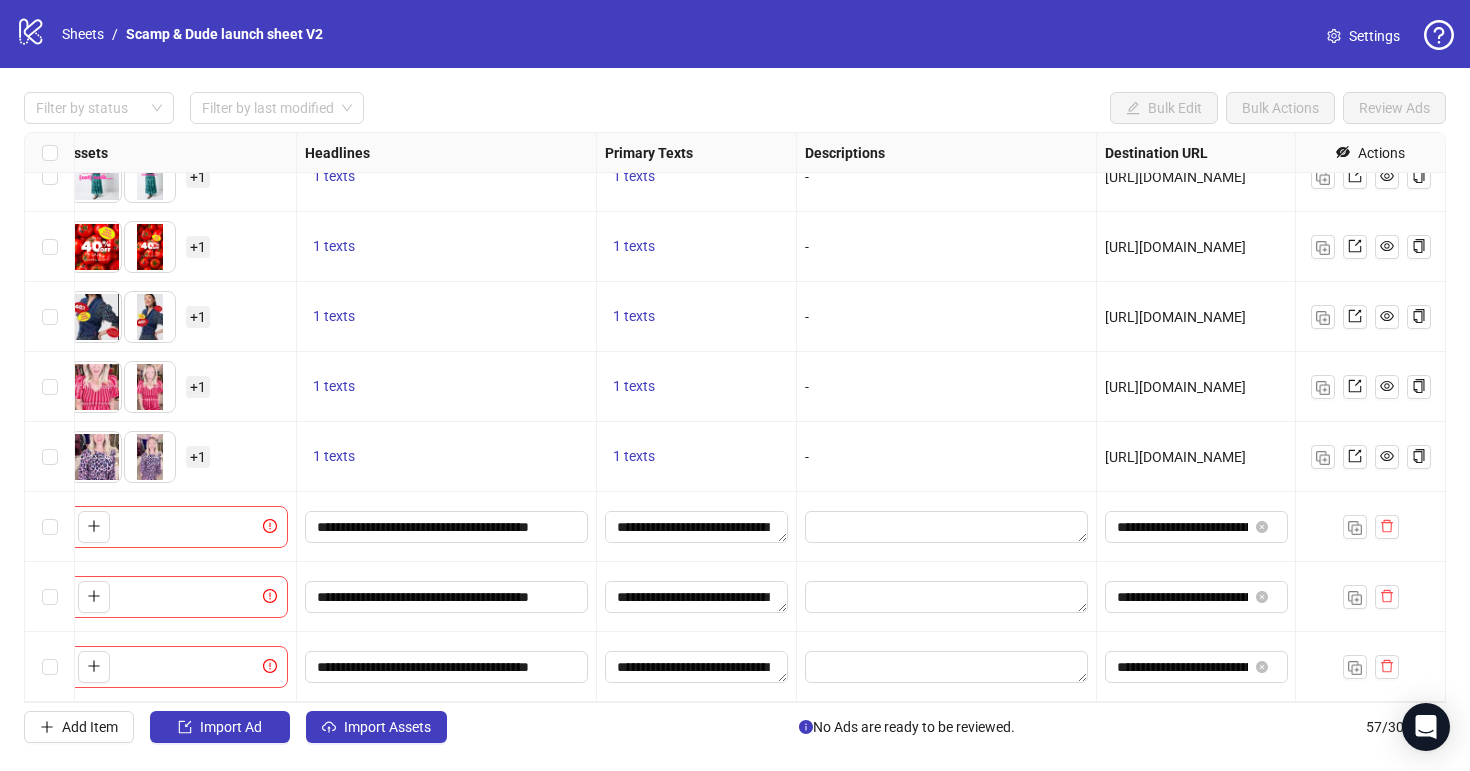 scroll, scrollTop: 3461, scrollLeft: 888, axis: both 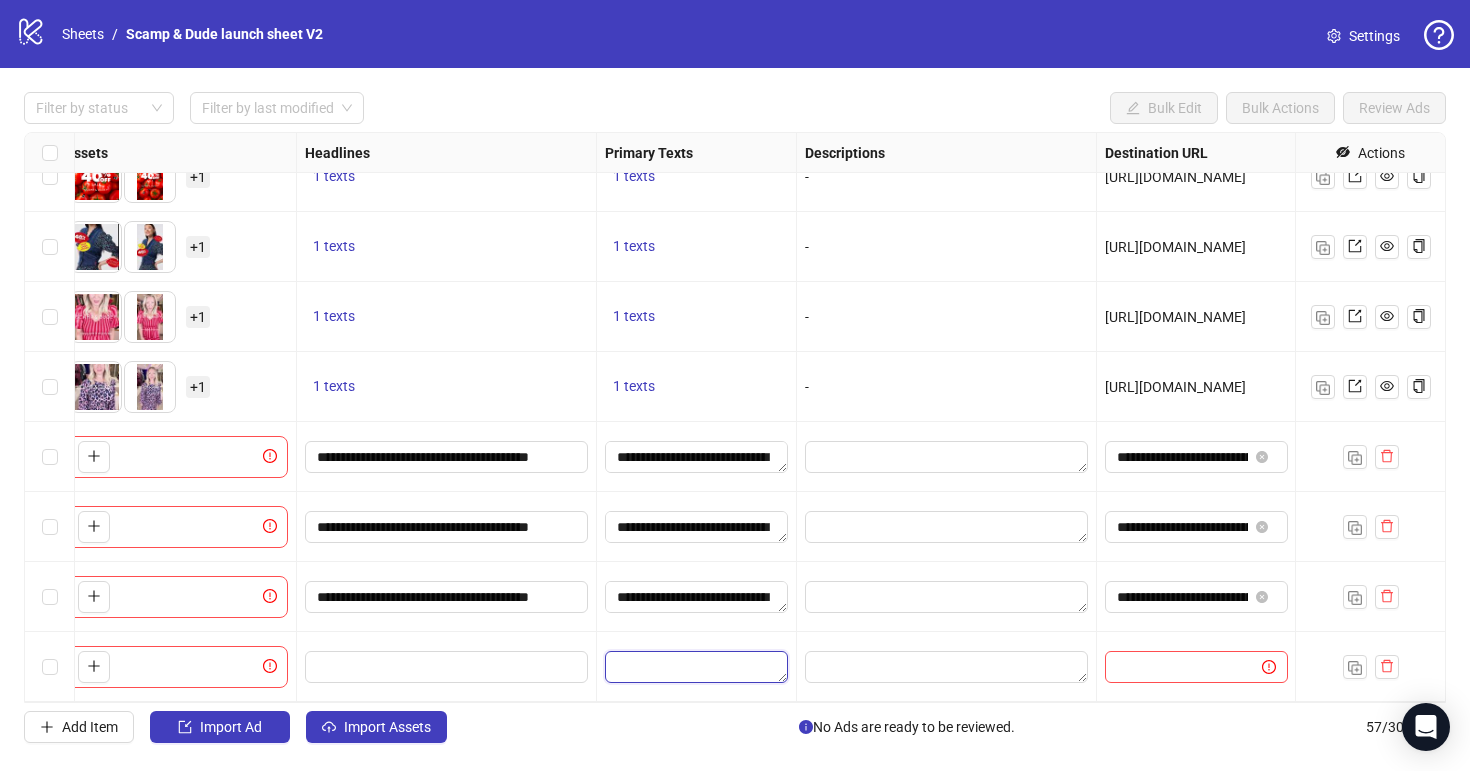 click at bounding box center [696, 667] 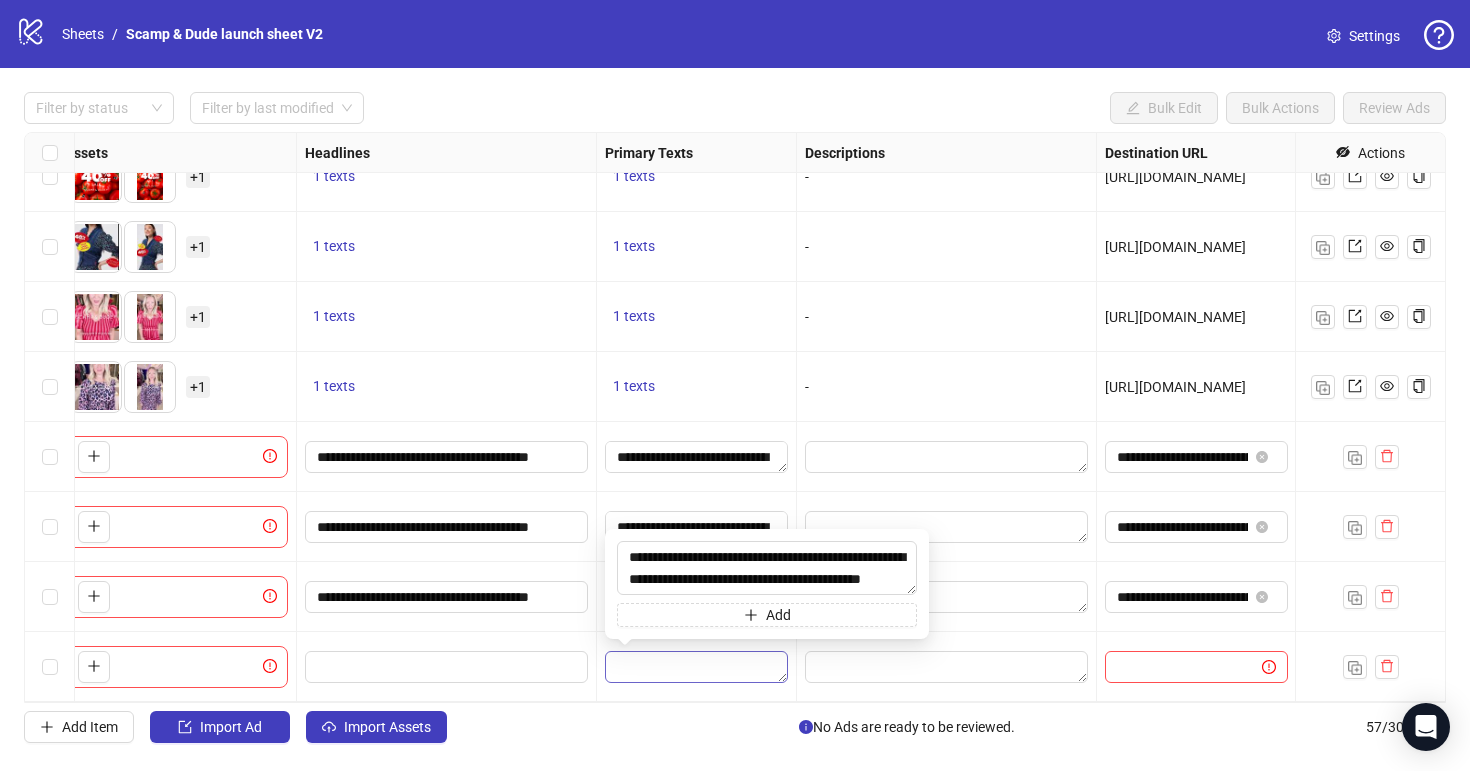 scroll, scrollTop: 15, scrollLeft: 0, axis: vertical 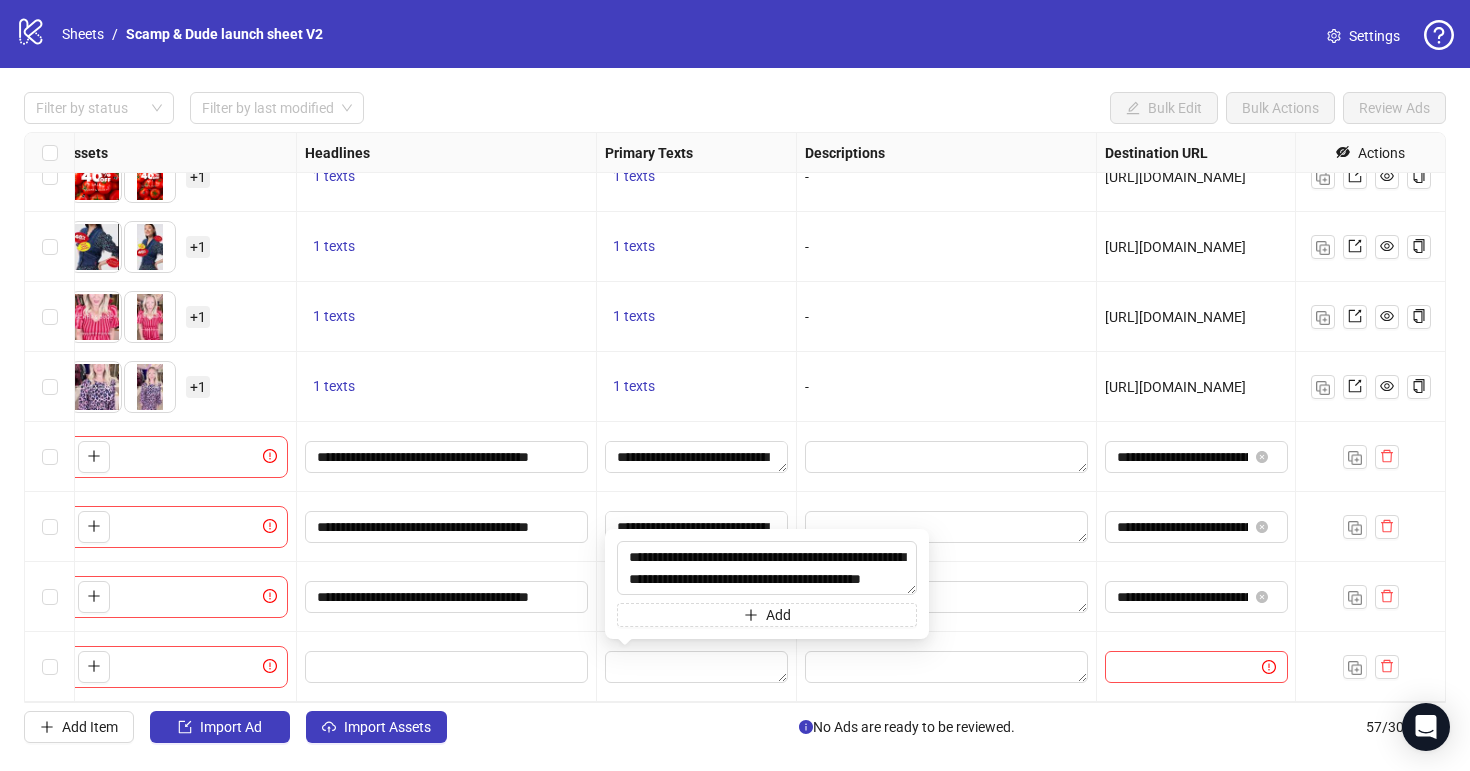 type on "**********" 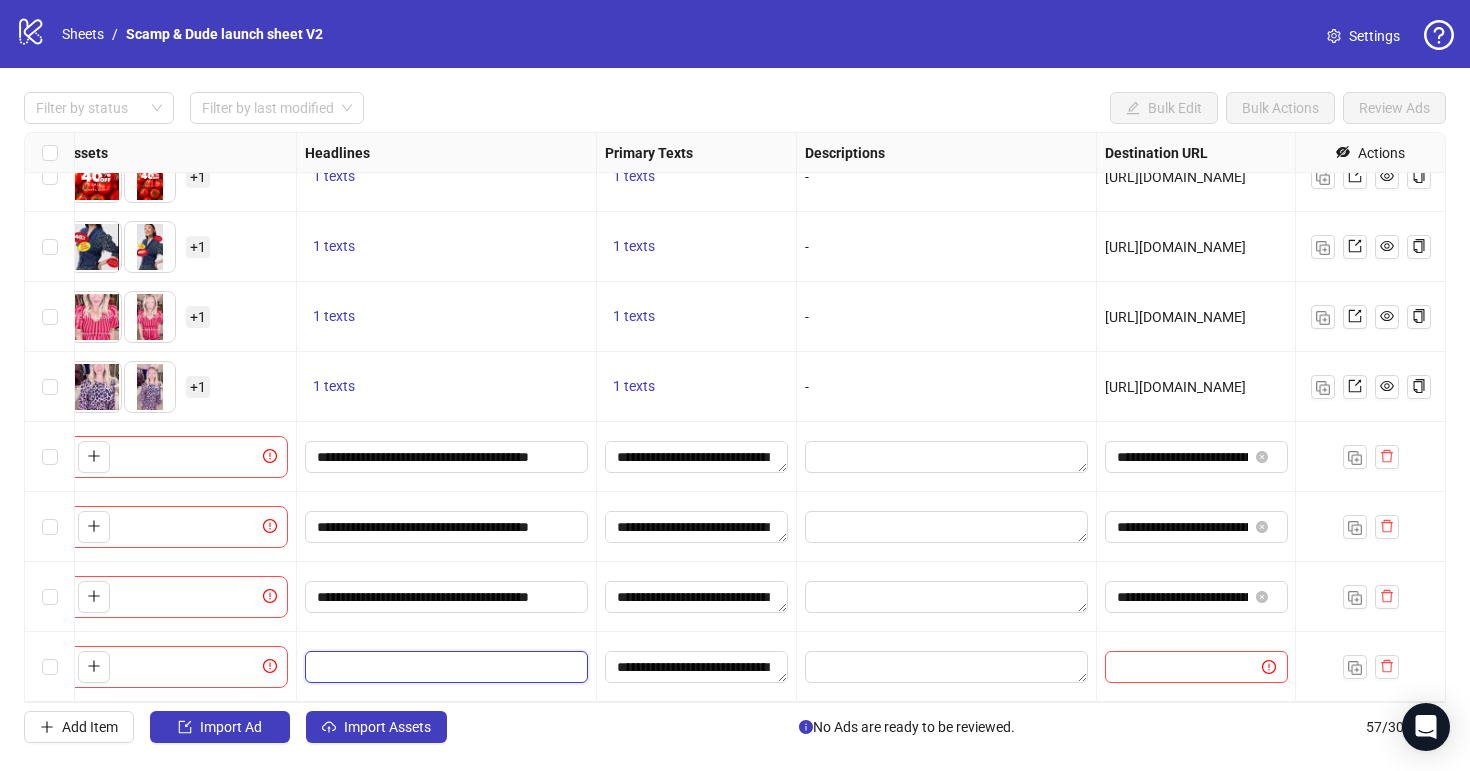 click at bounding box center (444, 667) 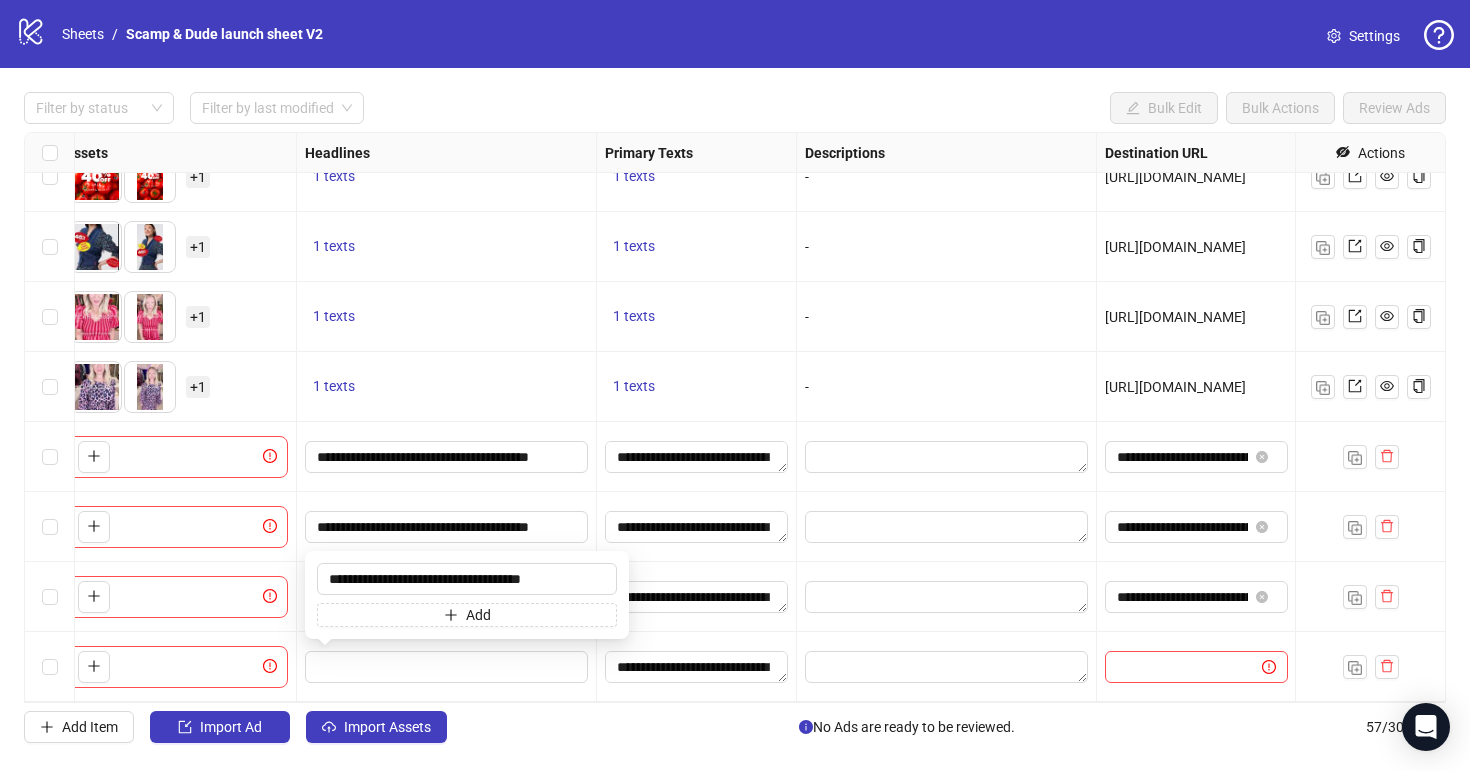 type on "**********" 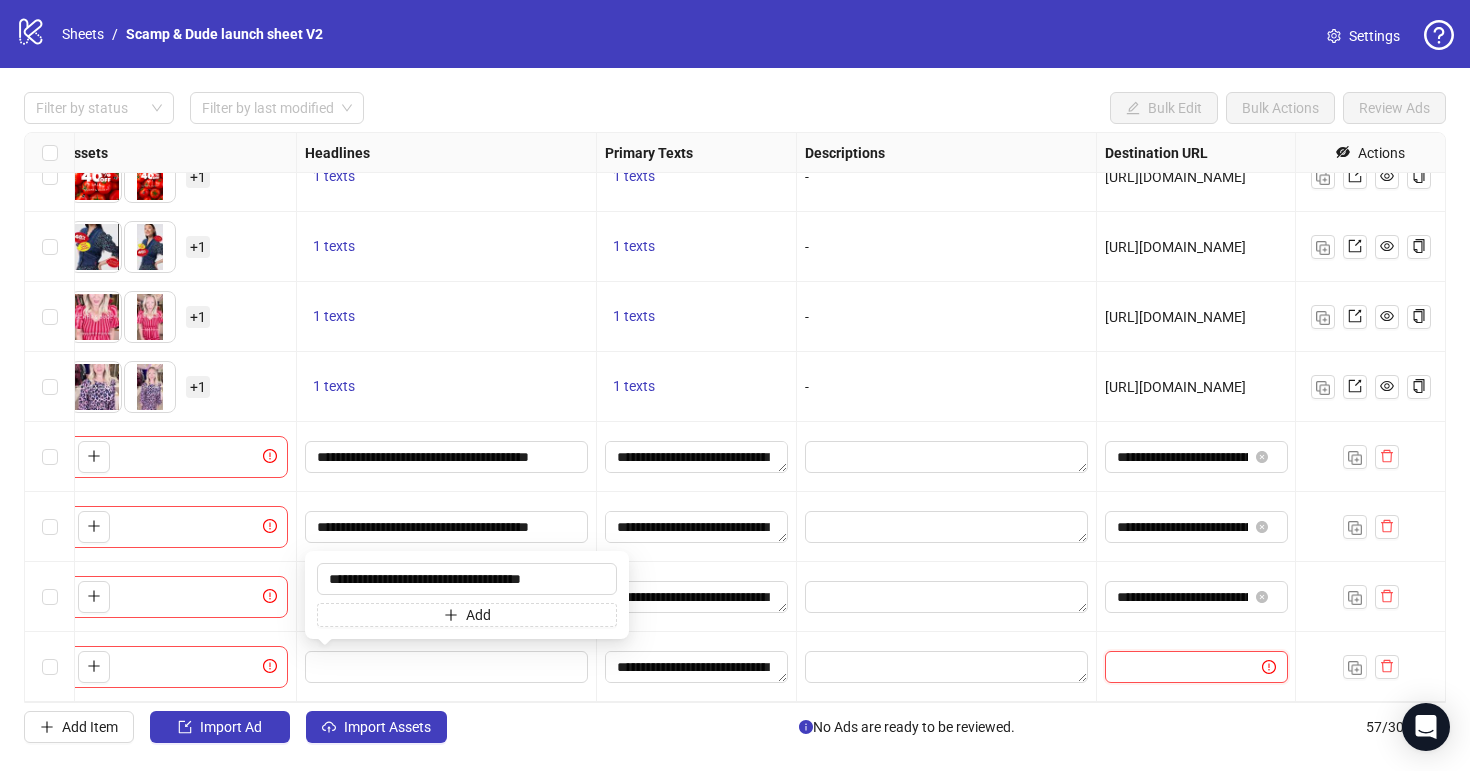 click at bounding box center [1175, 667] 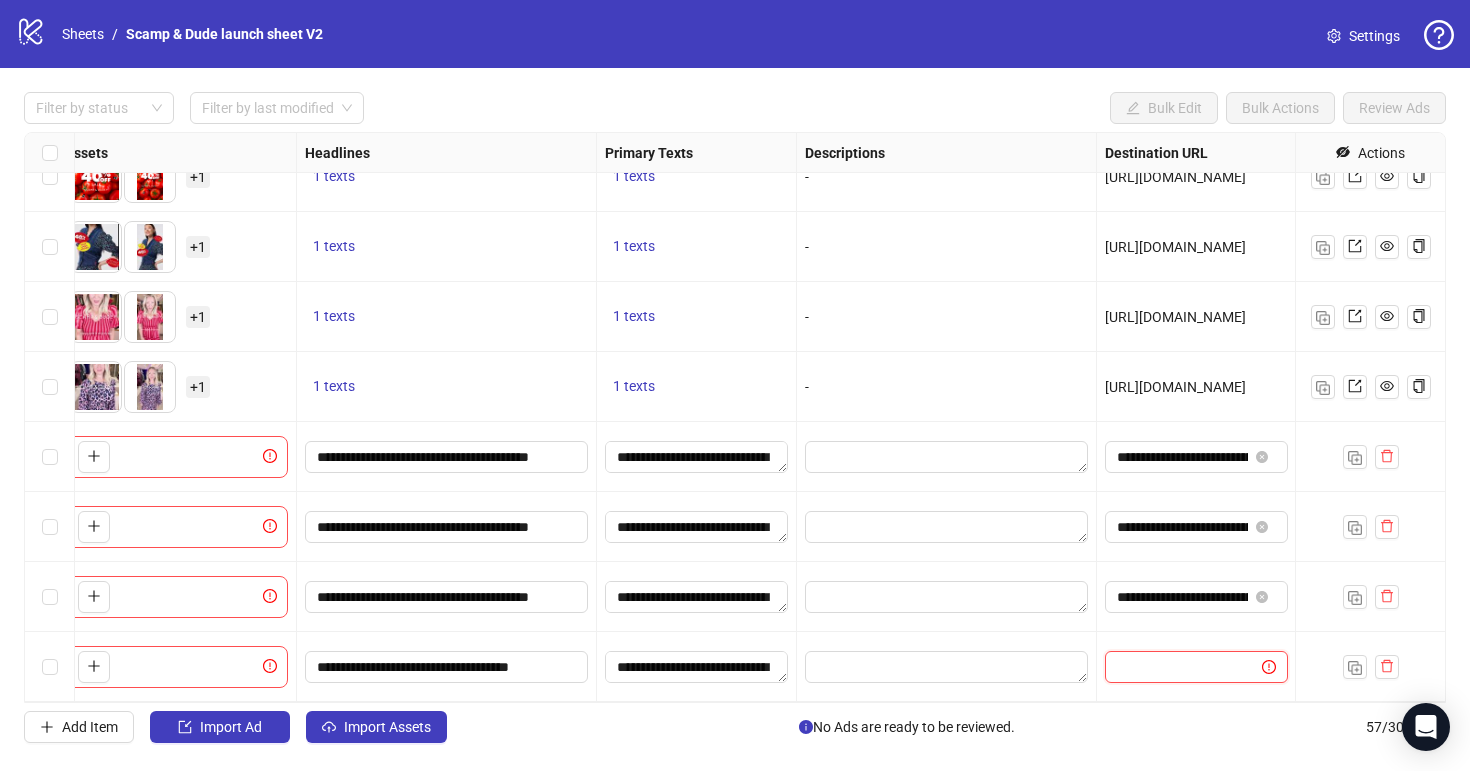 paste on "**********" 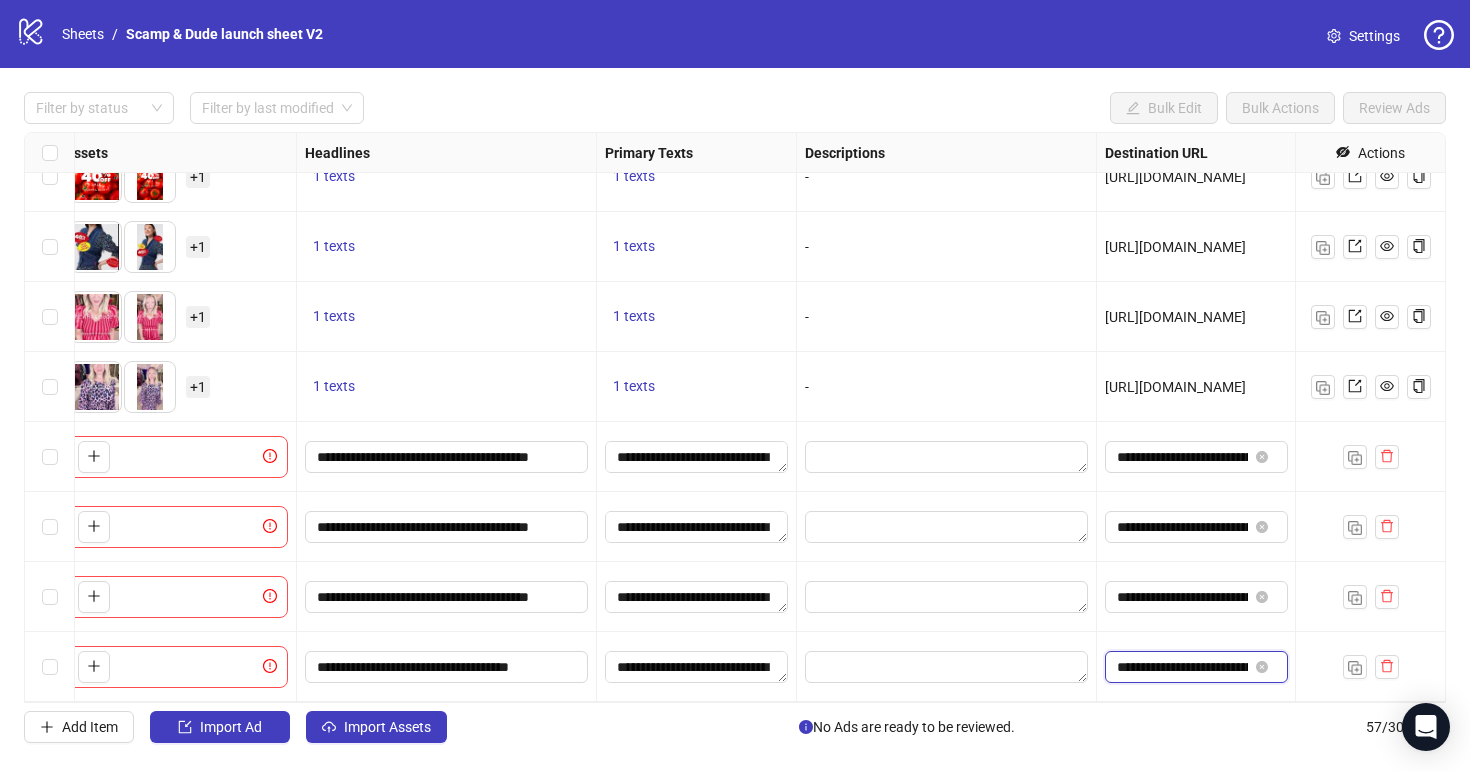 scroll, scrollTop: 0, scrollLeft: 622, axis: horizontal 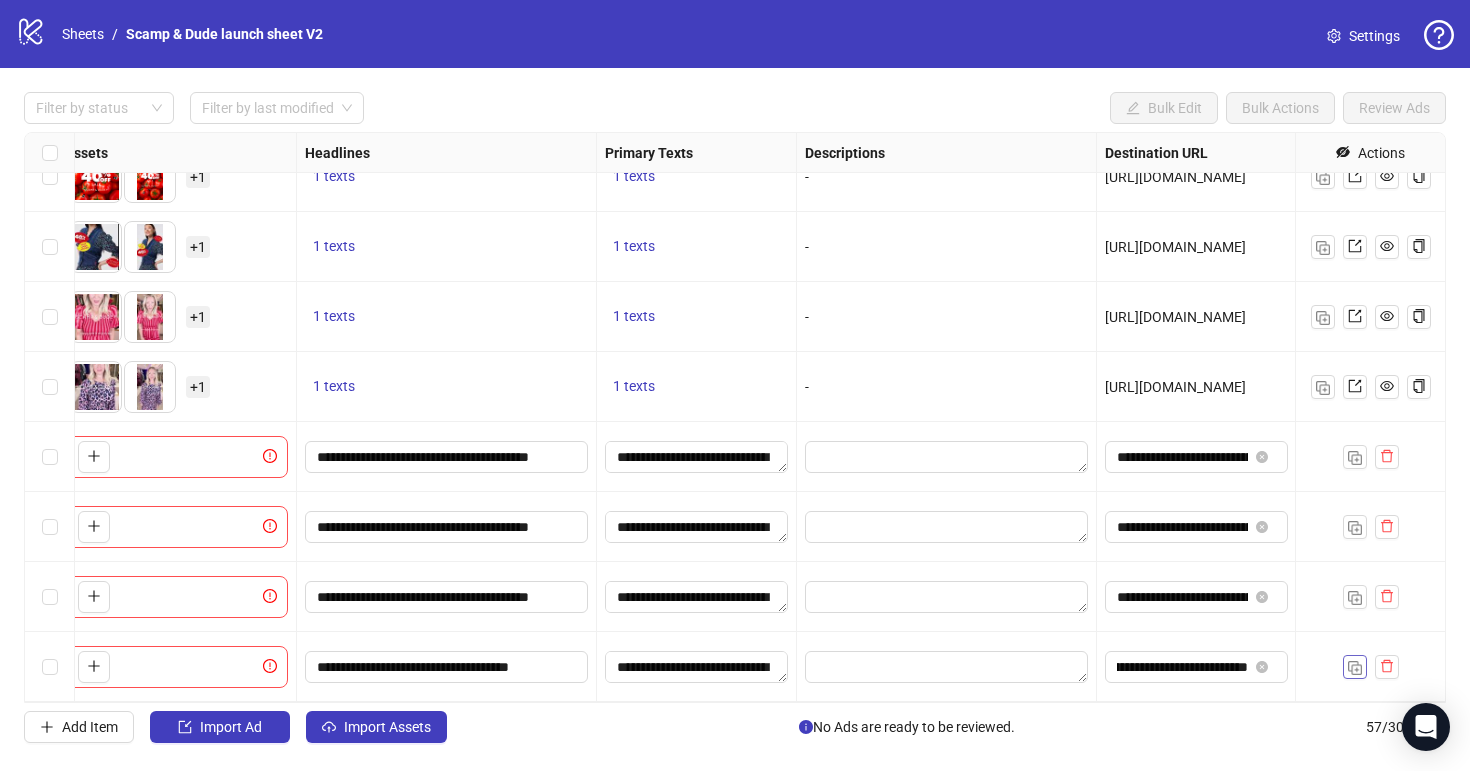 click at bounding box center [1355, 668] 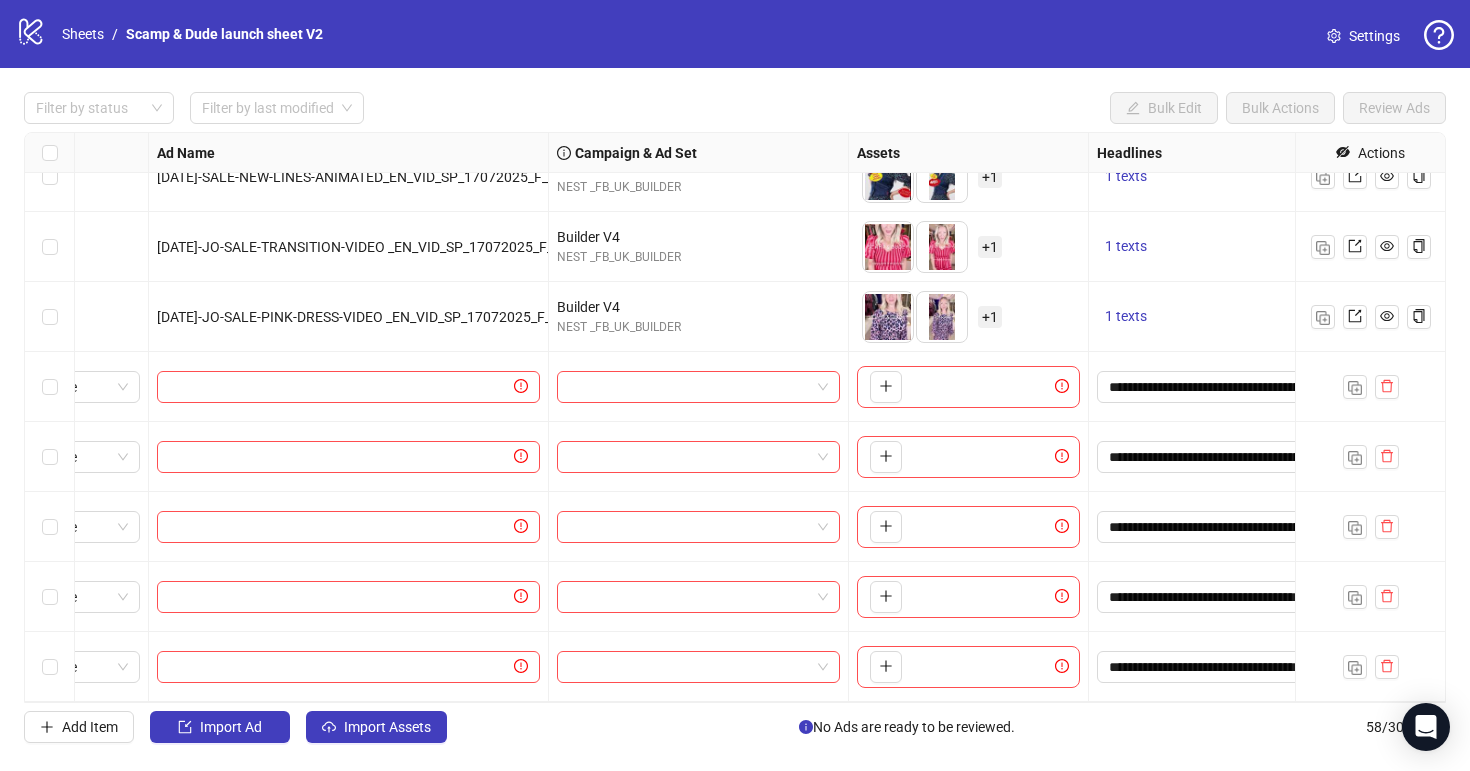 scroll, scrollTop: 3531, scrollLeft: 71, axis: both 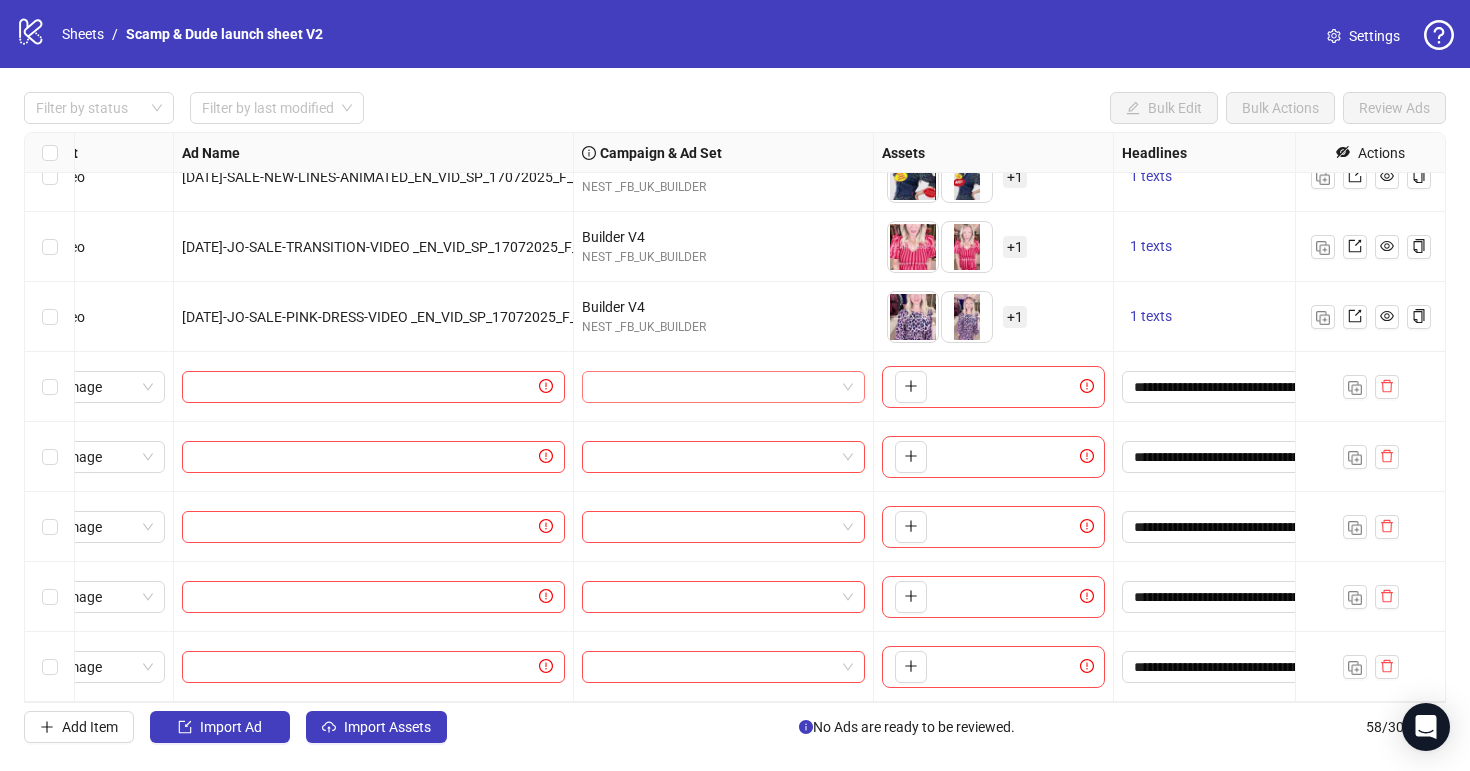 click at bounding box center [714, 387] 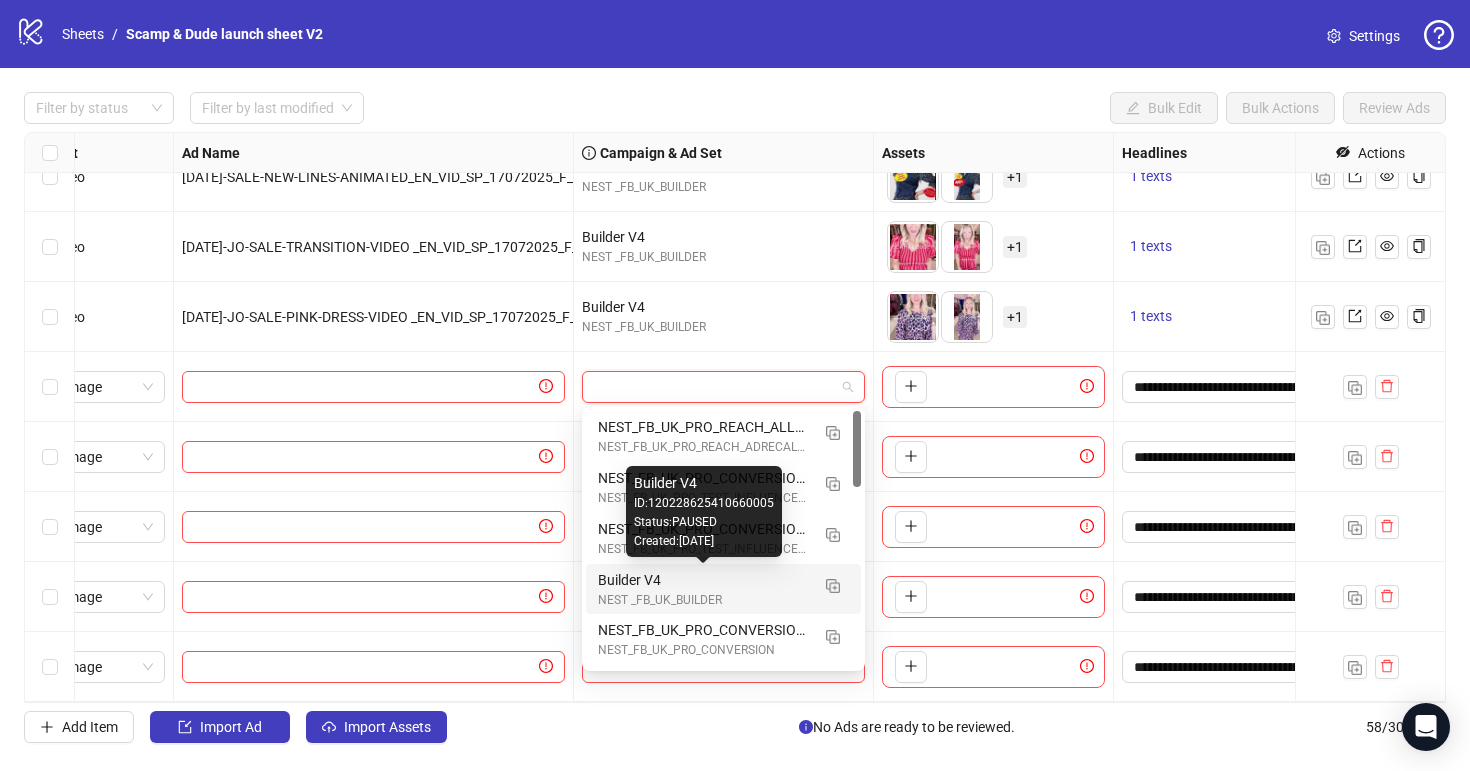 click on "Builder V4" at bounding box center (703, 580) 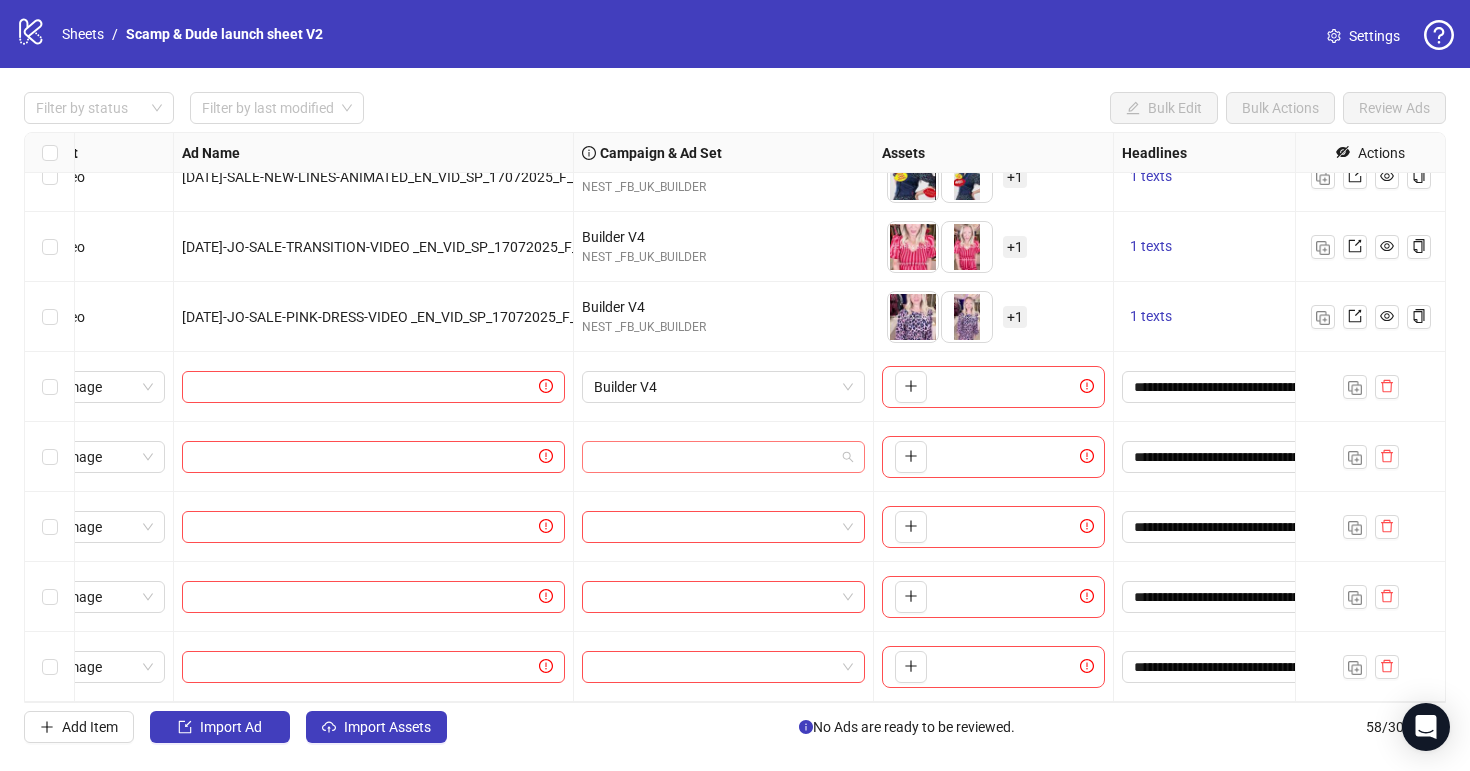 click at bounding box center [714, 457] 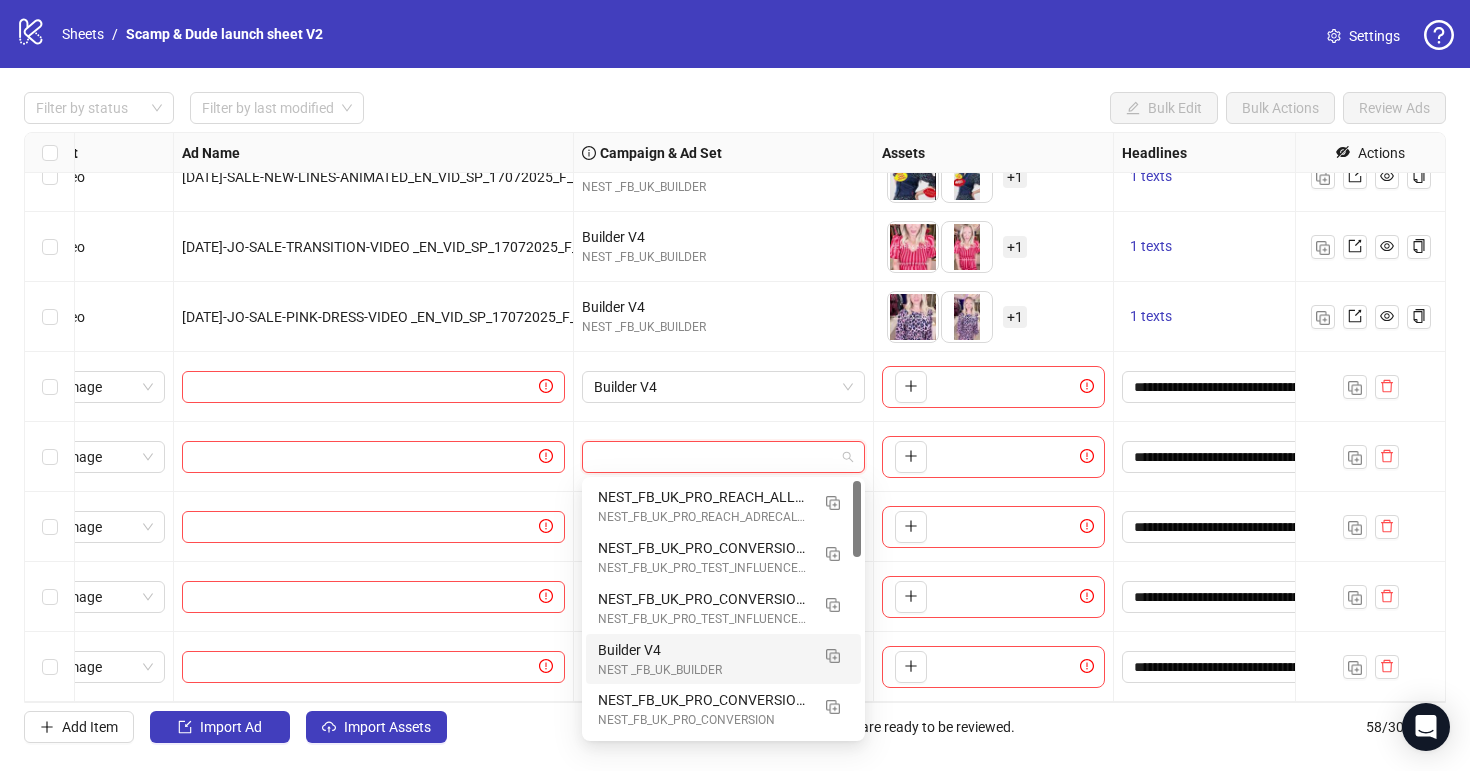click on "Builder V4" at bounding box center [703, 650] 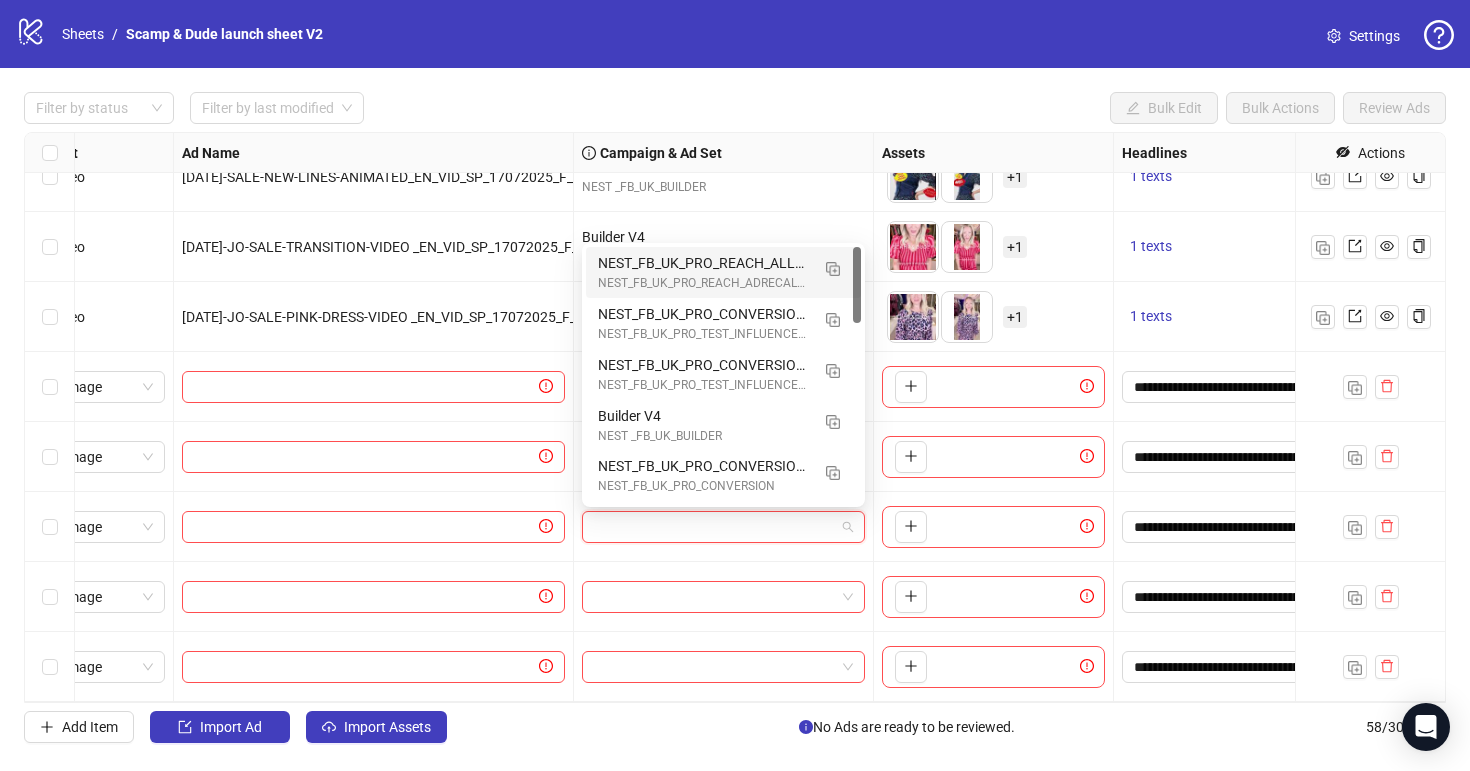 click at bounding box center [714, 527] 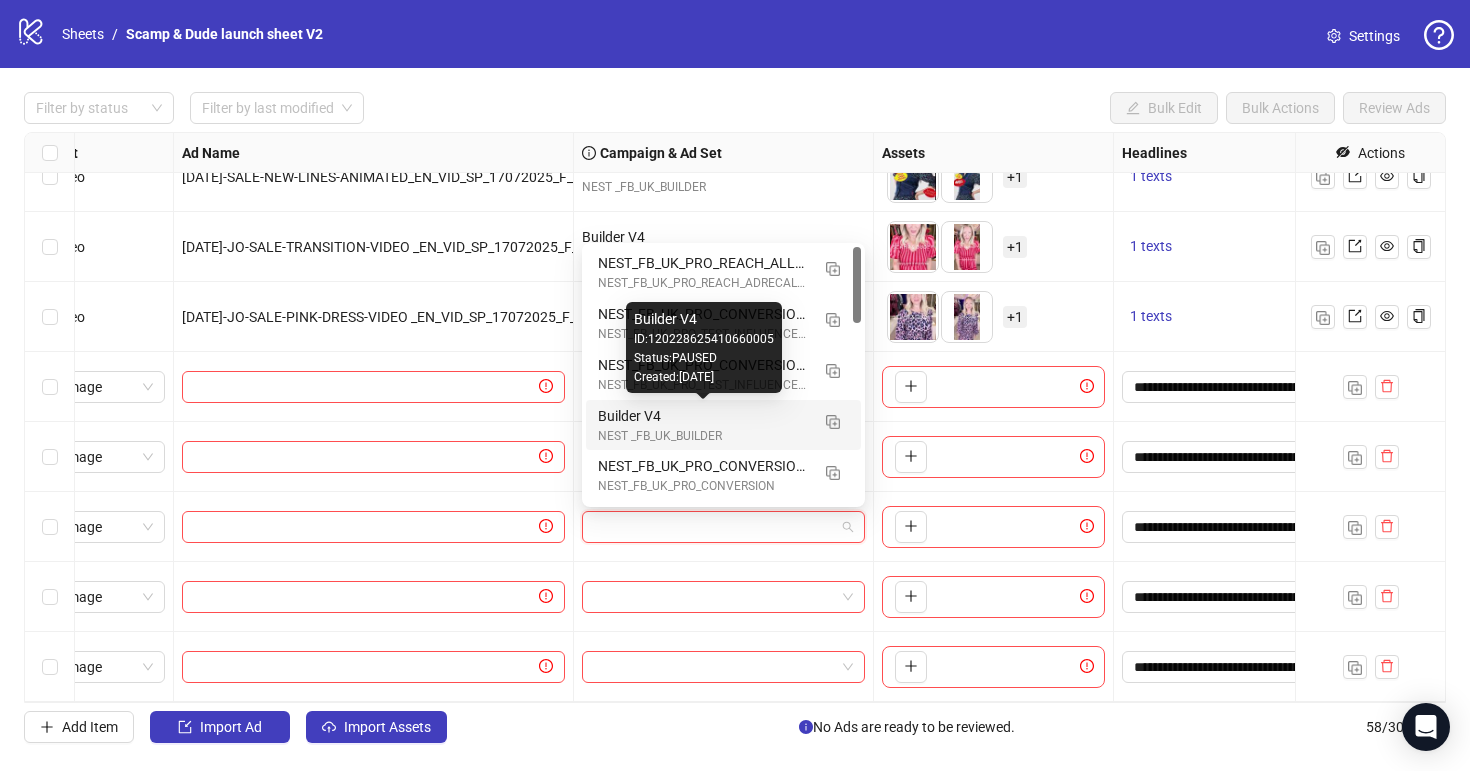 click on "Builder V4" at bounding box center [703, 416] 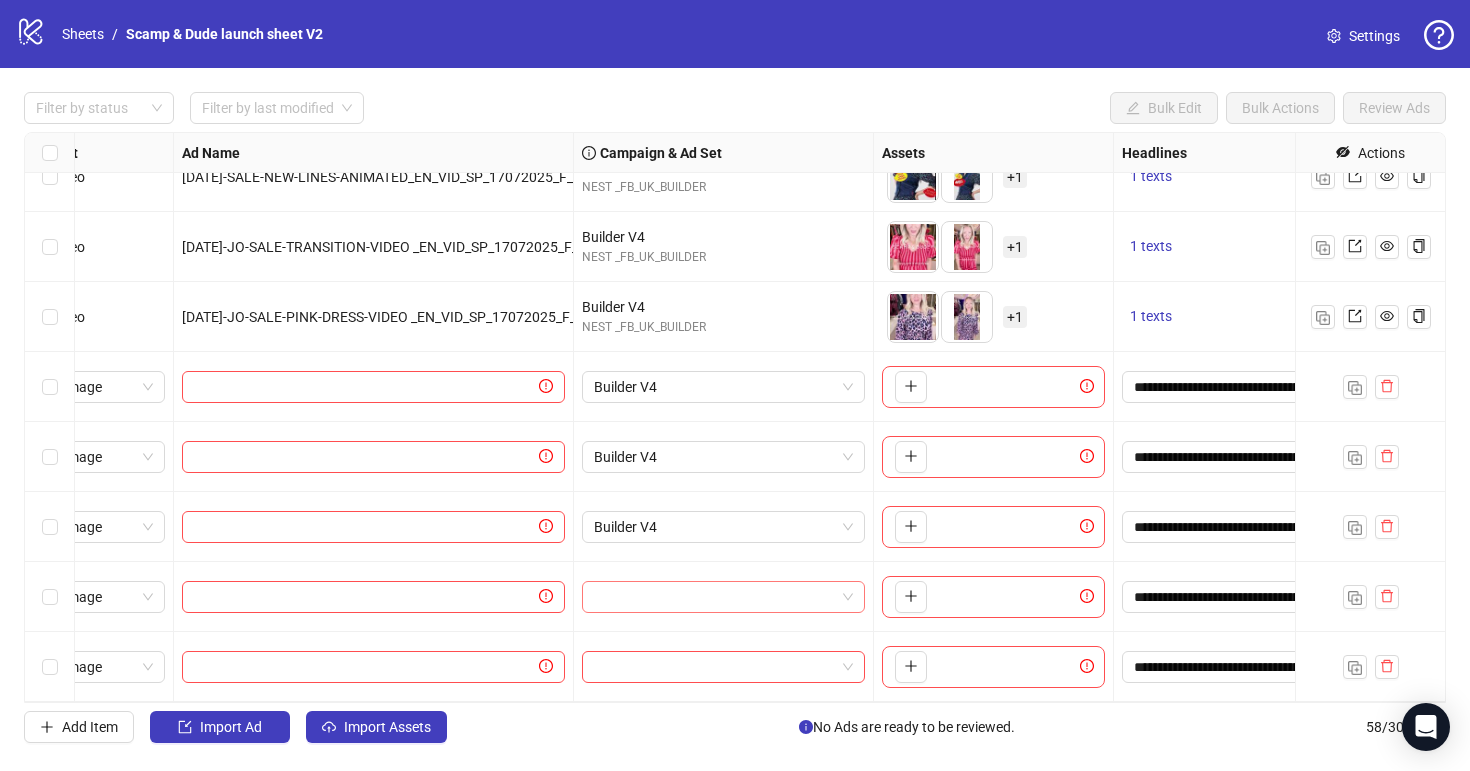 click at bounding box center [714, 597] 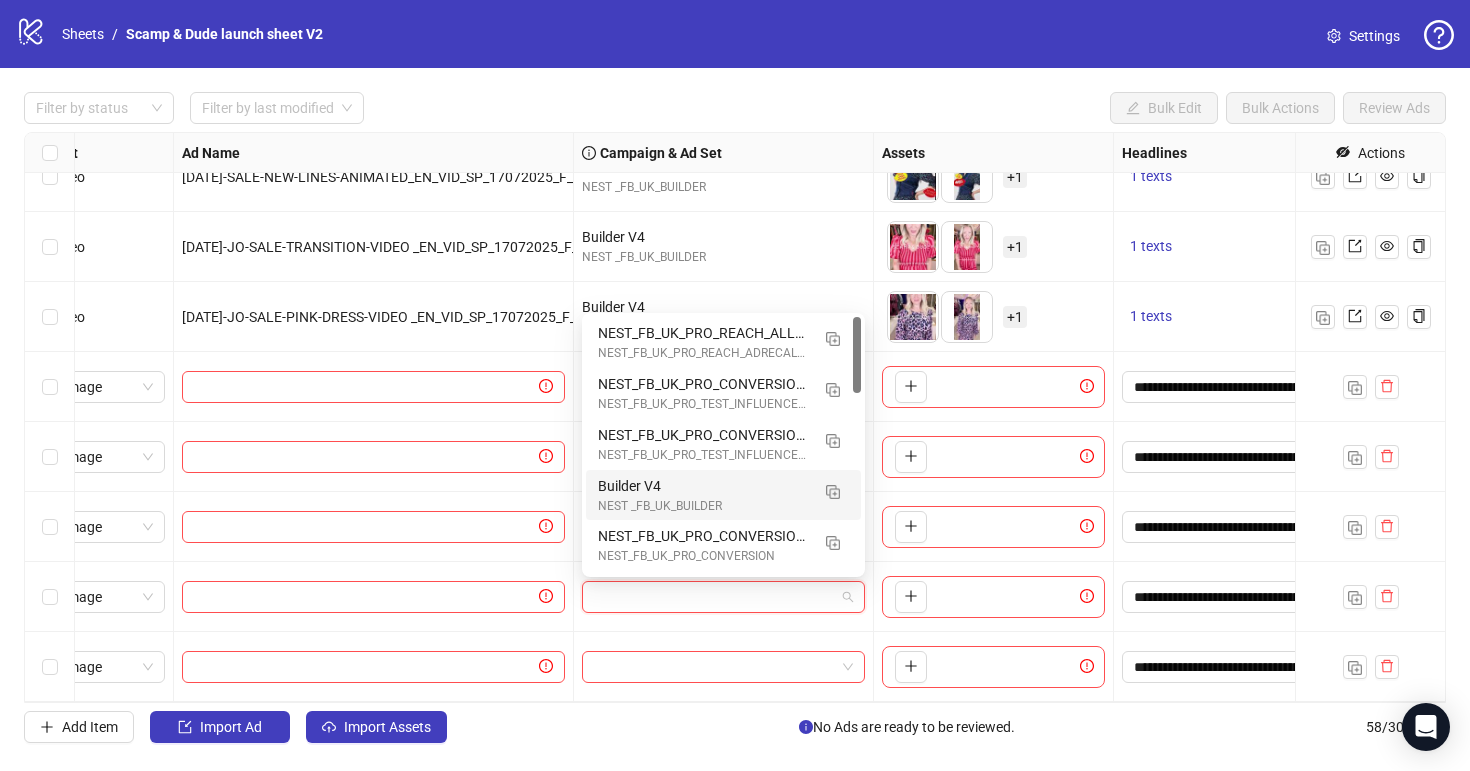 click on "Builder V4 NEST _FB_UK_BUILDER" at bounding box center [723, 495] 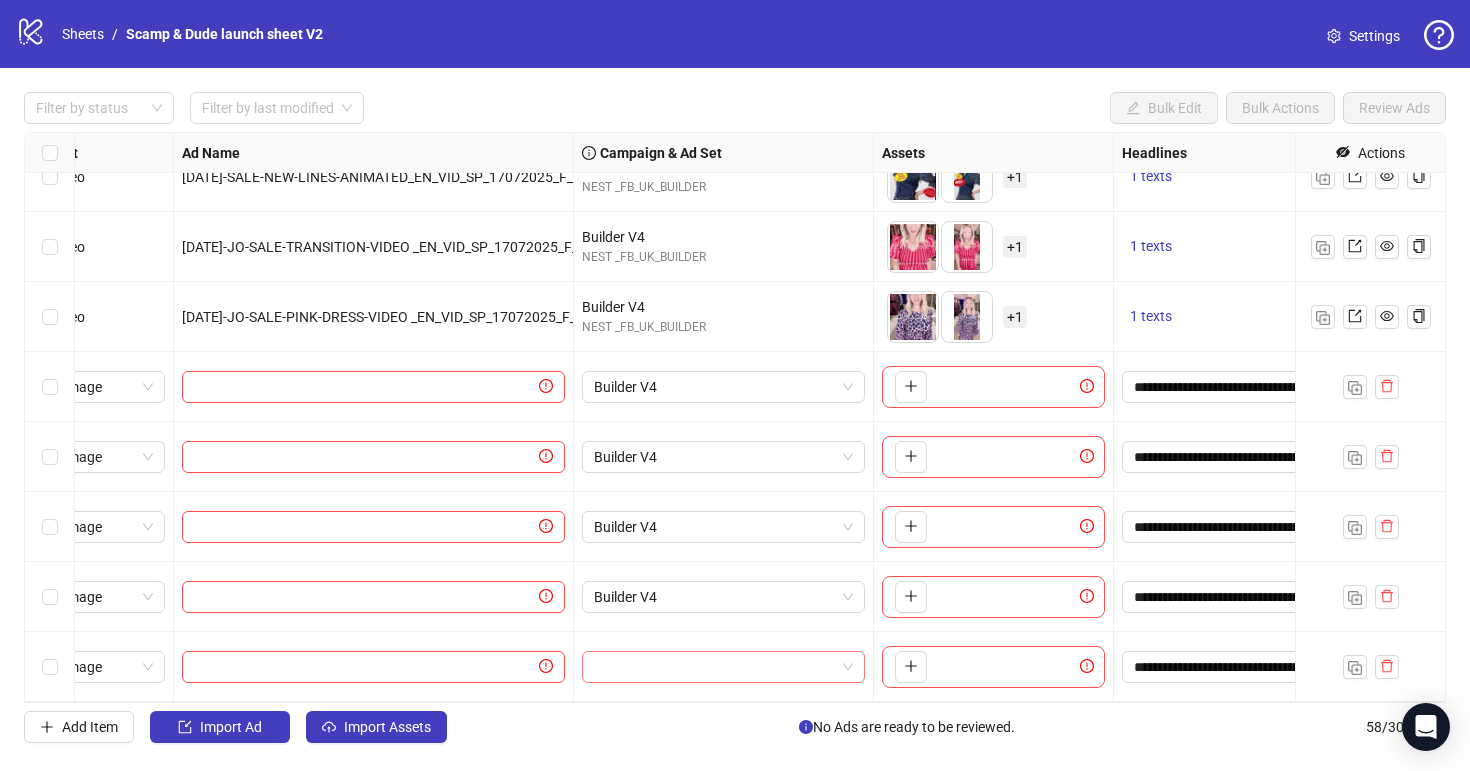 click at bounding box center (714, 667) 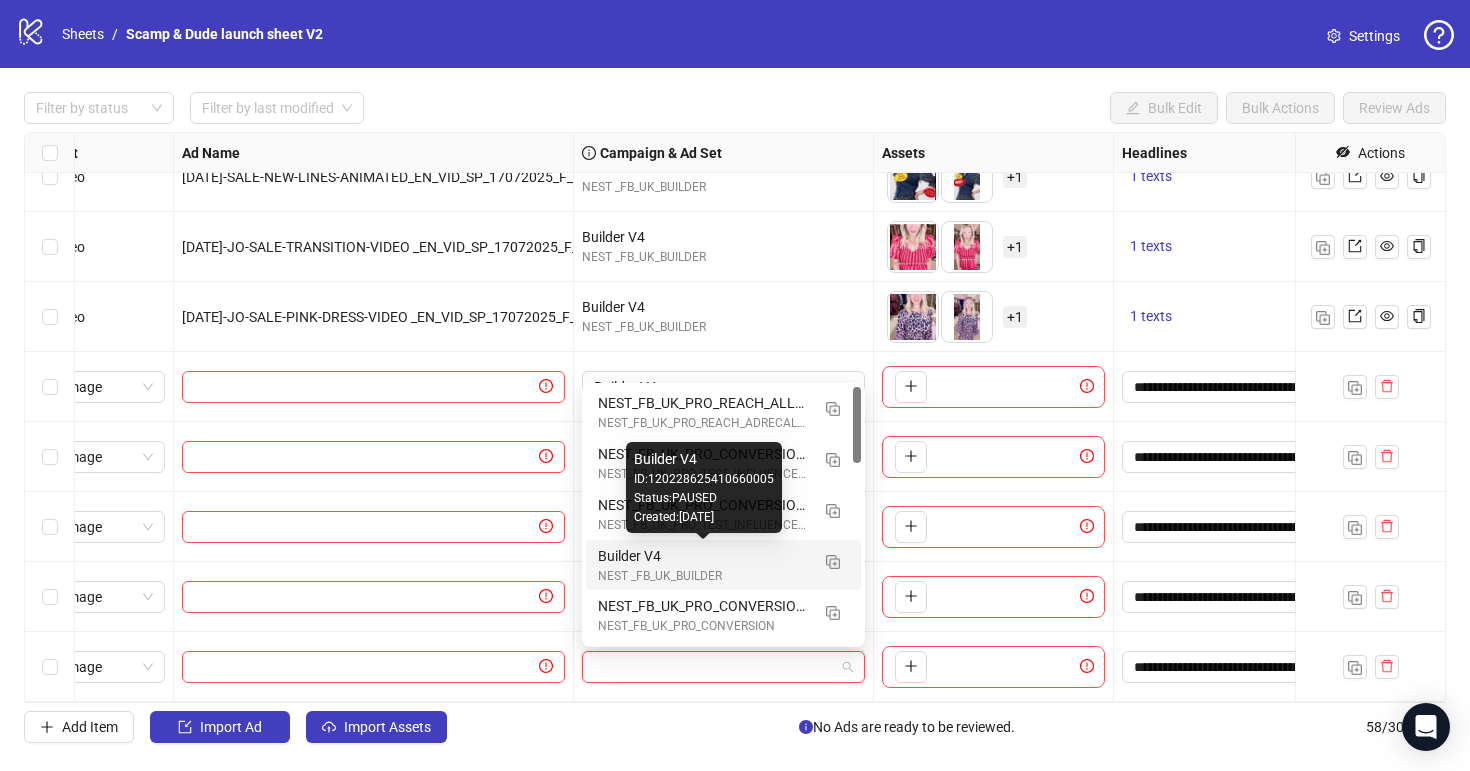 click on "Builder V4" at bounding box center [703, 556] 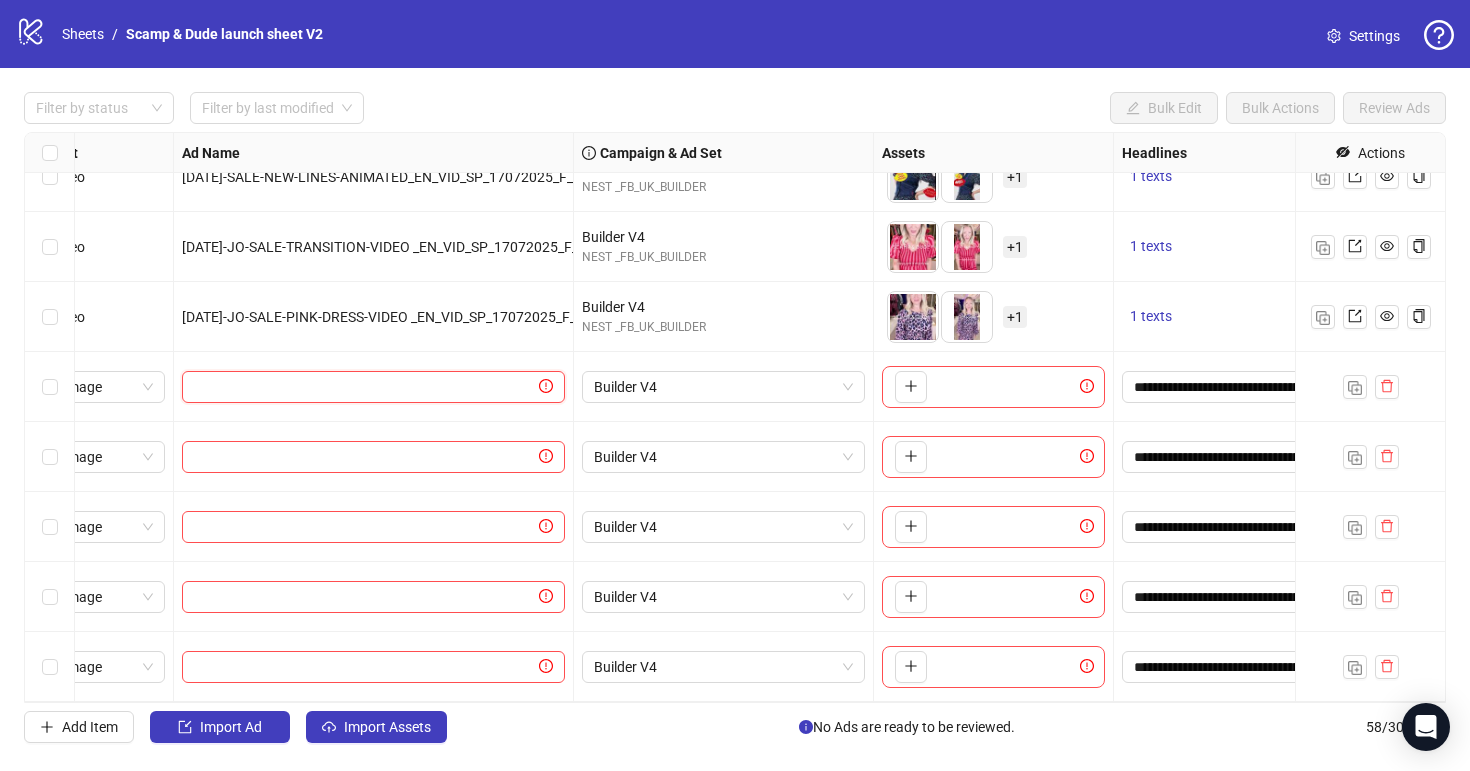 click at bounding box center (364, 387) 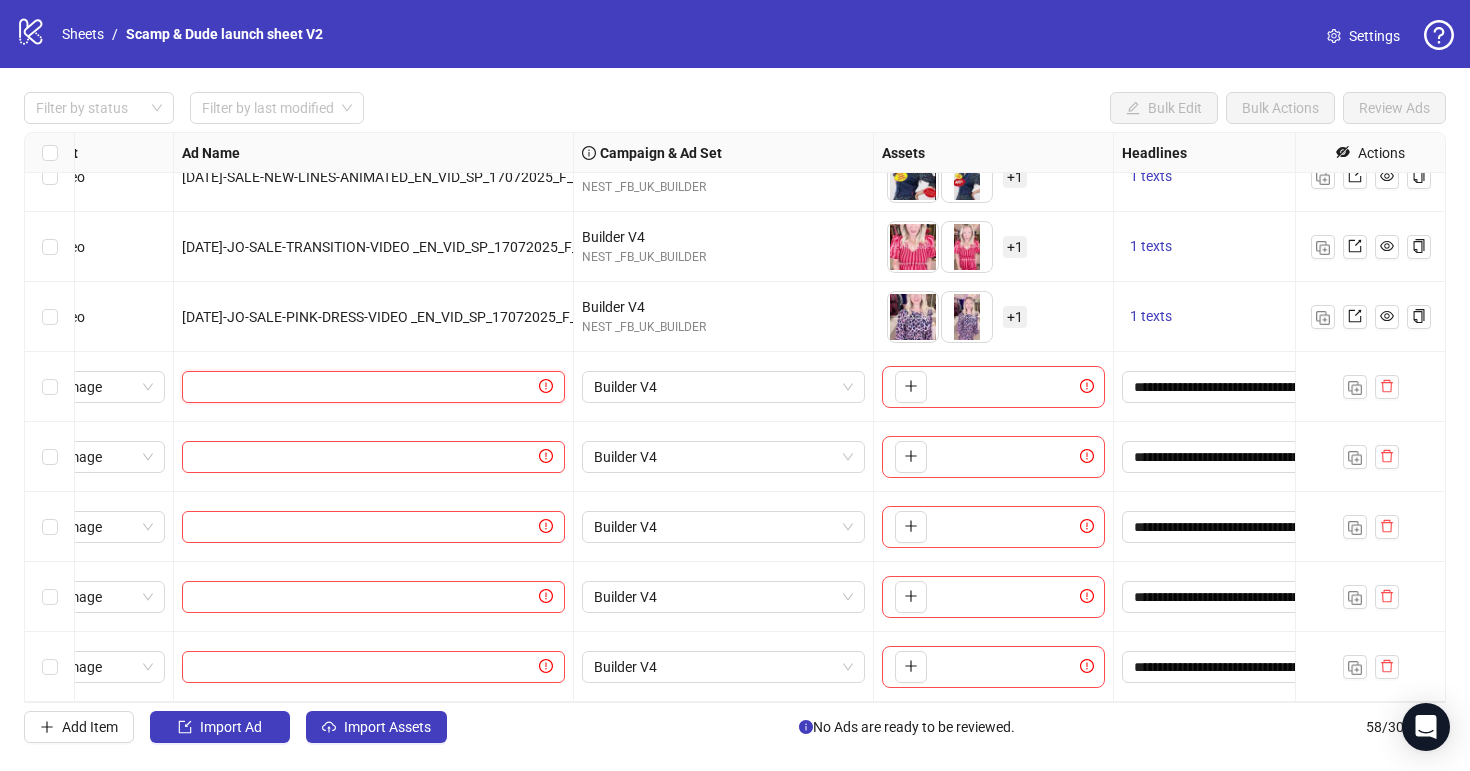 paste on "**********" 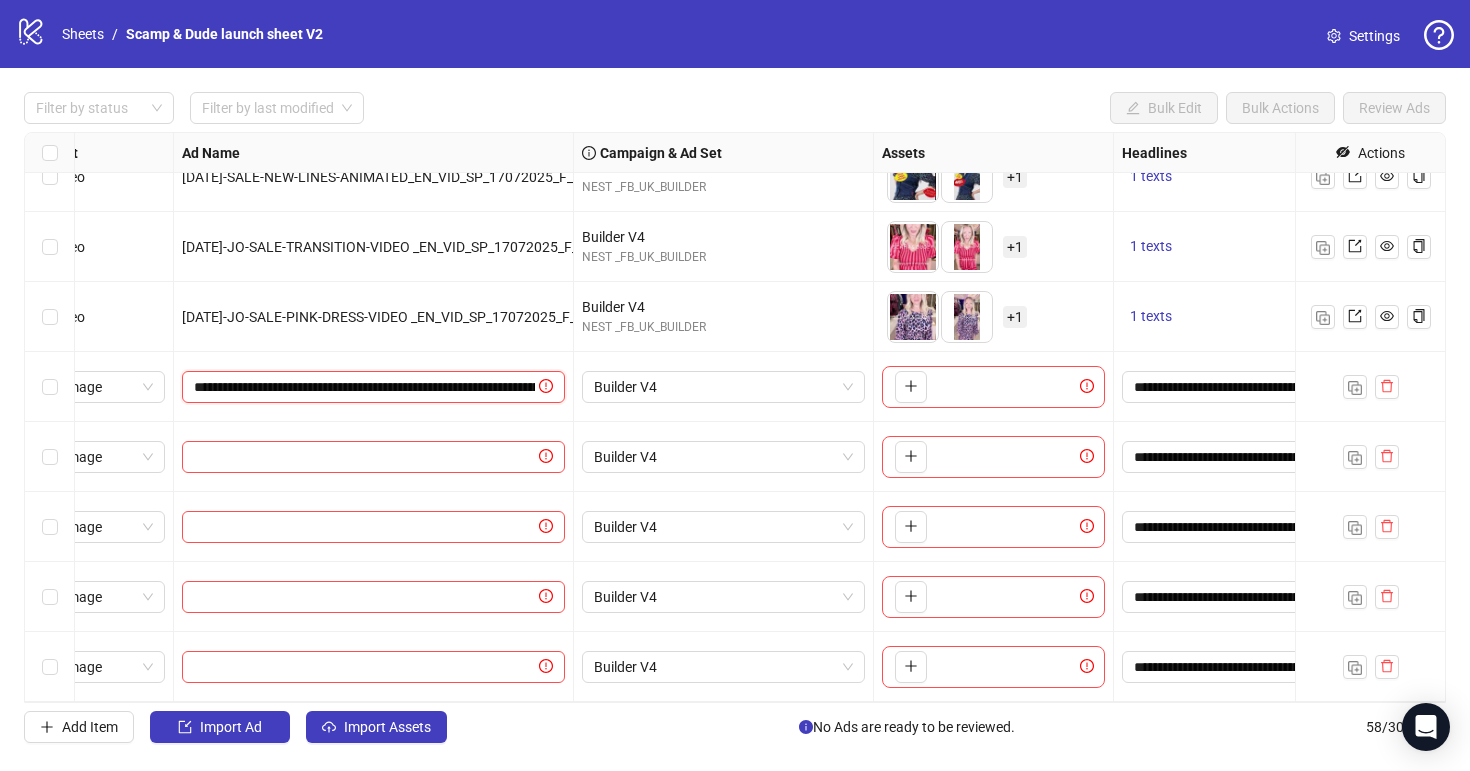 scroll, scrollTop: 0, scrollLeft: 307, axis: horizontal 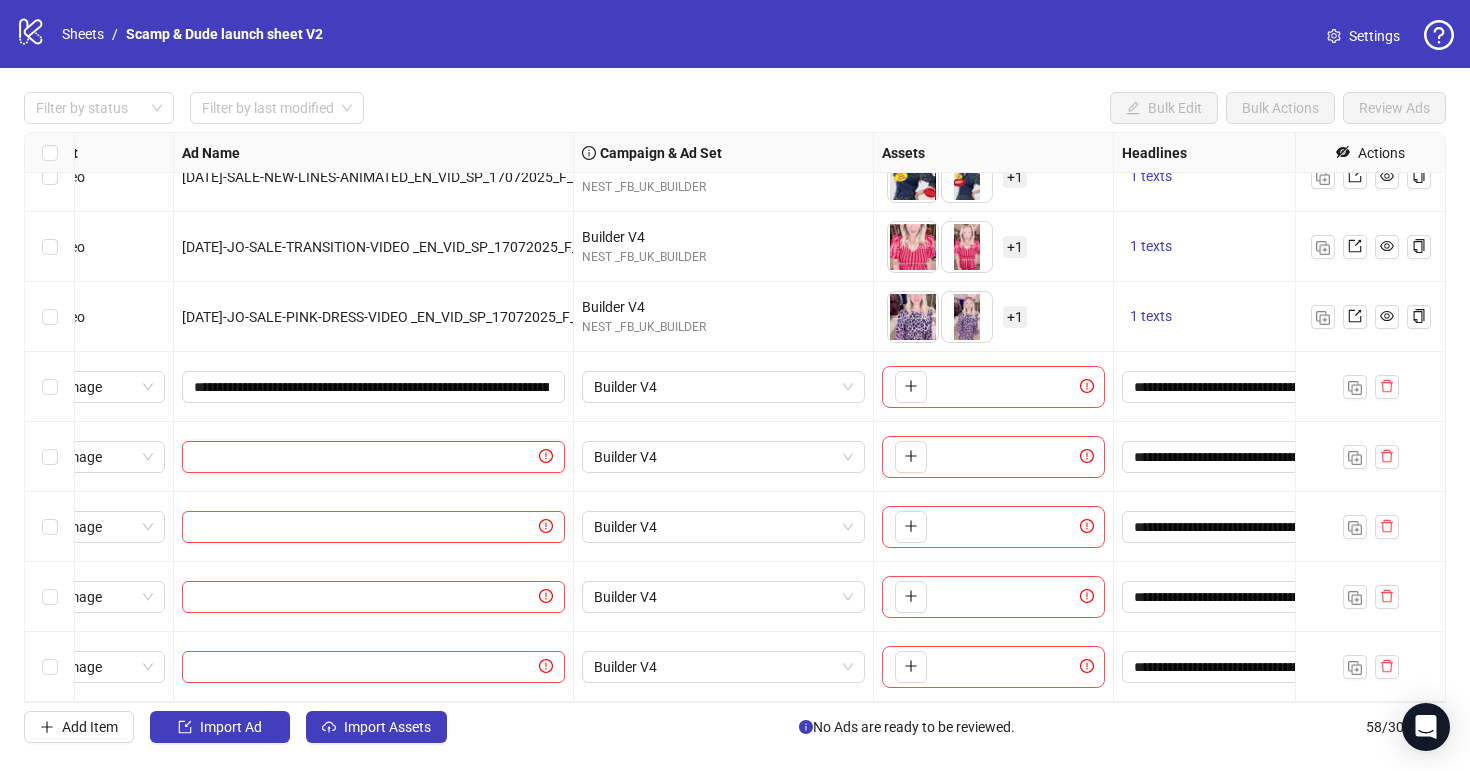 click at bounding box center [364, 457] 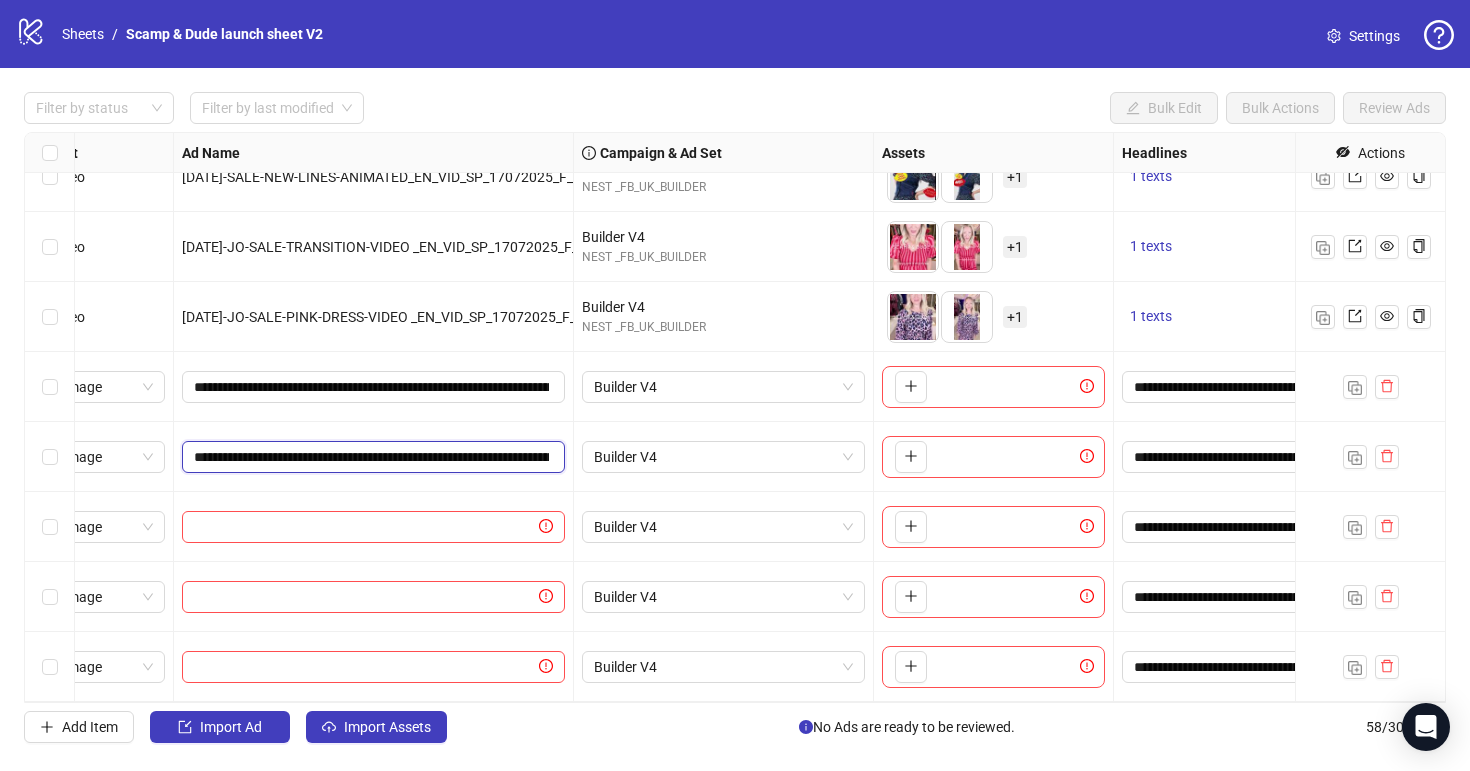 scroll, scrollTop: 0, scrollLeft: 333, axis: horizontal 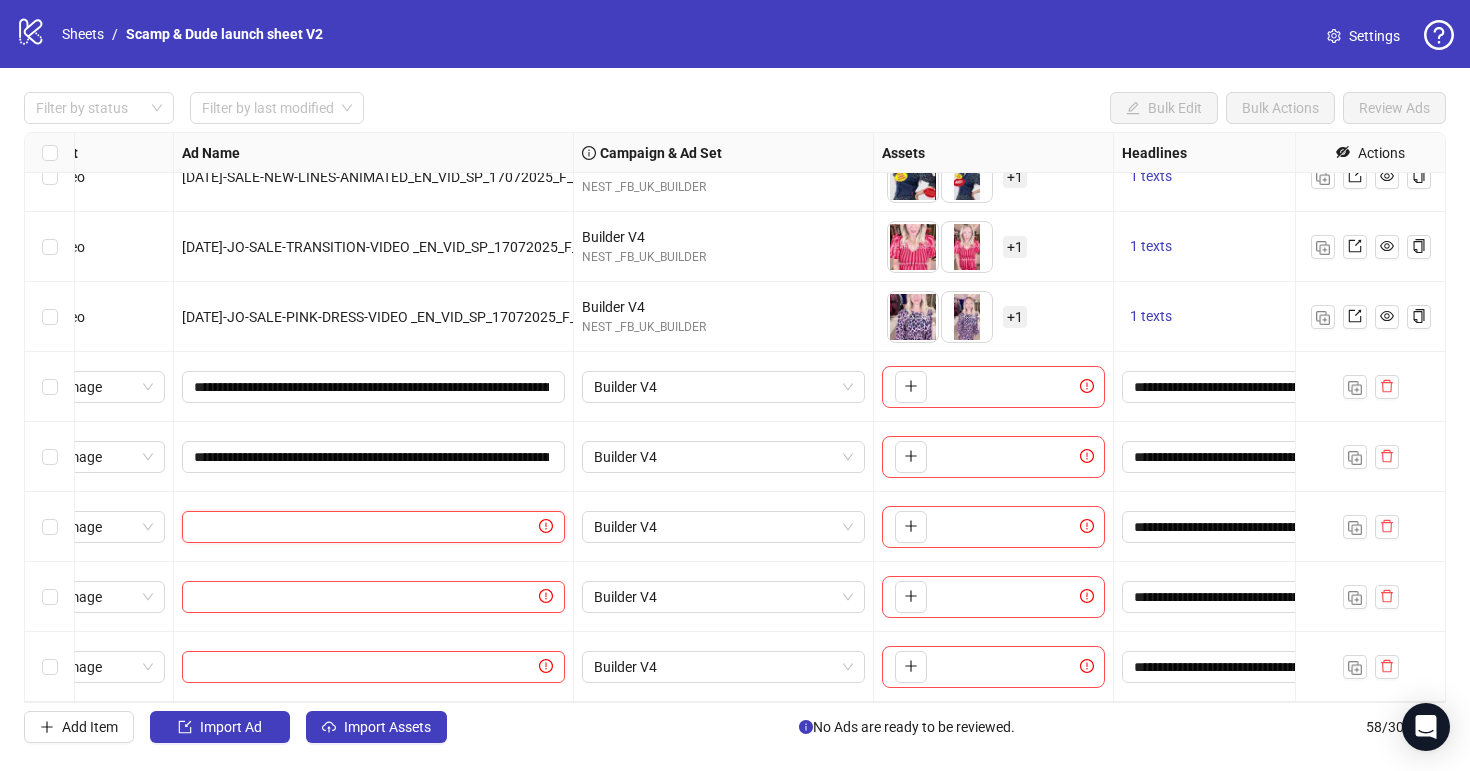 click at bounding box center (364, 527) 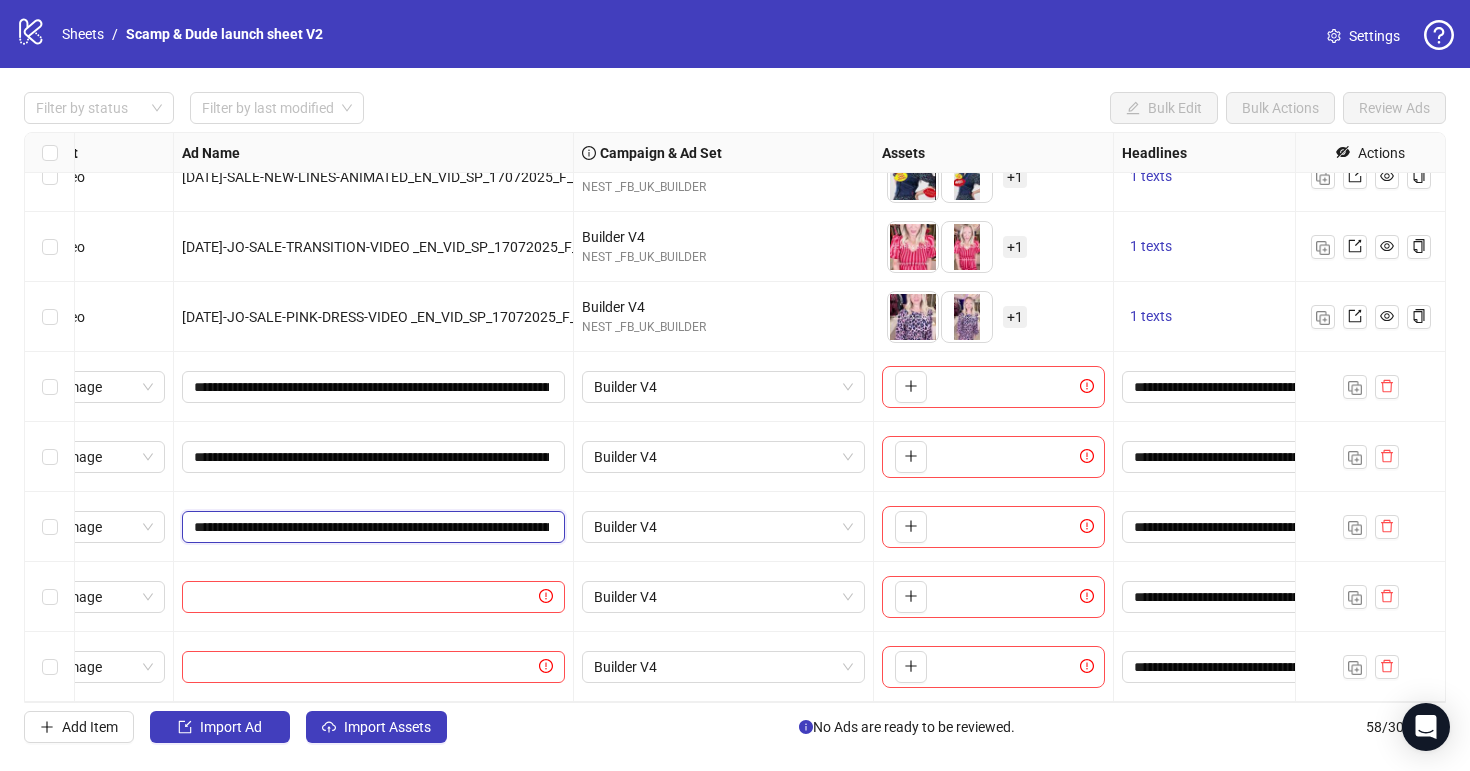 scroll, scrollTop: 0, scrollLeft: 355, axis: horizontal 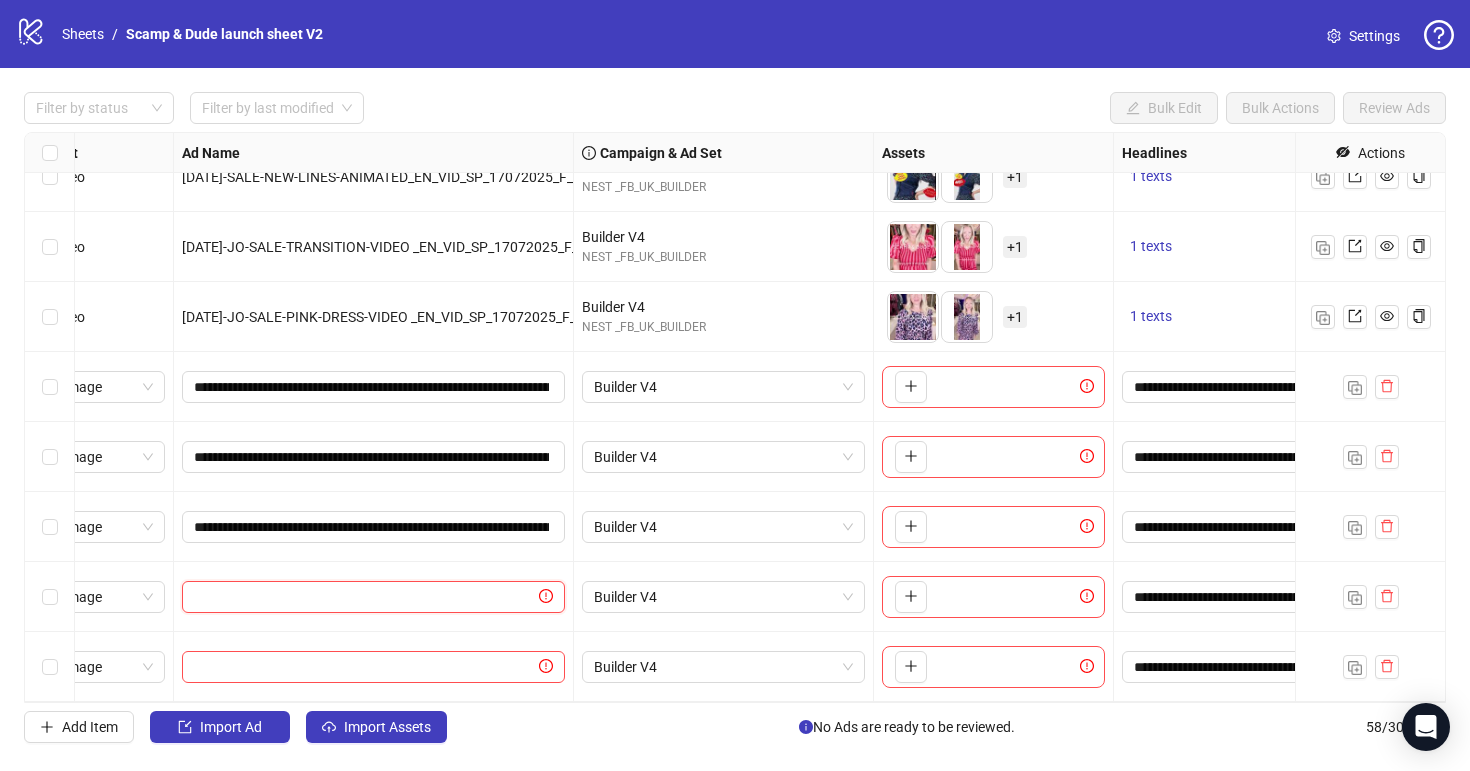click at bounding box center [364, 597] 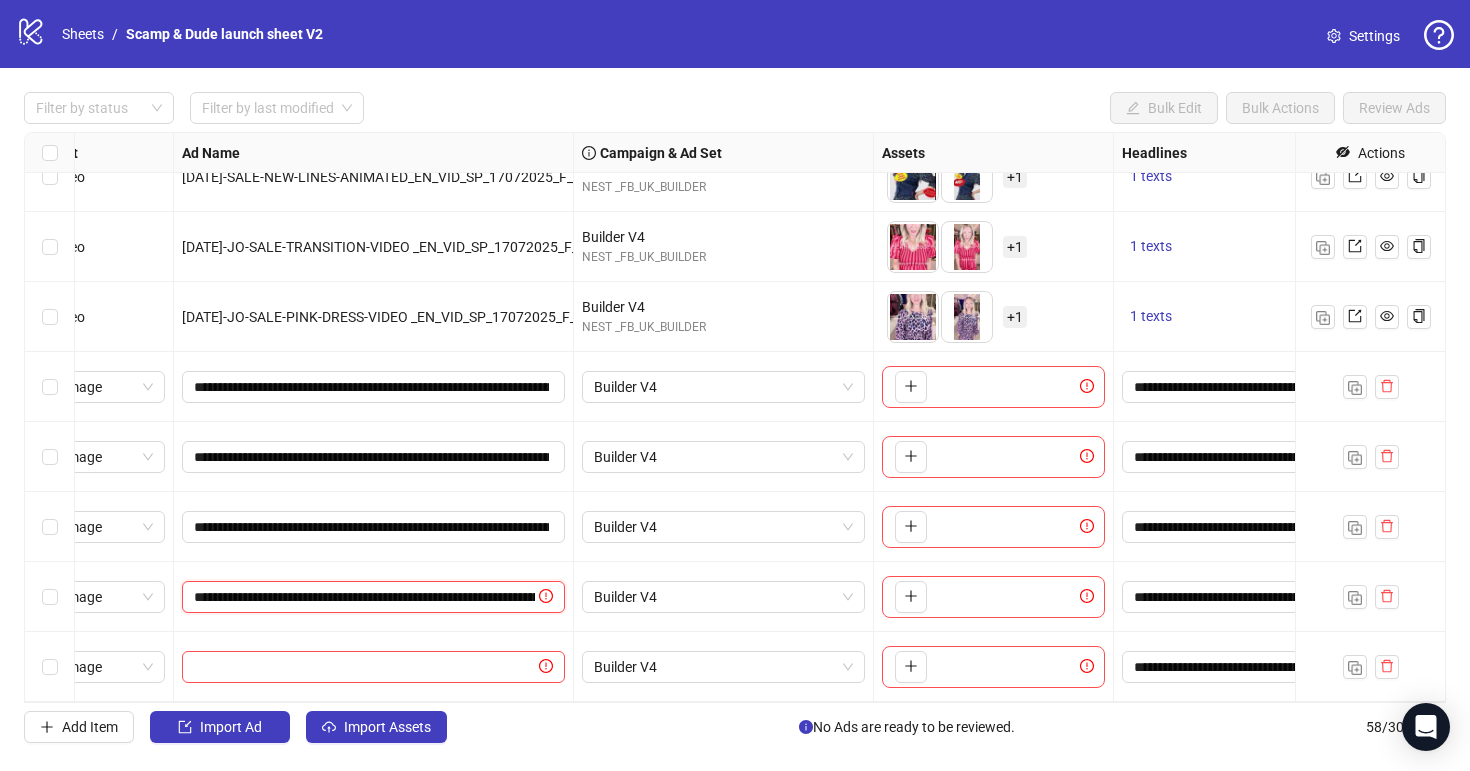 scroll, scrollTop: 0, scrollLeft: 275, axis: horizontal 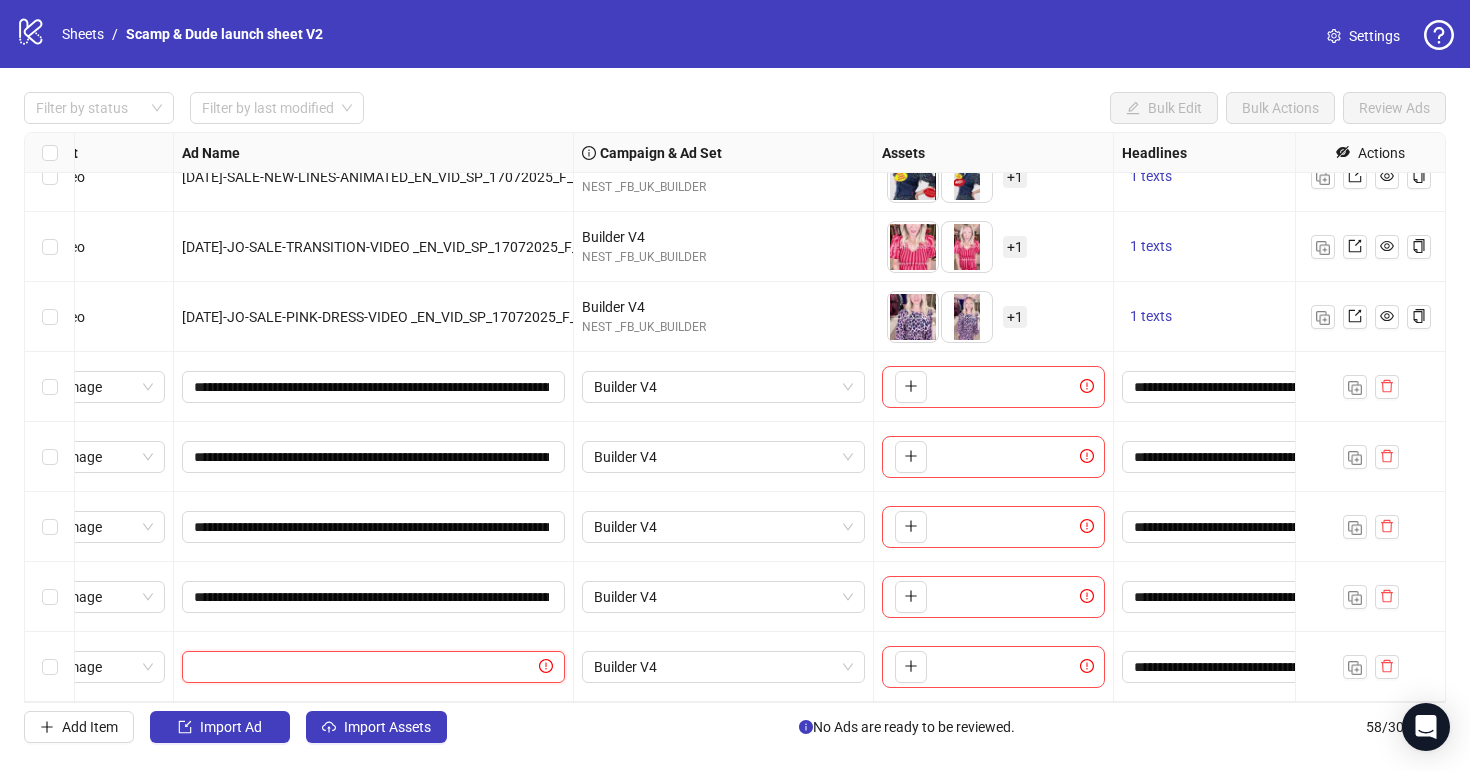 click at bounding box center (364, 667) 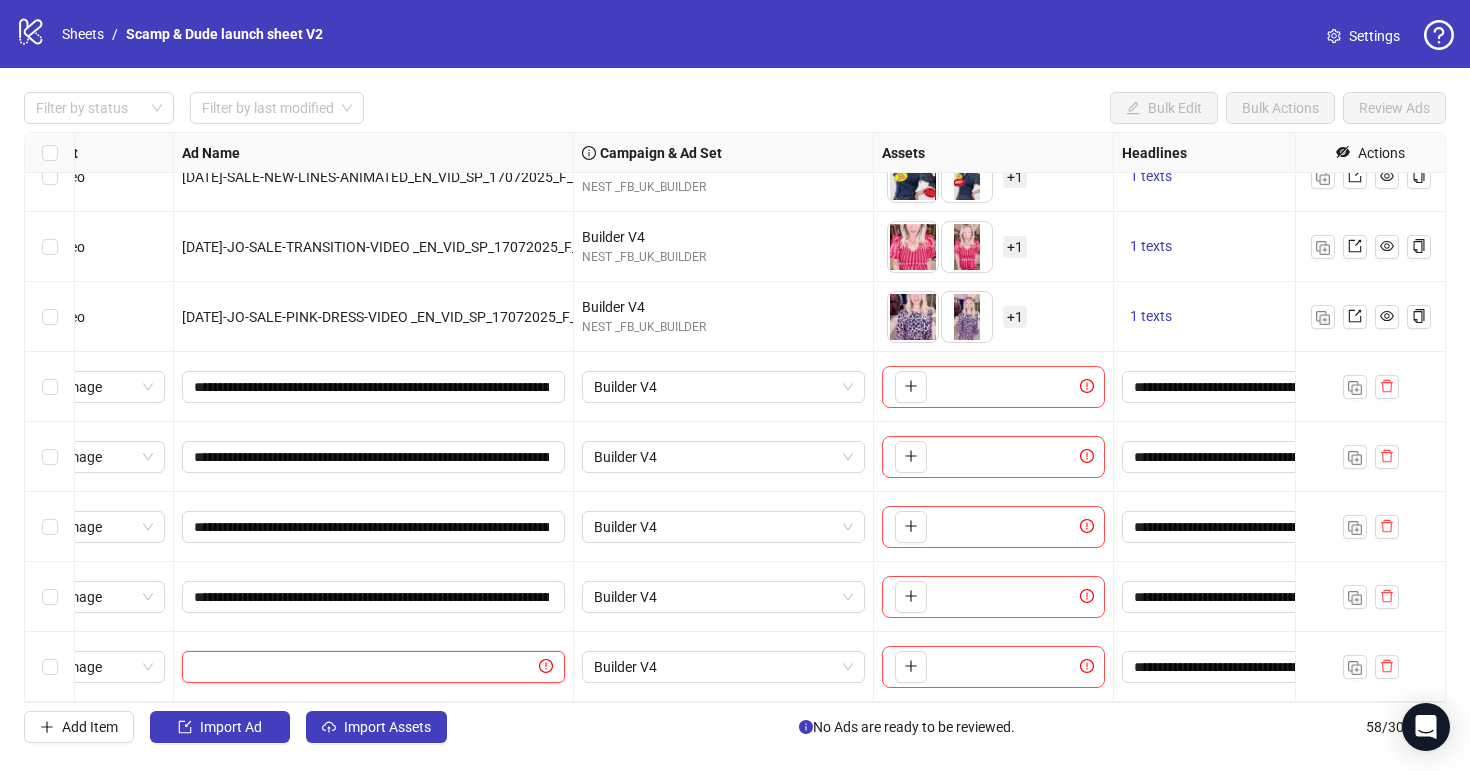 paste on "**********" 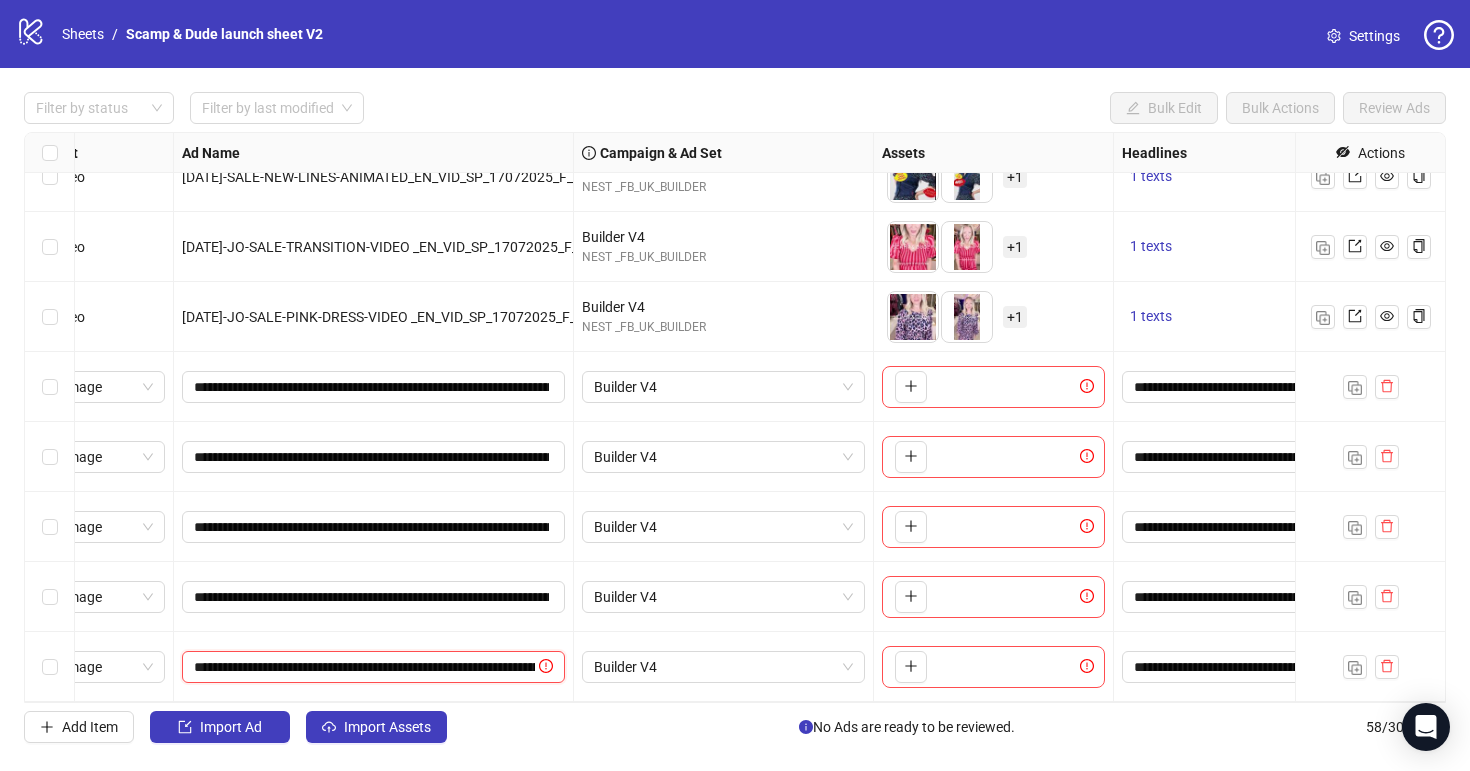 scroll, scrollTop: 0, scrollLeft: 275, axis: horizontal 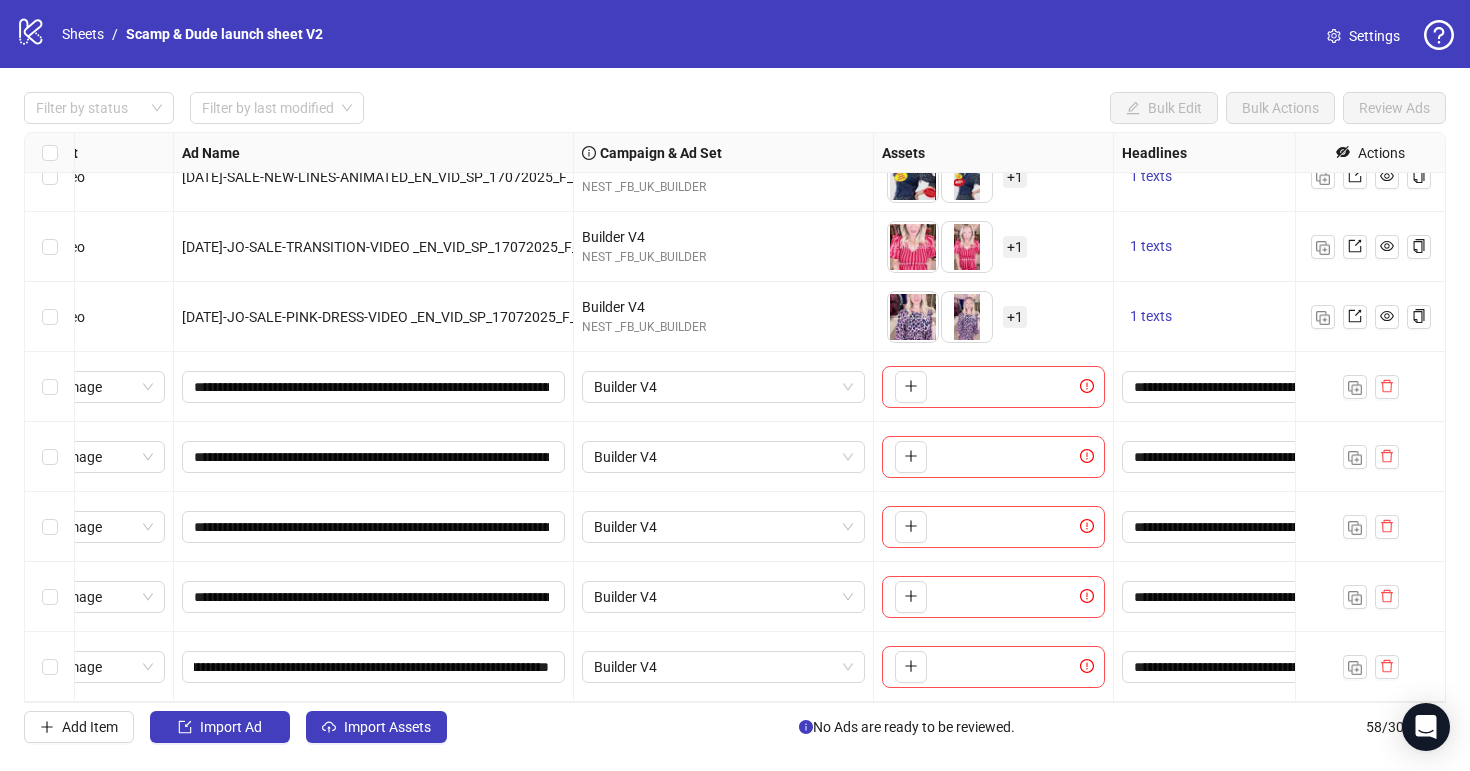 click on "Add Item Import Ad Import Assets  No Ads are ready to be reviewed. 58 / 300  items" at bounding box center (735, 727) 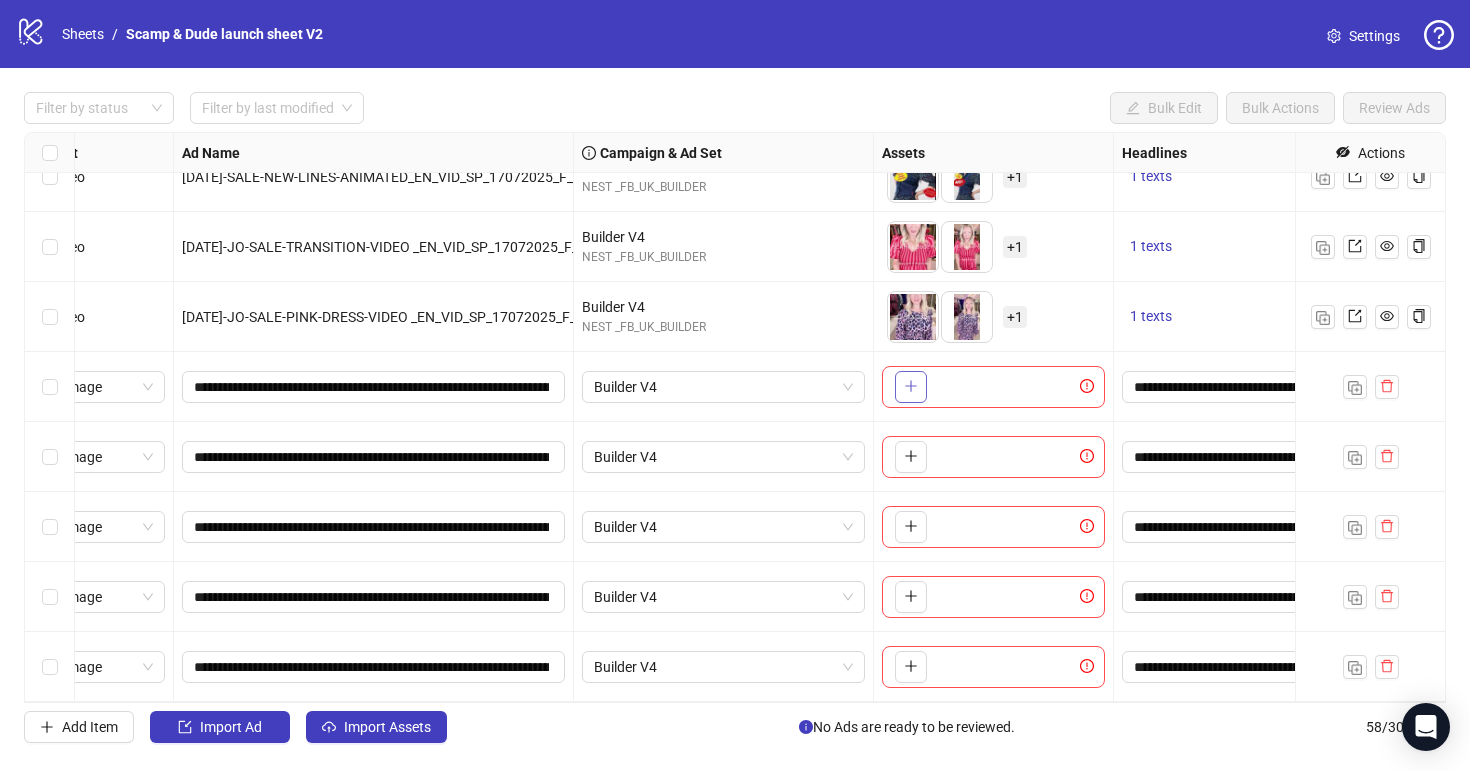 click at bounding box center (911, 387) 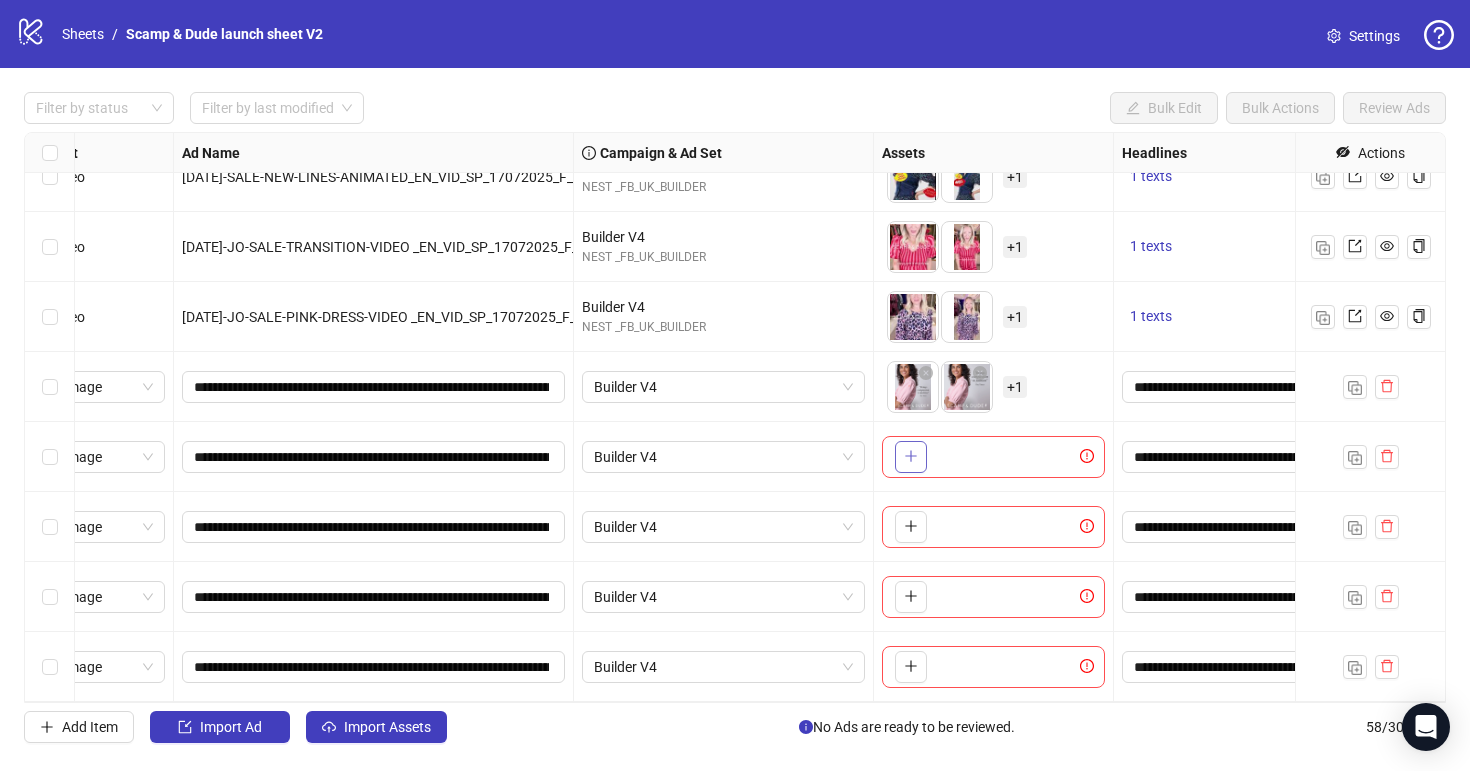 click at bounding box center (911, 457) 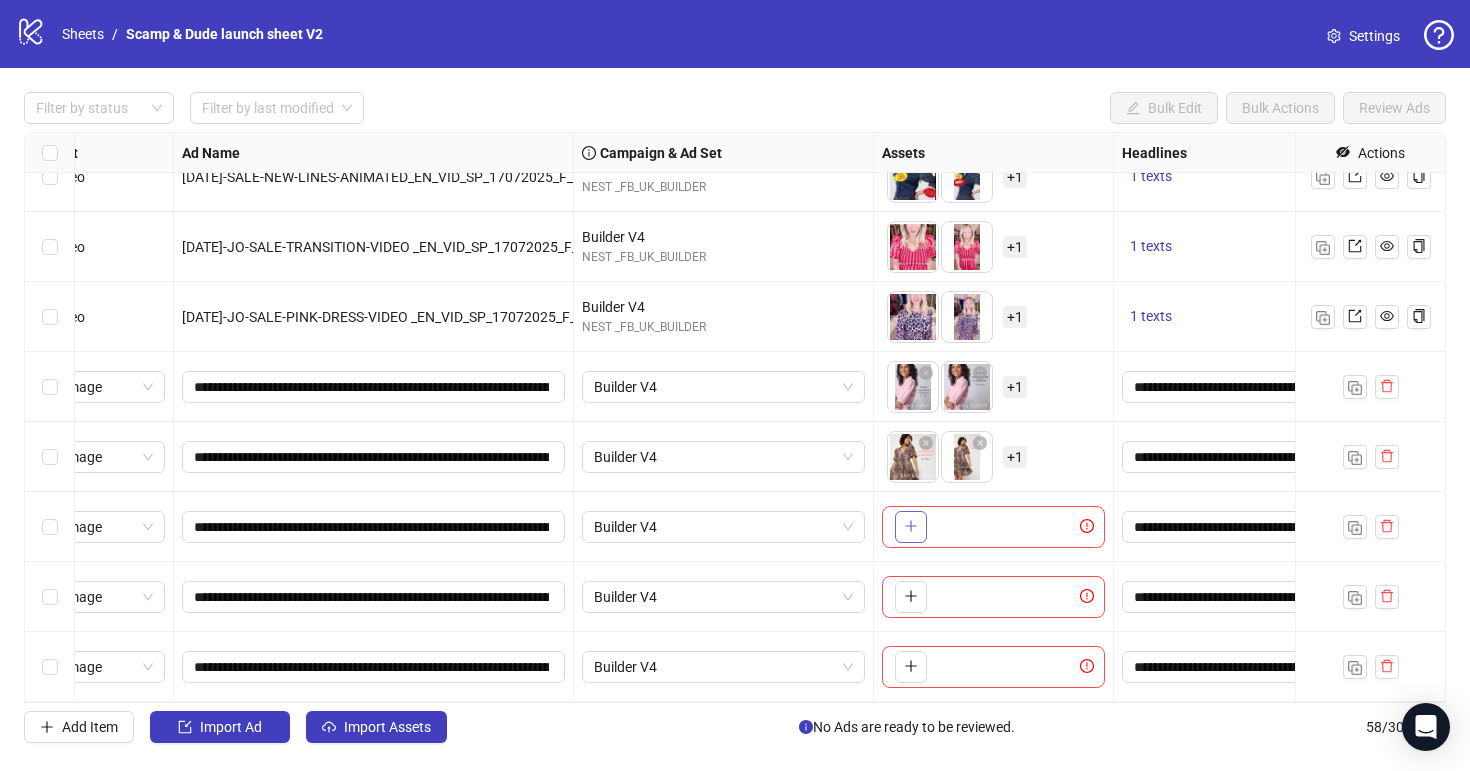 click 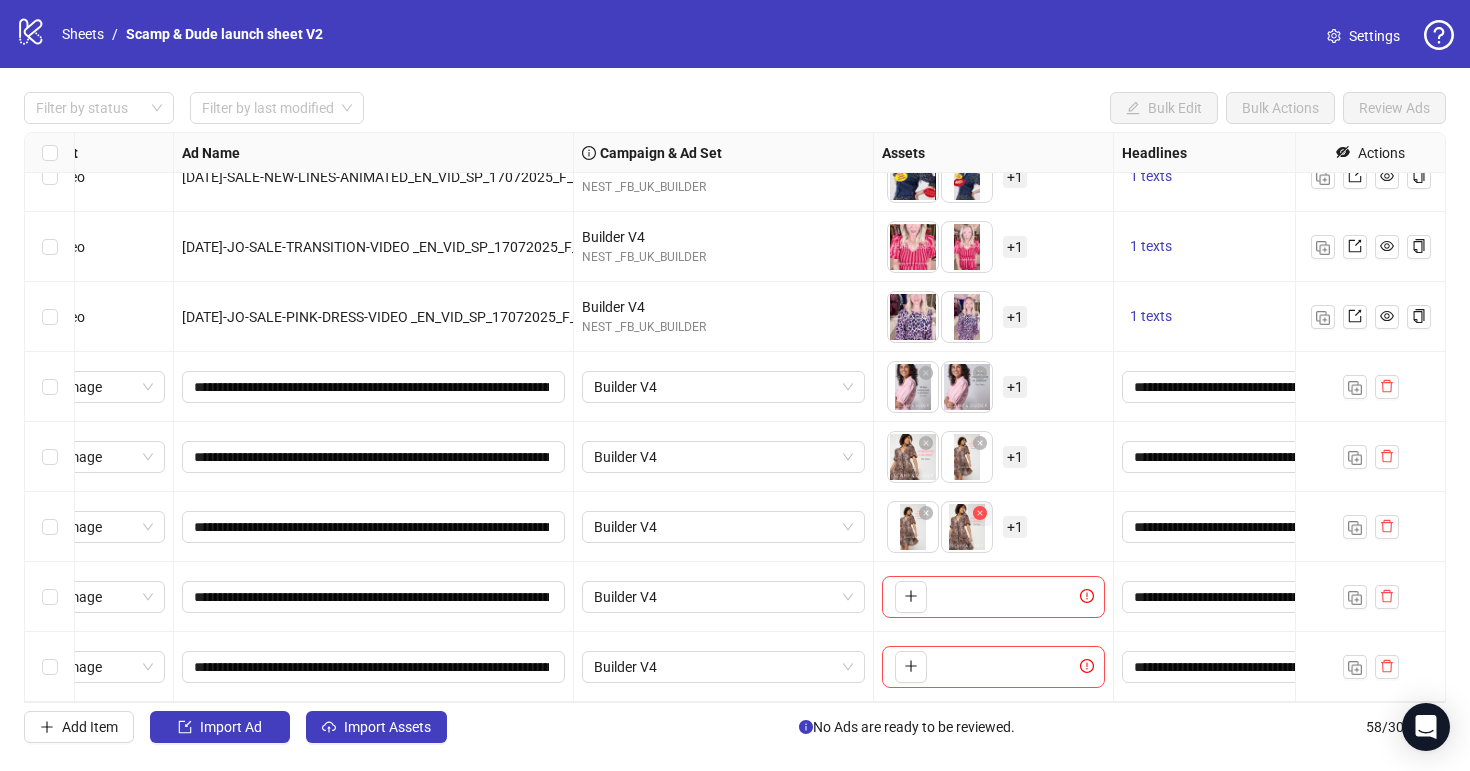 click 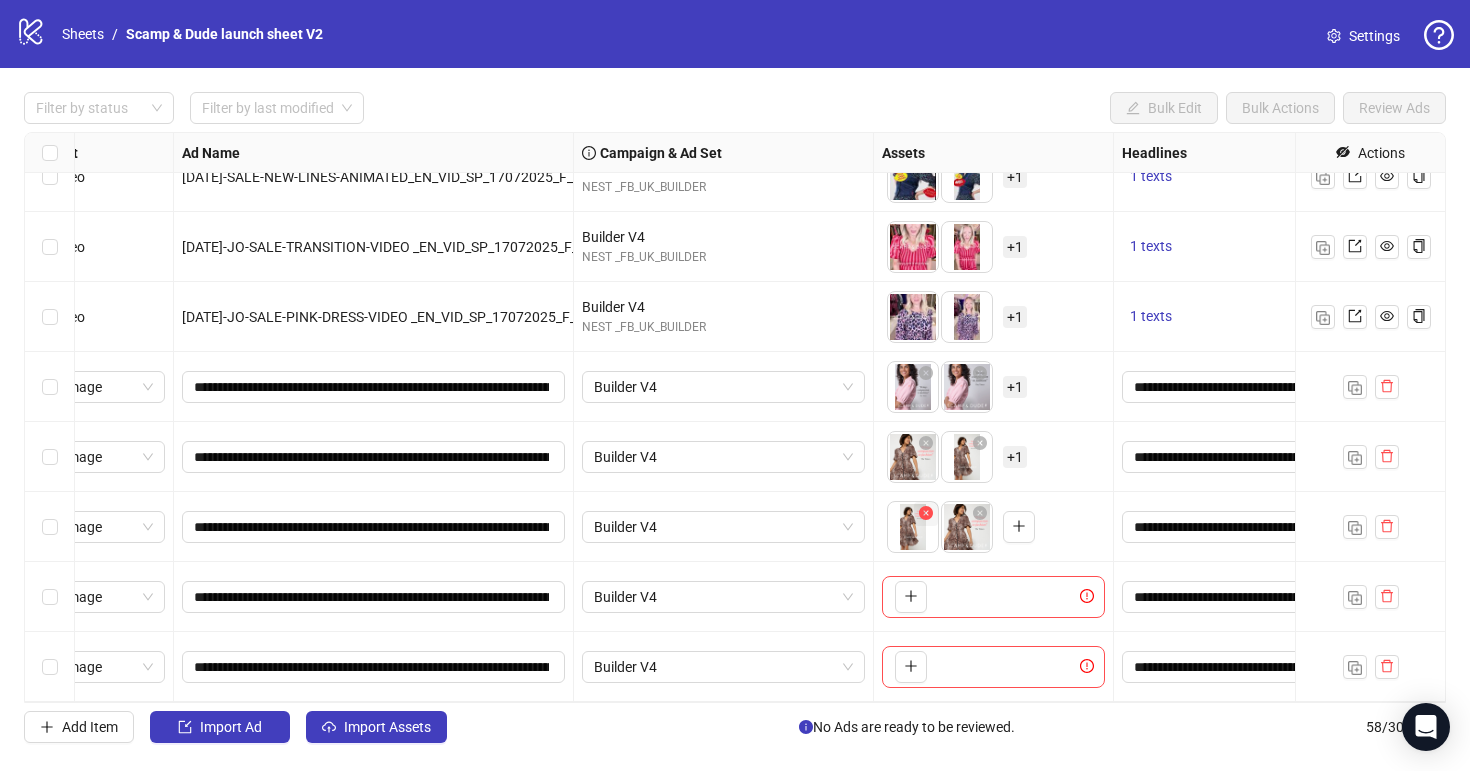 click 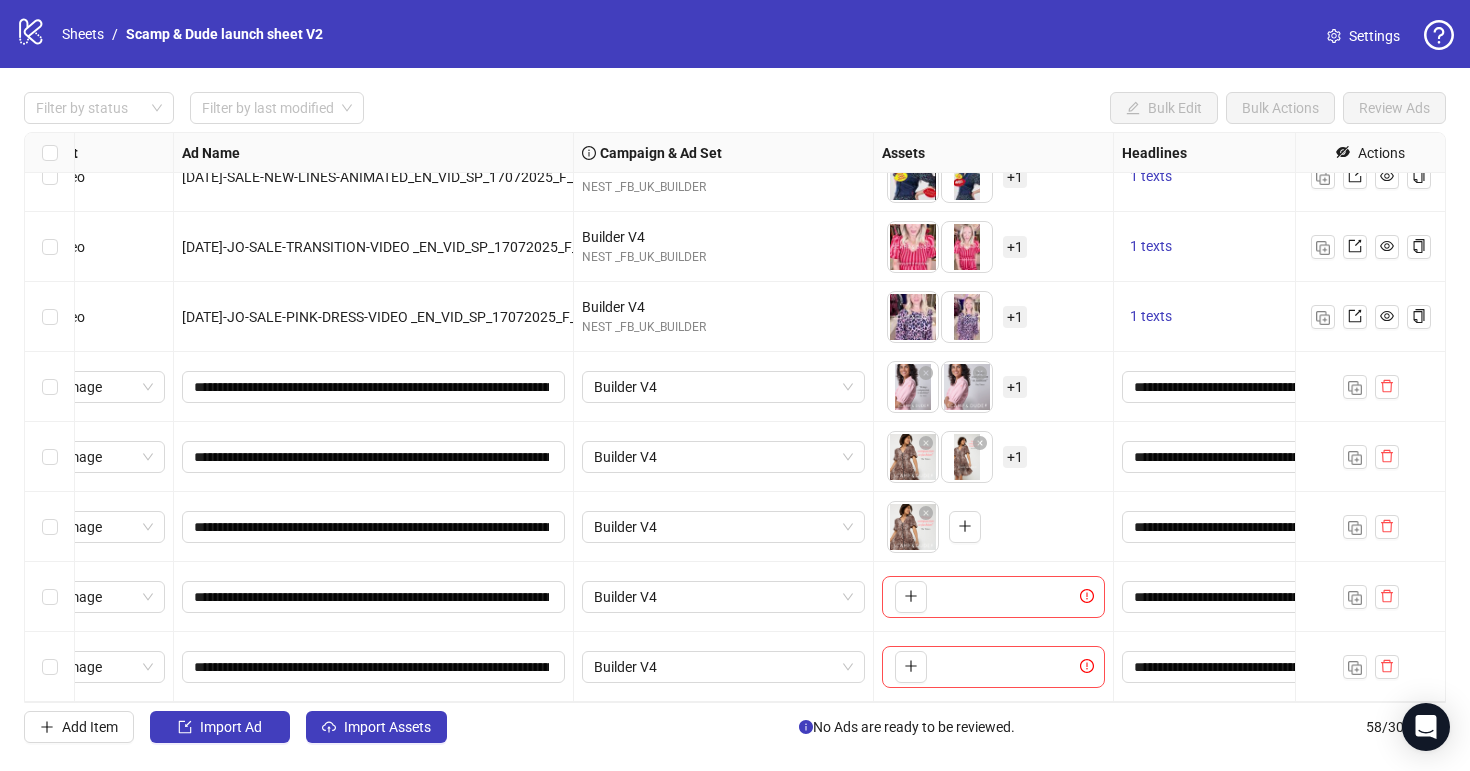 click 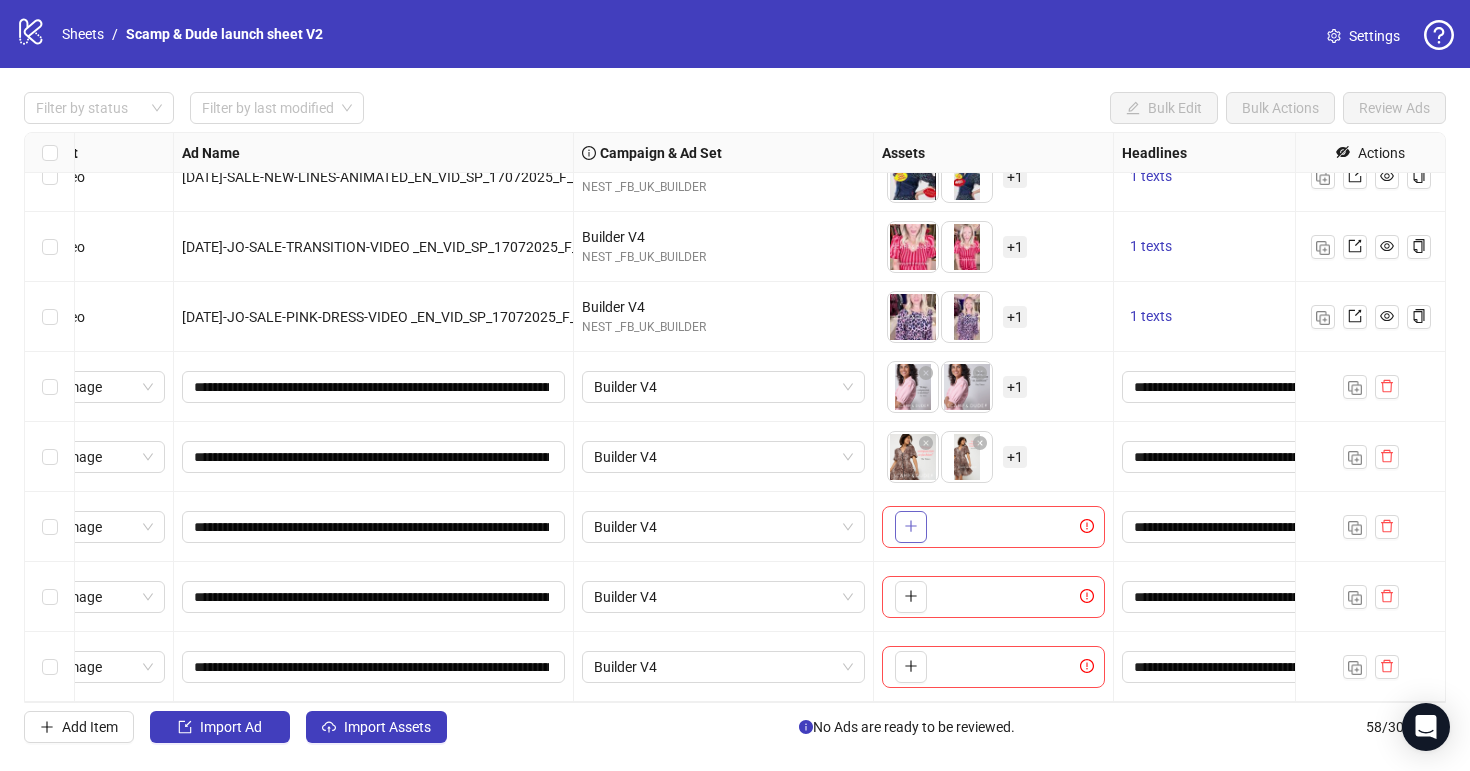 click at bounding box center [911, 527] 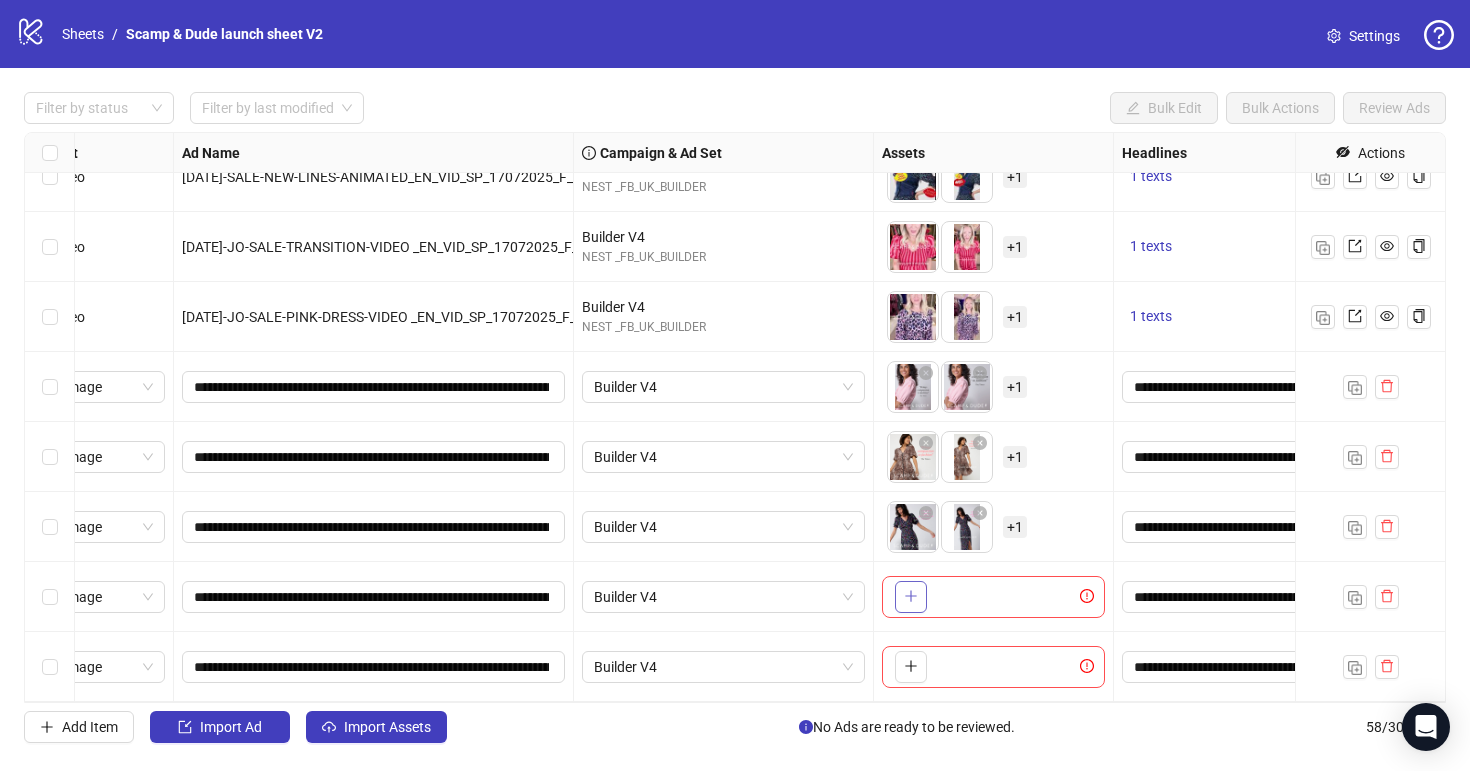 click 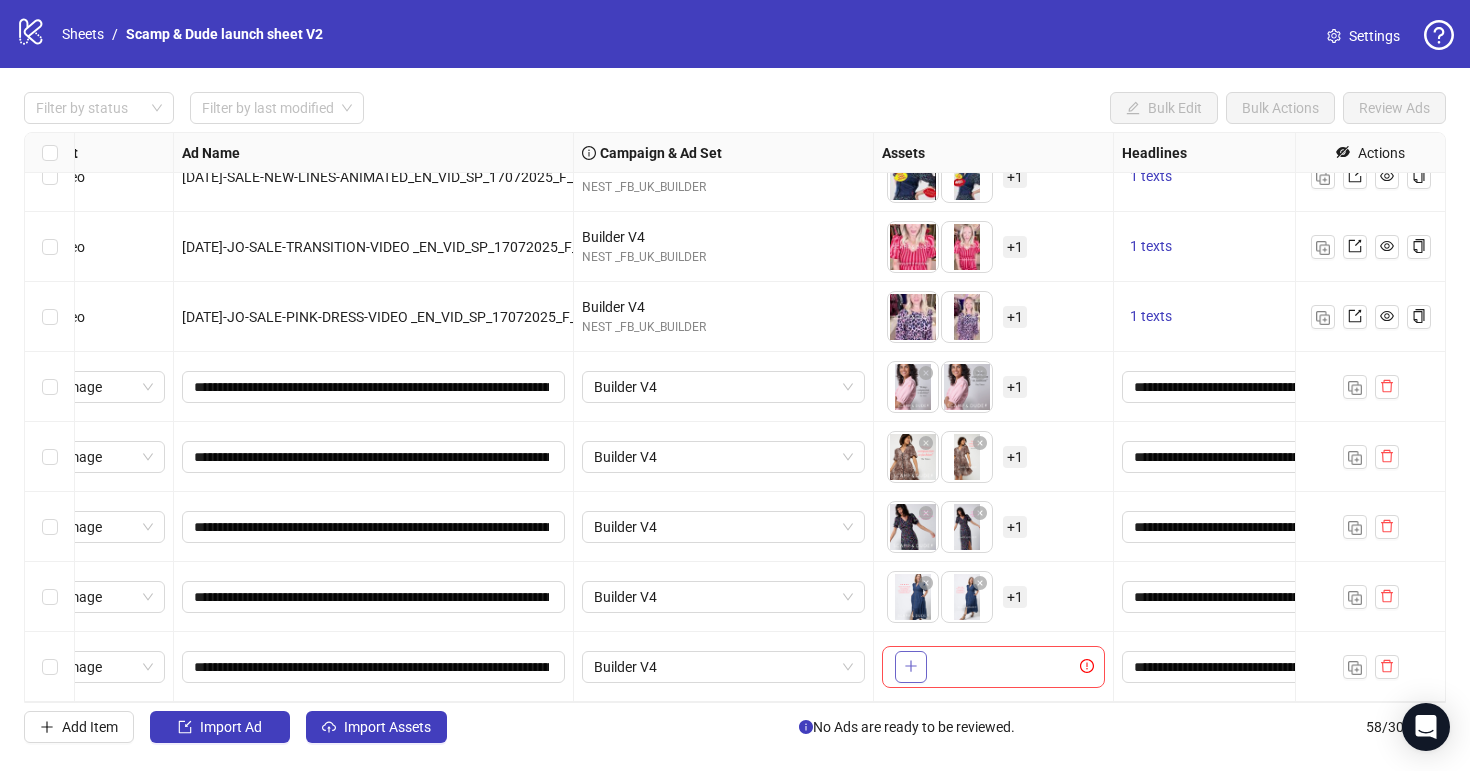 click at bounding box center (911, 667) 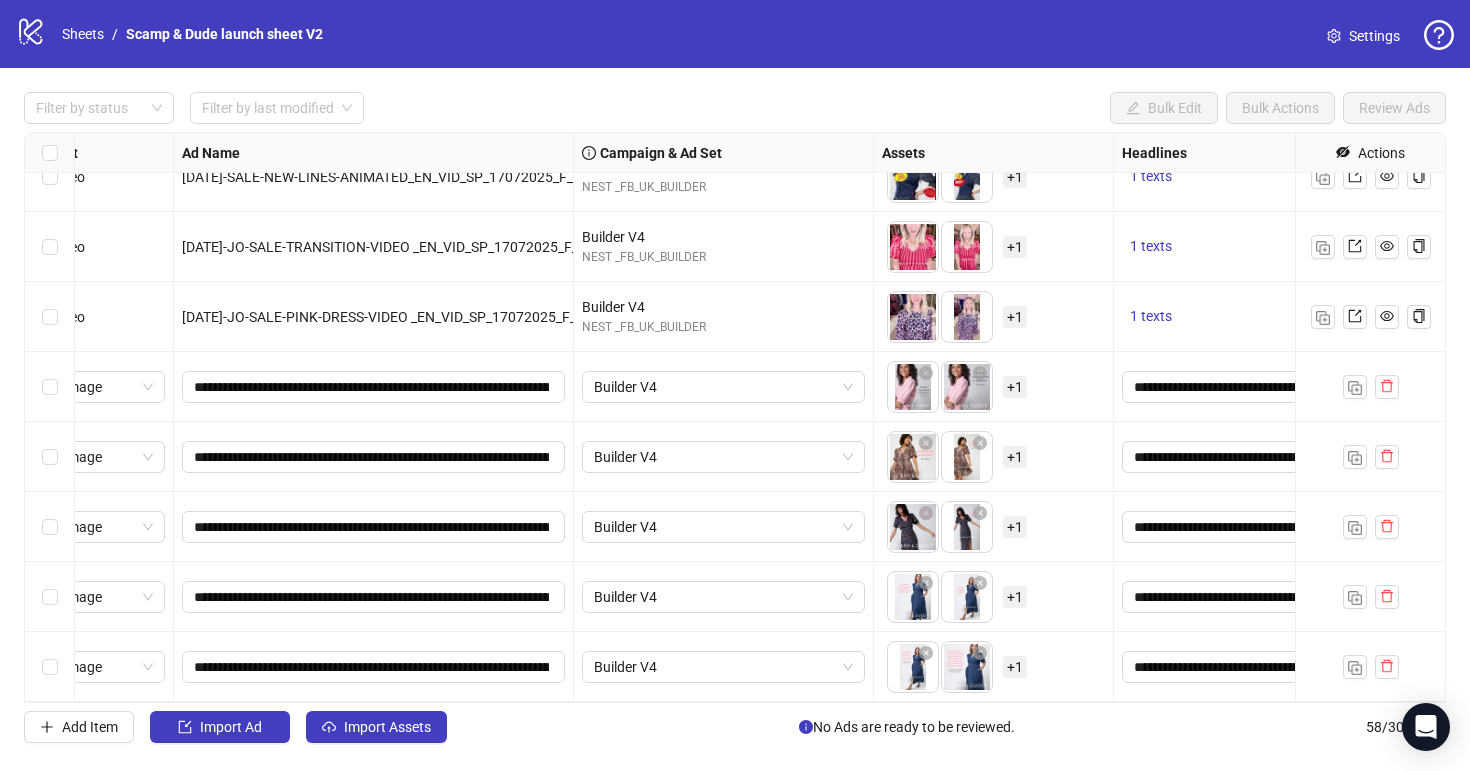 click on "+ 1" at bounding box center [1015, 527] 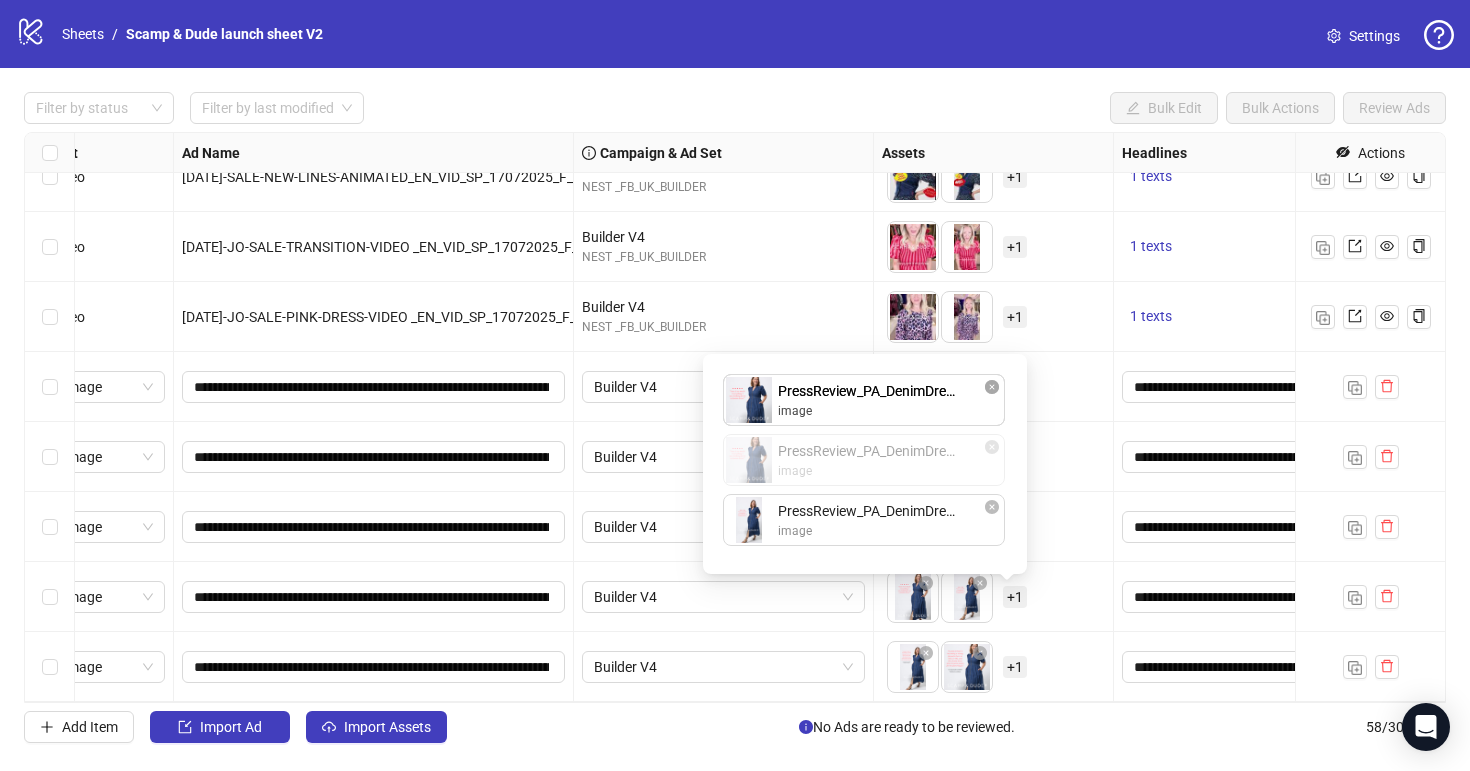 drag, startPoint x: 927, startPoint y: 543, endPoint x: 925, endPoint y: 401, distance: 142.01408 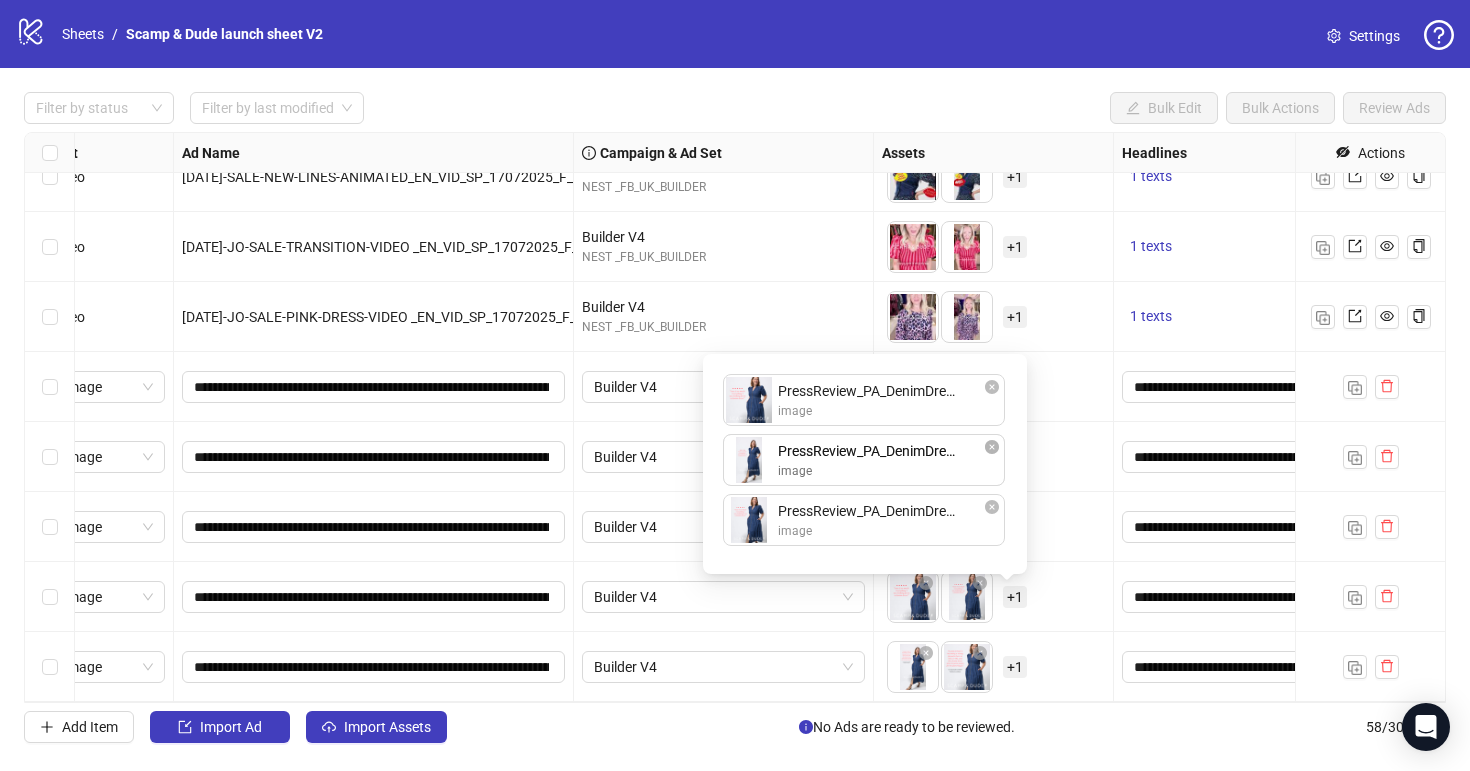 drag, startPoint x: 923, startPoint y: 534, endPoint x: 923, endPoint y: 482, distance: 52 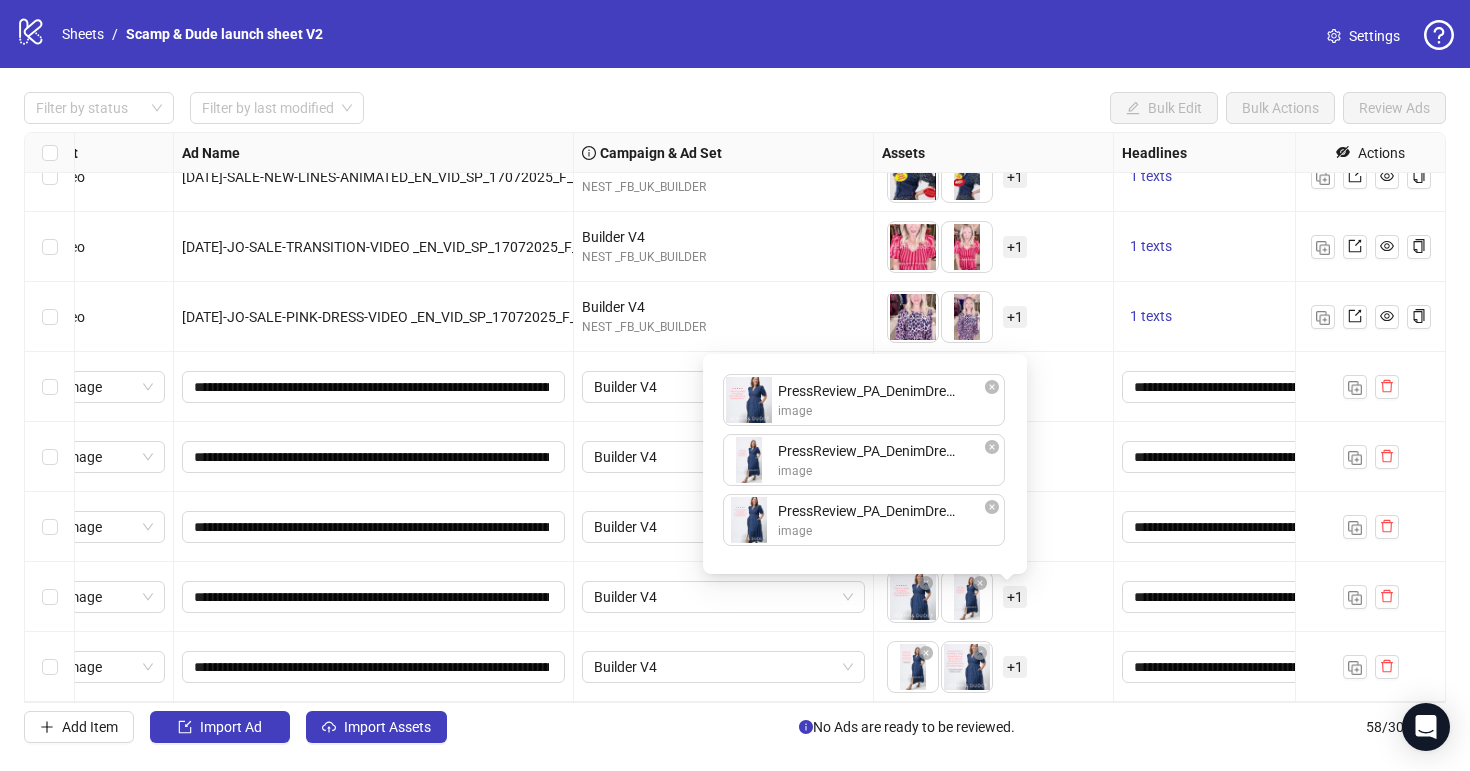 click on "To pick up a draggable item, press the space bar.
While dragging, use the arrow keys to move the item.
Press space again to drop the item in its new position, or press escape to cancel.
+ 1" at bounding box center (993, 527) 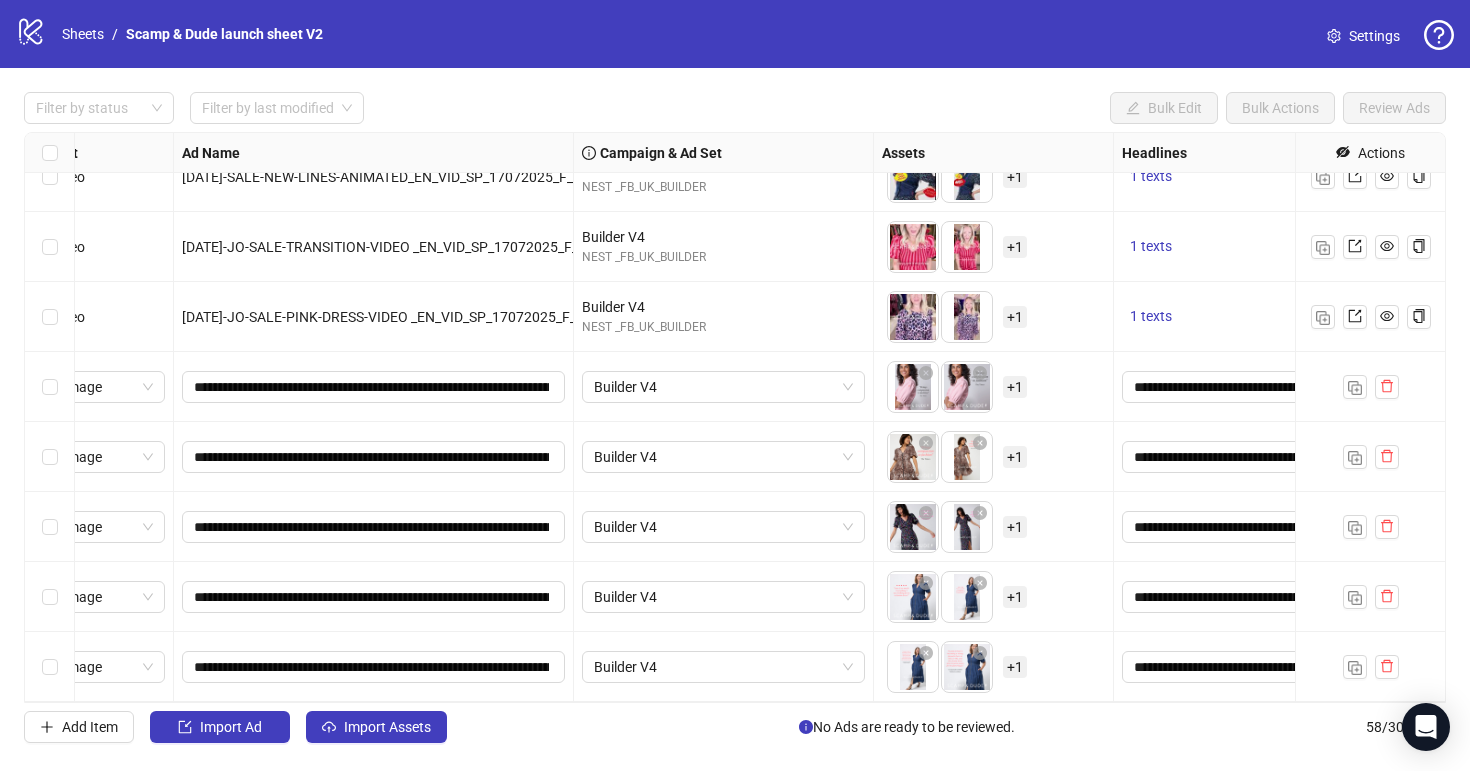 click on "+ 1" at bounding box center (1015, 387) 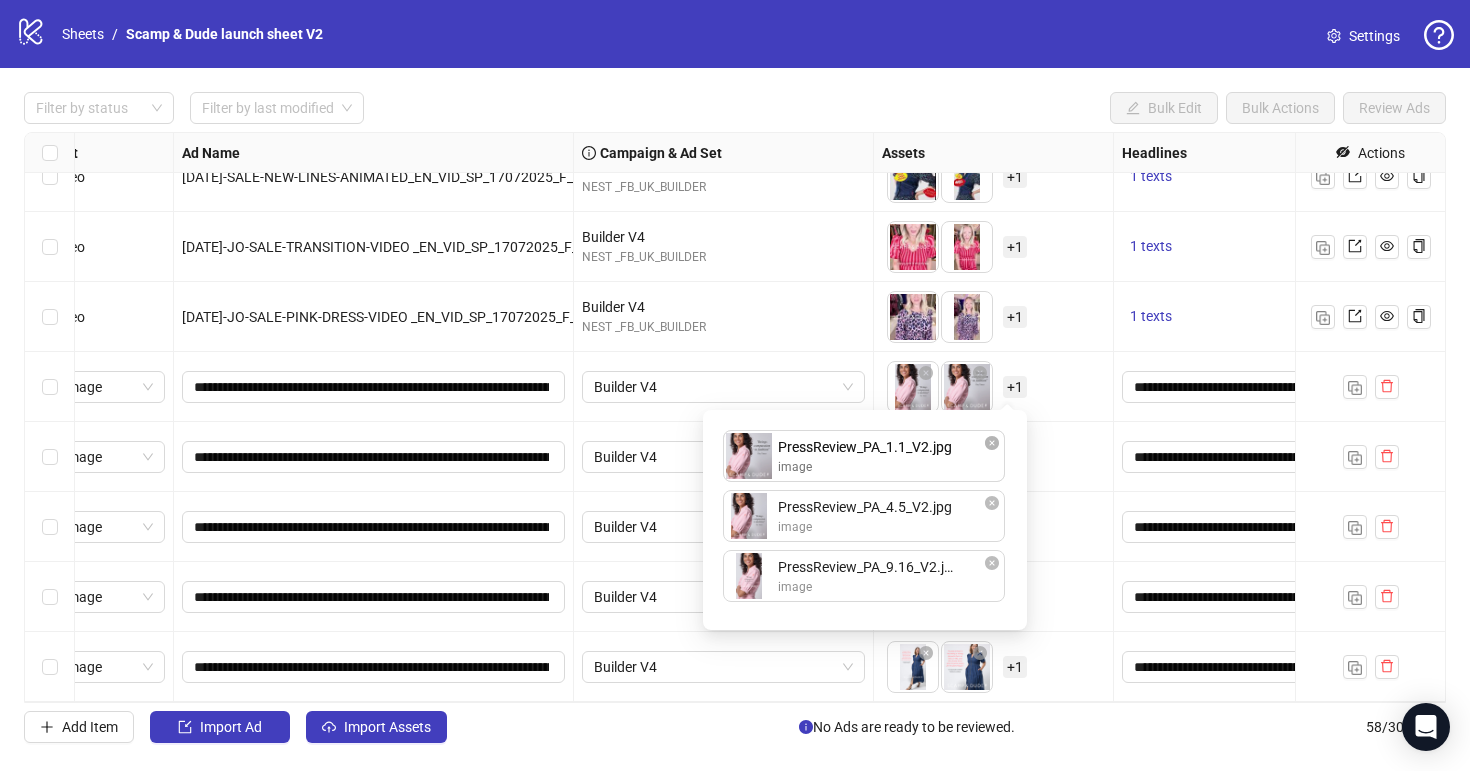 drag, startPoint x: 903, startPoint y: 509, endPoint x: 903, endPoint y: 453, distance: 56 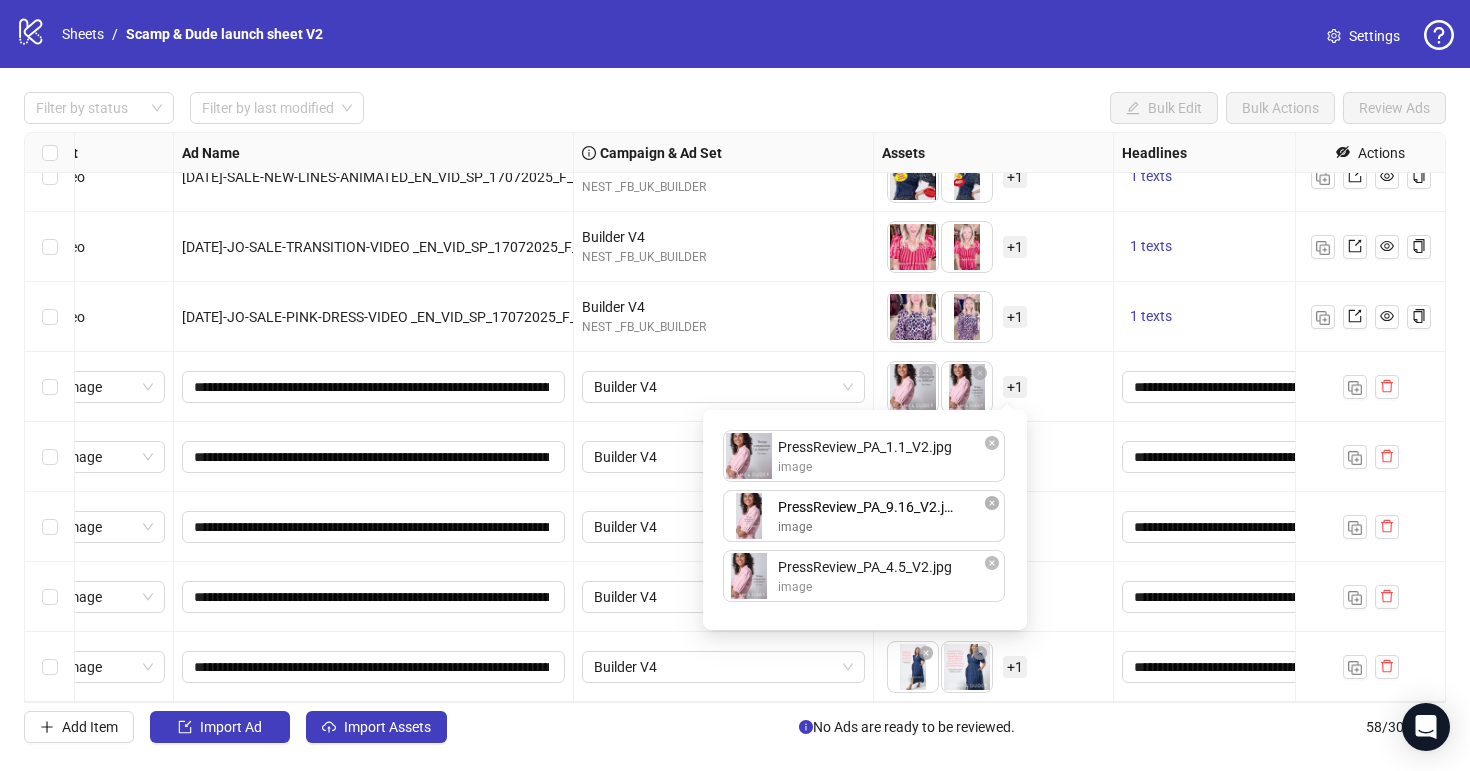 drag, startPoint x: 901, startPoint y: 583, endPoint x: 901, endPoint y: 525, distance: 58 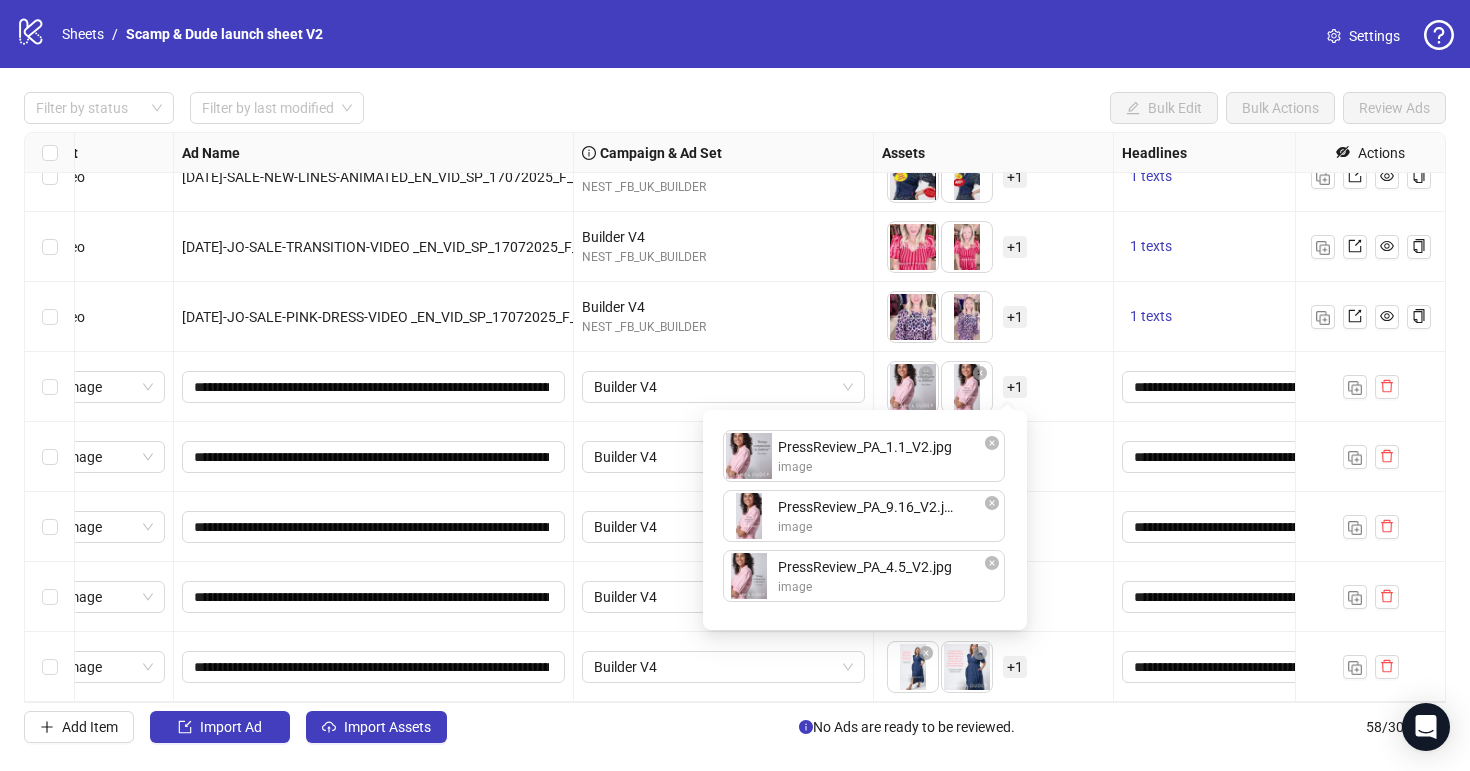 click on "To pick up a draggable item, press the space bar.
While dragging, use the arrow keys to move the item.
Press space again to drop the item in its new position, or press escape to cancel.
+ 1" at bounding box center (993, 457) 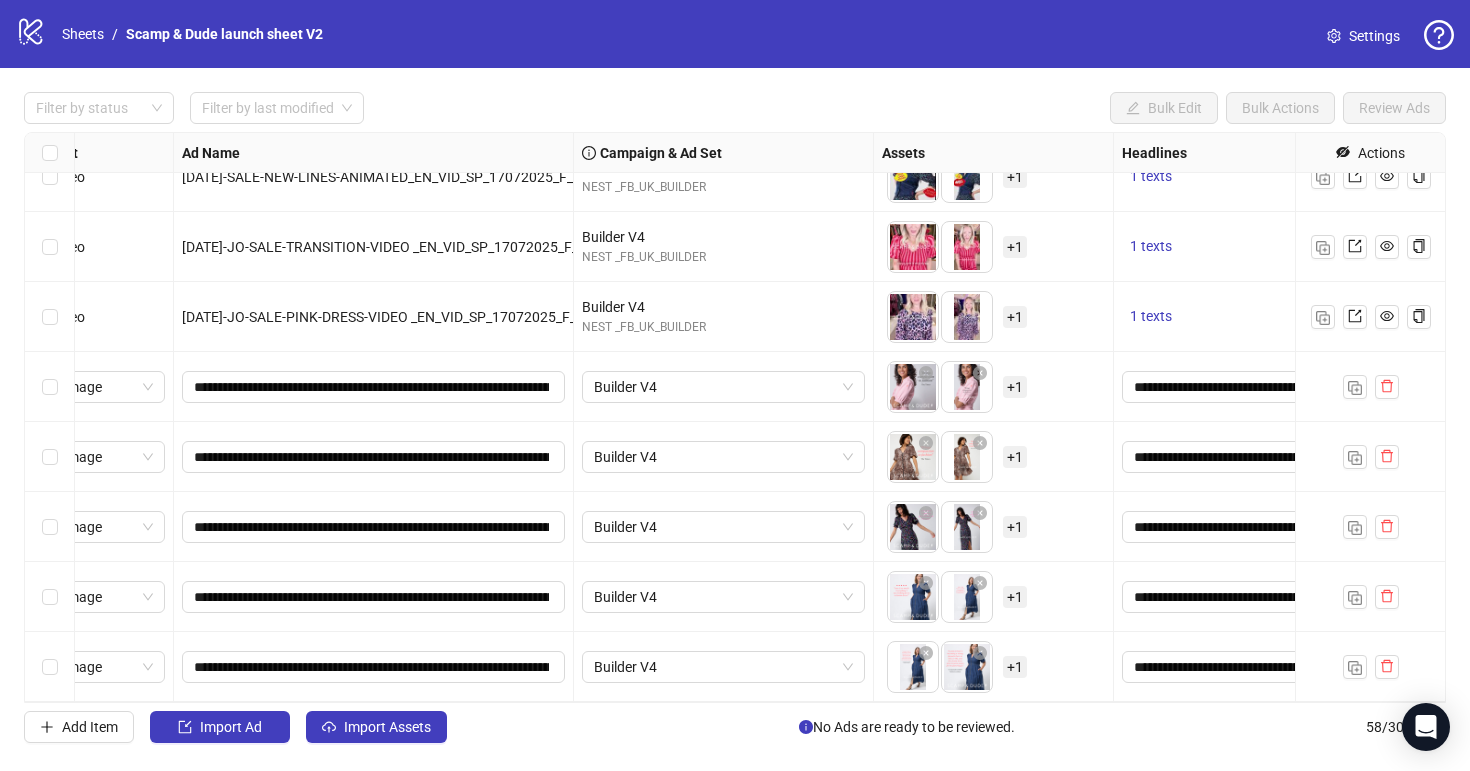 click on "+ 1" at bounding box center (1015, 457) 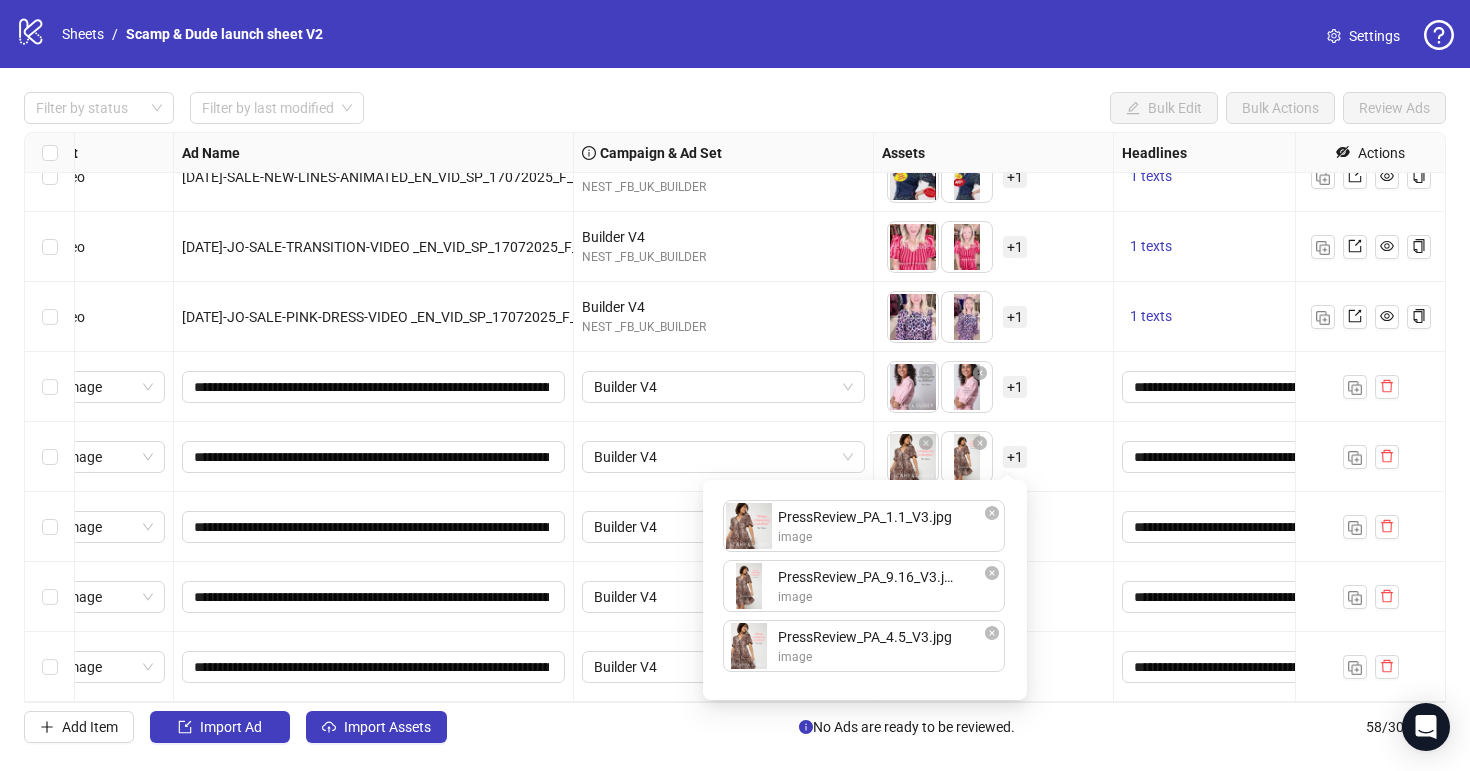click on "To pick up a draggable item, press the space bar.
While dragging, use the arrow keys to move the item.
Press space again to drop the item in its new position, or press escape to cancel.
+ 1" at bounding box center [993, 527] 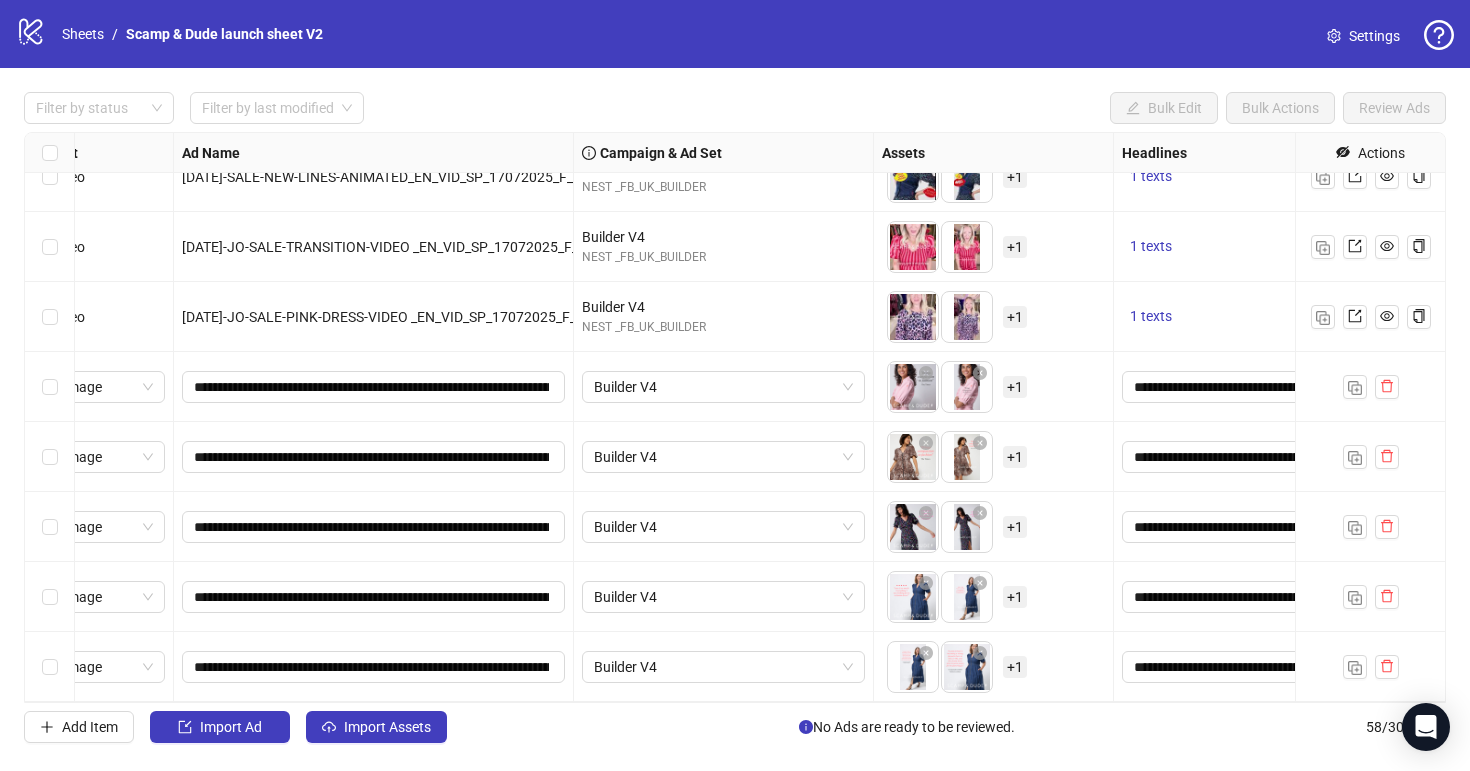 click on "+ 1" at bounding box center [1015, 527] 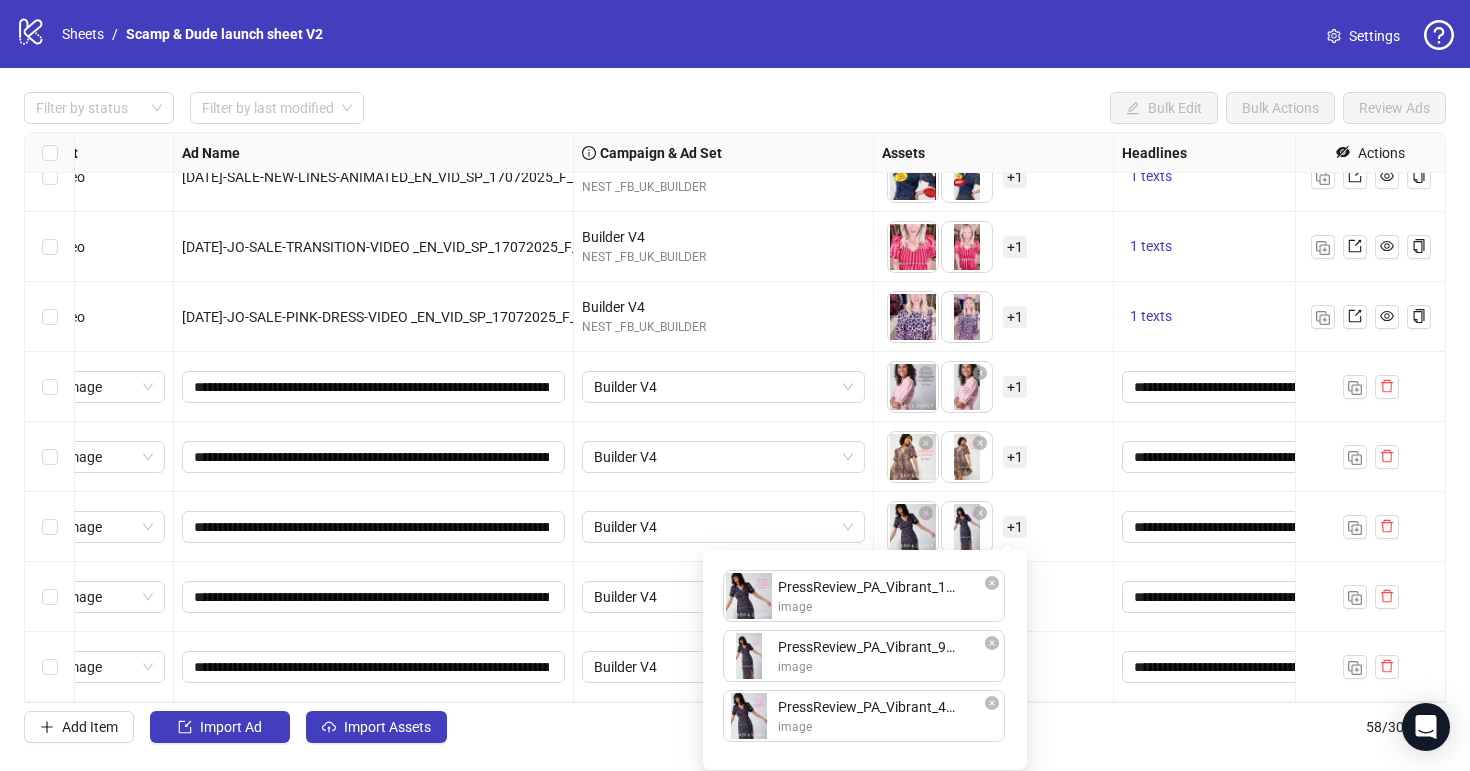 click on "To pick up a draggable item, press the space bar.
While dragging, use the arrow keys to move the item.
Press space again to drop the item in its new position, or press escape to cancel.
+ 1" at bounding box center (994, 597) 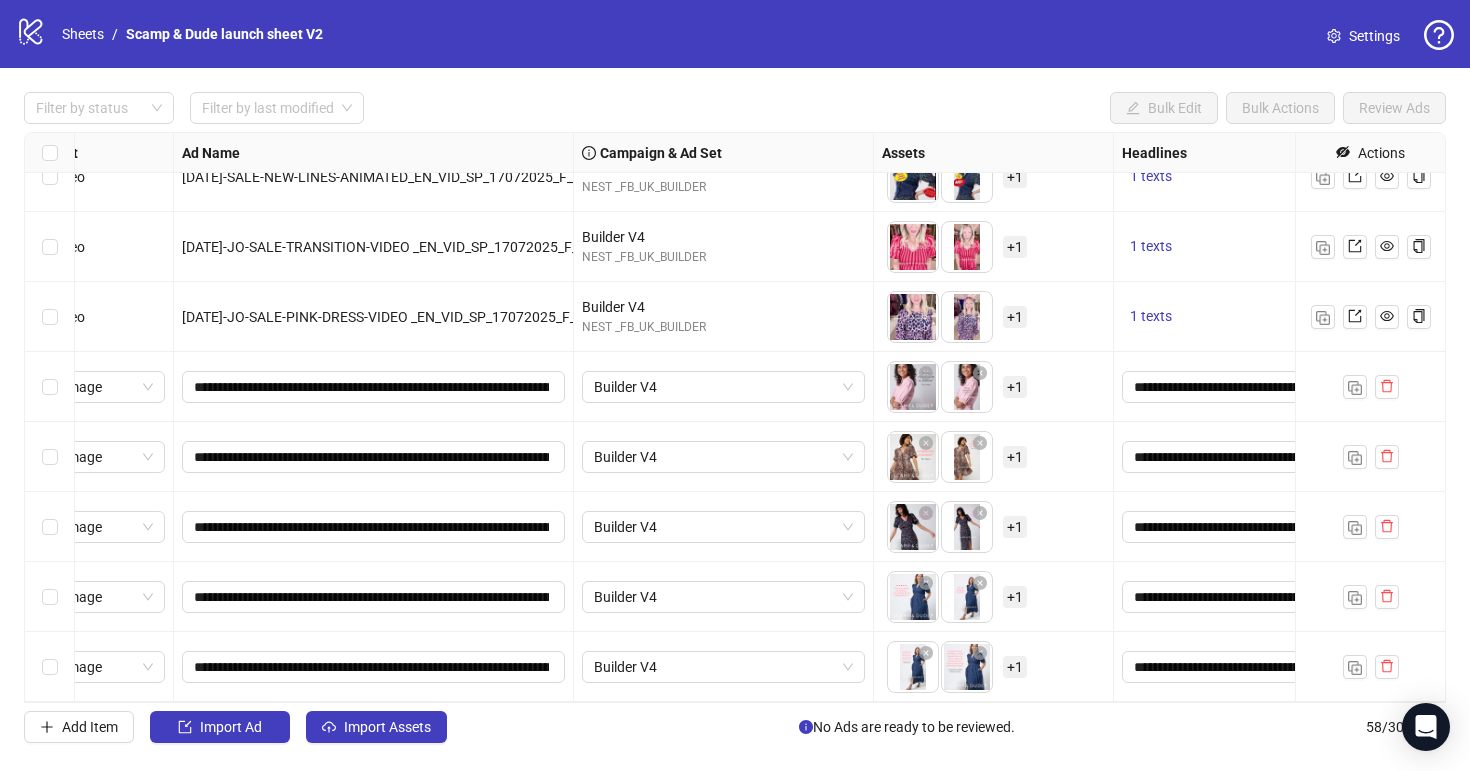 click on "+ 1" at bounding box center [1015, 597] 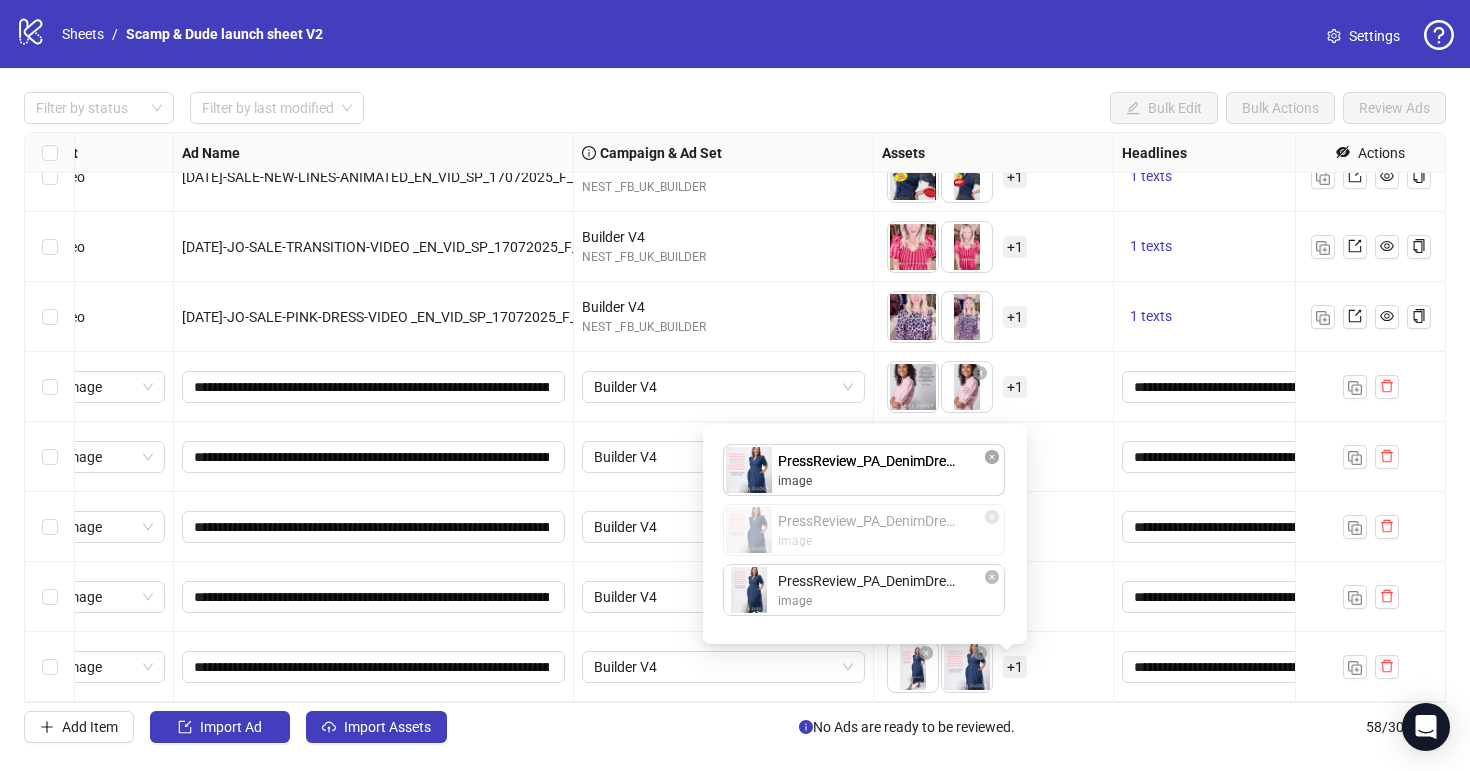 drag, startPoint x: 918, startPoint y: 549, endPoint x: 917, endPoint y: 472, distance: 77.00649 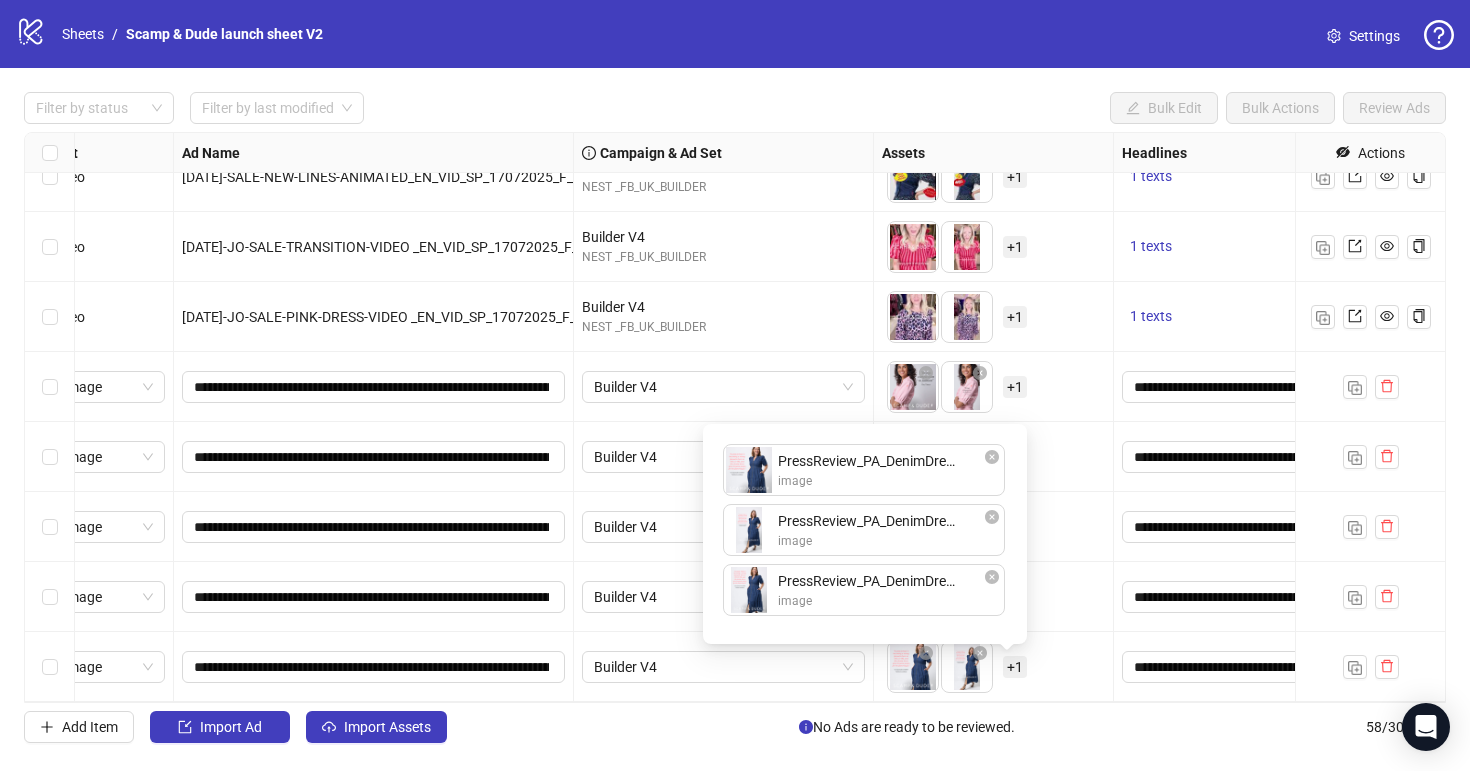 click on "To pick up a draggable item, press the space bar.
While dragging, use the arrow keys to move the item.
Press space again to drop the item in its new position, or press escape to cancel.
+ 1" at bounding box center [993, 667] 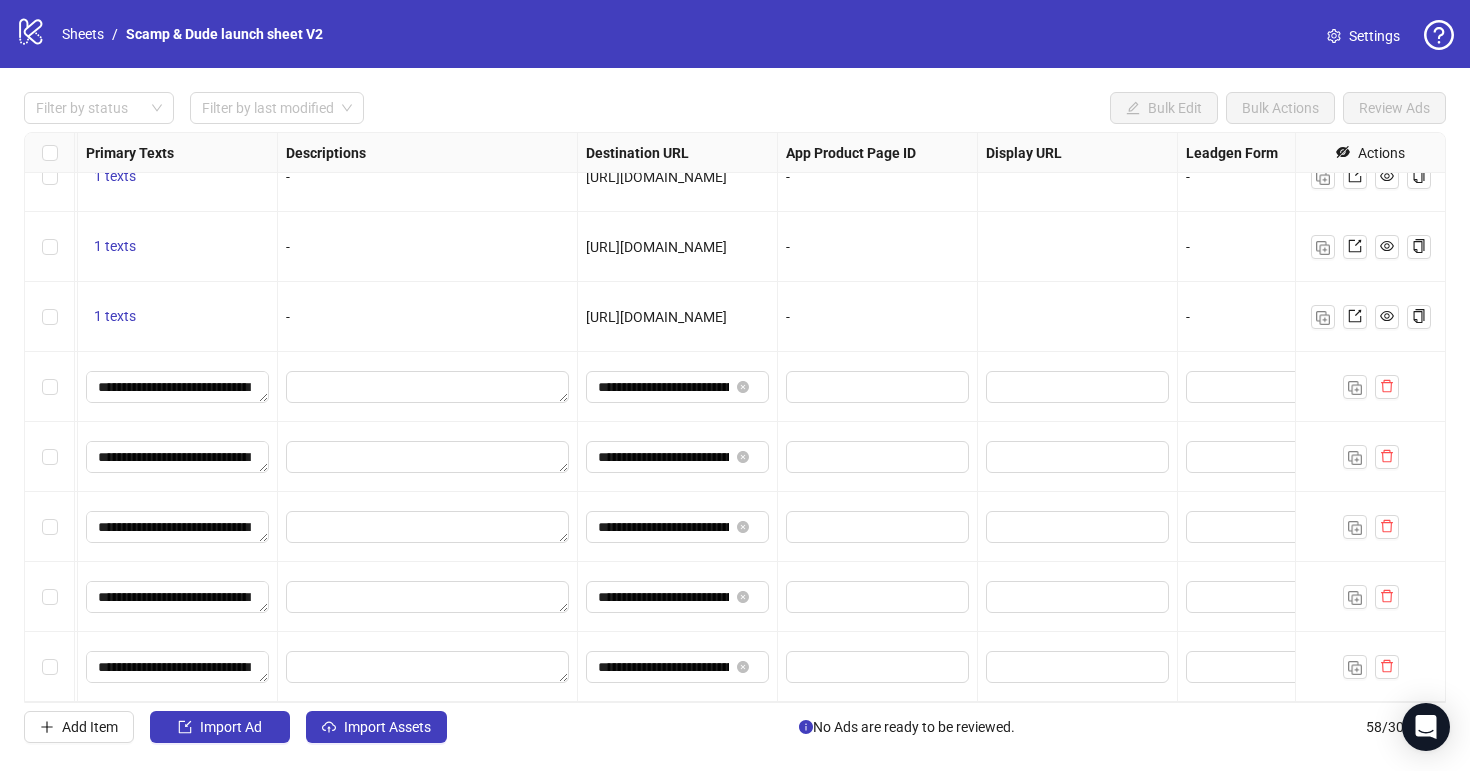 scroll, scrollTop: 3531, scrollLeft: 1850, axis: both 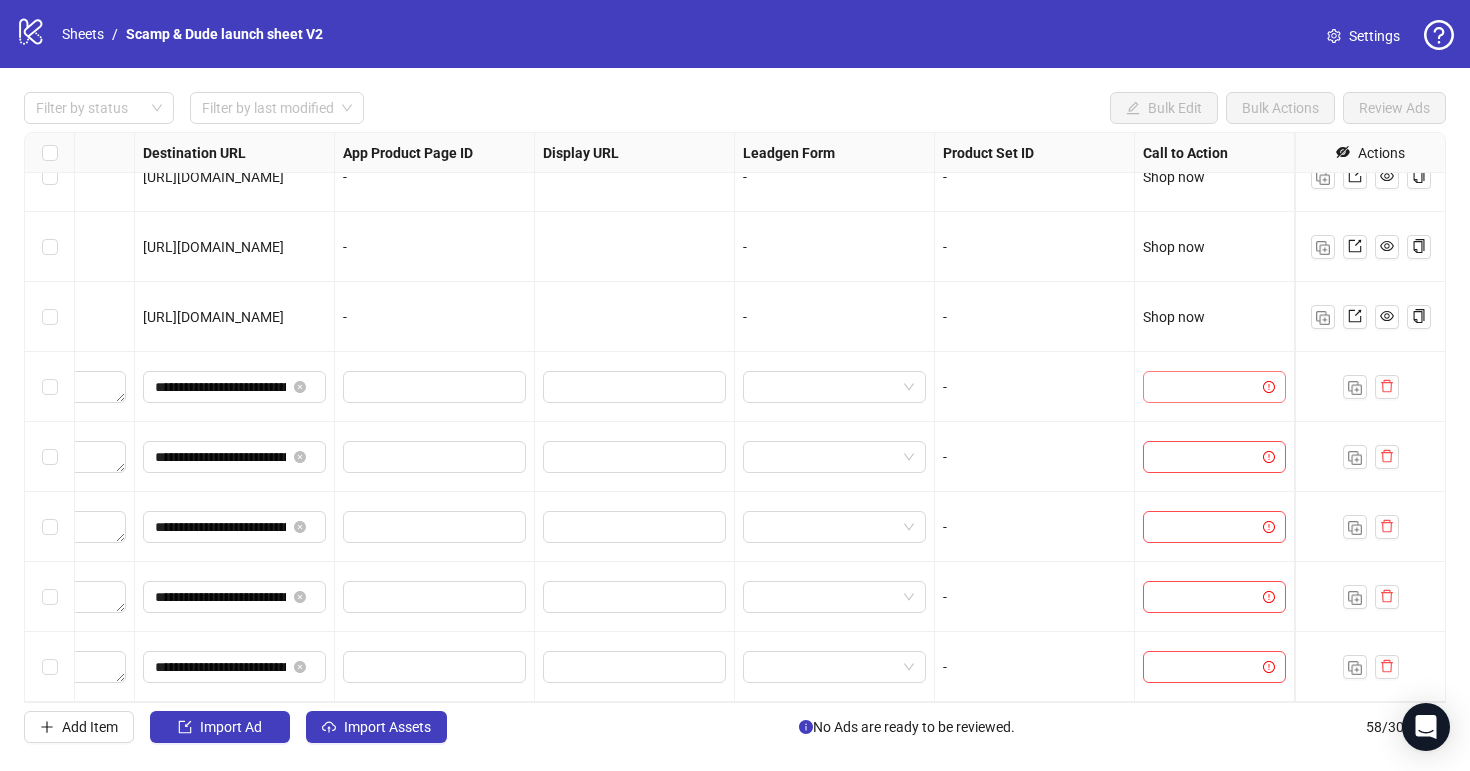 click at bounding box center (1205, 387) 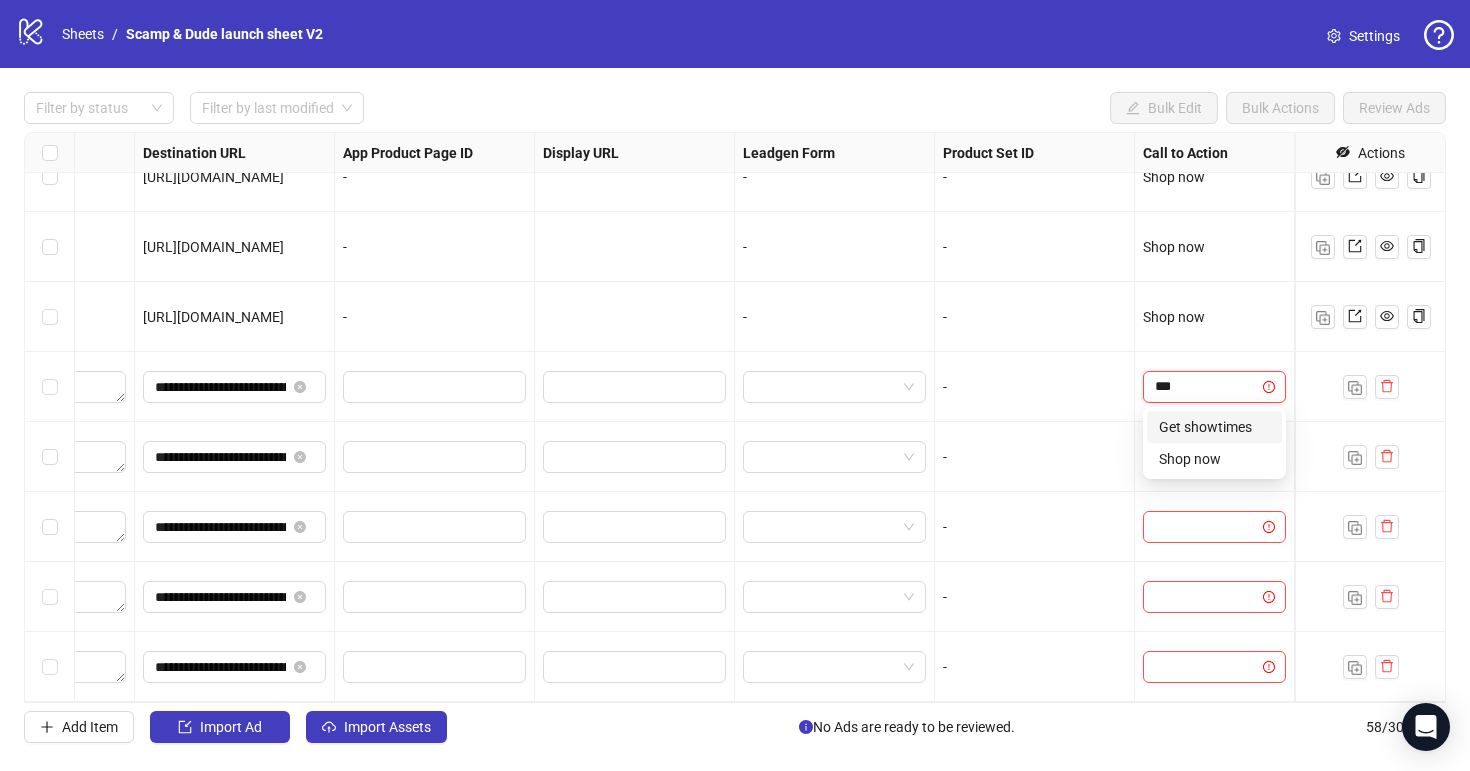 type on "****" 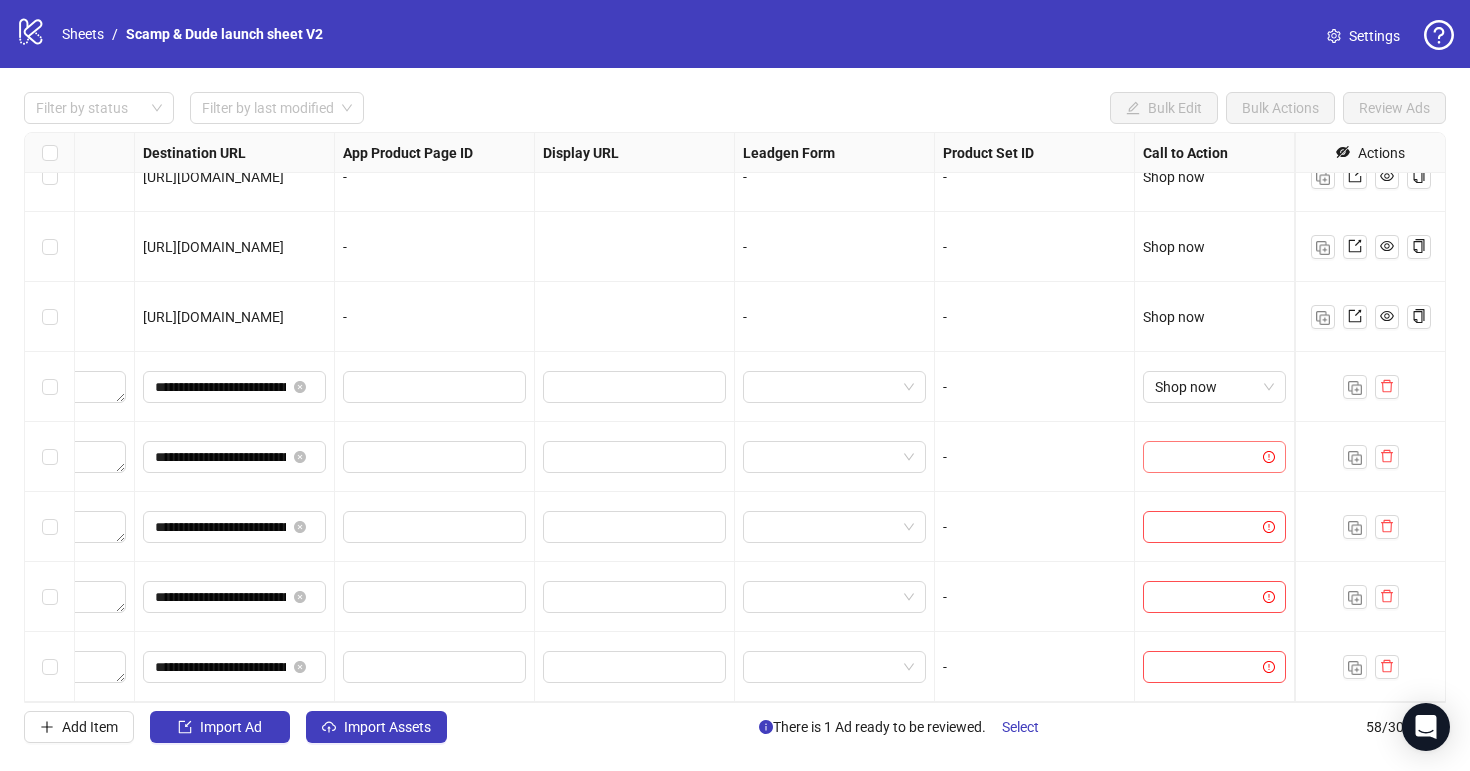 click at bounding box center (1205, 457) 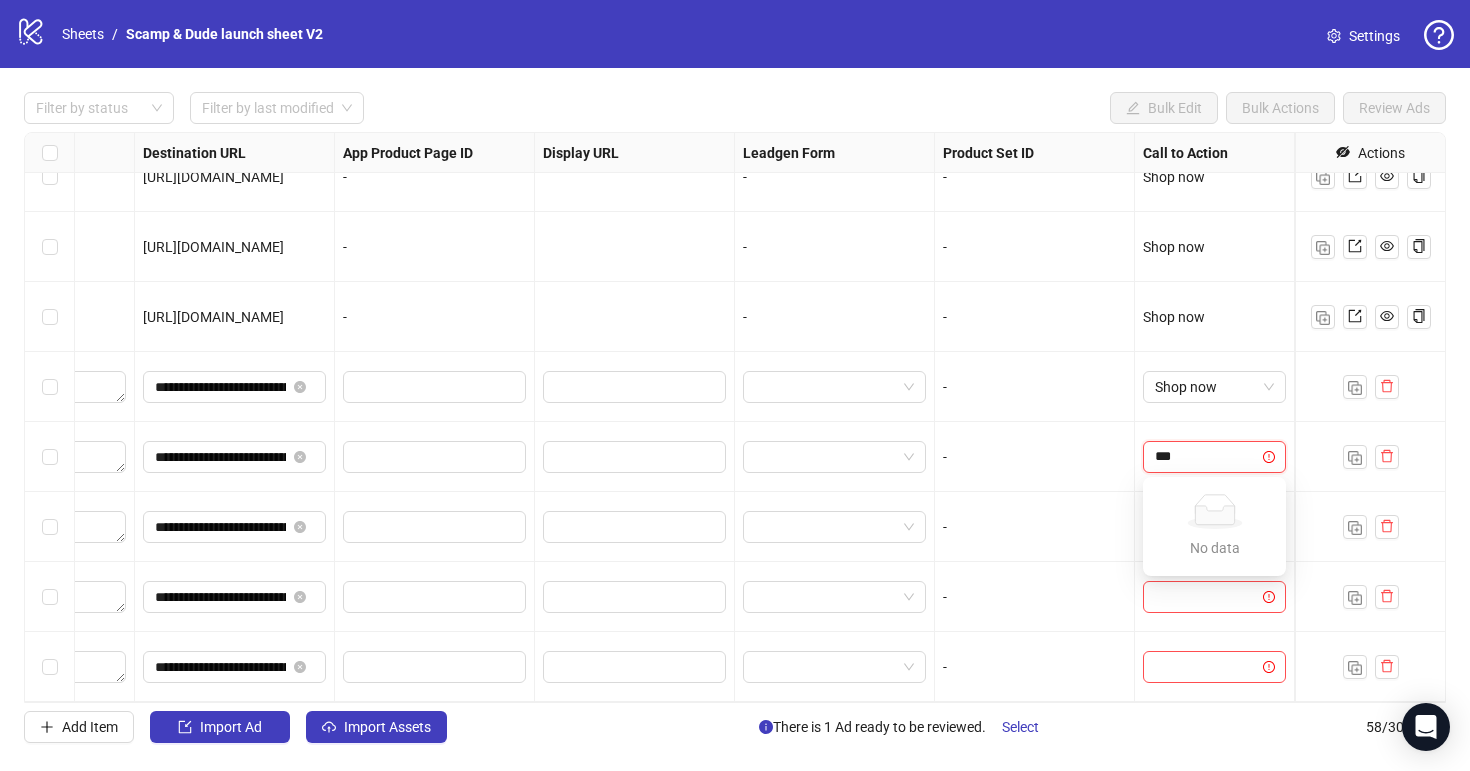 type on "****" 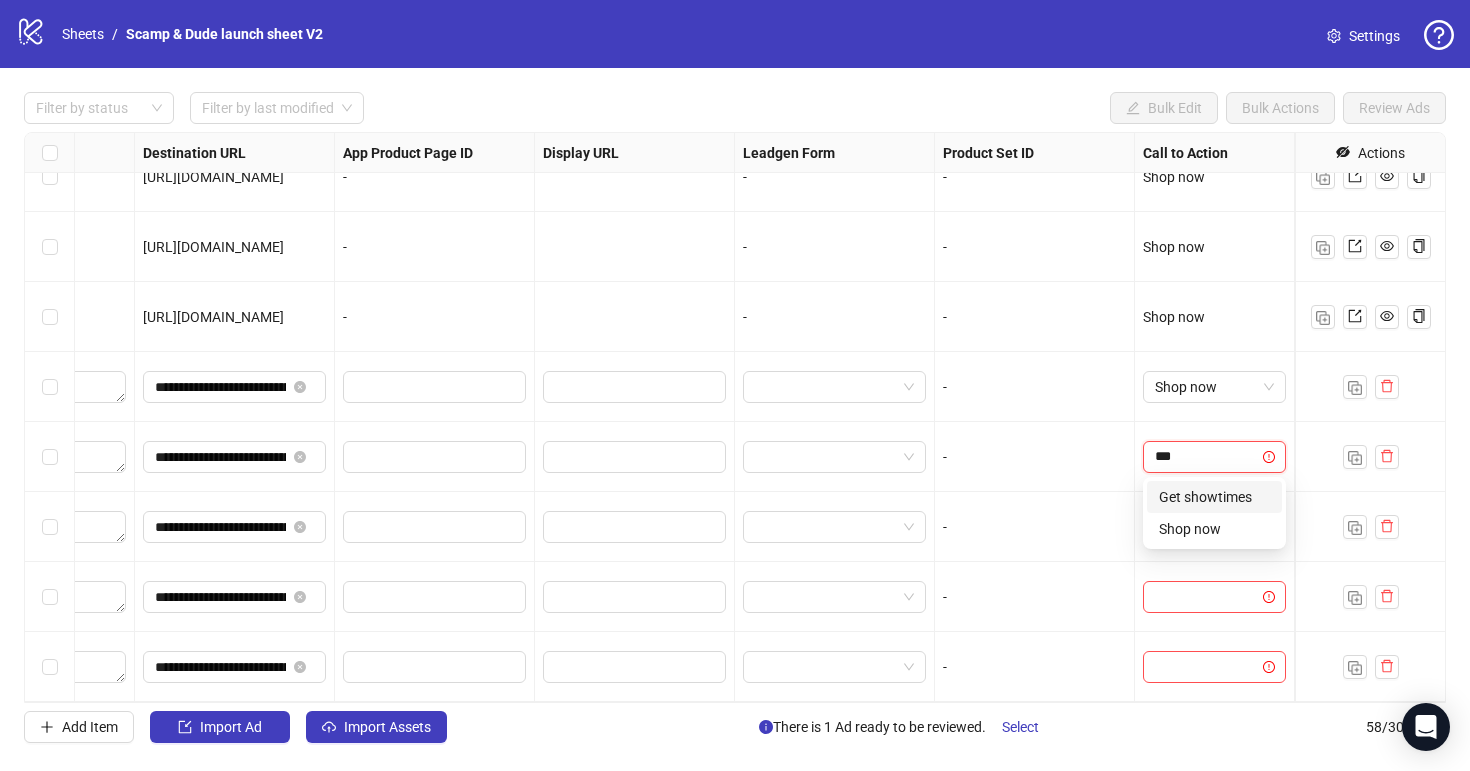 type on "****" 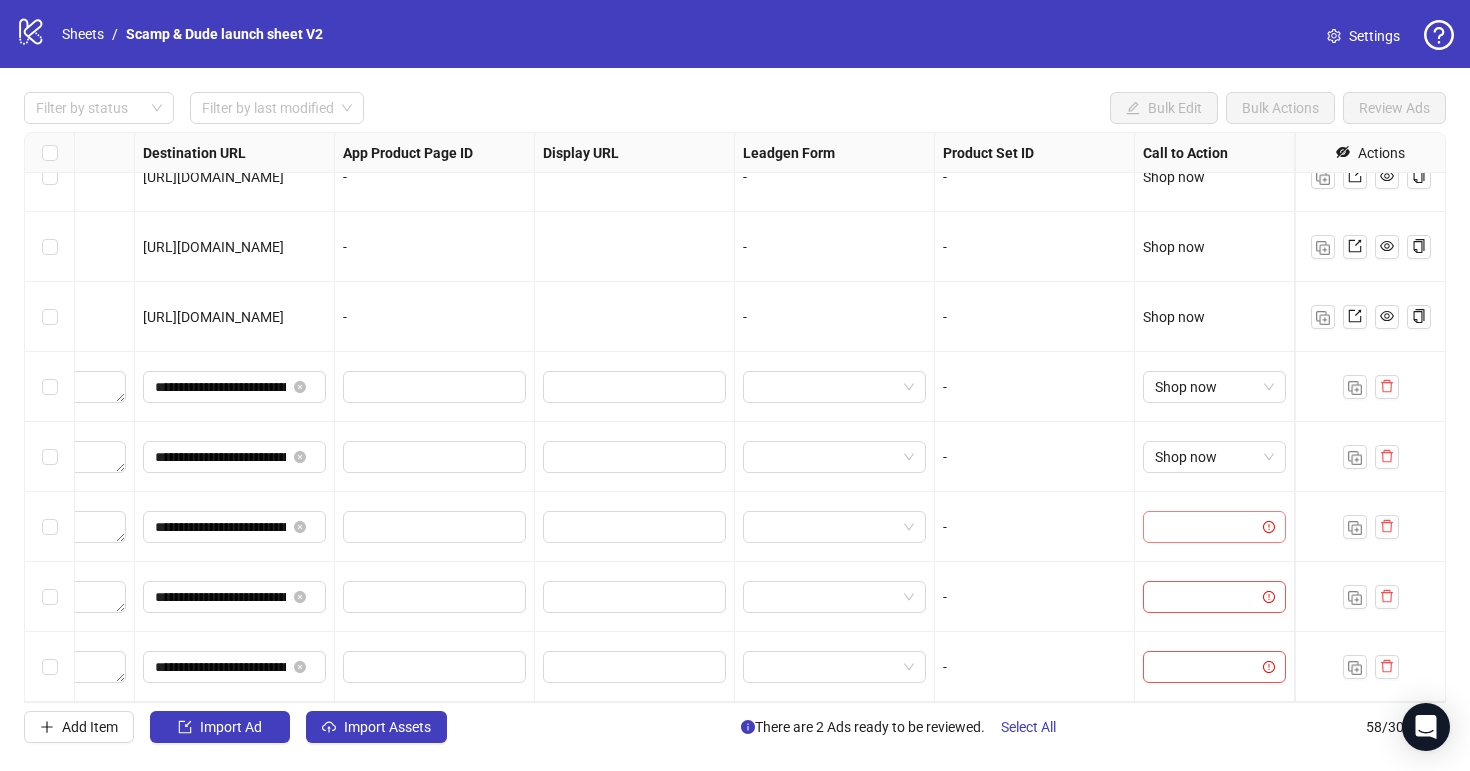 click at bounding box center (1205, 527) 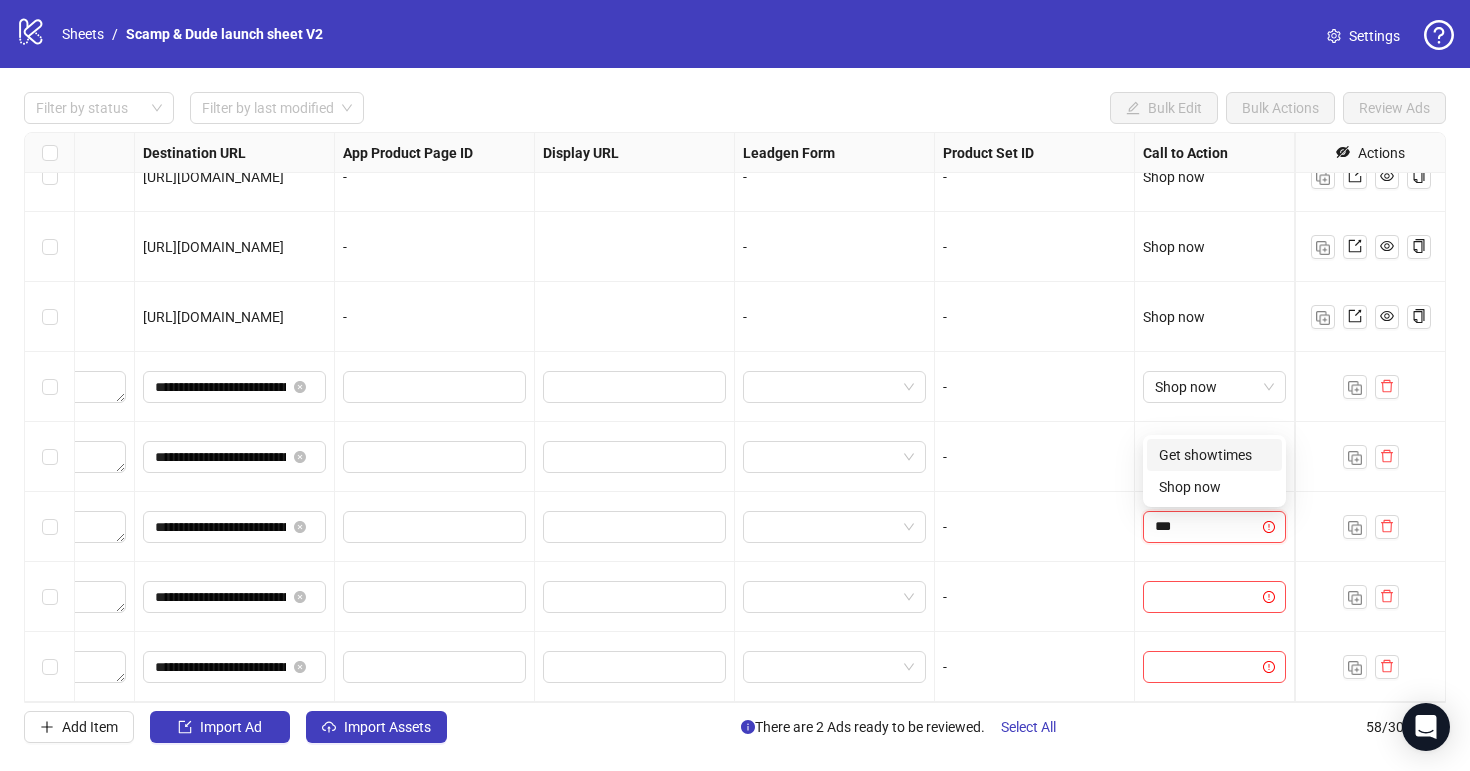type on "****" 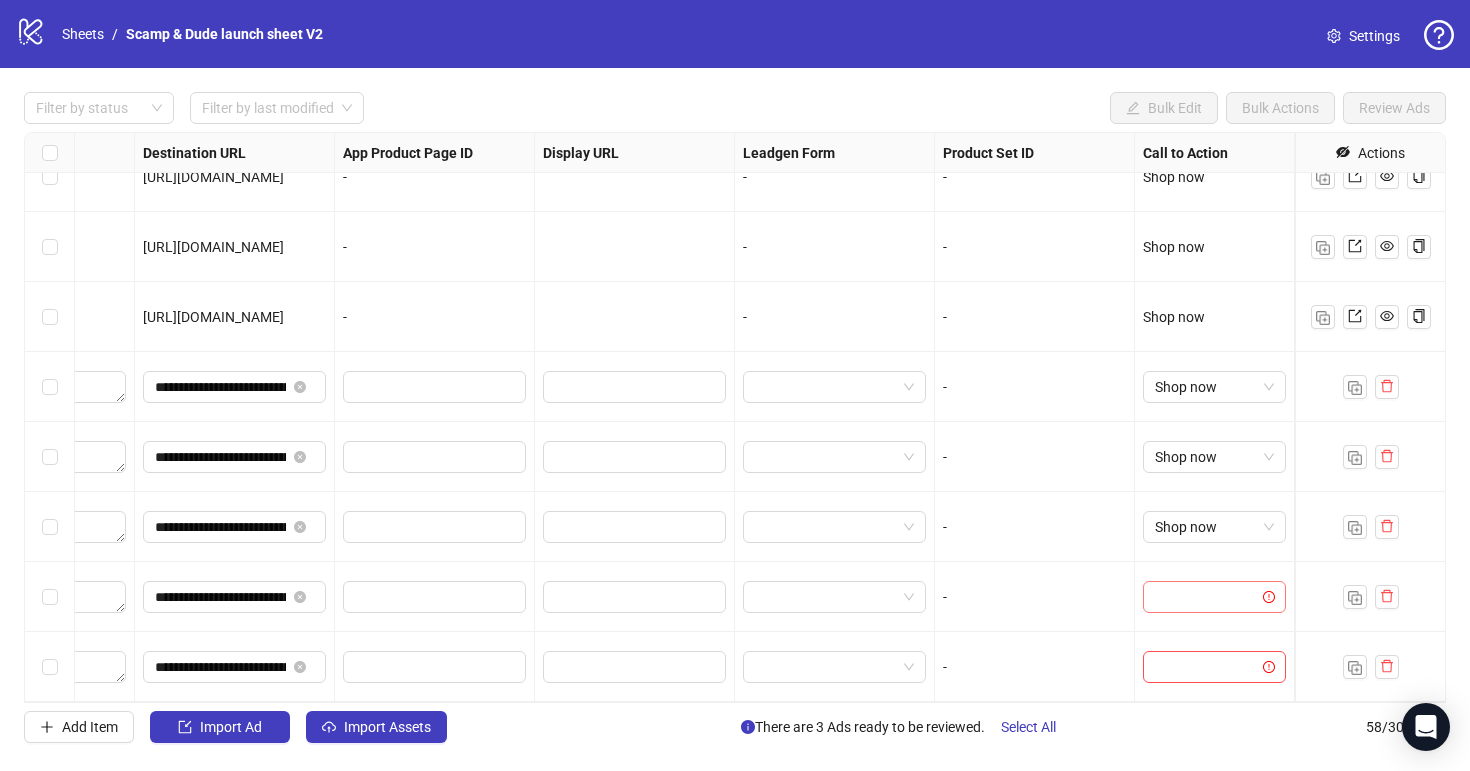click at bounding box center (1205, 597) 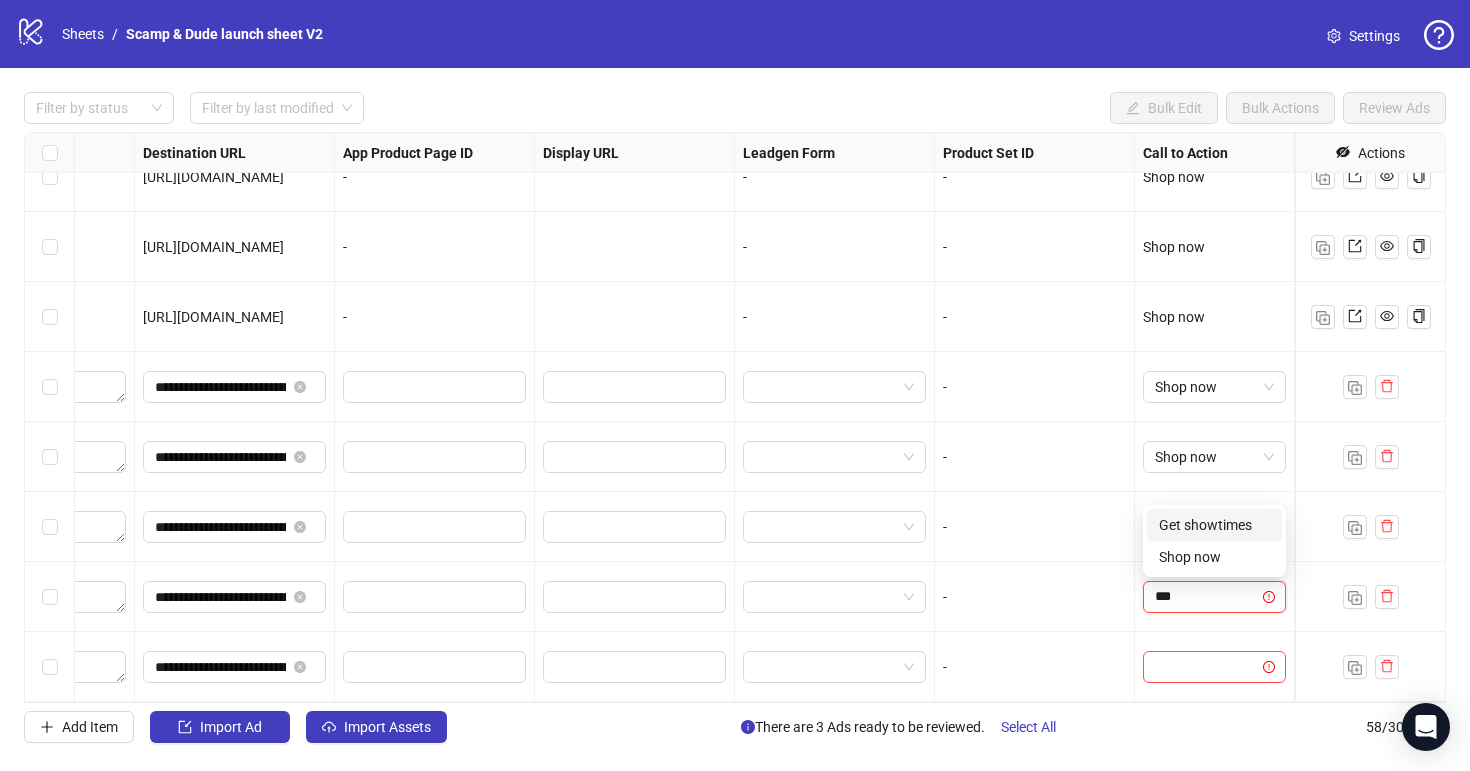 type on "****" 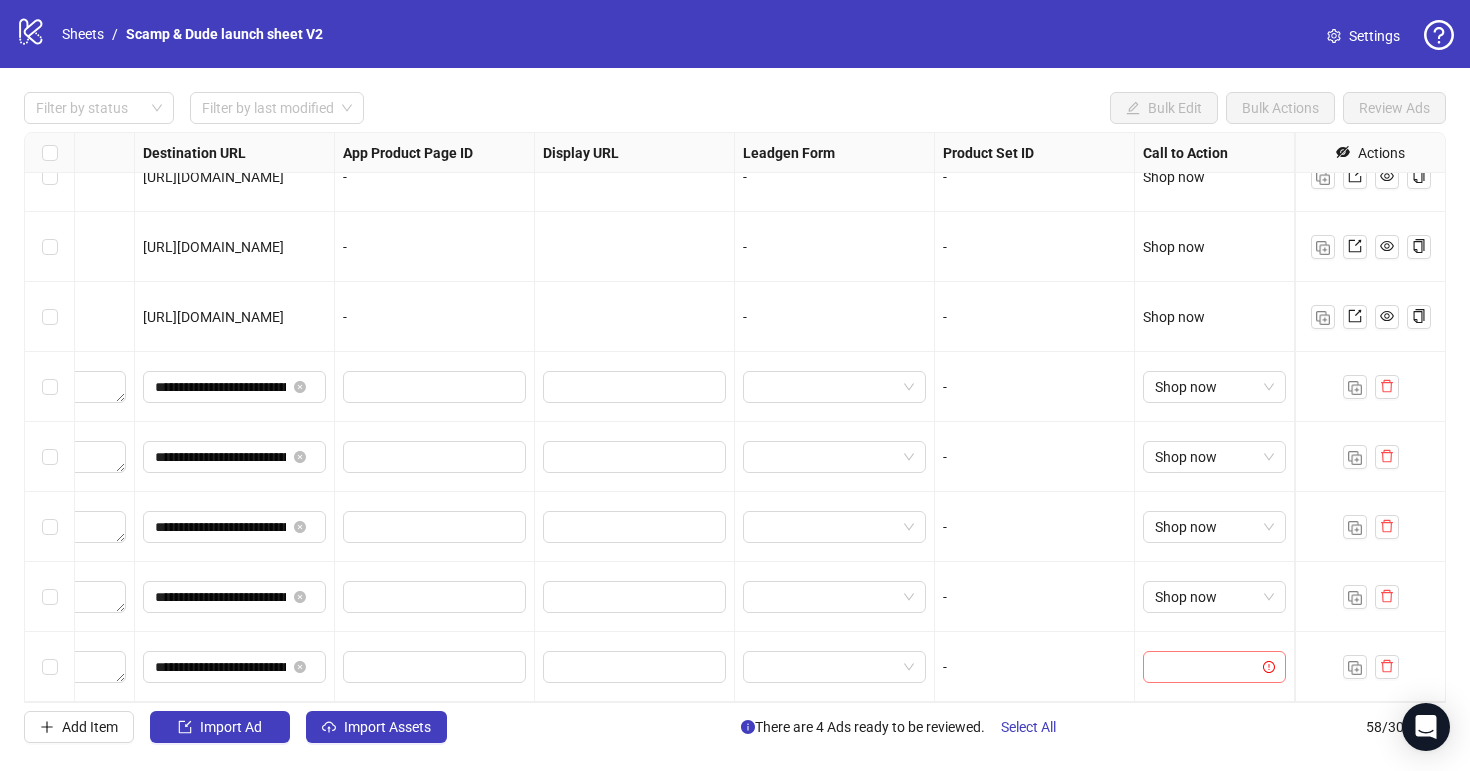 click at bounding box center [1205, 667] 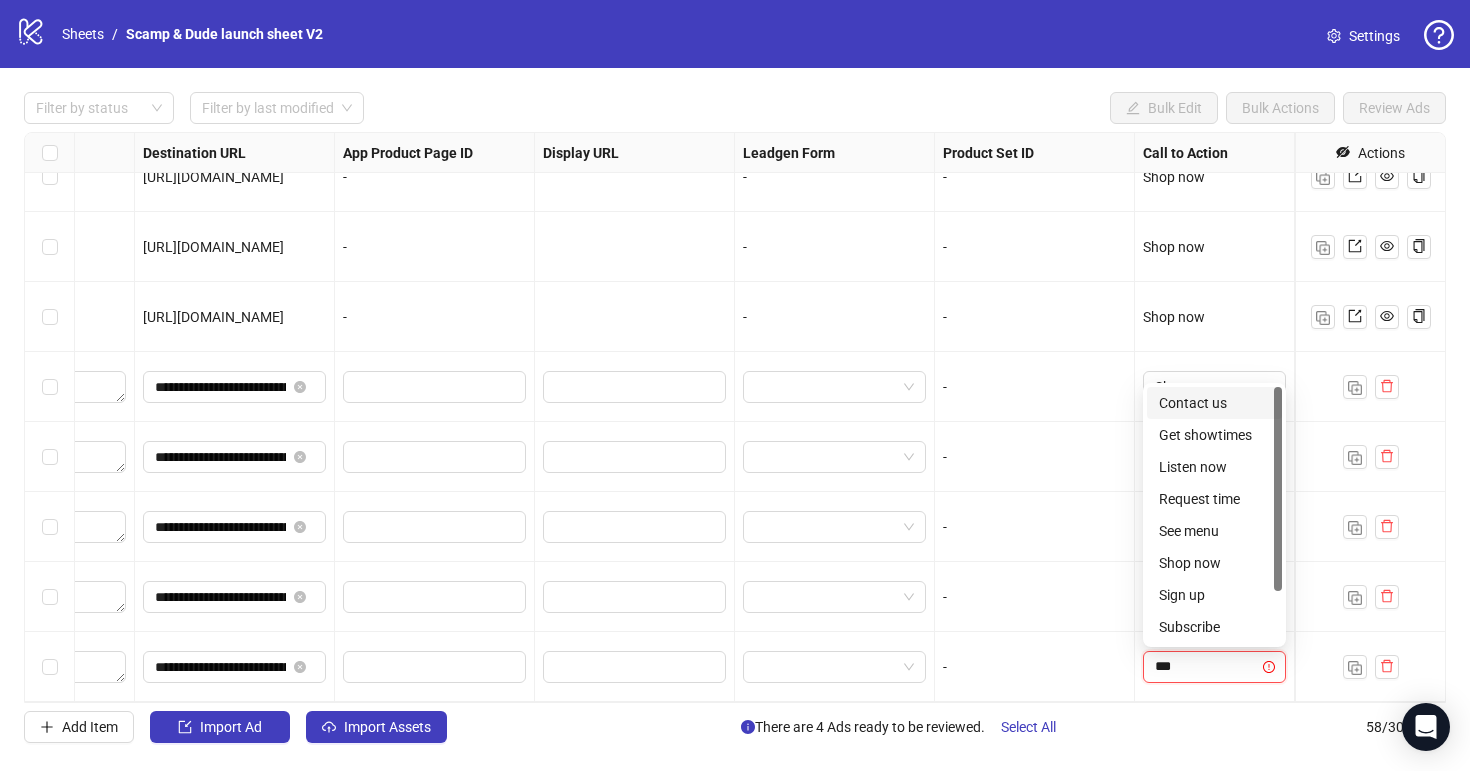 type on "****" 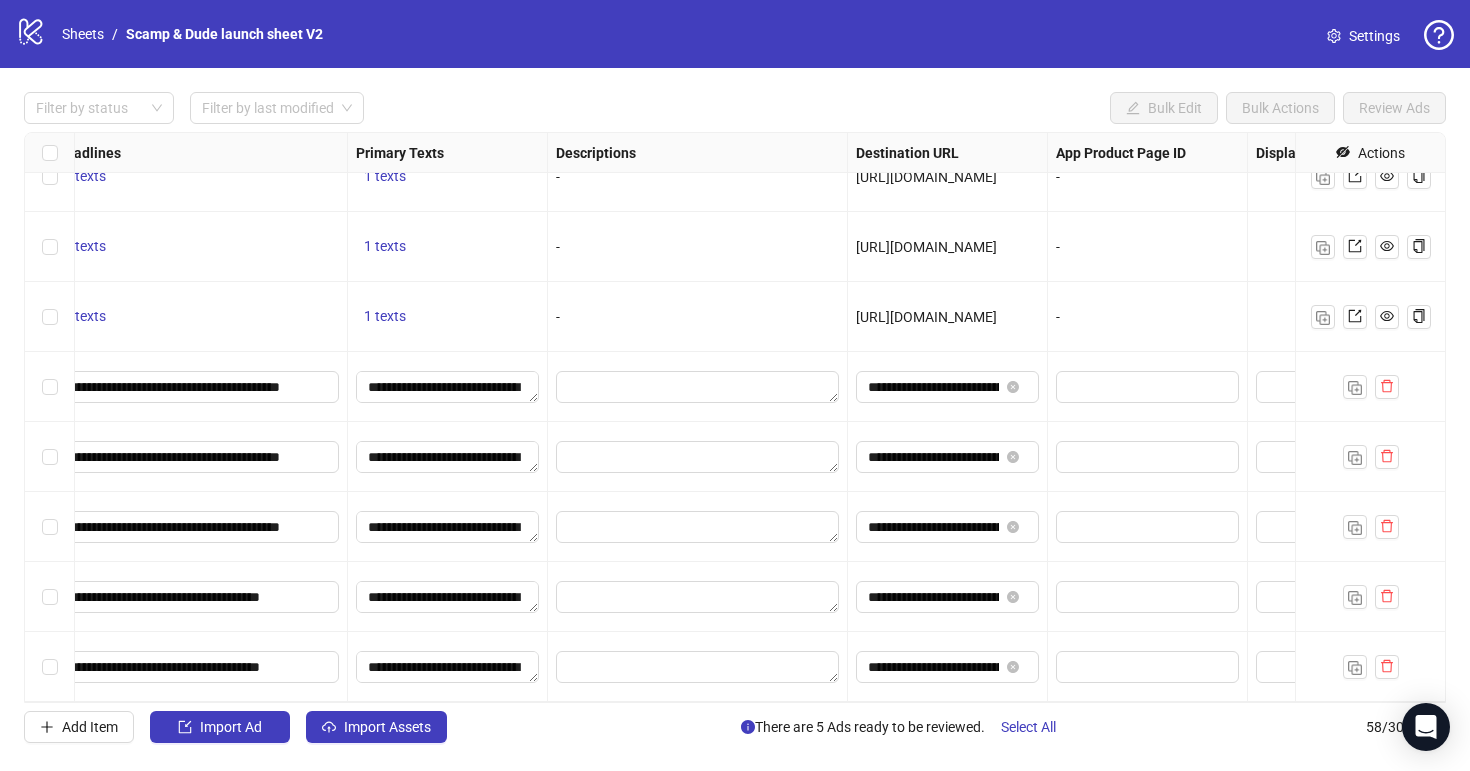 scroll, scrollTop: 3531, scrollLeft: 1850, axis: both 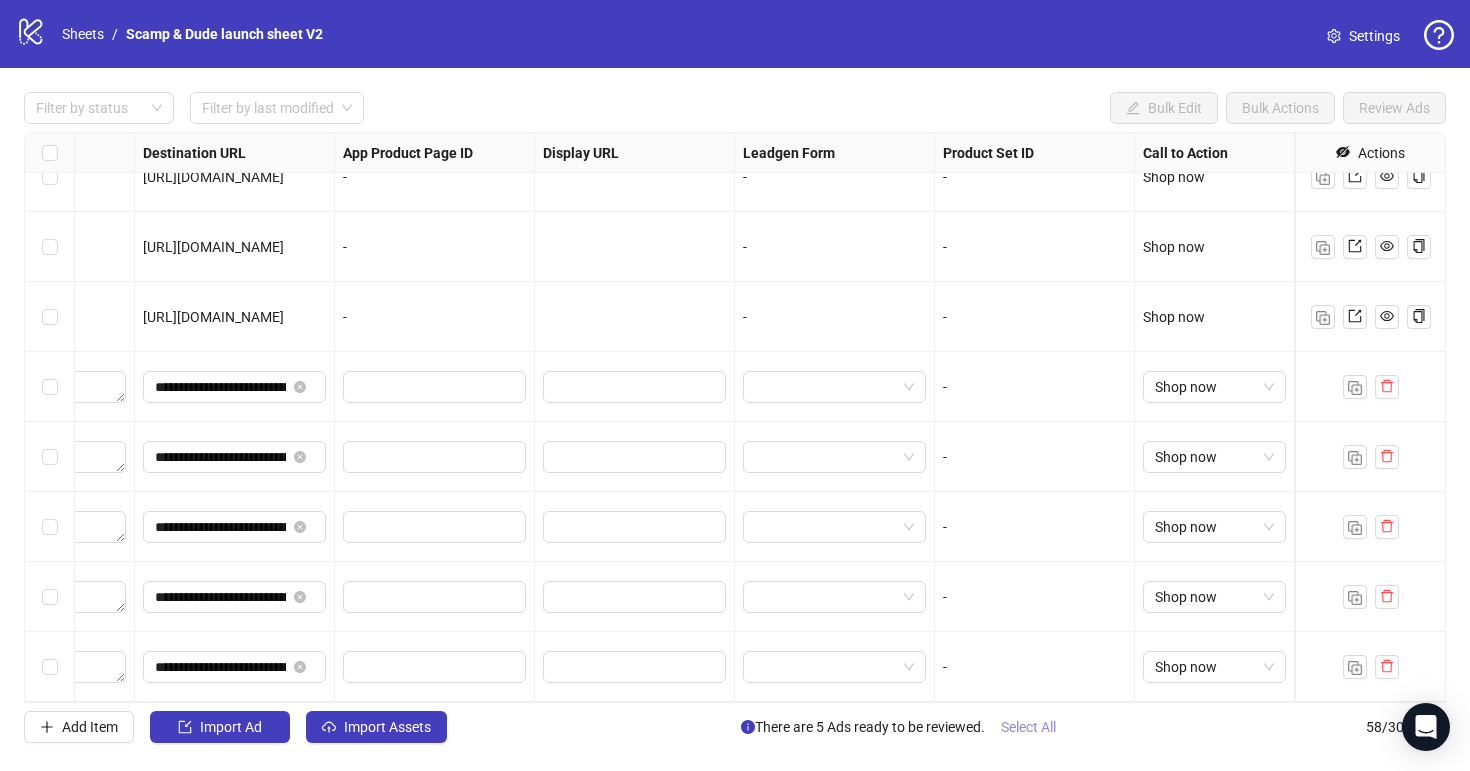 click on "Select All" at bounding box center (1028, 727) 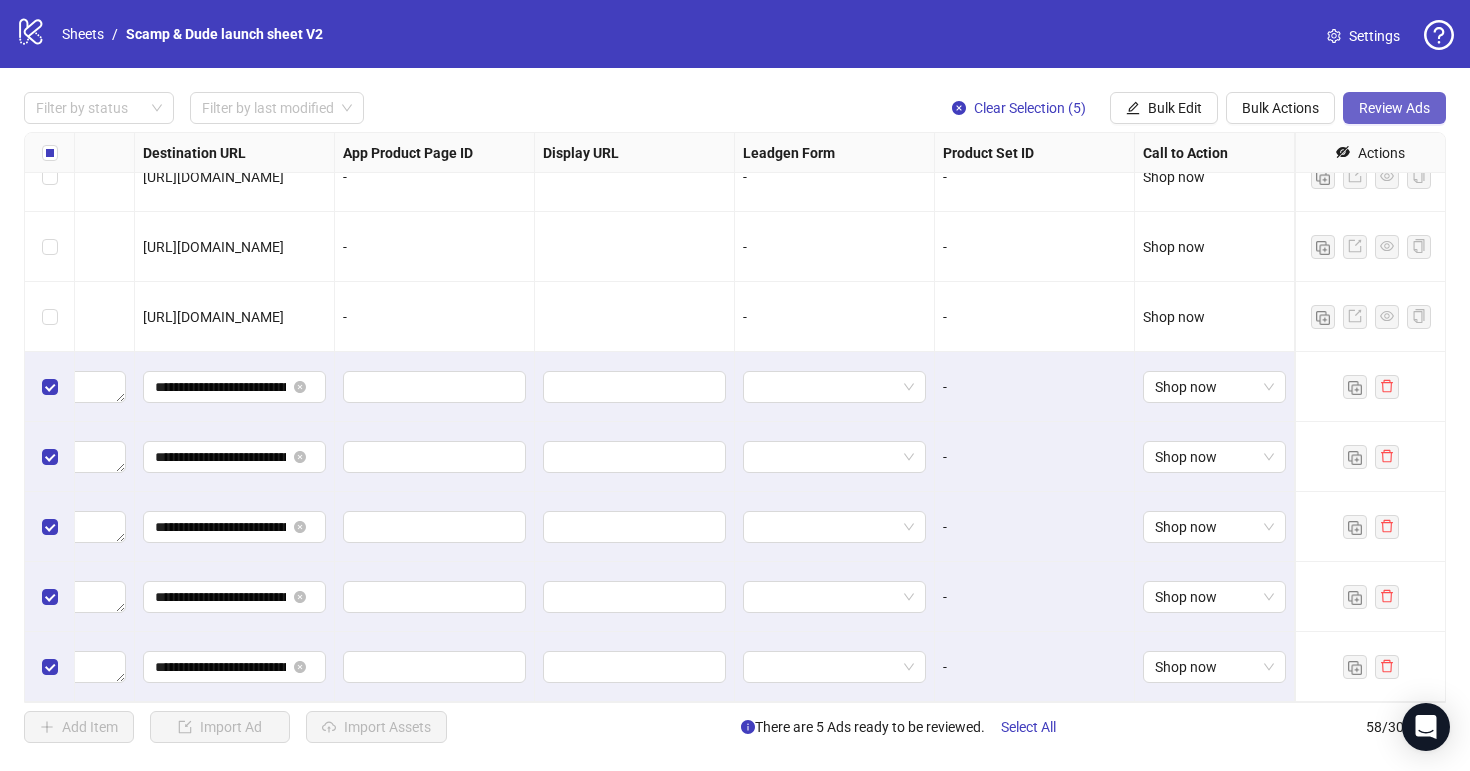 click on "Review Ads" at bounding box center (1394, 108) 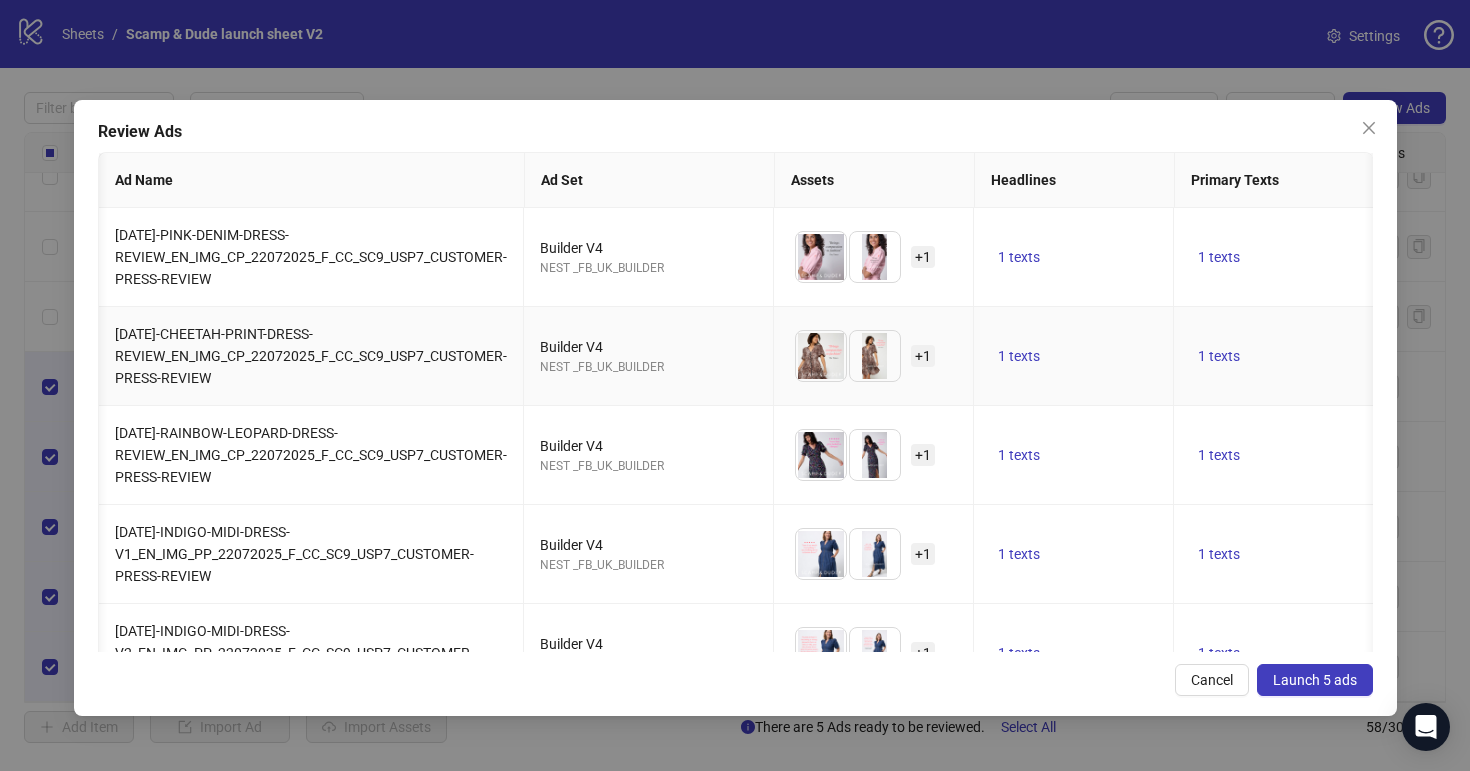 scroll, scrollTop: 0, scrollLeft: 34, axis: horizontal 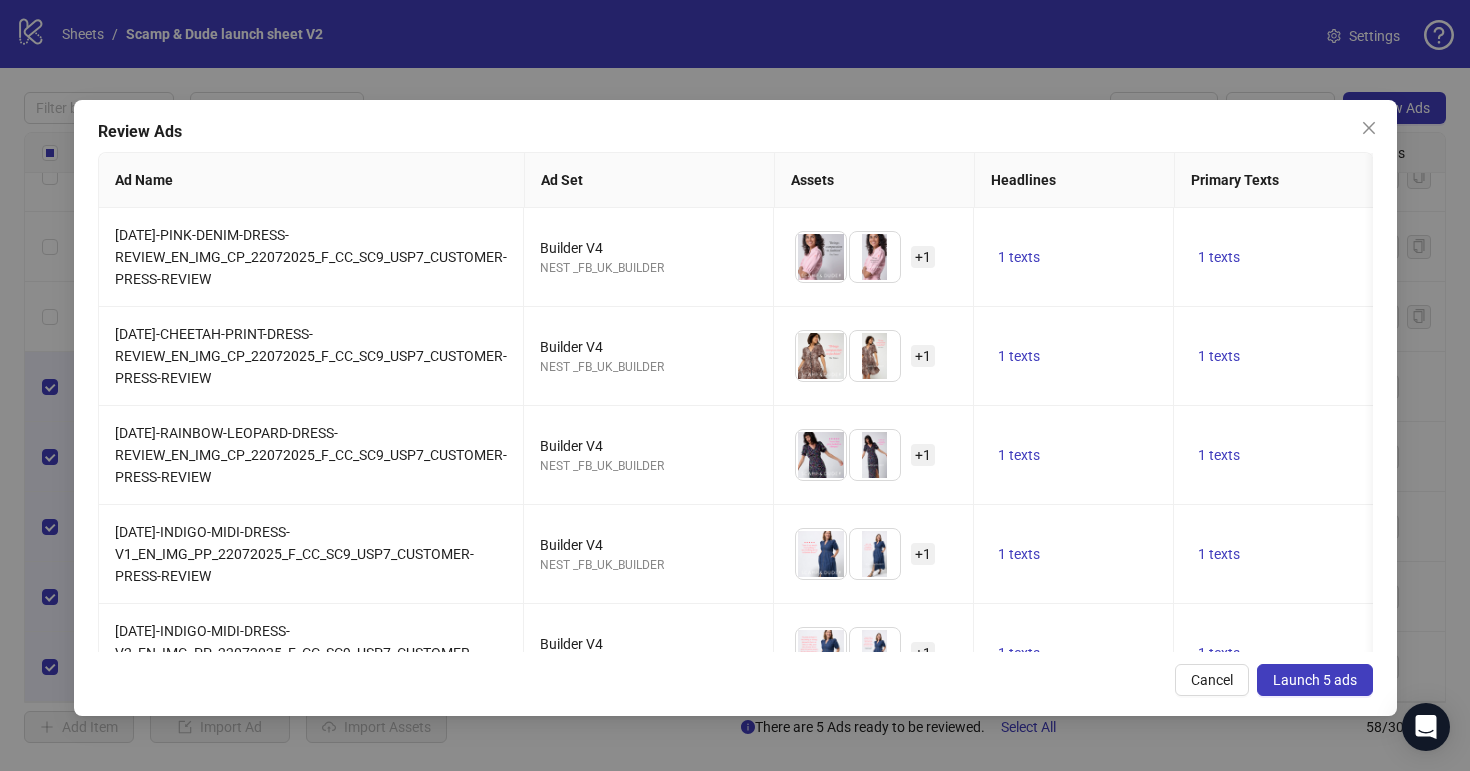 click on "Launch 5 ads" at bounding box center [1315, 680] 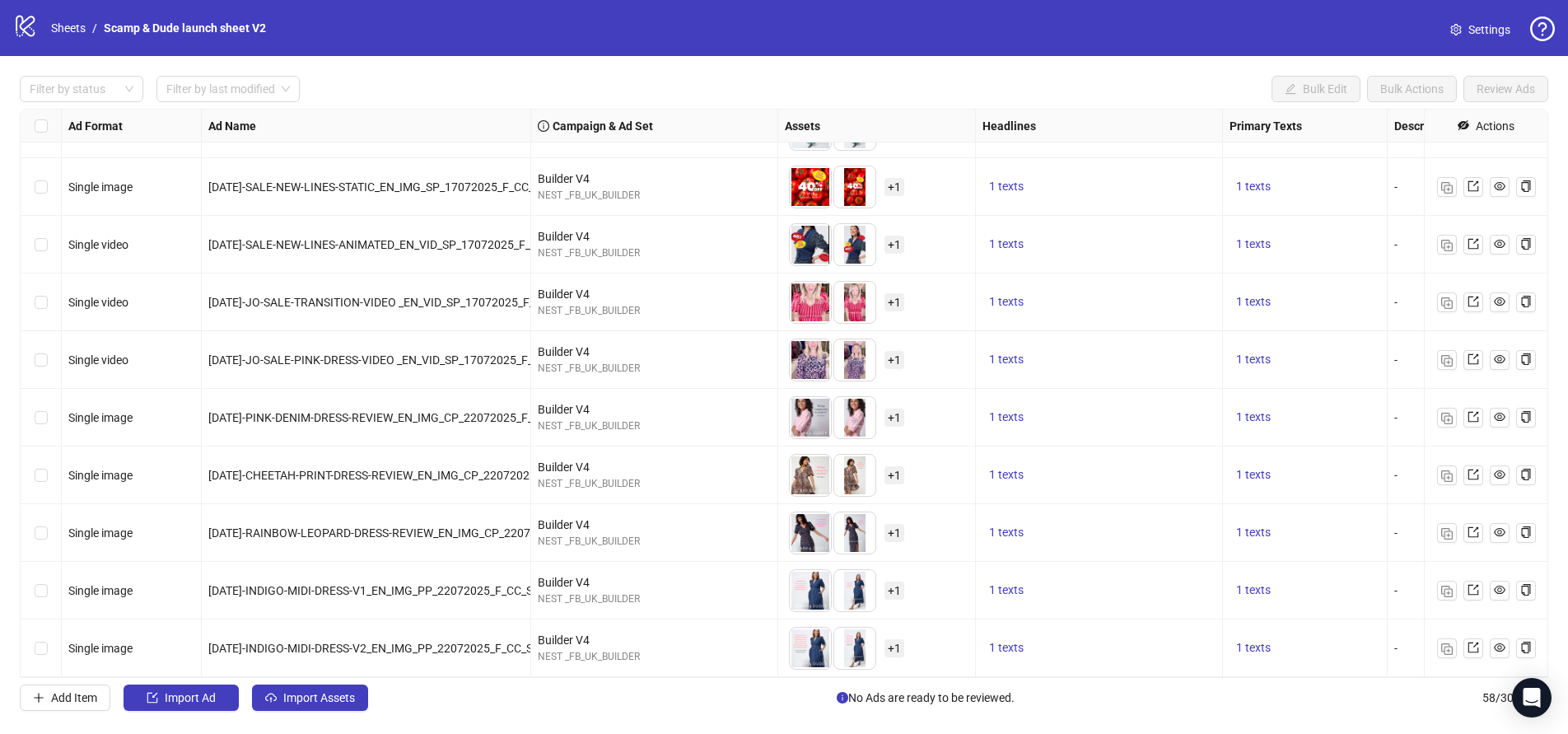 scroll, scrollTop: 2810, scrollLeft: 0, axis: vertical 